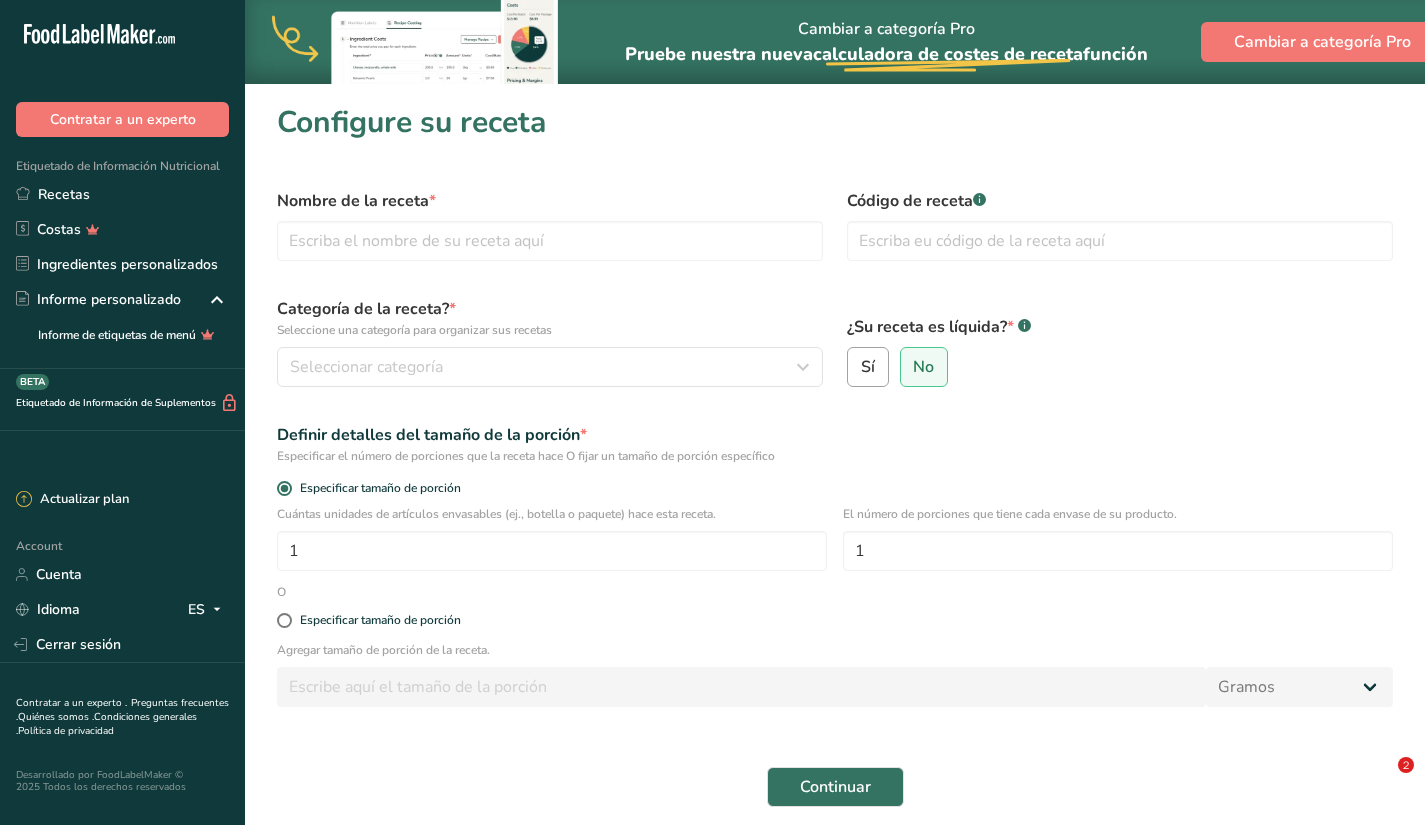 scroll, scrollTop: 0, scrollLeft: 0, axis: both 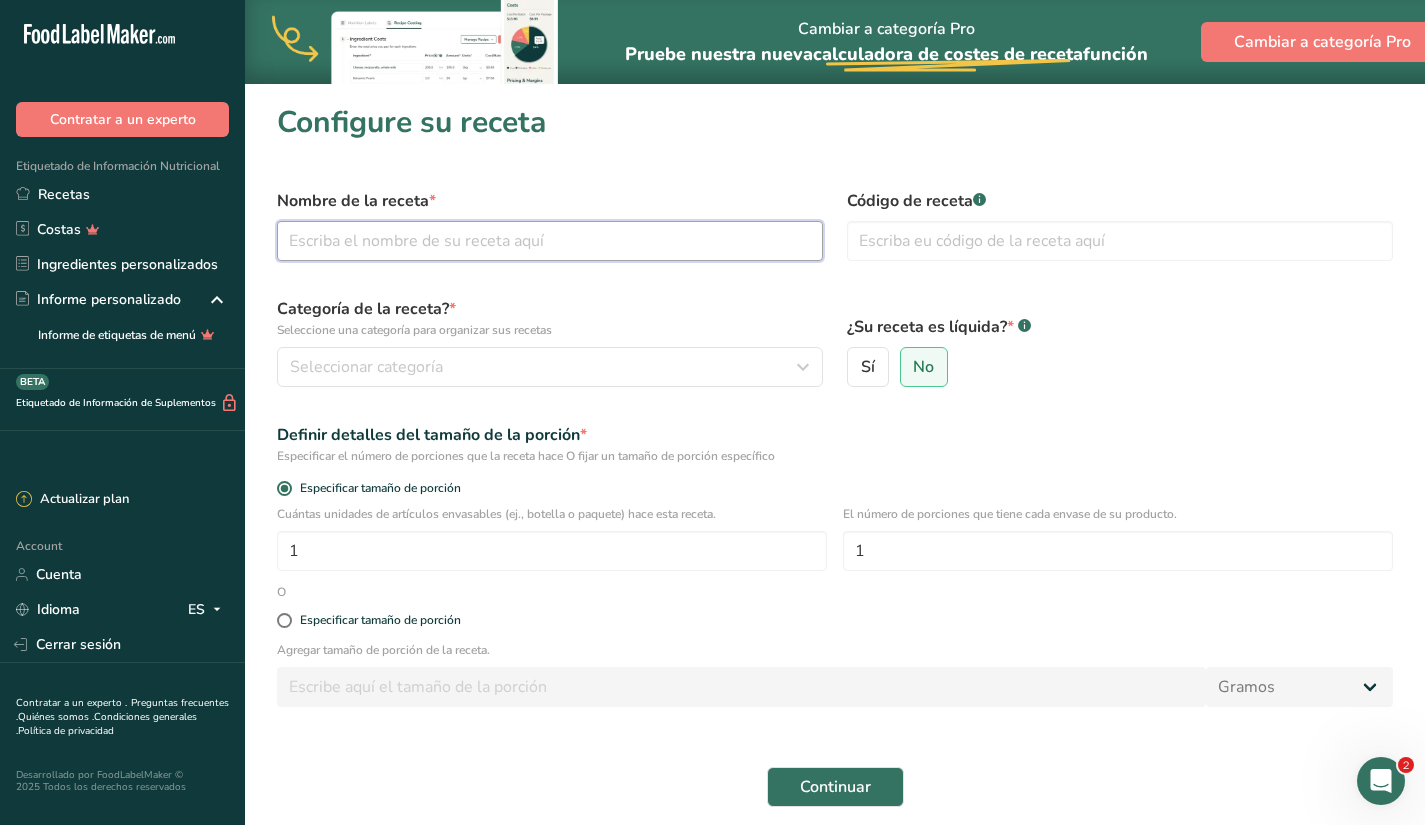 click at bounding box center (550, 241) 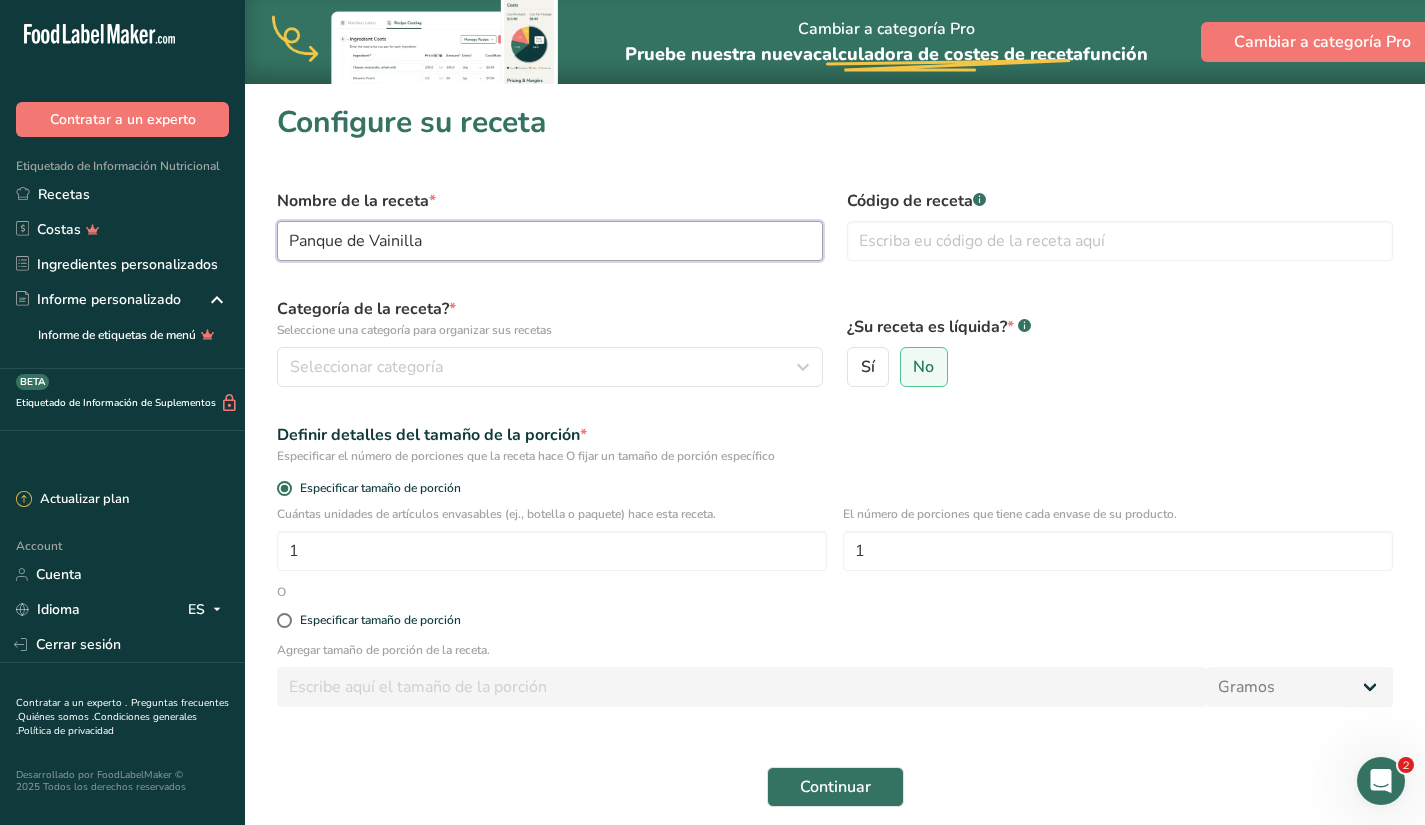 type on "Panque de Vainilla" 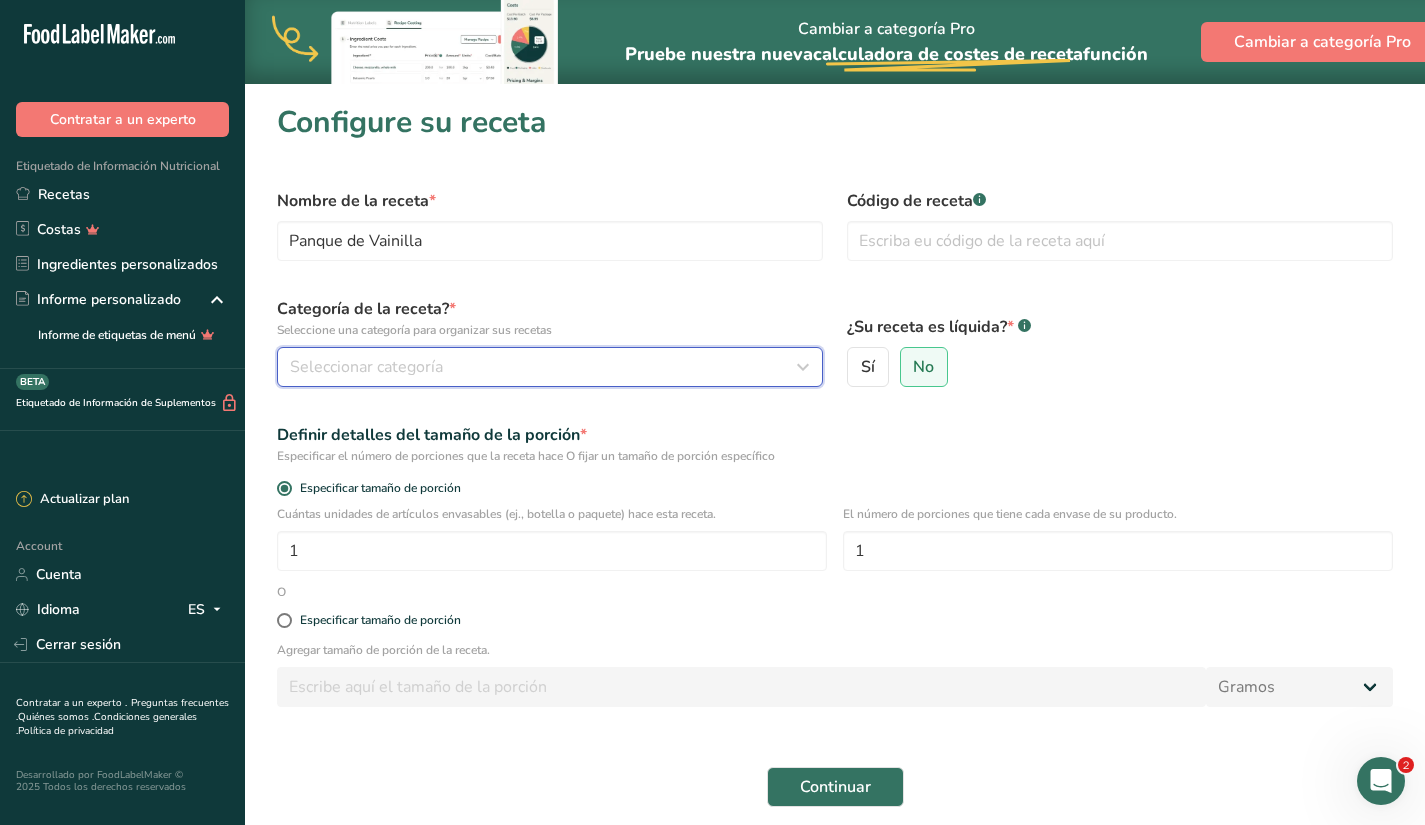 click on "Seleccionar categoría" at bounding box center (544, 367) 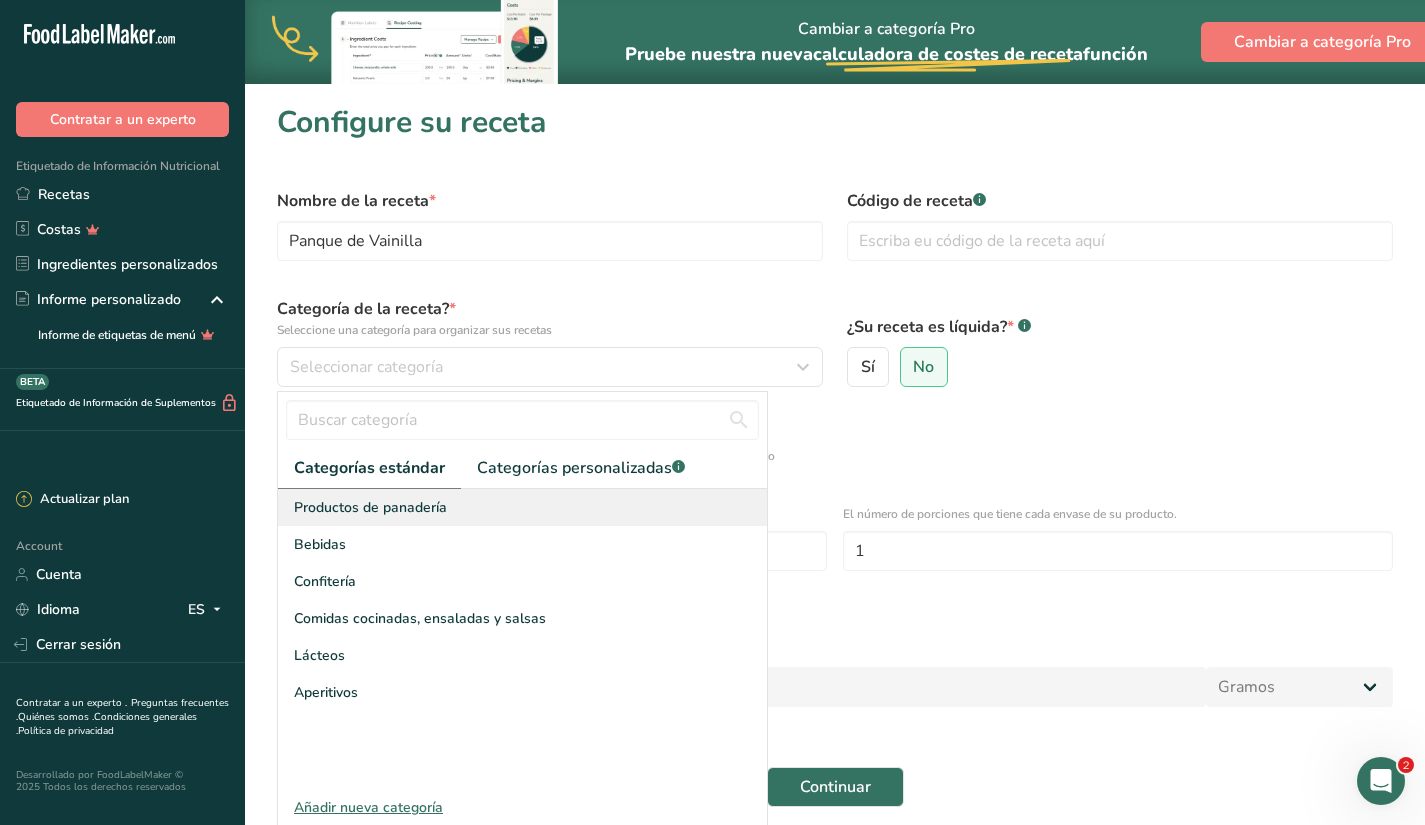 click on "Productos de panadería" at bounding box center (370, 507) 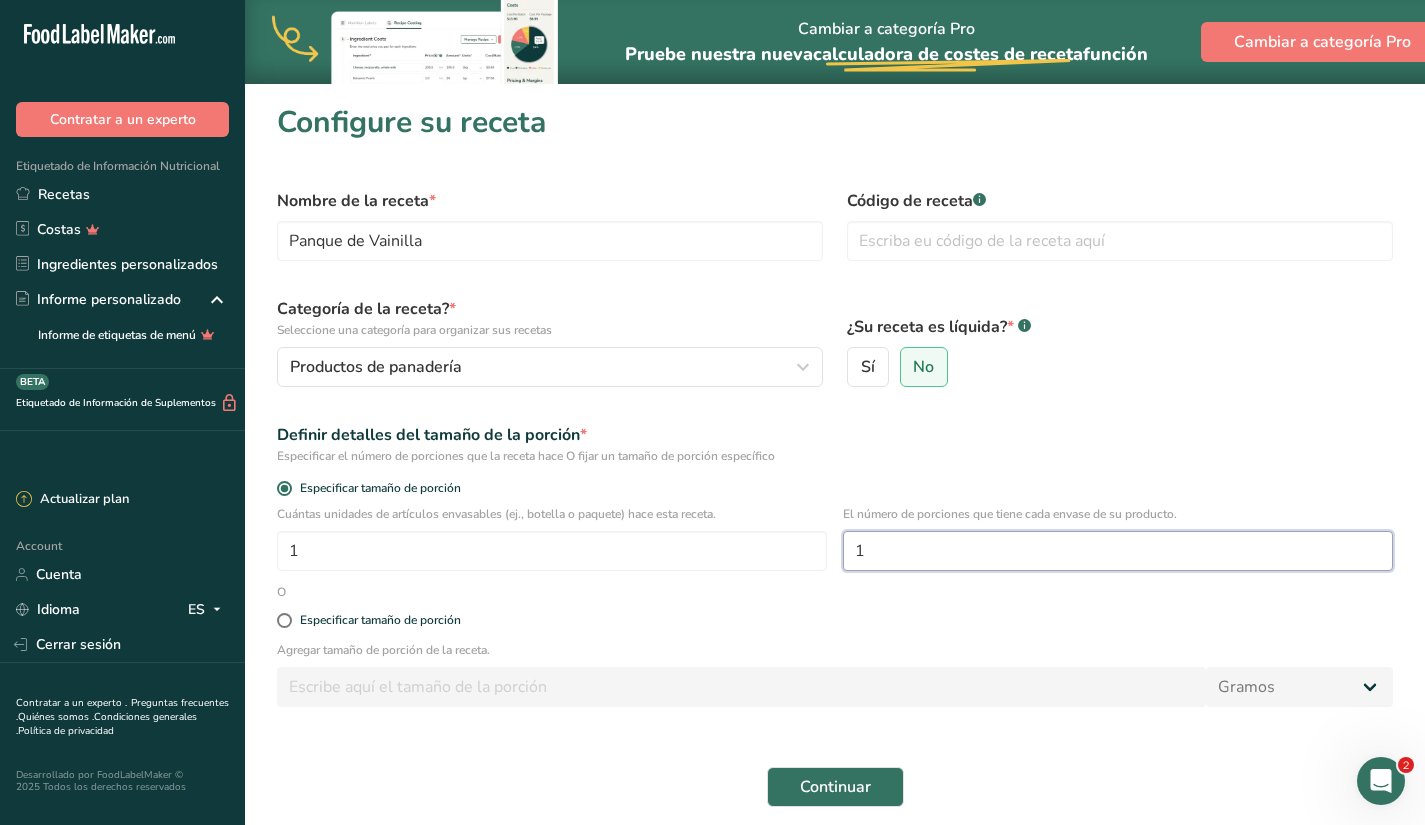 click on "1" at bounding box center (1118, 551) 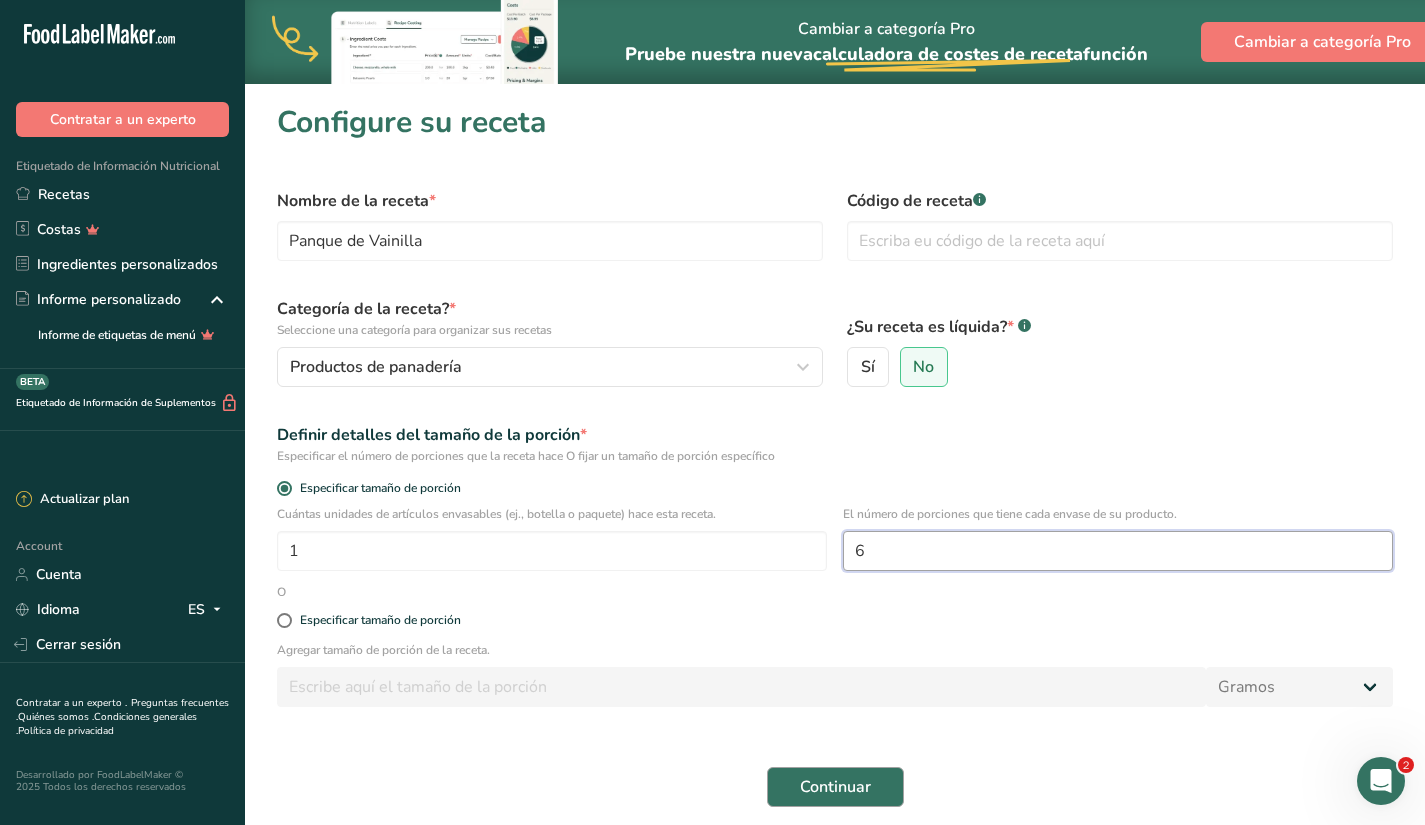 type on "6" 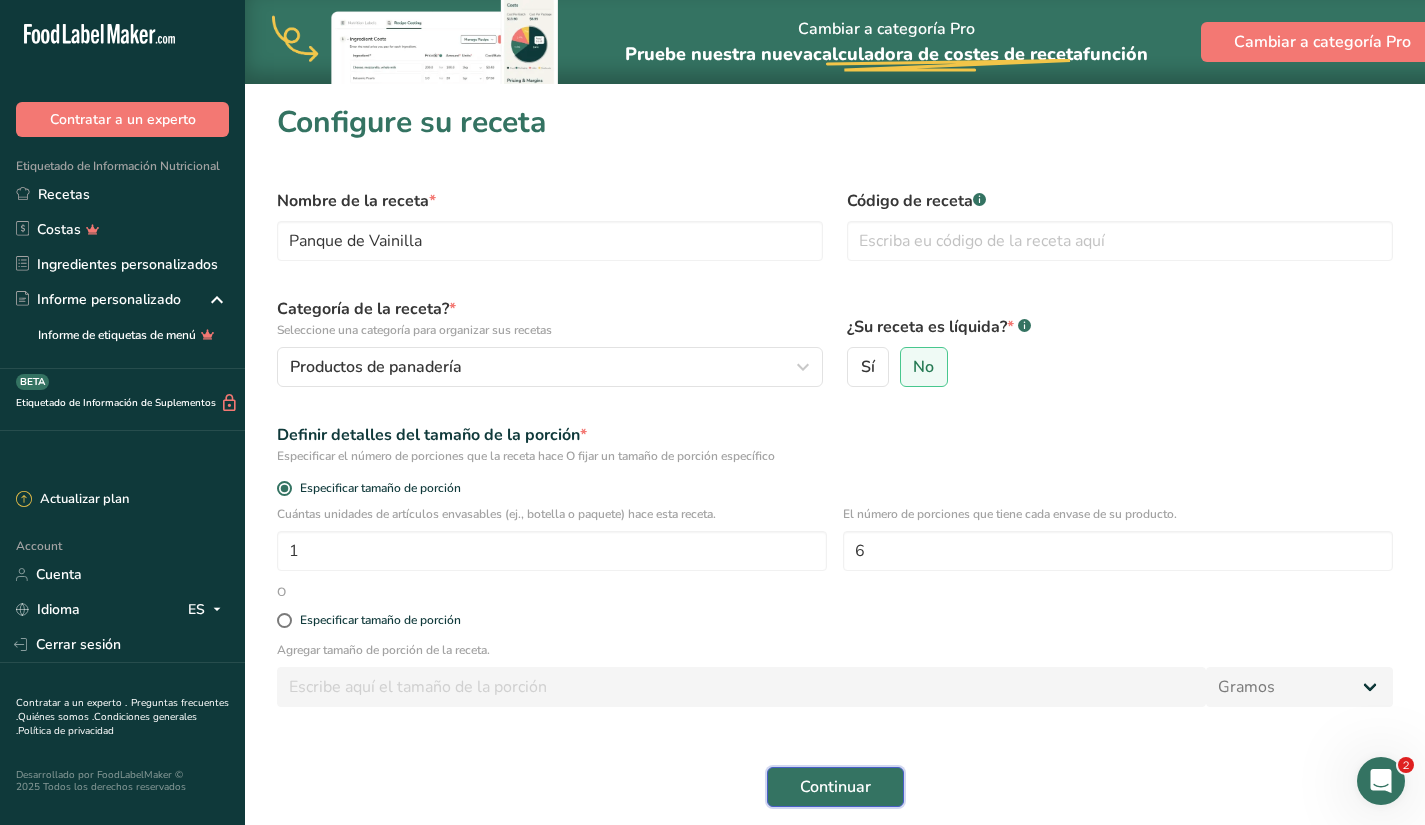 click on "Continuar" at bounding box center [835, 787] 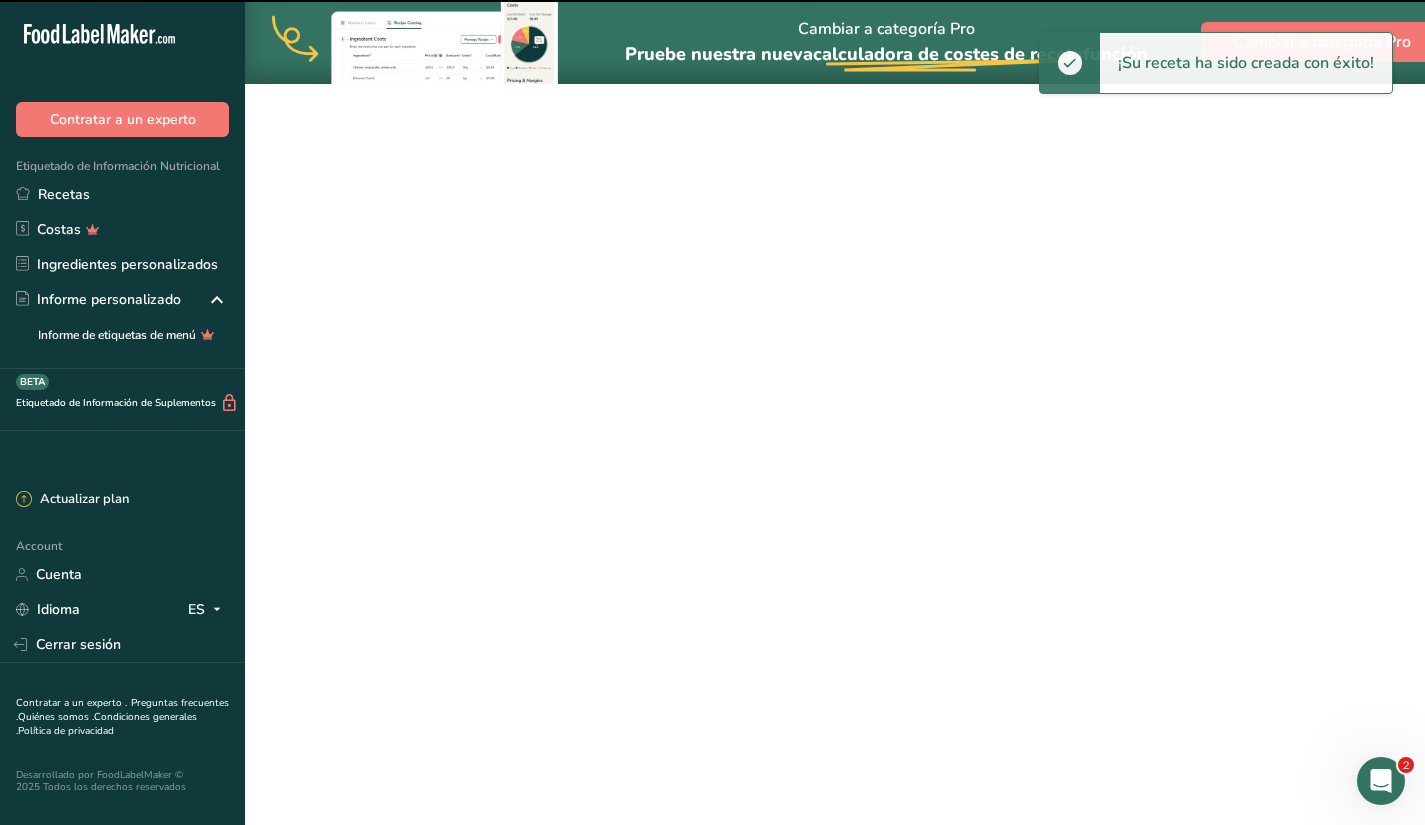 scroll, scrollTop: 0, scrollLeft: 0, axis: both 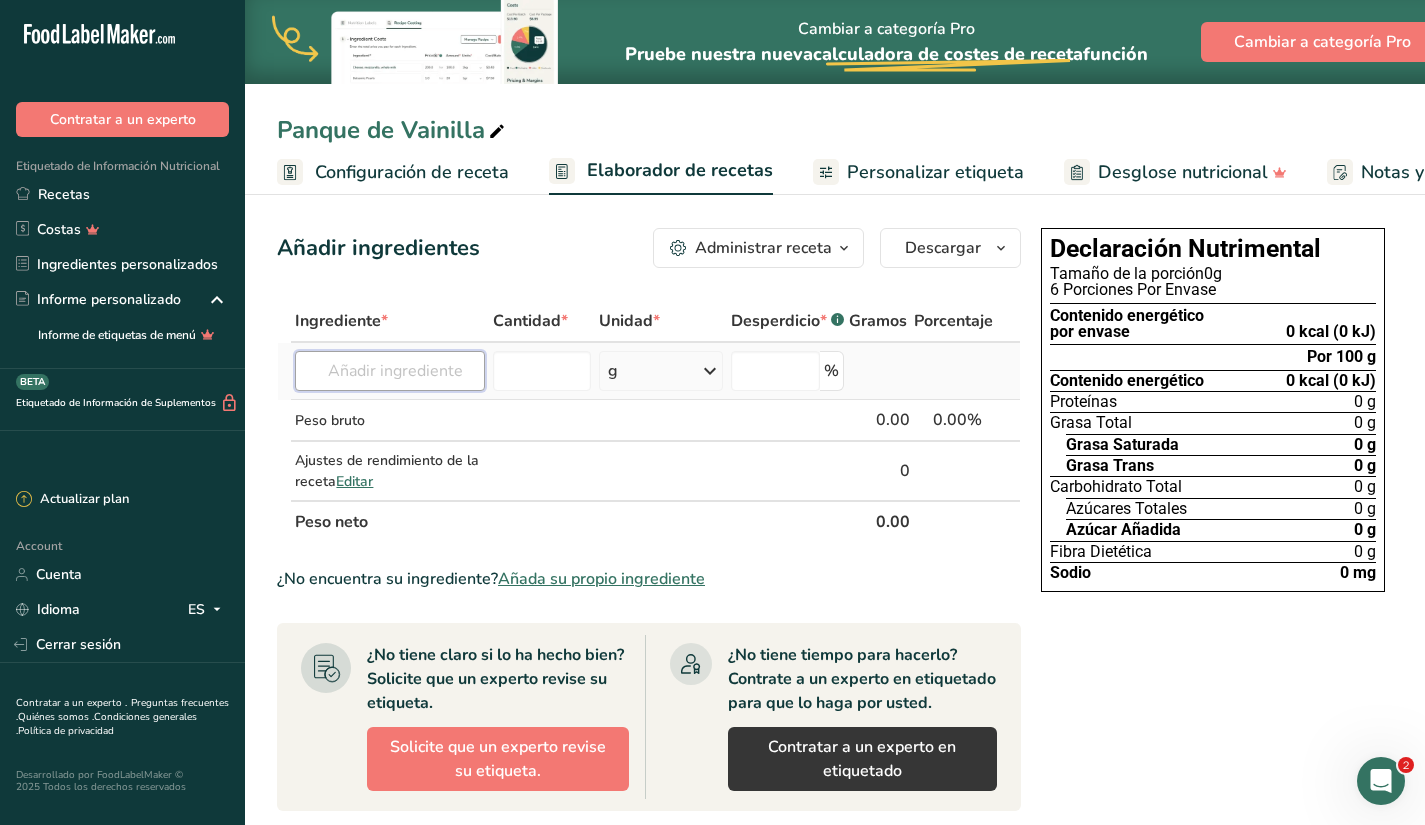 click at bounding box center (390, 371) 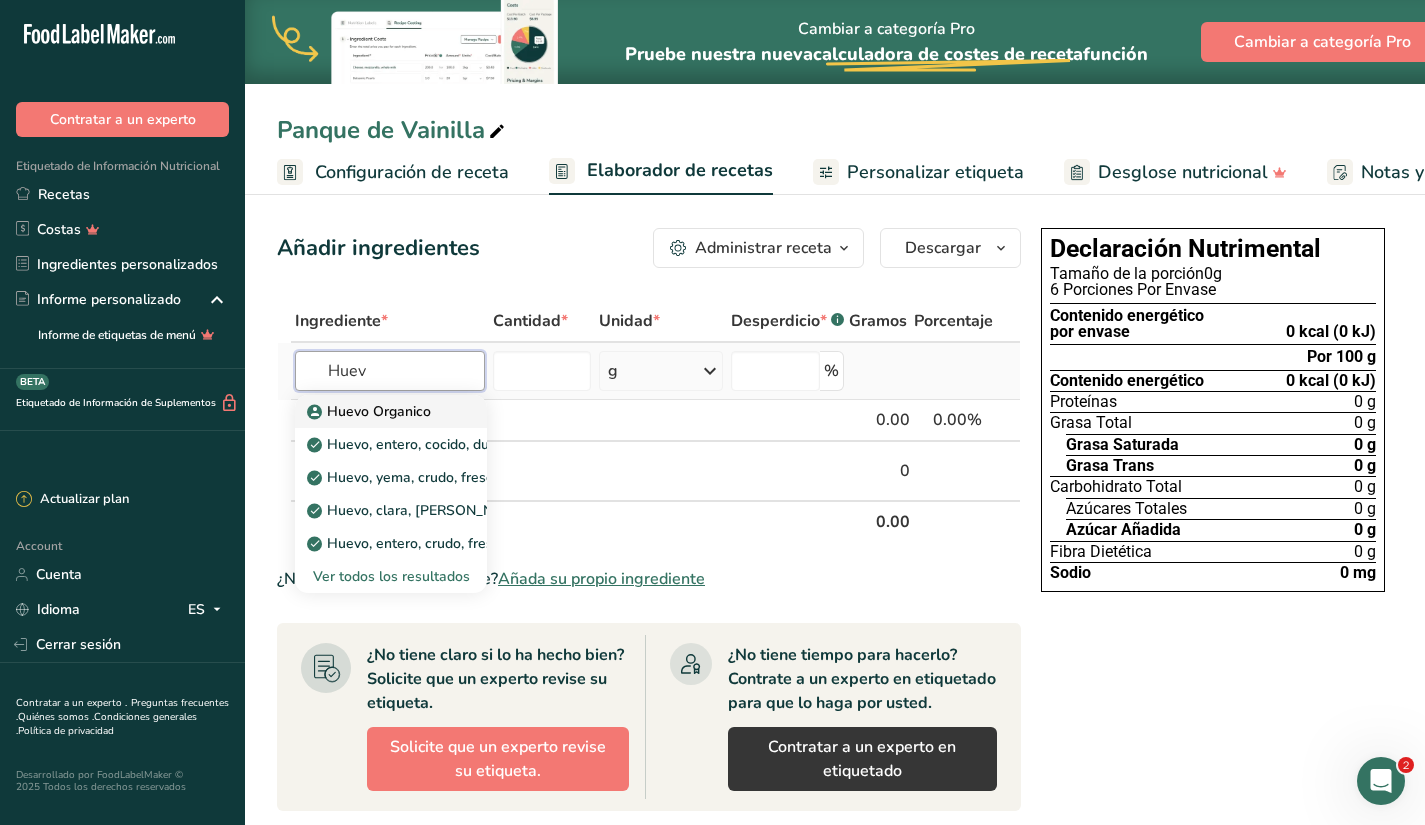 type on "Huev" 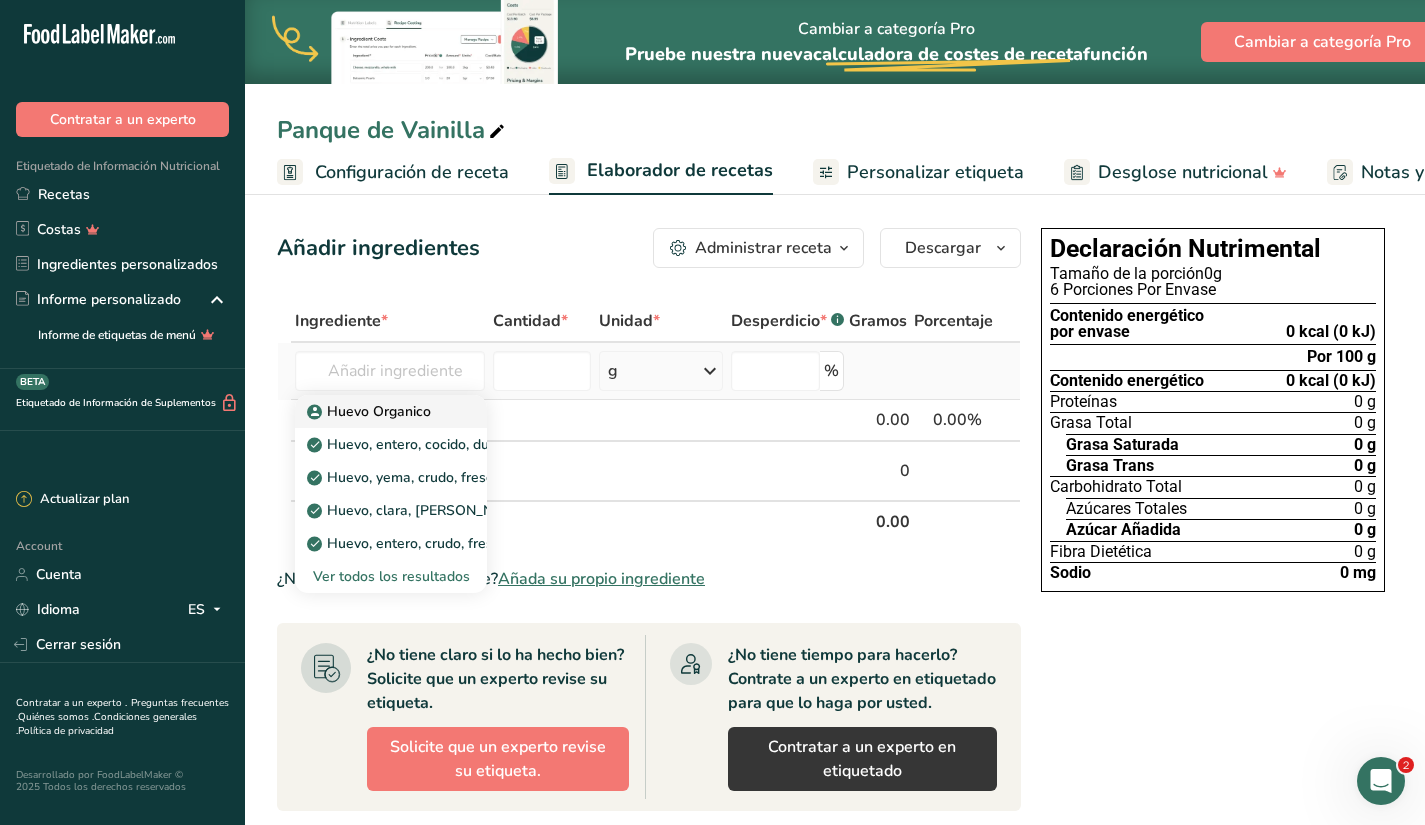click on "Huevo Organico" at bounding box center (371, 411) 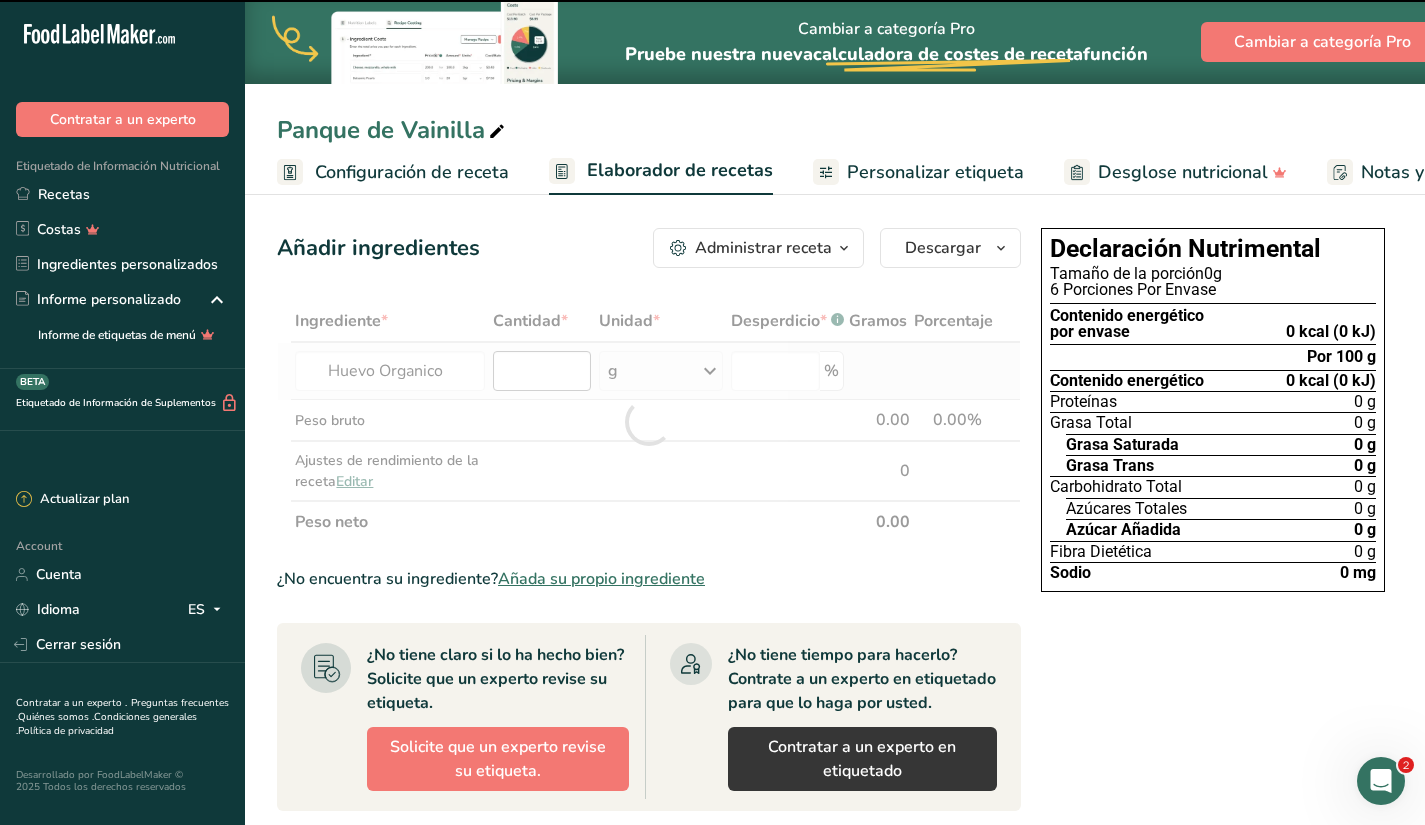 type on "0" 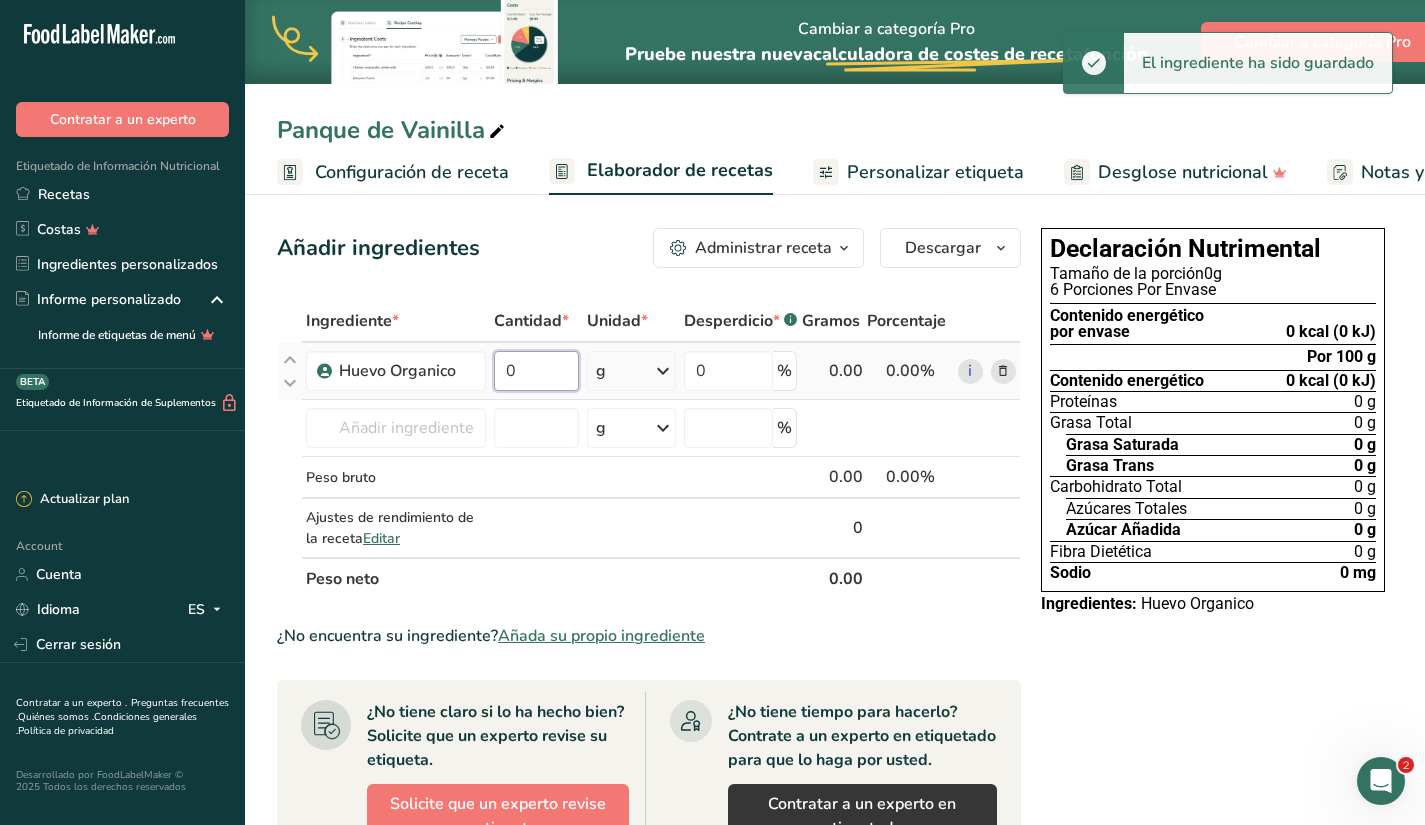 click on "0" at bounding box center [536, 371] 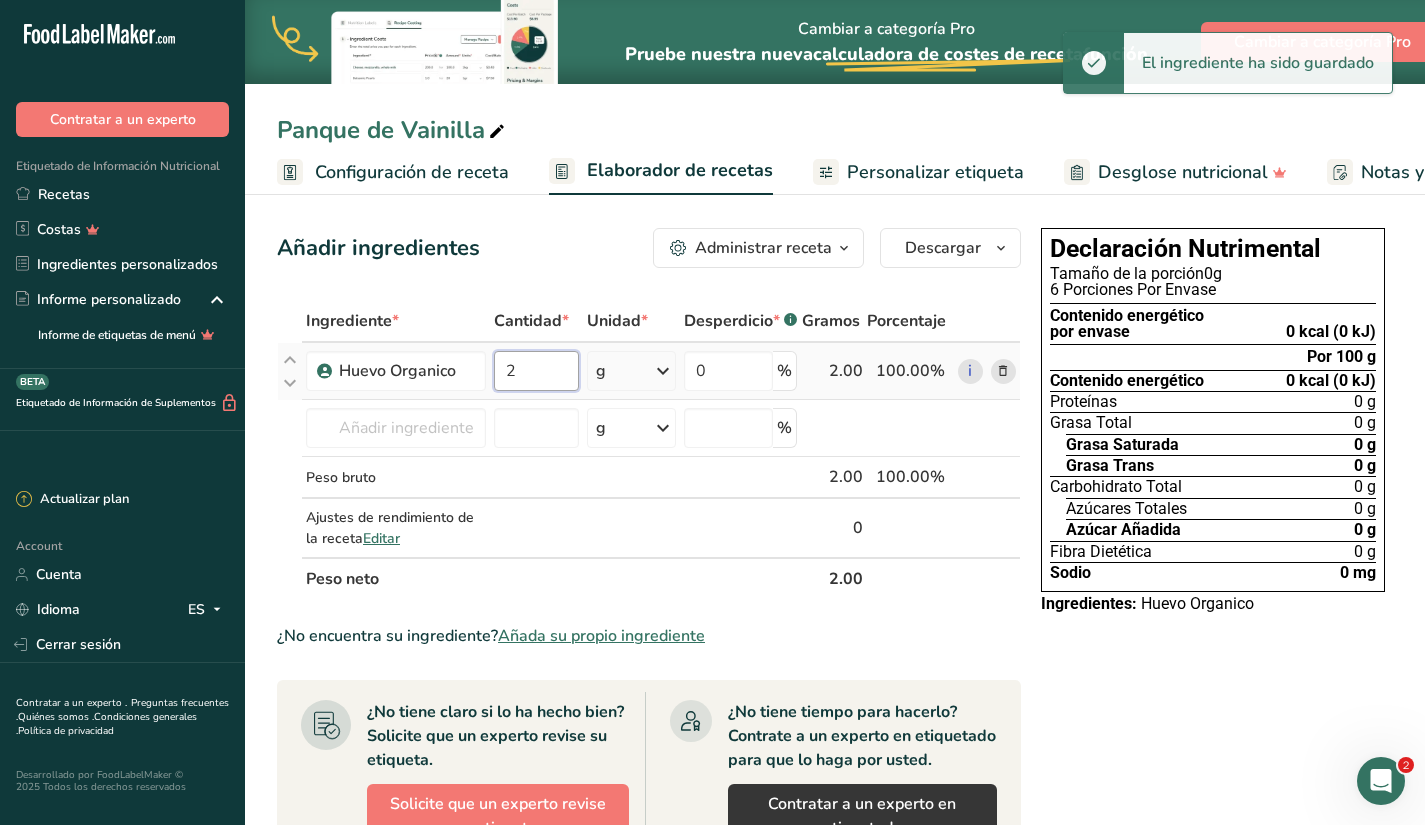 type on "2" 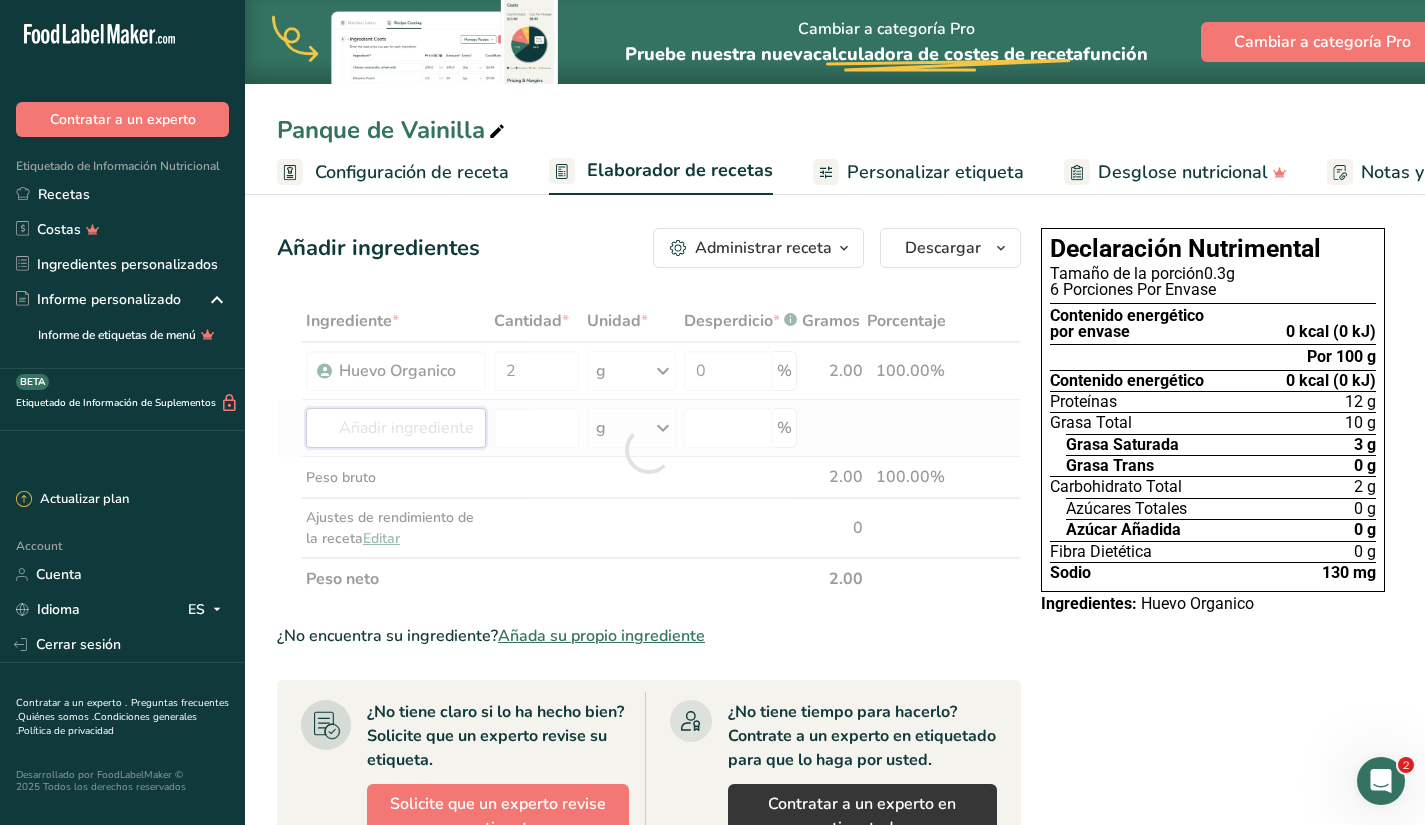 click on "Ingrediente *
Cantidad *
Unidad *
Desperdicio *   .a-a{fill:#347362;}.b-a{fill:#fff;}          Gramos
Porcentaje
Huevo Organico
2
g
Unidades de peso
g
kg
mg
Ver más
Unidades de volumen
[GEOGRAPHIC_DATA]
mL
onza líquida
Ver más
0
%
2.00
100.00%
i
Huevo Organico
Huevo, entero, cocido, duro
Huevo, yema, crudo, fresco
[PERSON_NAME], clara, cruda, fresca
Huevo, entero, crudo, fresco
Ver todos los resultados
g" at bounding box center [649, 450] 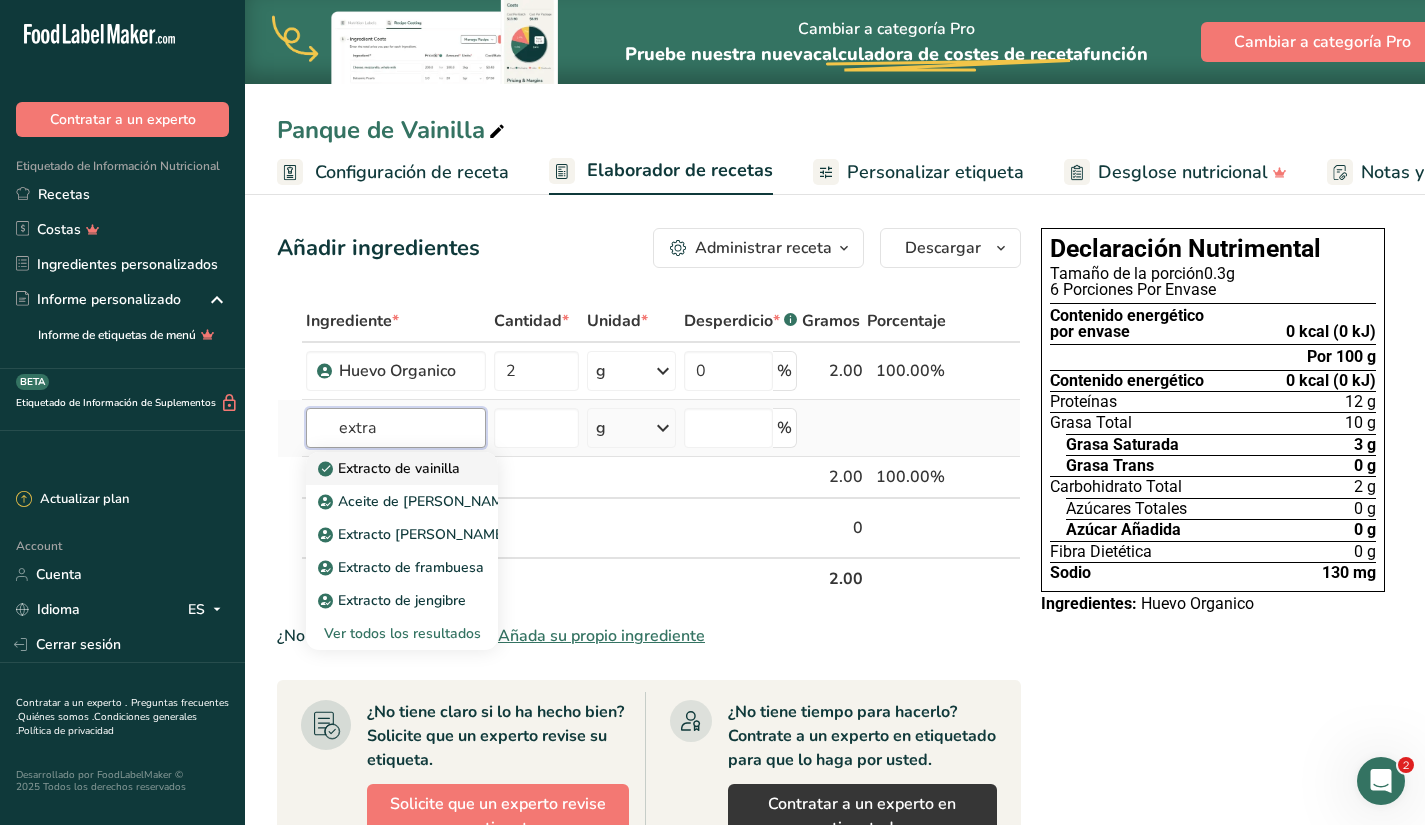 type on "Vanilla extract" 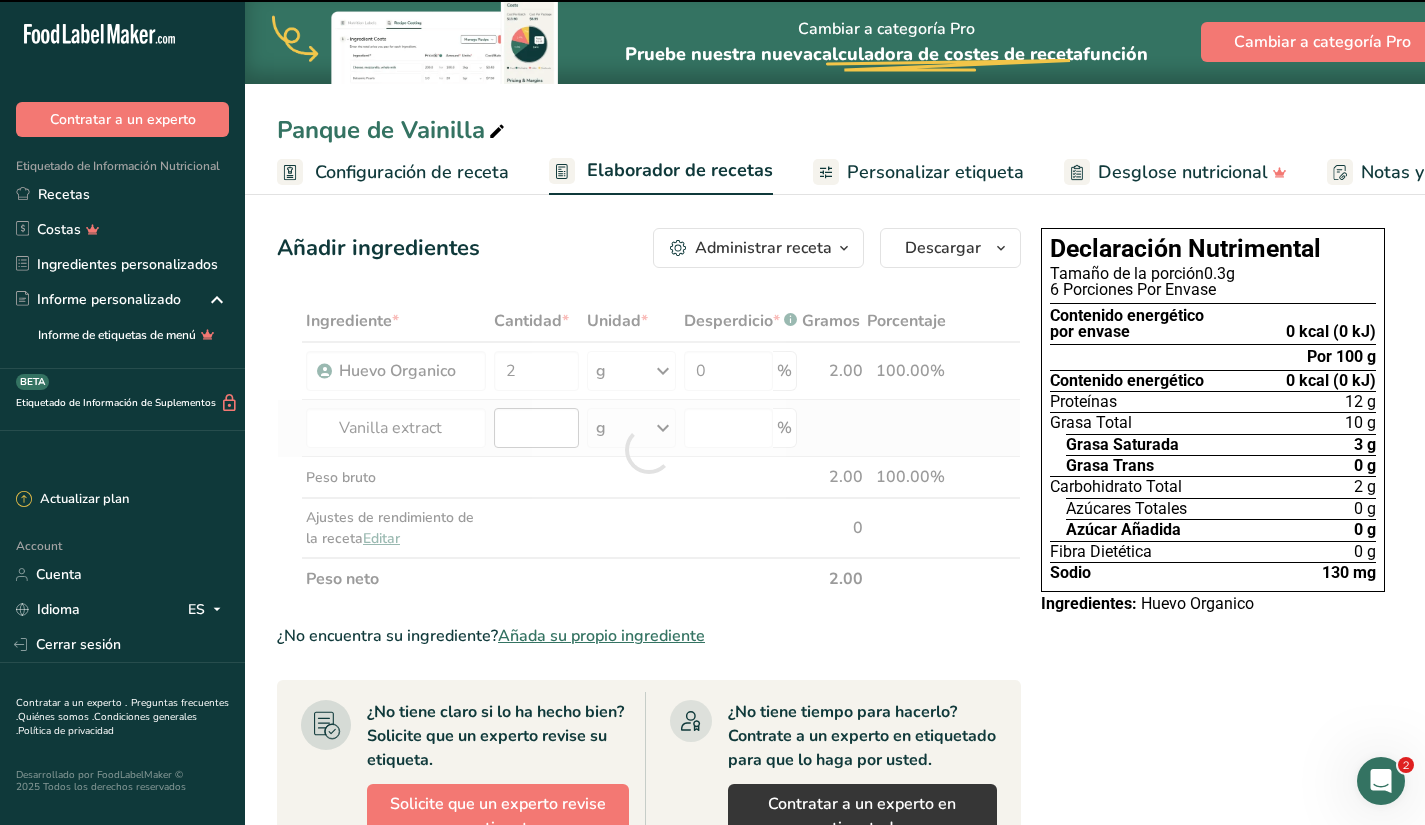type on "0" 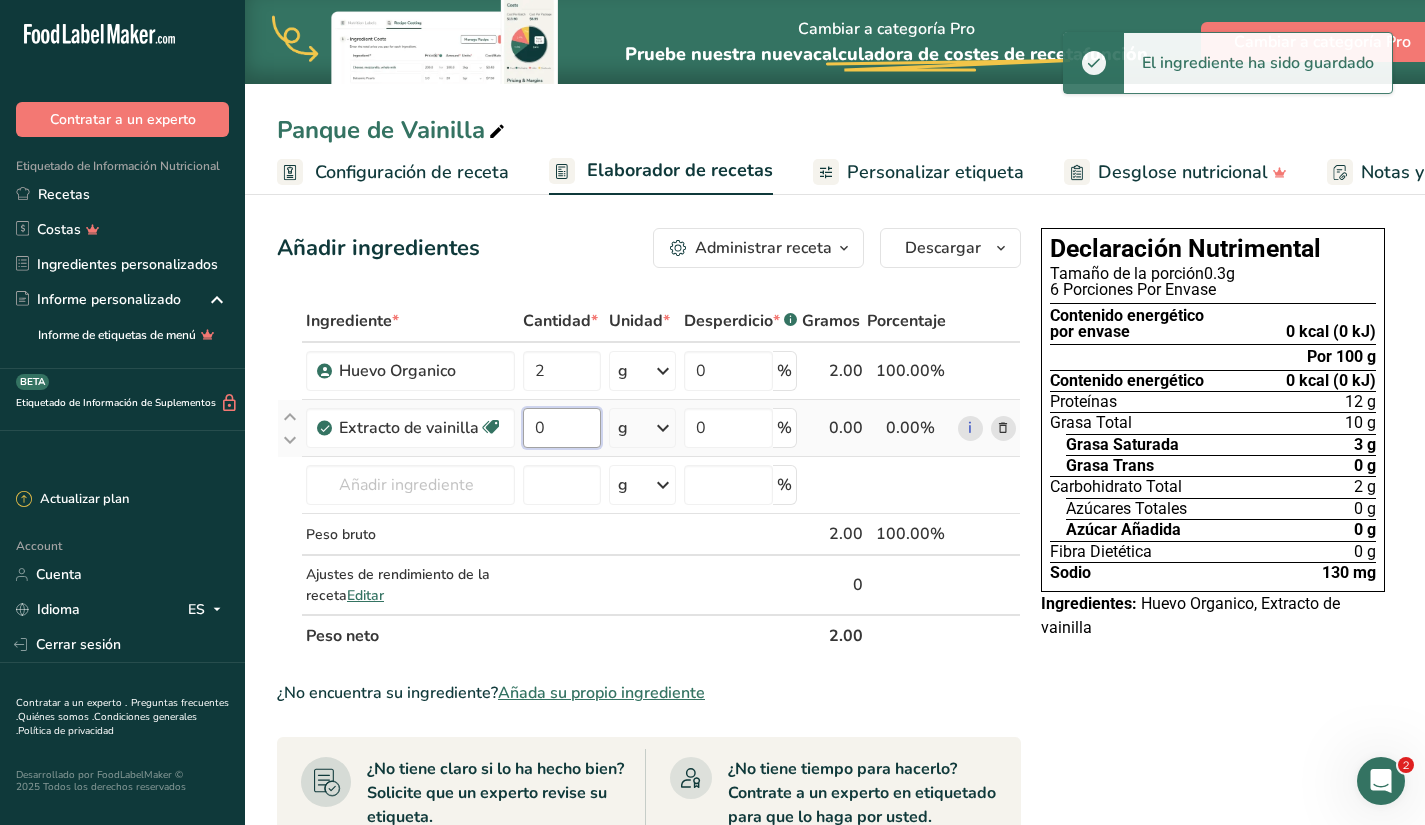 click on "0" at bounding box center (561, 428) 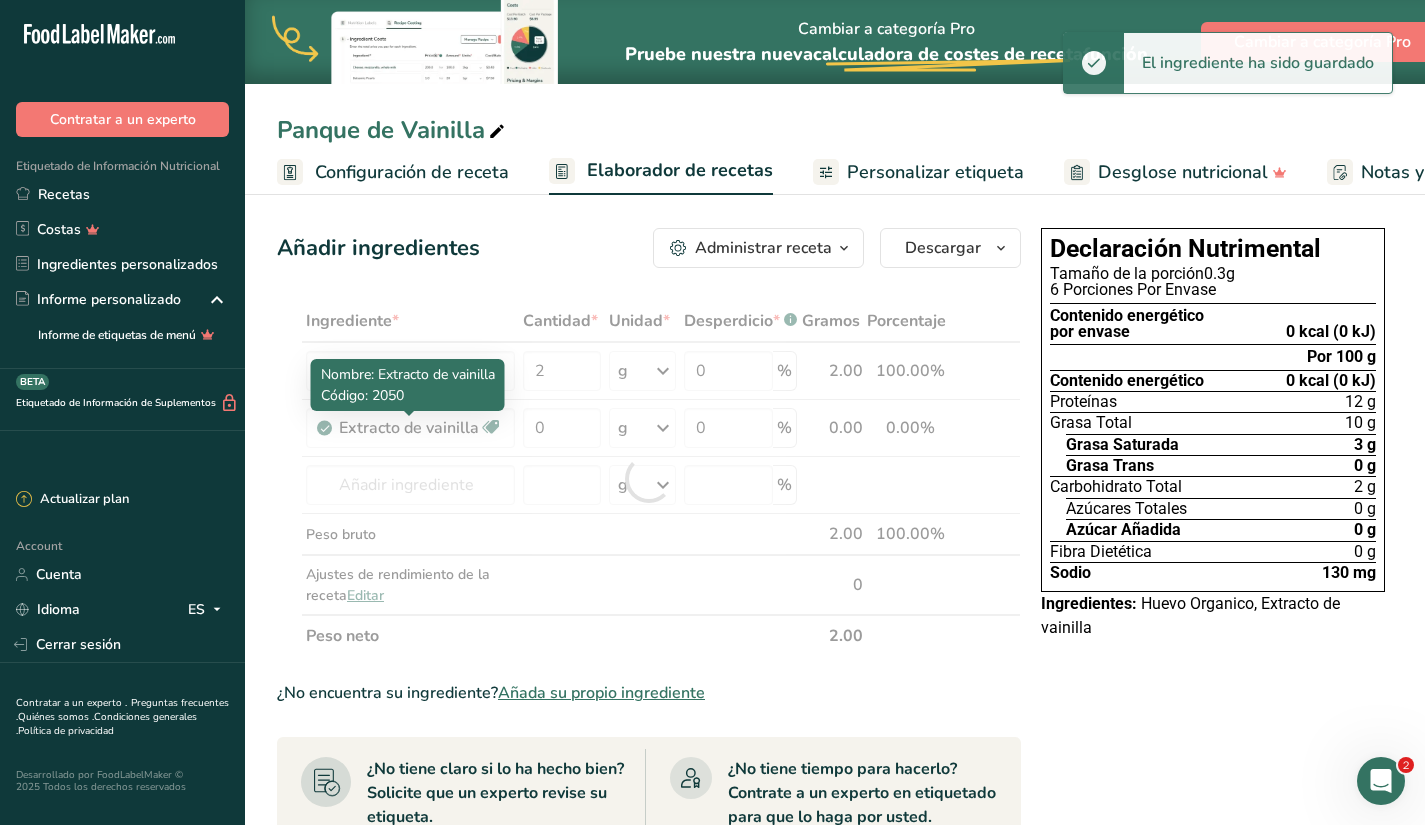 drag, startPoint x: 361, startPoint y: 425, endPoint x: 328, endPoint y: 433, distance: 33.955853 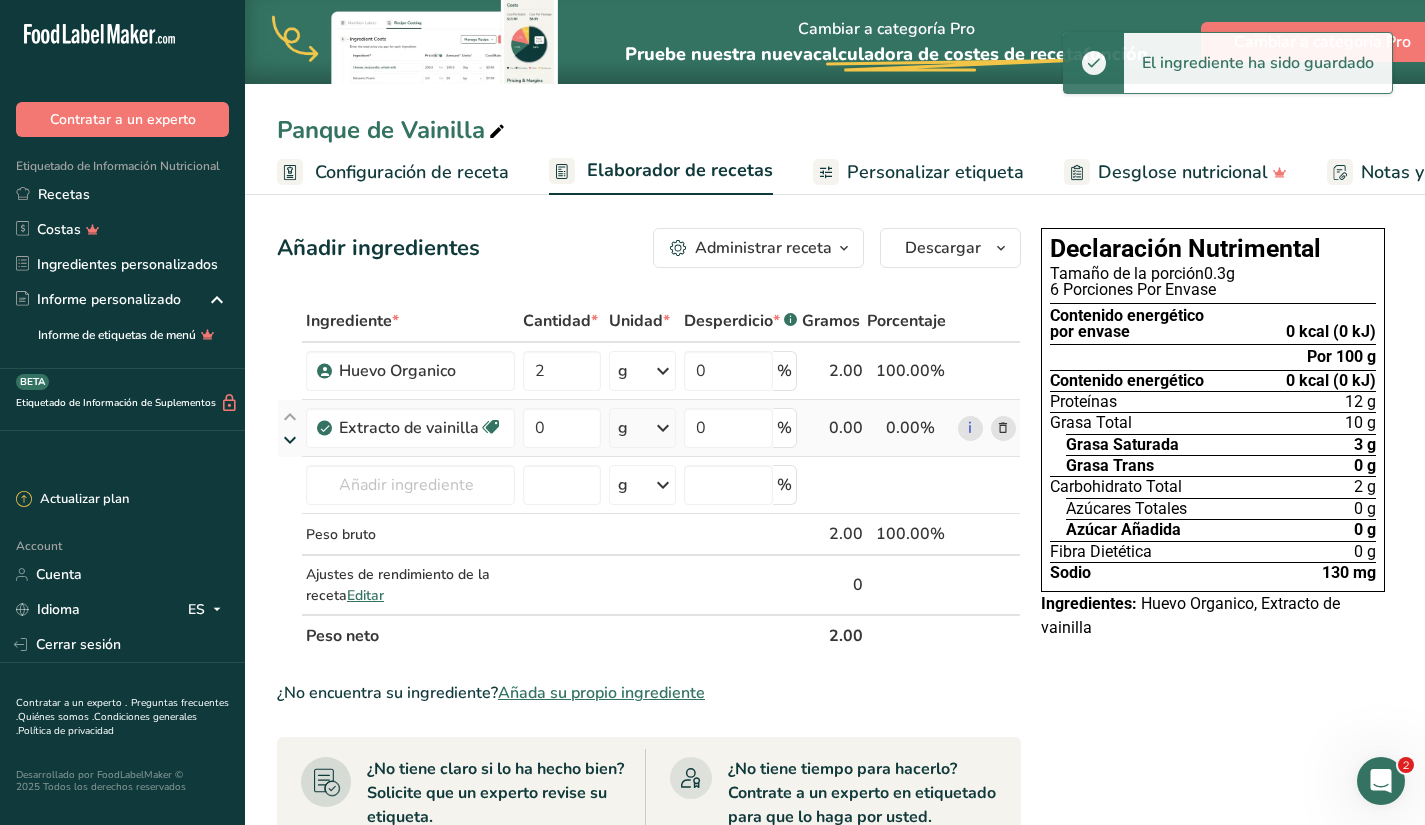 click at bounding box center (290, 440) 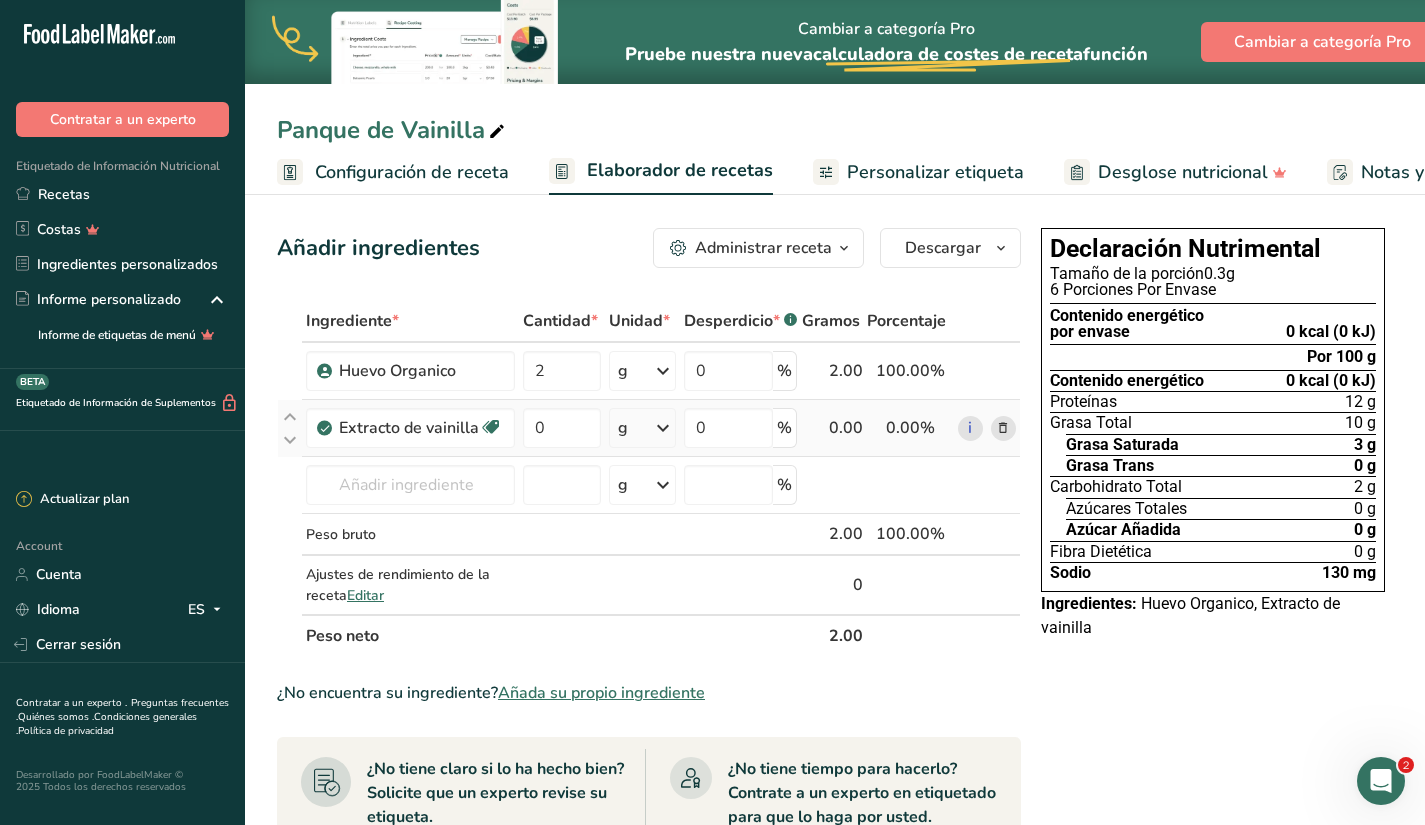 click at bounding box center [1003, 428] 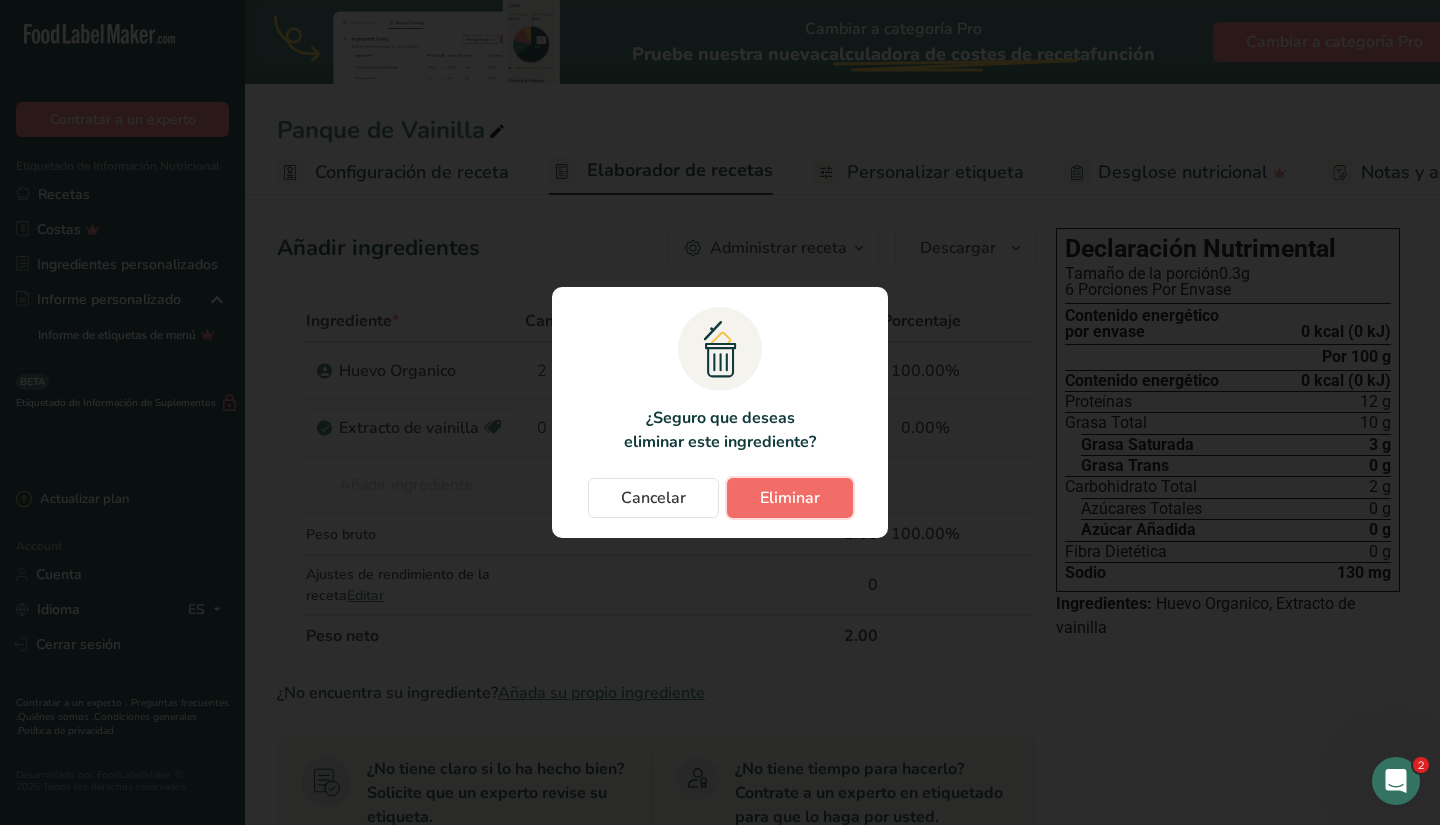 click on "Eliminar" at bounding box center [790, 498] 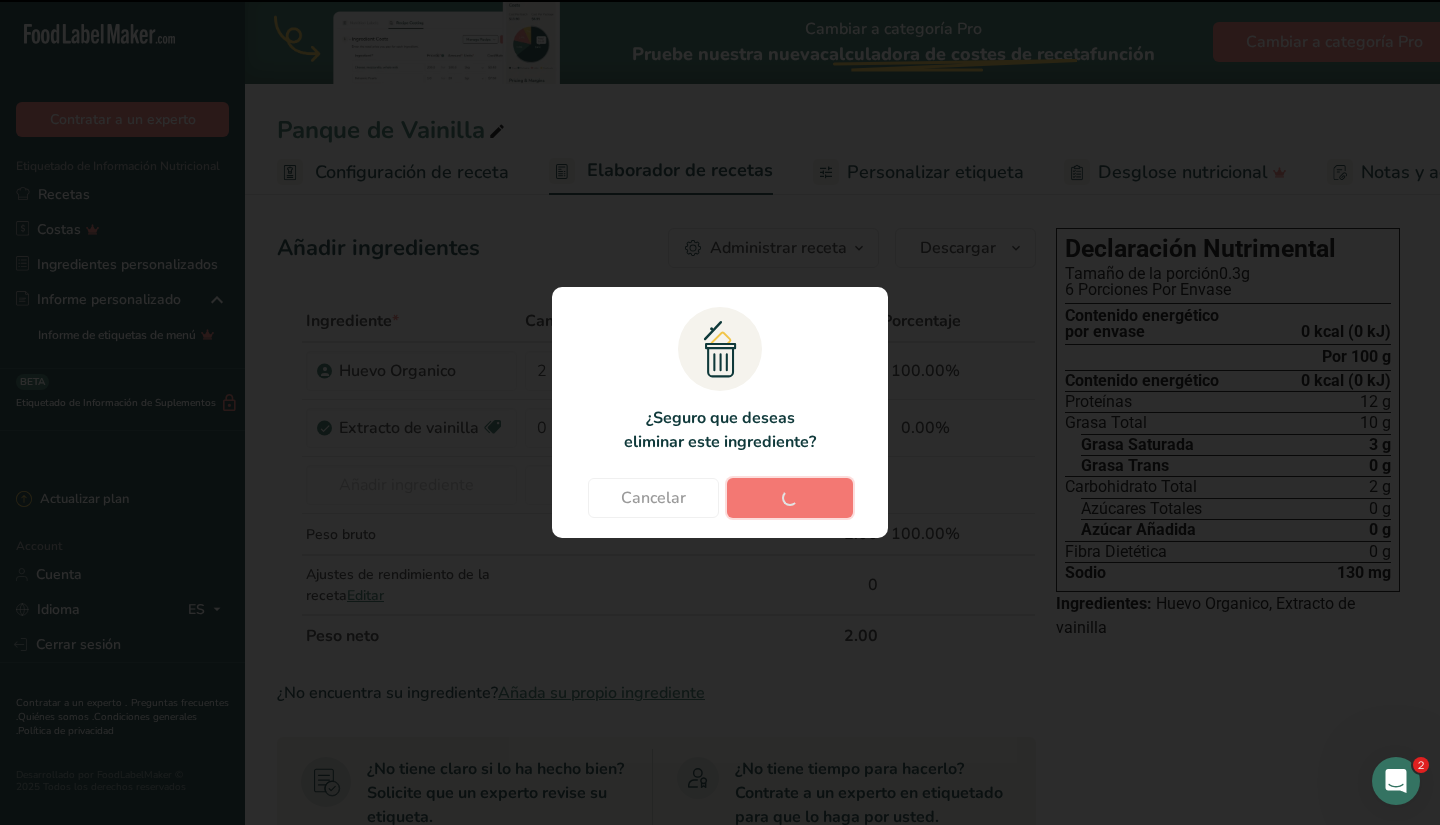 type 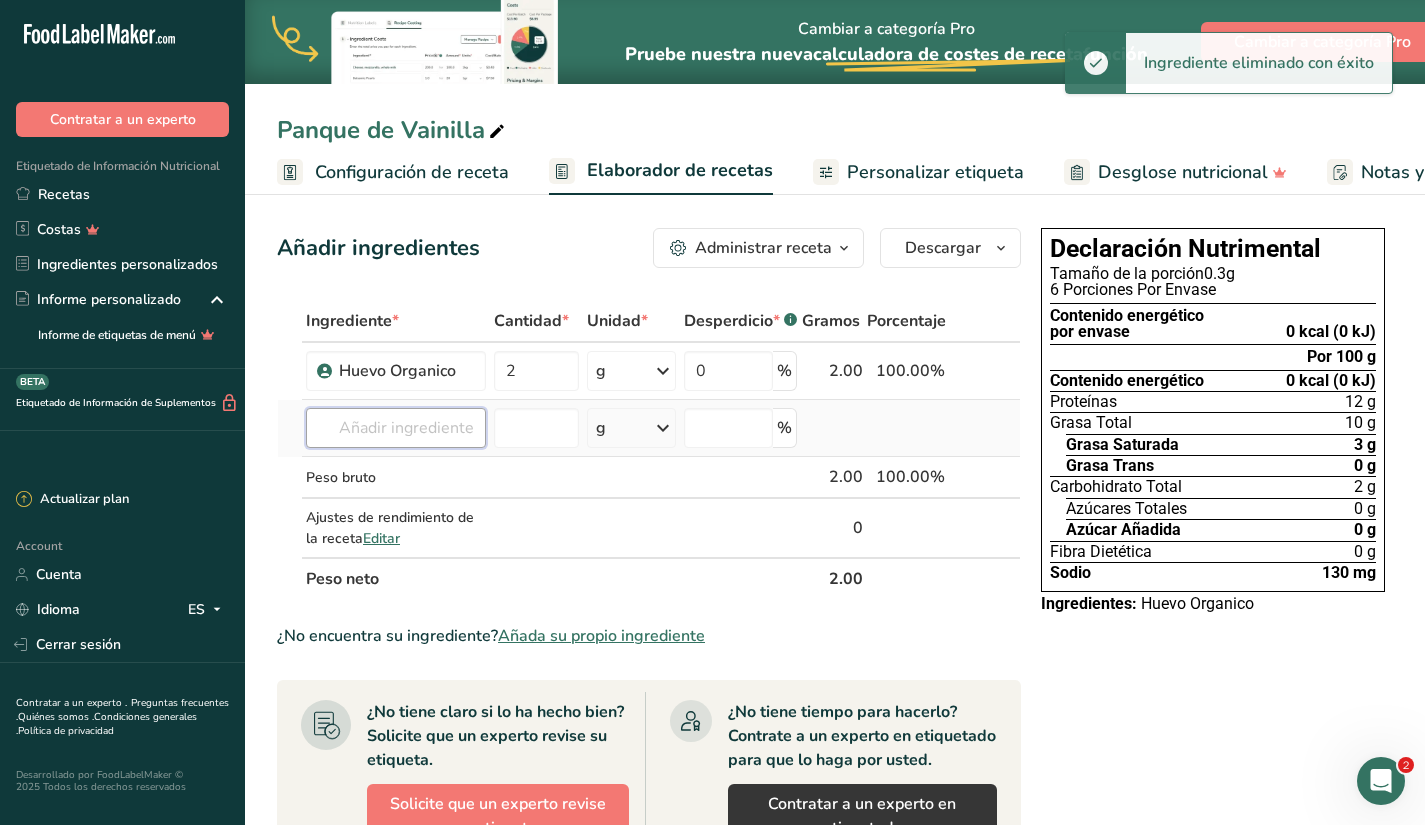 click at bounding box center [396, 428] 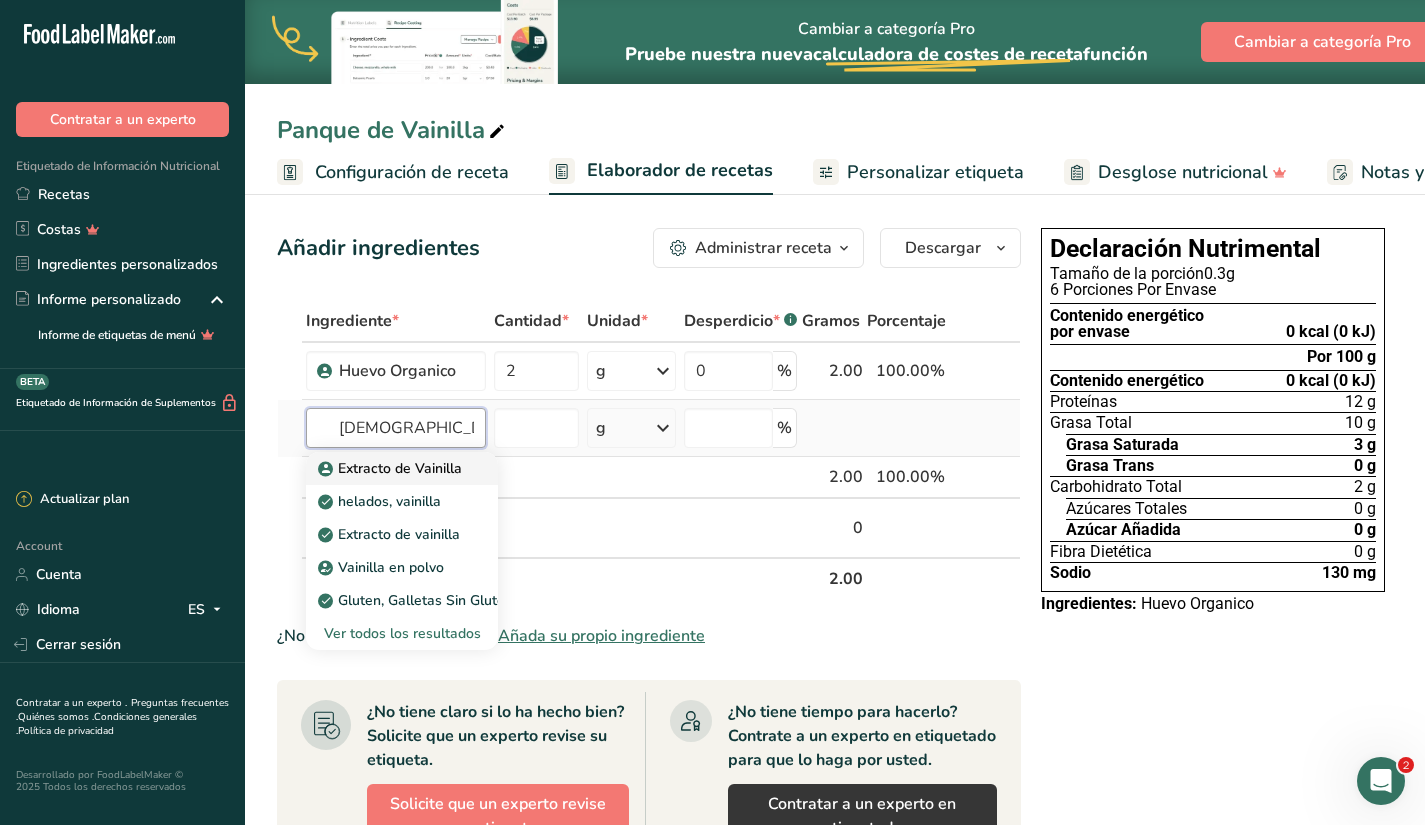 type on "Extracto de Vainilla" 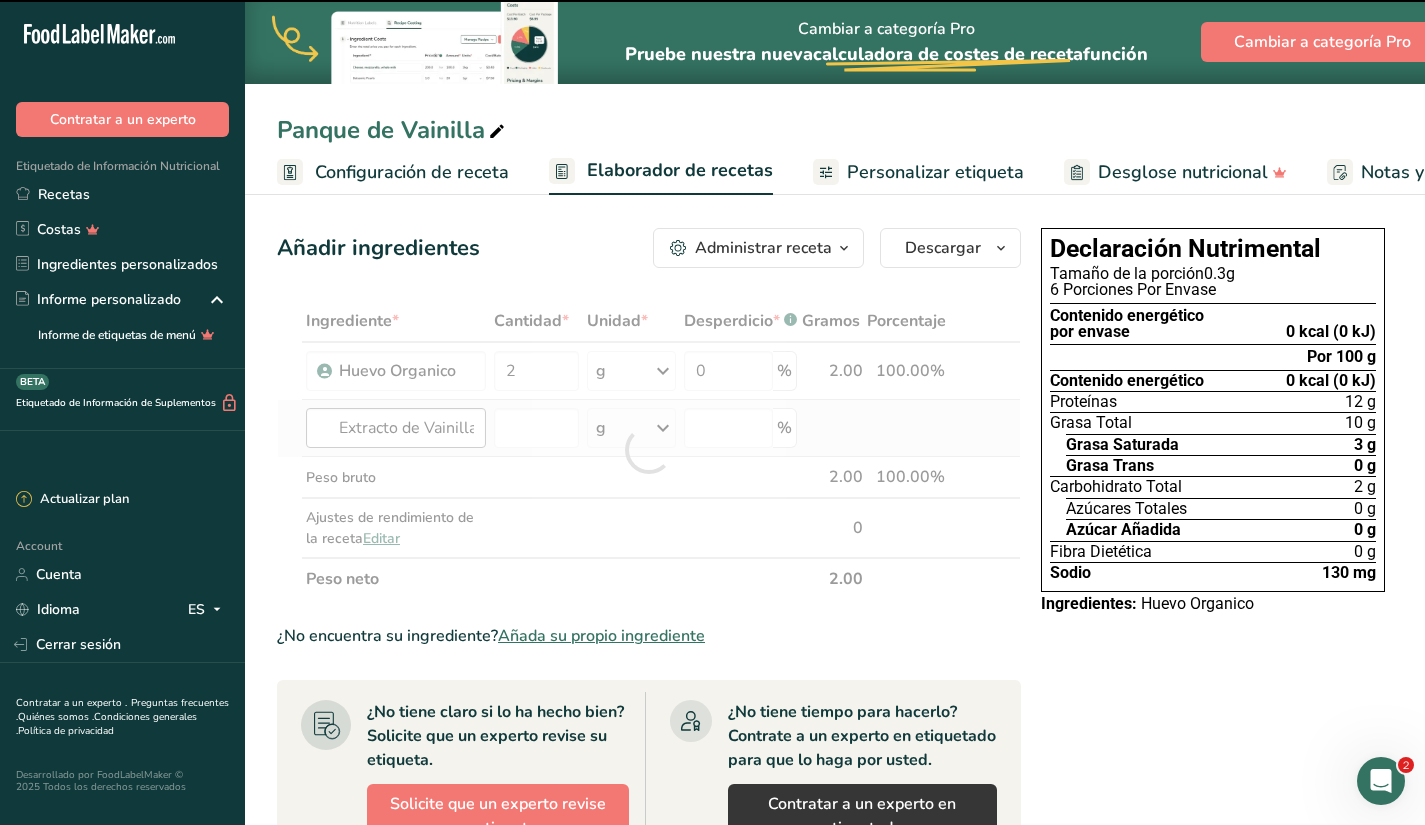 type on "0" 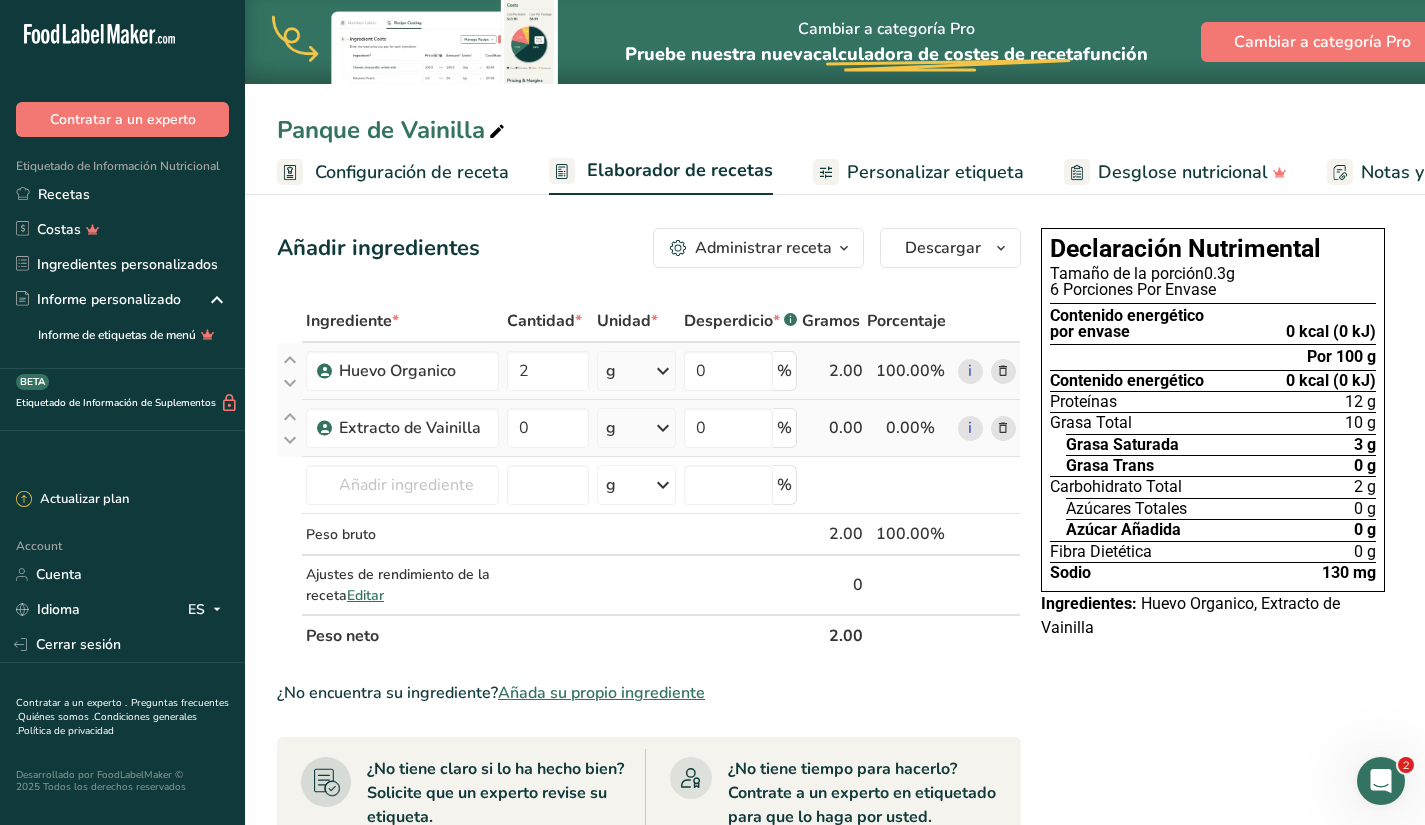 click on "g" at bounding box center (636, 371) 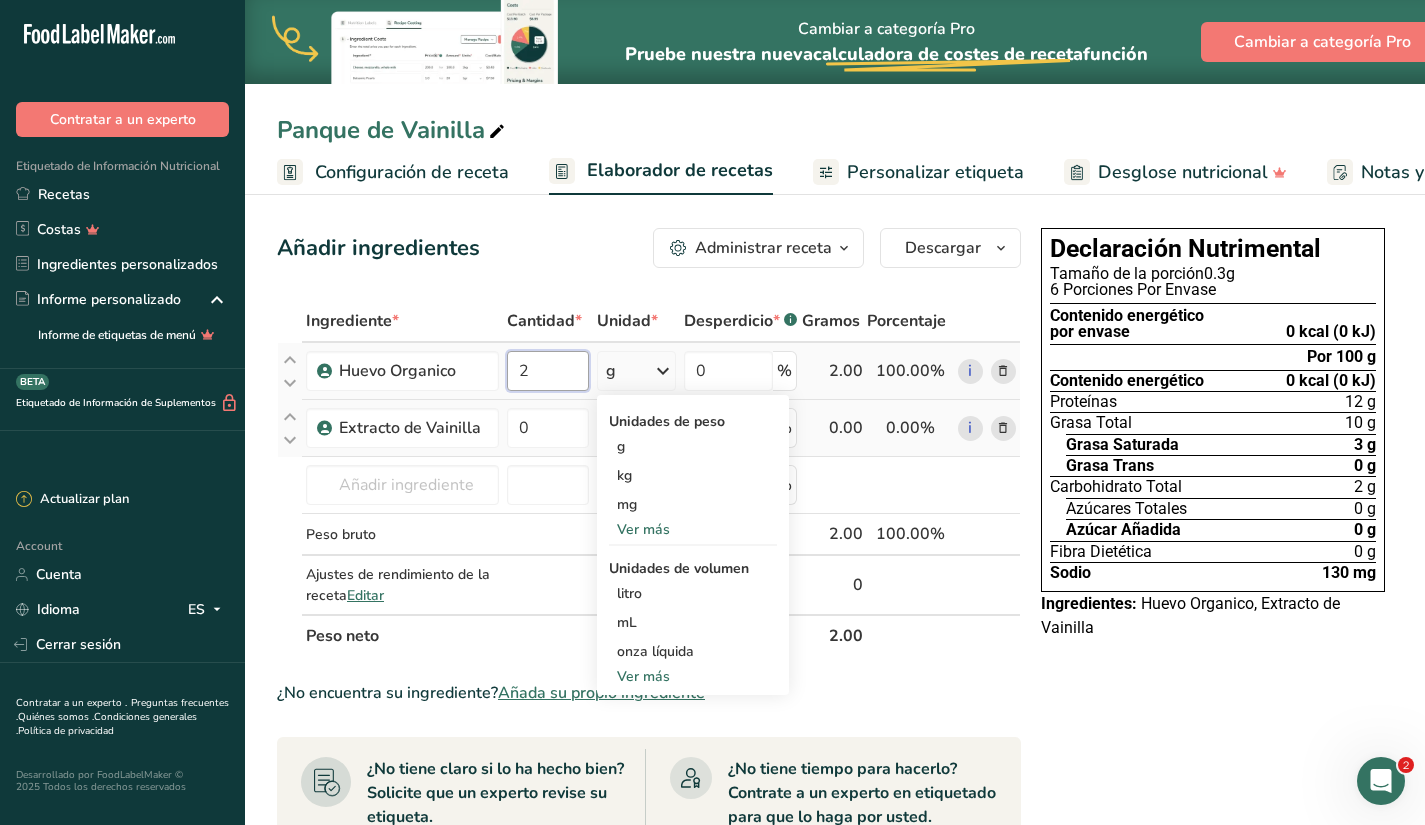 click on "2" at bounding box center [547, 371] 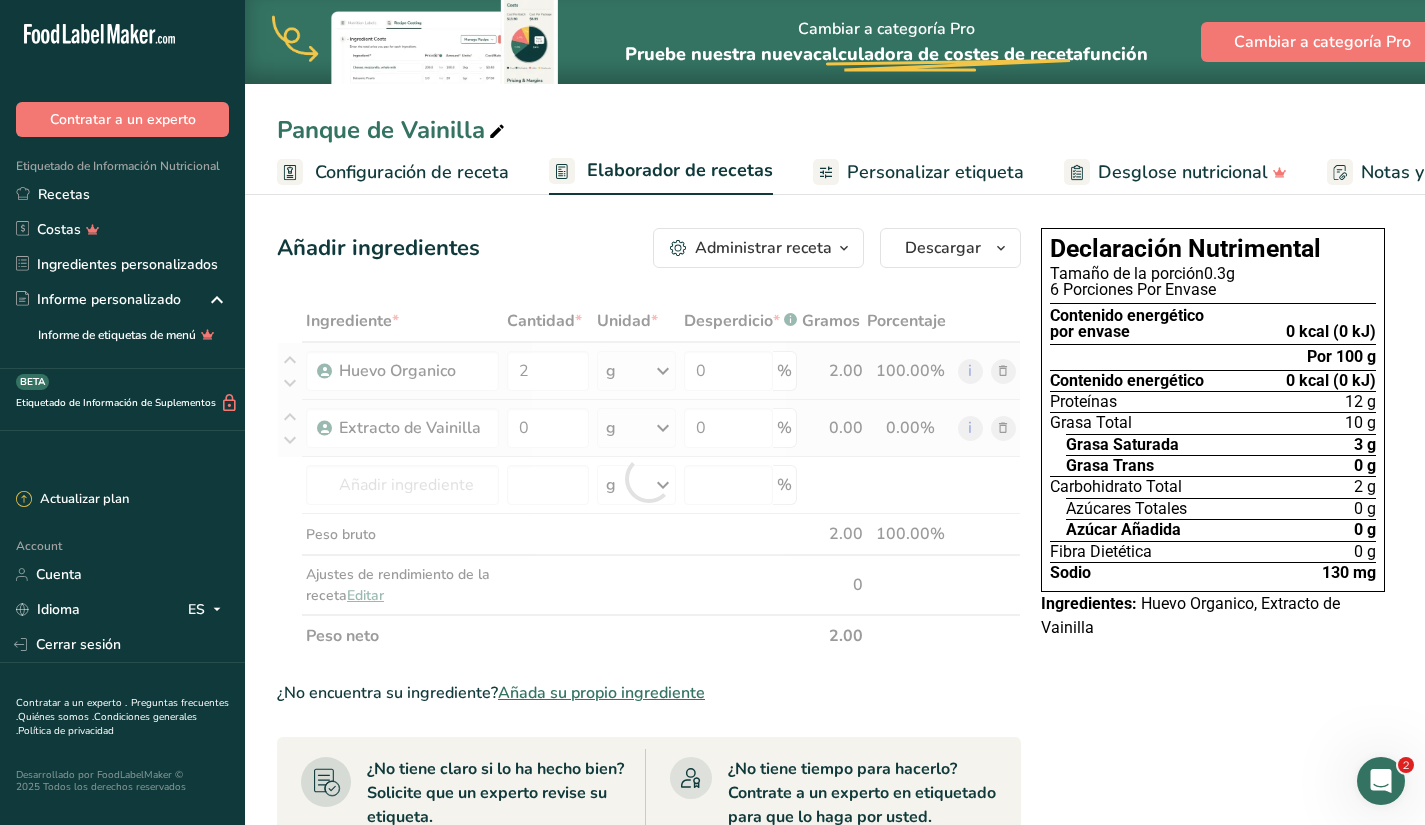 click on "Ingrediente *
Cantidad *
Unidad *
Desperdicio *   .a-a{fill:#347362;}.b-a{fill:#fff;}          Gramos
Porcentaje
Huevo Organico
2
g
Unidades de peso
g
kg
mg
Ver más
Unidades de volumen
[GEOGRAPHIC_DATA]
mL
onza líquida
Ver más
0
%
2.00
100.00%
i
Extracto de Vainilla
0
g
Unidades de peso
g
kg
mg
Ver más
Unidades de volumen
[GEOGRAPHIC_DATA]
mL
onza líquida
Ver más
0
%
0.00
0.00%" at bounding box center [649, 478] 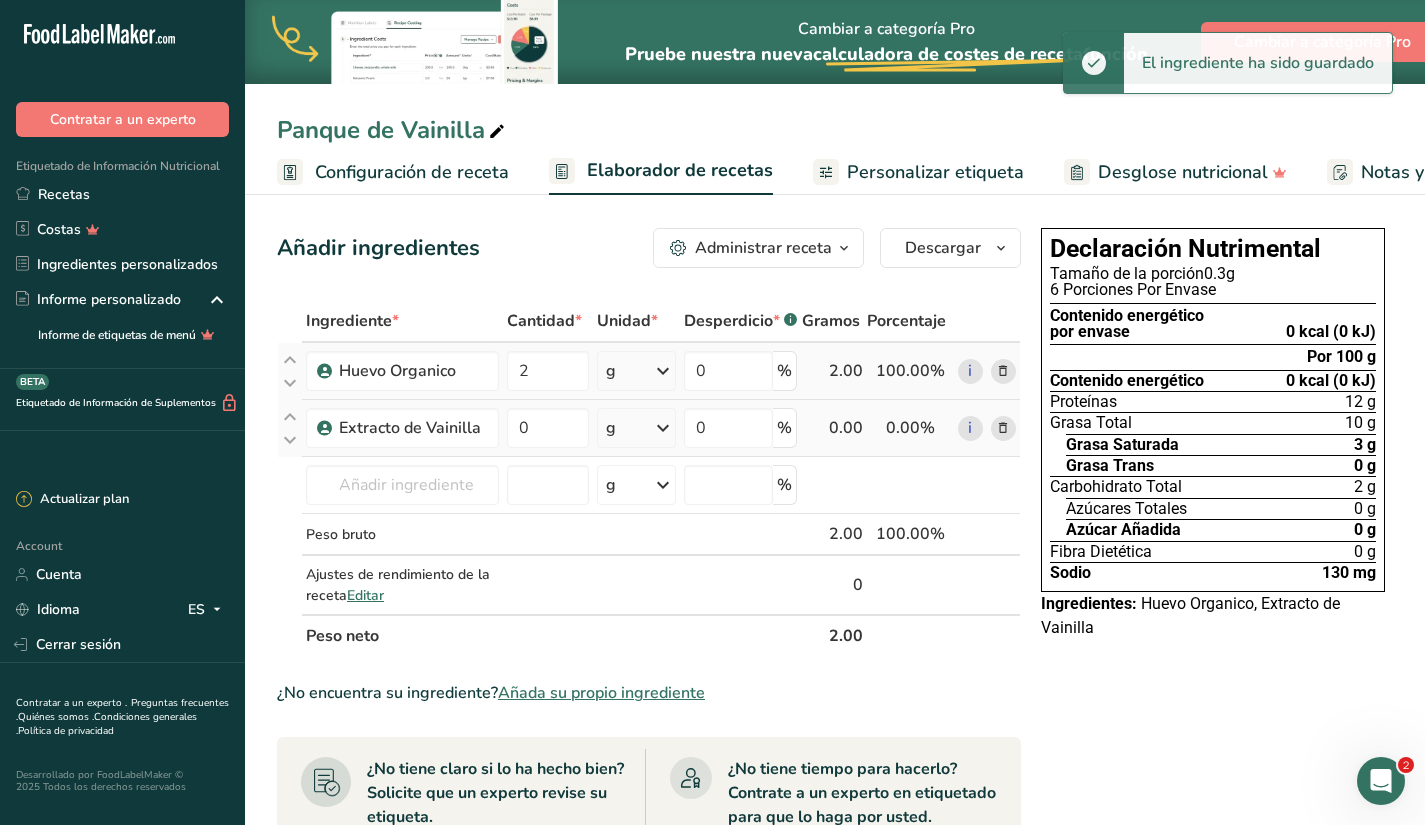 click at bounding box center [663, 371] 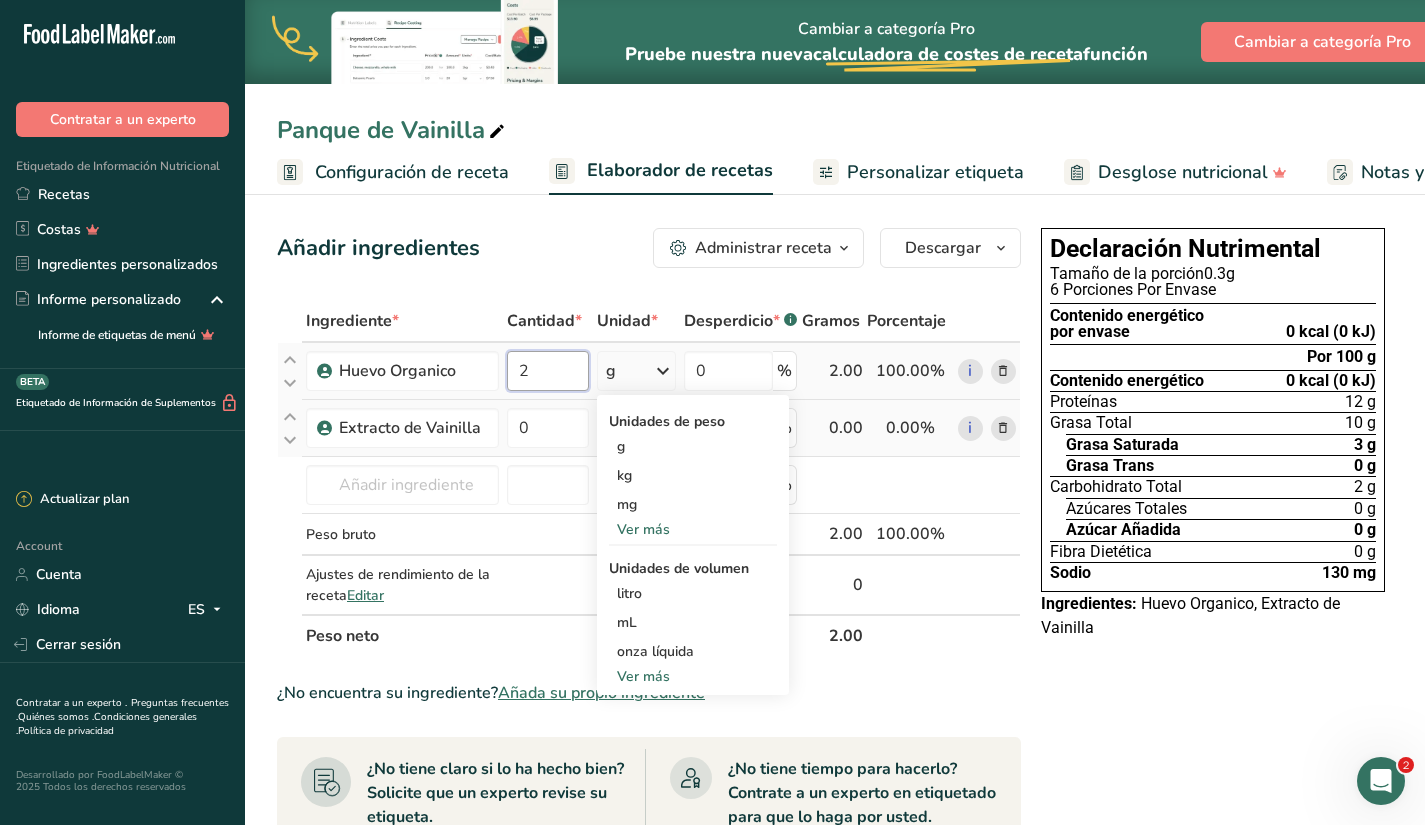 click on "2" at bounding box center (547, 371) 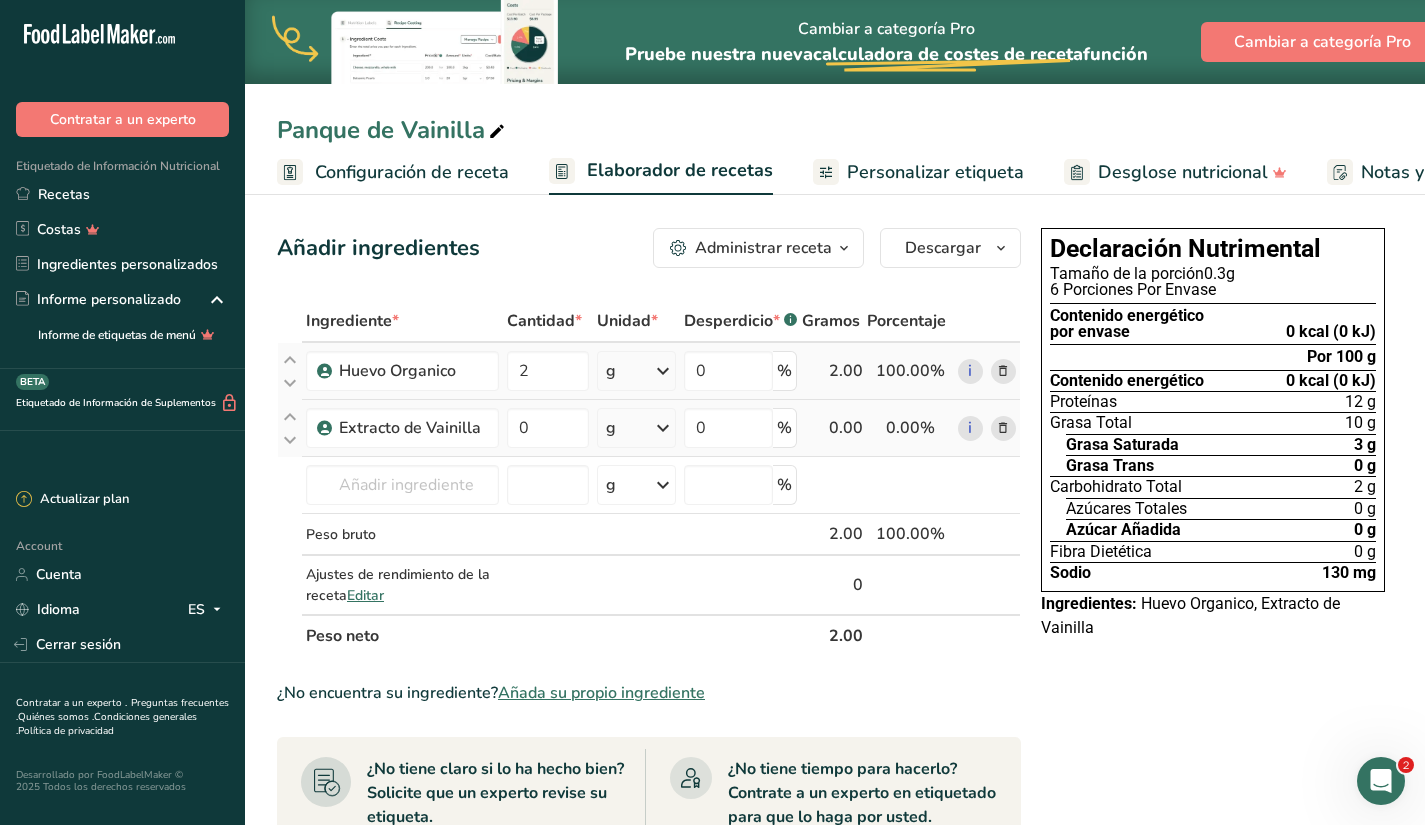 click on "Ingrediente *
Cantidad *
Unidad *
Desperdicio *   .a-a{fill:#347362;}.b-a{fill:#fff;}          Gramos
Porcentaje
Huevo Organico
2
g
Unidades de peso
g
kg
mg
Ver más
Unidades de volumen
[GEOGRAPHIC_DATA]
mL
onza líquida
Ver más
0
%
2.00
100.00%
i
Extracto de Vainilla
0
g
Unidades de peso
g
kg
mg
Ver más
Unidades de volumen
[GEOGRAPHIC_DATA]
mL
onza líquida
Ver más
0
%
0.00
0.00%" at bounding box center [649, 478] 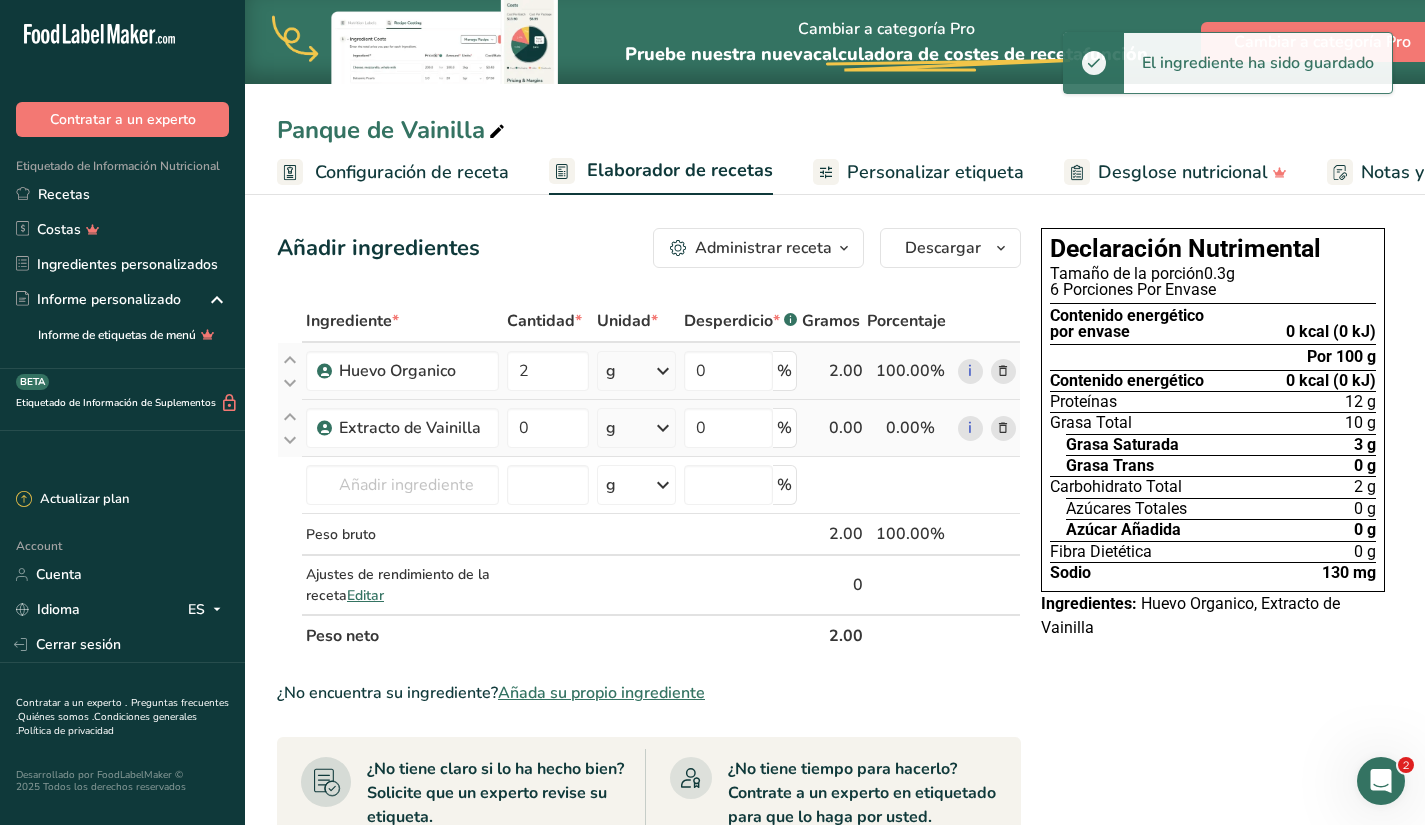 click at bounding box center [663, 371] 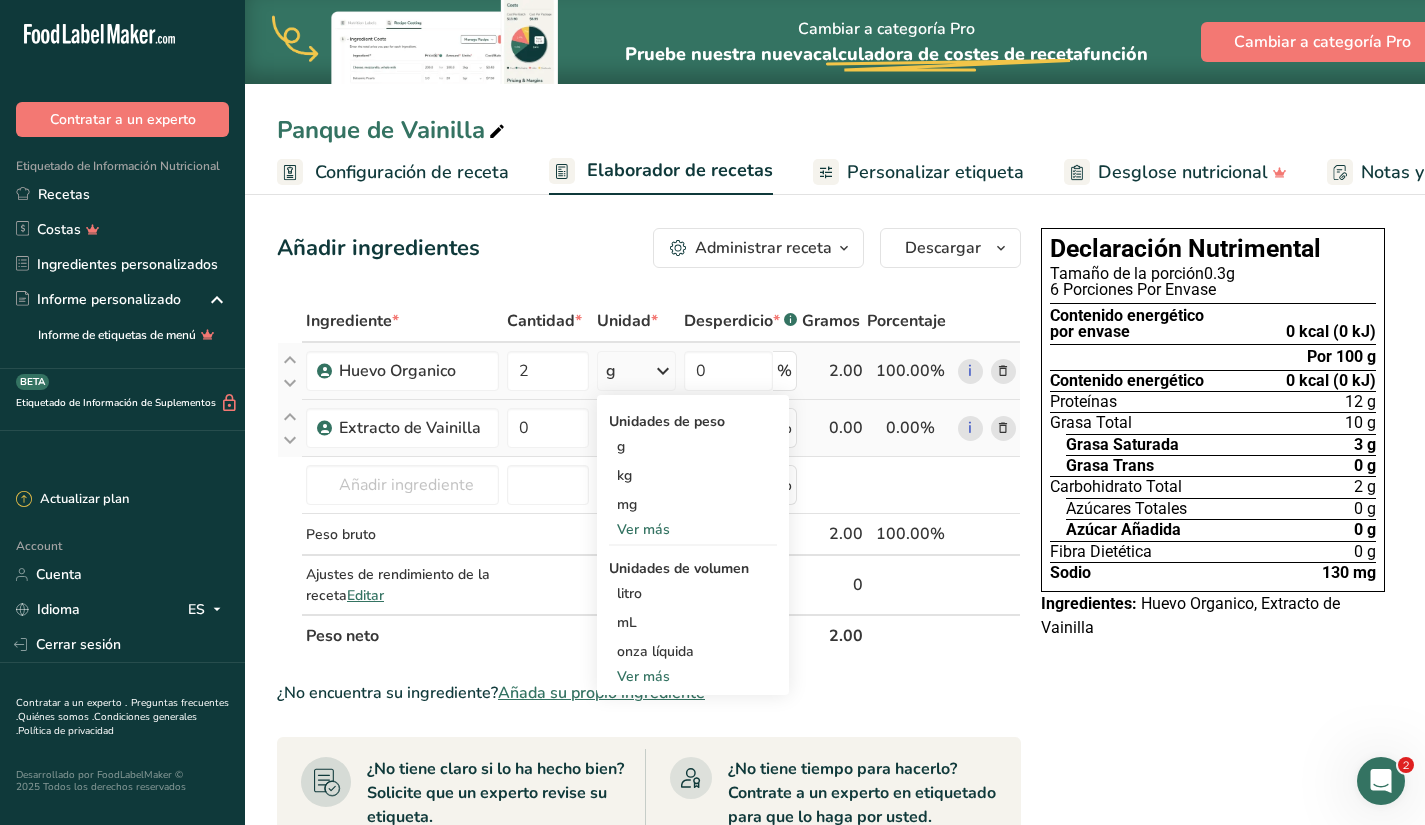 click on "Ver más" at bounding box center (693, 529) 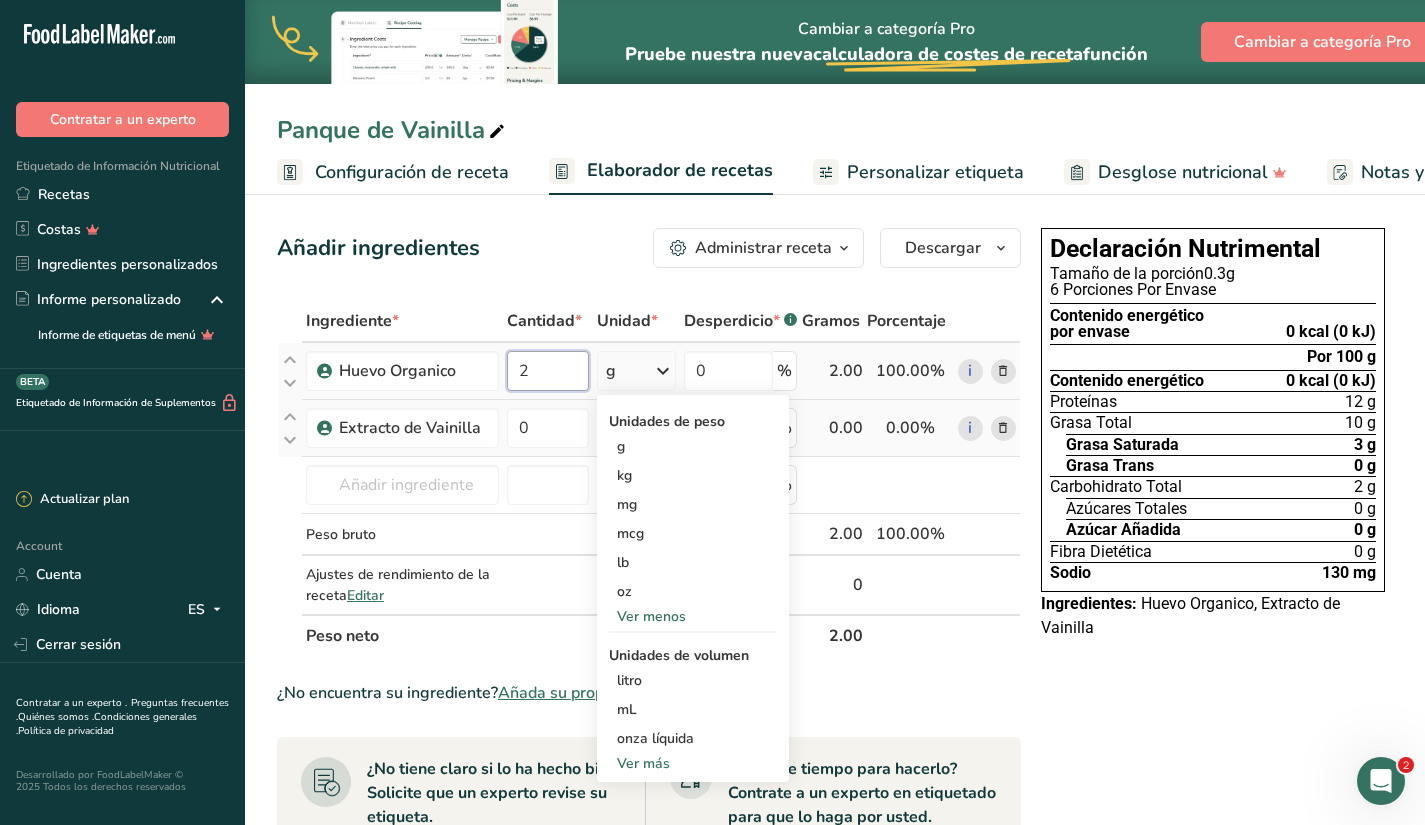 click on "2" at bounding box center (547, 371) 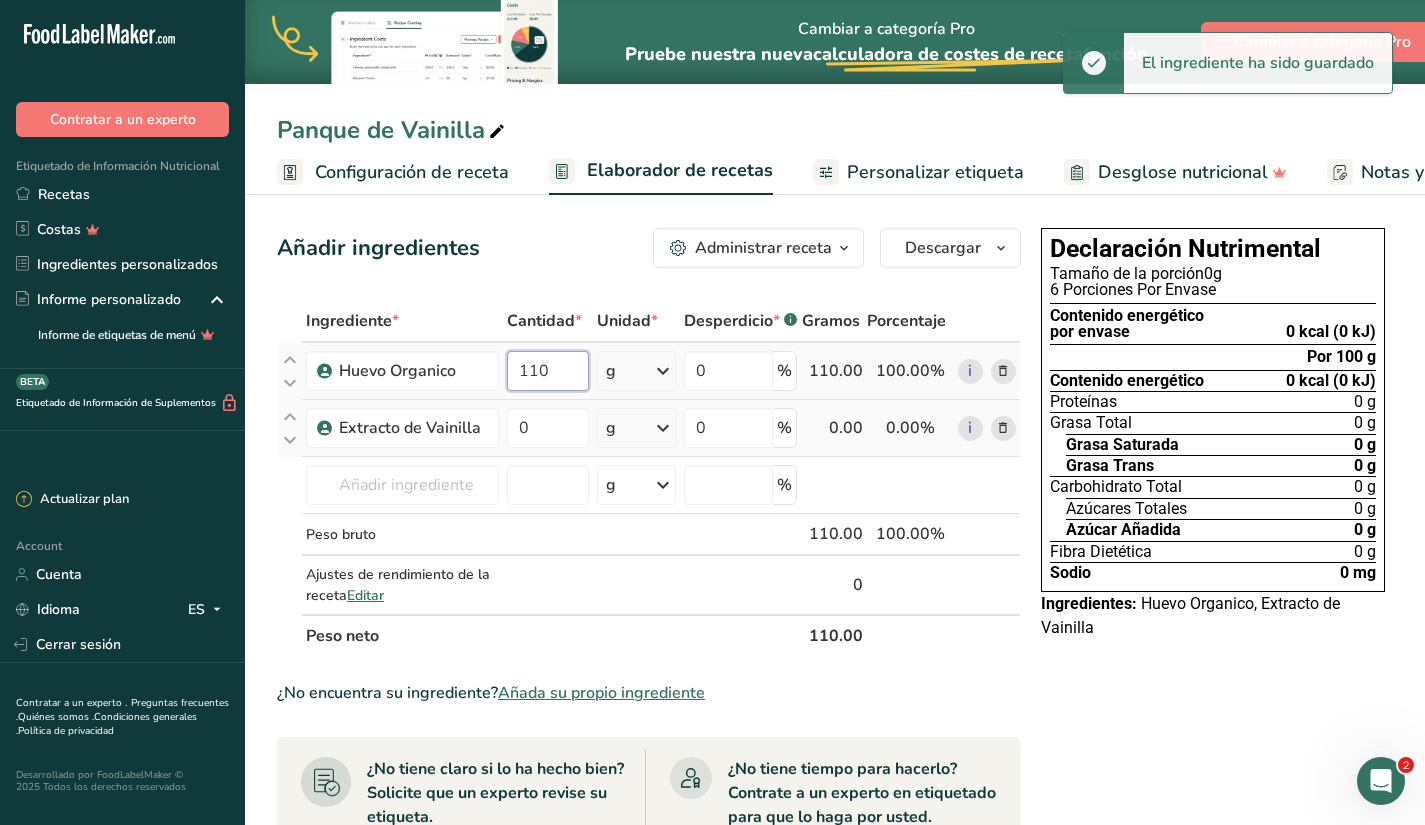 type on "110" 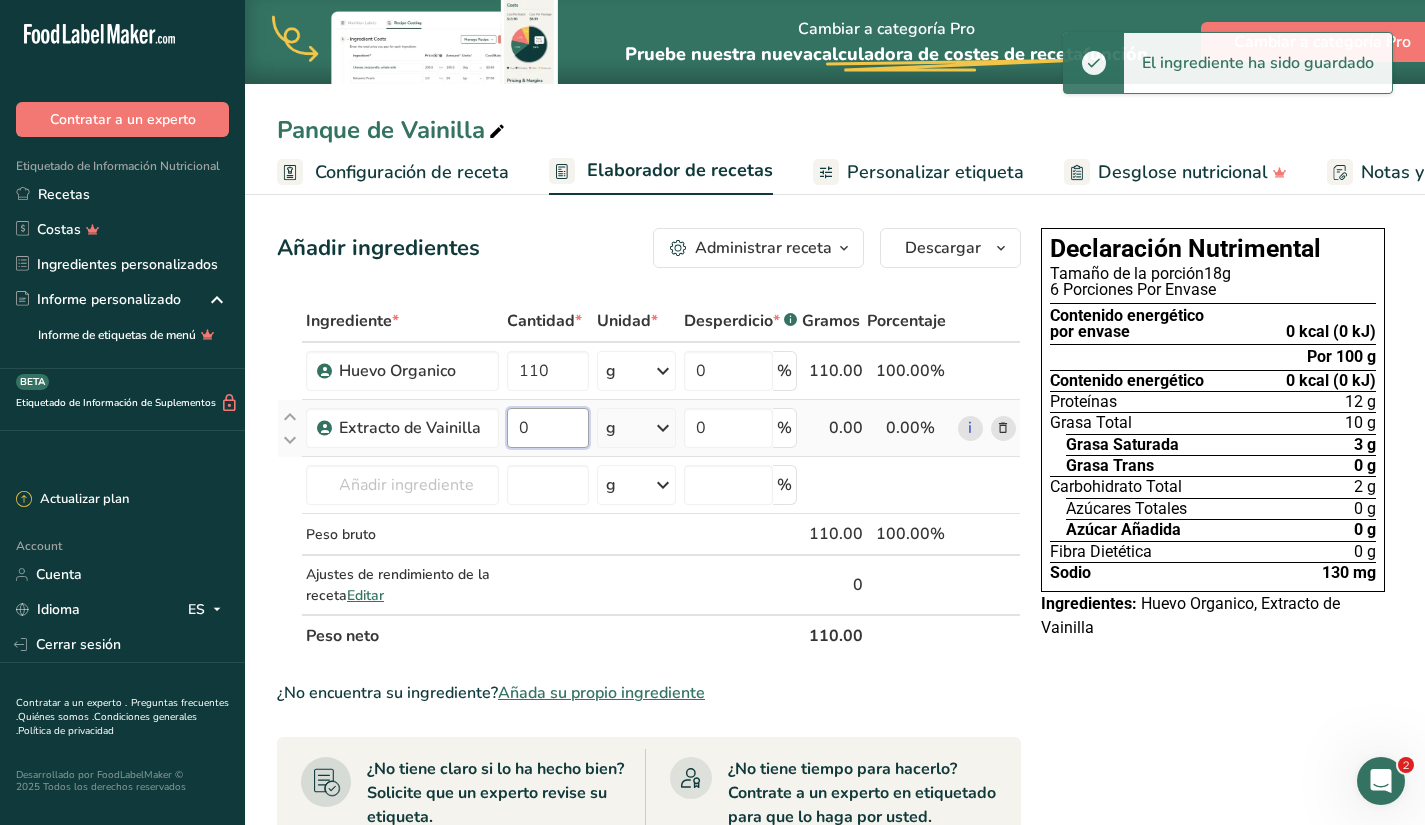 click on "0" at bounding box center [547, 428] 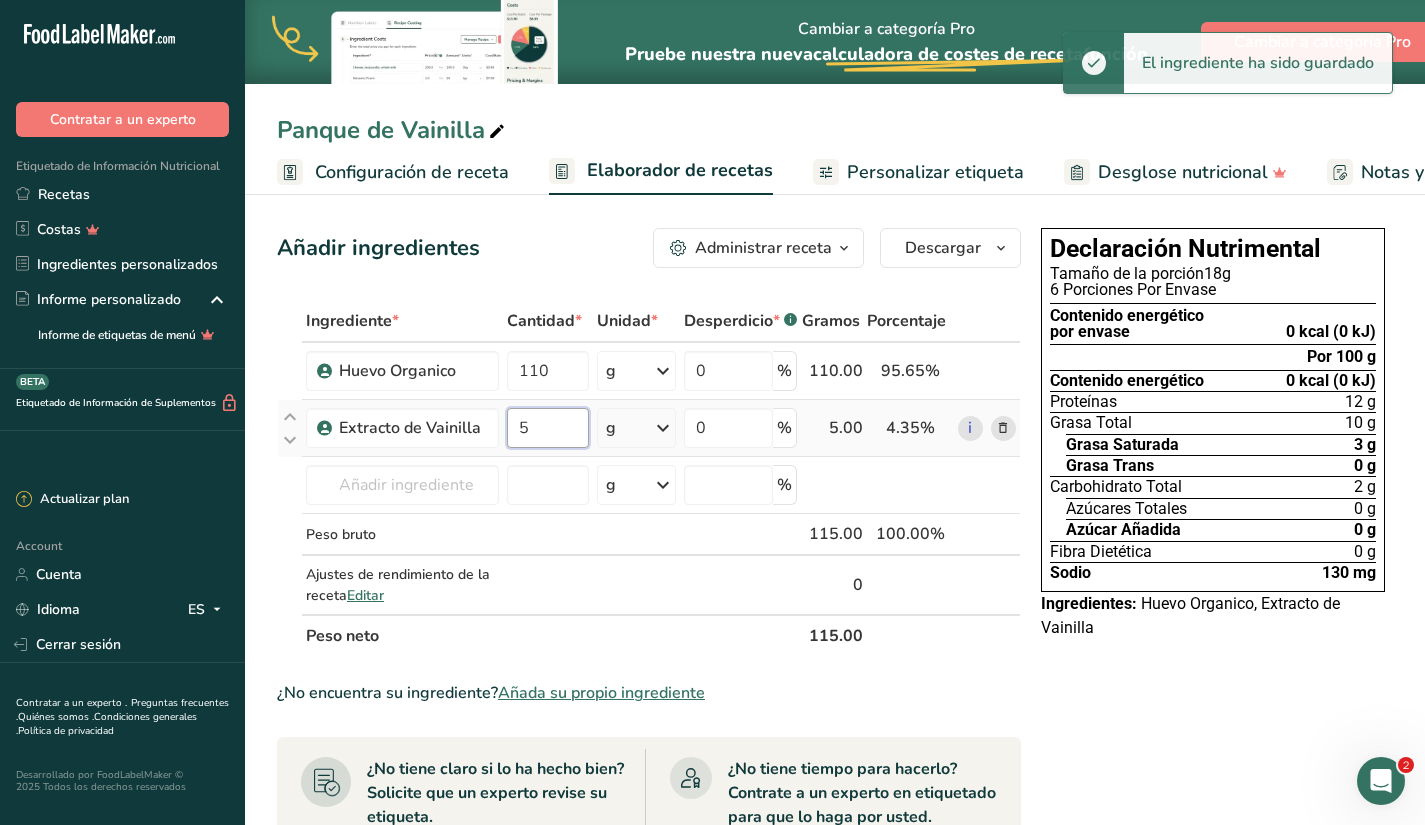 type on "5" 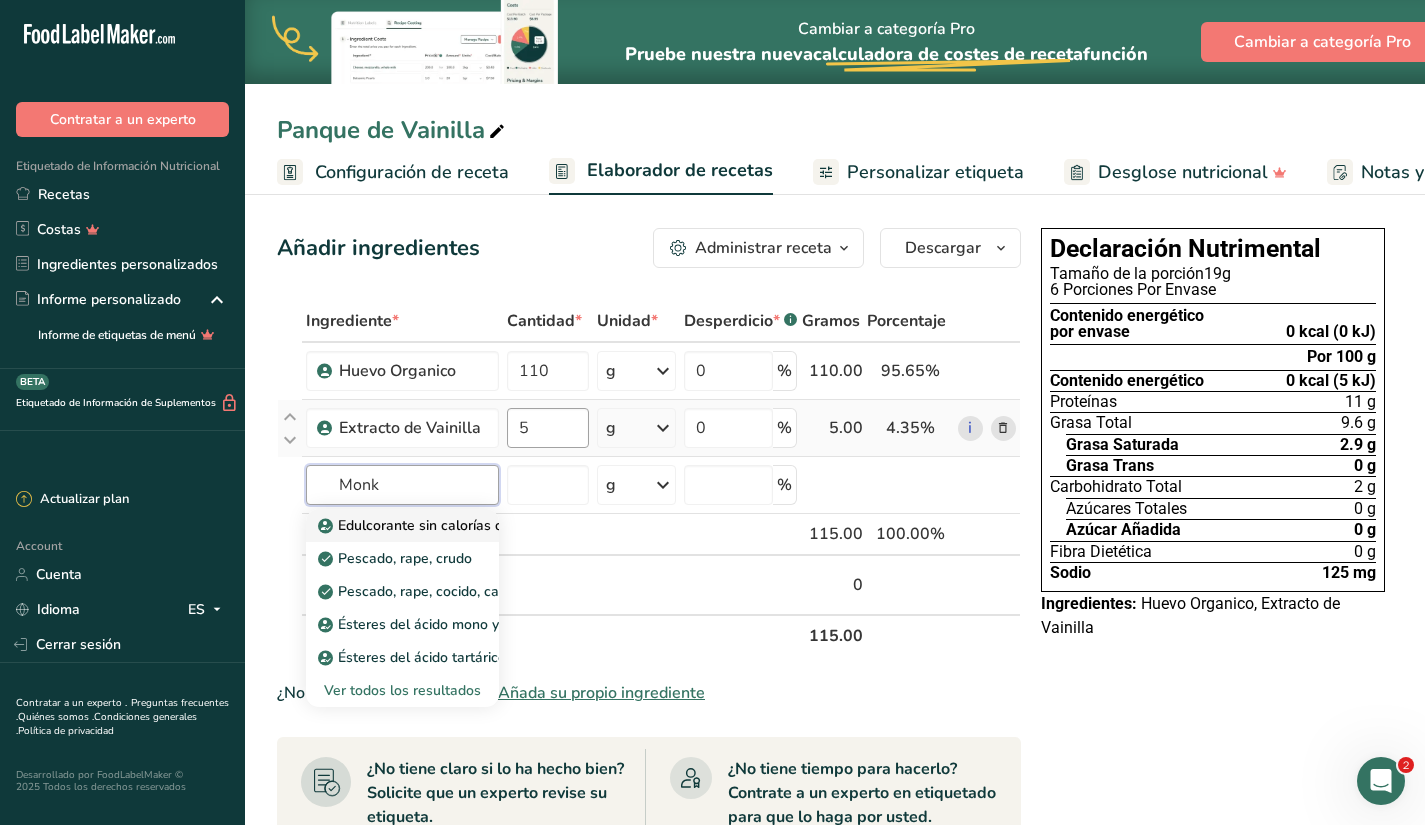 type on "Monk Fruit Zero Calorie Sweetener" 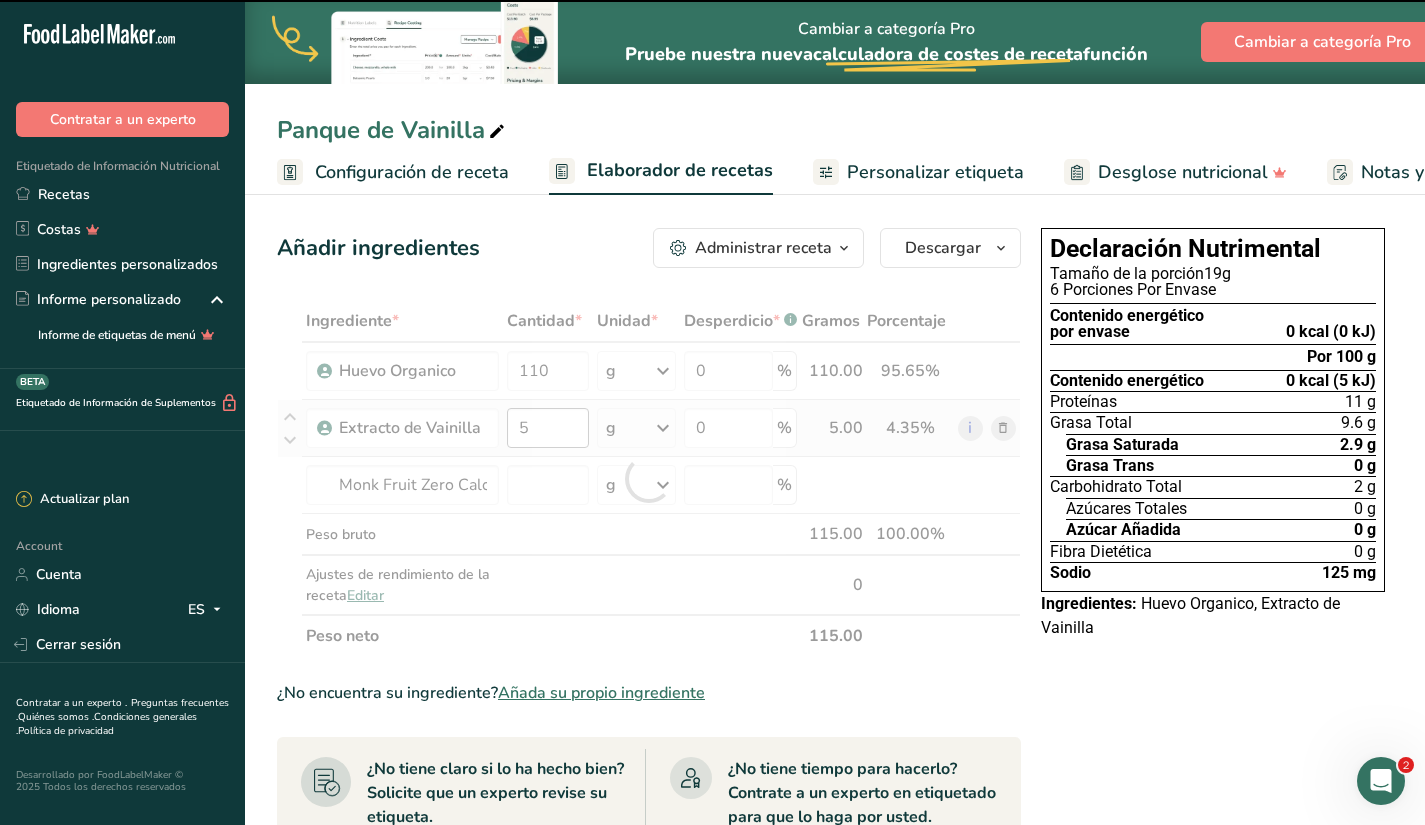 type on "0" 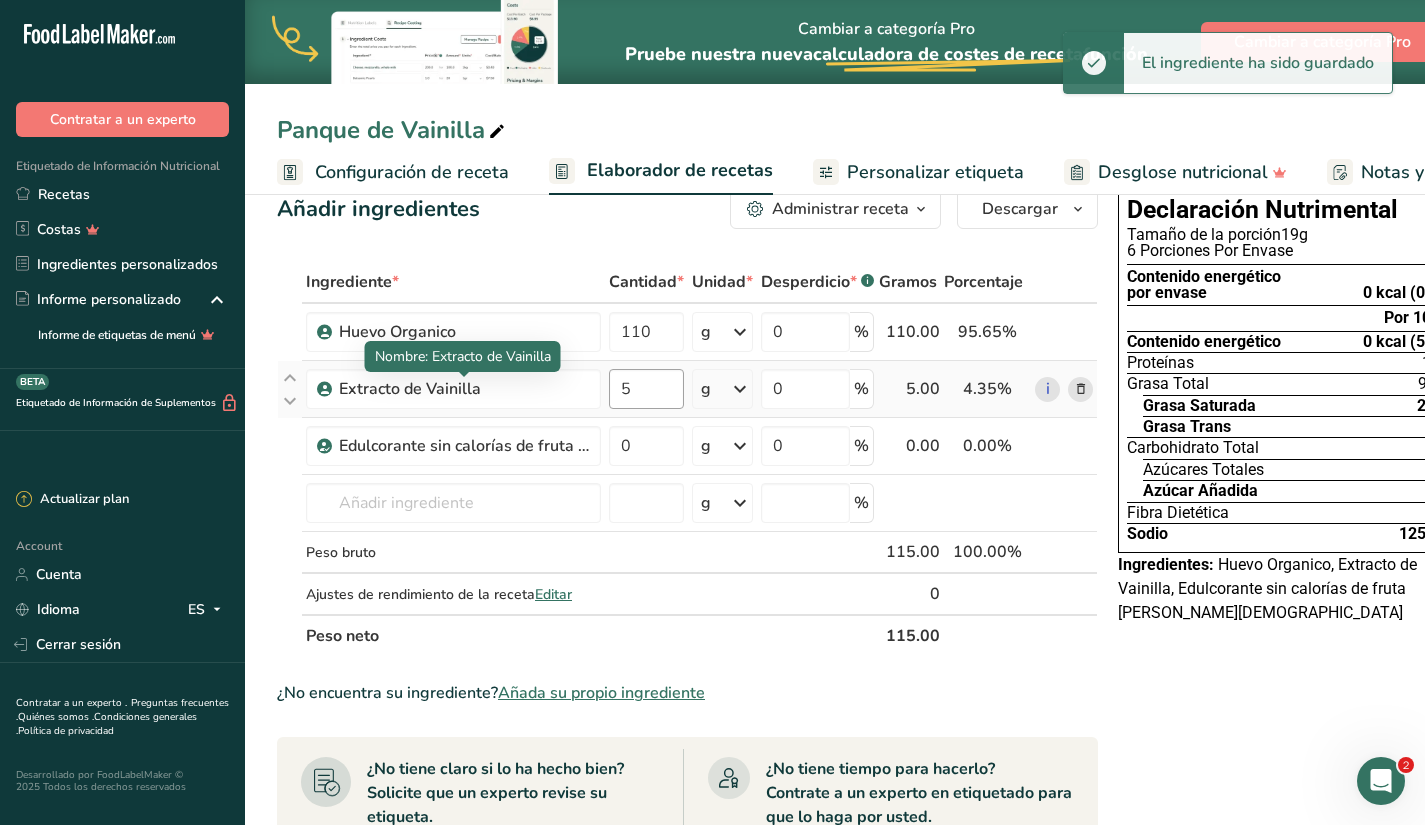 scroll, scrollTop: 40, scrollLeft: 0, axis: vertical 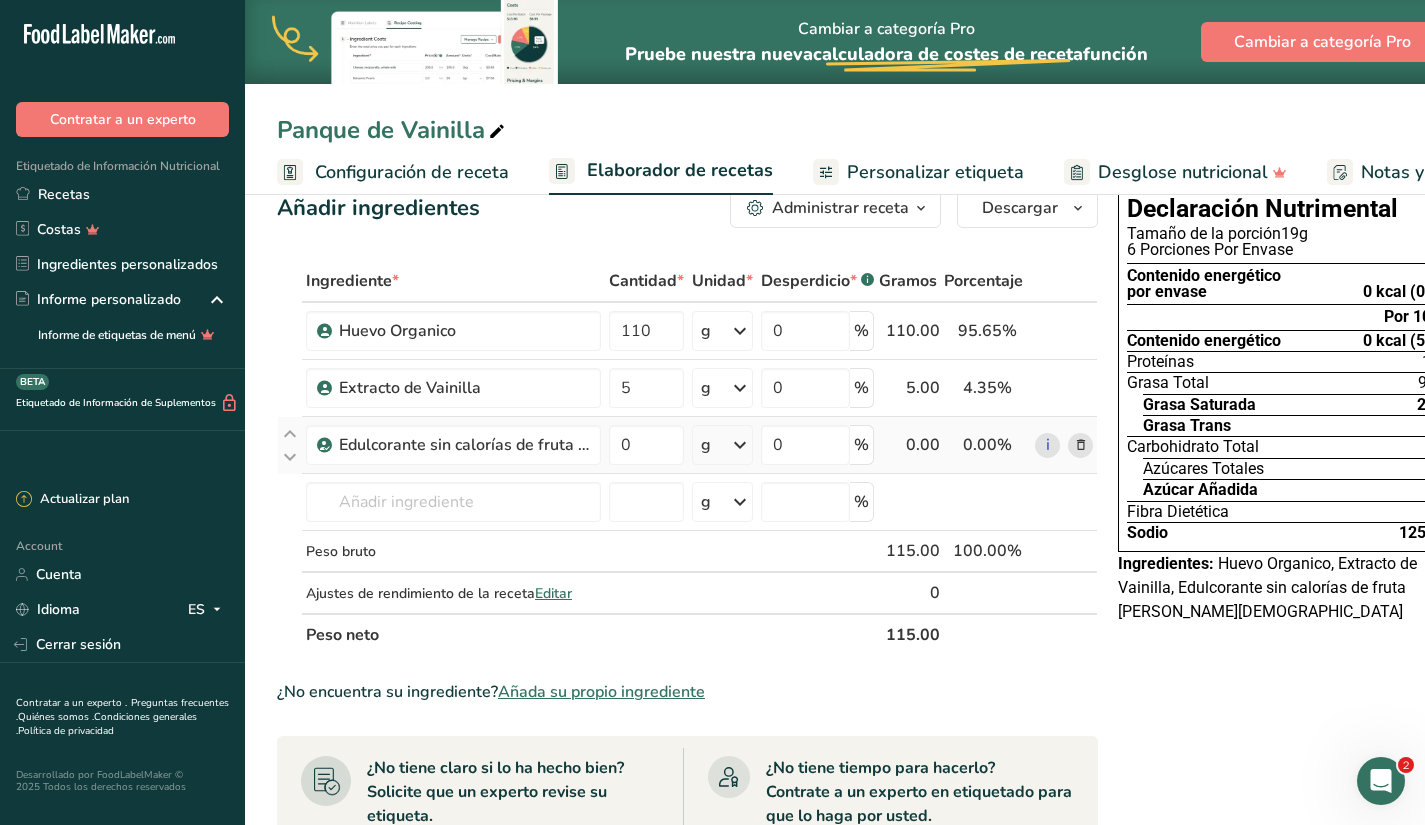 click at bounding box center (1081, 445) 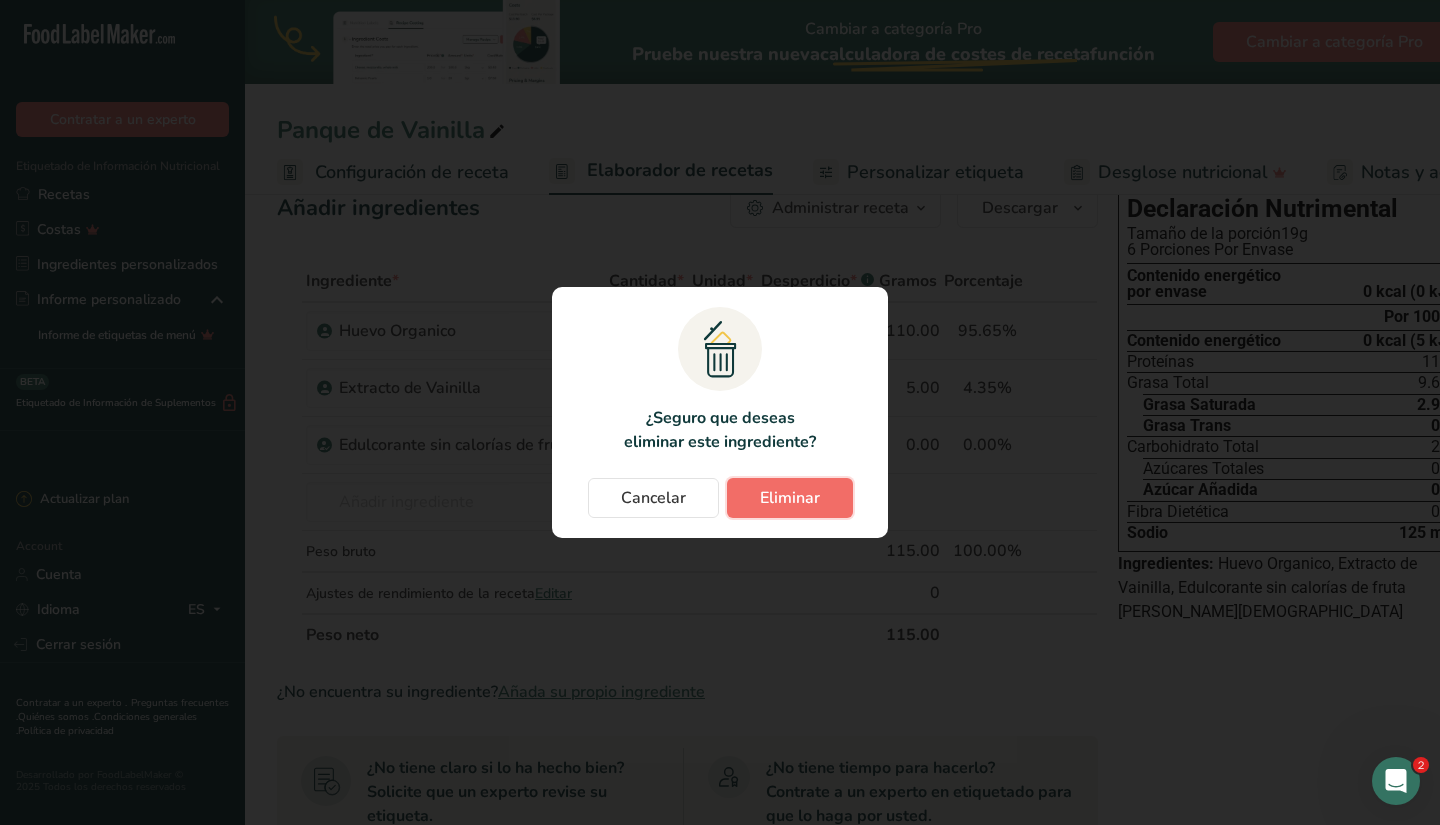 click on "Eliminar" at bounding box center [790, 498] 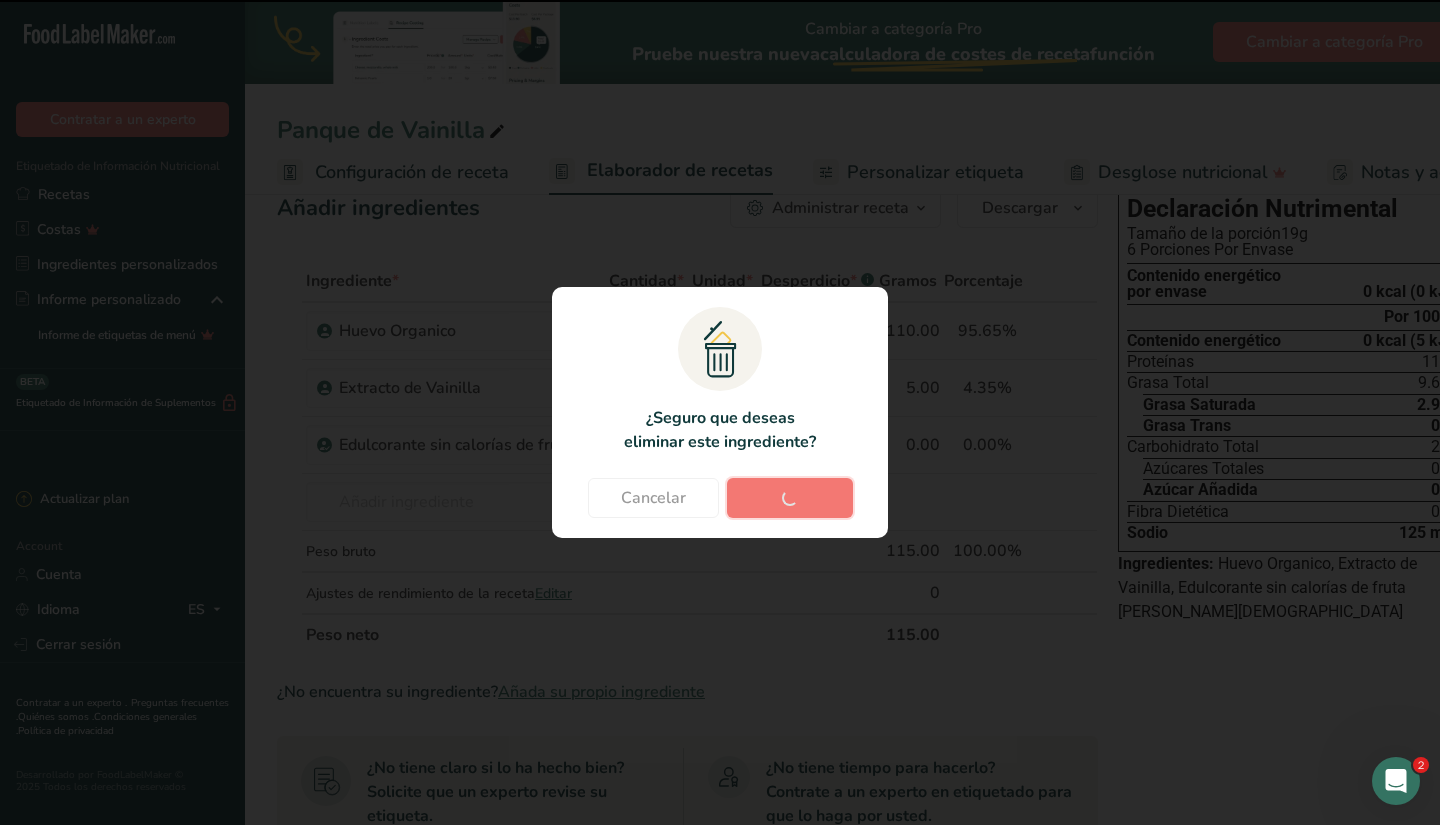type 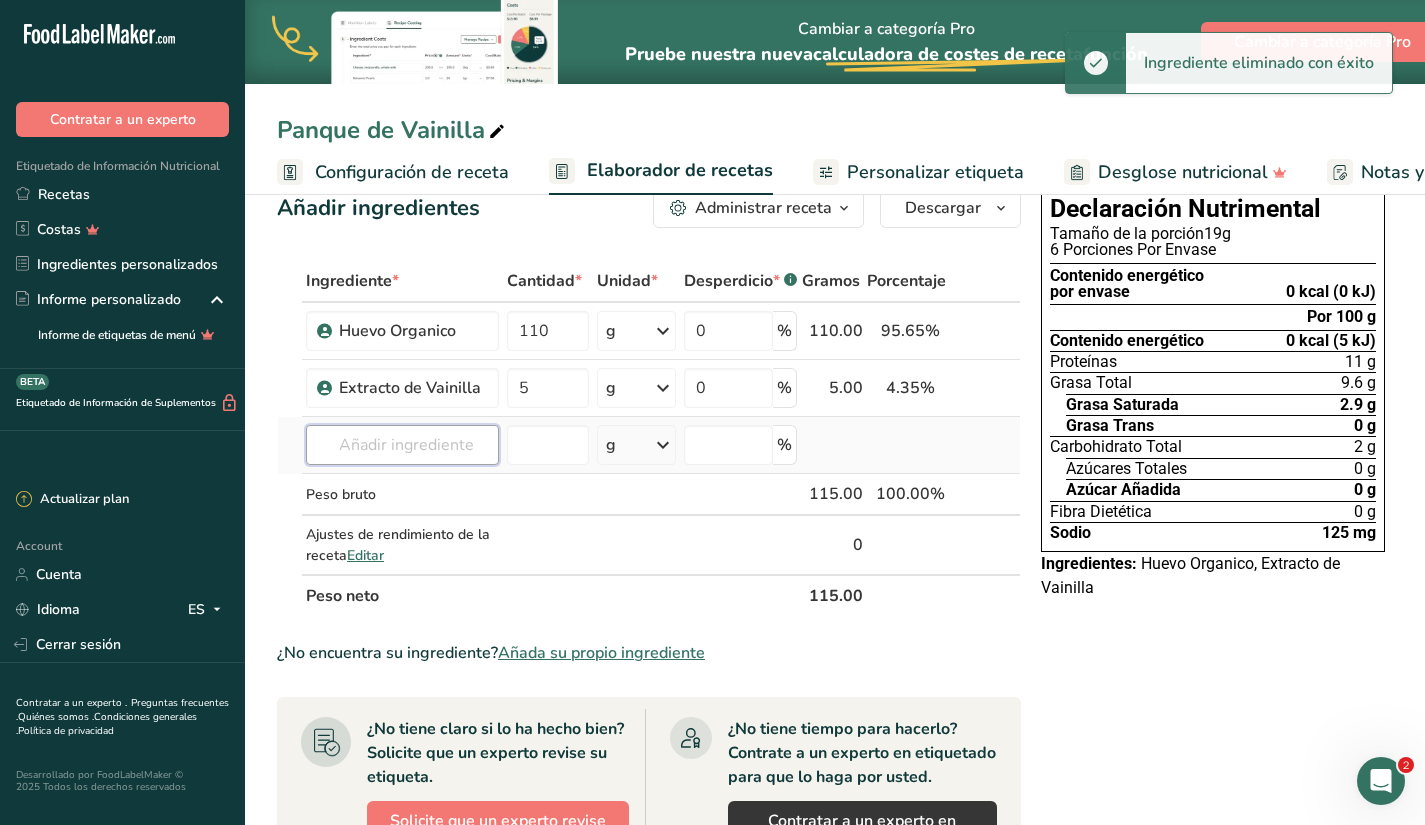 click at bounding box center [402, 445] 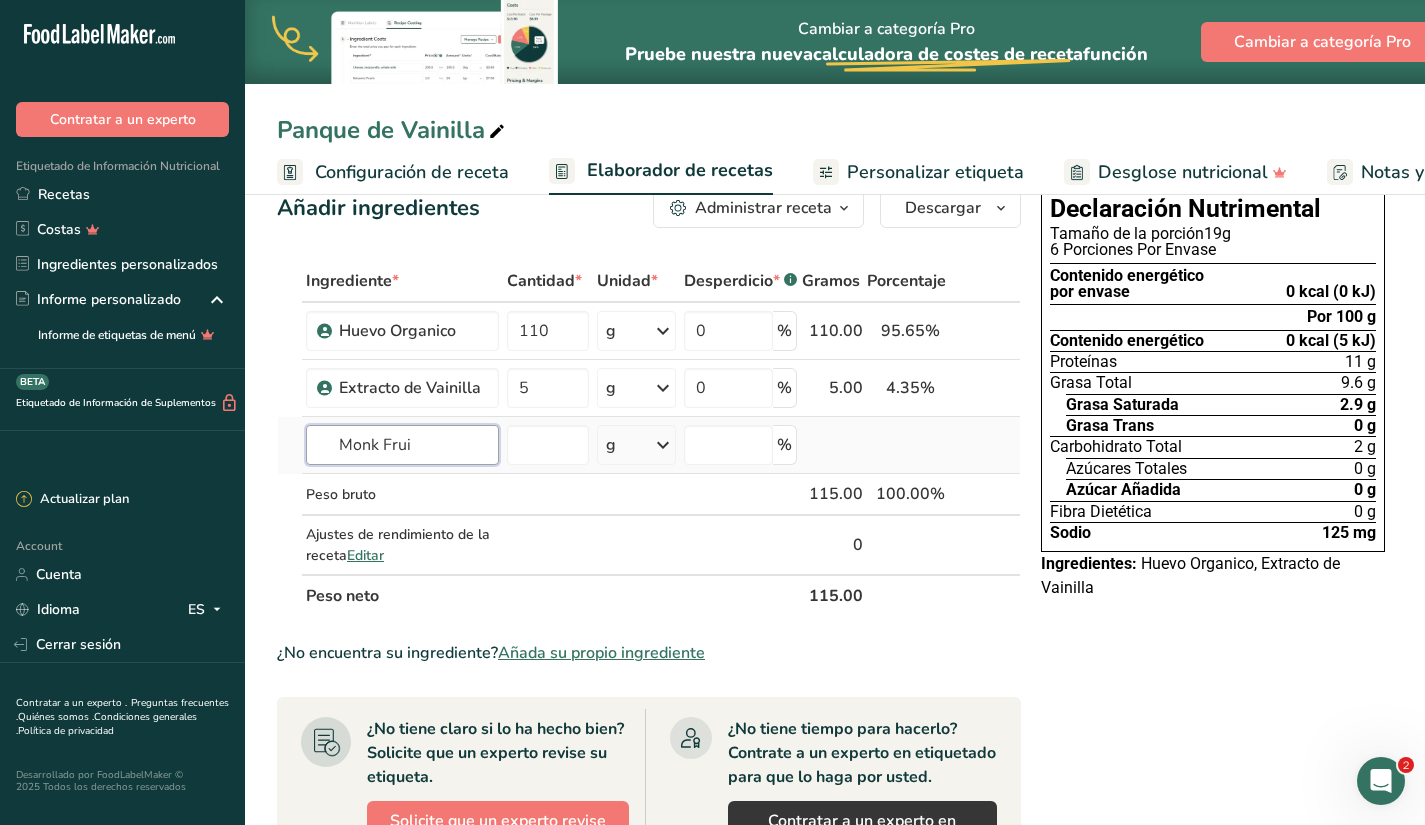 type on "Monk Frui" 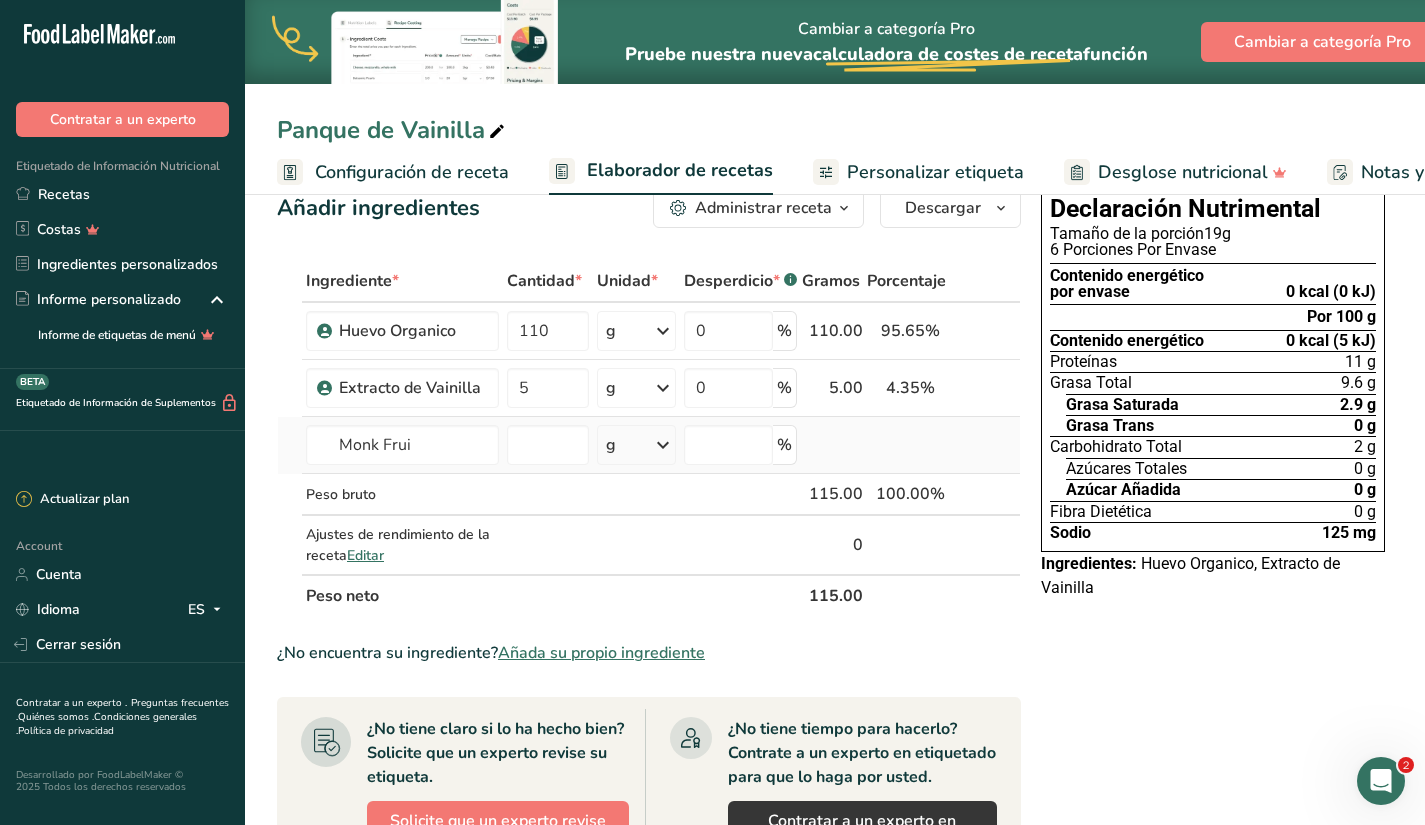 type 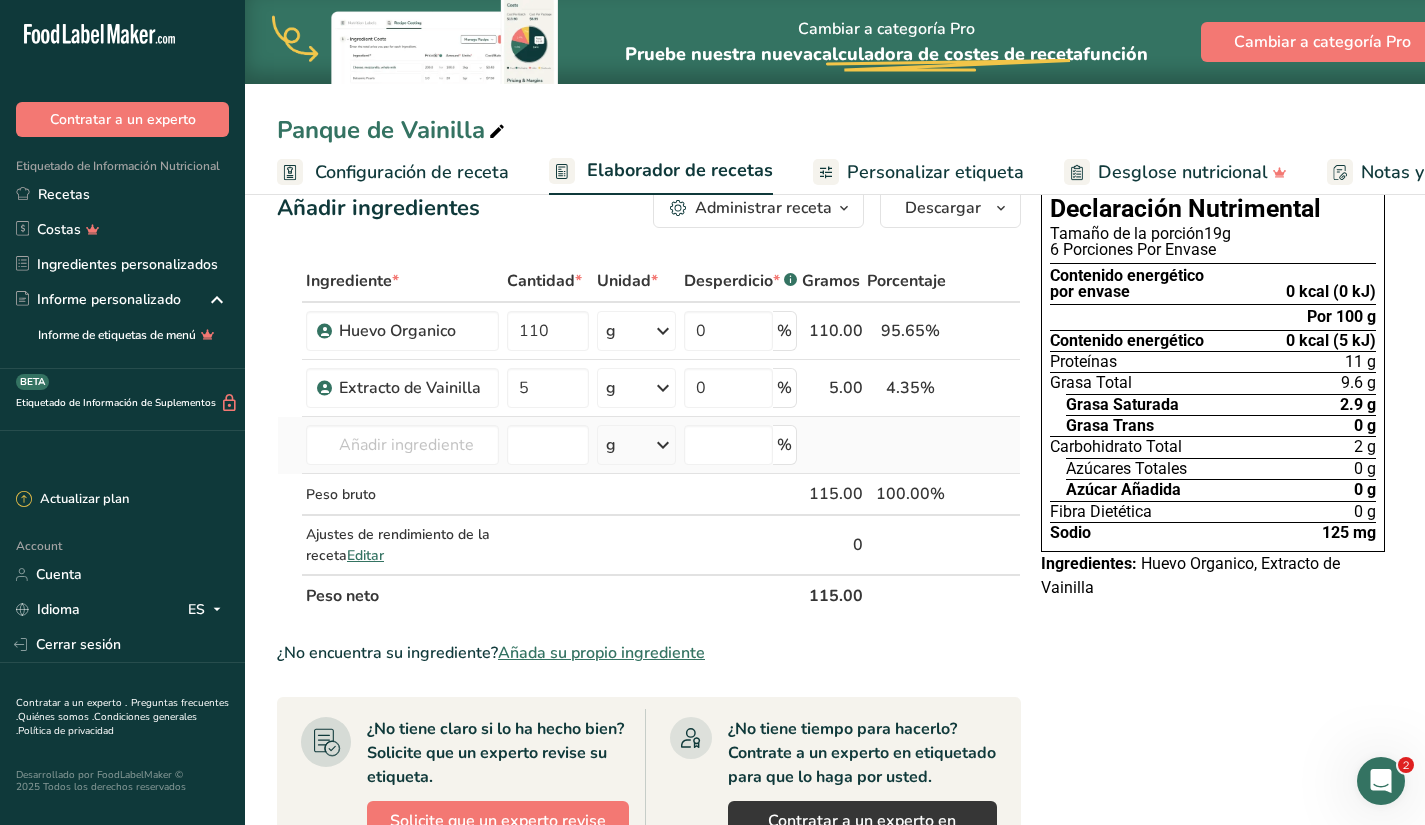 click at bounding box center [290, 445] 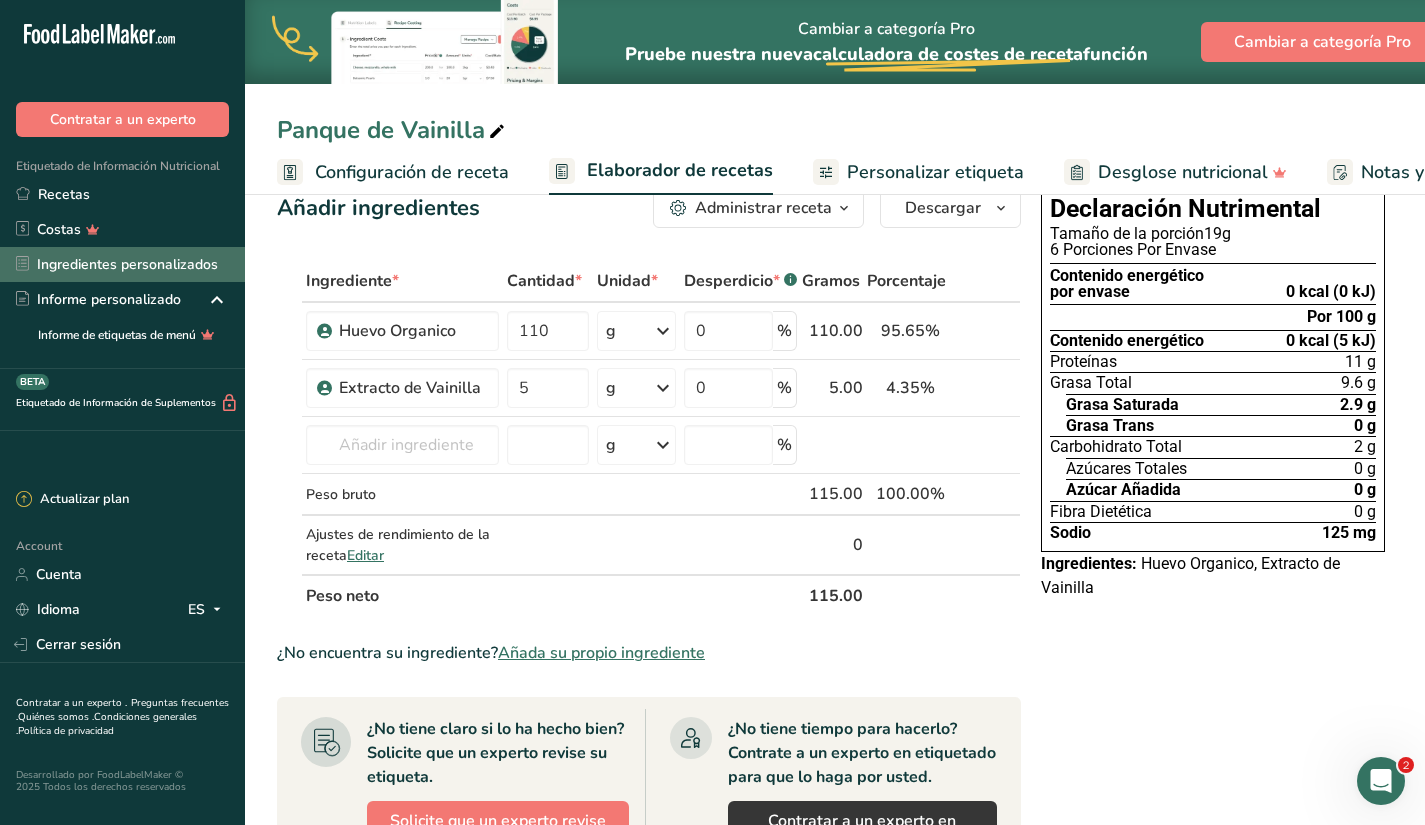 click on "Ingredientes personalizados" at bounding box center [122, 264] 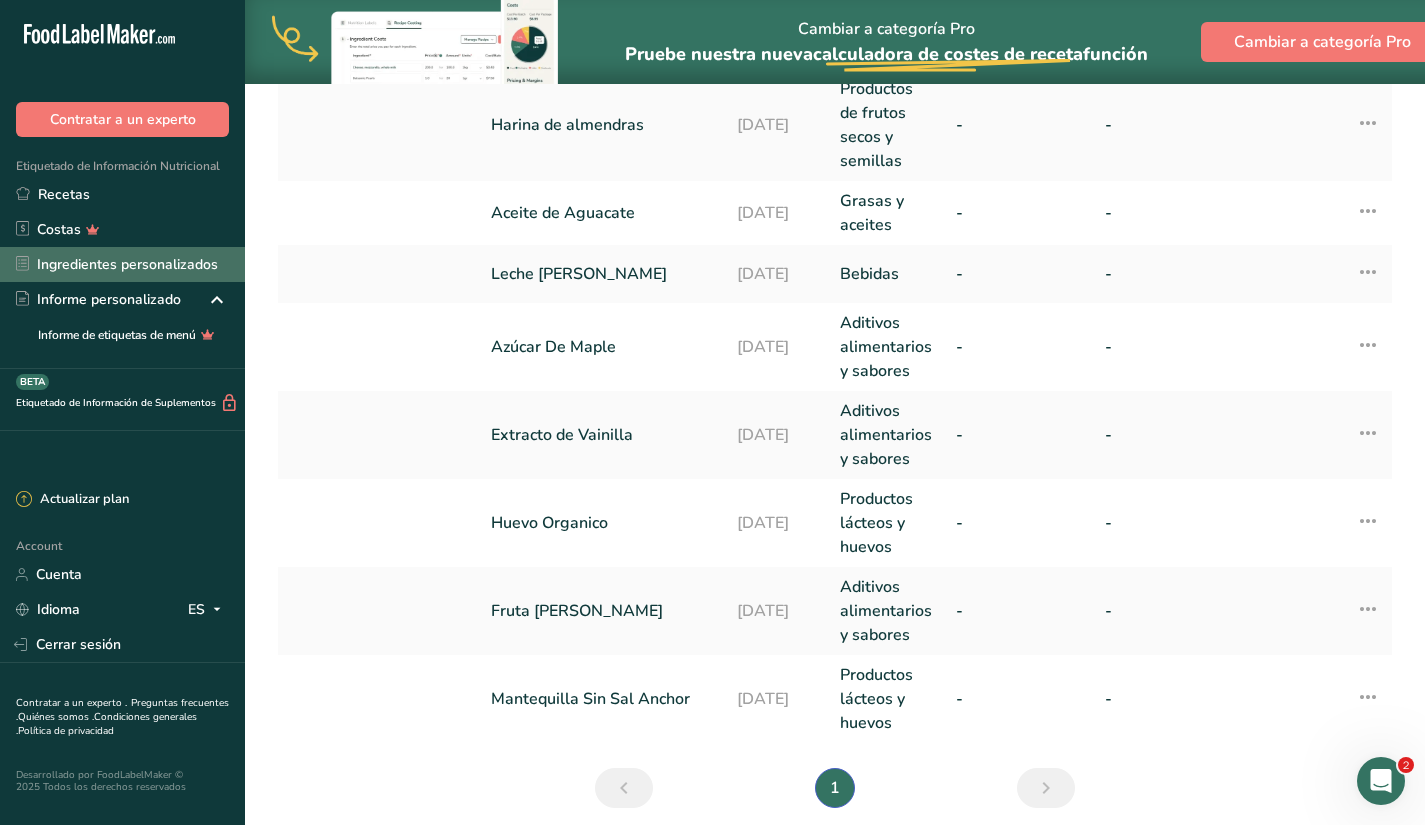 scroll, scrollTop: 532, scrollLeft: 0, axis: vertical 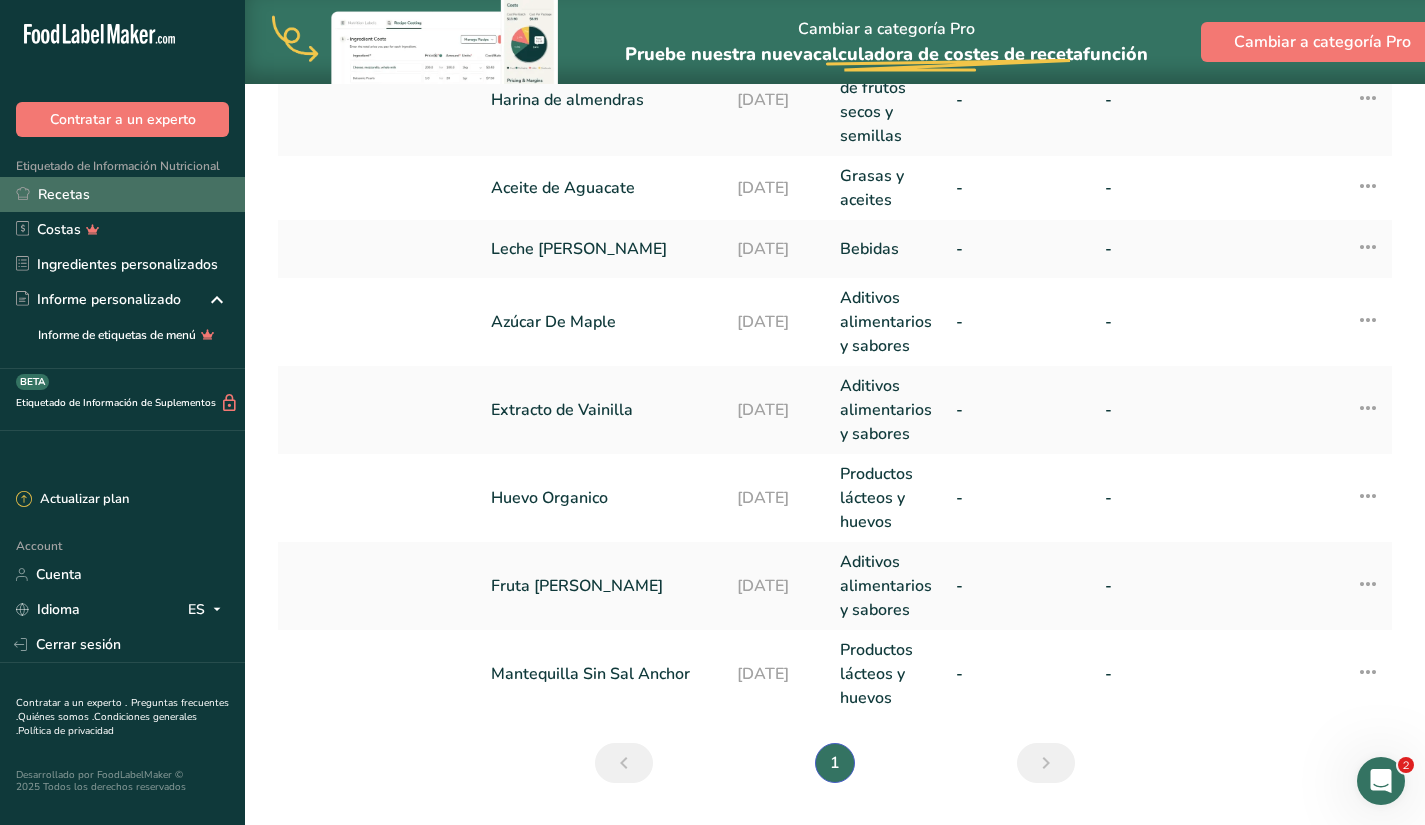 click on "Recetas" at bounding box center (122, 194) 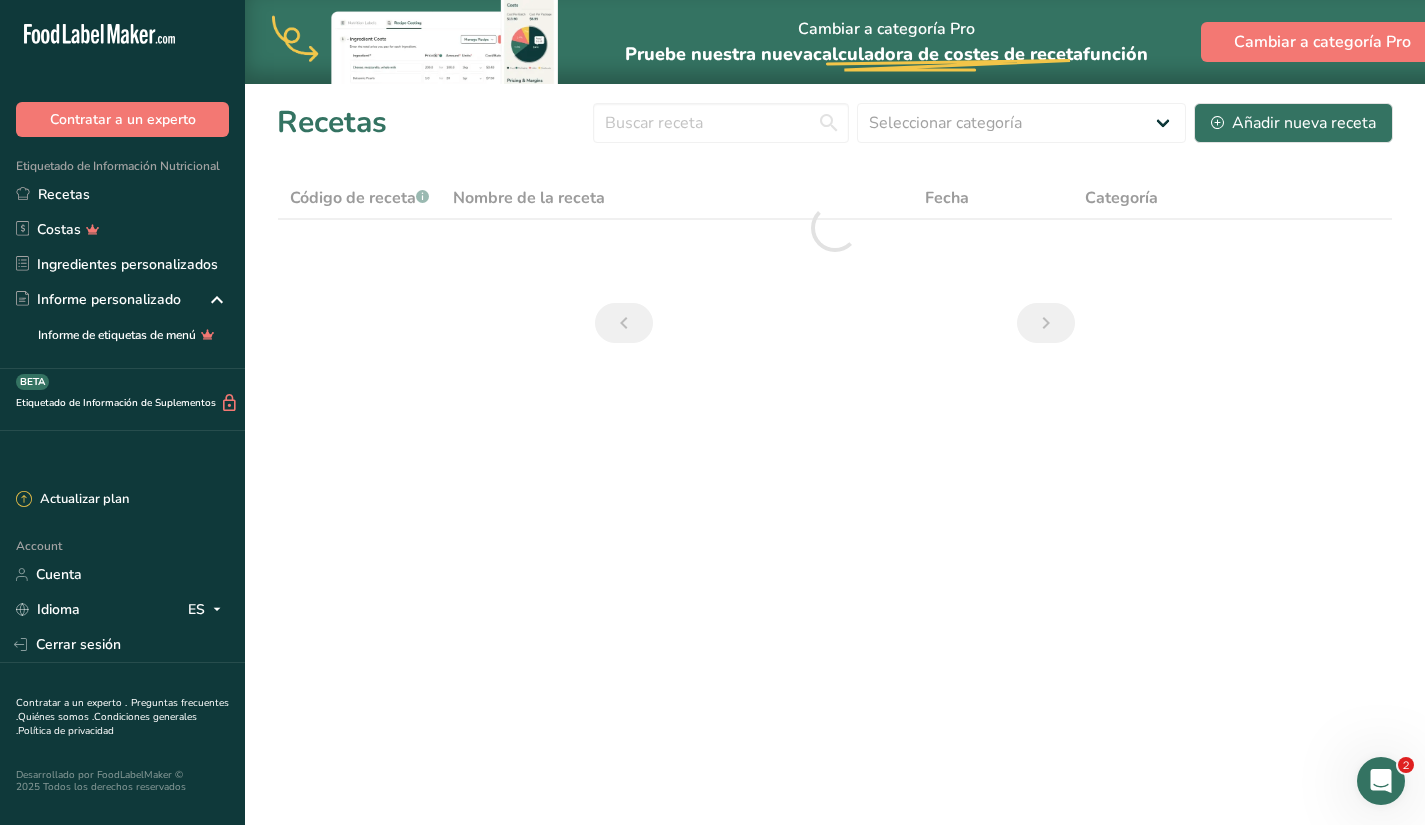 scroll, scrollTop: 0, scrollLeft: 0, axis: both 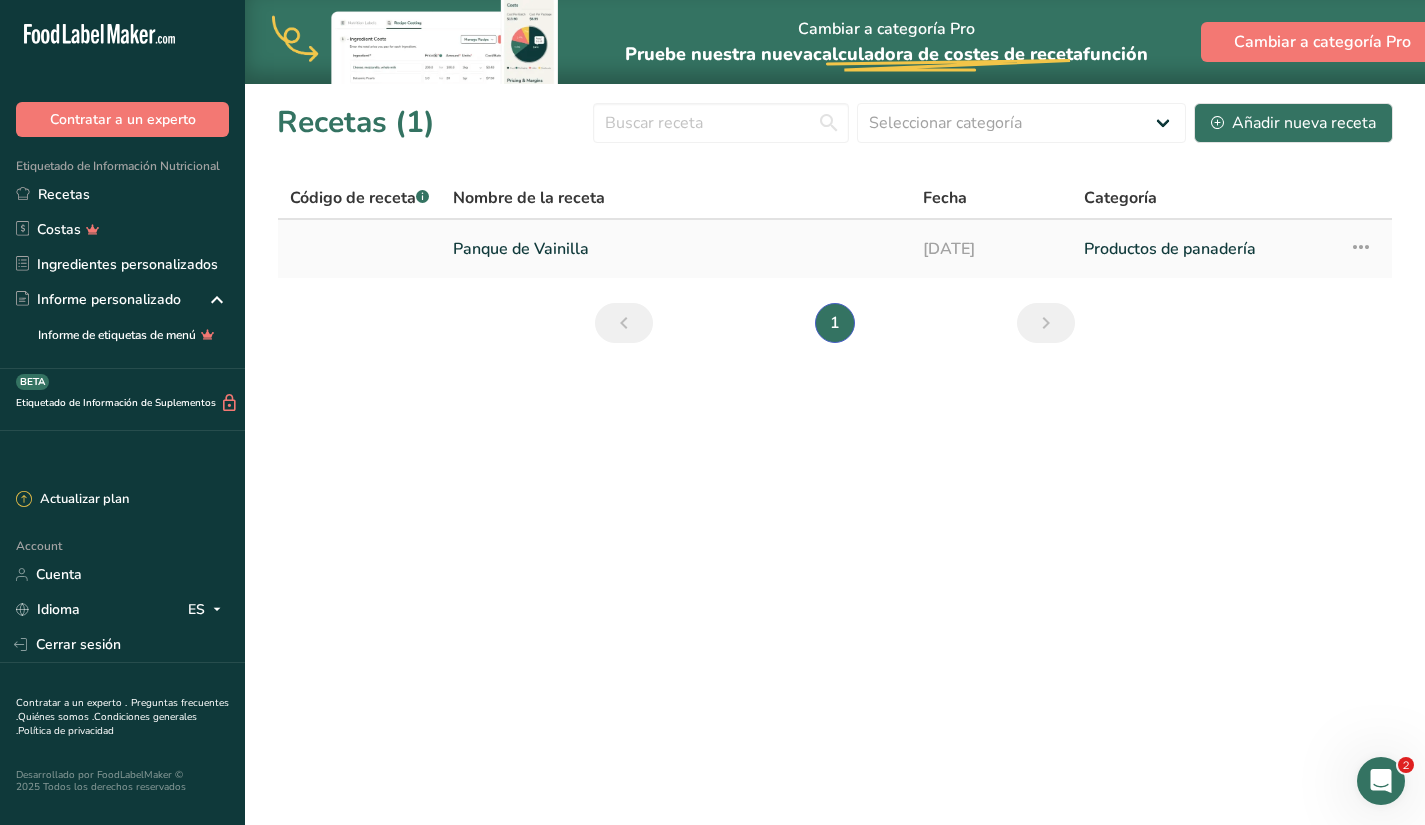 click on "Productos de panadería" at bounding box center [1204, 249] 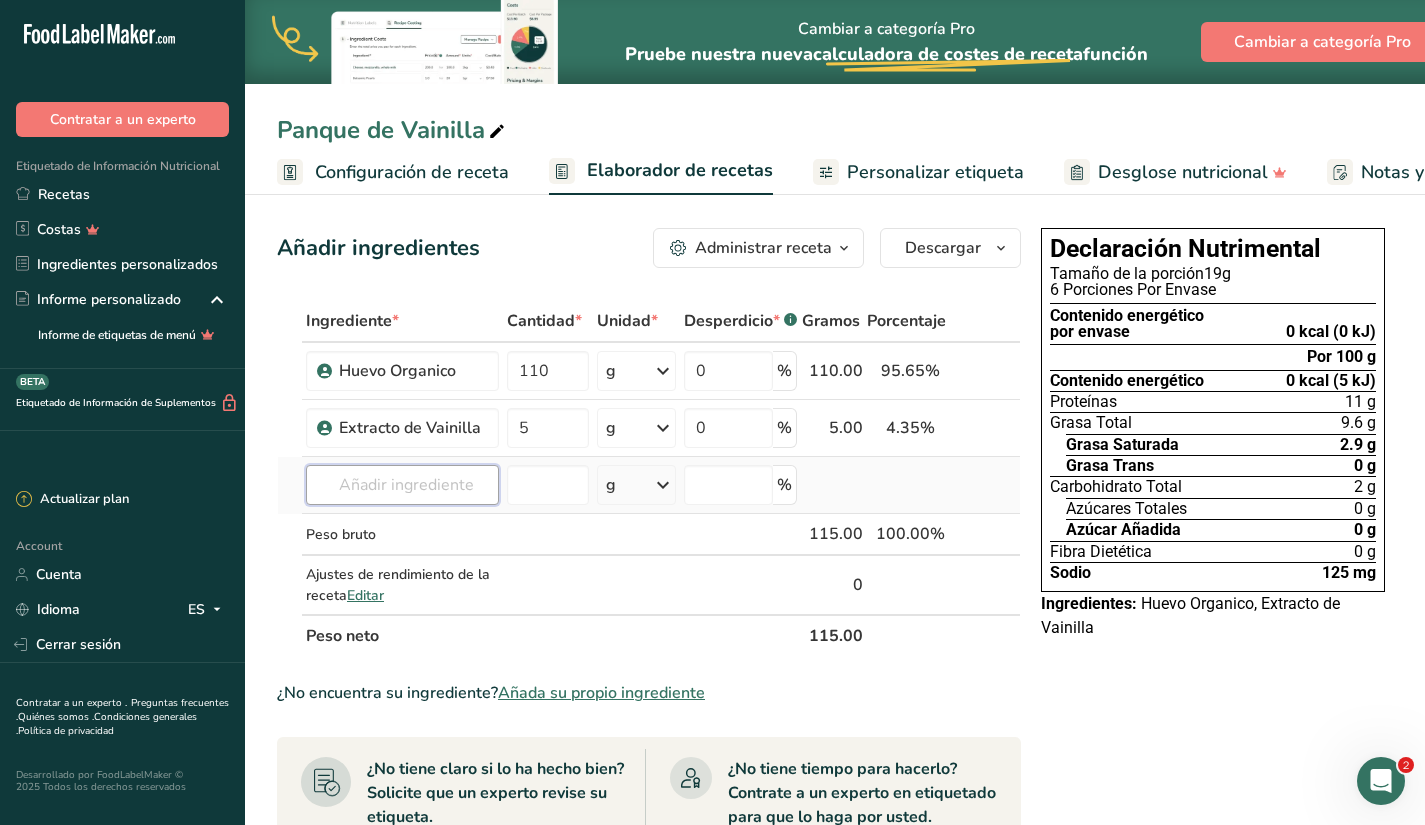 click at bounding box center (402, 485) 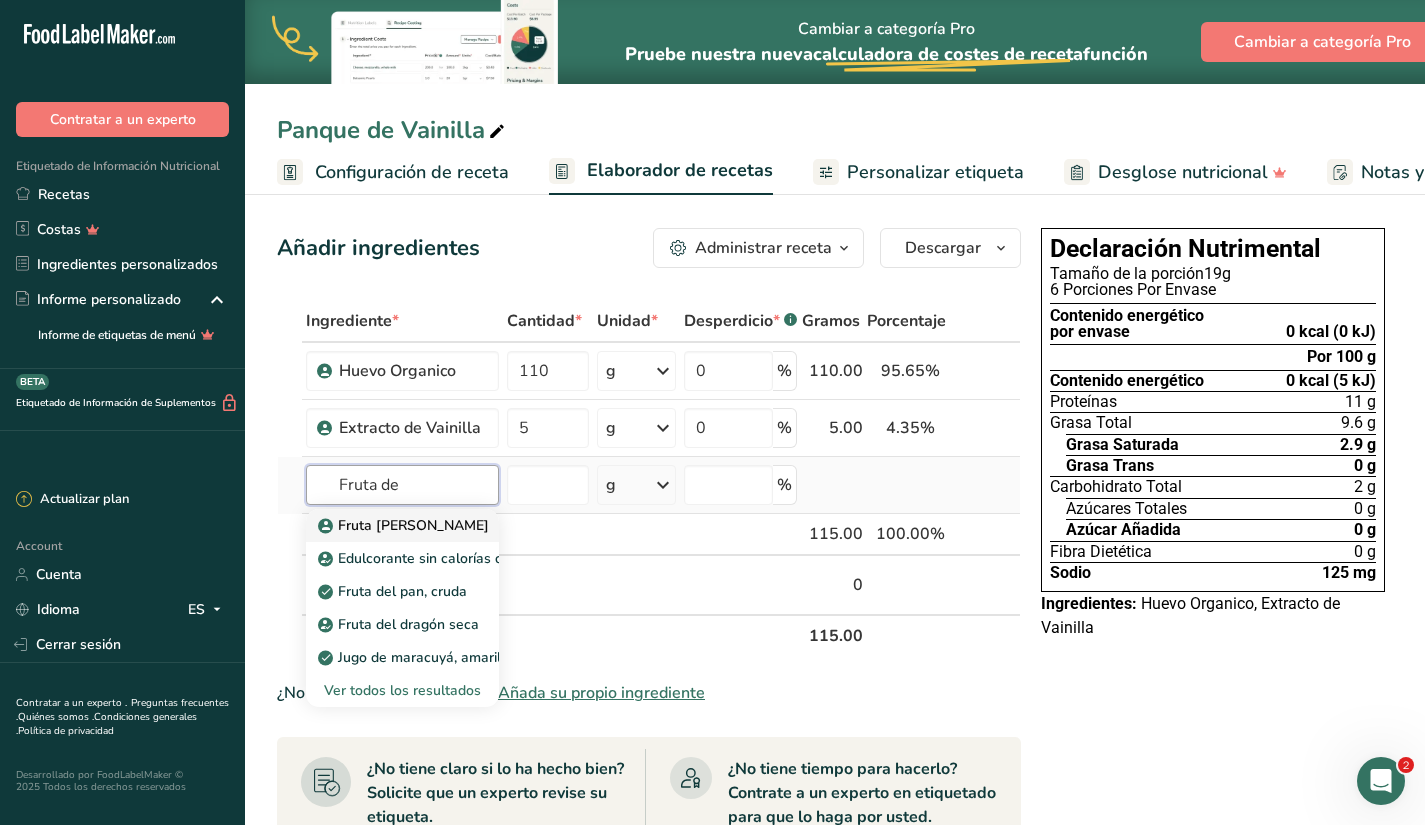 type on "Fruta de" 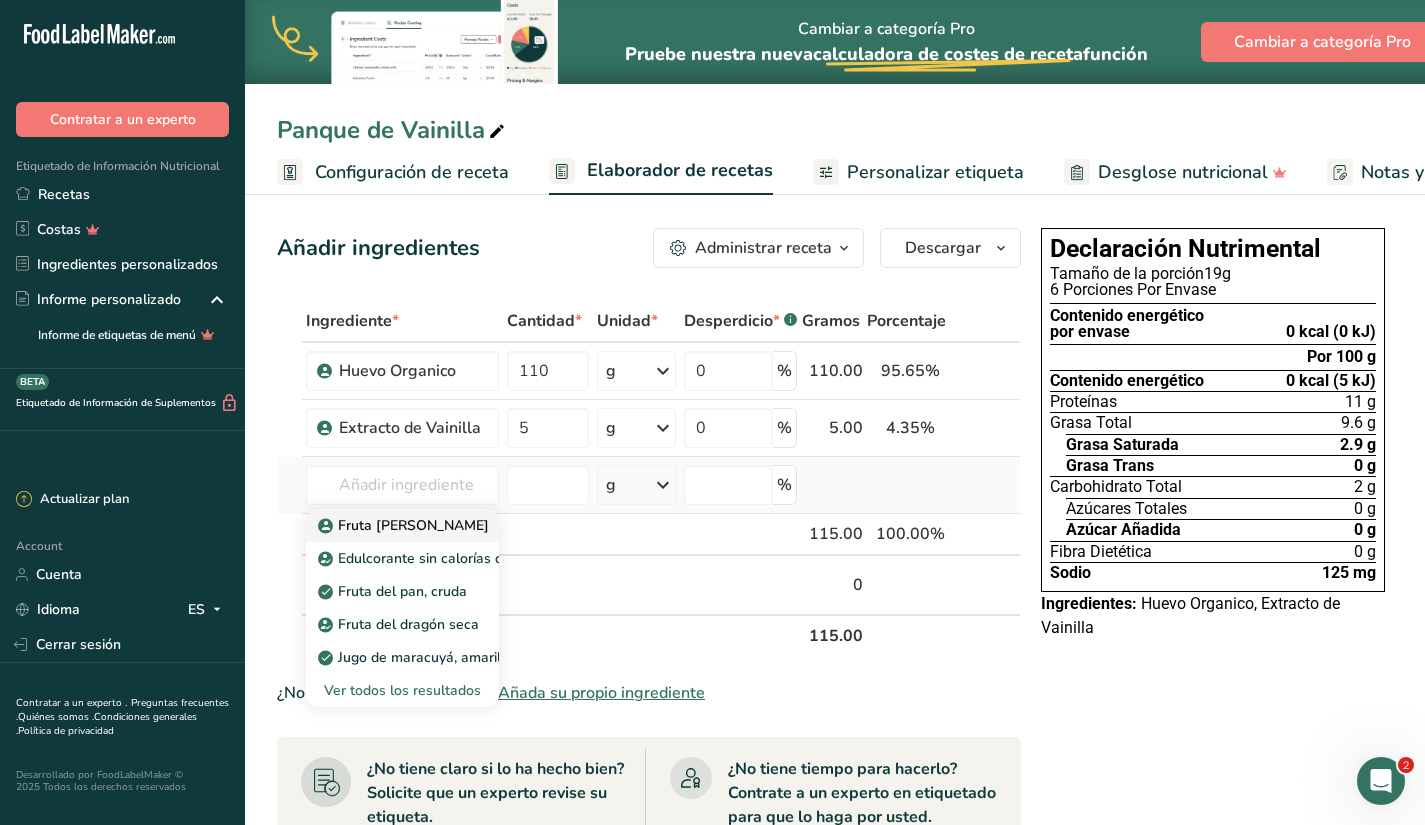 click on "Fruta [PERSON_NAME]" at bounding box center (402, 525) 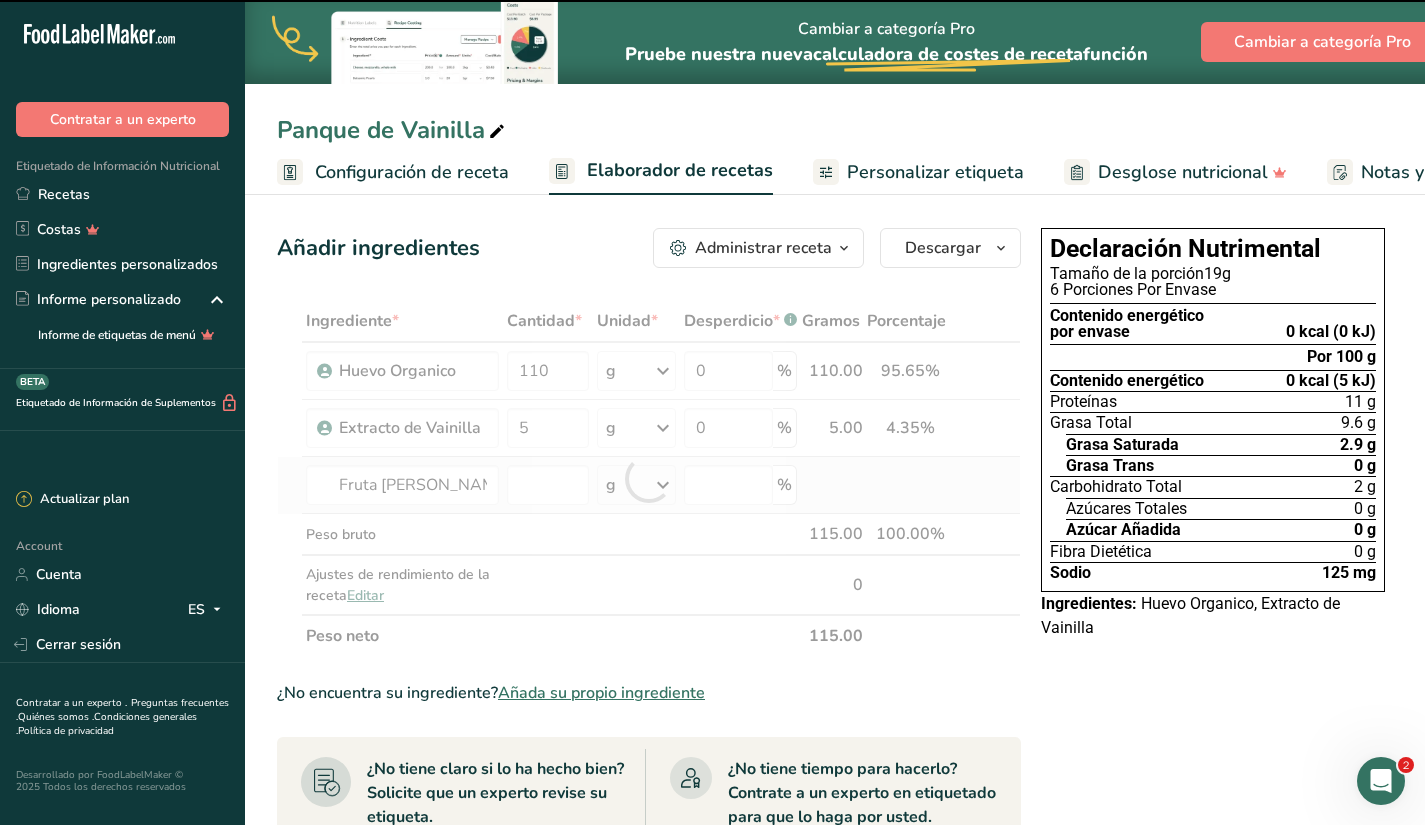 type on "0" 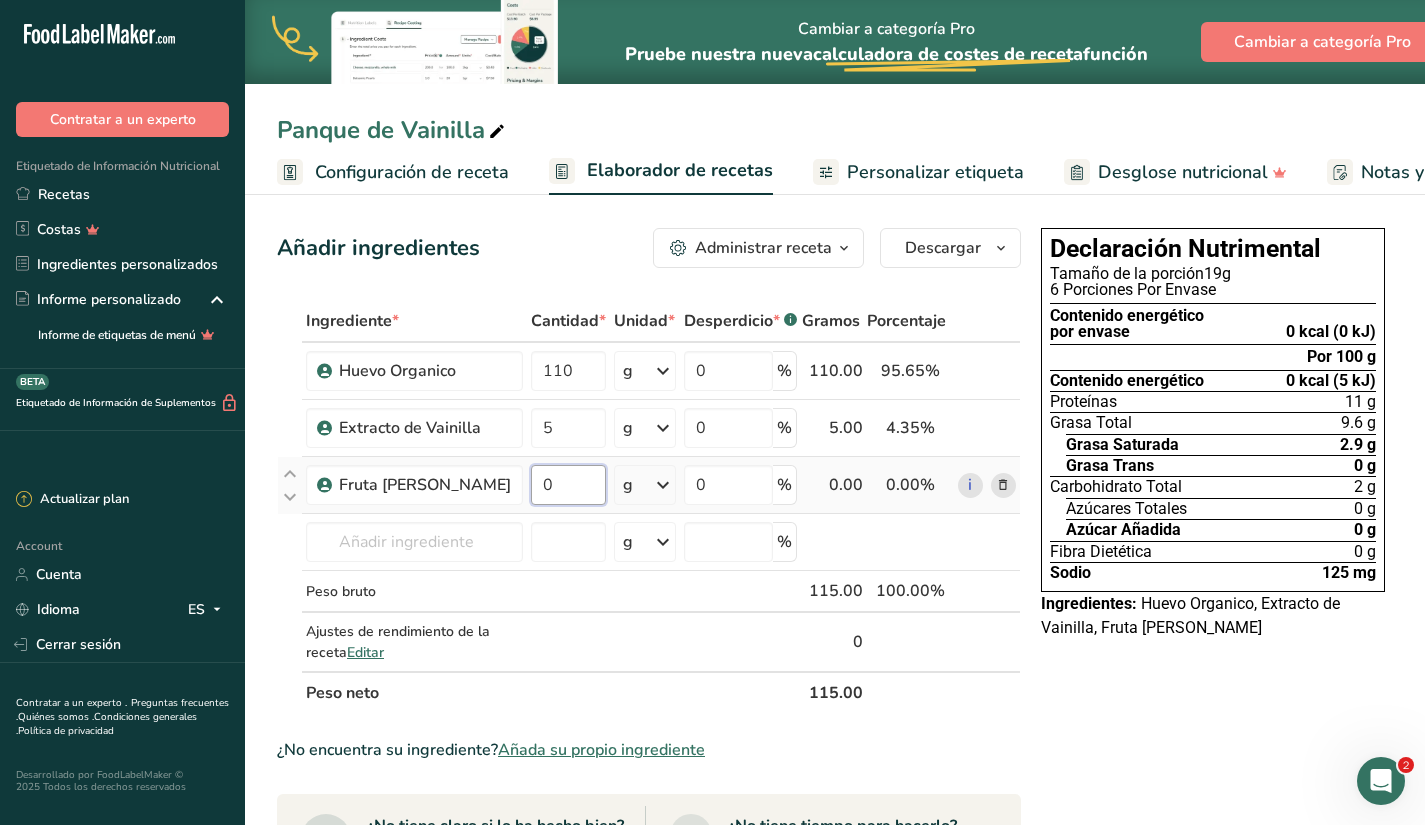 click on "0" at bounding box center (568, 485) 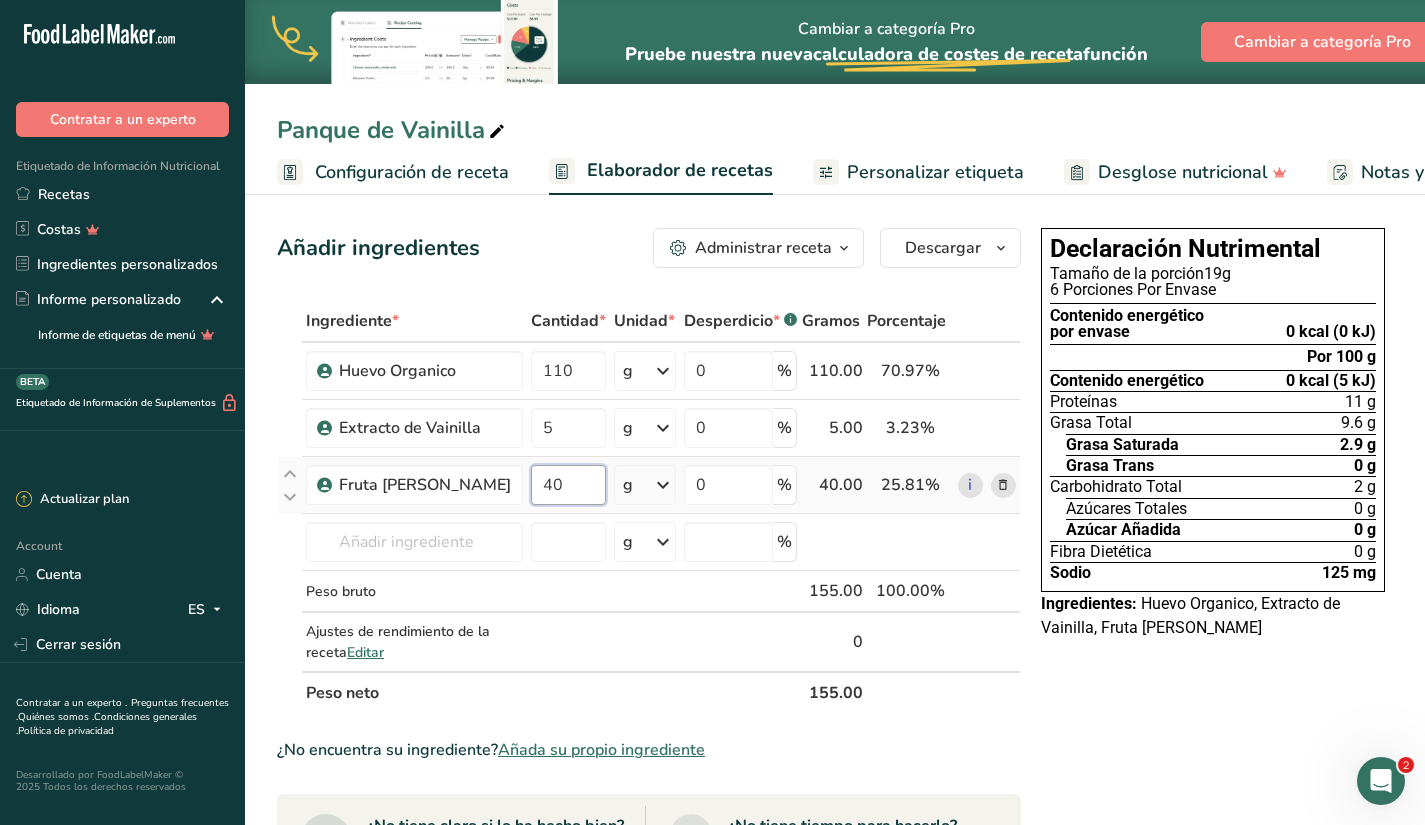 type on "40" 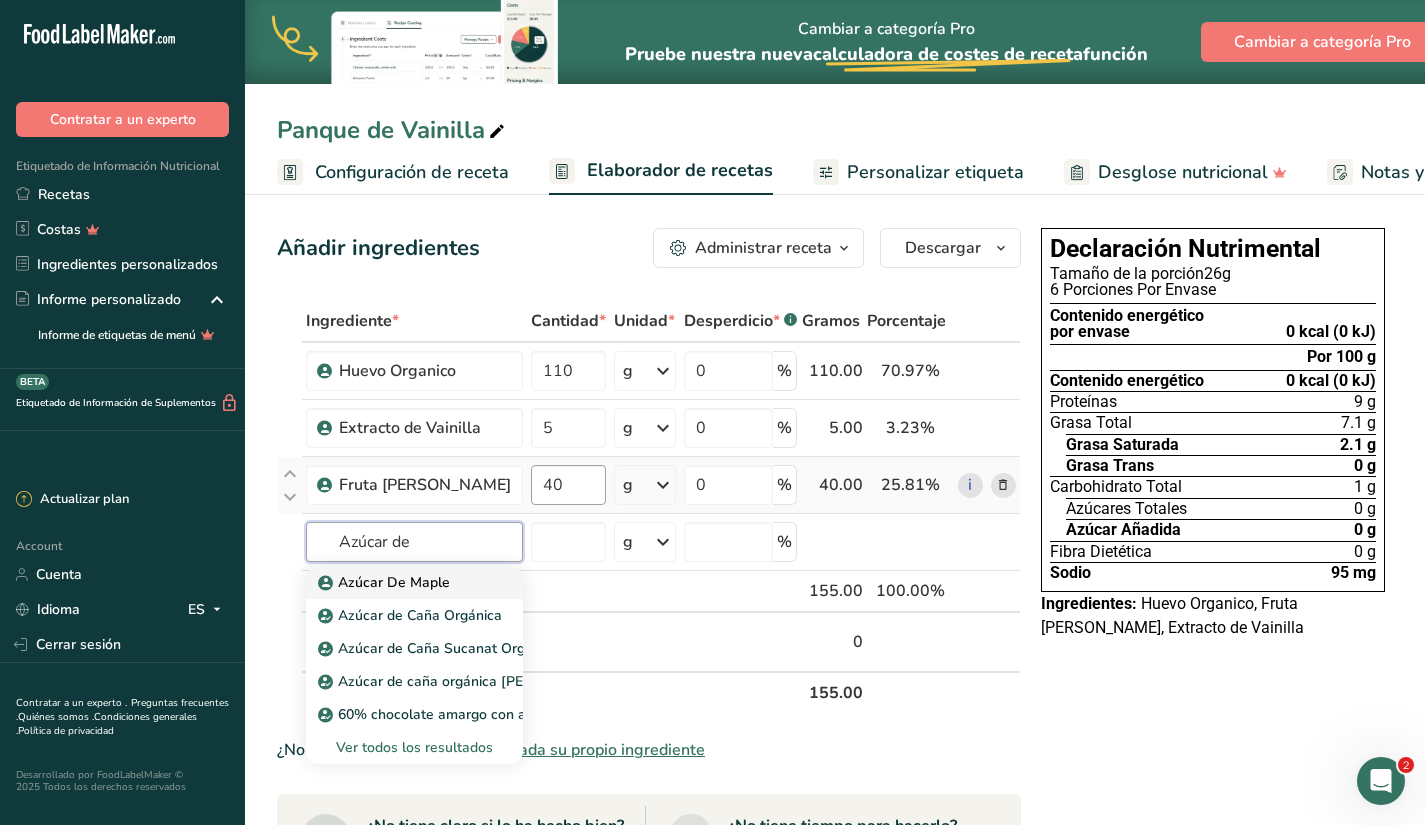 type on "Azúcar De Maple" 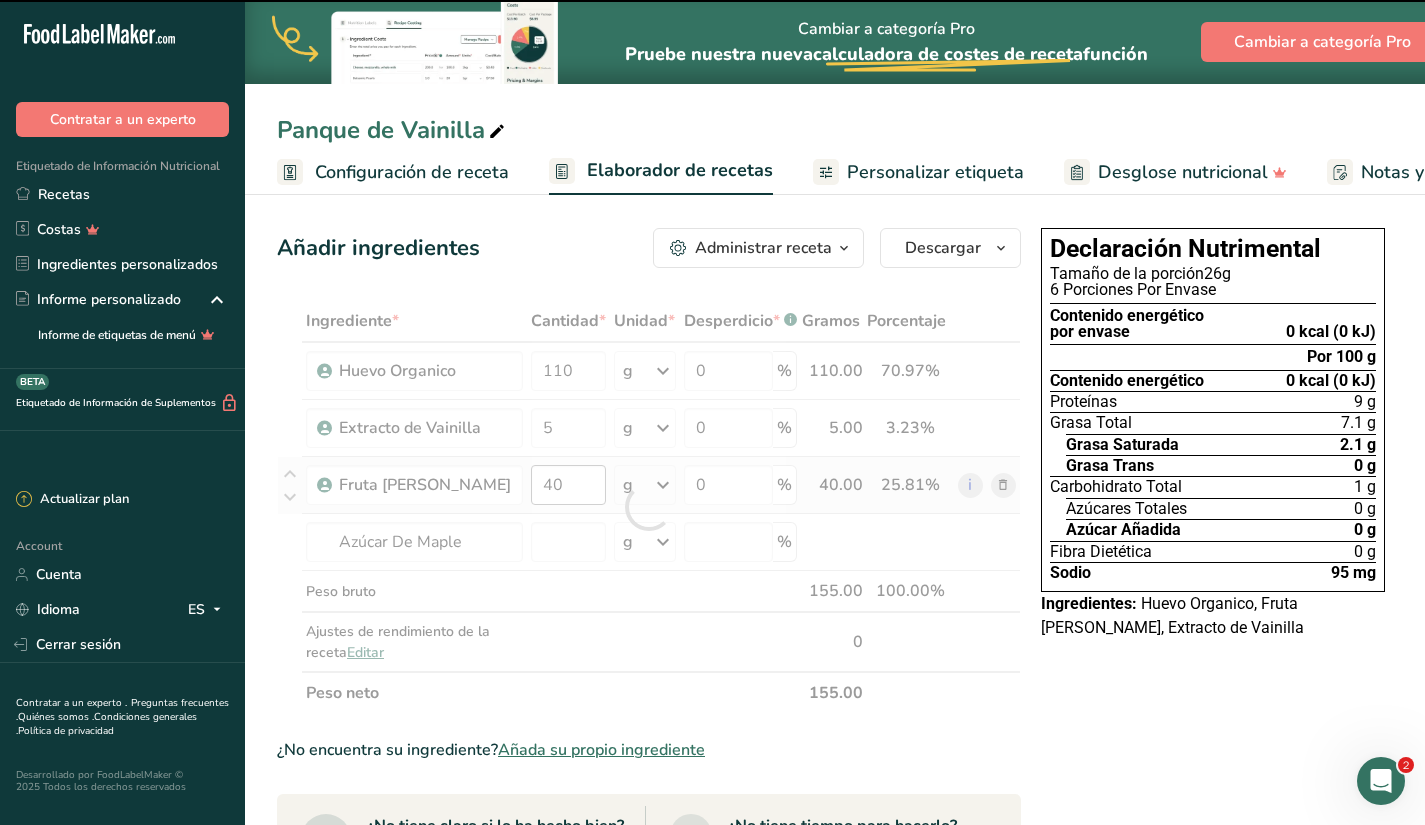 type on "0" 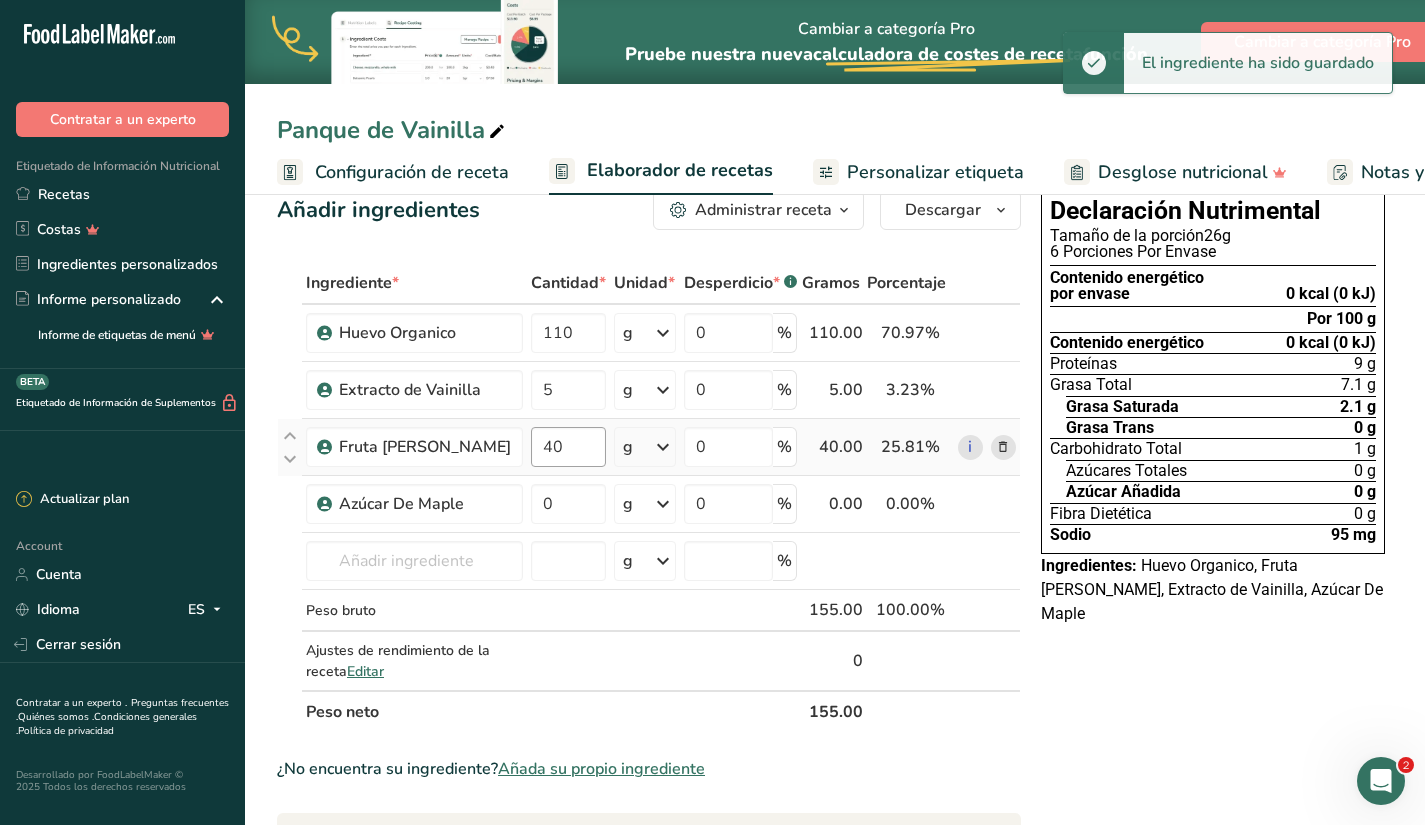 scroll, scrollTop: 40, scrollLeft: 0, axis: vertical 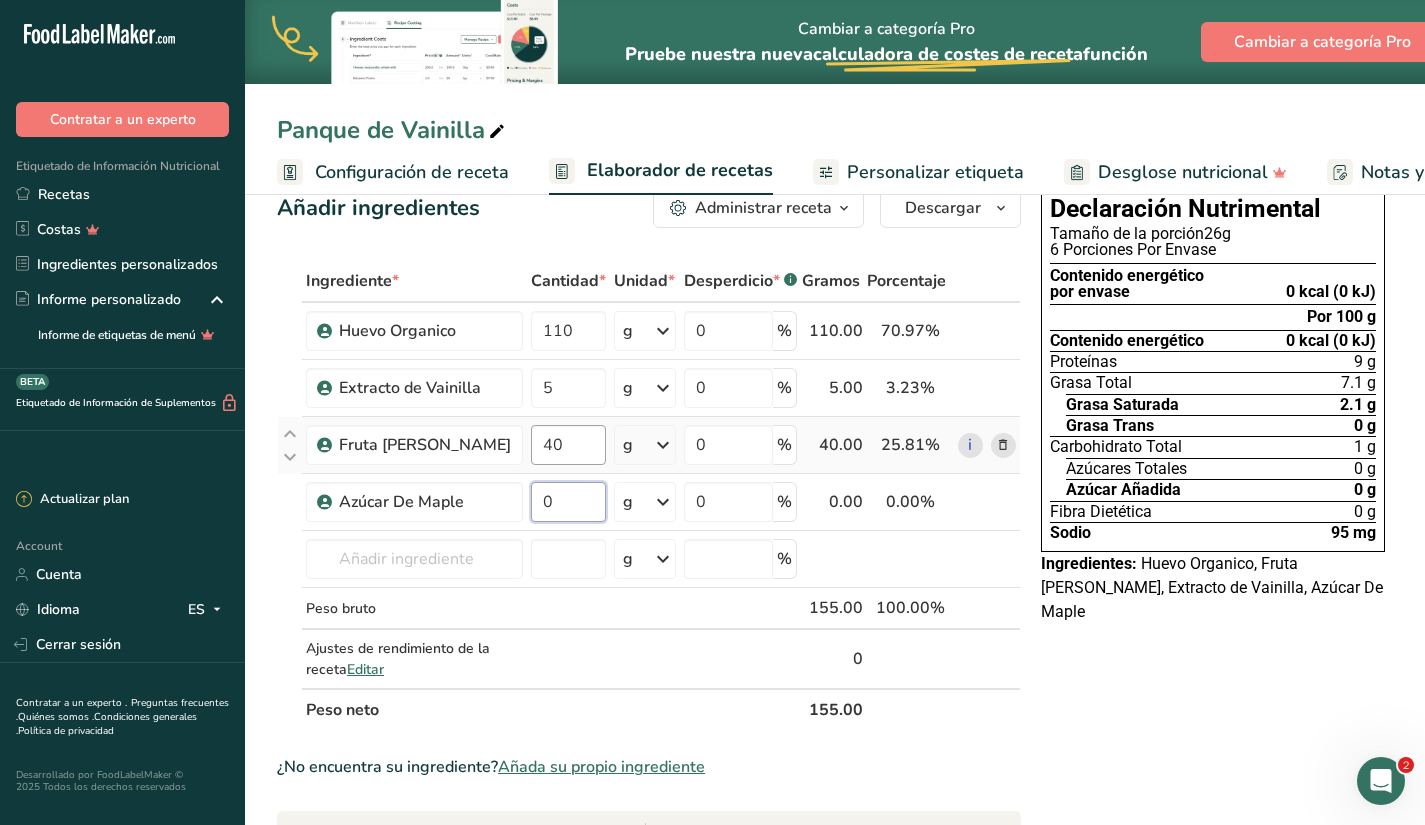 click on "0" at bounding box center (568, 502) 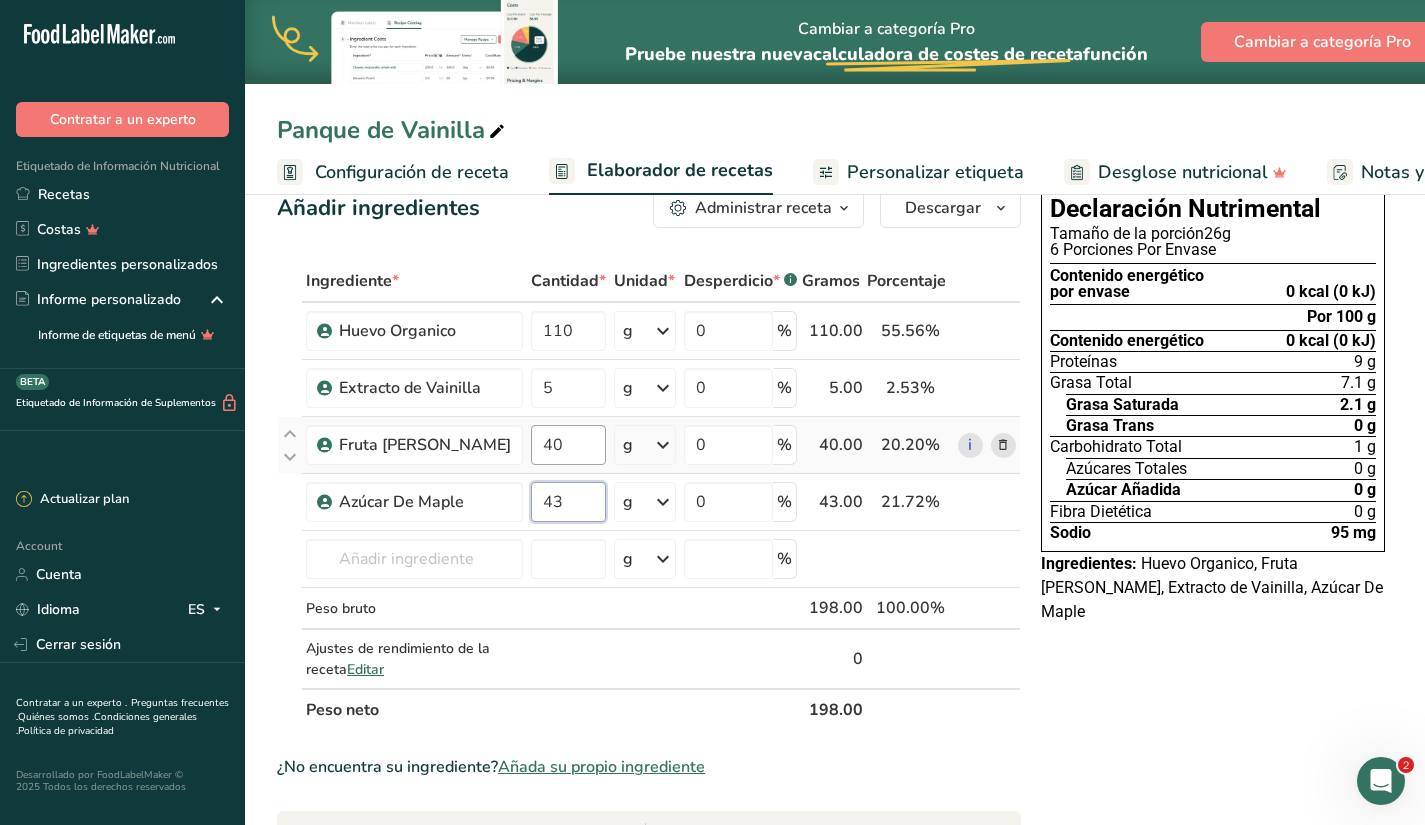 type on "43" 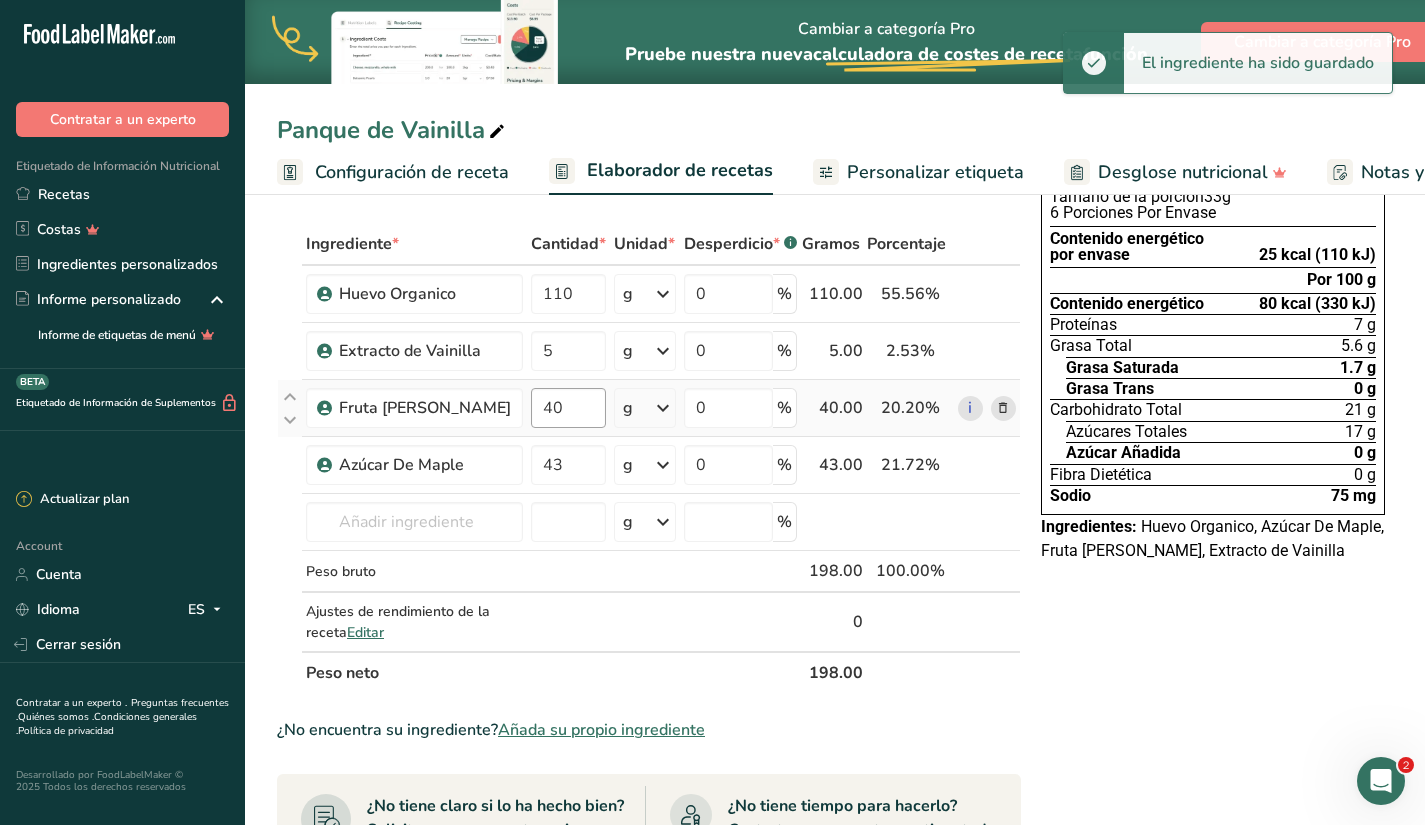 scroll, scrollTop: 80, scrollLeft: 0, axis: vertical 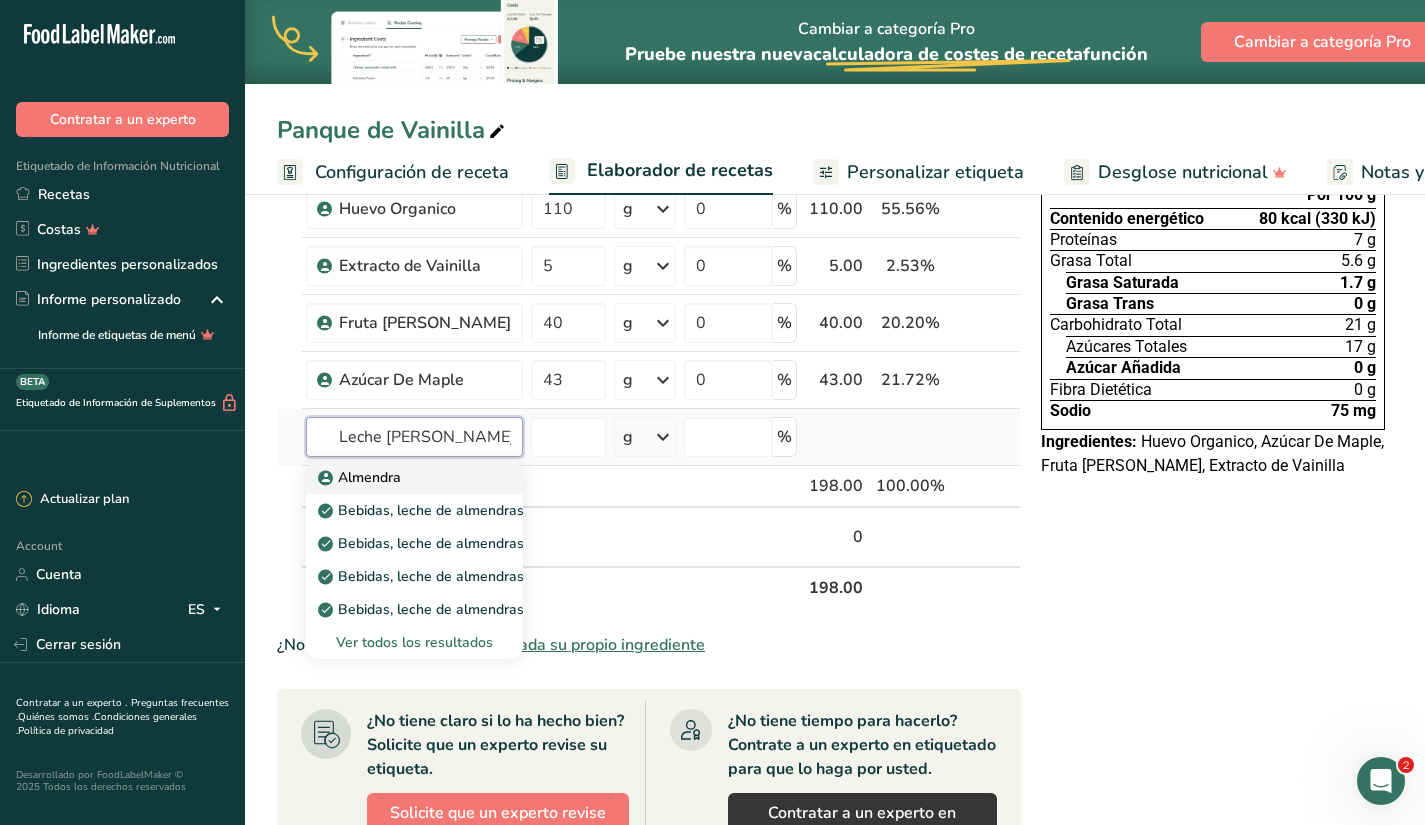 type on "Leche [PERSON_NAME]" 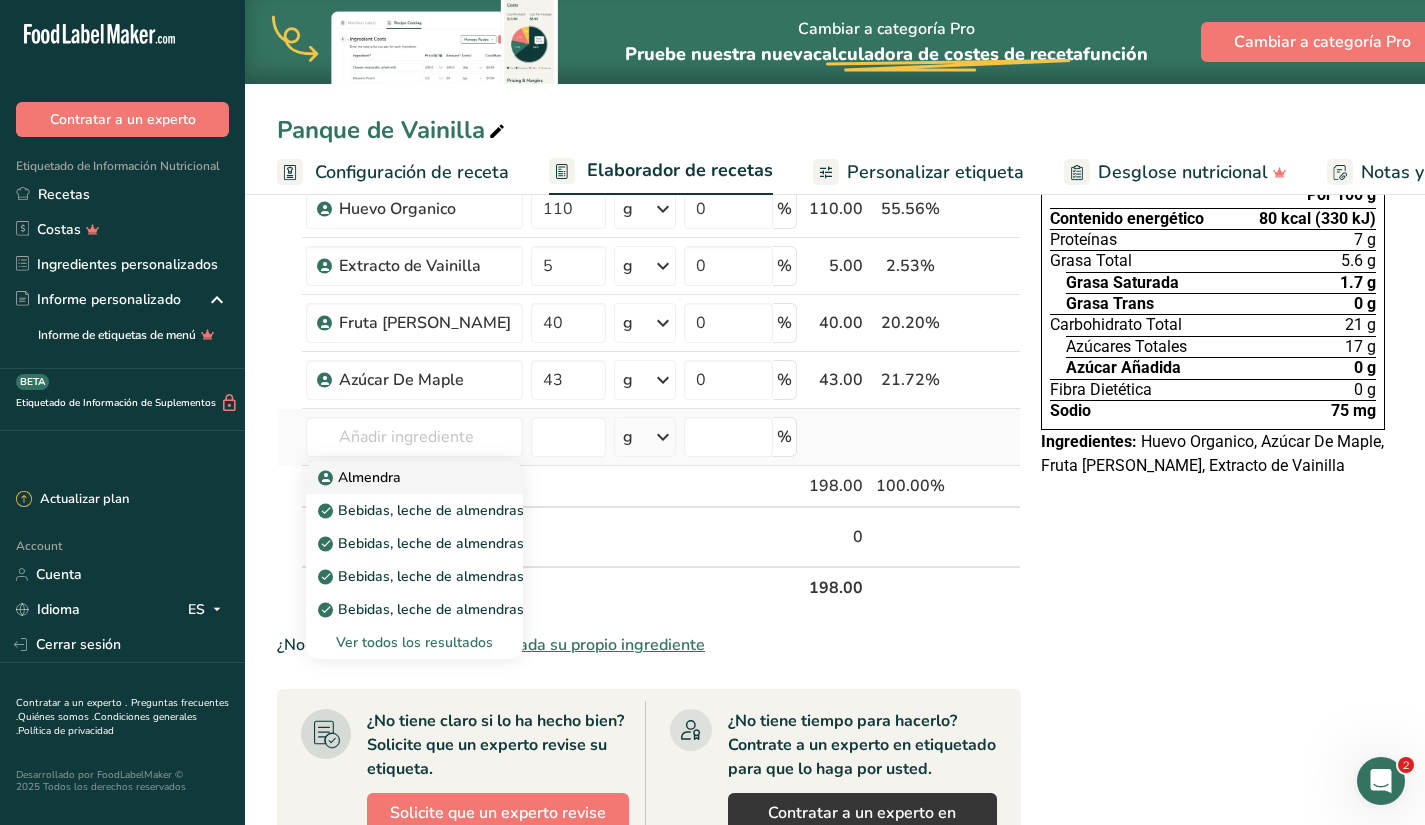 click on "Almendra" at bounding box center [361, 477] 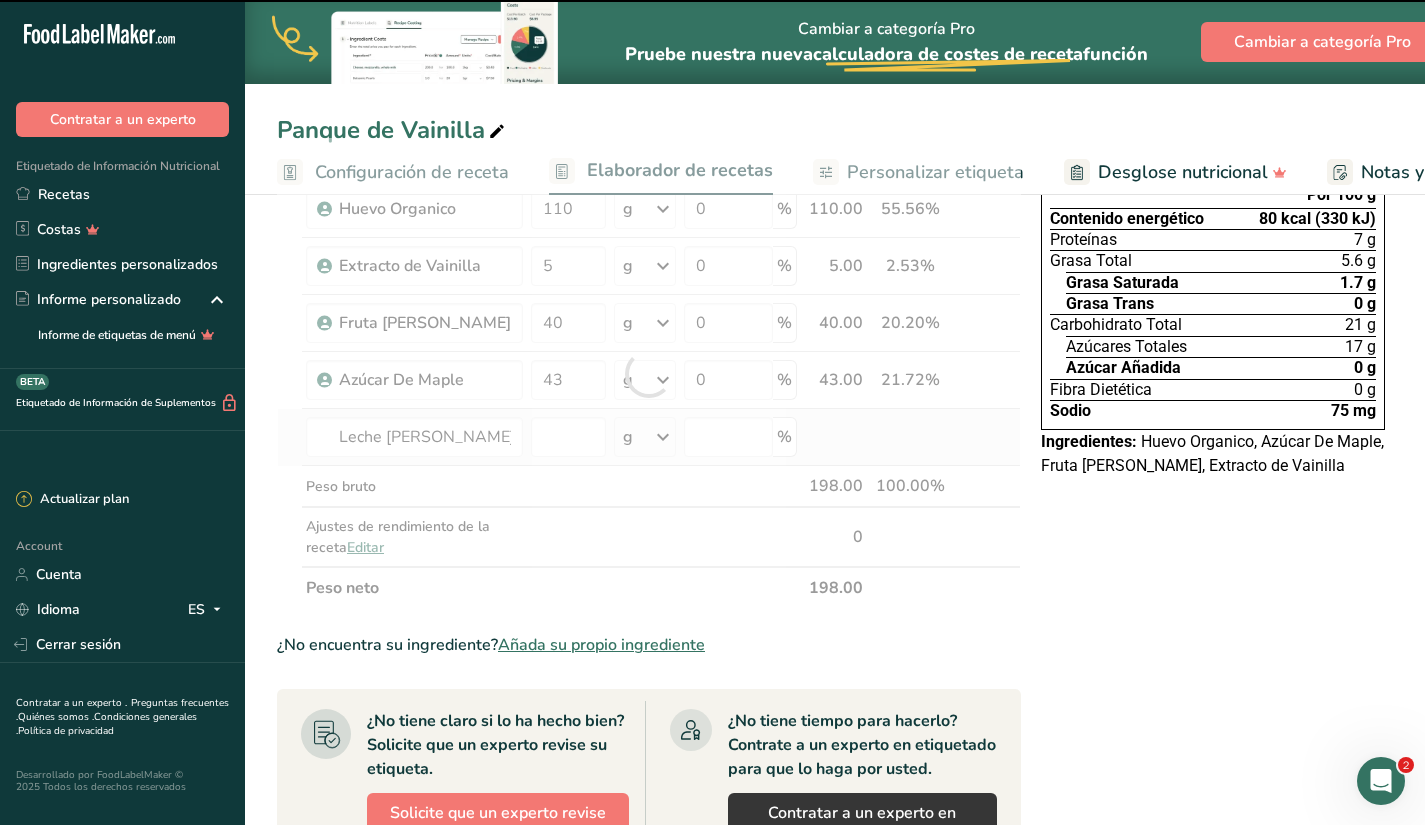 type on "0" 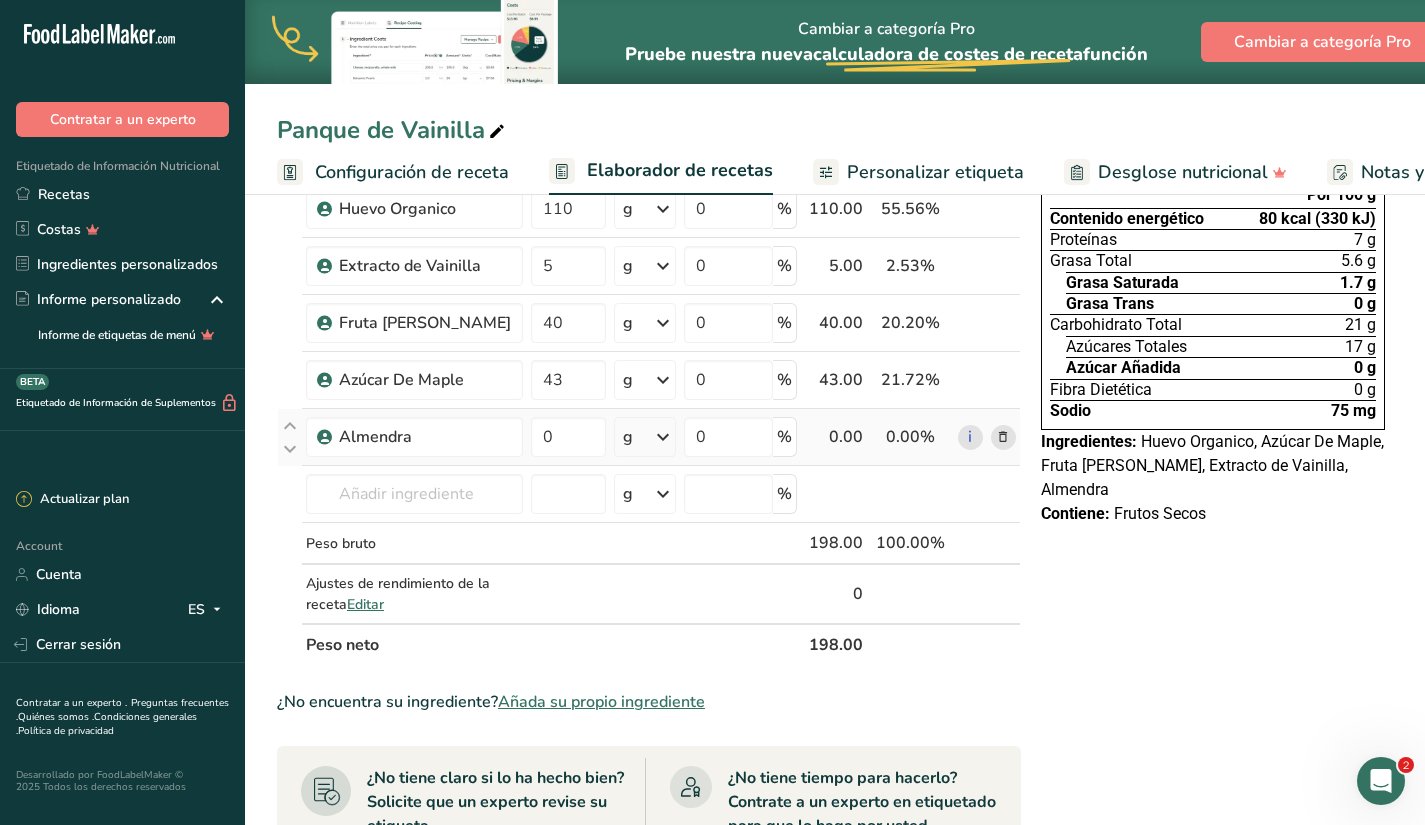 click at bounding box center (1003, 437) 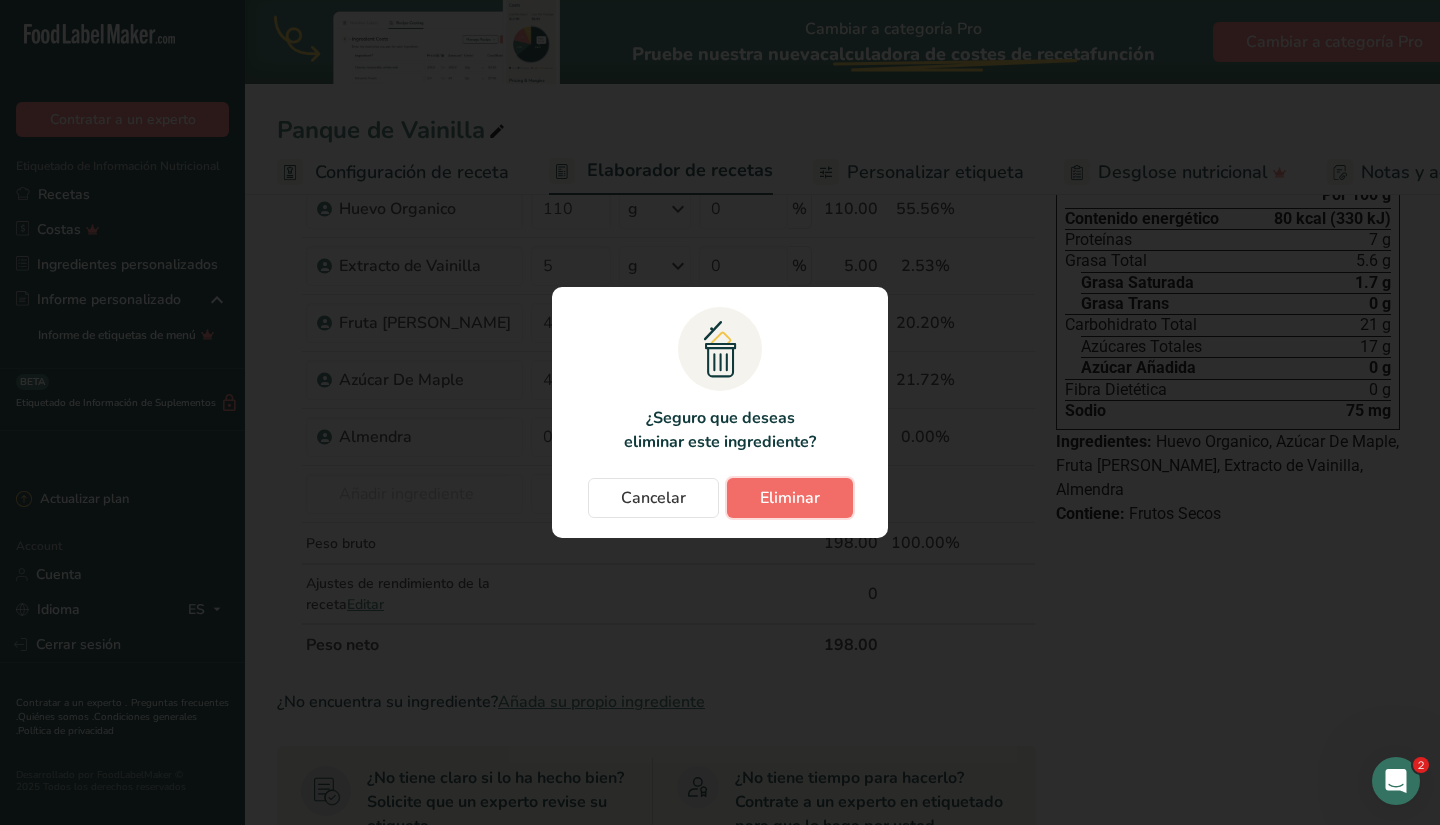 click on "Eliminar" at bounding box center (790, 498) 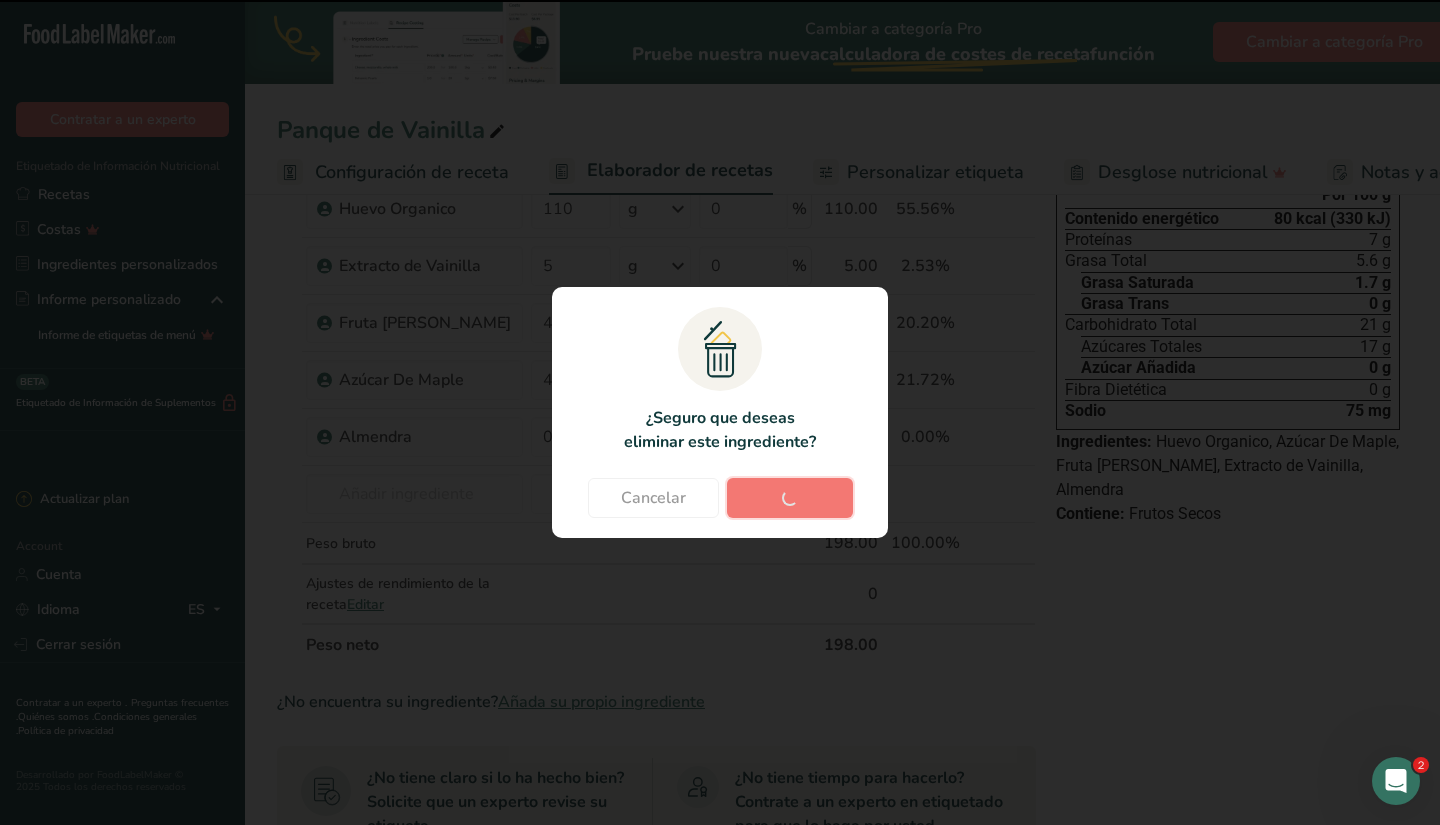 type 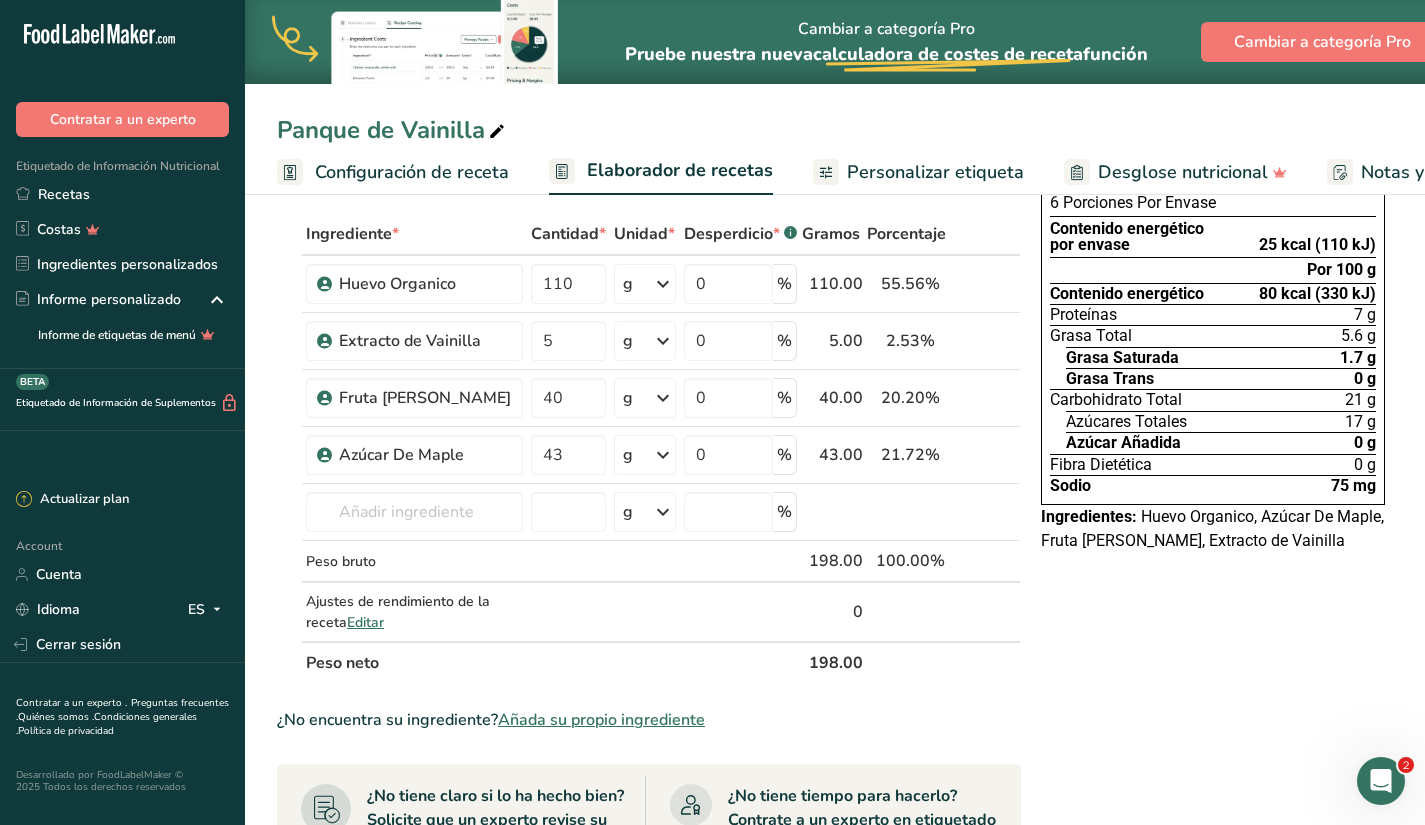 scroll, scrollTop: 0, scrollLeft: 0, axis: both 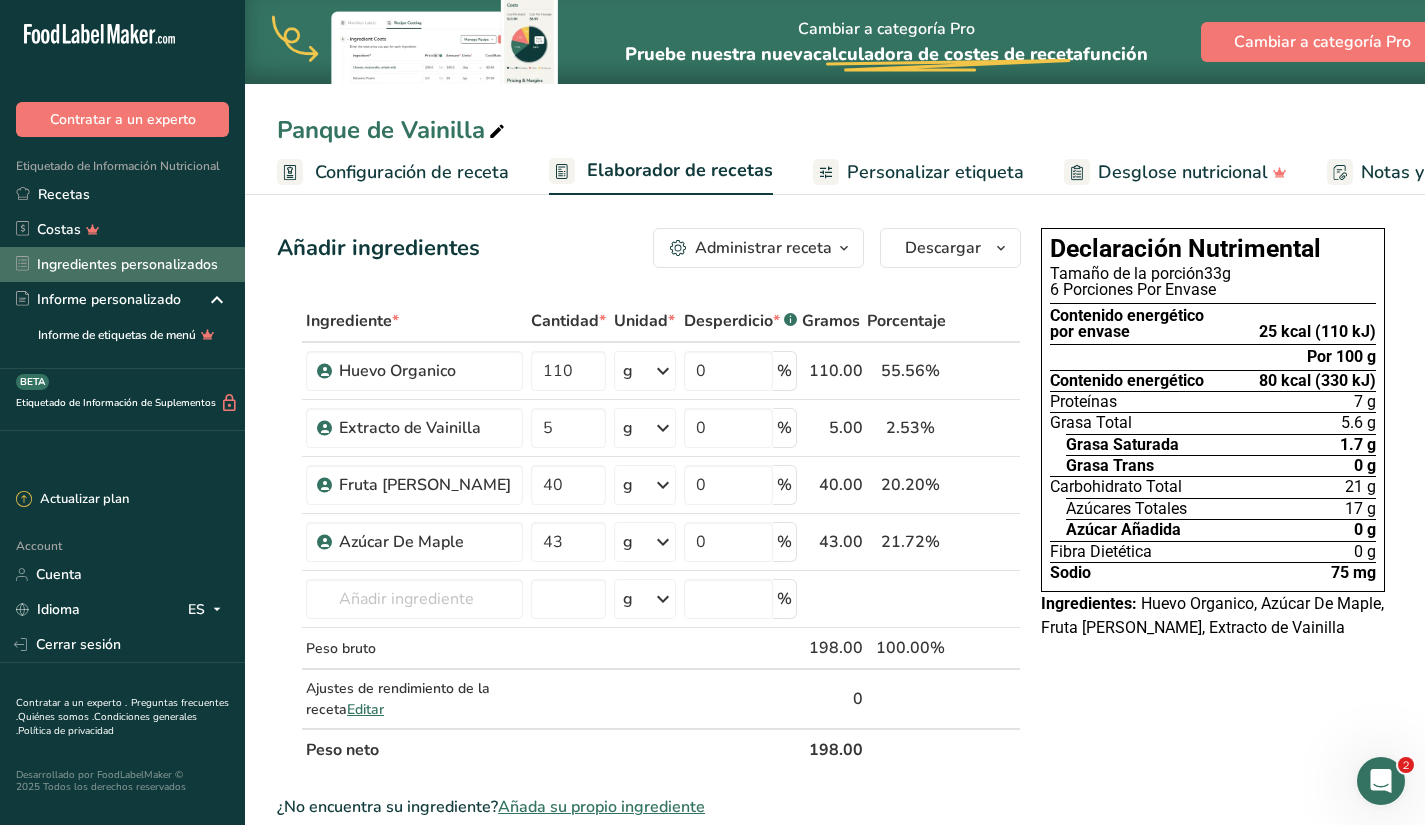 click on "Ingredientes personalizados" at bounding box center (122, 264) 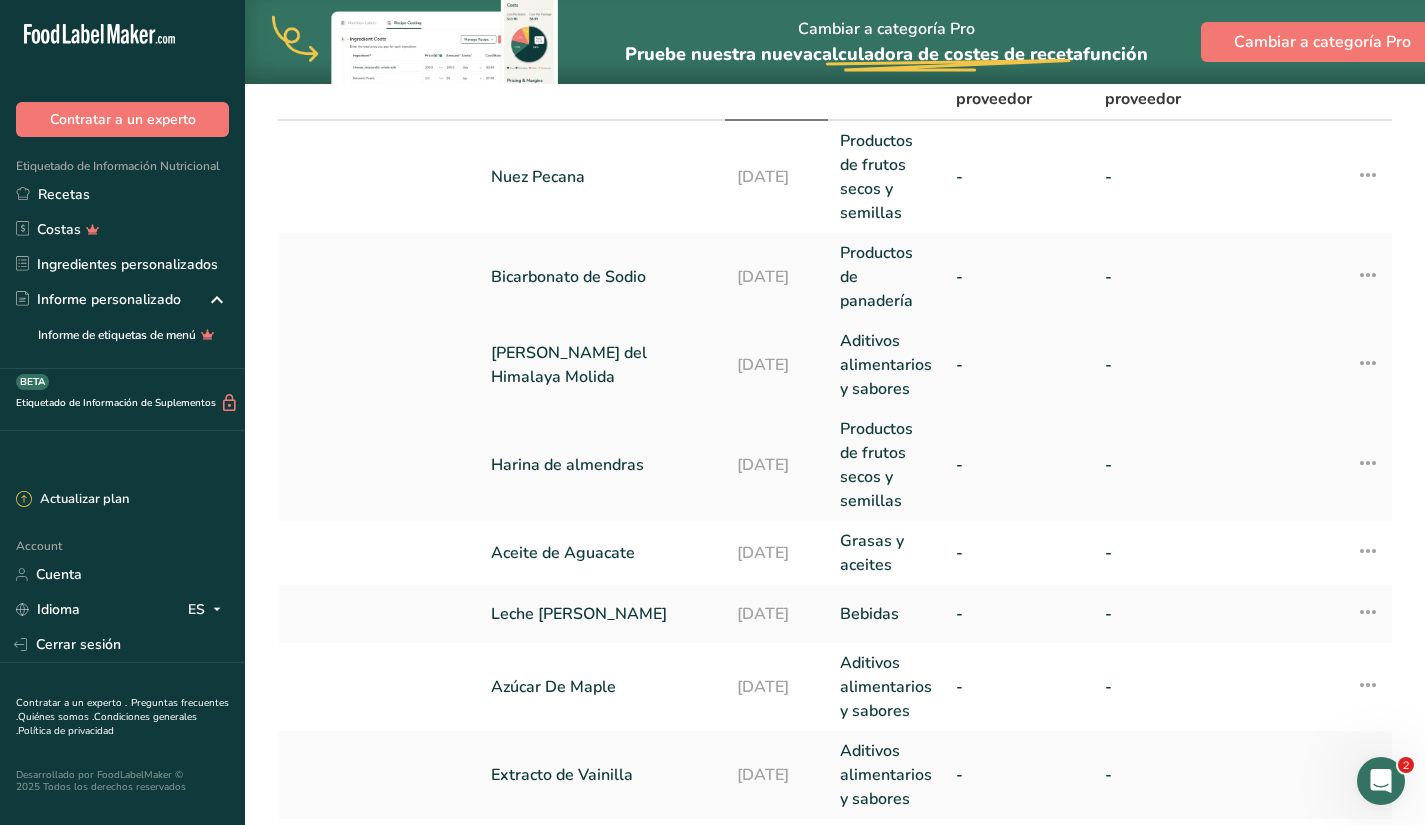scroll, scrollTop: 168, scrollLeft: 0, axis: vertical 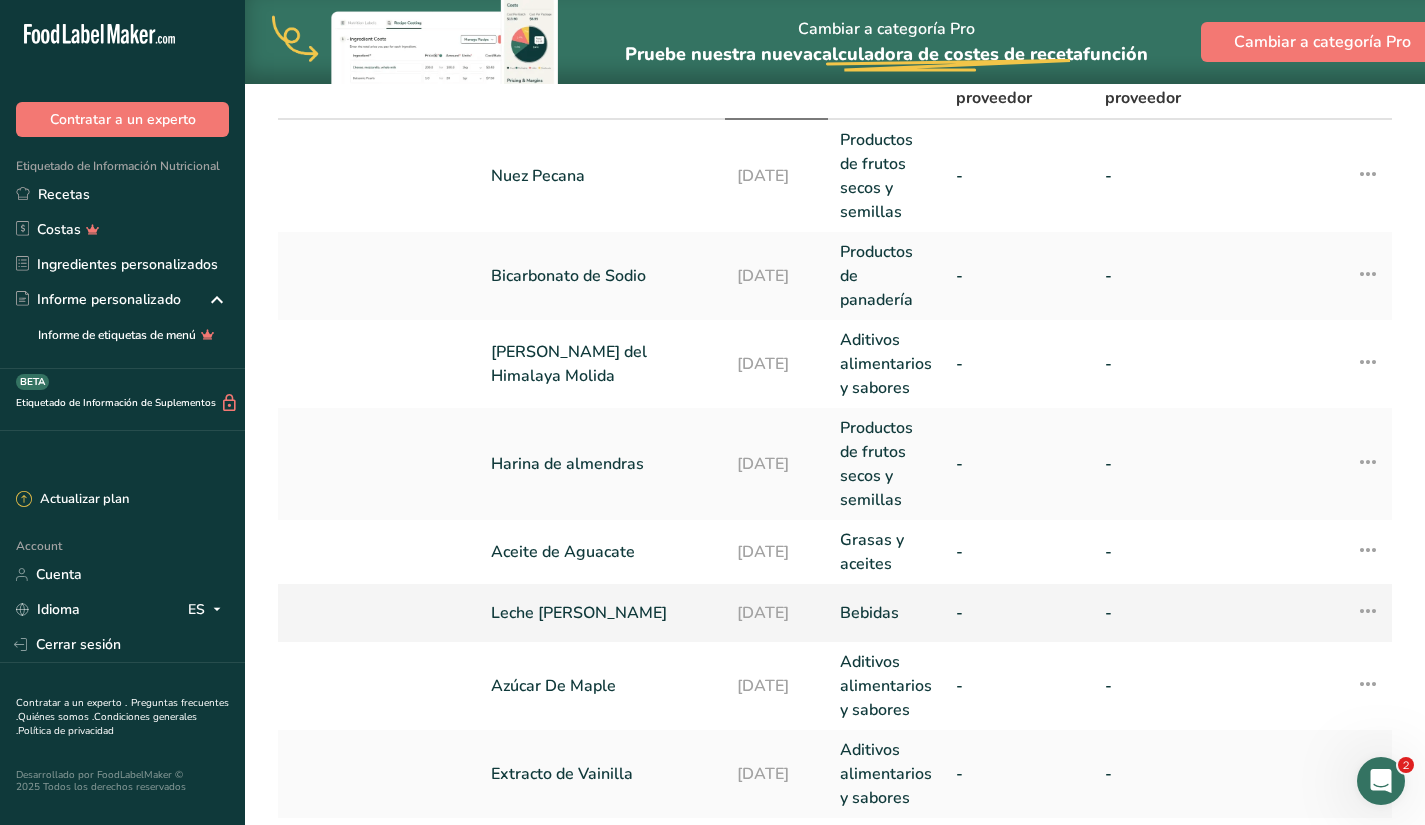click on "Leche [PERSON_NAME]" at bounding box center [602, 613] 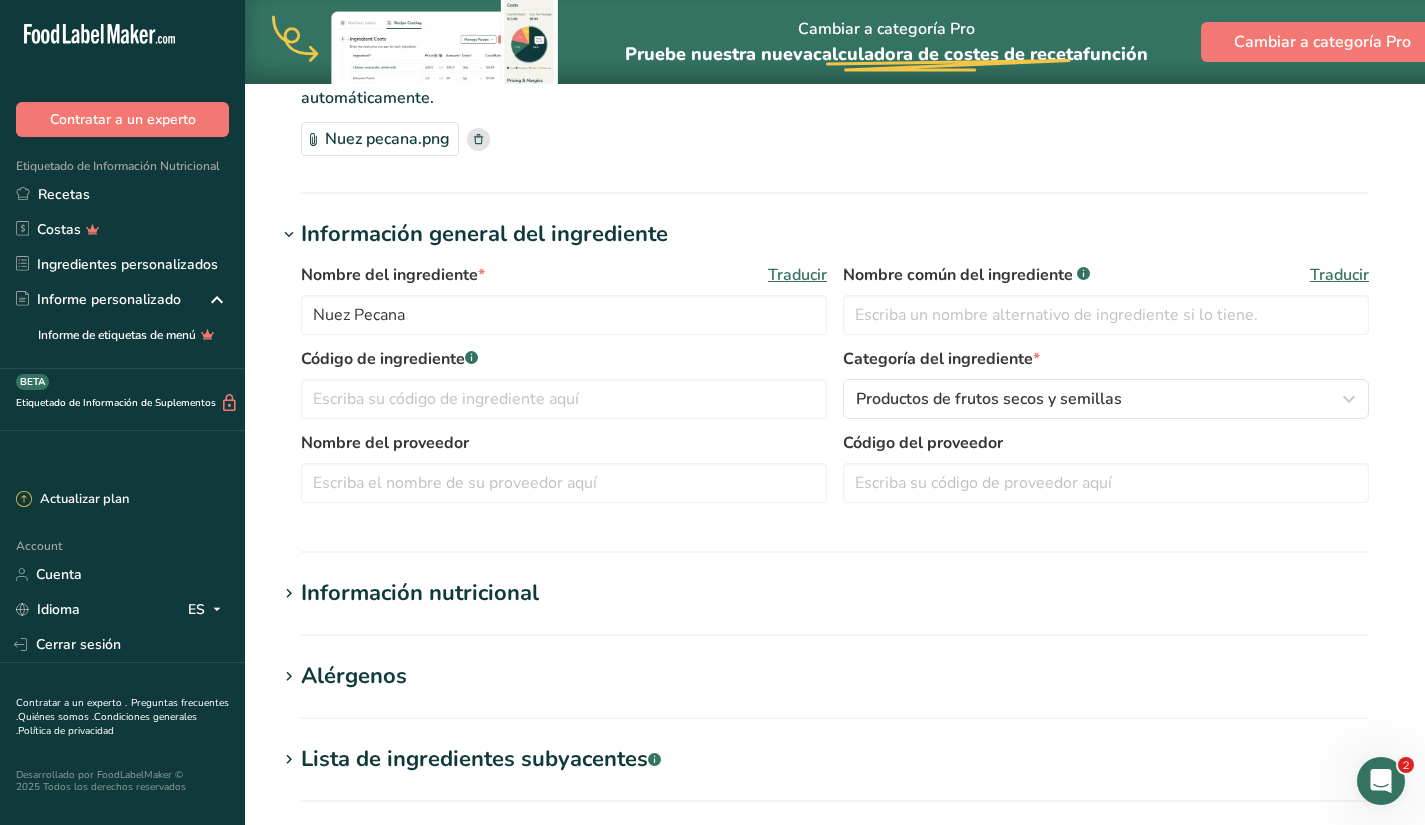 scroll, scrollTop: 0, scrollLeft: 0, axis: both 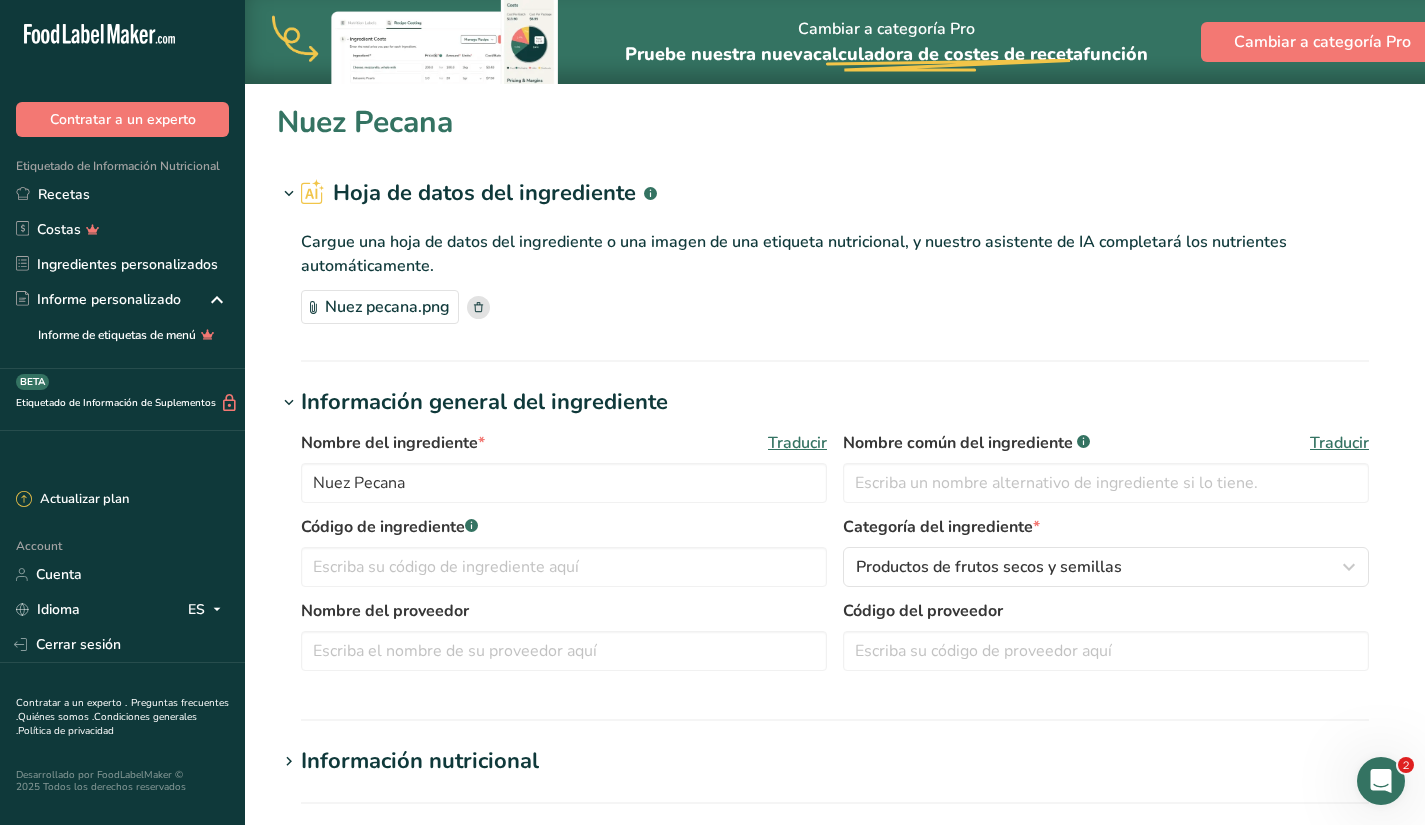type on "Leche [PERSON_NAME]" 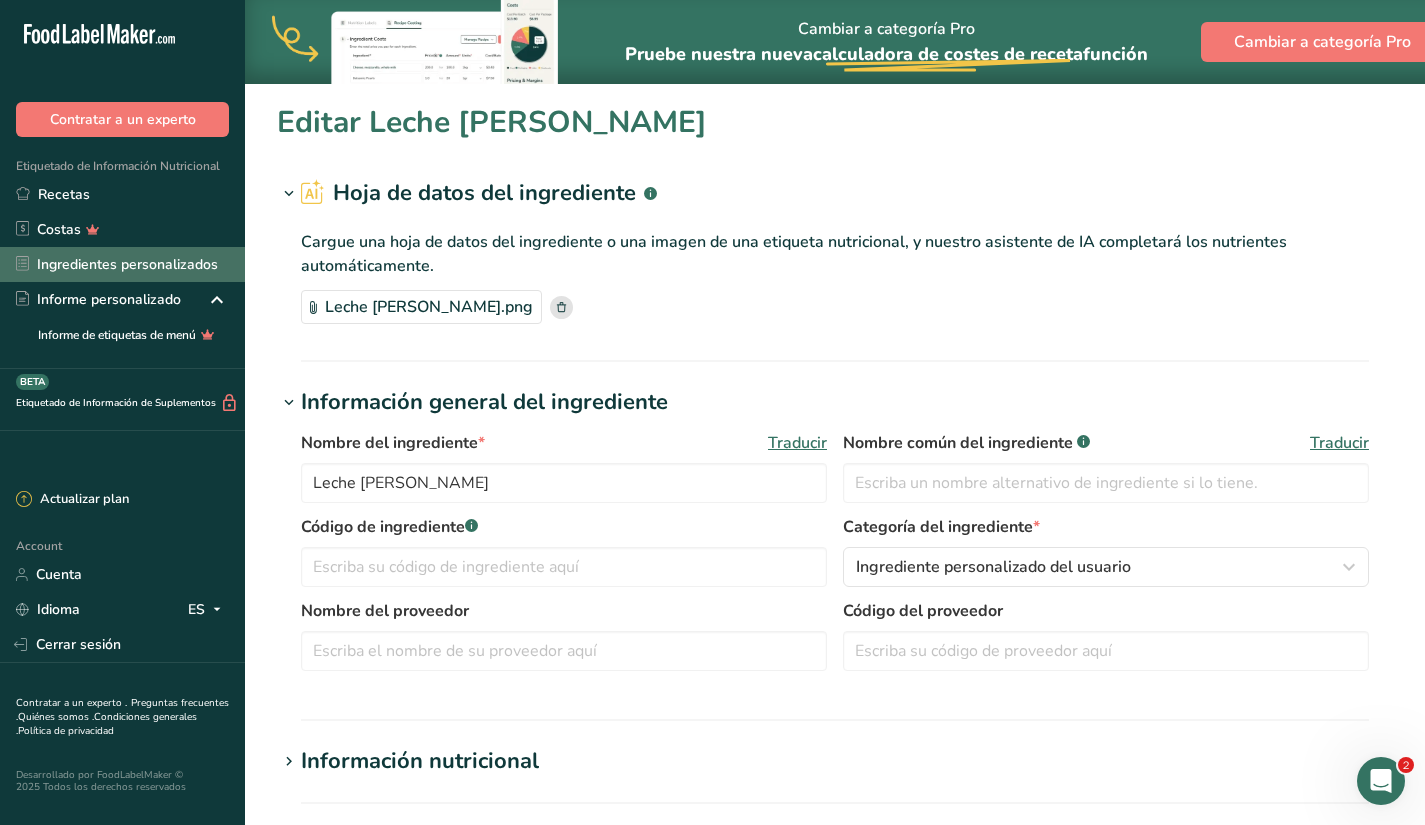 click on "Ingredientes personalizados" at bounding box center [122, 264] 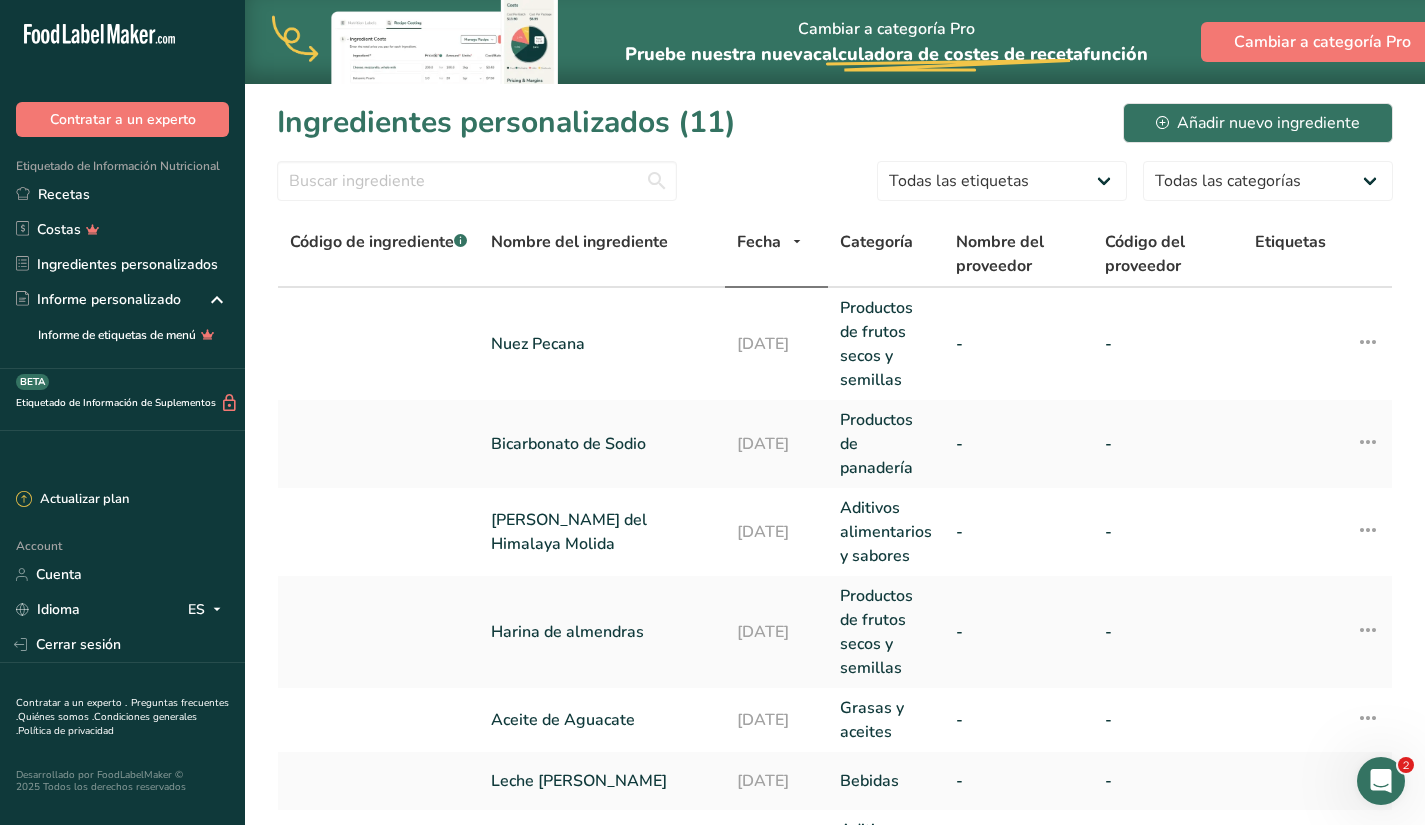 click on "Etiquetado de Información Nutricional
Recetas
Costas
Ingredientes personalizados
Informe personalizado
Informe de etiquetas de menú" at bounding box center (122, 253) 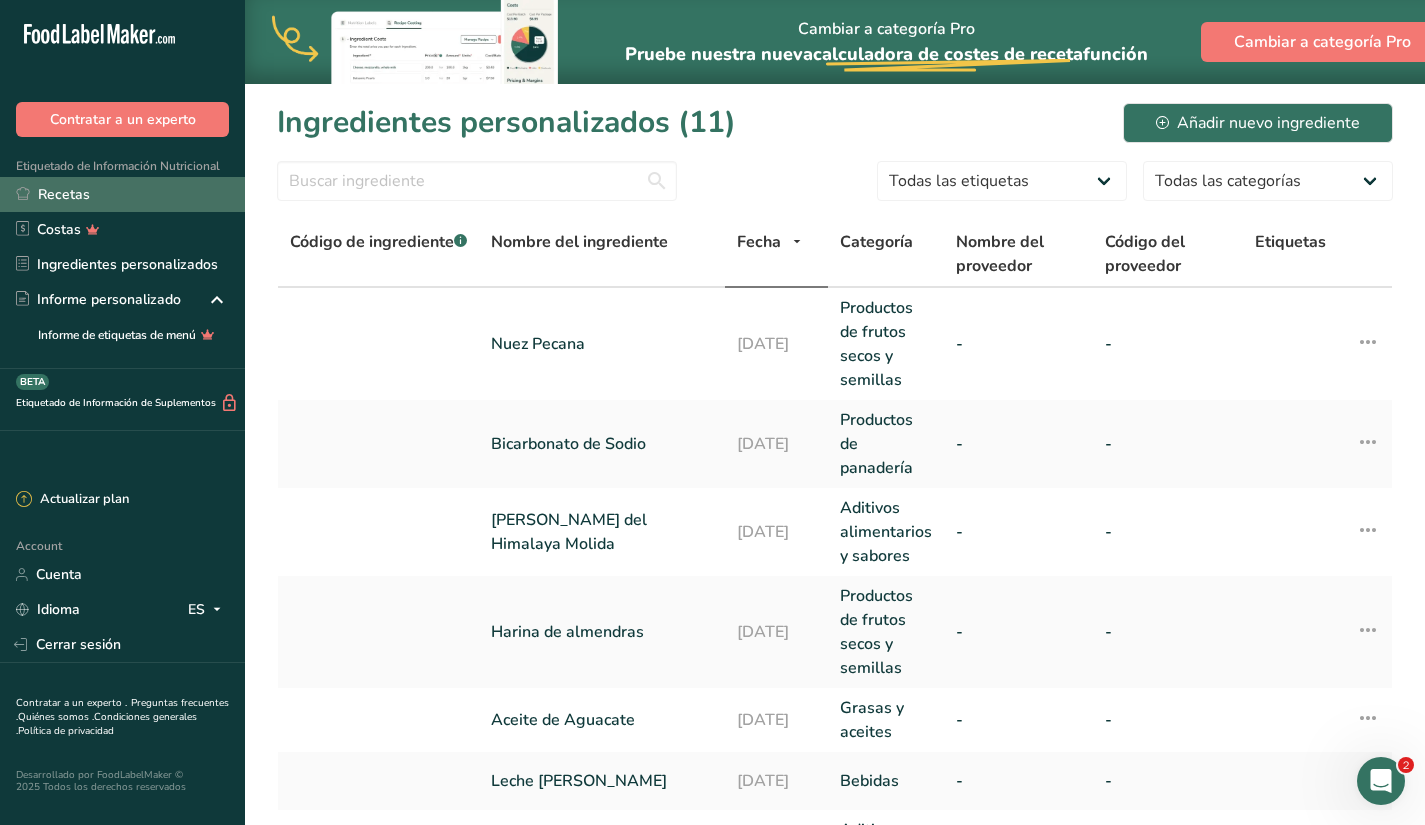 click on "Recetas" at bounding box center (122, 194) 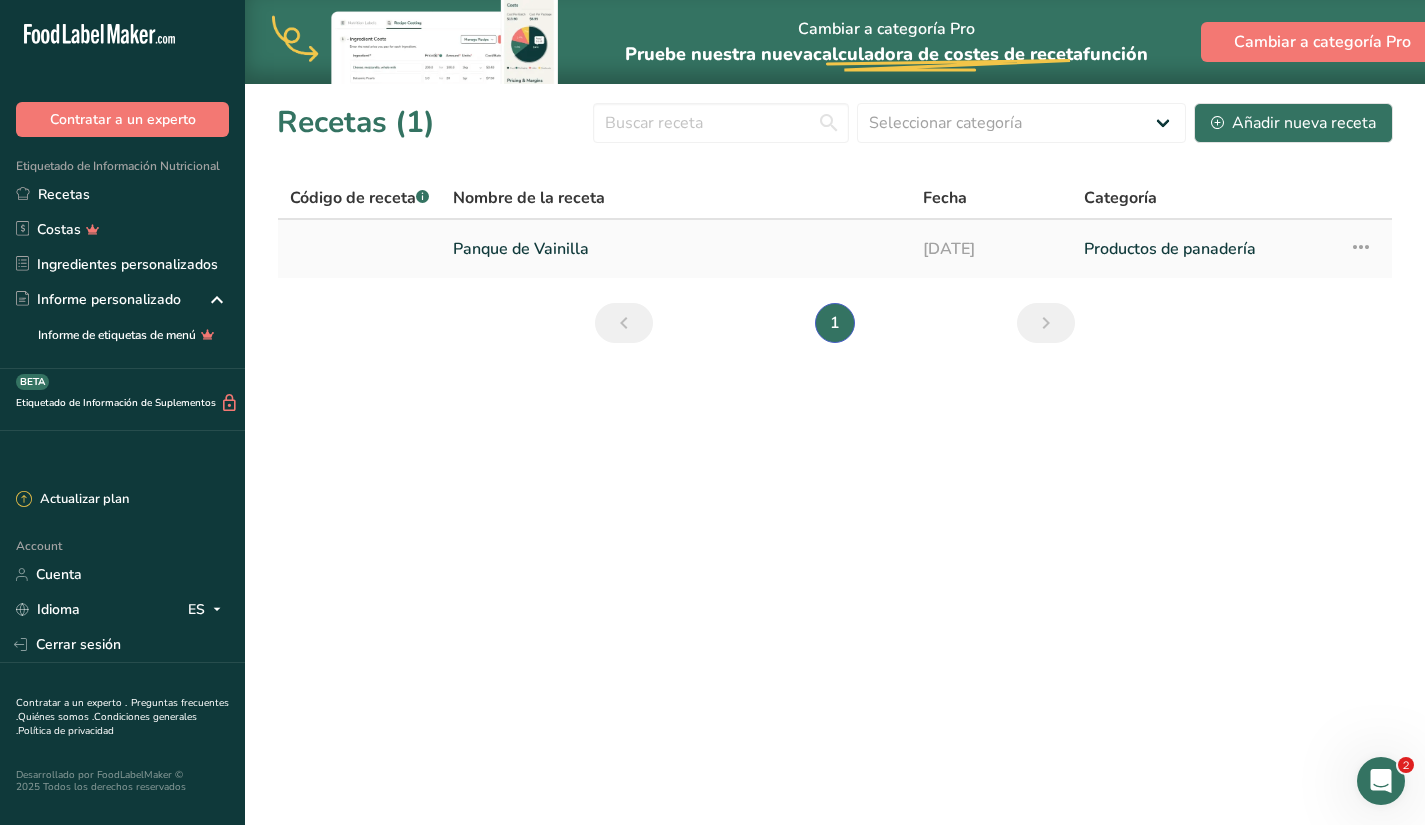 click on "Panque de Vainilla" at bounding box center [676, 249] 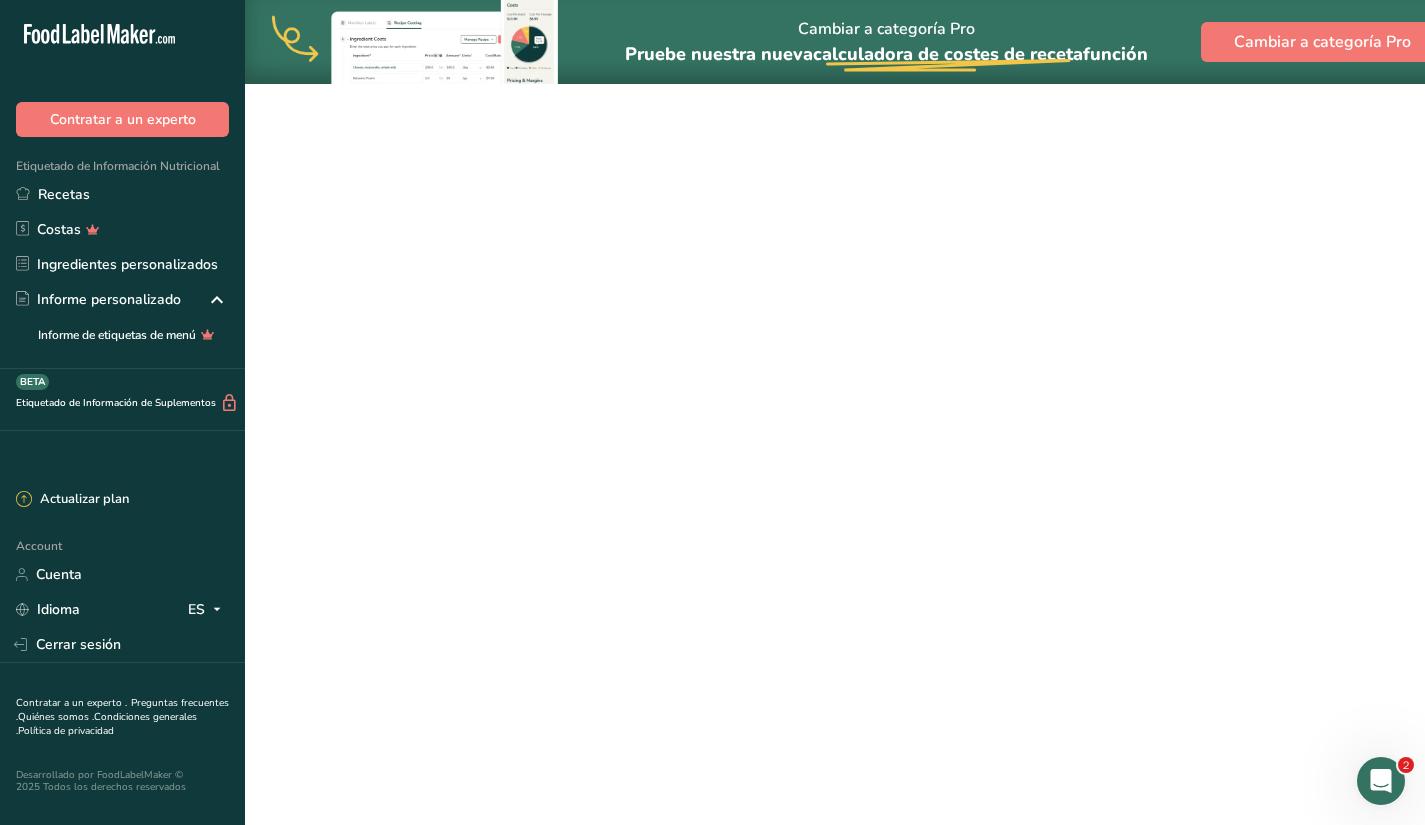 click on "Panque de Vainilla" at bounding box center [676, 249] 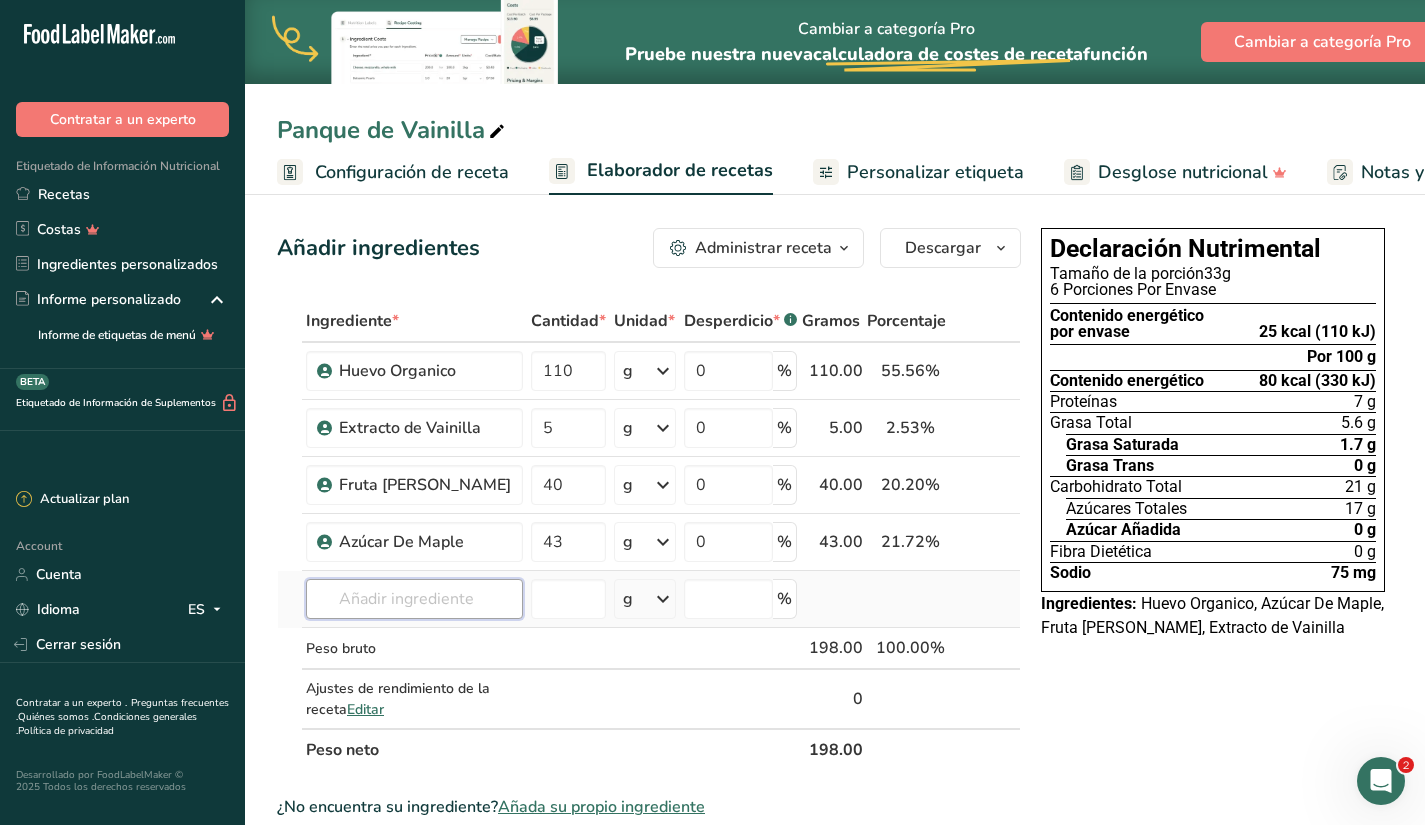 click at bounding box center [414, 599] 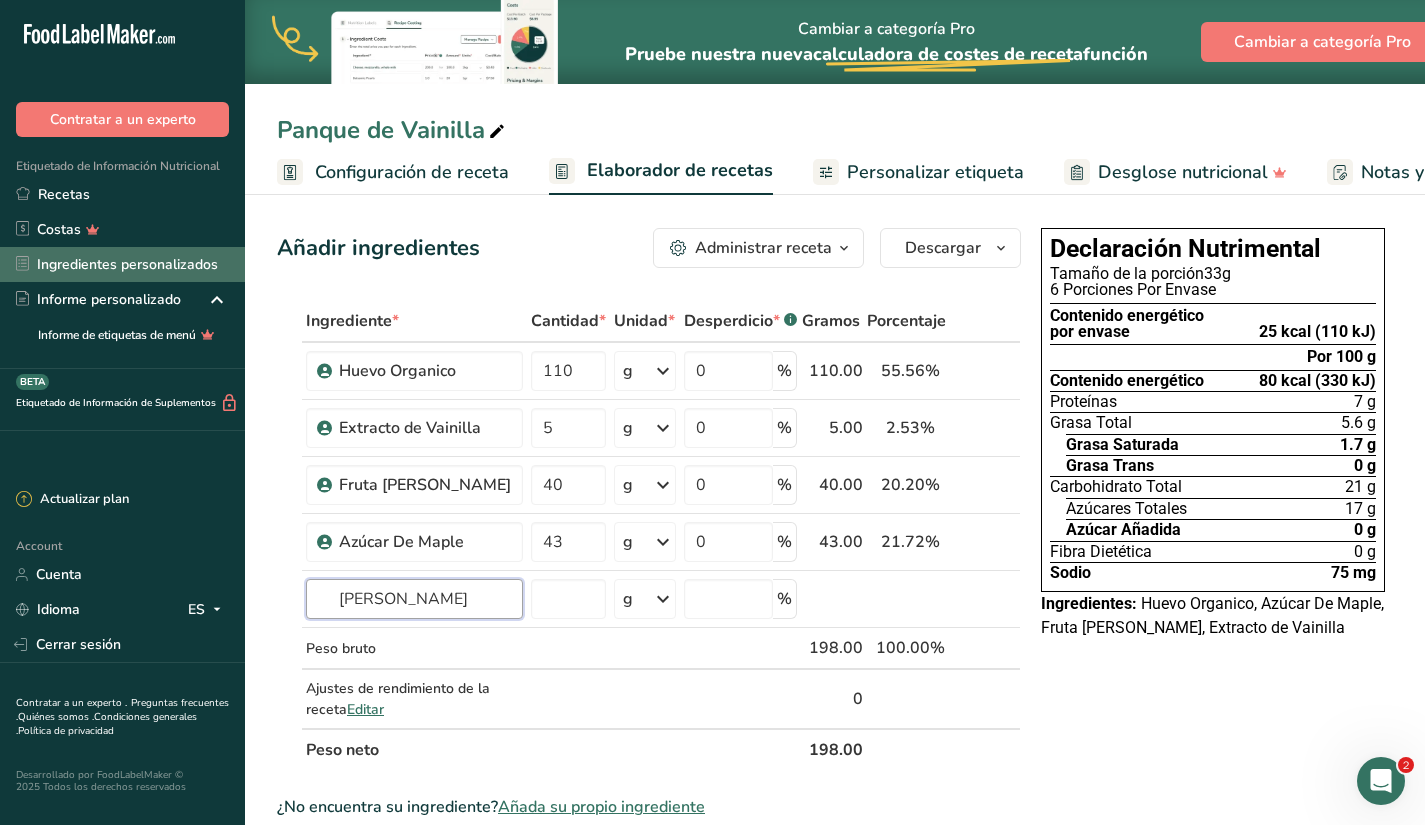 type on "[PERSON_NAME]" 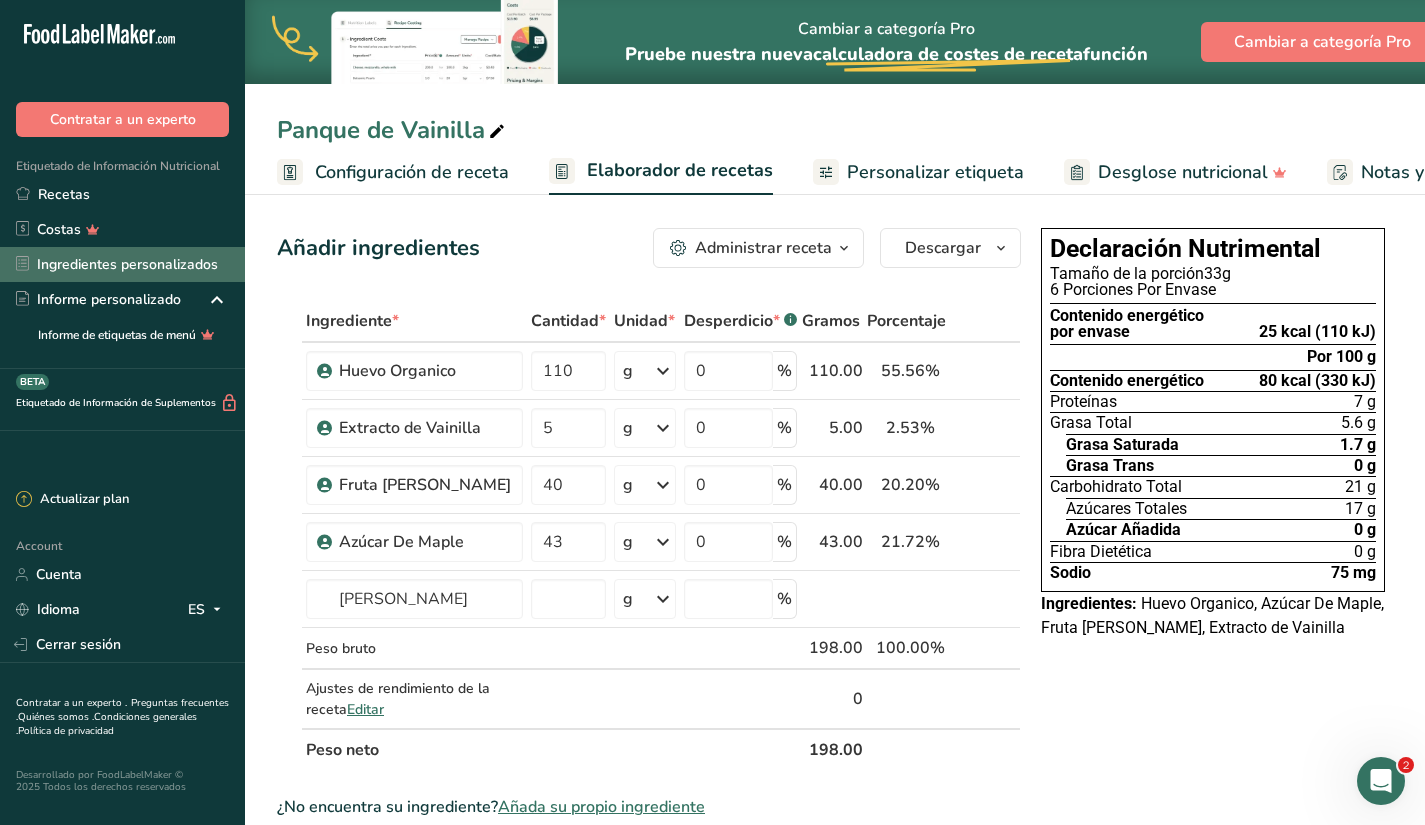 type 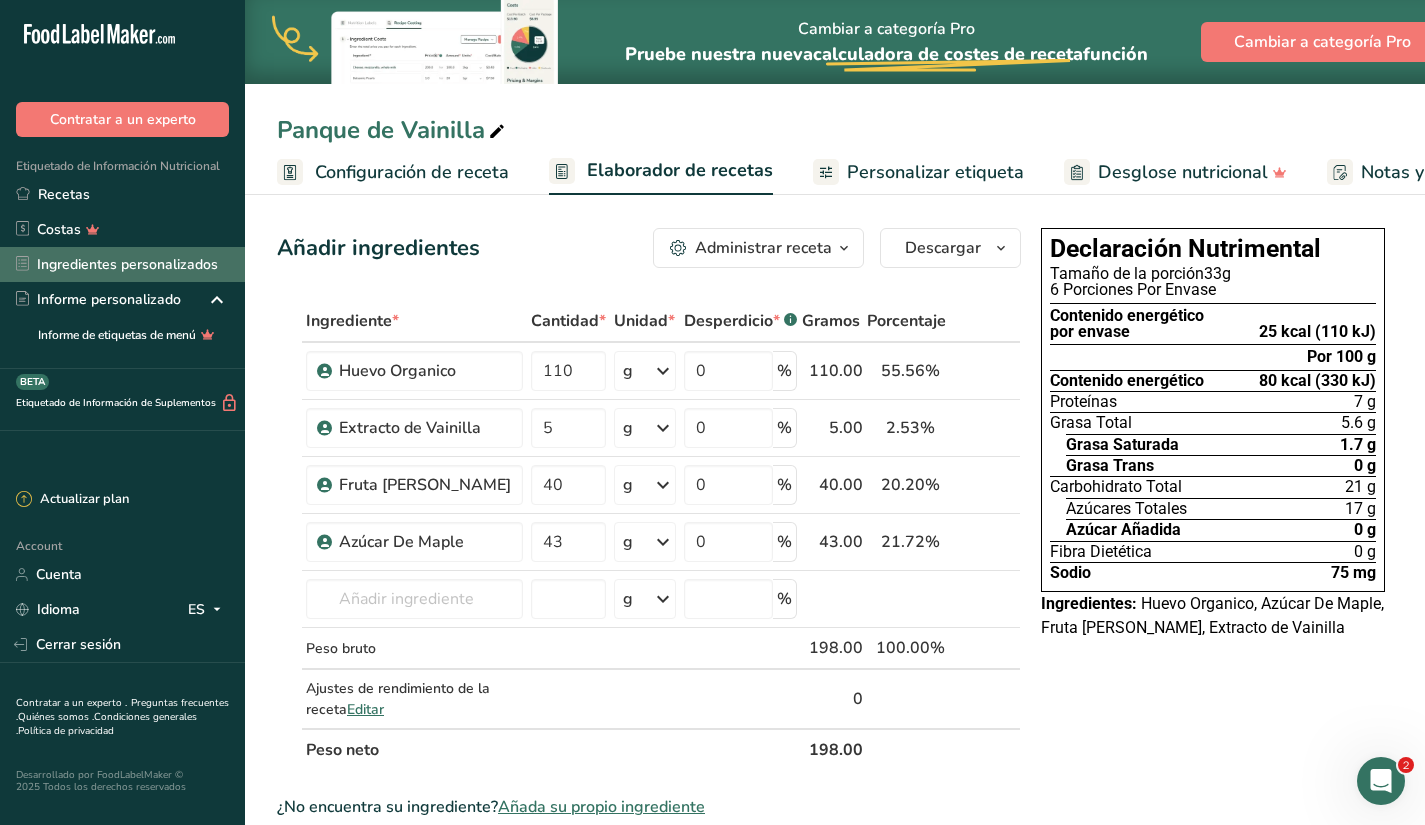 click on "Ingredientes personalizados" at bounding box center [122, 264] 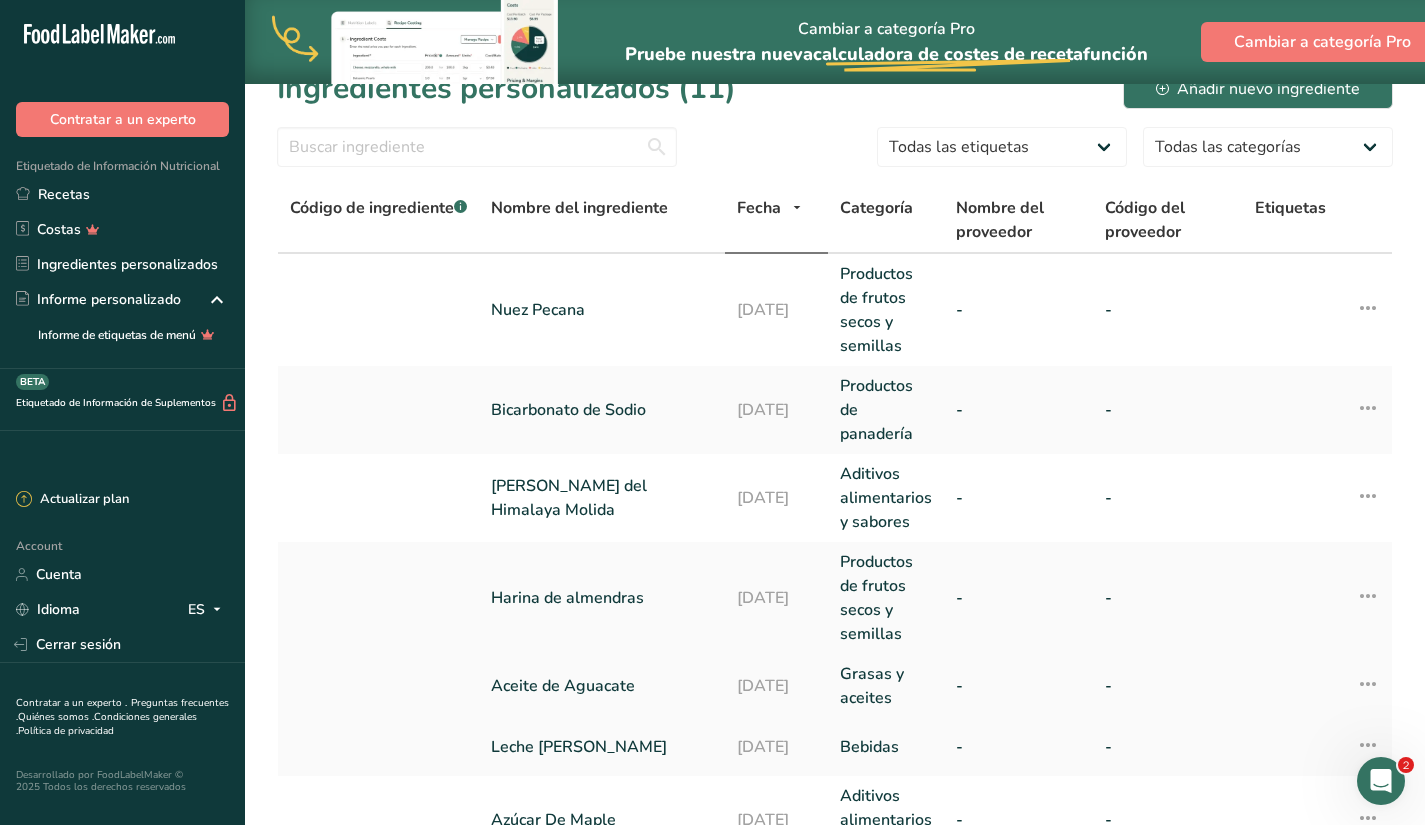 scroll, scrollTop: 52, scrollLeft: 0, axis: vertical 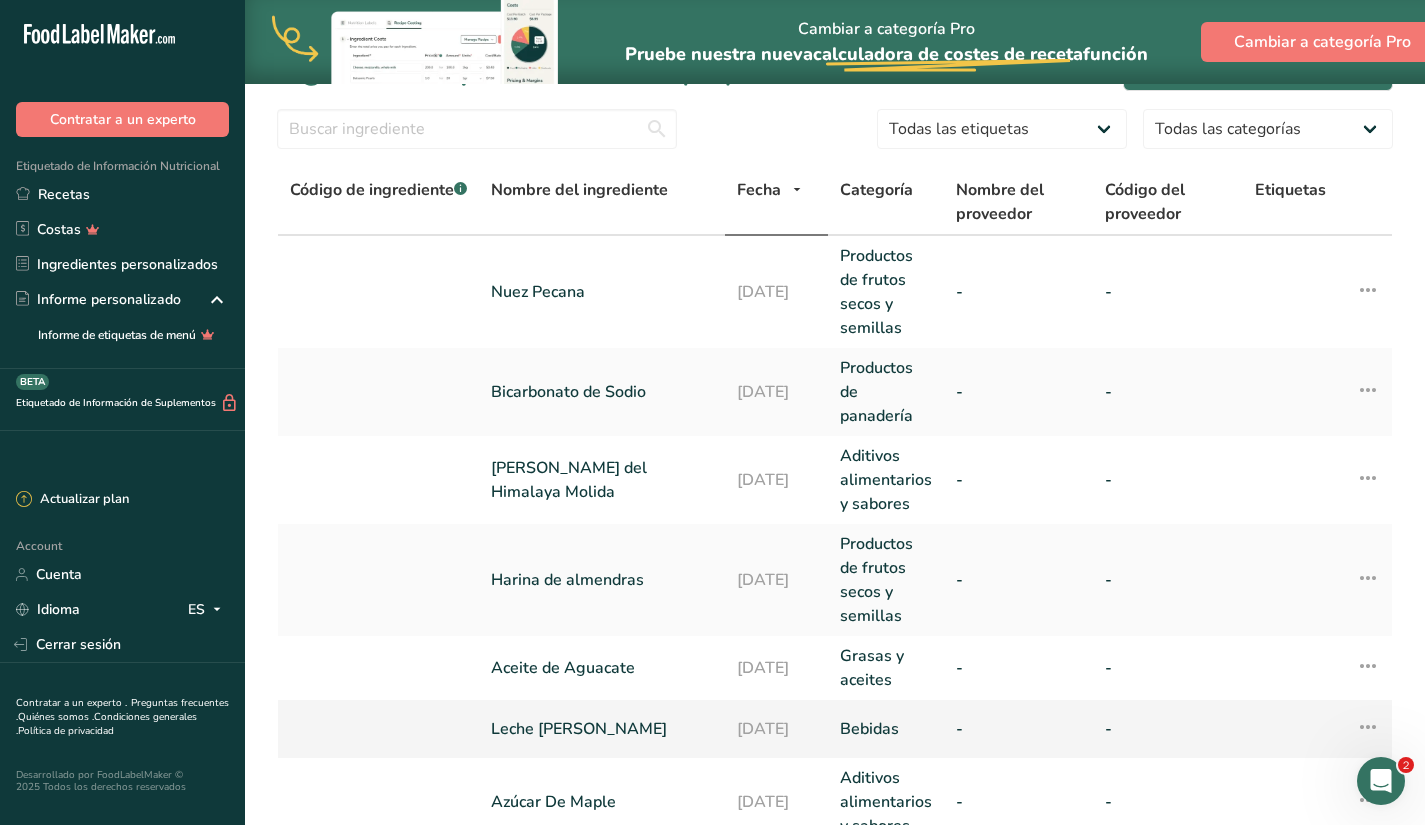 click on "Leche [PERSON_NAME]" at bounding box center [602, 729] 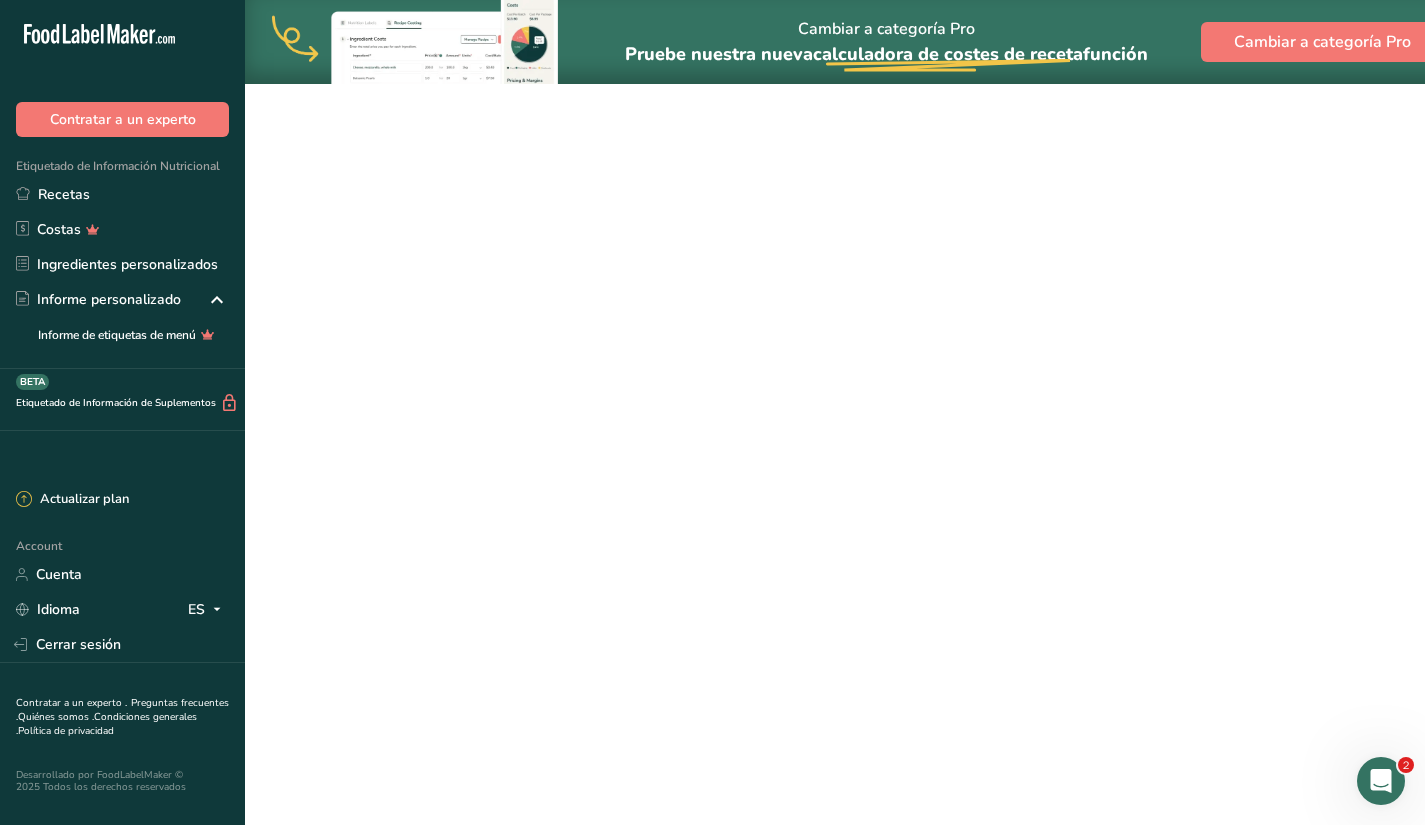 click on "Leche [PERSON_NAME]" at bounding box center (602, 729) 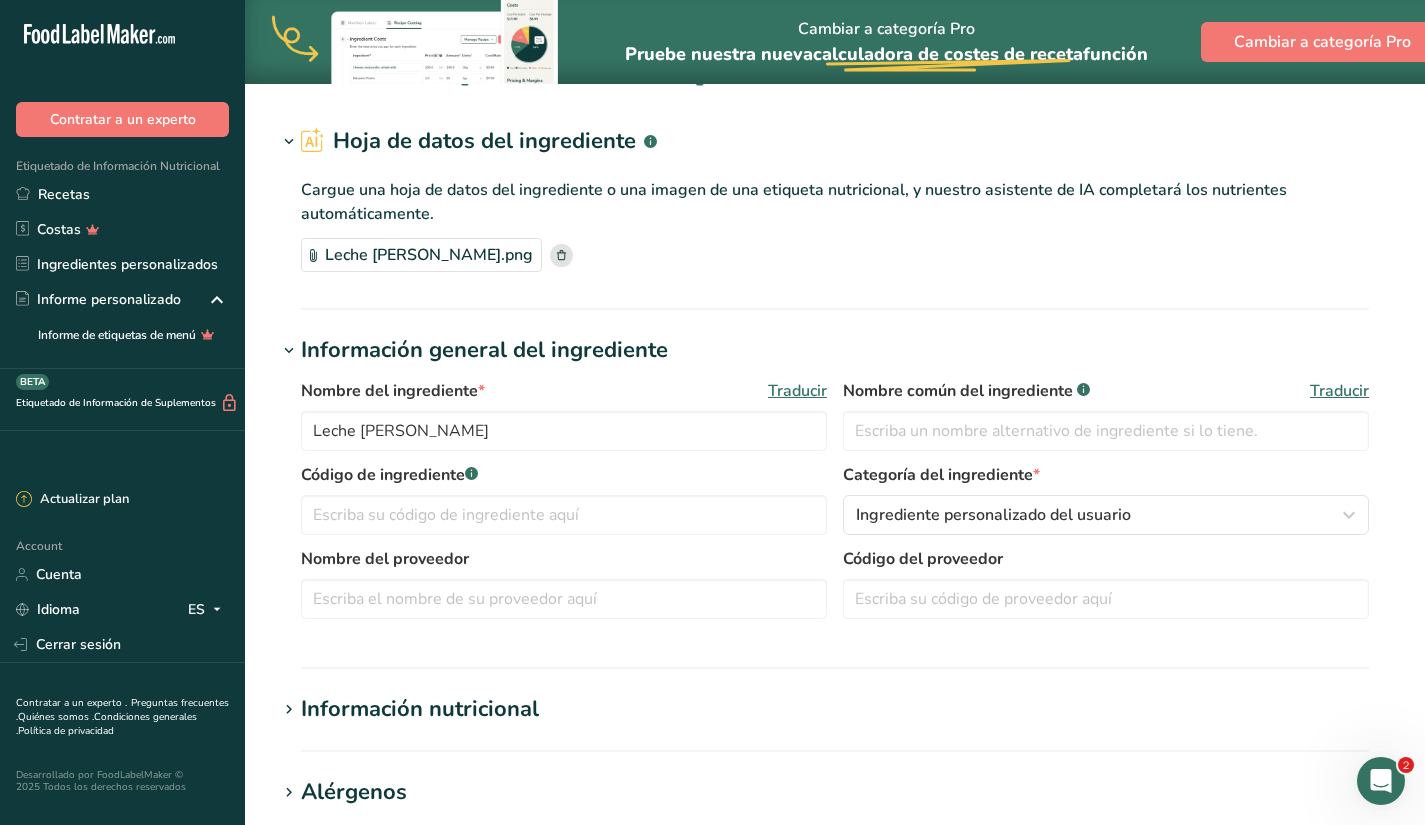 scroll, scrollTop: 0, scrollLeft: 0, axis: both 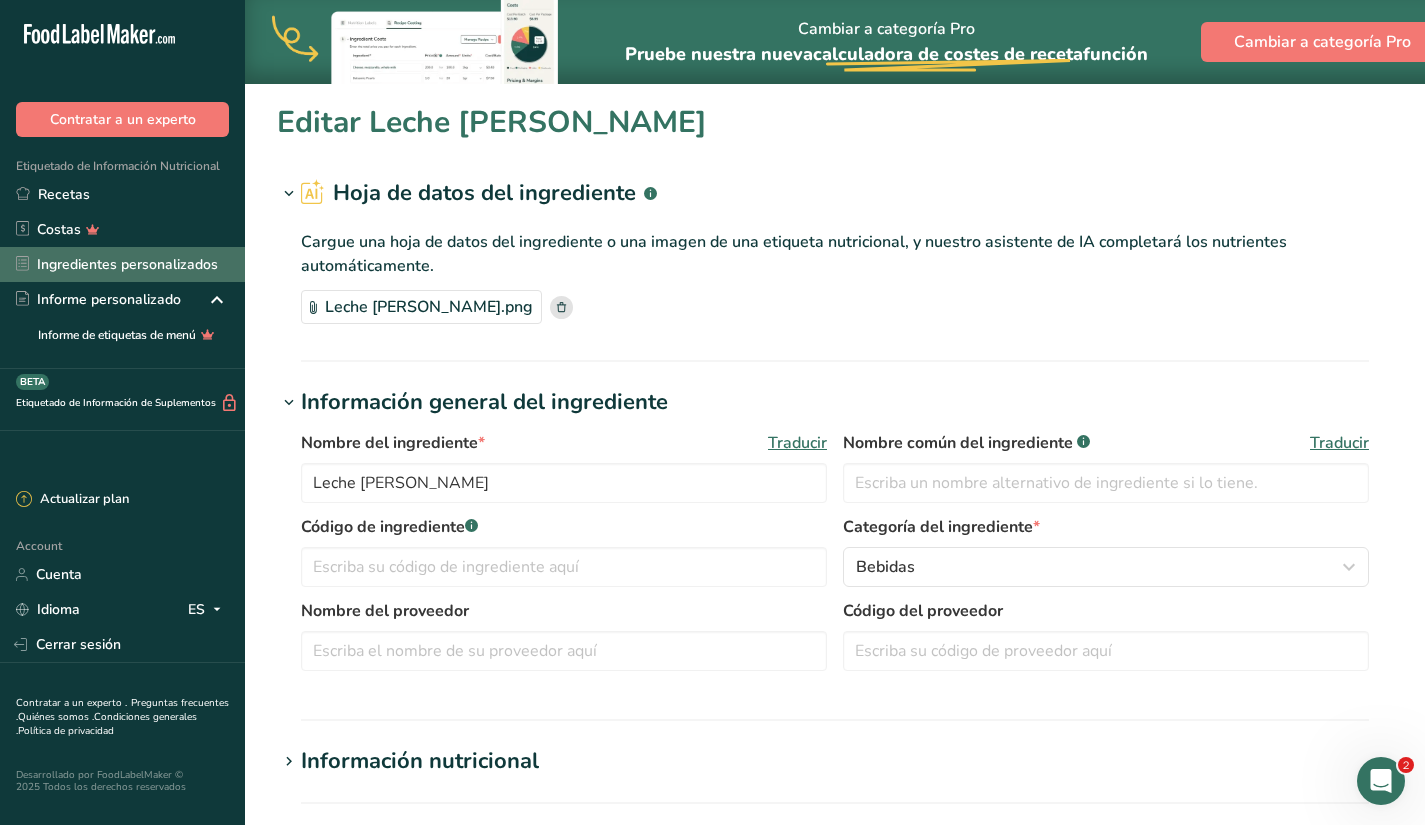 click on "Ingredientes personalizados" at bounding box center [122, 264] 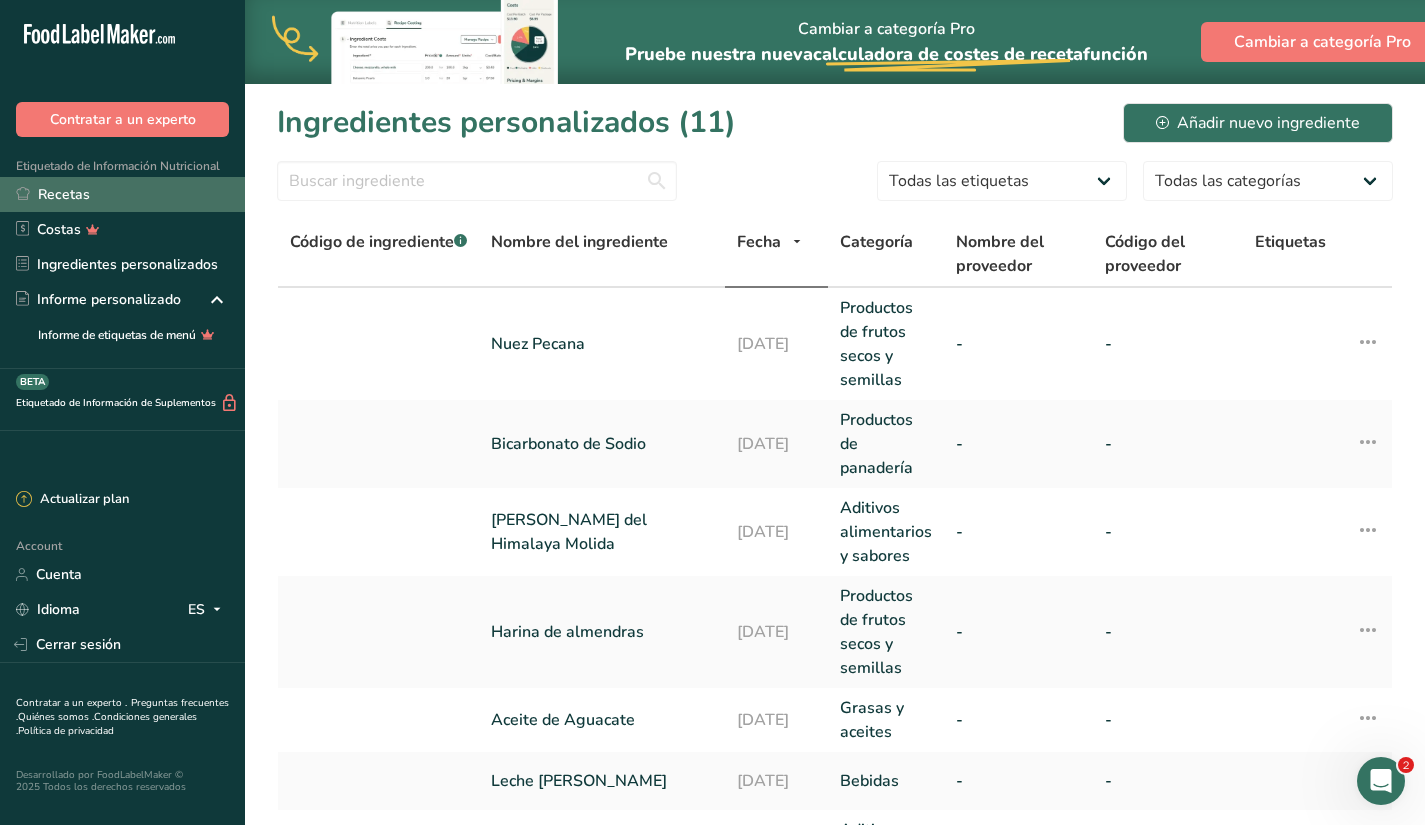 click on "Recetas" at bounding box center [122, 194] 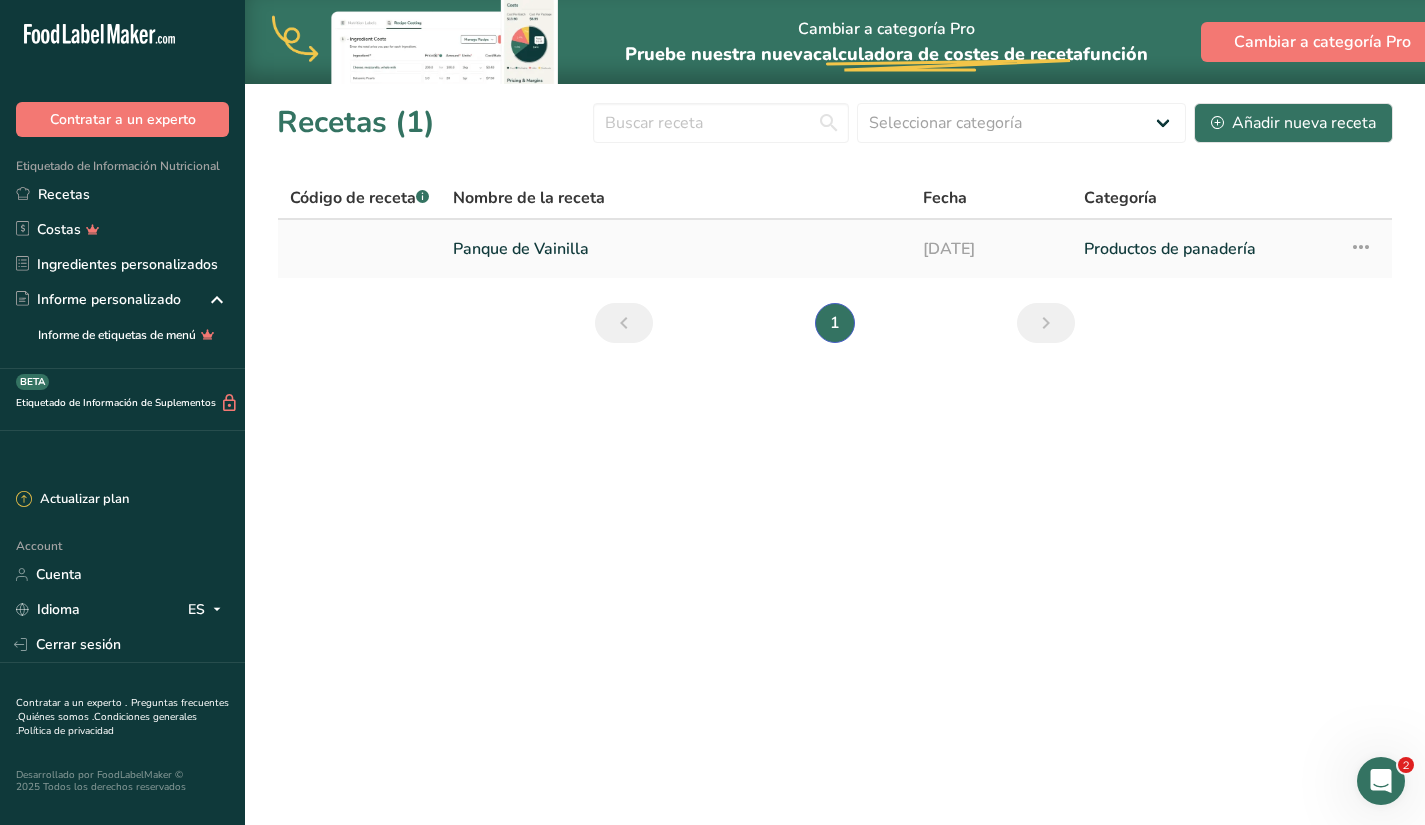 click on "Panque de Vainilla" at bounding box center [676, 249] 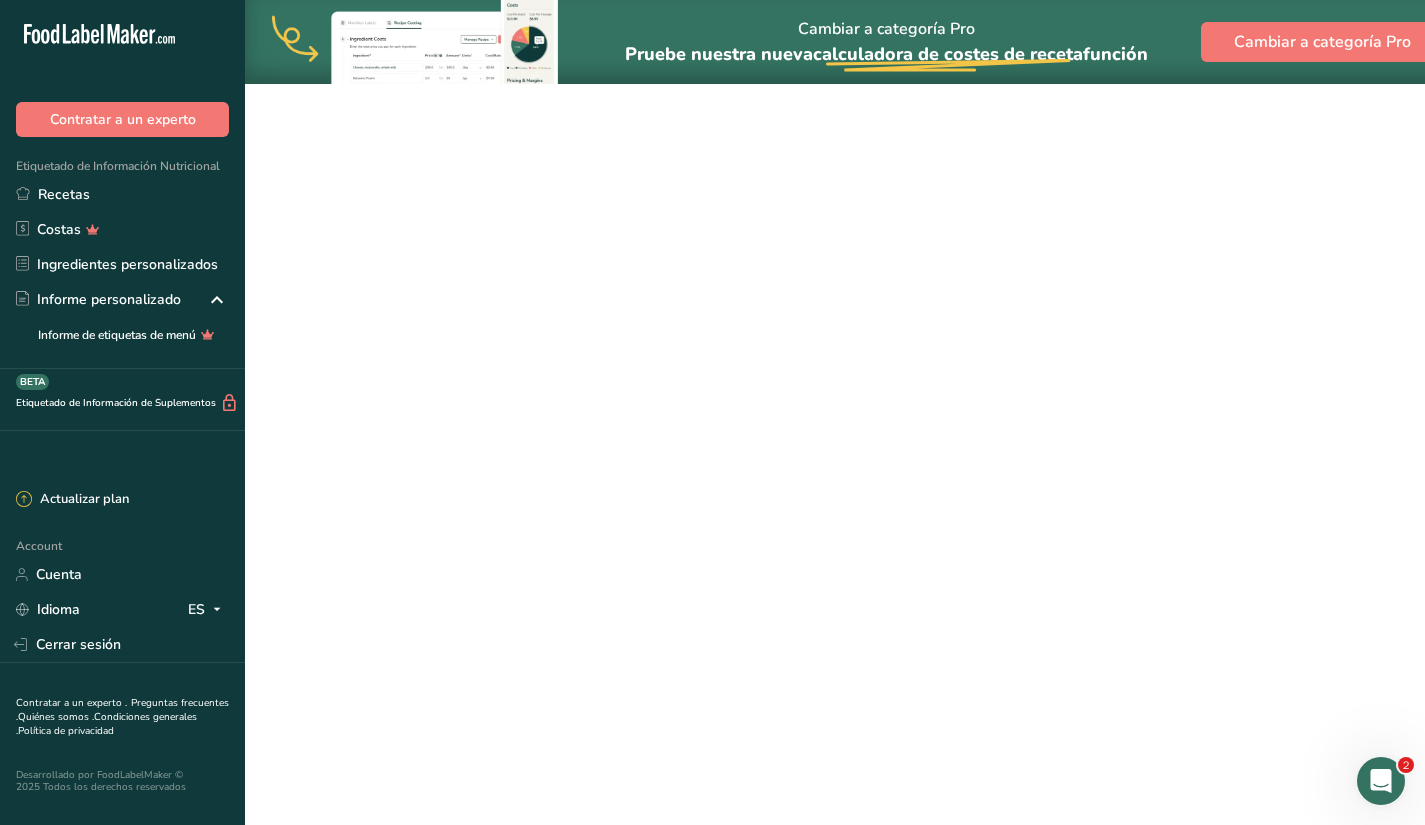 click on "Panque de Vainilla" at bounding box center (676, 249) 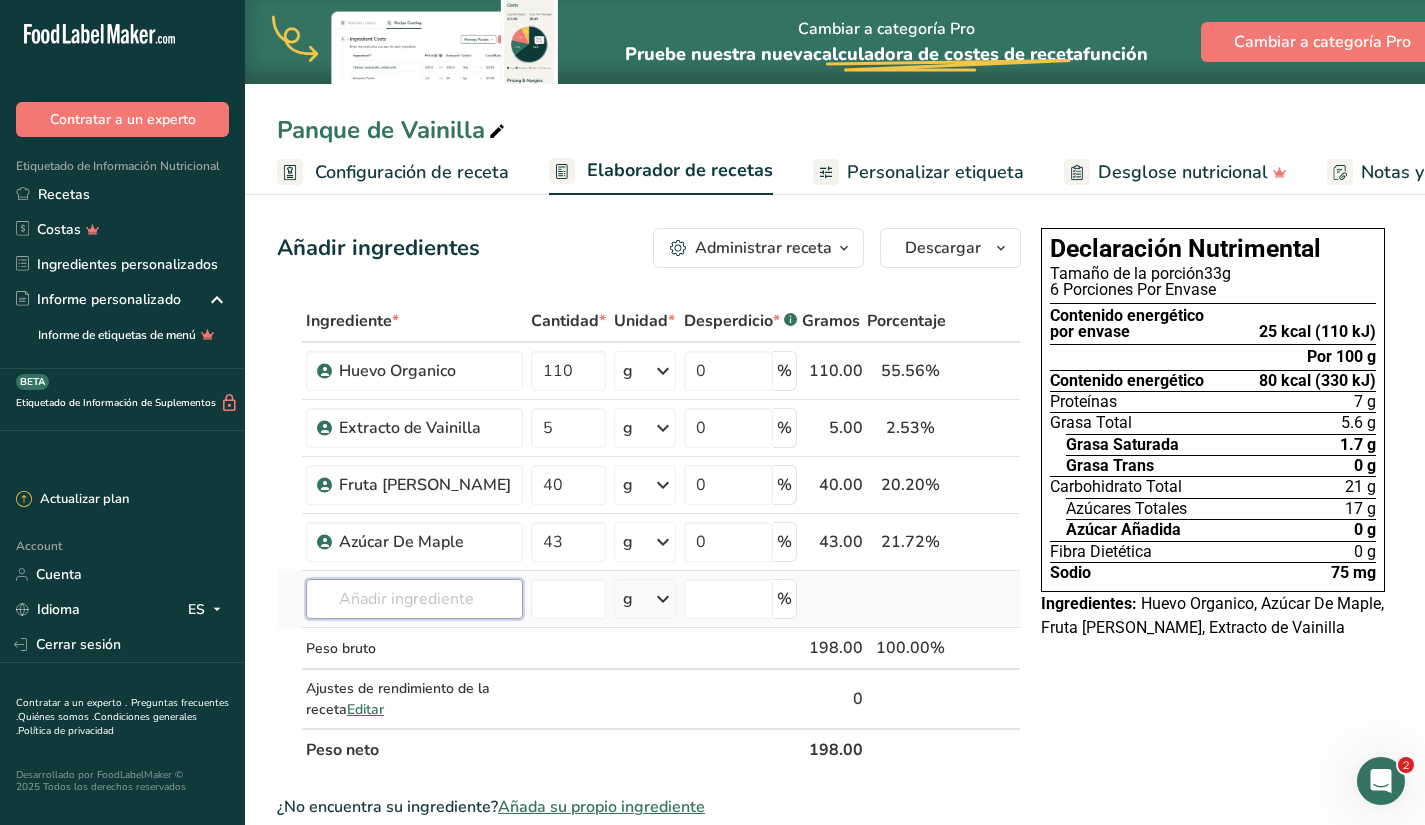 click at bounding box center (414, 599) 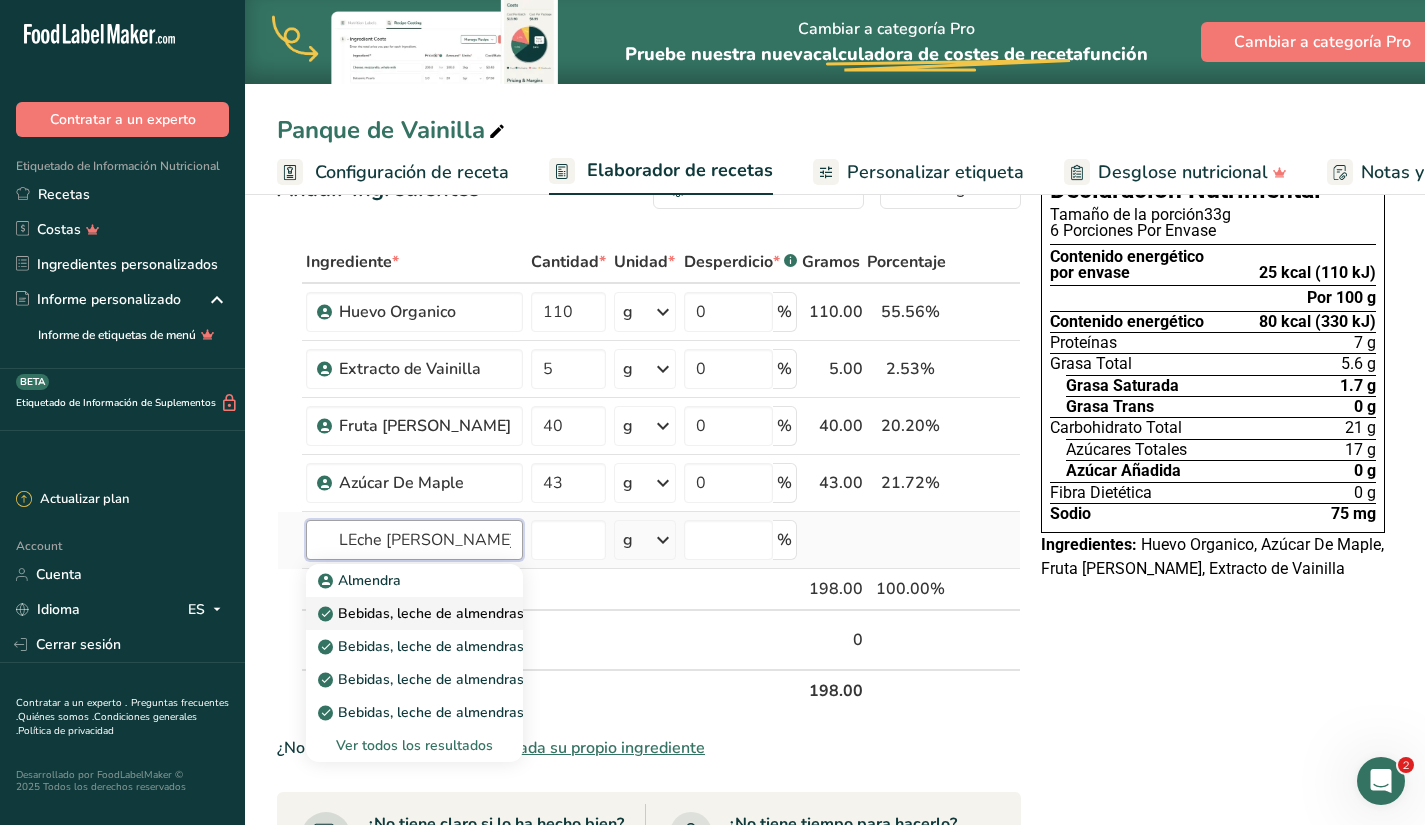 scroll, scrollTop: 66, scrollLeft: 0, axis: vertical 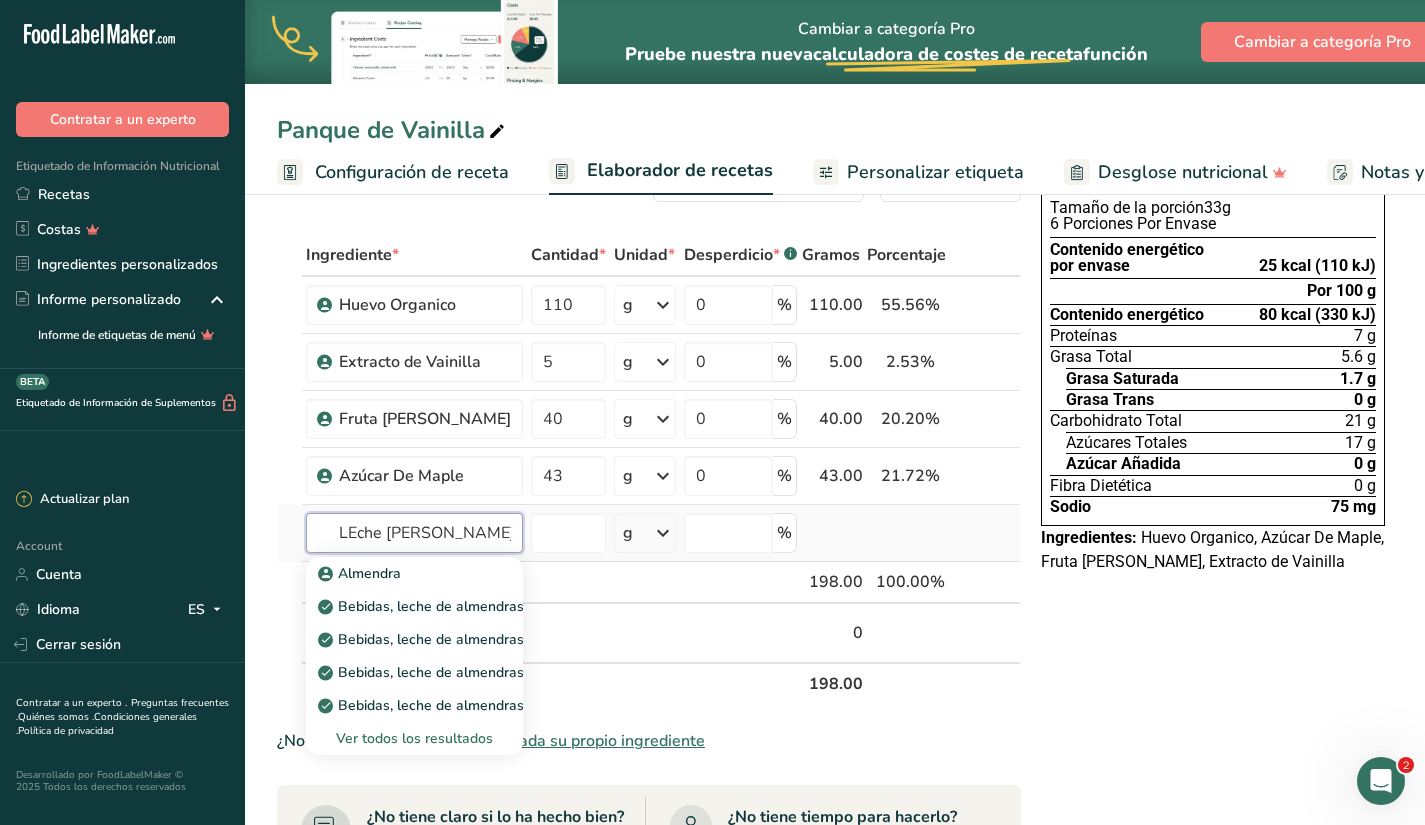 type on "LEche [PERSON_NAME]" 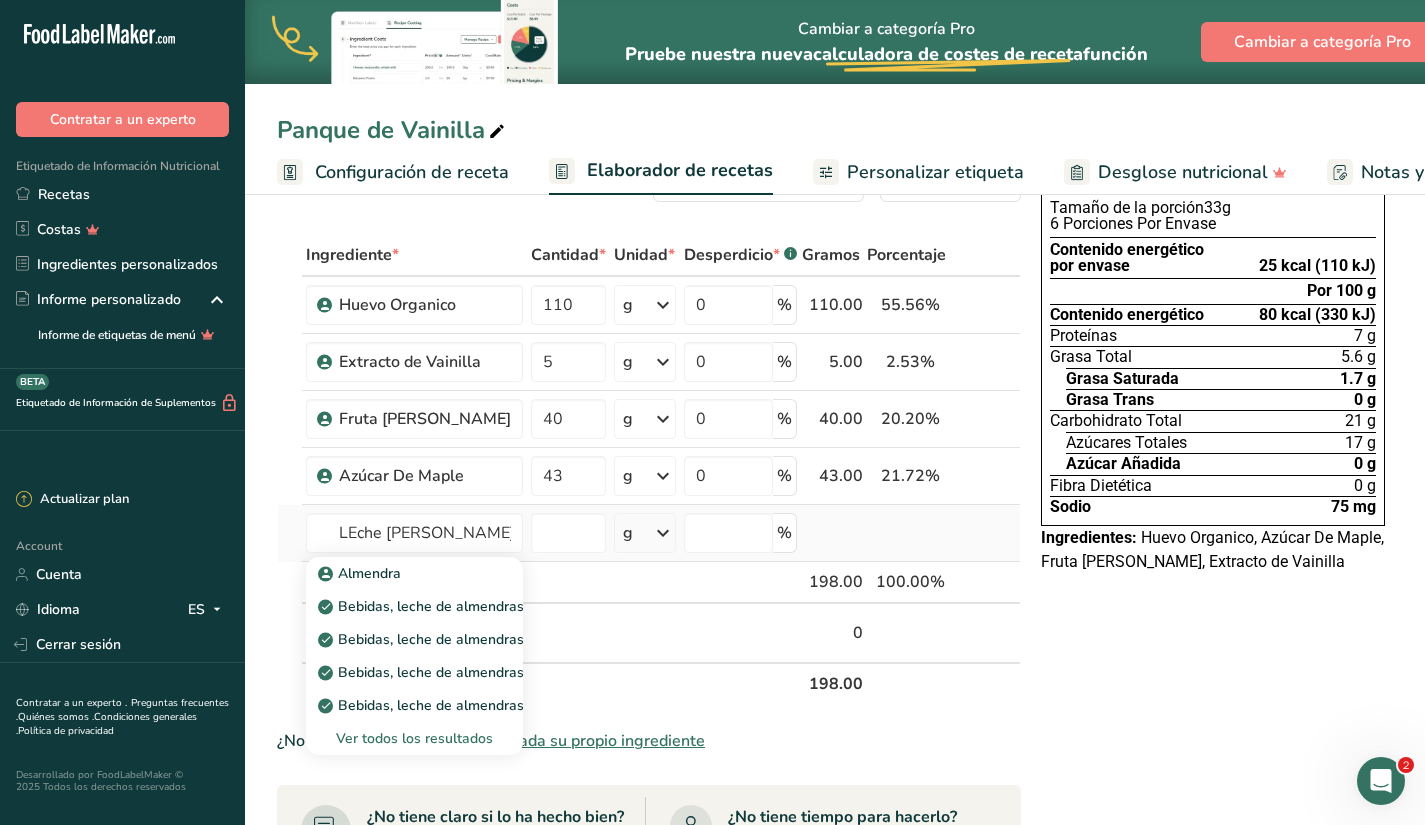 type 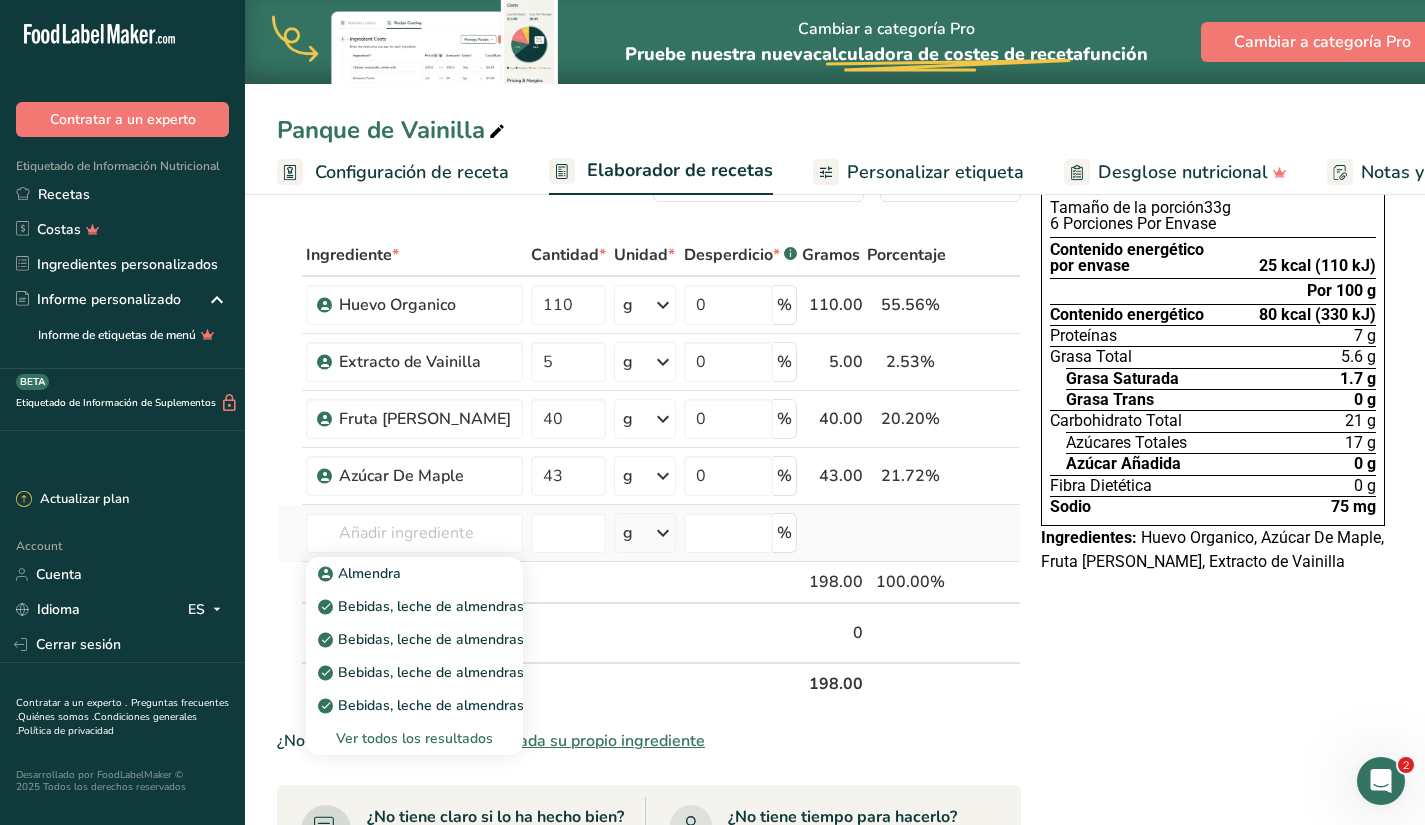 click on "Ver todos los resultados" at bounding box center (414, 738) 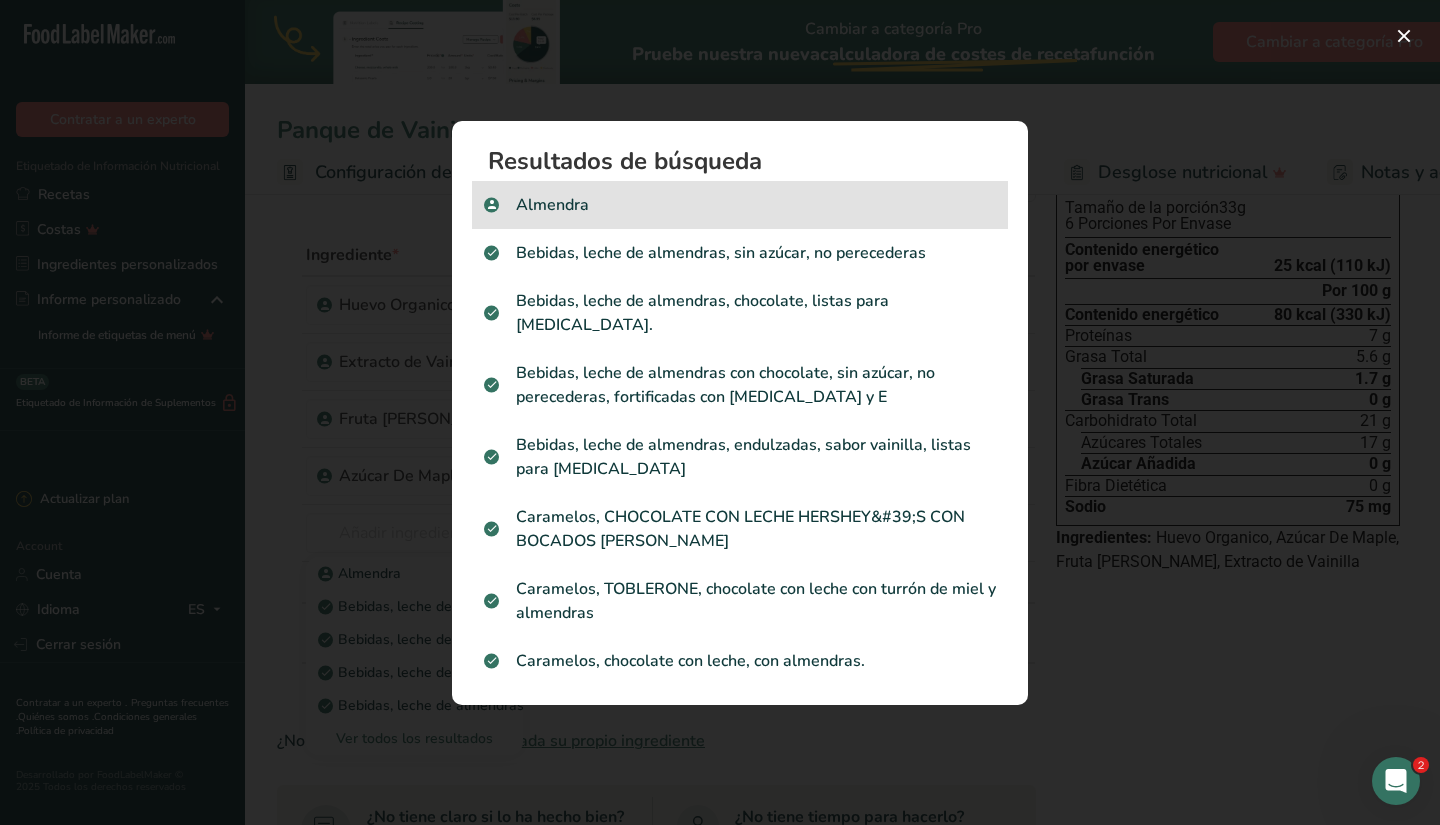 click on "Almendra" at bounding box center (740, 205) 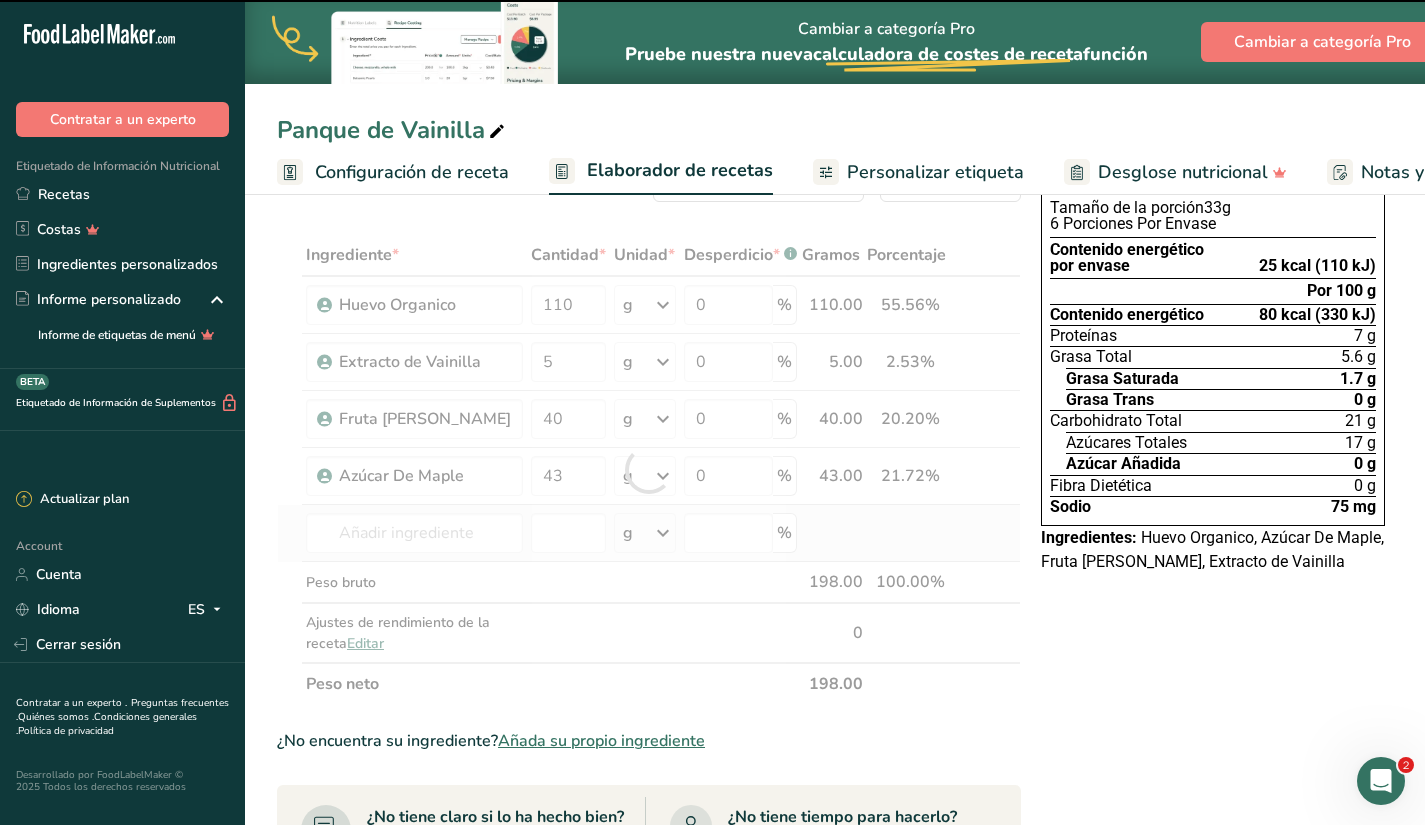 type on "0" 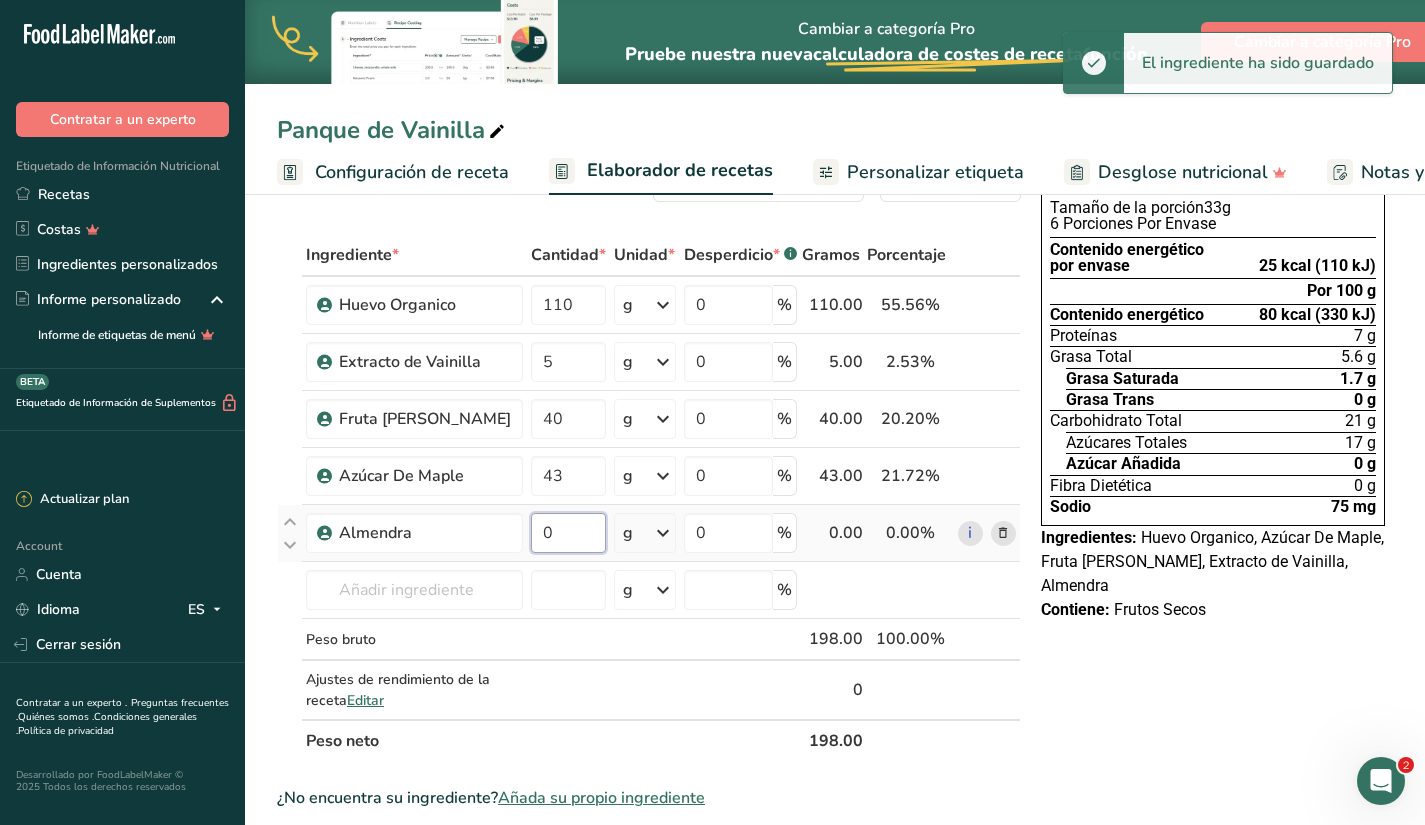 click on "0" at bounding box center (568, 533) 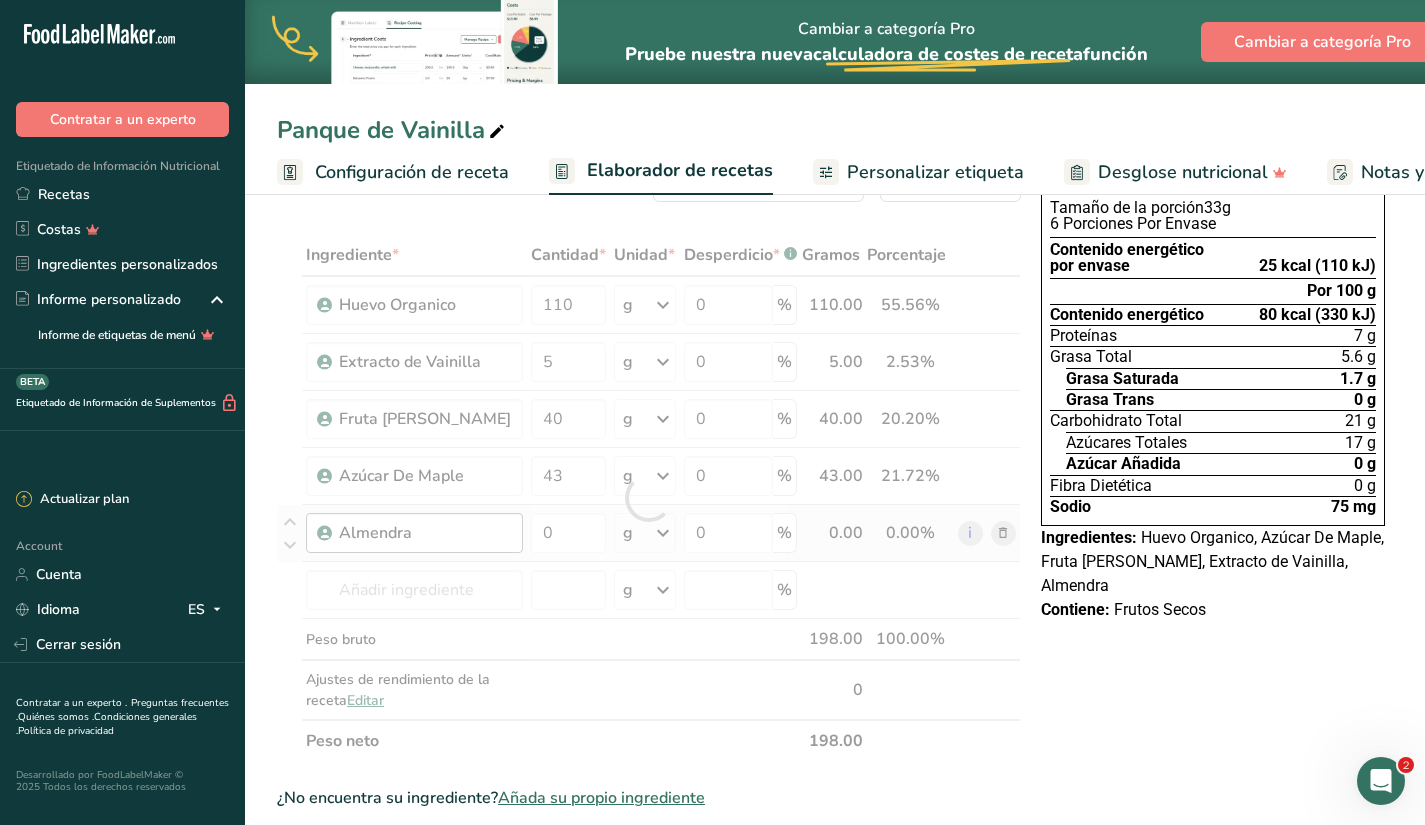 click on "Ingrediente *
Cantidad *
Unidad *
Desperdicio *   .a-a{fill:#347362;}.b-a{fill:#fff;}          Gramos
Porcentaje
Huevo Organico
110
g
Unidades de peso
g
kg
mg
Ver más
Unidades de volumen
[GEOGRAPHIC_DATA]
mL
onza líquida
Ver más
0
%
110.00
55.56%
i
Extracto de Vainilla
5
g
Unidades de peso
g
kg
mg
Ver más
Unidades de volumen
[GEOGRAPHIC_DATA]
mL
onza líquida
Ver más
0
%
5.00
2.53%" at bounding box center (649, 498) 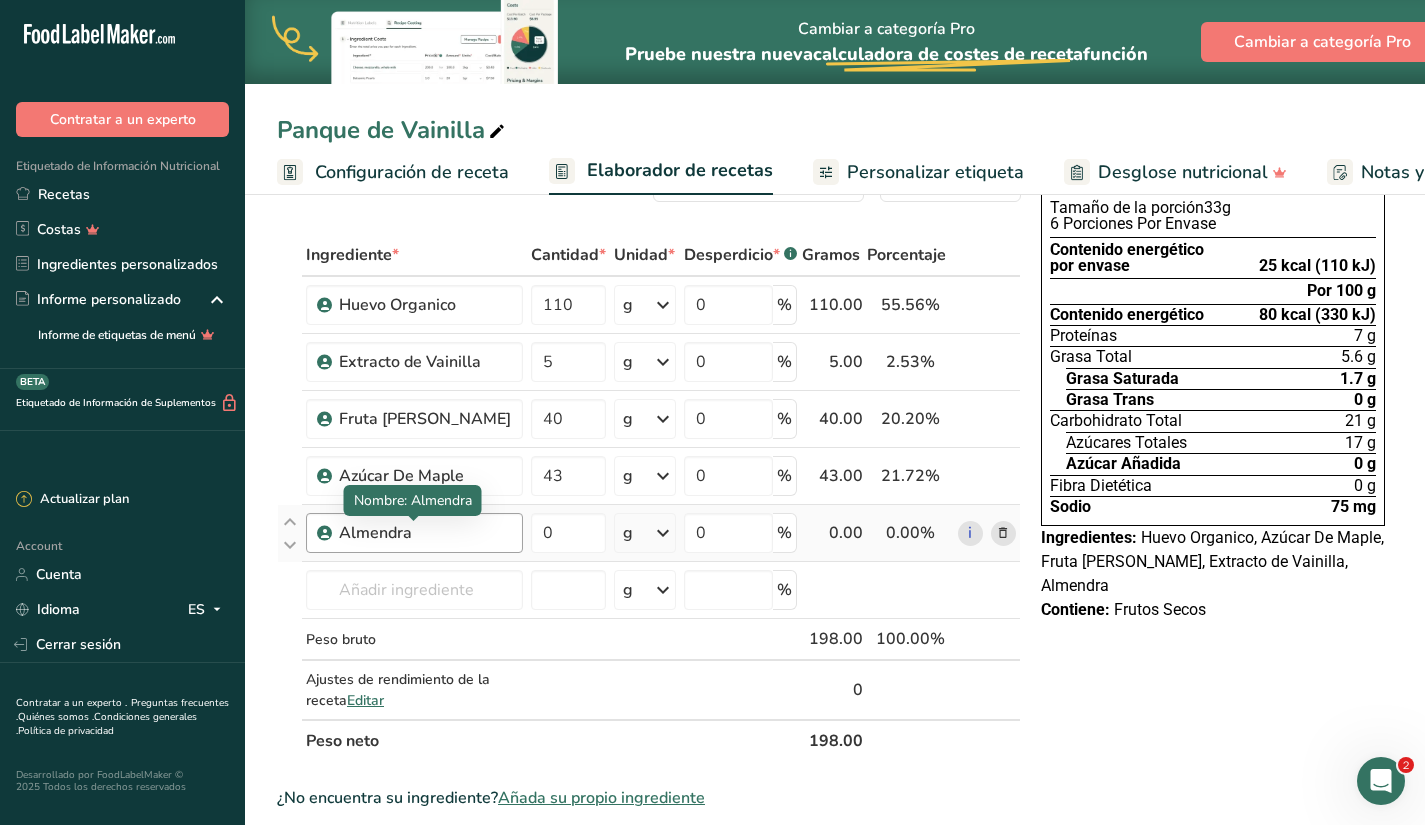 click on "Almendra" at bounding box center [425, 533] 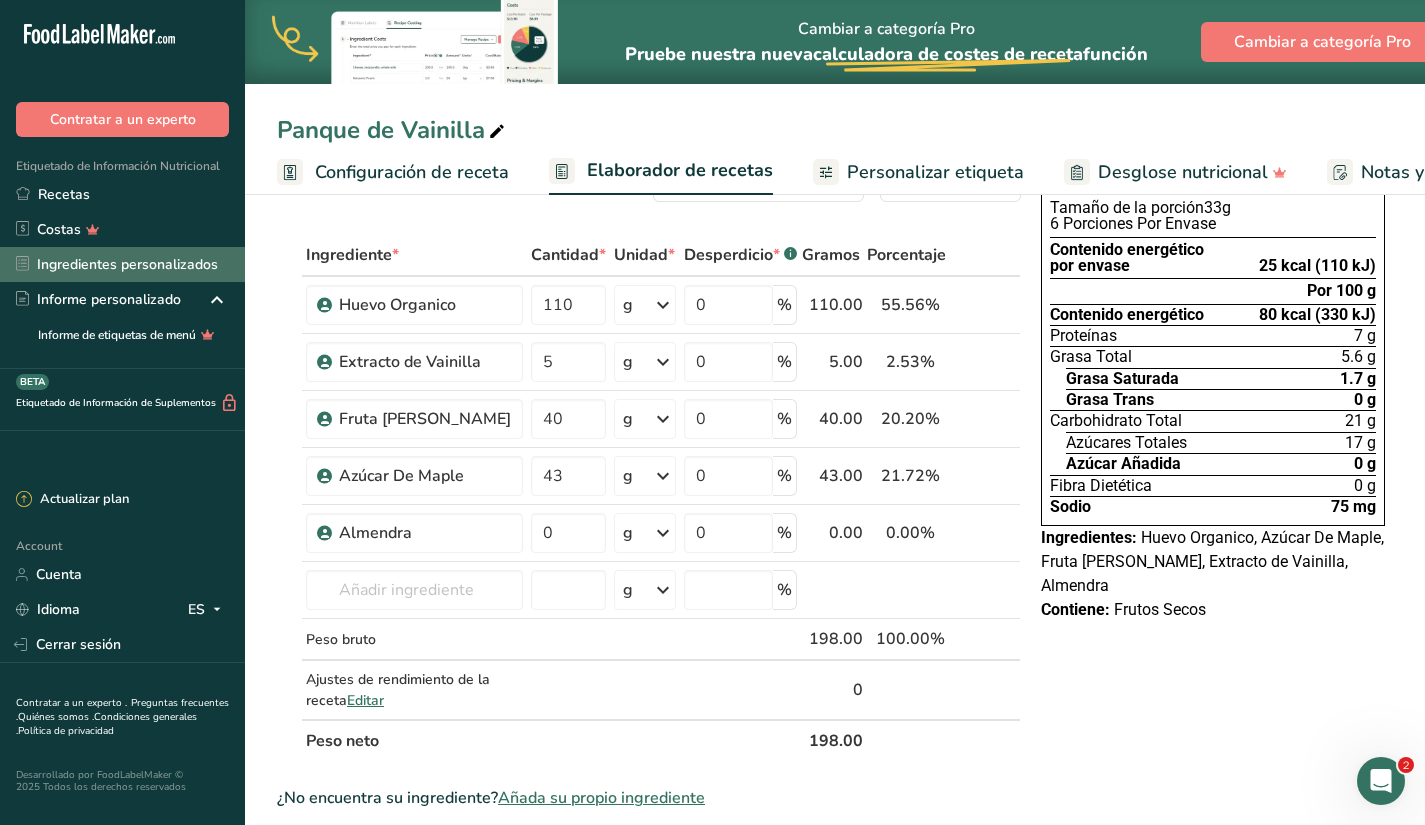 click on "Ingredientes personalizados" at bounding box center [122, 264] 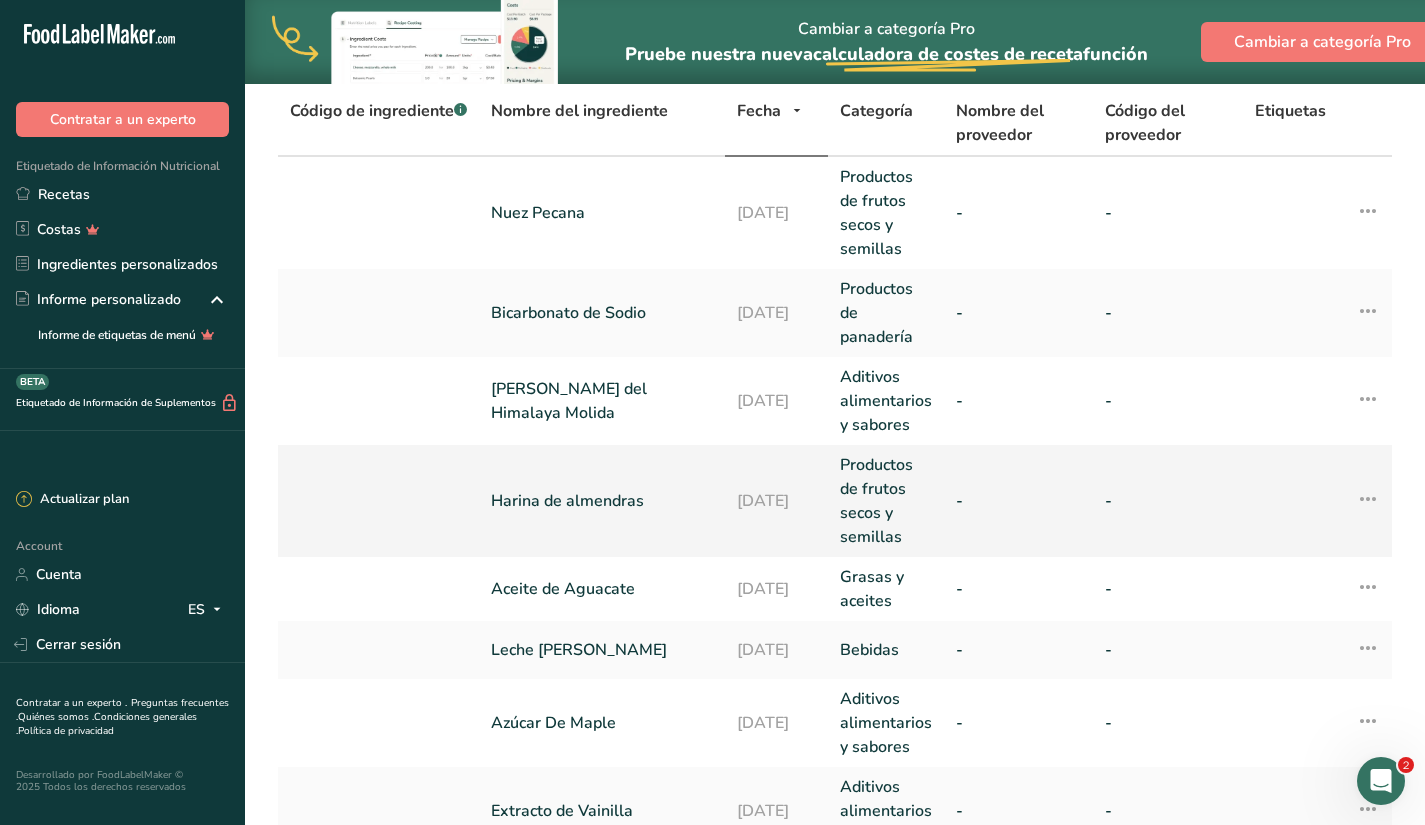 scroll, scrollTop: 132, scrollLeft: 0, axis: vertical 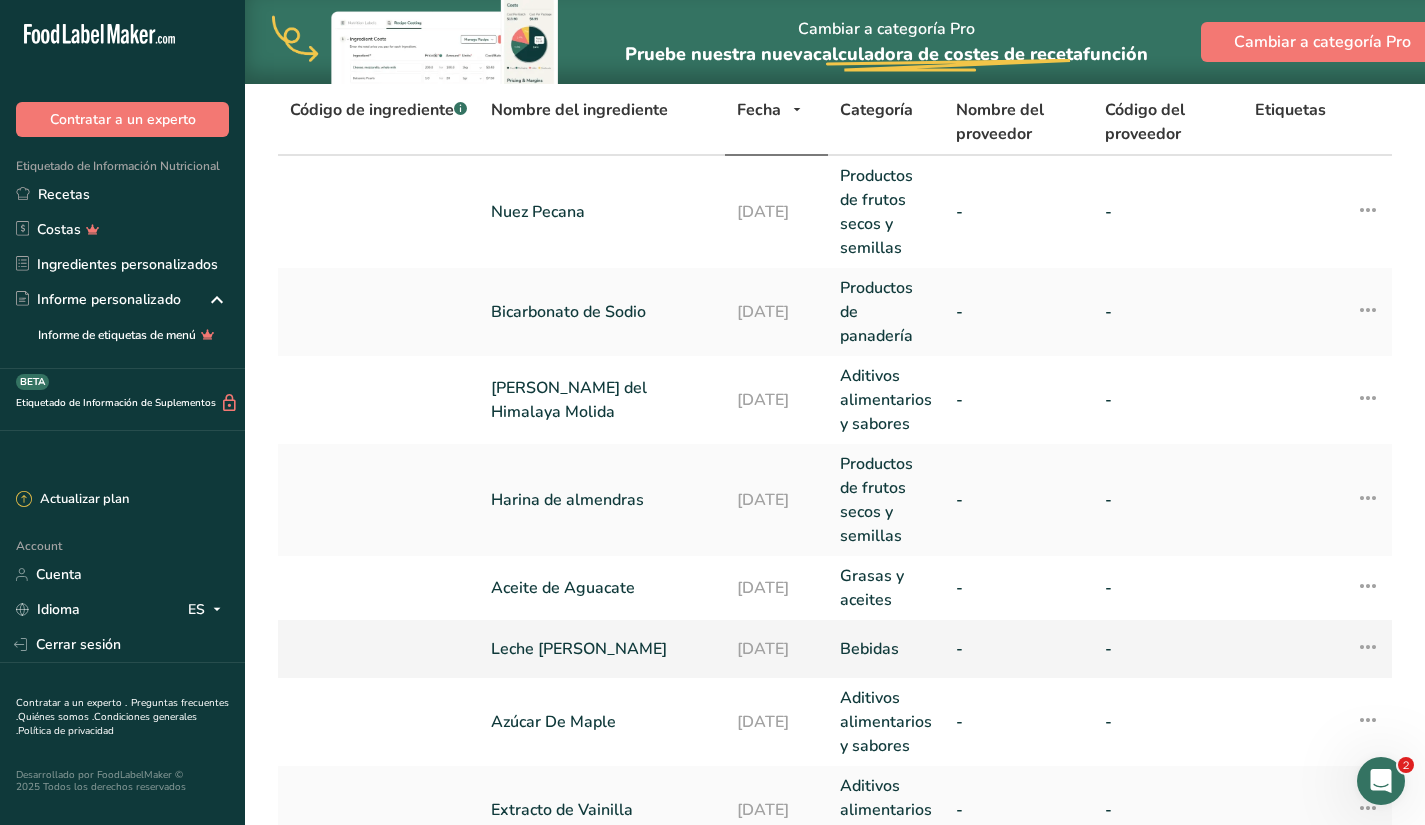 click on "Leche [PERSON_NAME]" at bounding box center [602, 649] 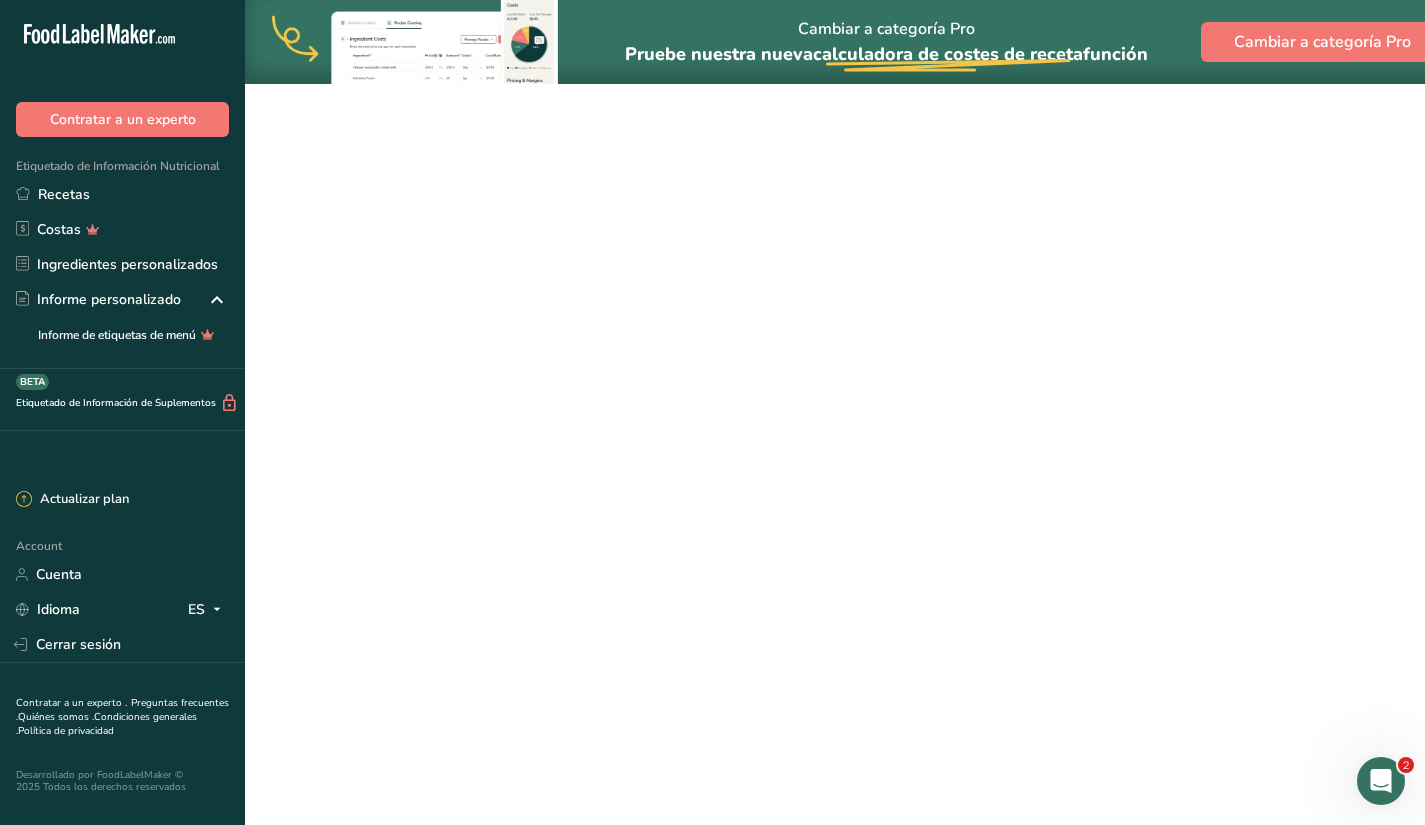 click on "Leche [PERSON_NAME]" at bounding box center (602, 649) 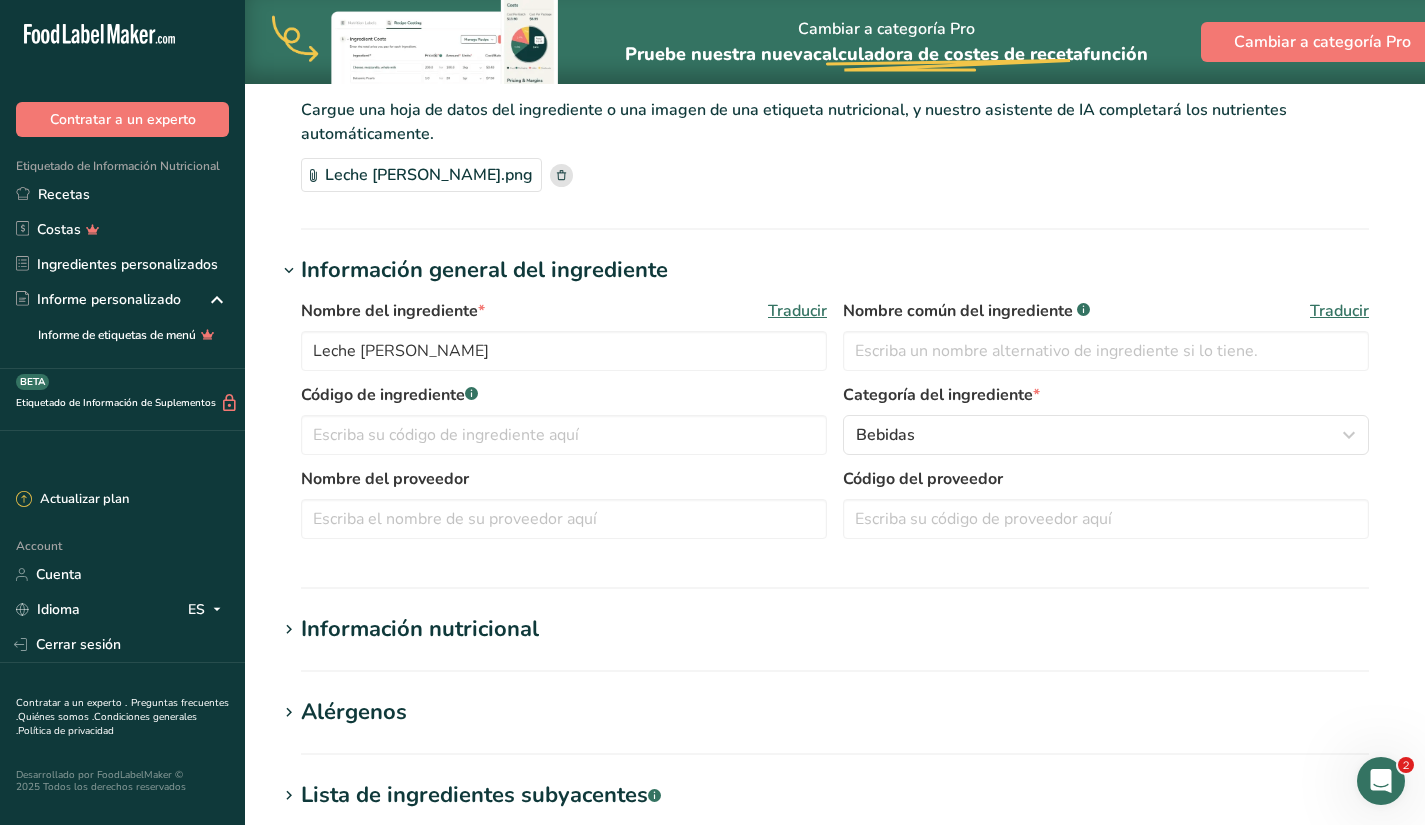 scroll, scrollTop: 0, scrollLeft: 0, axis: both 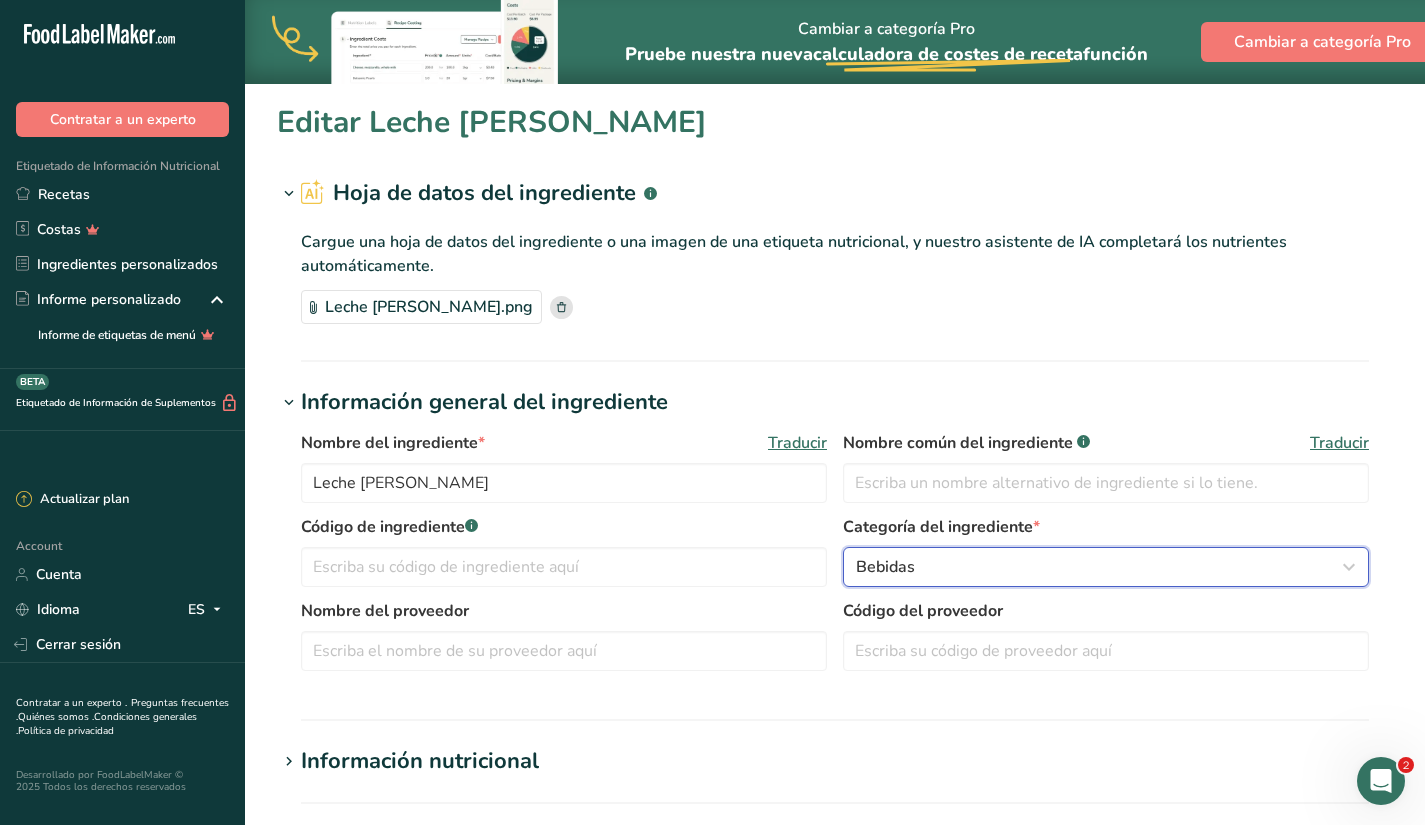 click on "Bebidas" at bounding box center [1100, 567] 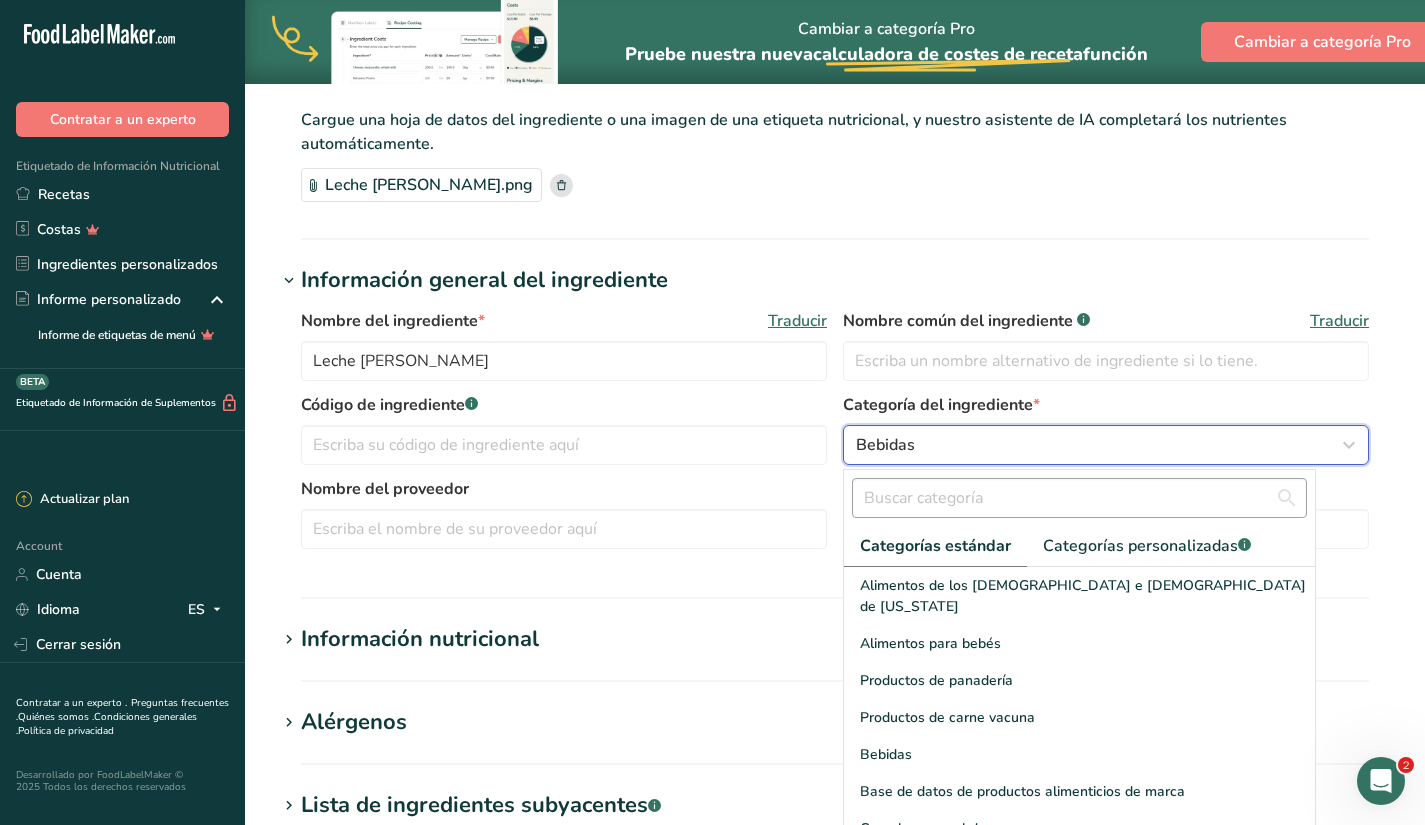 scroll, scrollTop: 123, scrollLeft: 0, axis: vertical 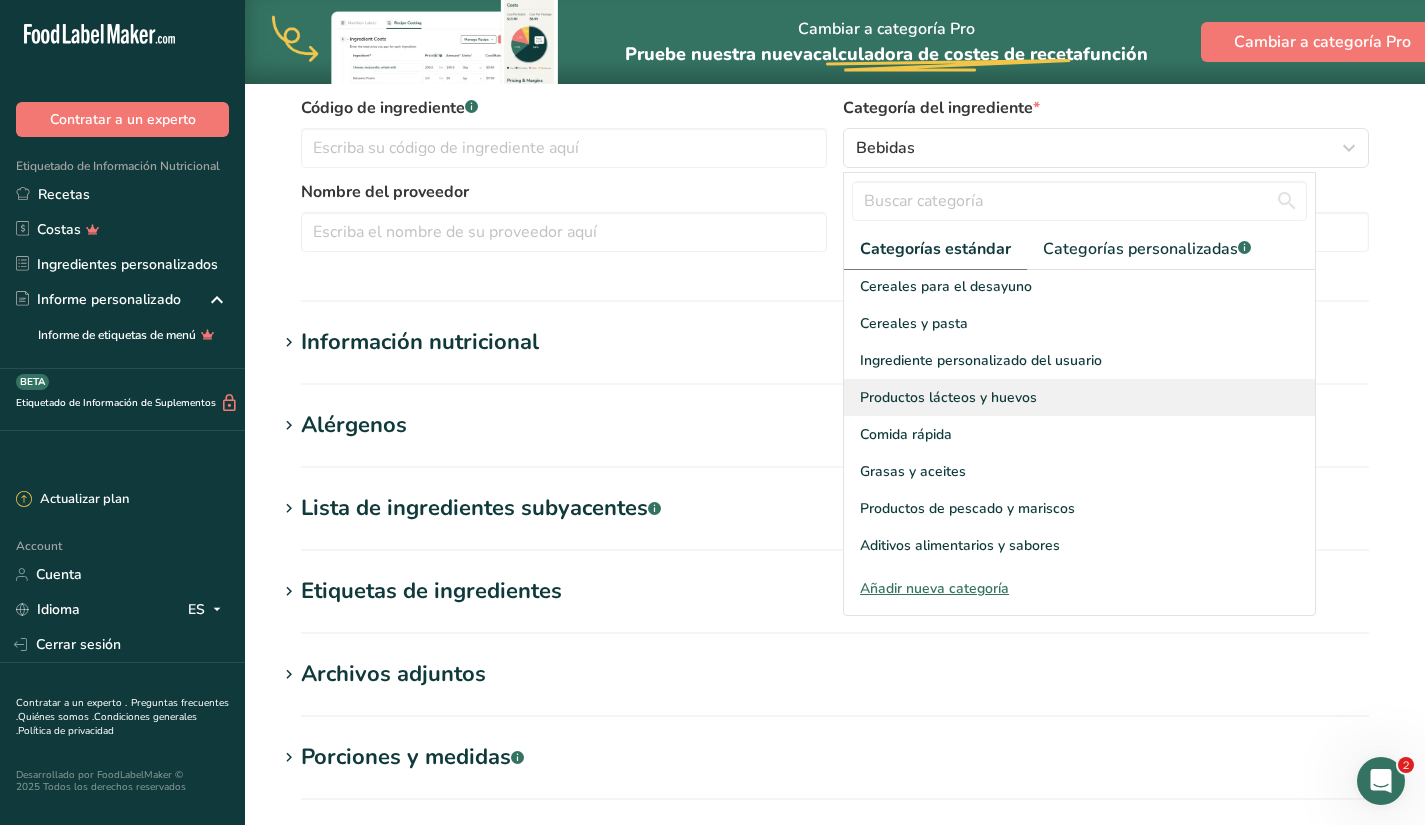 click on "Productos lácteos y huevos" at bounding box center (948, 397) 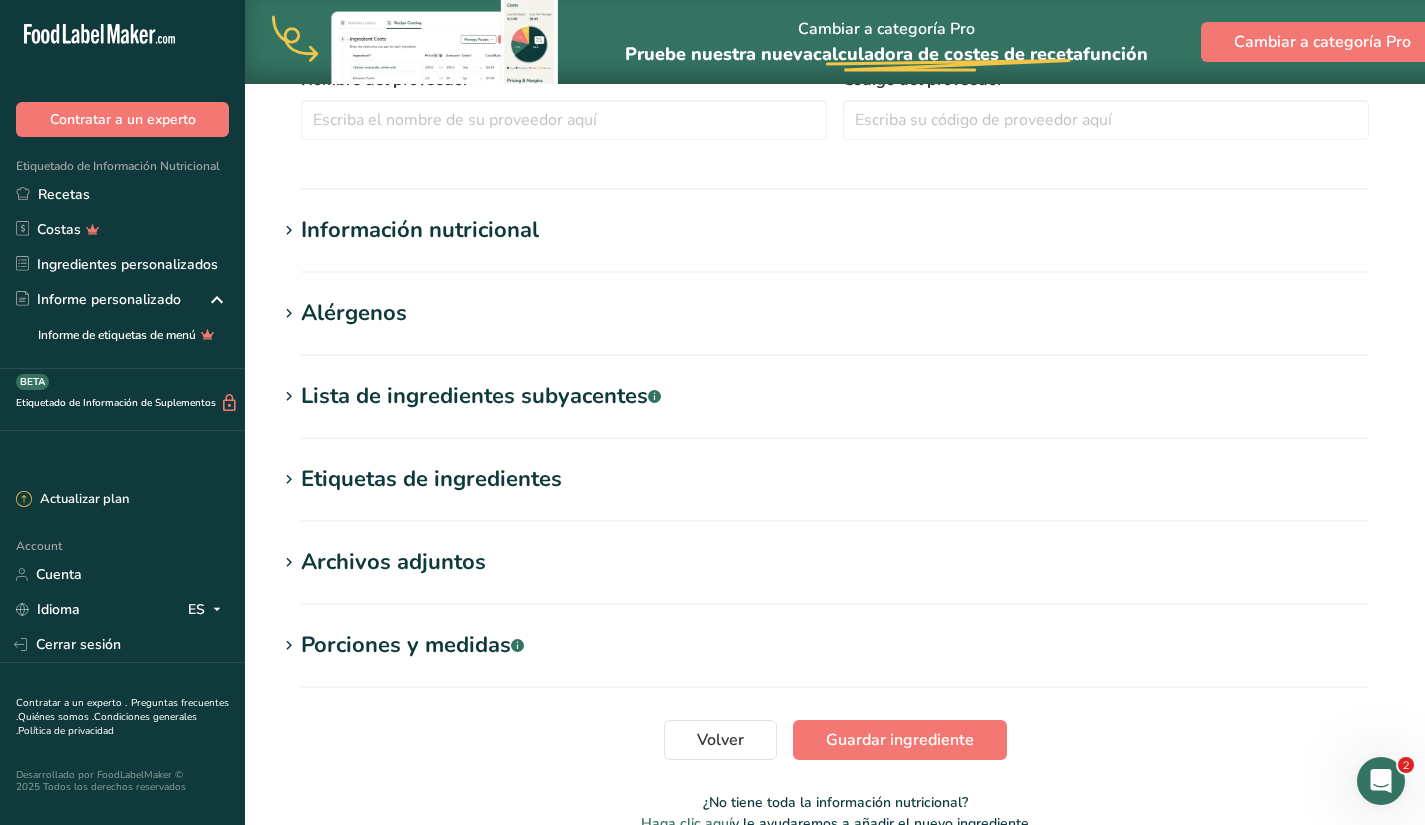 scroll, scrollTop: 521, scrollLeft: 0, axis: vertical 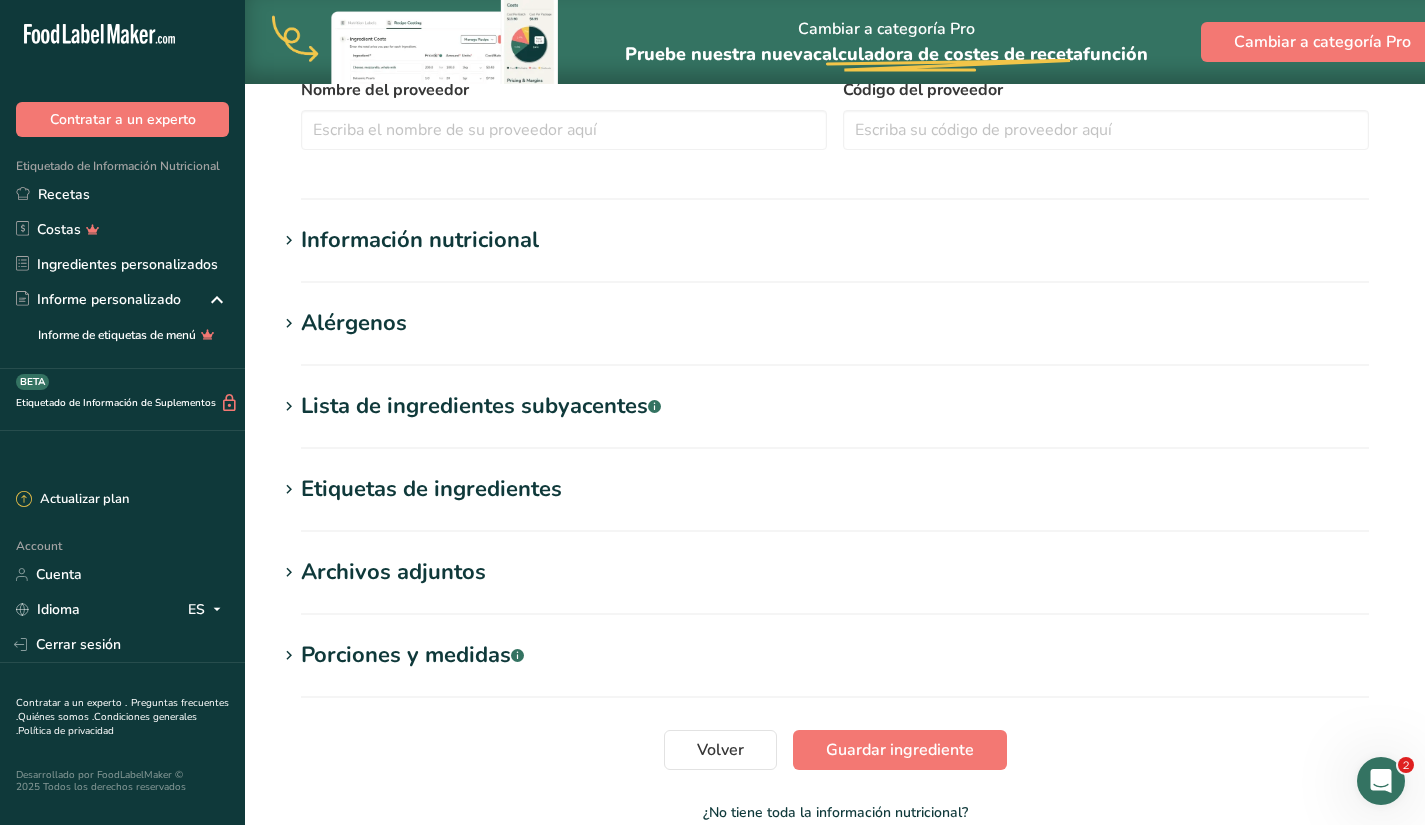 click on "Información nutricional" at bounding box center (420, 240) 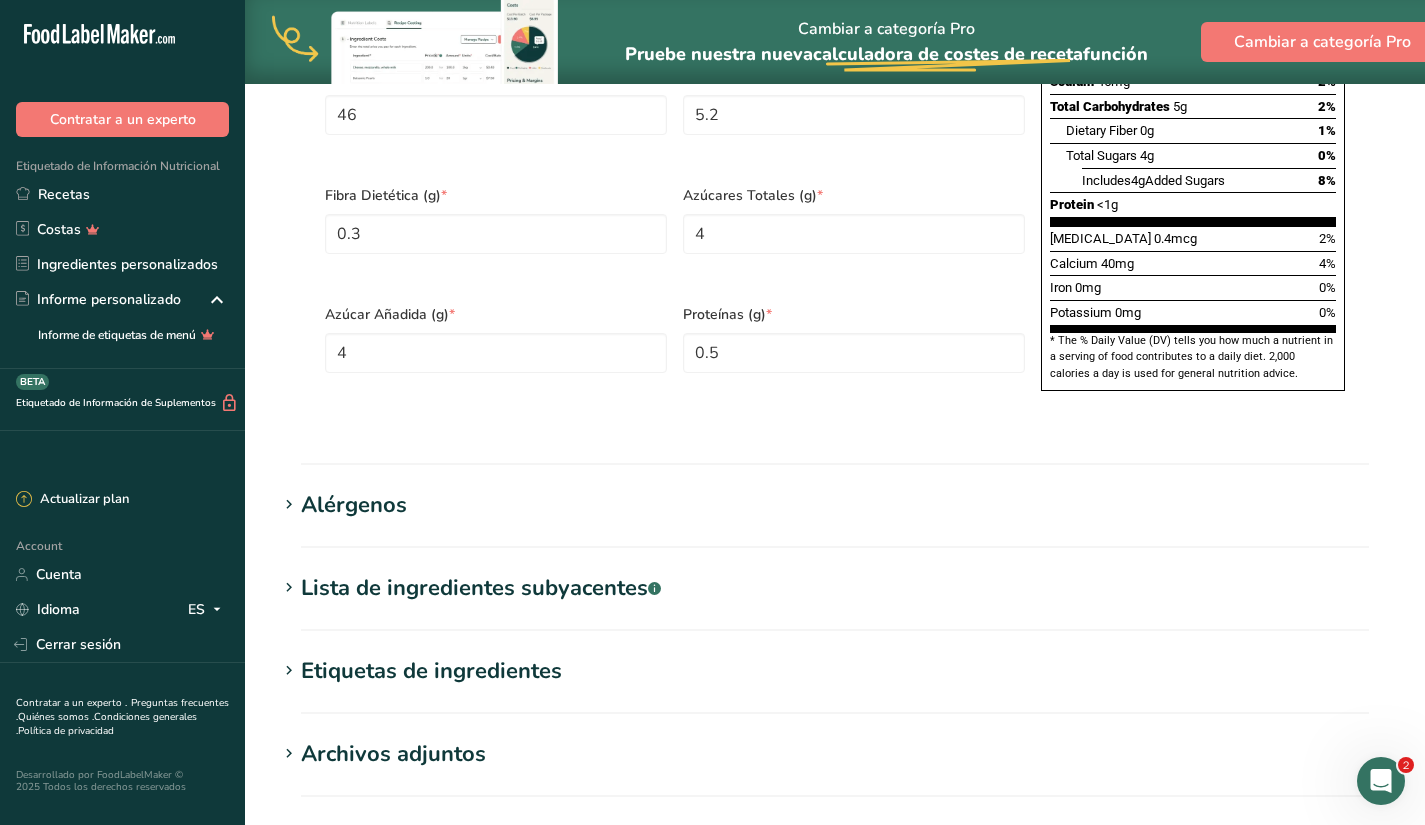scroll, scrollTop: 1523, scrollLeft: 0, axis: vertical 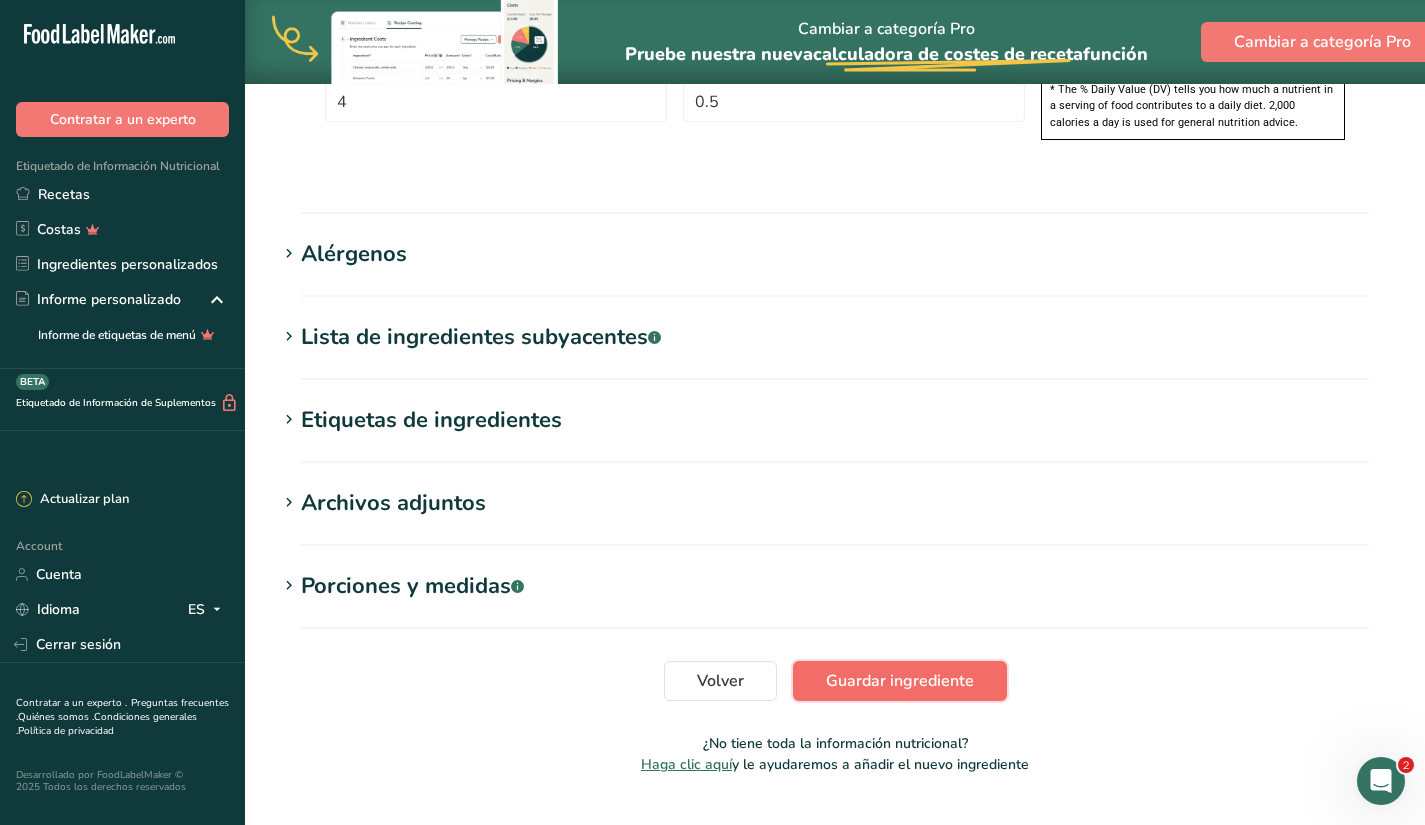 click on "Guardar ingrediente" at bounding box center [900, 681] 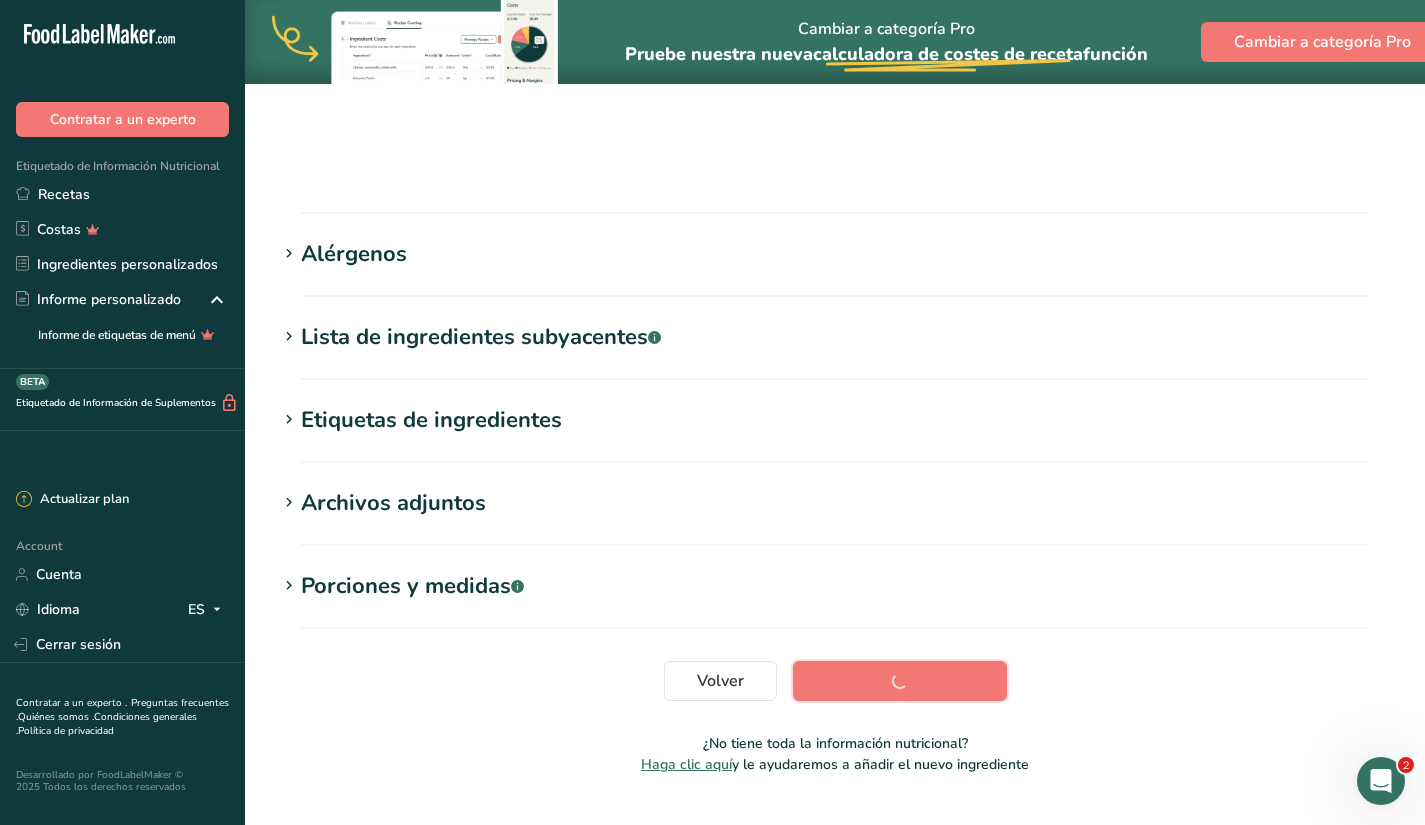 scroll, scrollTop: 234, scrollLeft: 0, axis: vertical 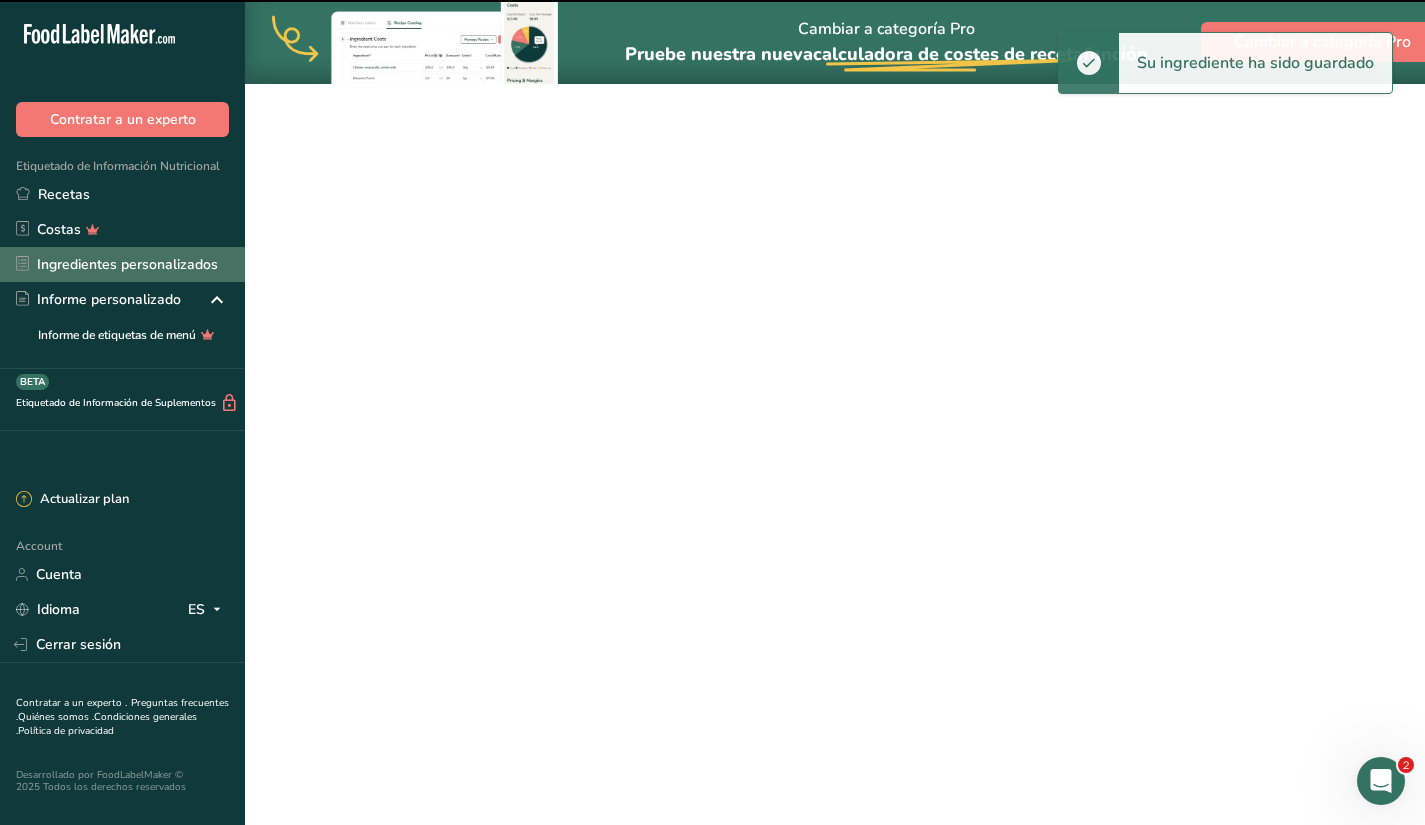 click on "Ingredientes personalizados" at bounding box center (122, 264) 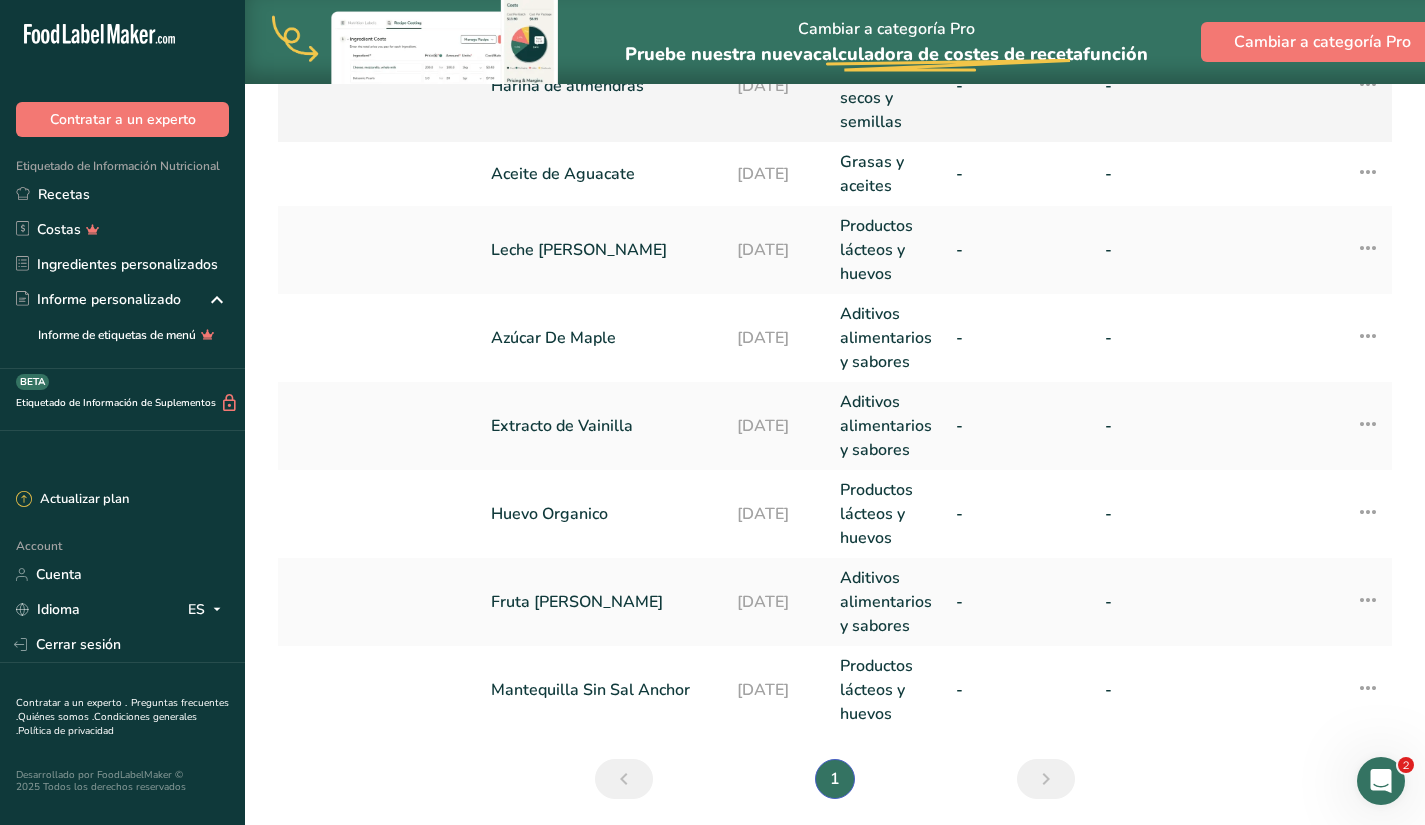 scroll, scrollTop: 547, scrollLeft: 0, axis: vertical 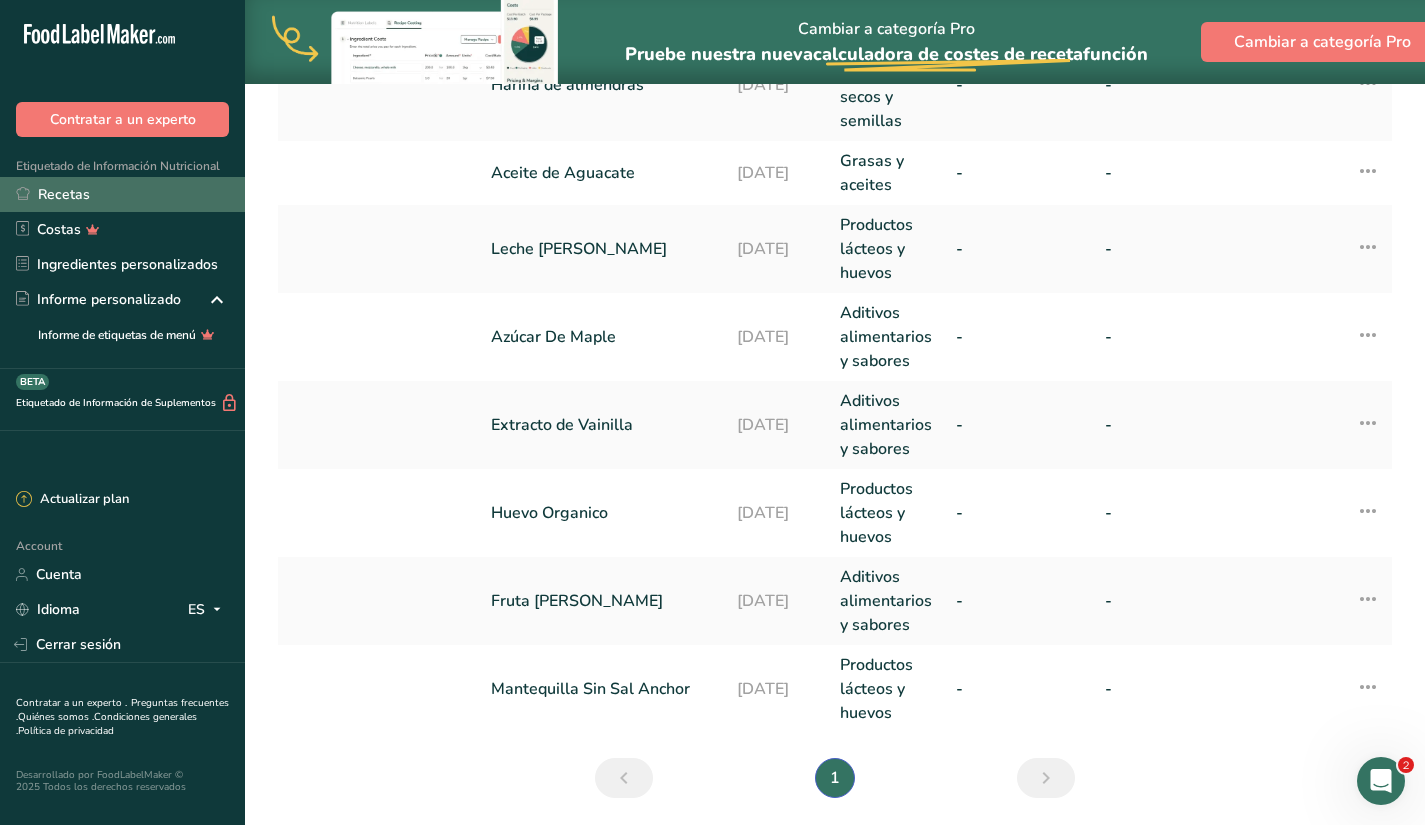click on "Recetas" at bounding box center (122, 194) 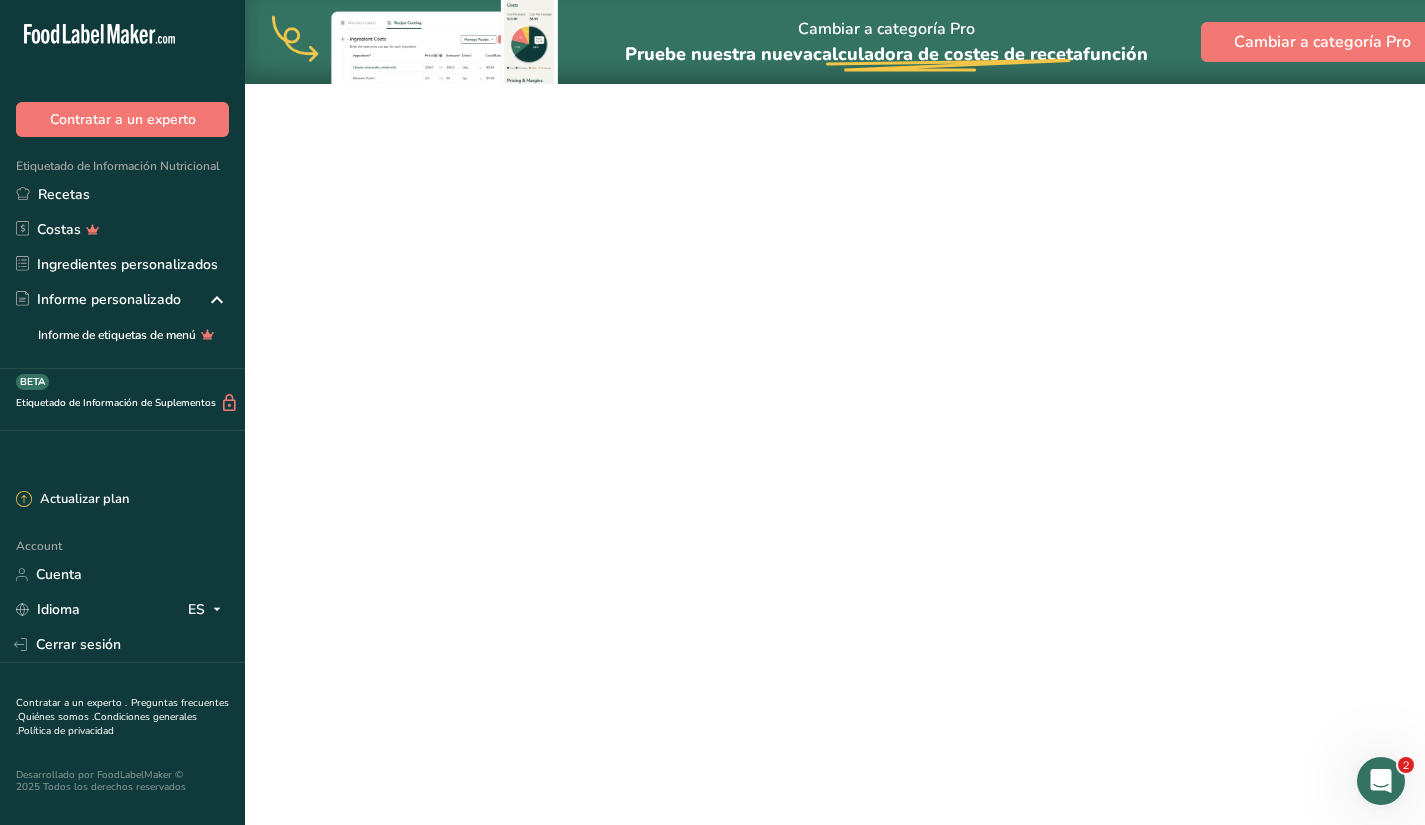 scroll, scrollTop: 0, scrollLeft: 0, axis: both 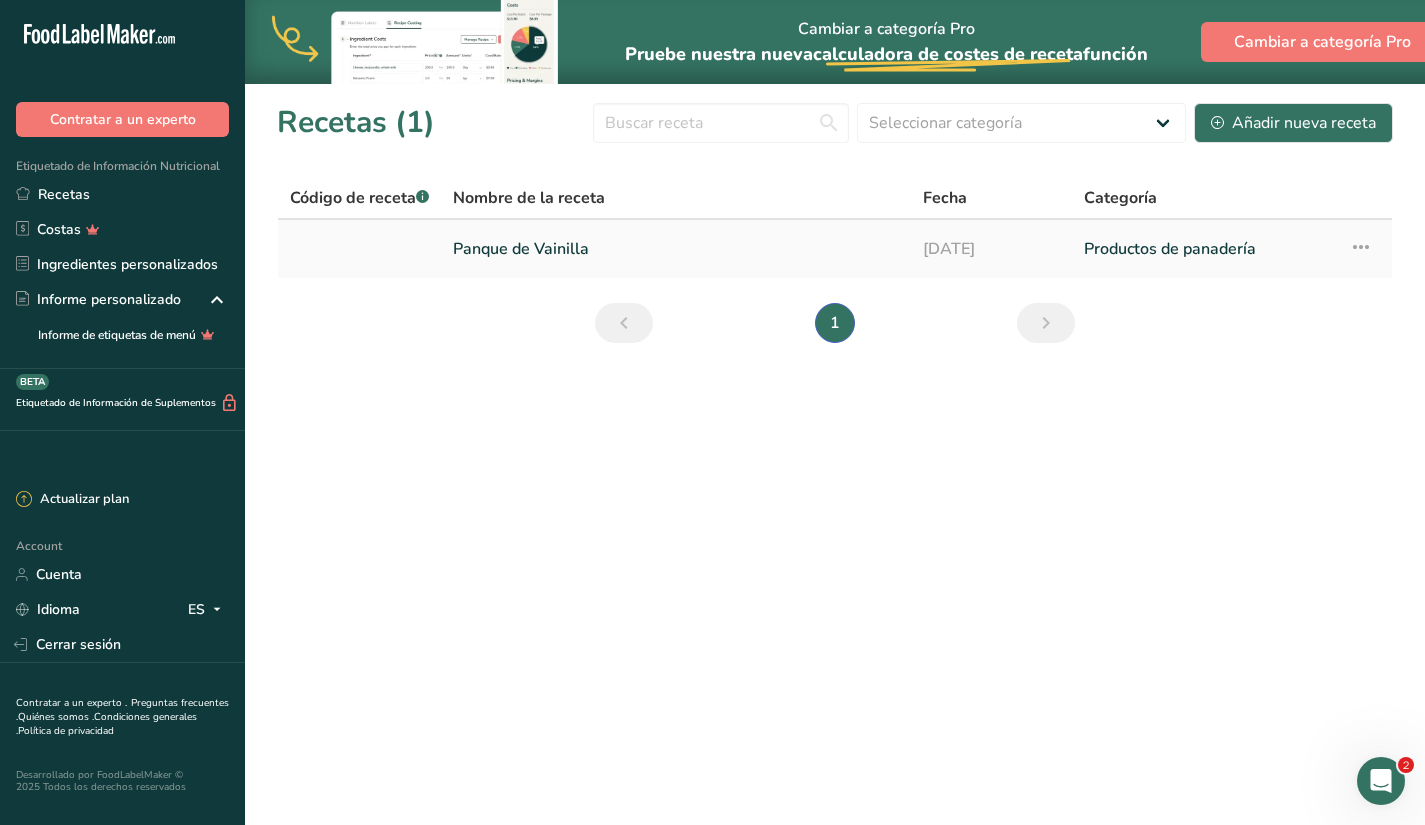 click on "Panque de Vainilla" at bounding box center (676, 249) 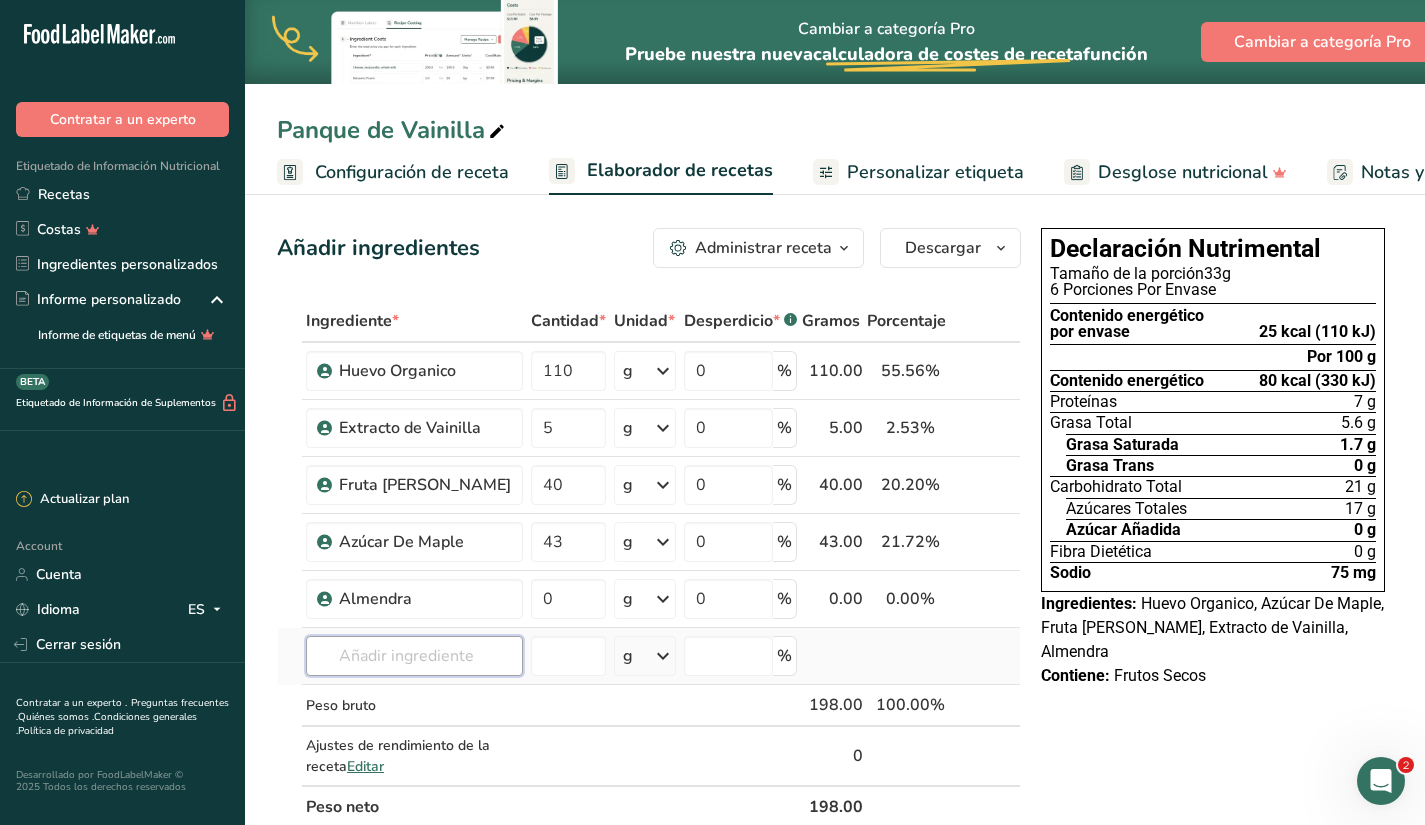 click at bounding box center (414, 656) 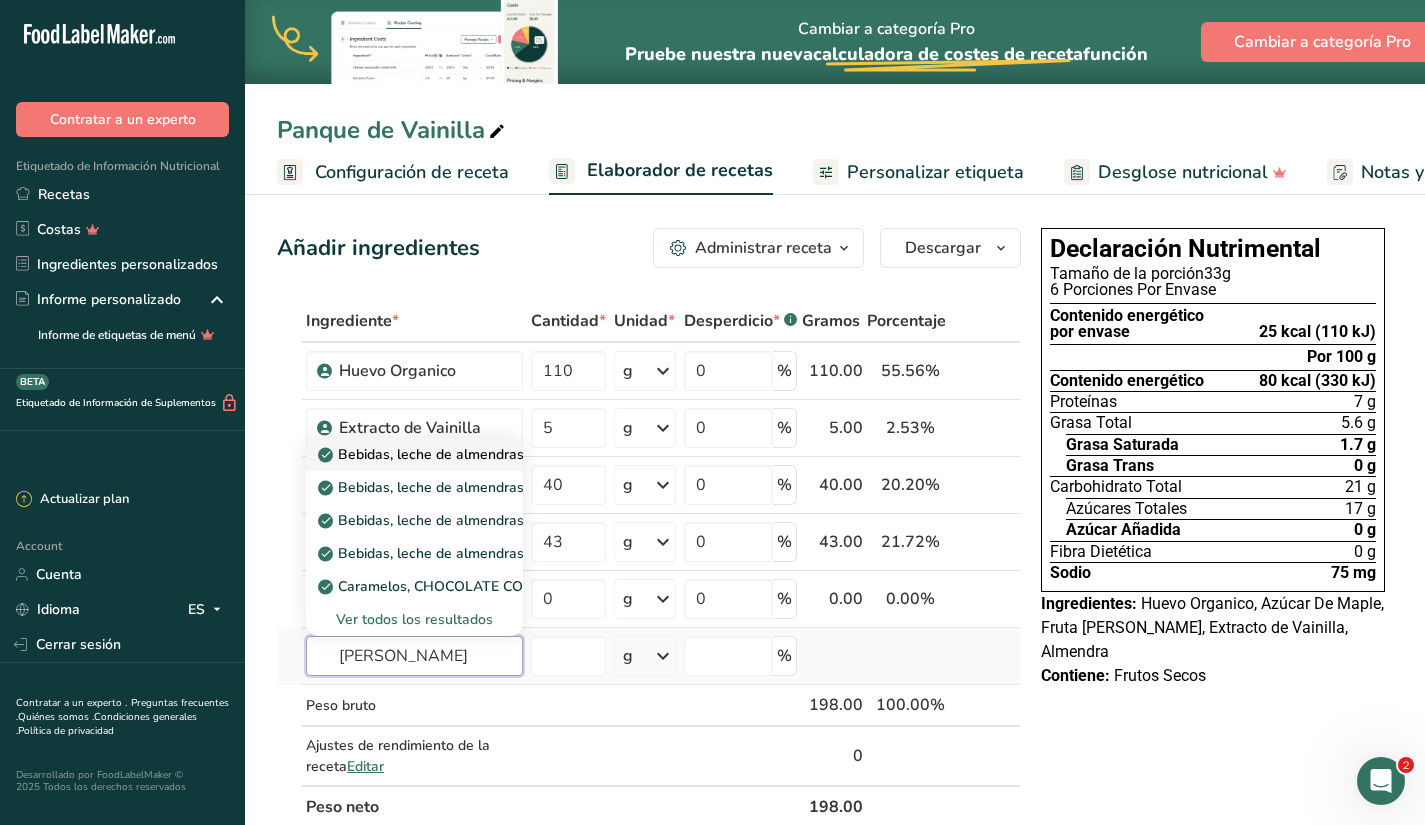 type on "[PERSON_NAME]" 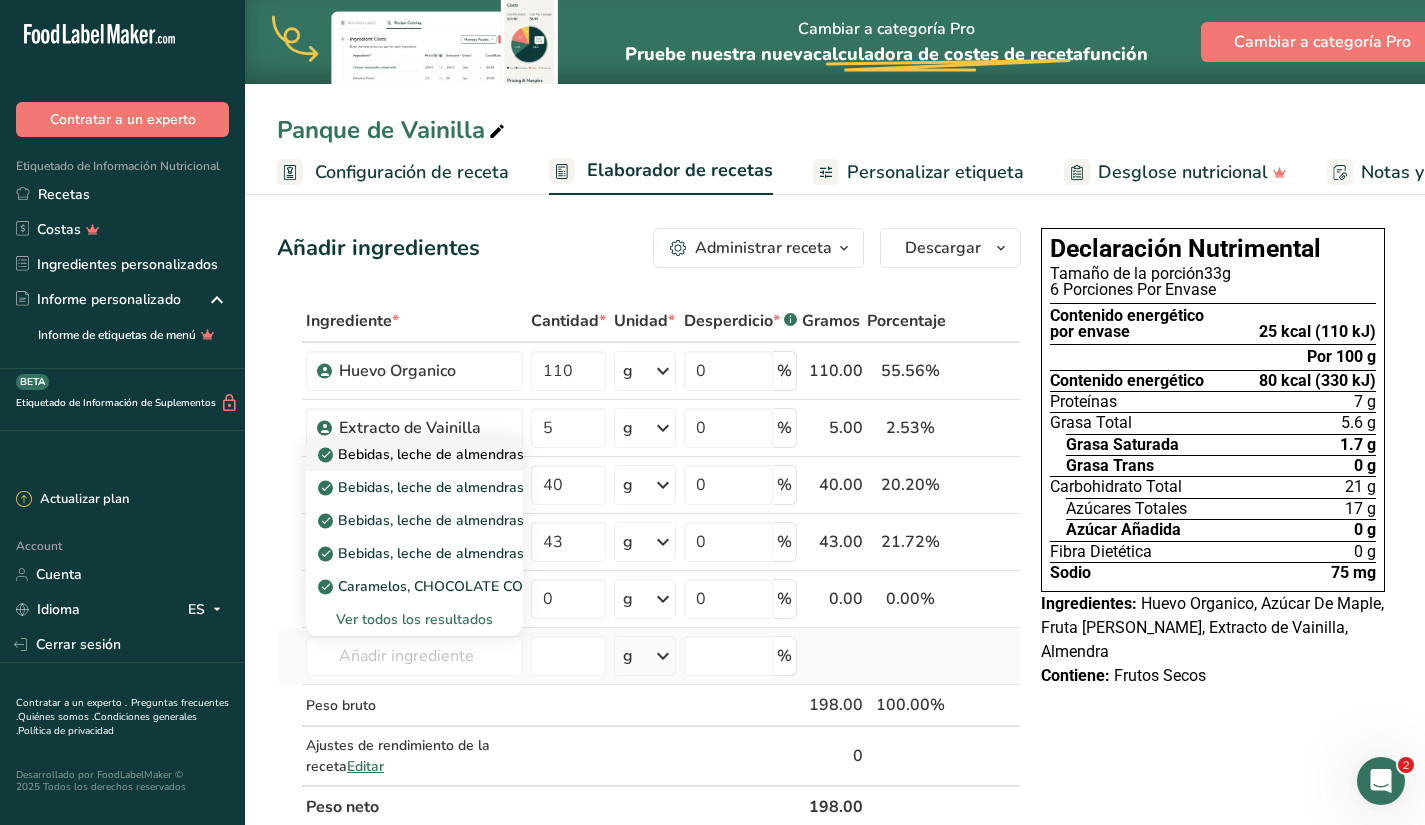 click on "Bebidas, leche de almendras, sin azúcar, no perecederas" at bounding box center [414, 454] 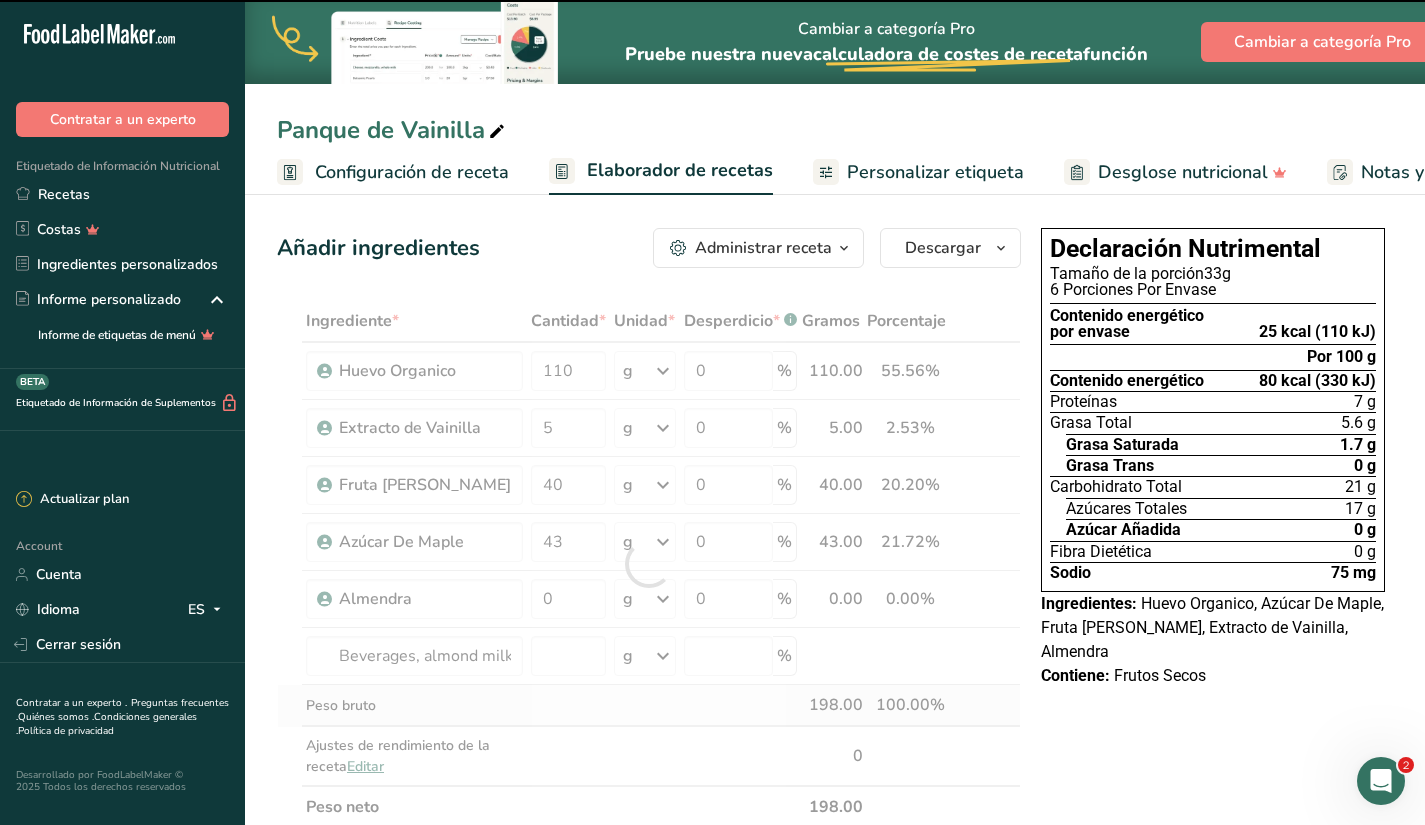 type on "0" 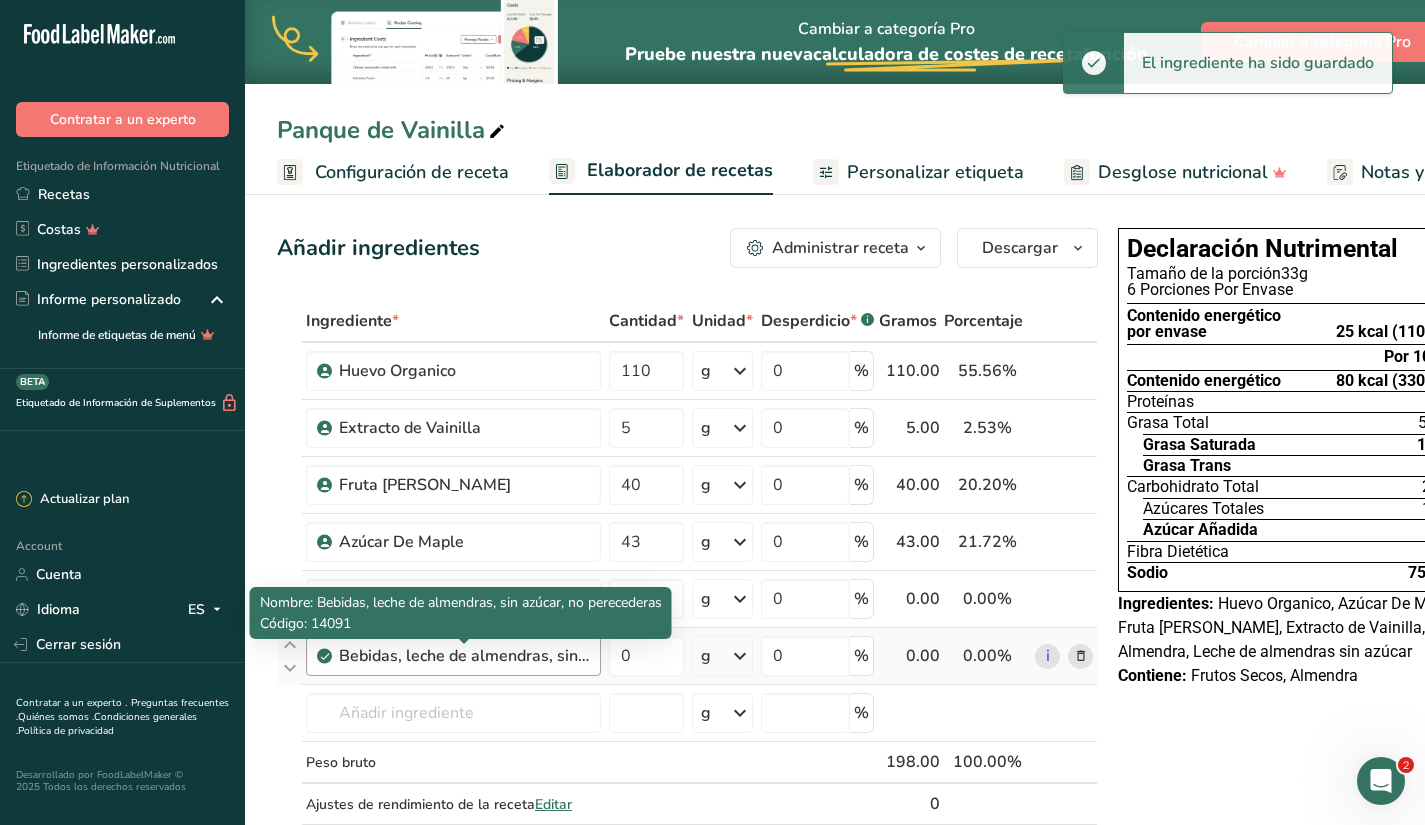 click on "Bebidas, leche de almendras, sin azúcar, no perecederas" at bounding box center [464, 656] 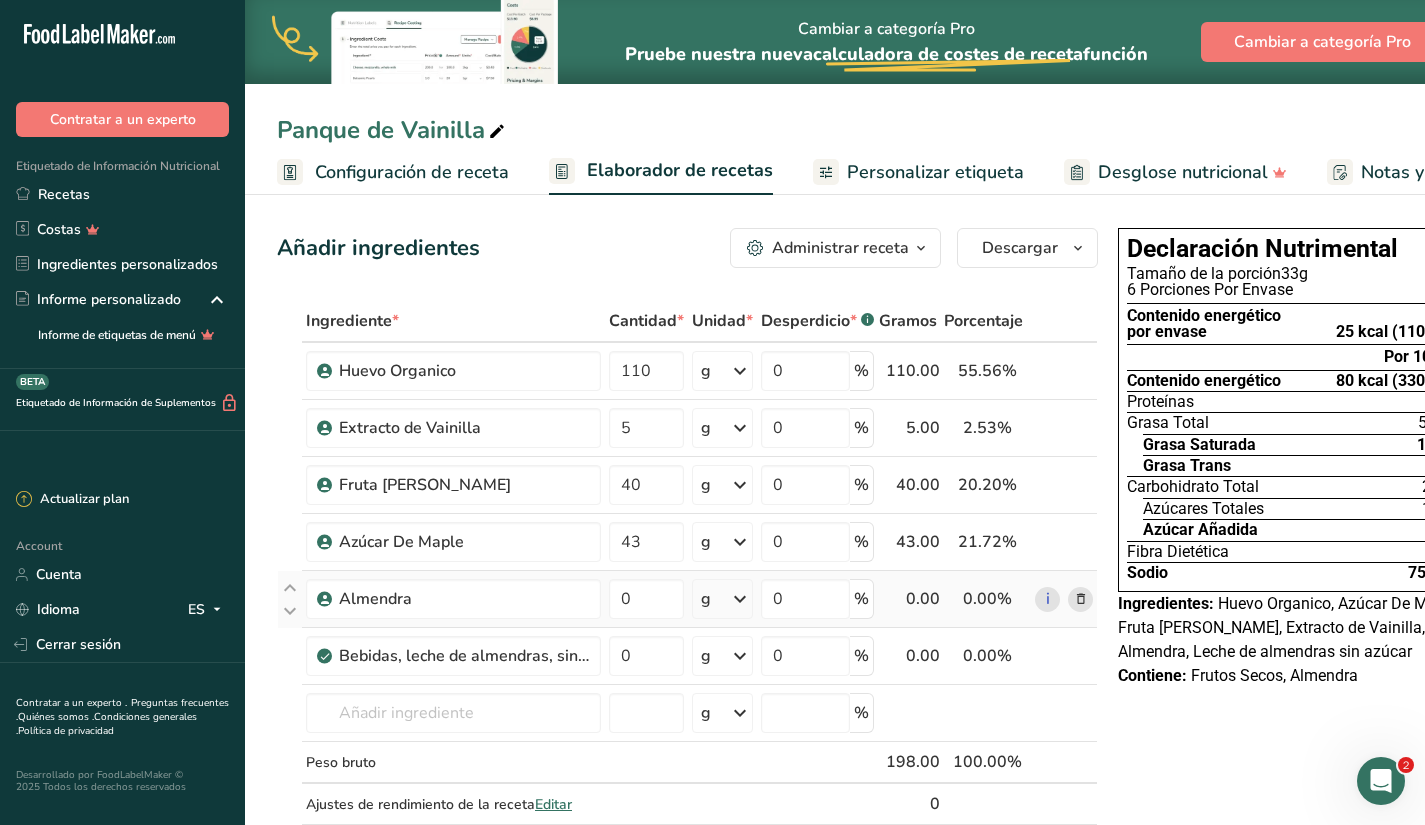 click on "i" at bounding box center [1064, 599] 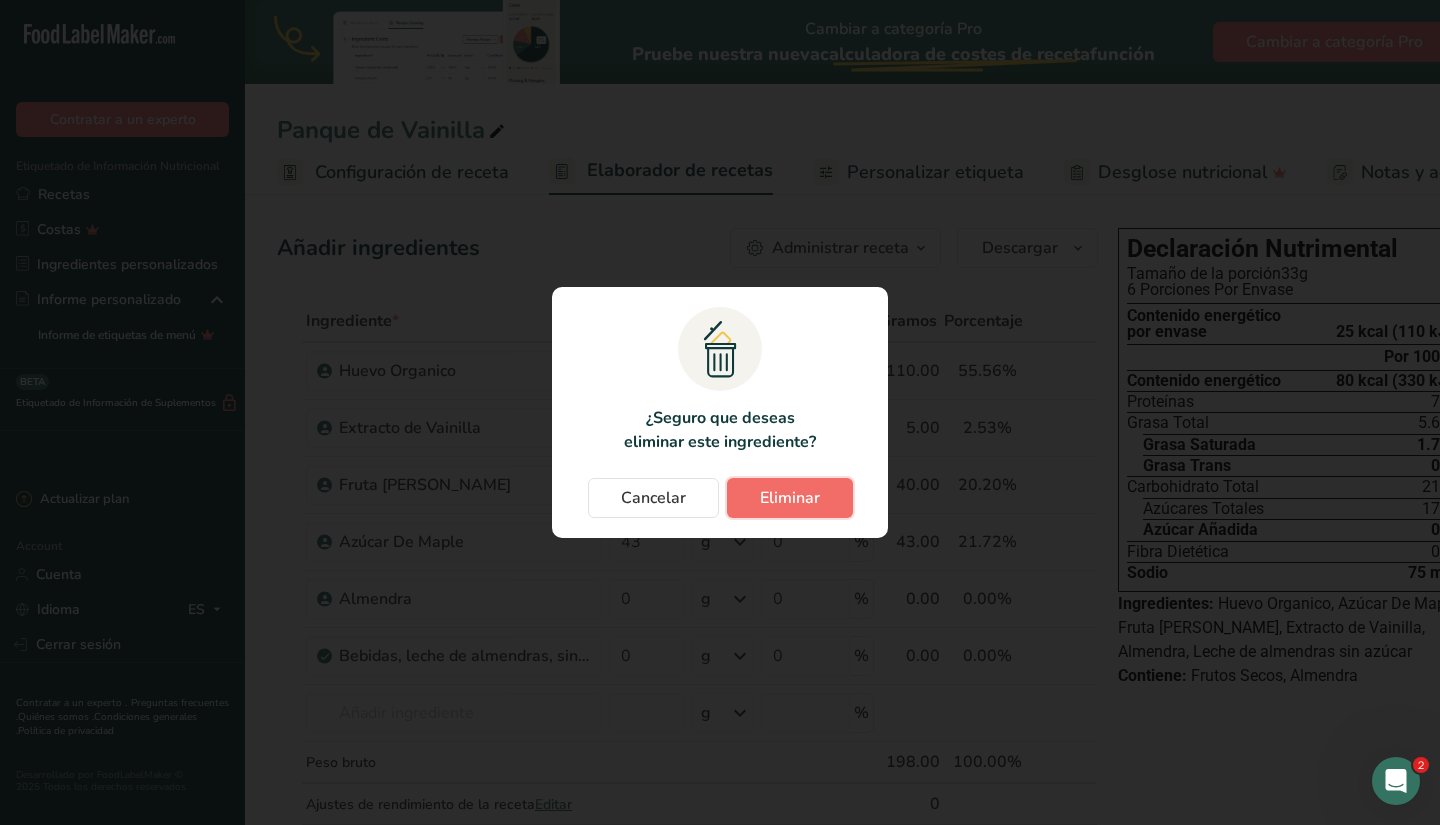 click on "Eliminar" at bounding box center (790, 498) 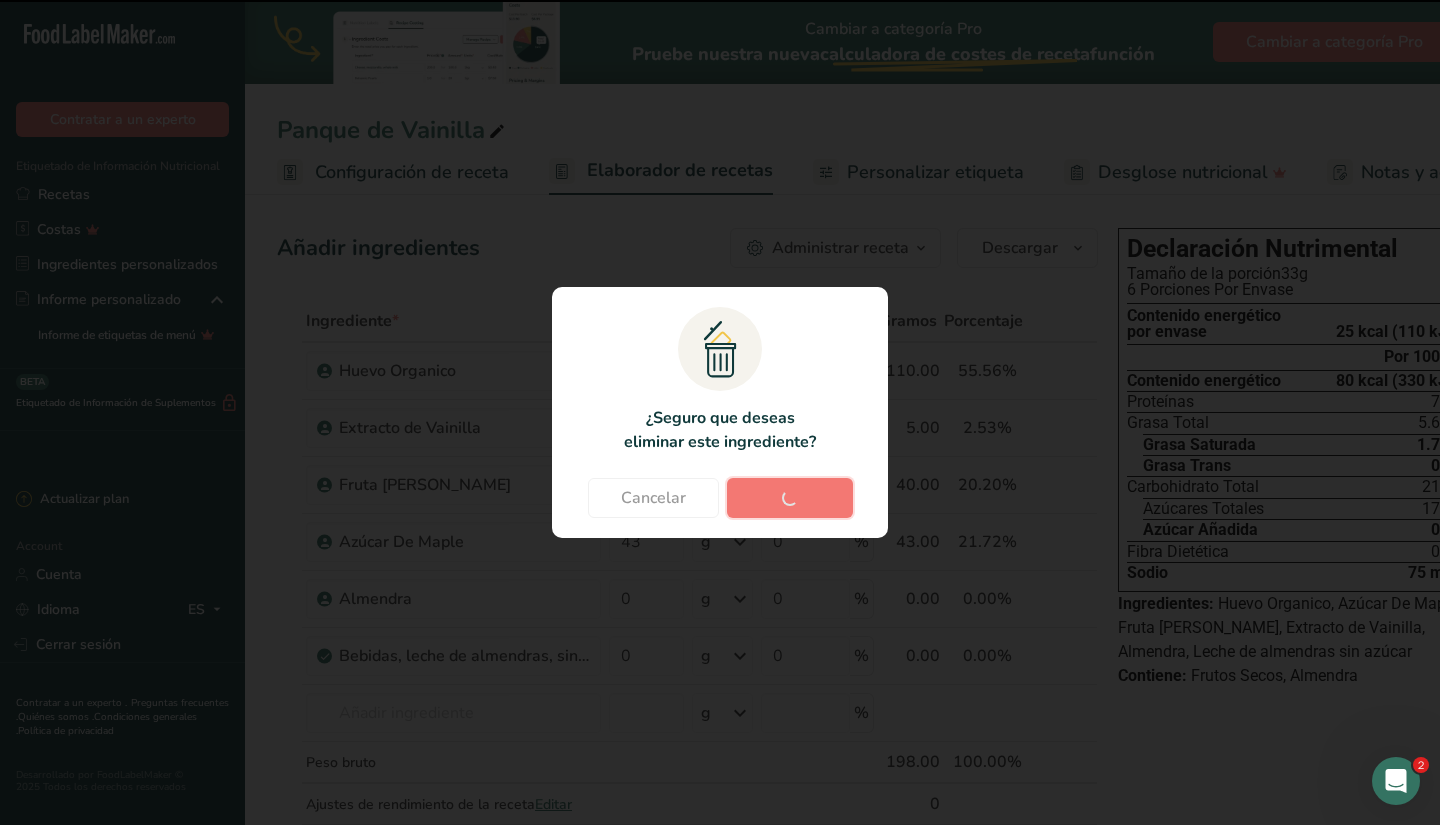 type 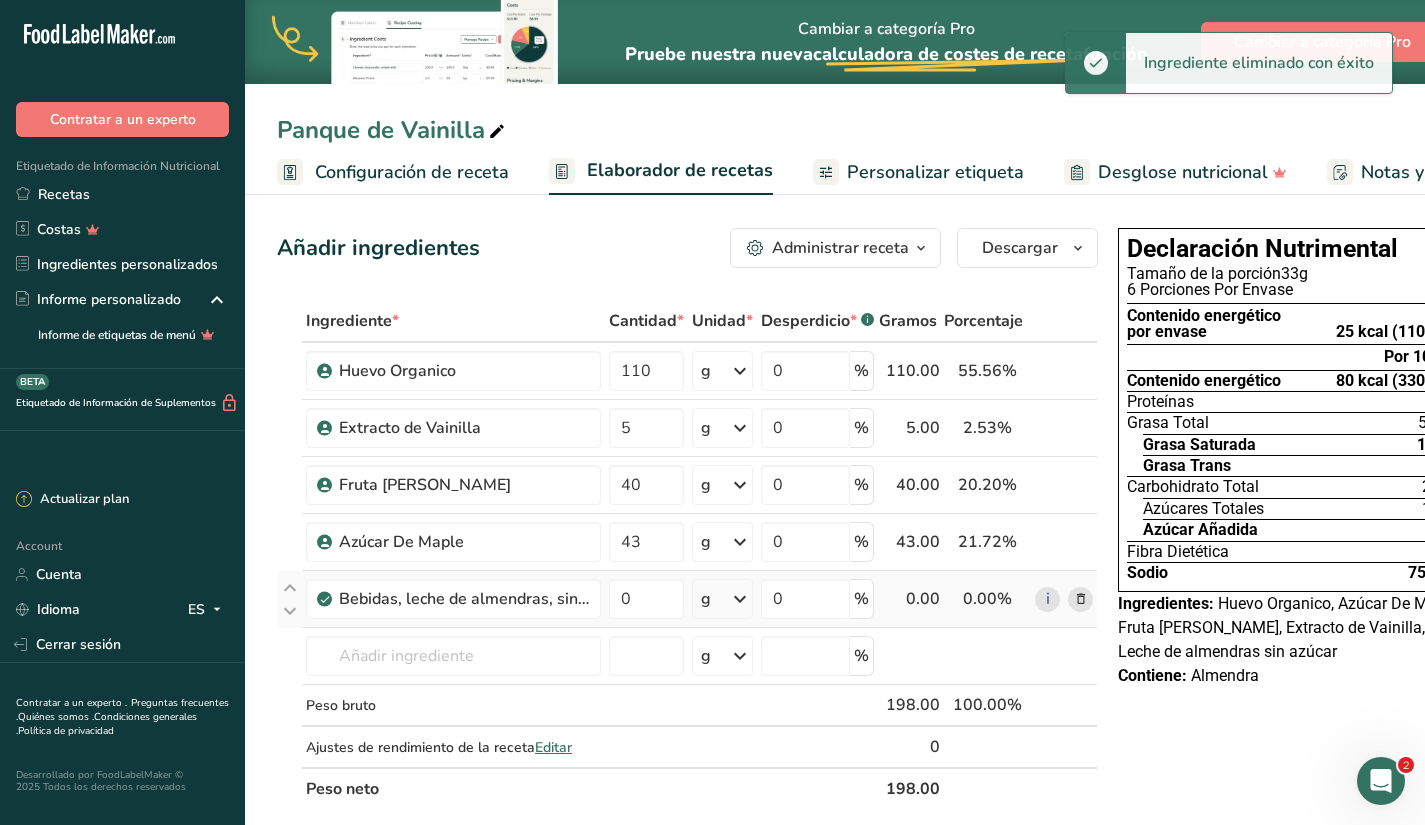 click at bounding box center (1081, 599) 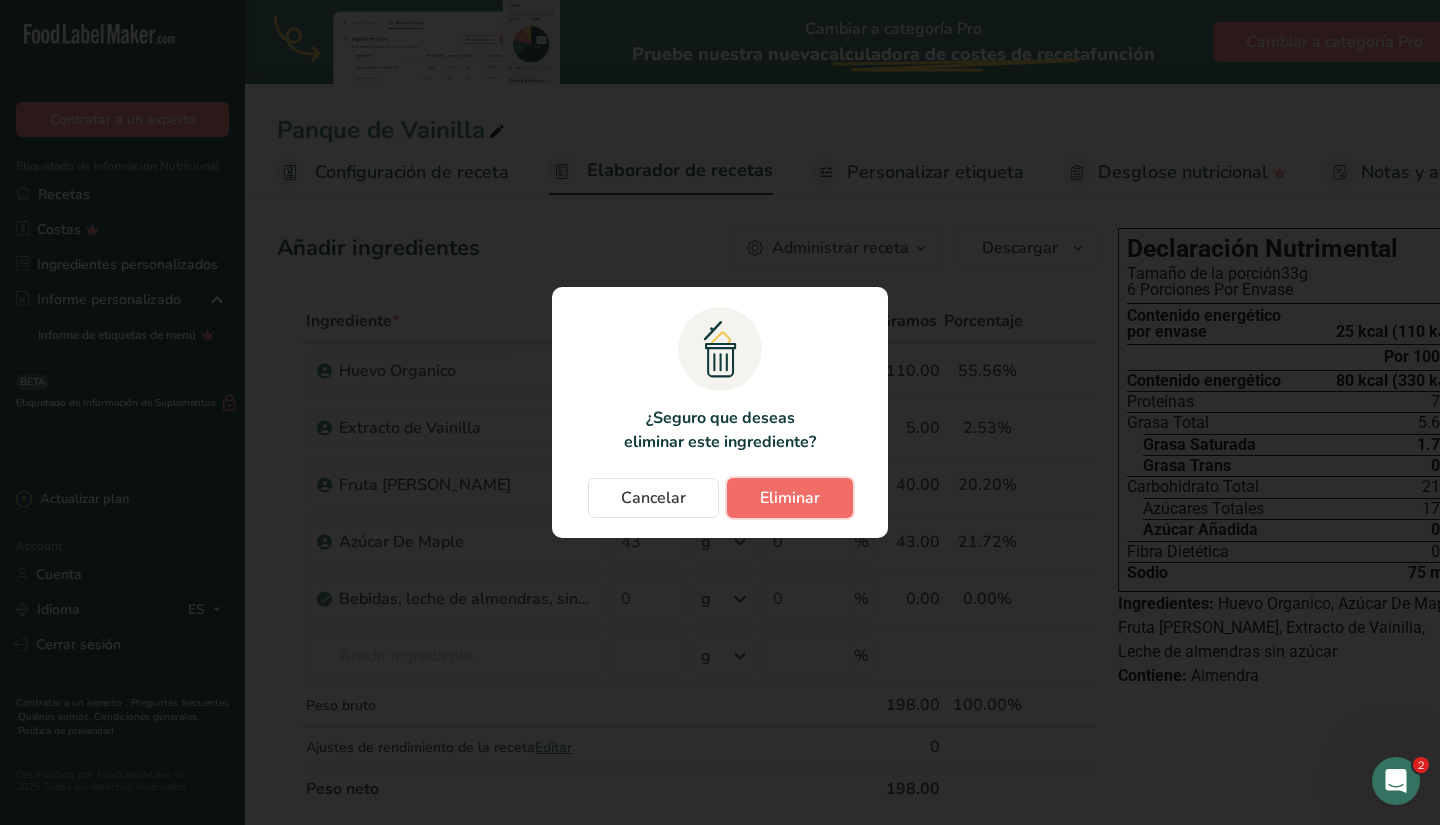 click on "Eliminar" at bounding box center [790, 498] 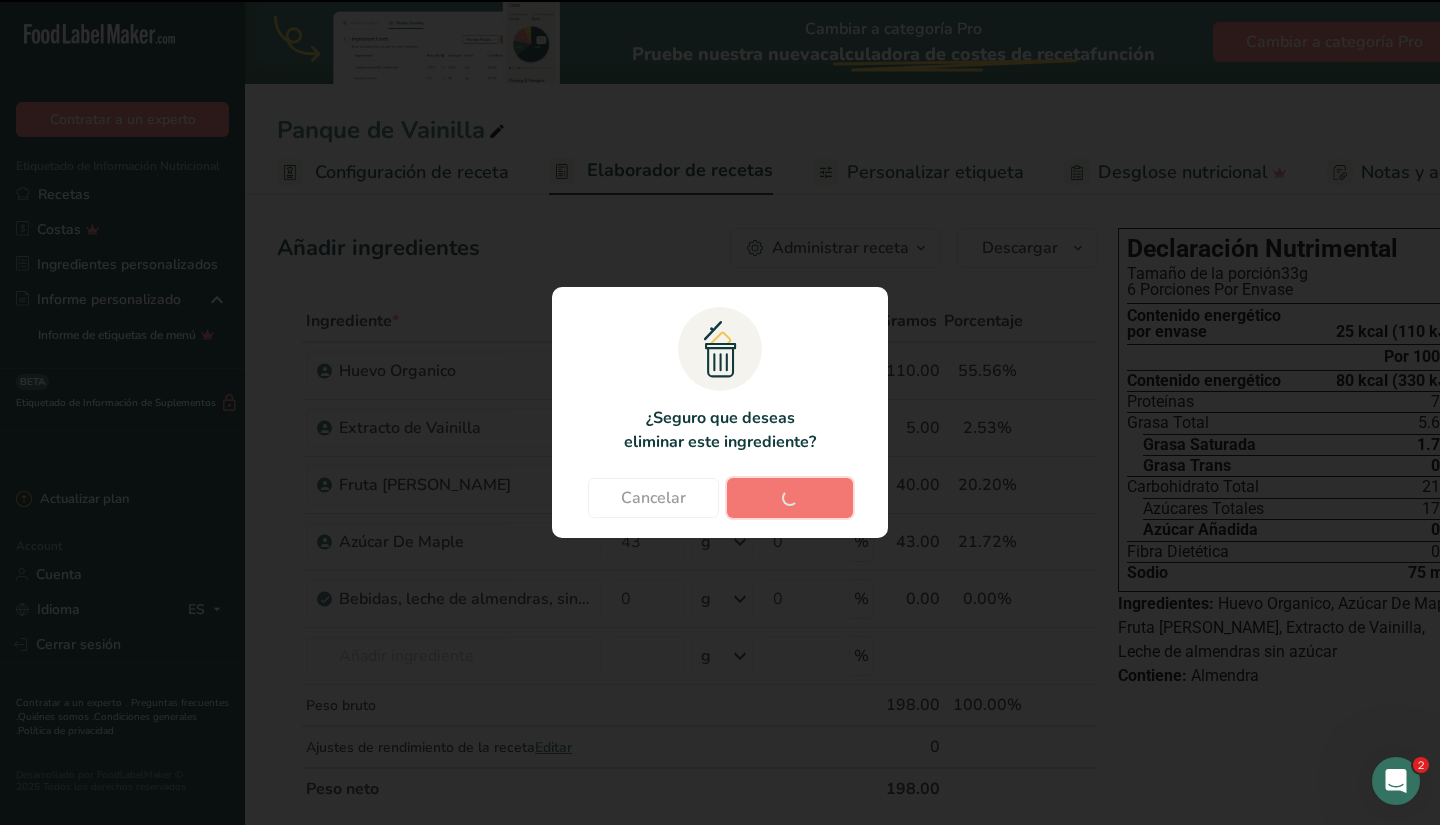type 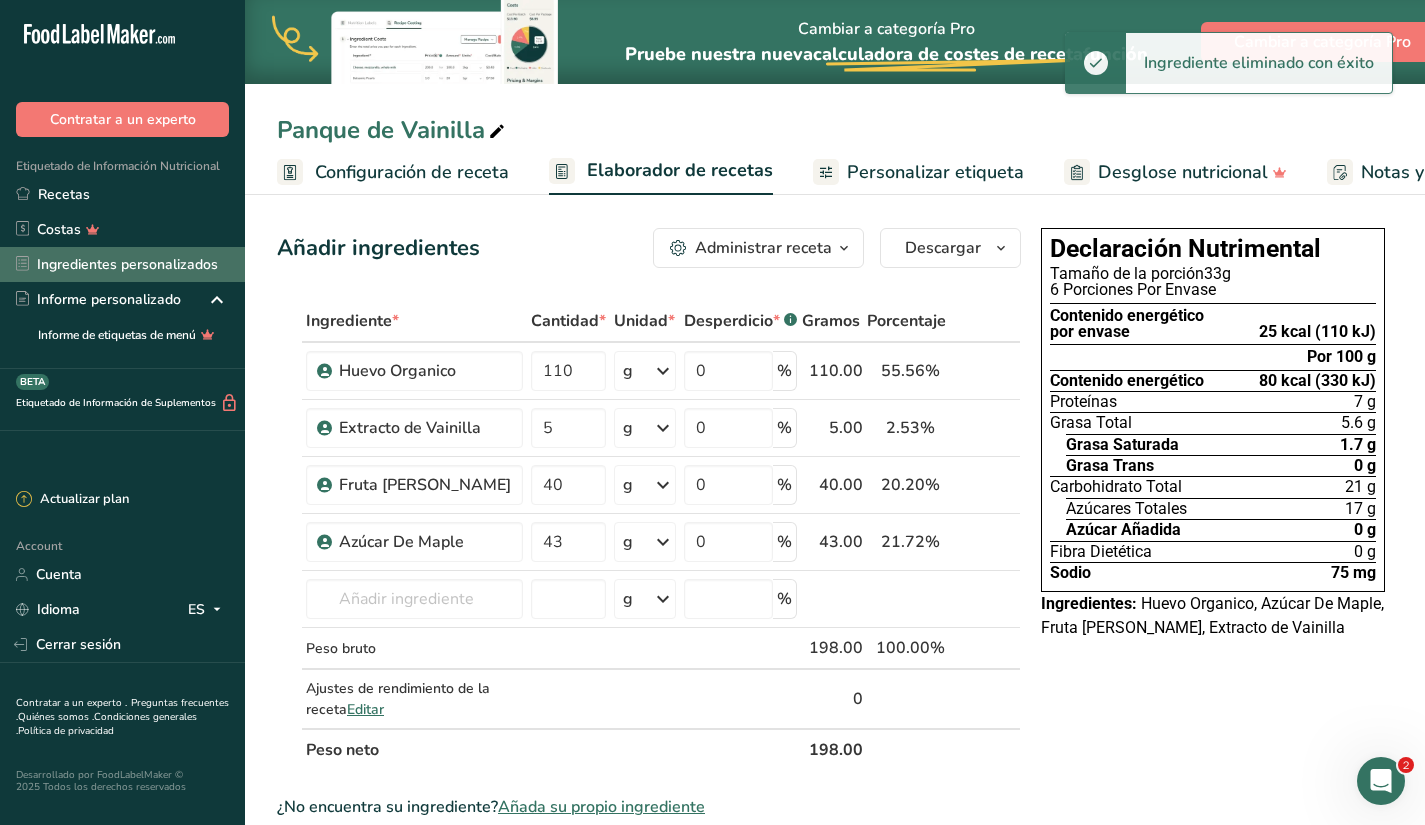 click on "Ingredientes personalizados" at bounding box center [122, 264] 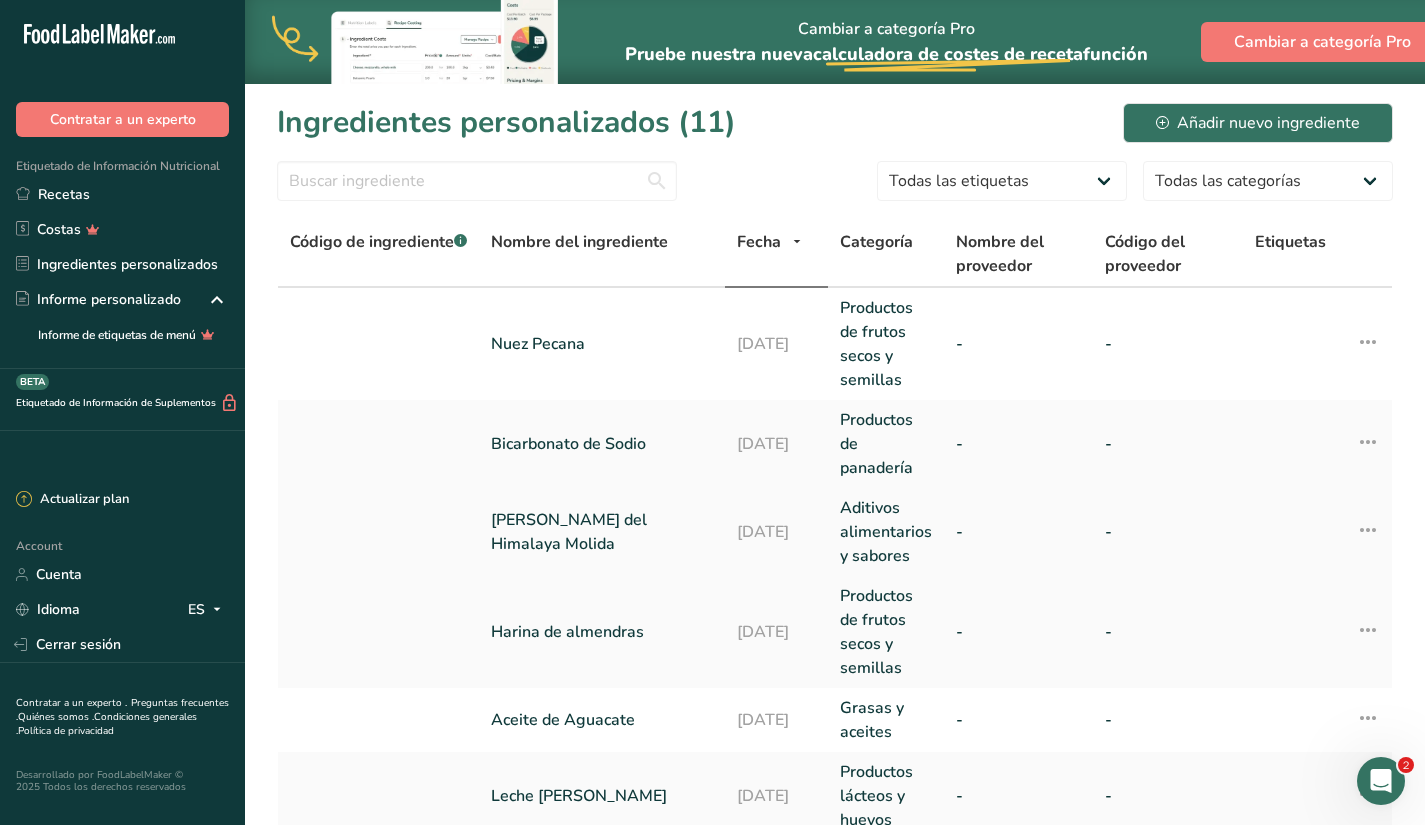 scroll, scrollTop: 616, scrollLeft: 0, axis: vertical 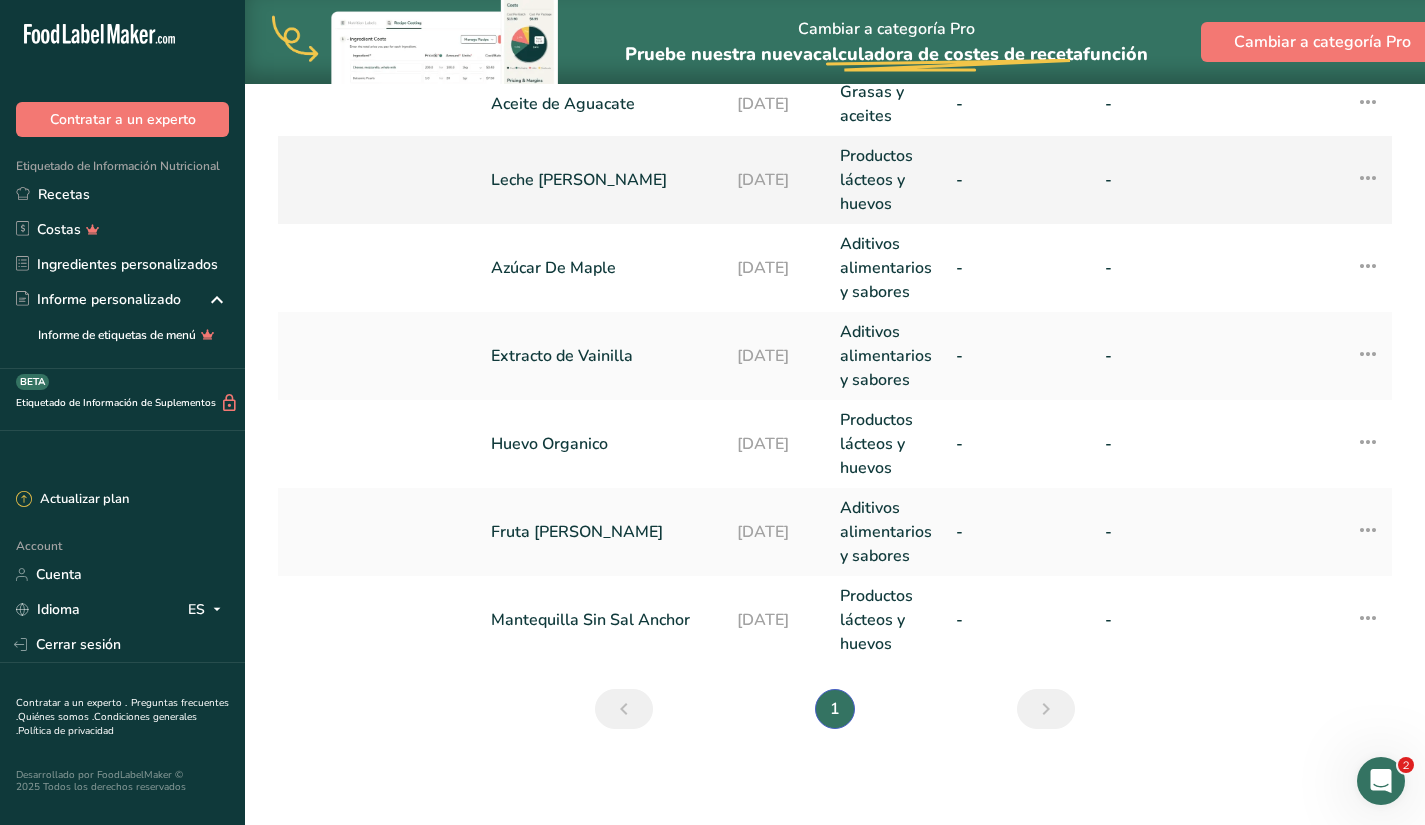 click on "Leche [PERSON_NAME]" at bounding box center (602, 180) 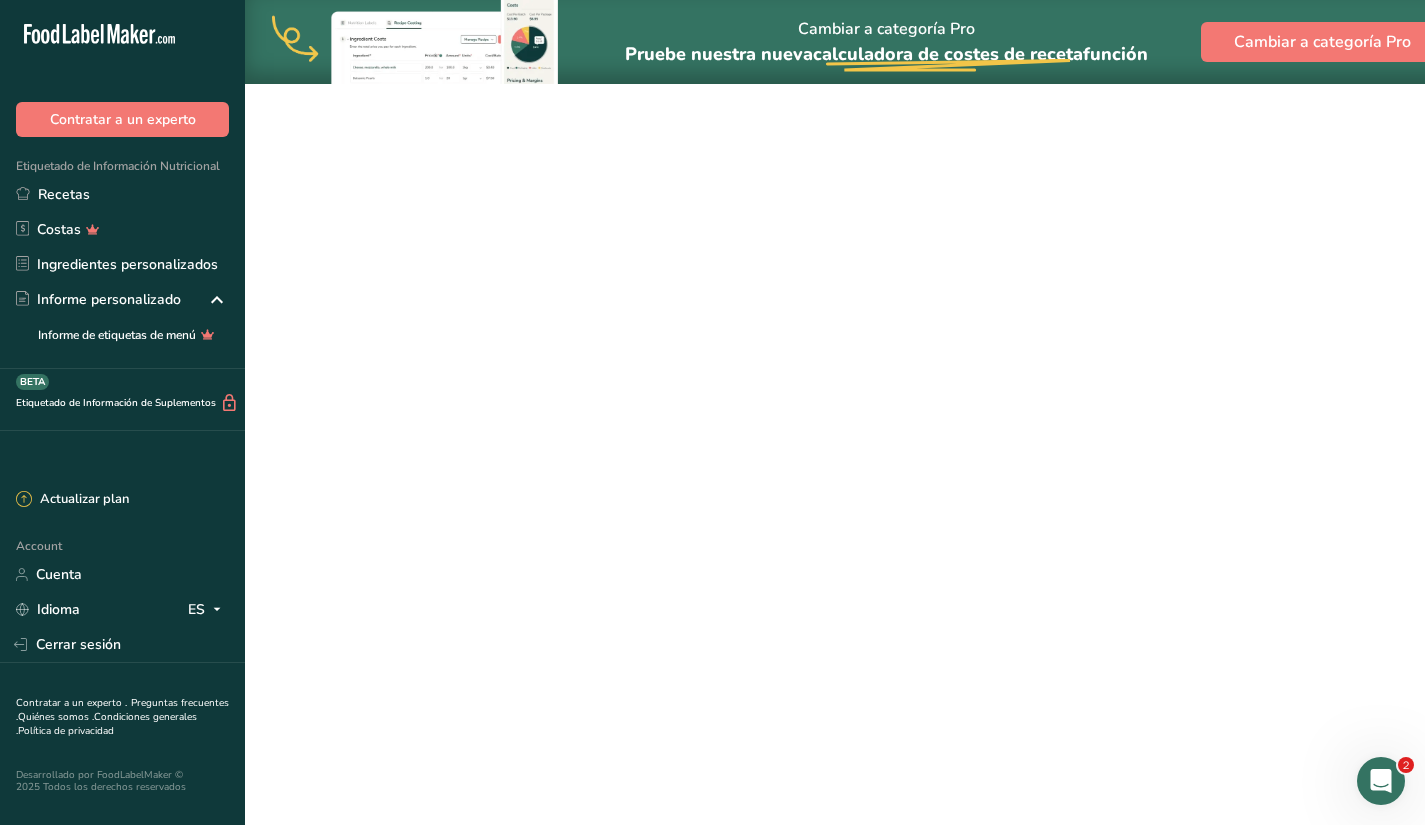 scroll, scrollTop: 0, scrollLeft: 0, axis: both 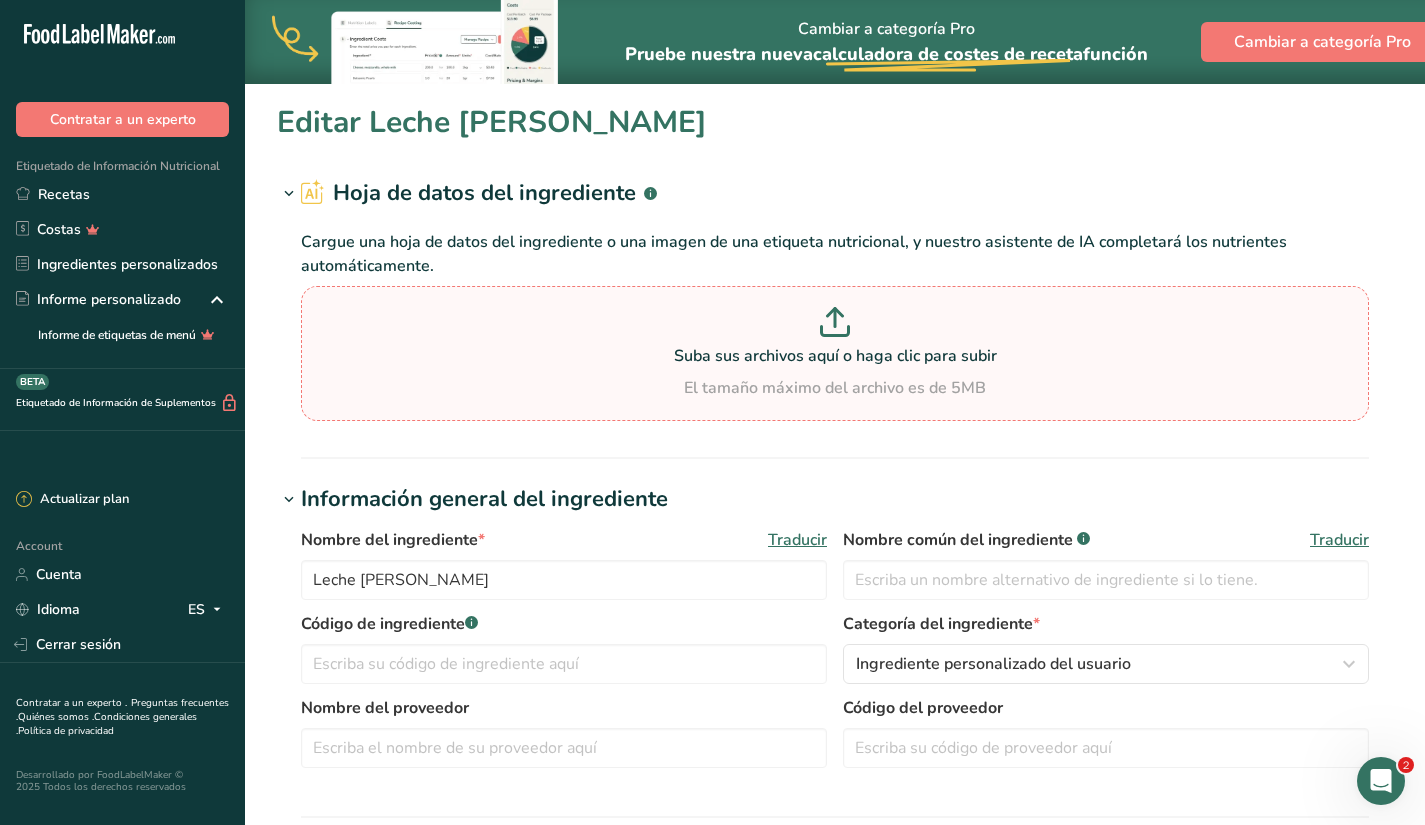 click 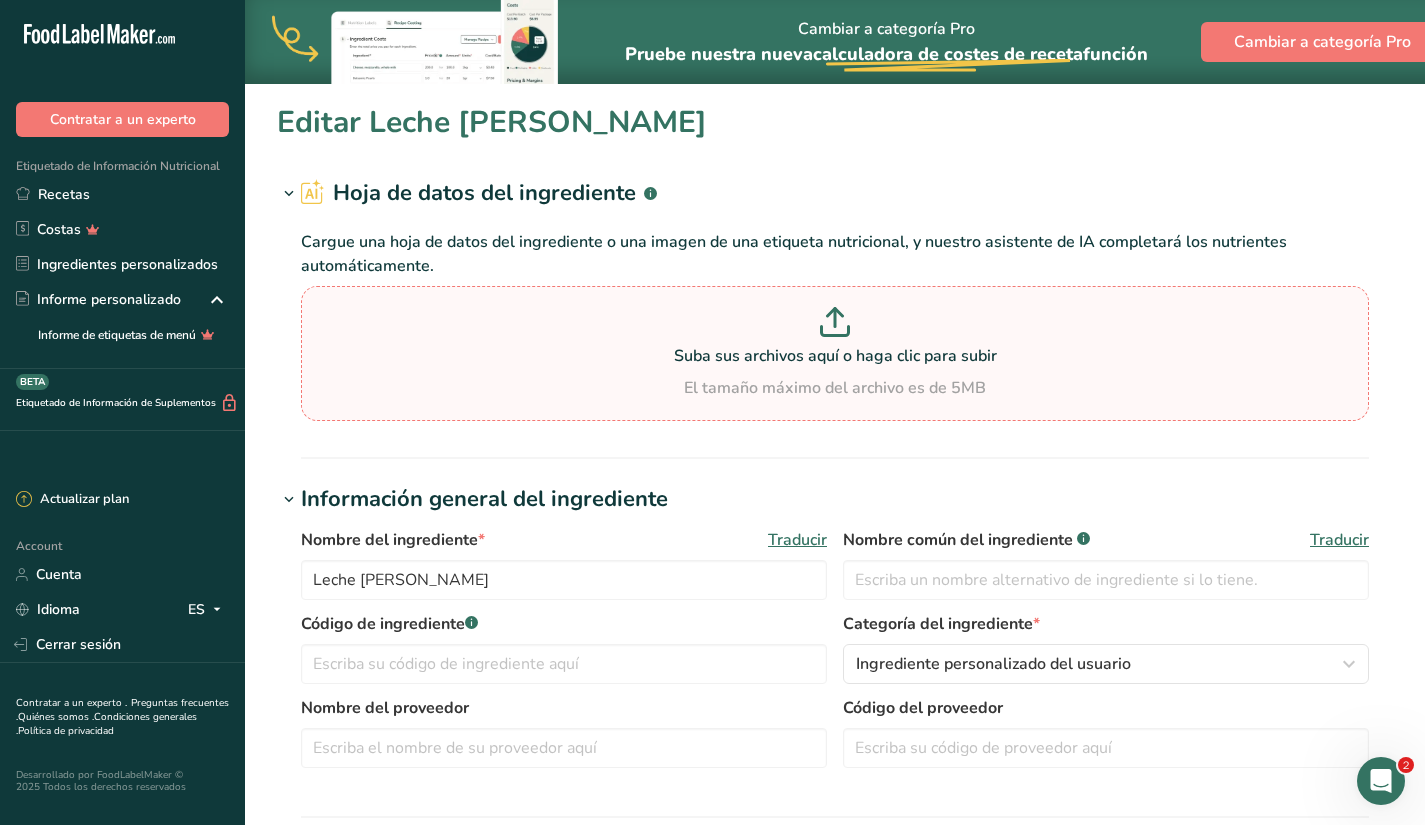 type on "C:\fakepath\Leche [PERSON_NAME].png" 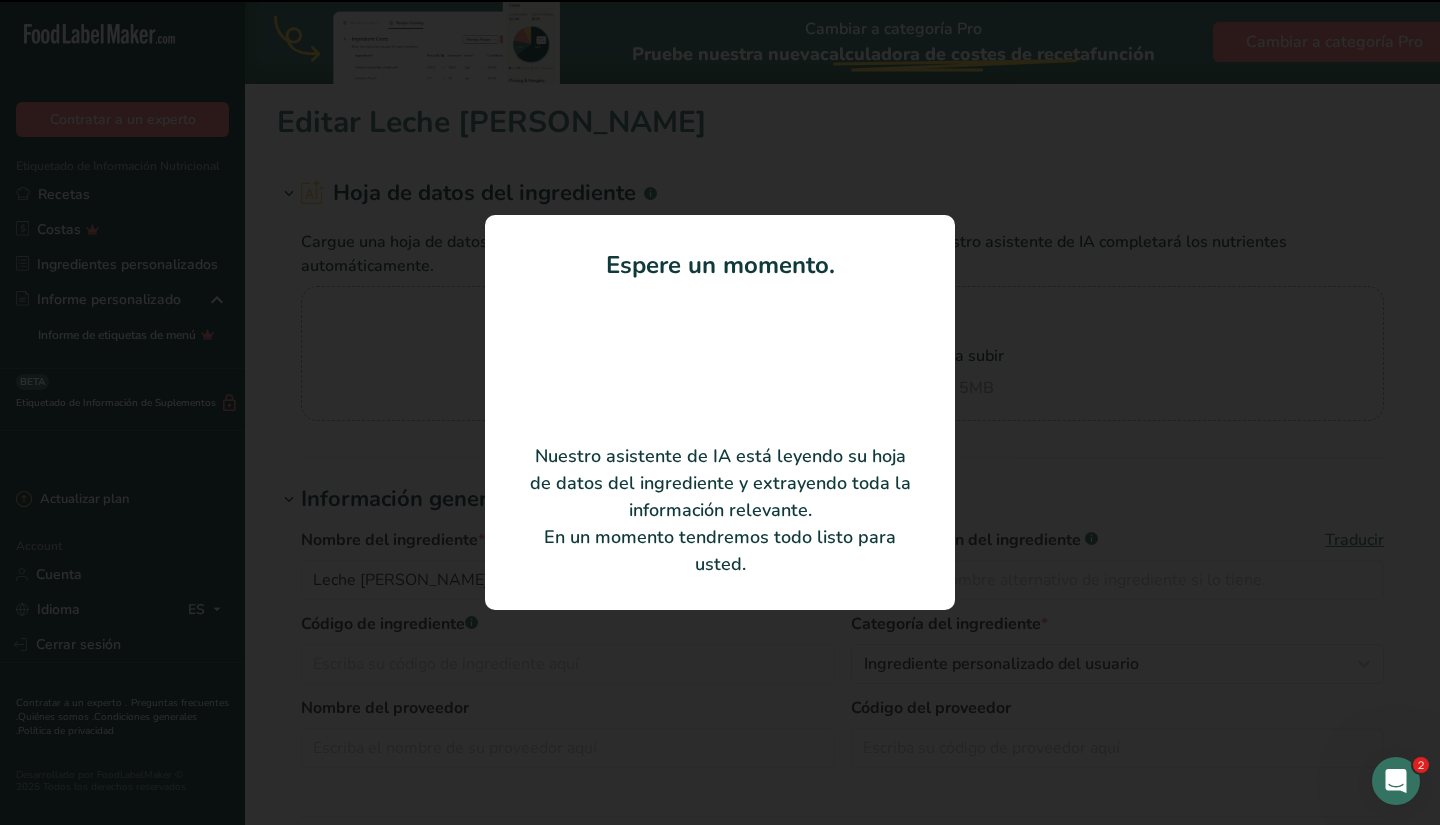 type on "Almond" 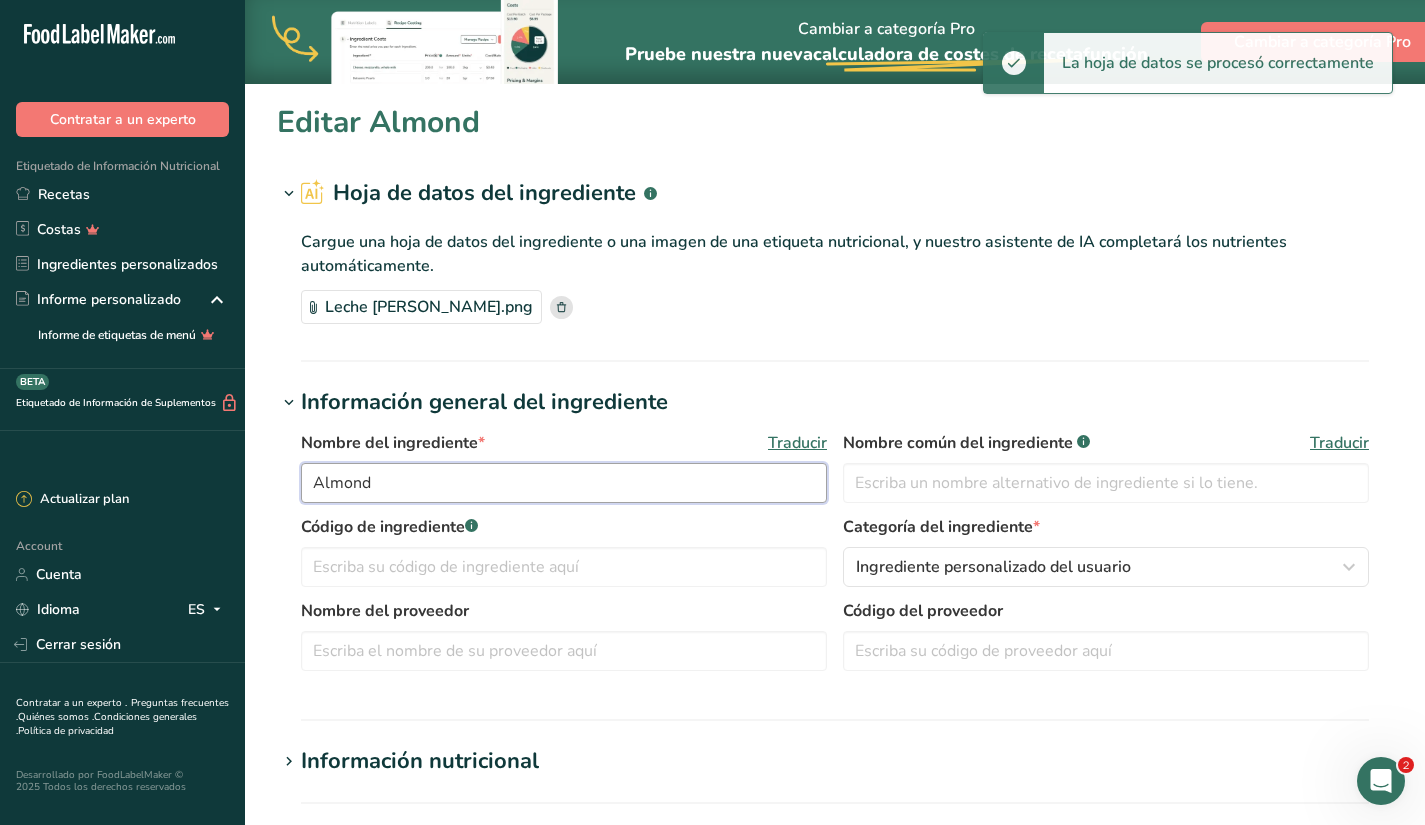 drag, startPoint x: 581, startPoint y: 489, endPoint x: 299, endPoint y: 467, distance: 282.85684 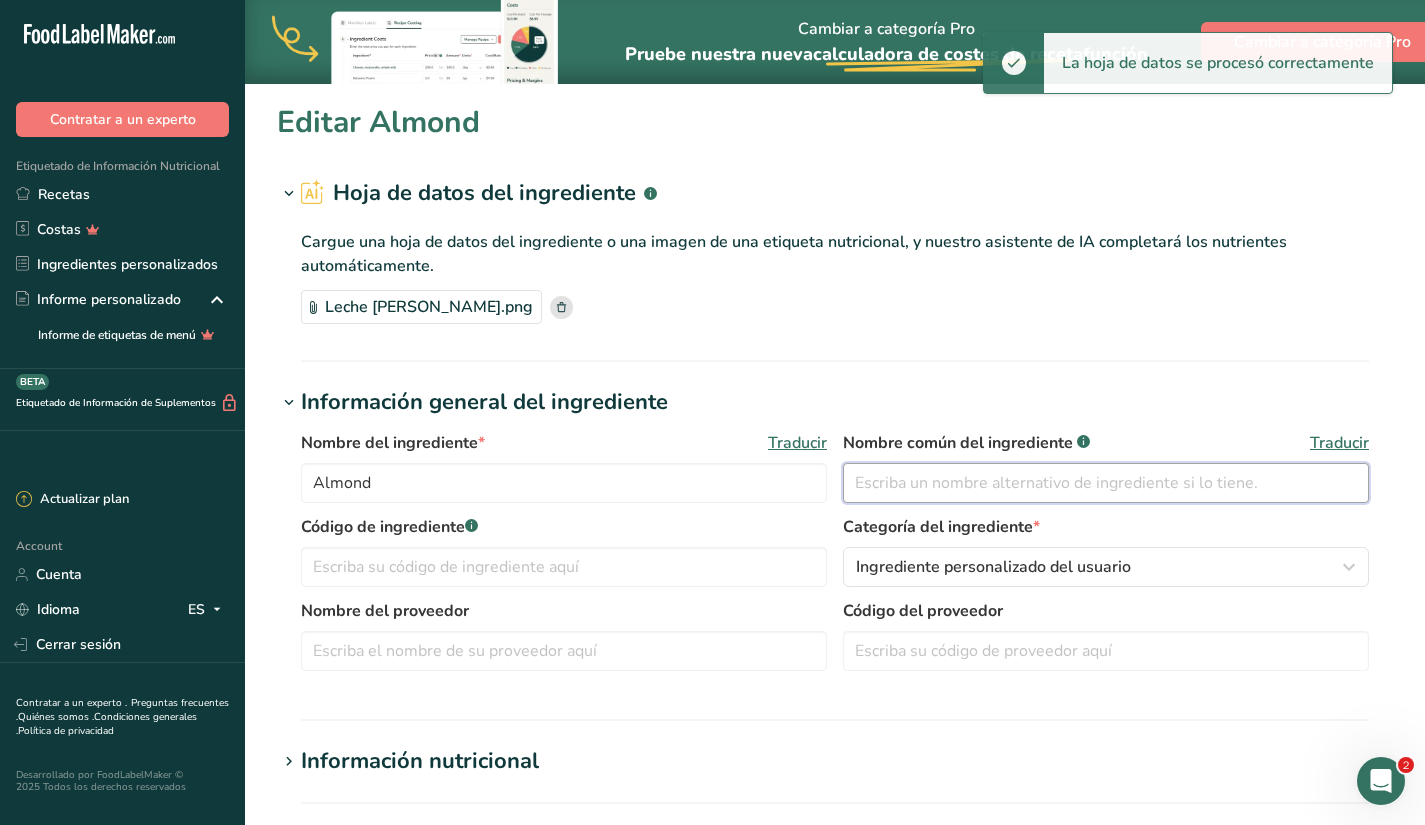 click at bounding box center (1106, 483) 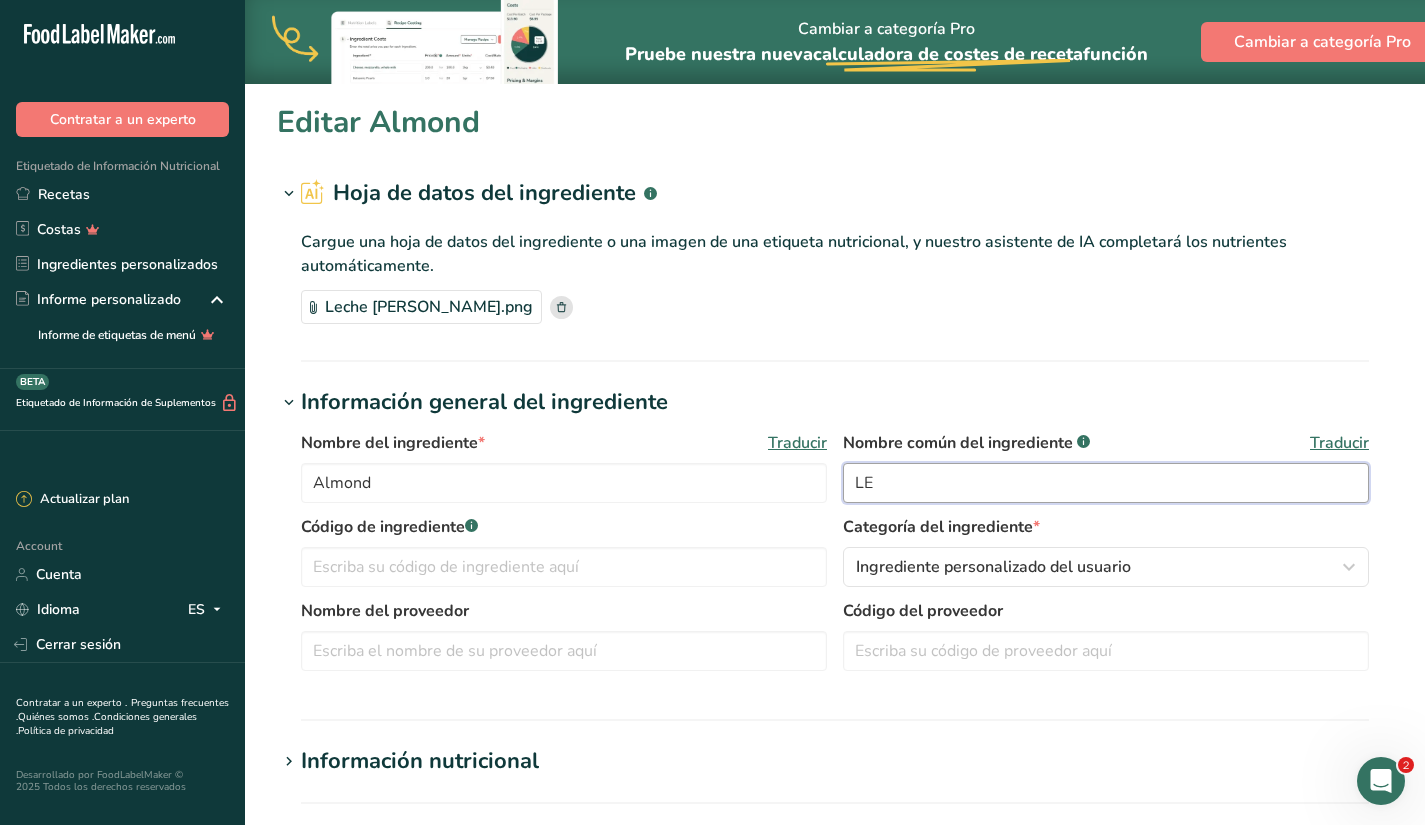 type on "L" 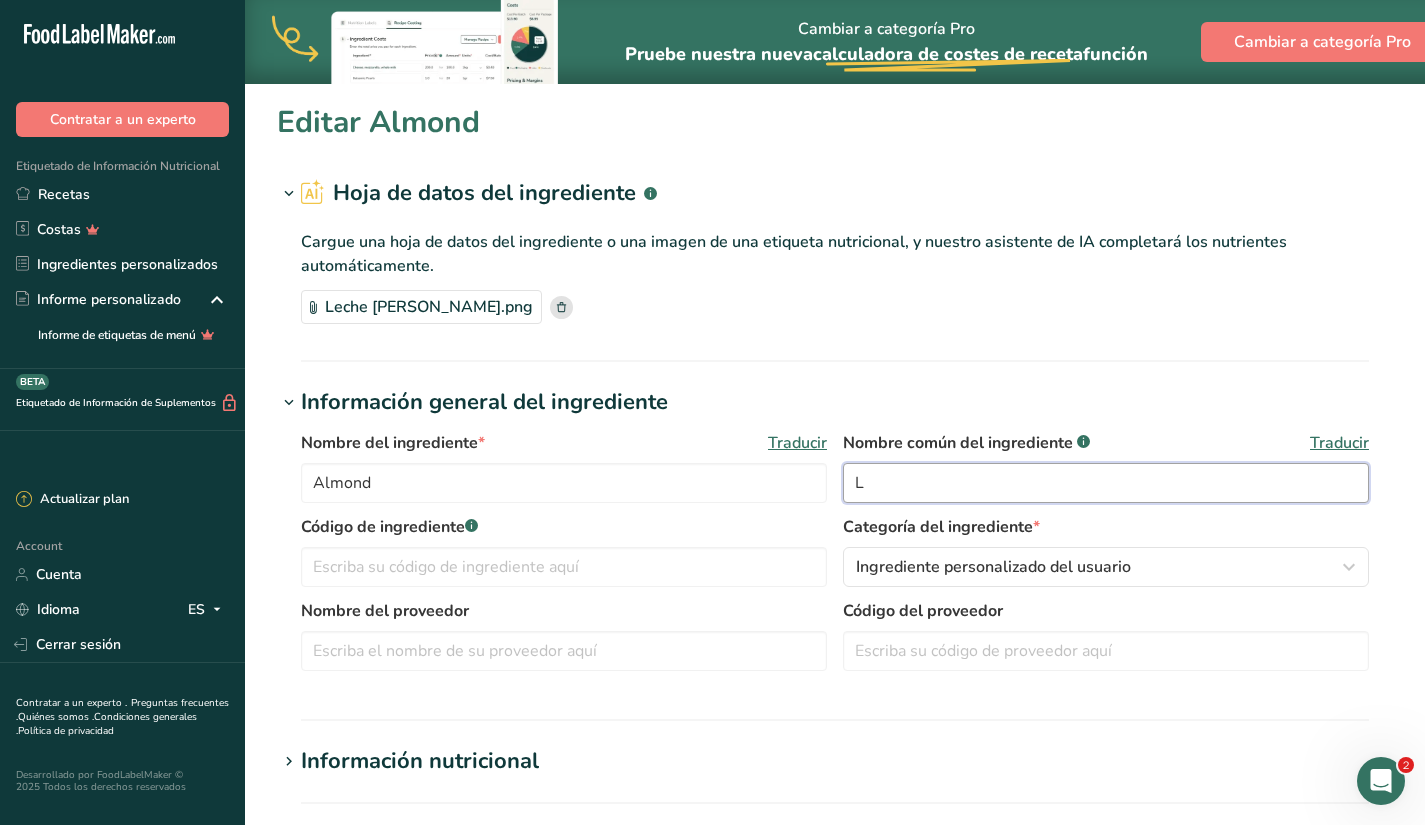 type 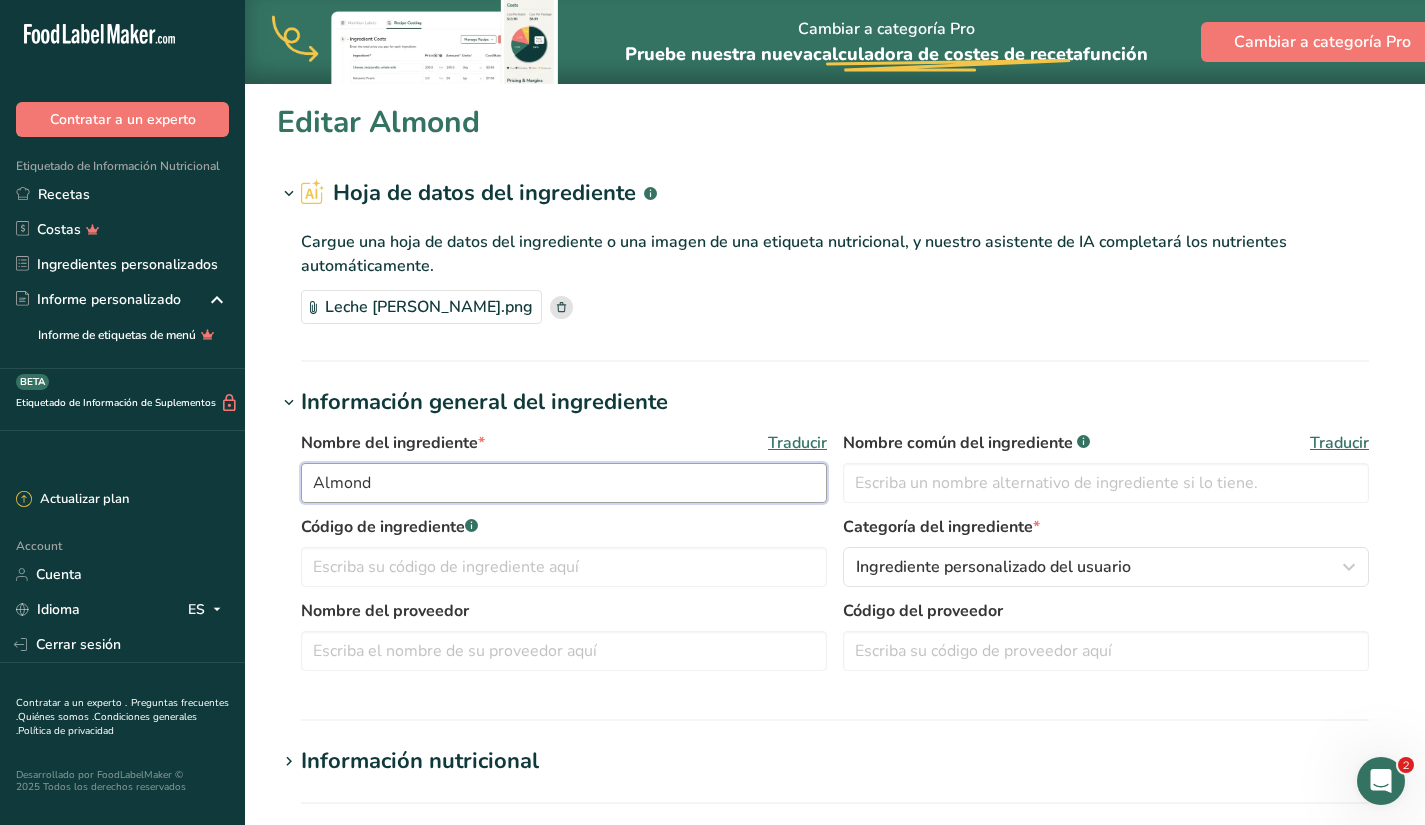 drag, startPoint x: 522, startPoint y: 485, endPoint x: 253, endPoint y: 481, distance: 269.02972 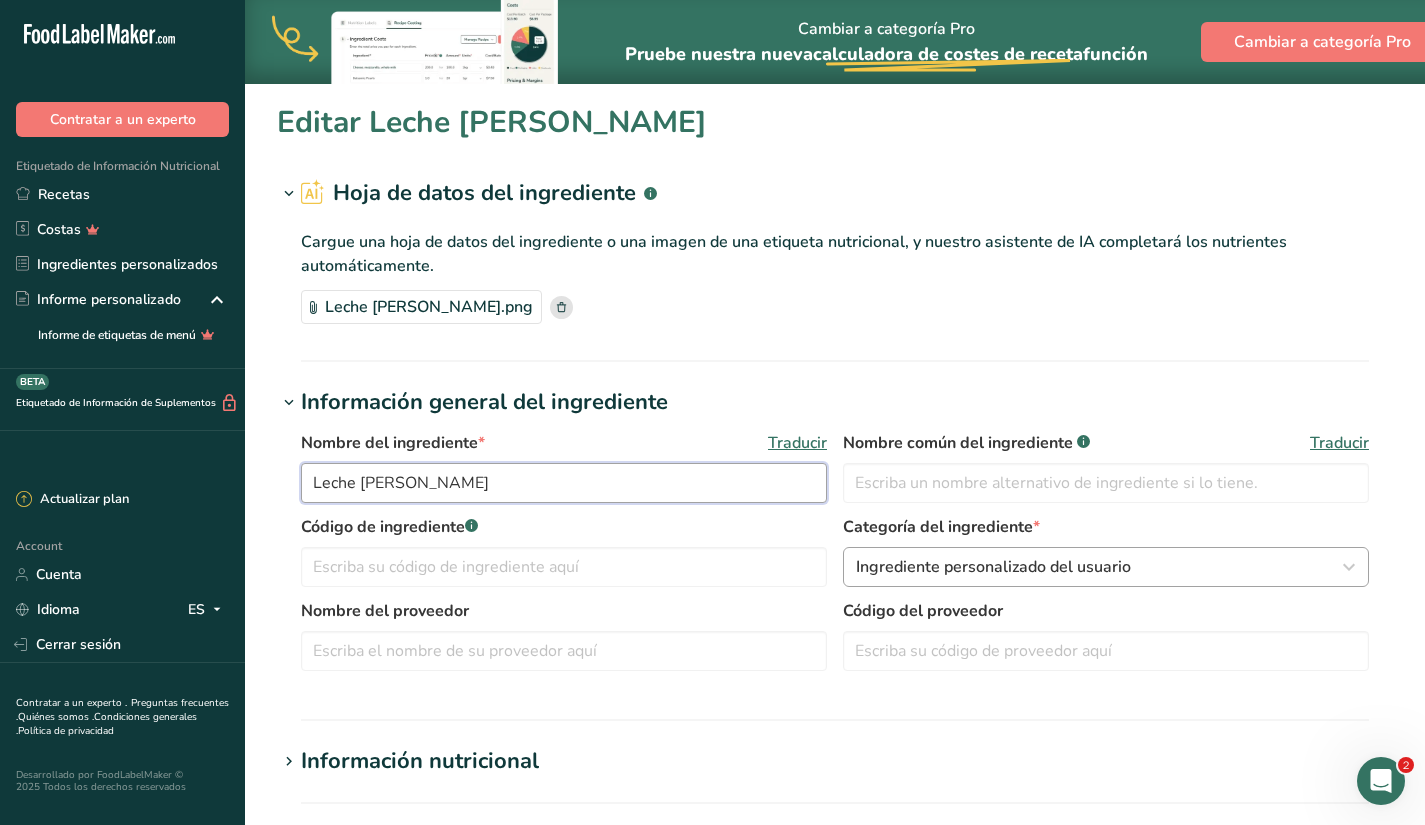 type on "Leche [PERSON_NAME]" 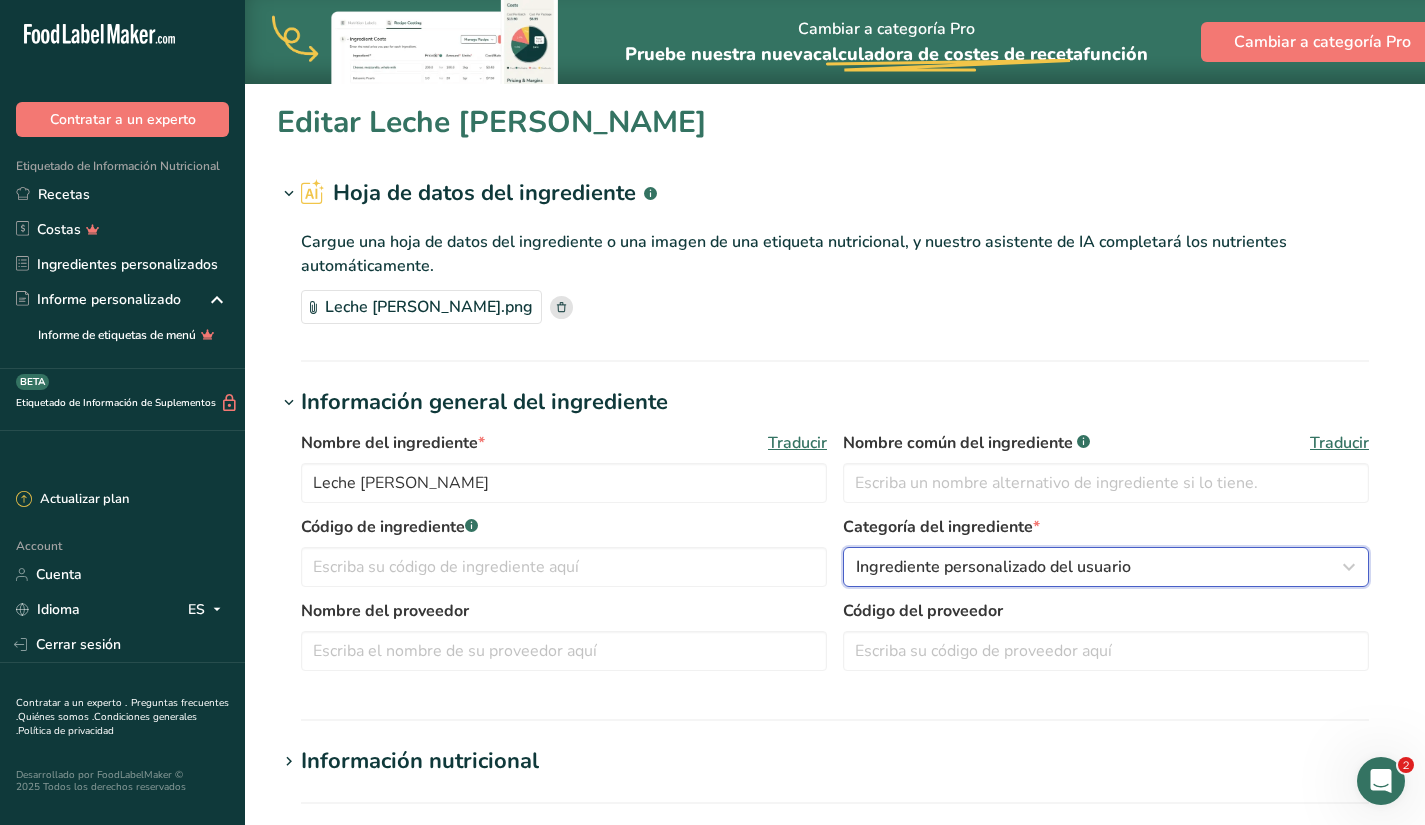 click on "Ingrediente personalizado del usuario" at bounding box center [993, 567] 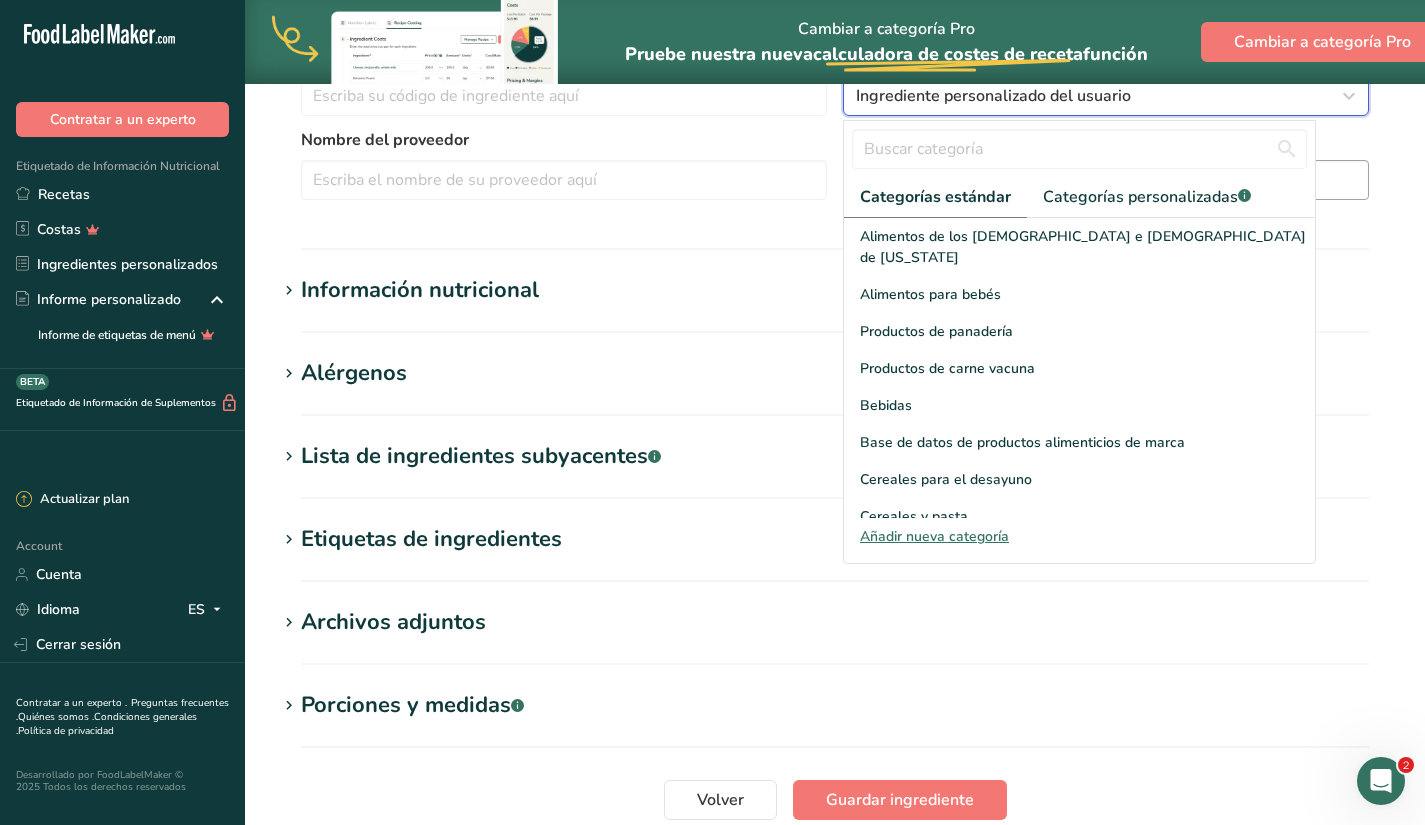 scroll, scrollTop: 487, scrollLeft: 0, axis: vertical 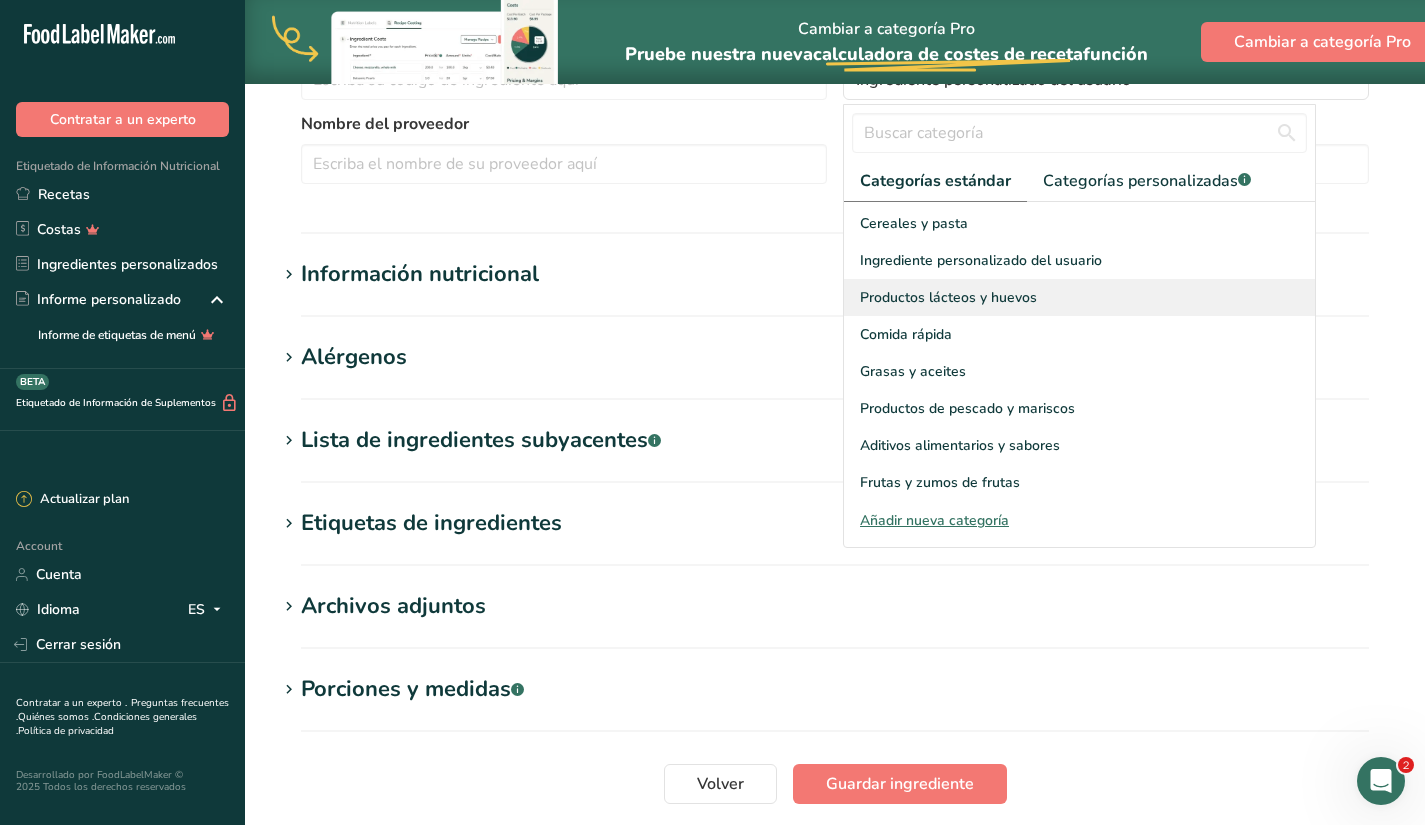 click on "Productos lácteos y huevos" at bounding box center (948, 297) 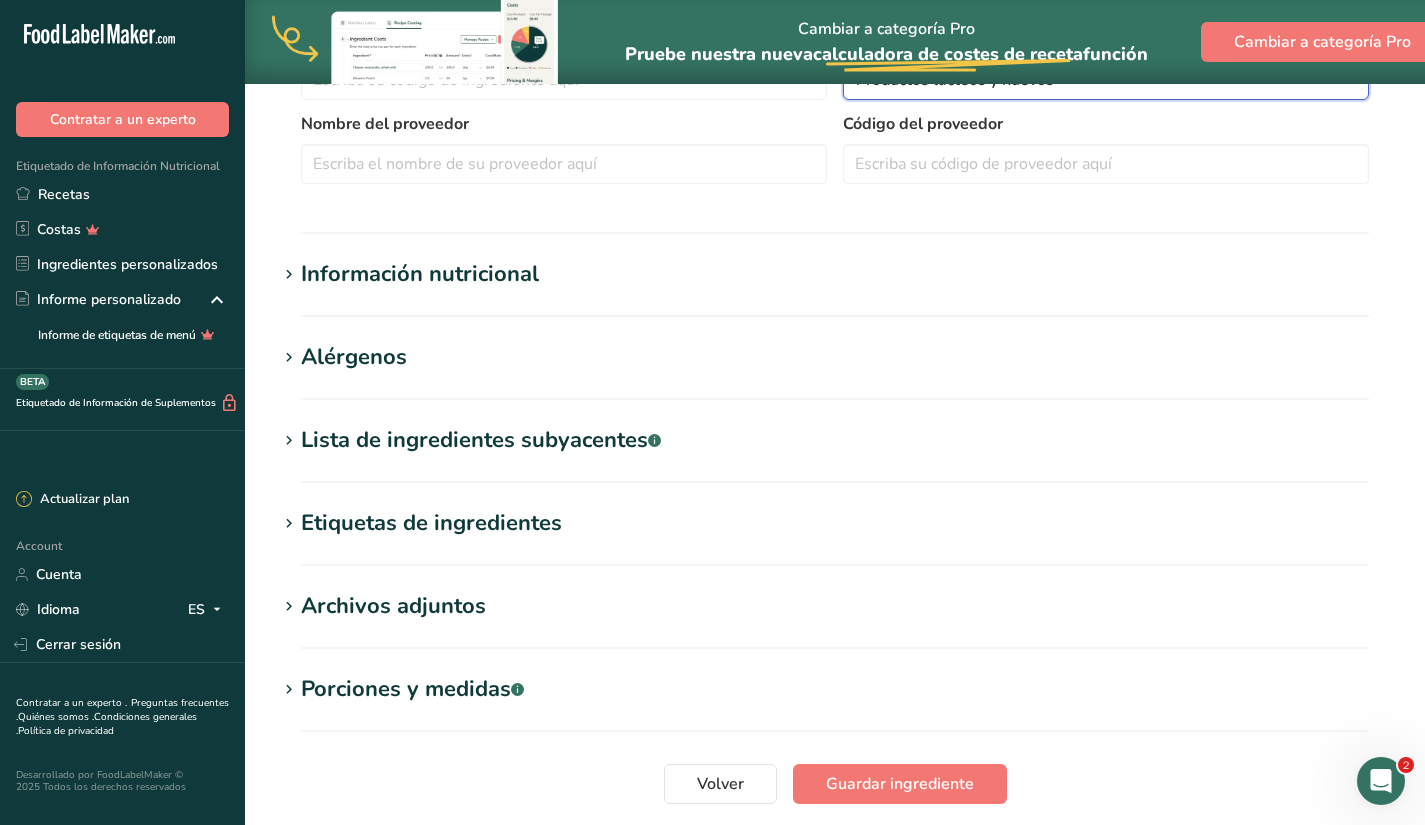 click on "Productos lácteos y huevos" at bounding box center [955, 80] 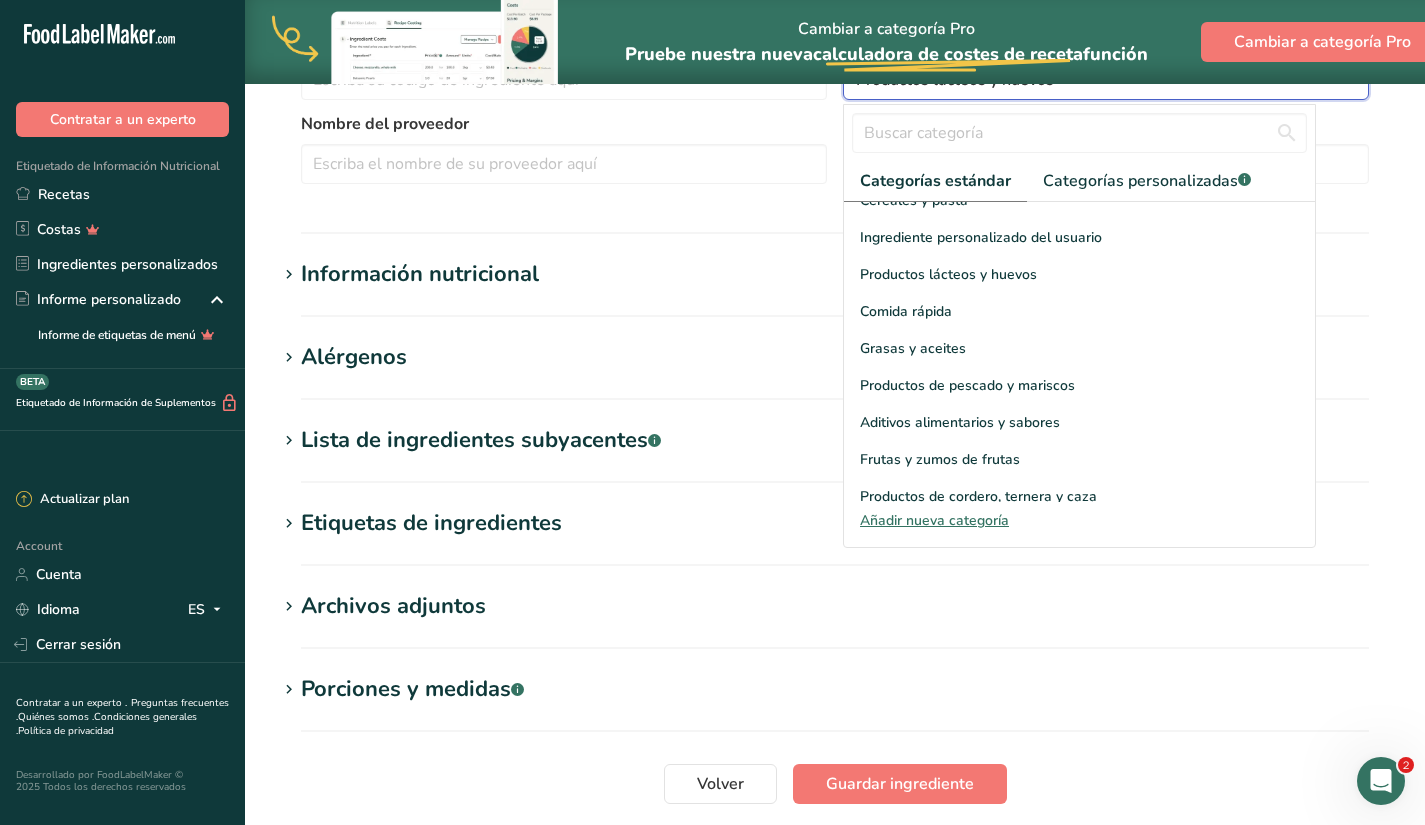 scroll, scrollTop: 0, scrollLeft: 0, axis: both 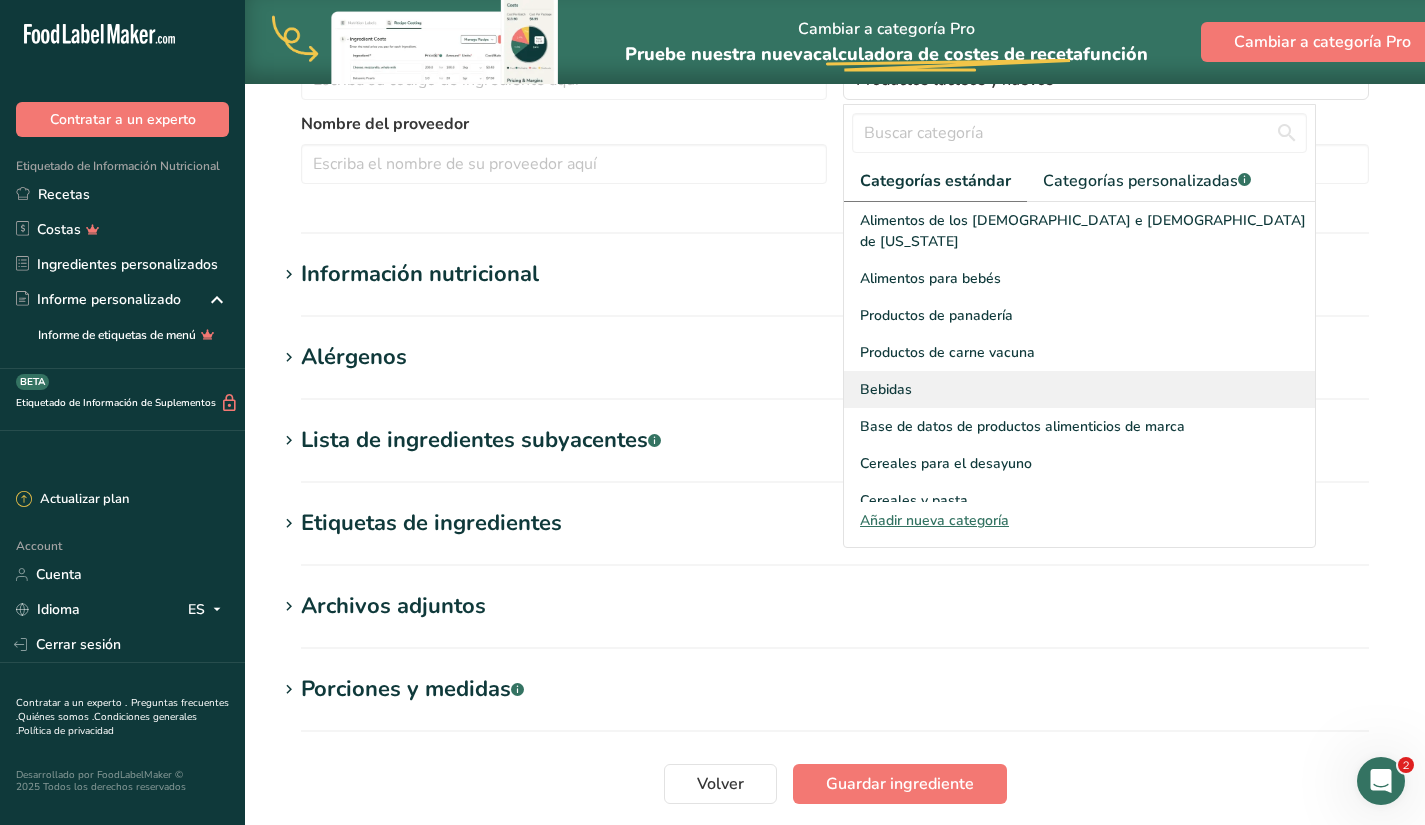 click on "Bebidas" at bounding box center (1079, 389) 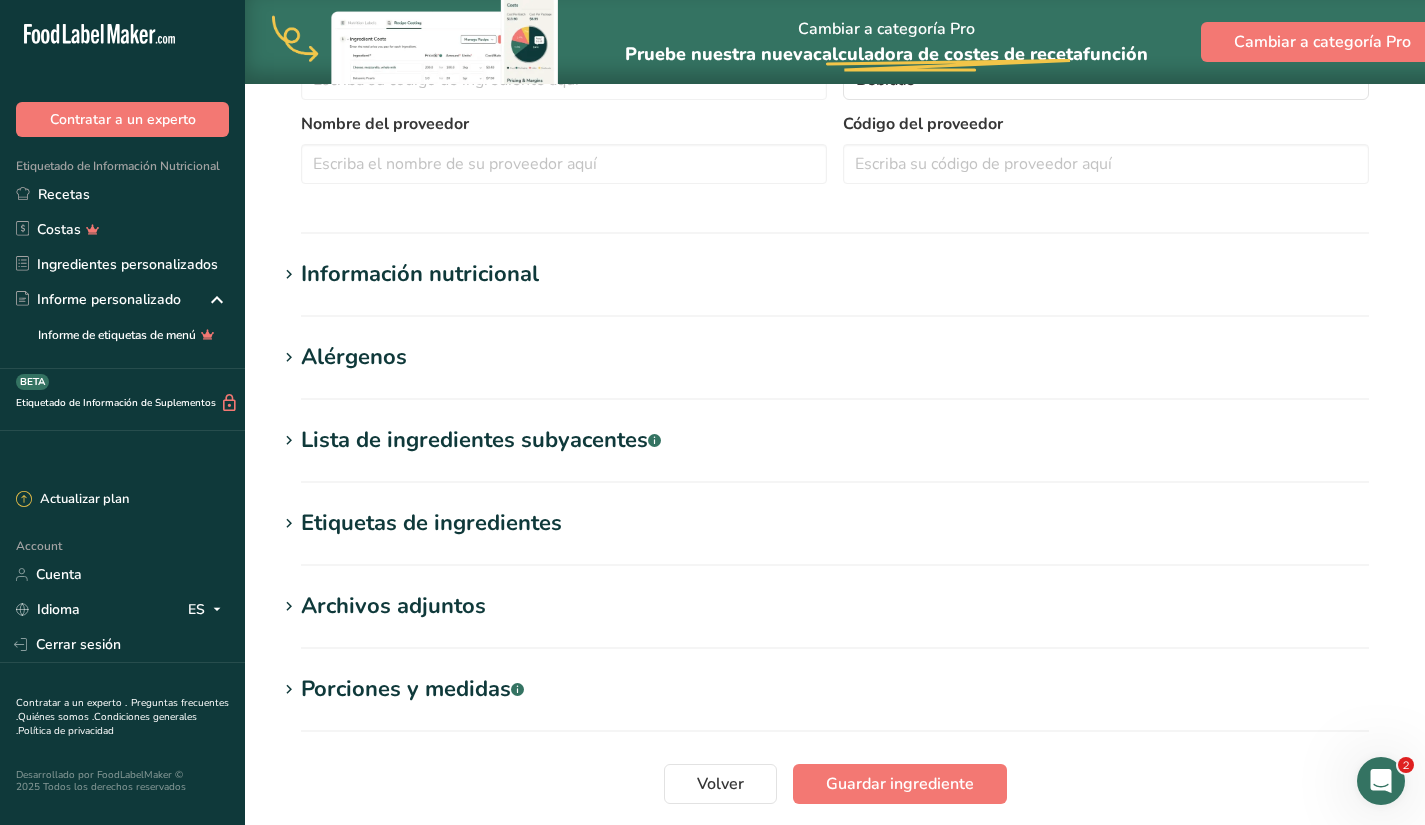 click on "Información nutricional" at bounding box center [420, 274] 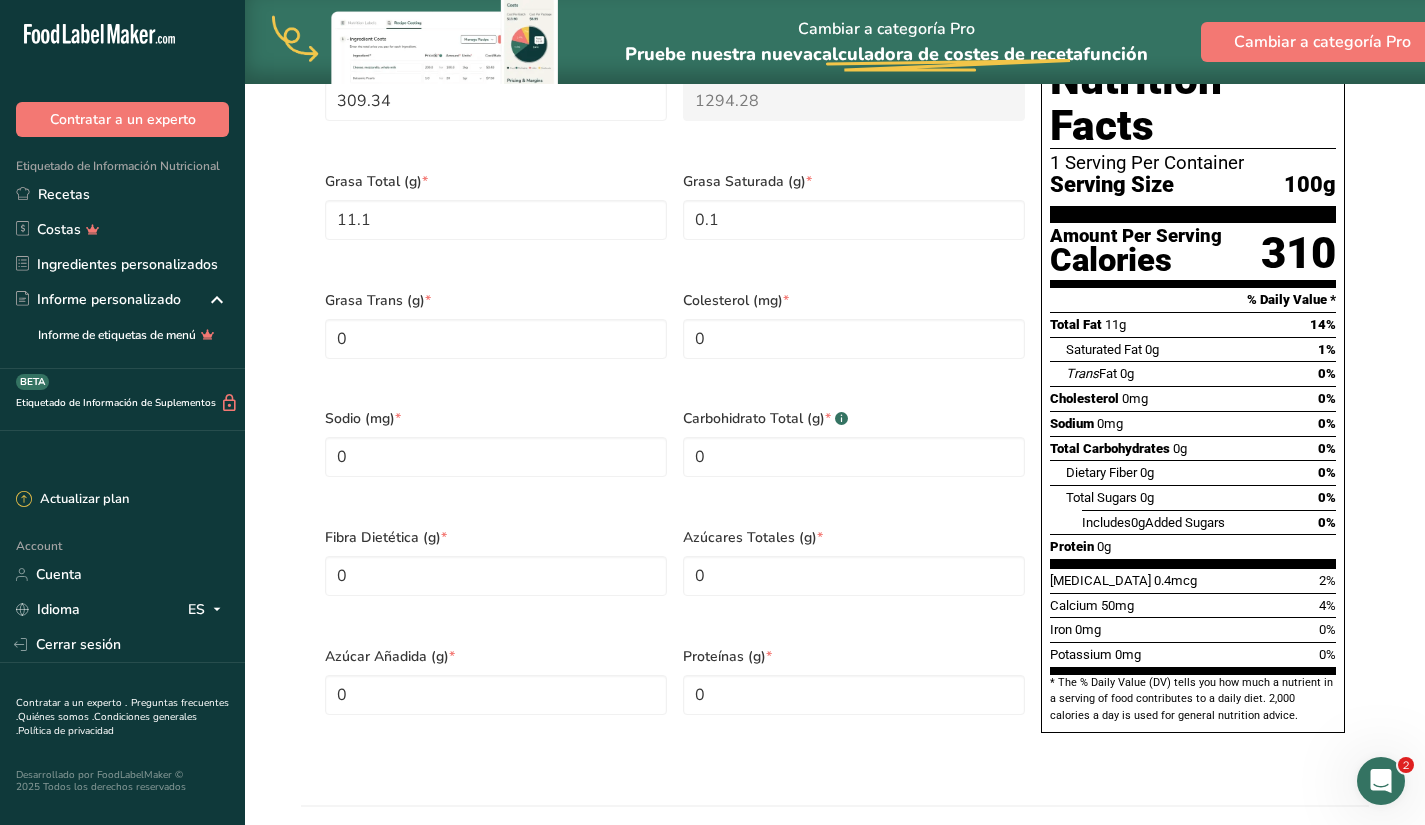 scroll, scrollTop: 1523, scrollLeft: 0, axis: vertical 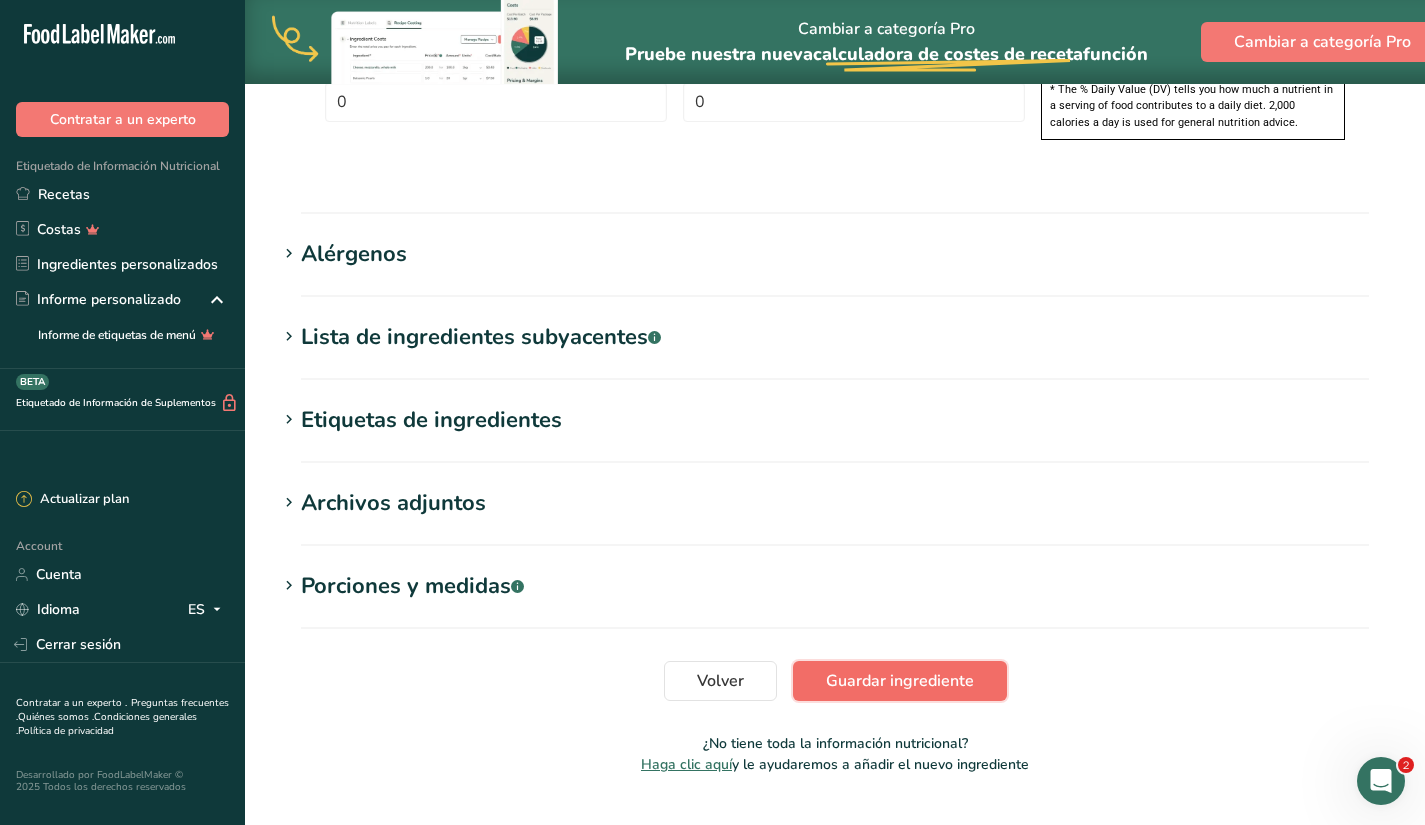 click on "Guardar ingrediente" at bounding box center [900, 681] 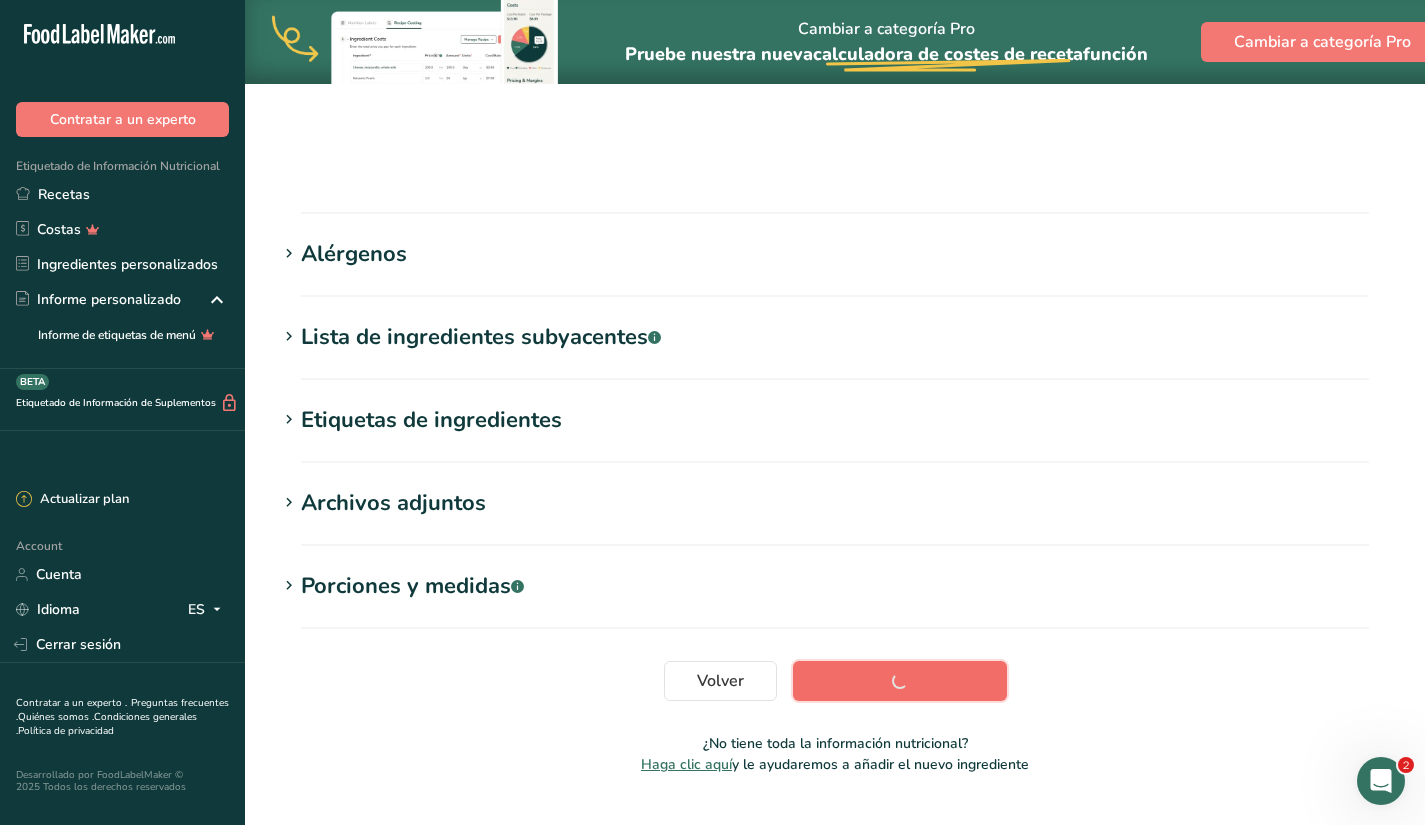 scroll, scrollTop: 234, scrollLeft: 0, axis: vertical 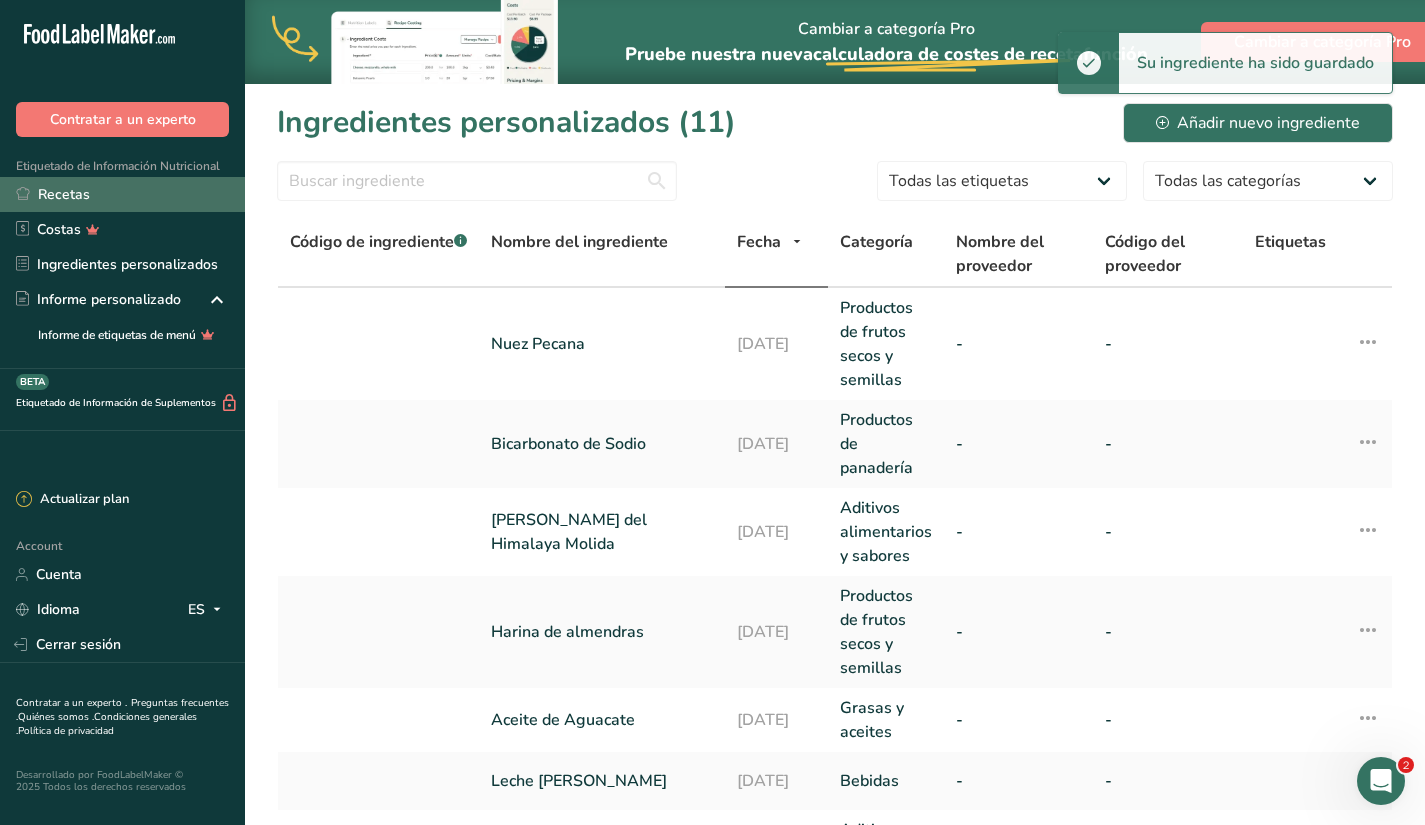 click on "Recetas" at bounding box center (122, 194) 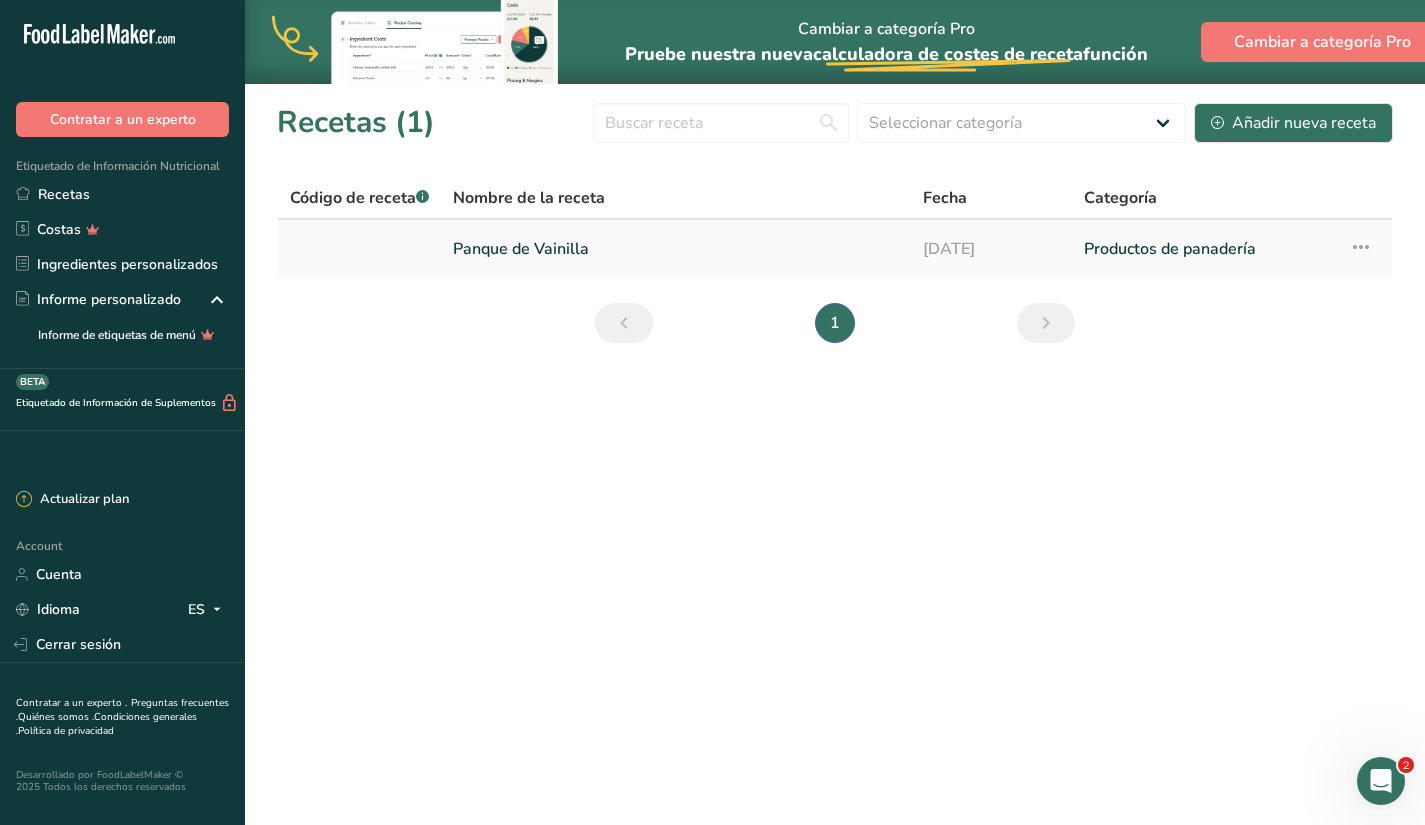 click on "Panque de Vainilla" at bounding box center [676, 249] 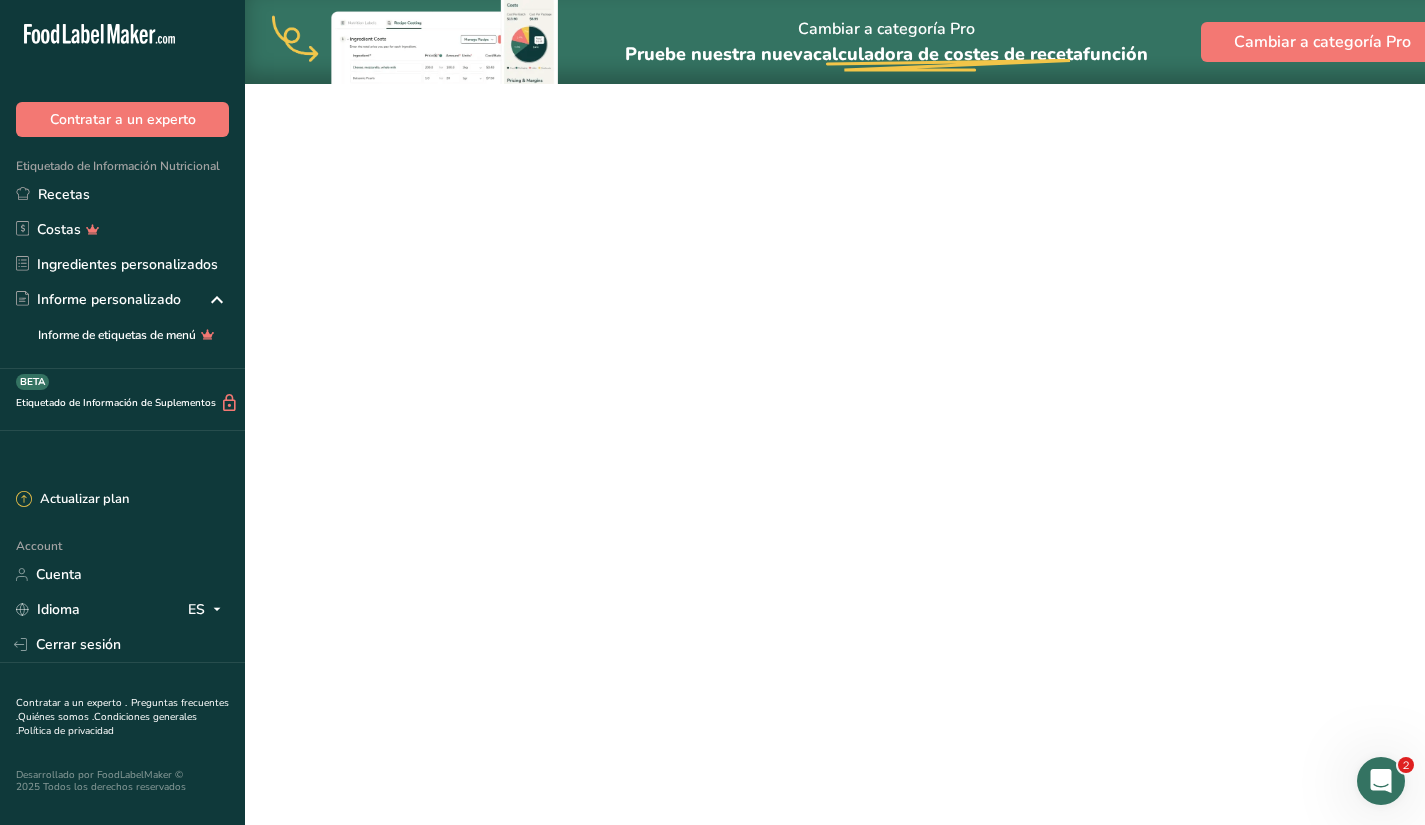 click on "Panque de Vainilla" at bounding box center [676, 249] 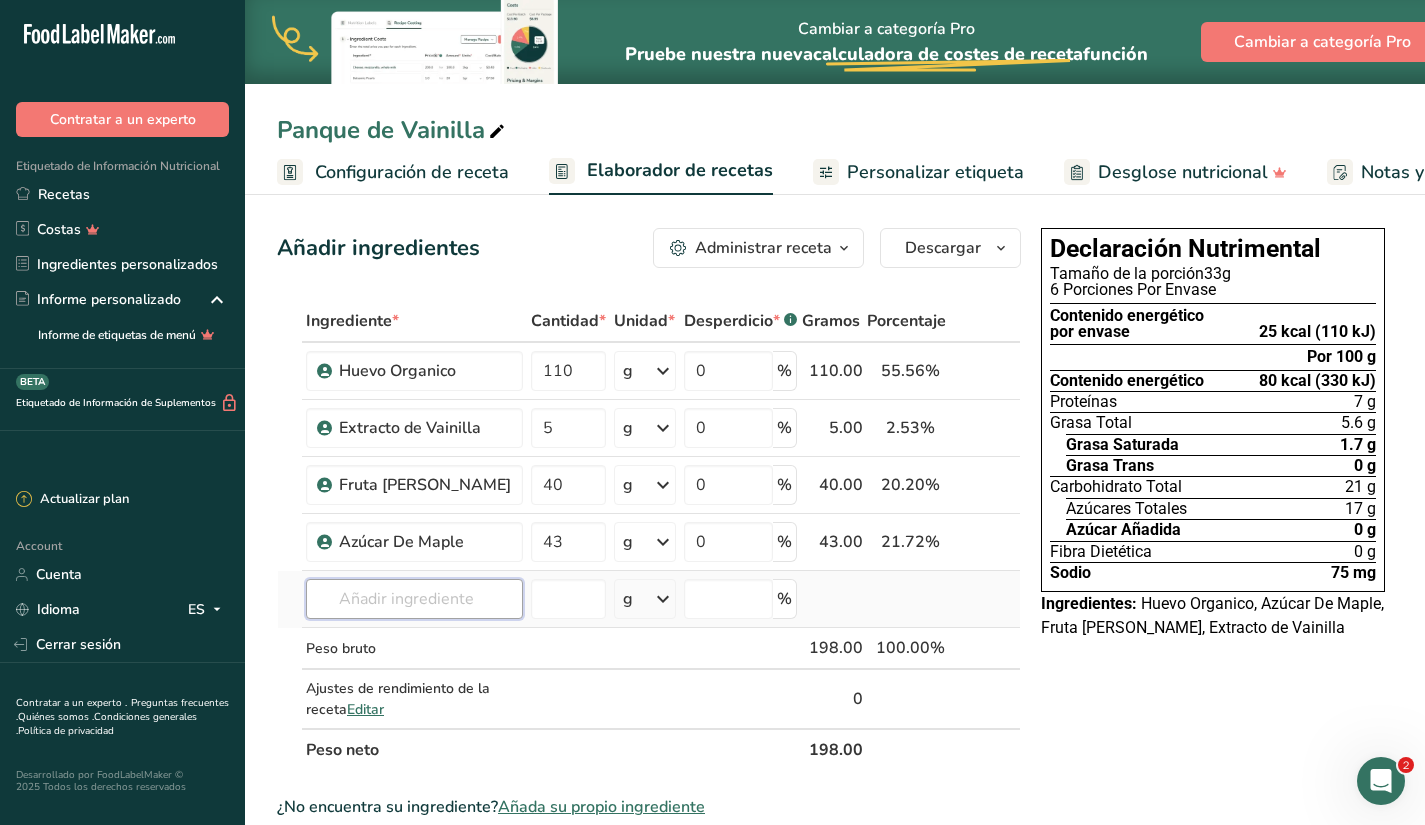 click at bounding box center (414, 599) 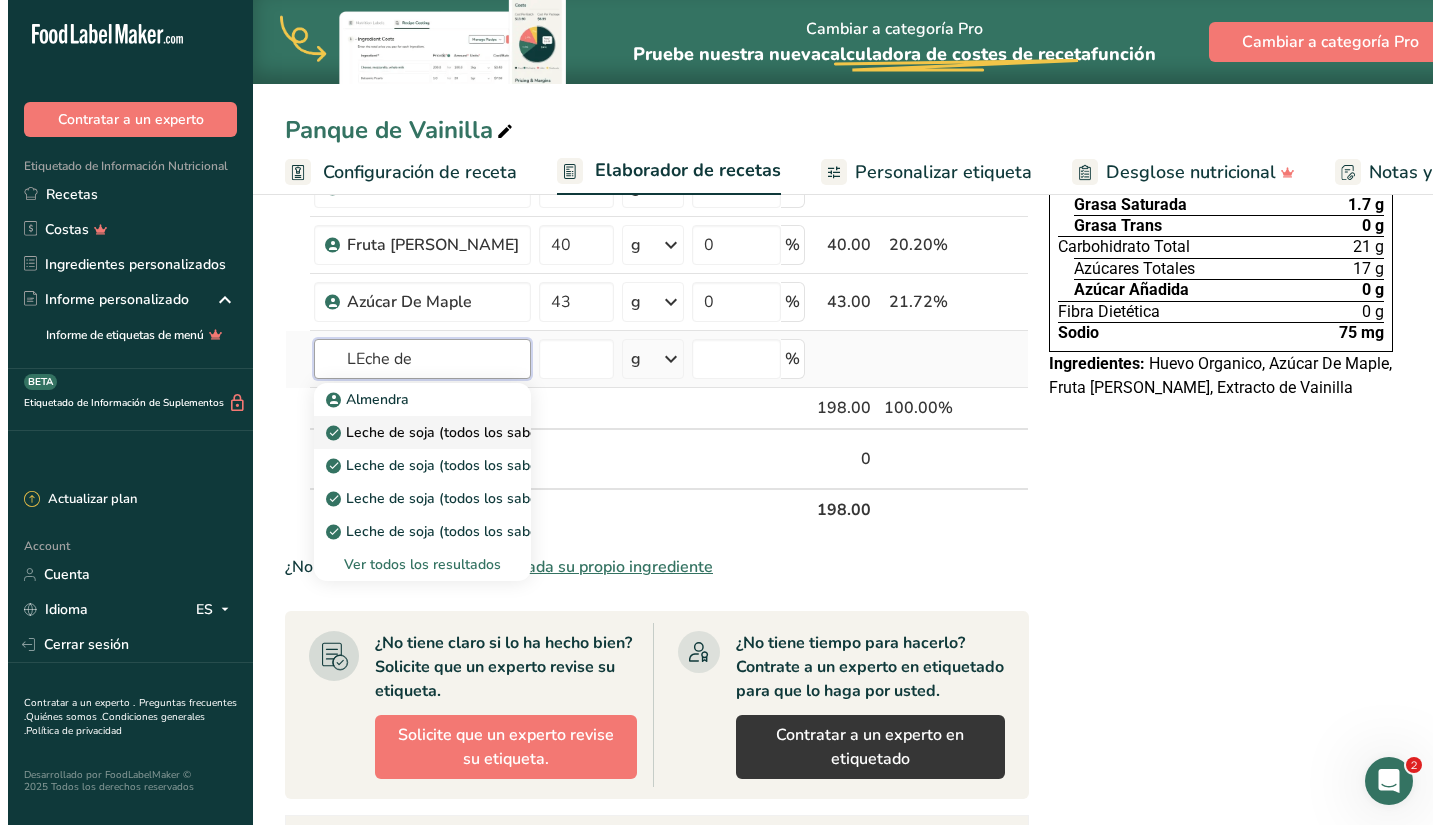 scroll, scrollTop: 251, scrollLeft: 0, axis: vertical 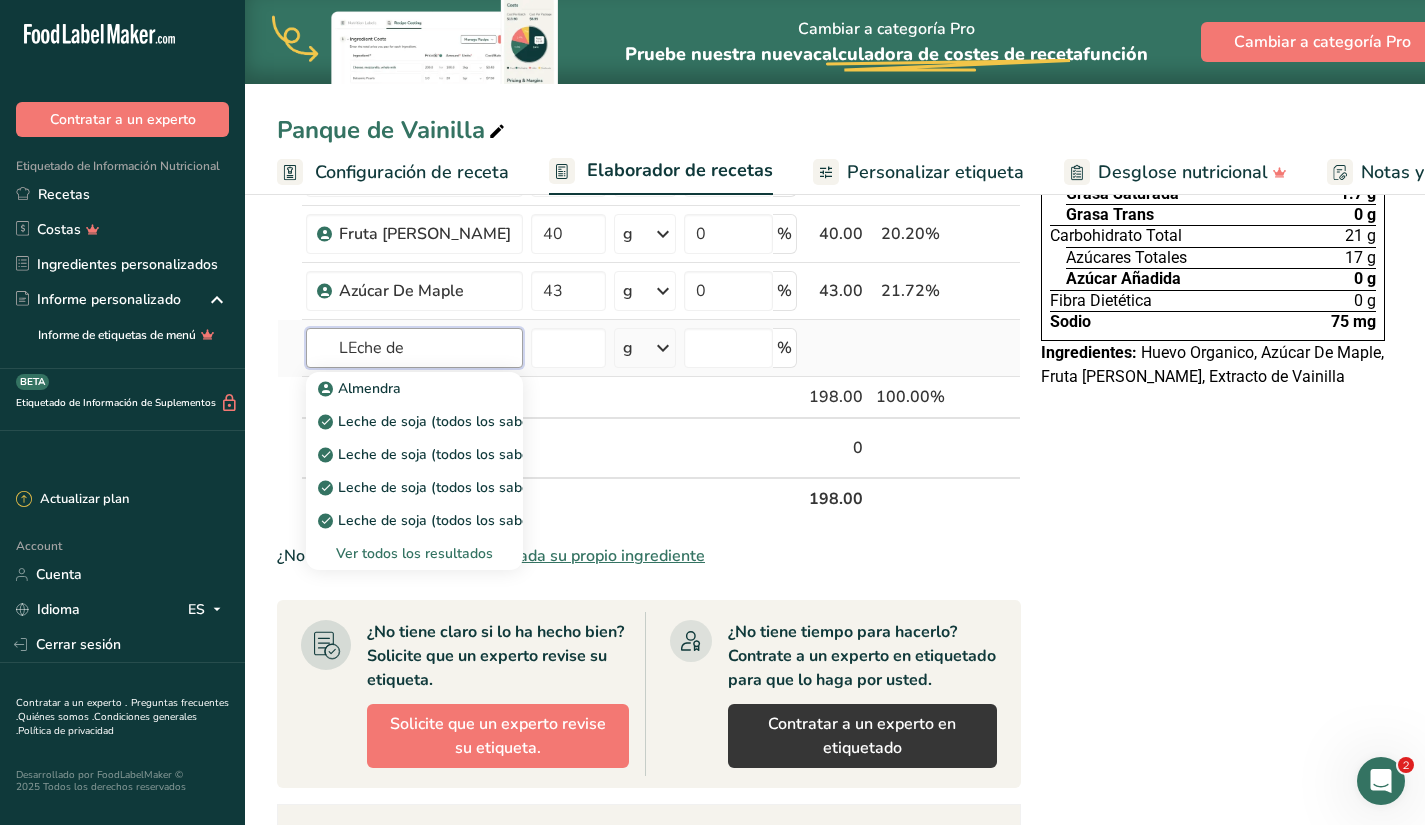 type on "LEche de" 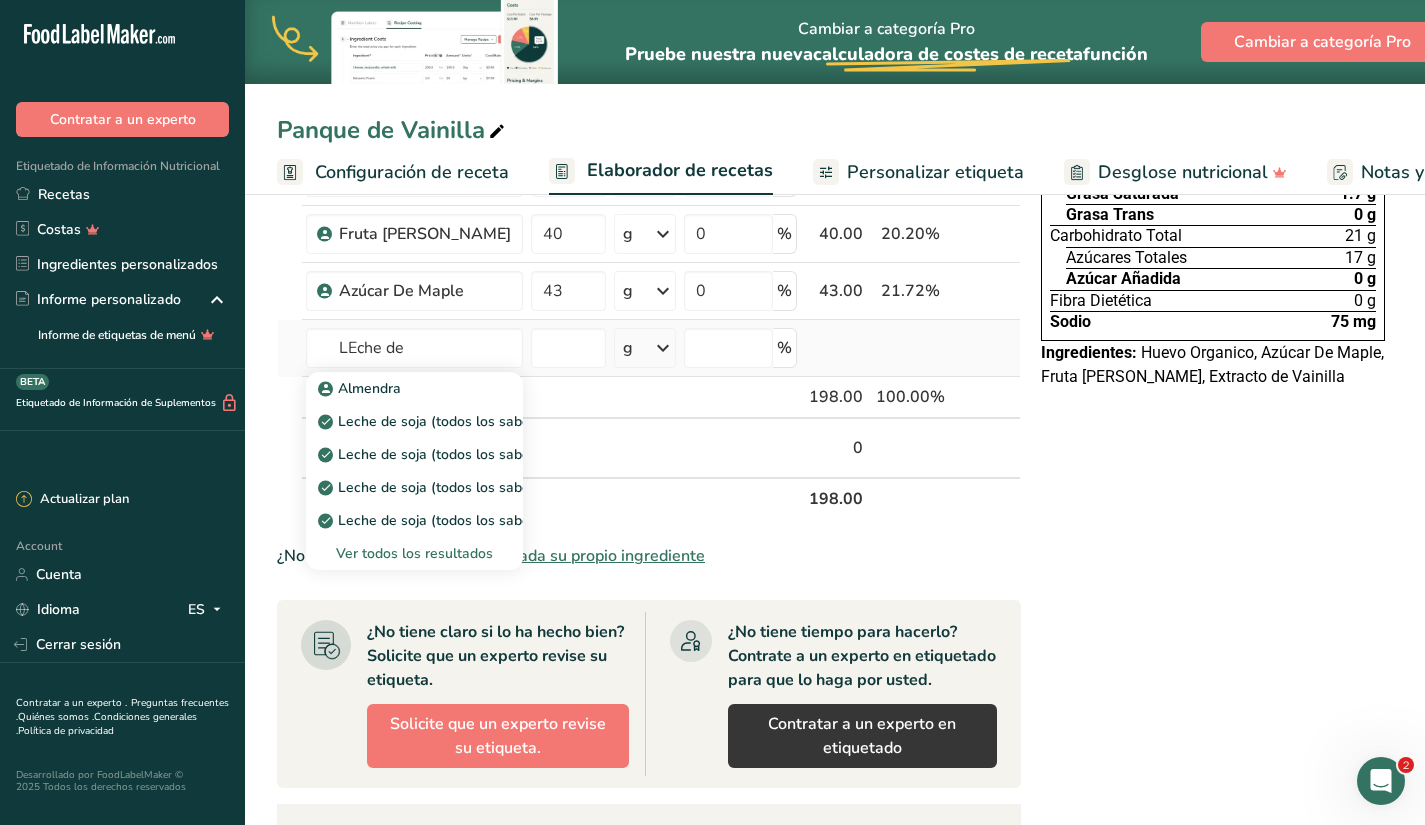 type 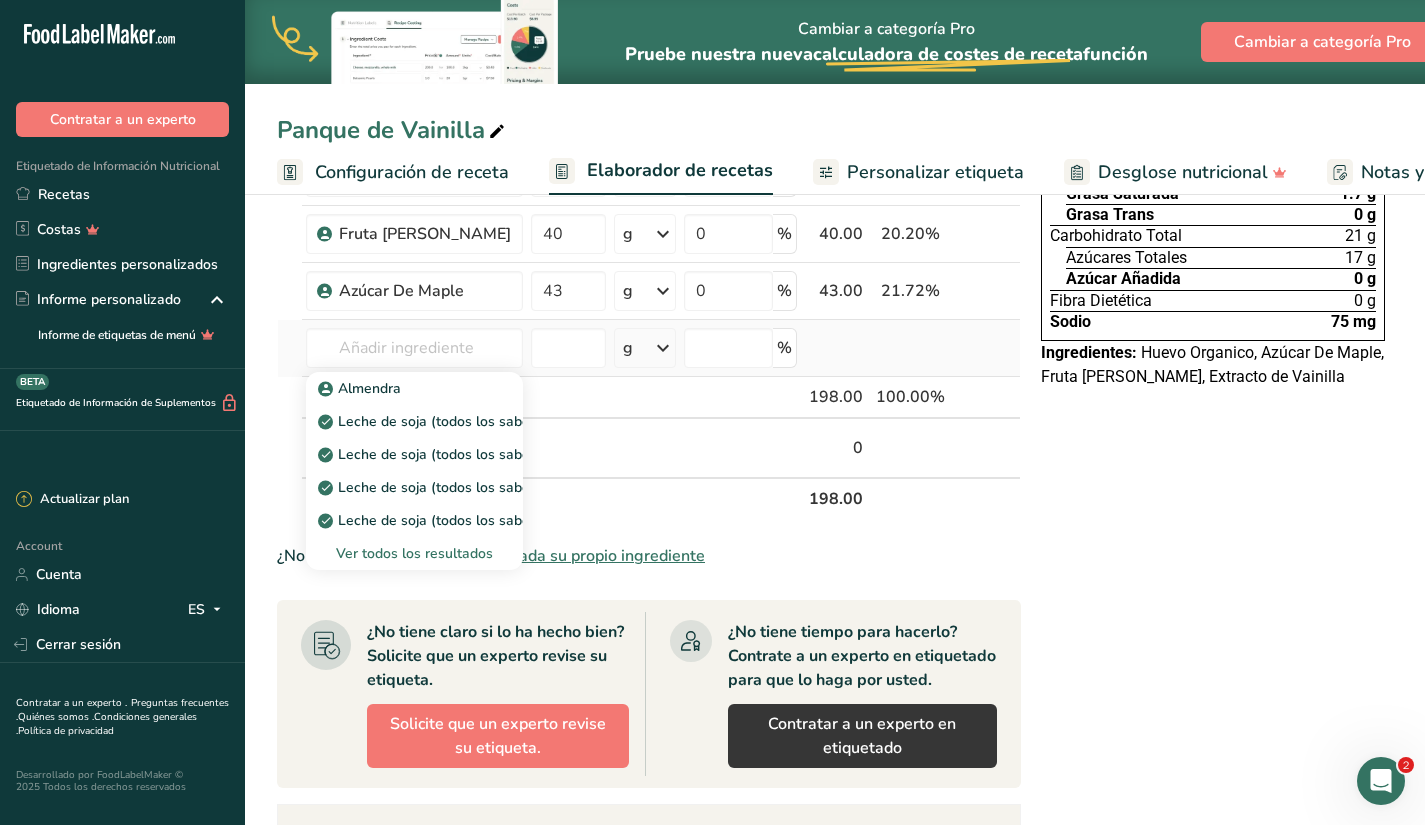 click on "Ver todos los resultados" at bounding box center (414, 553) 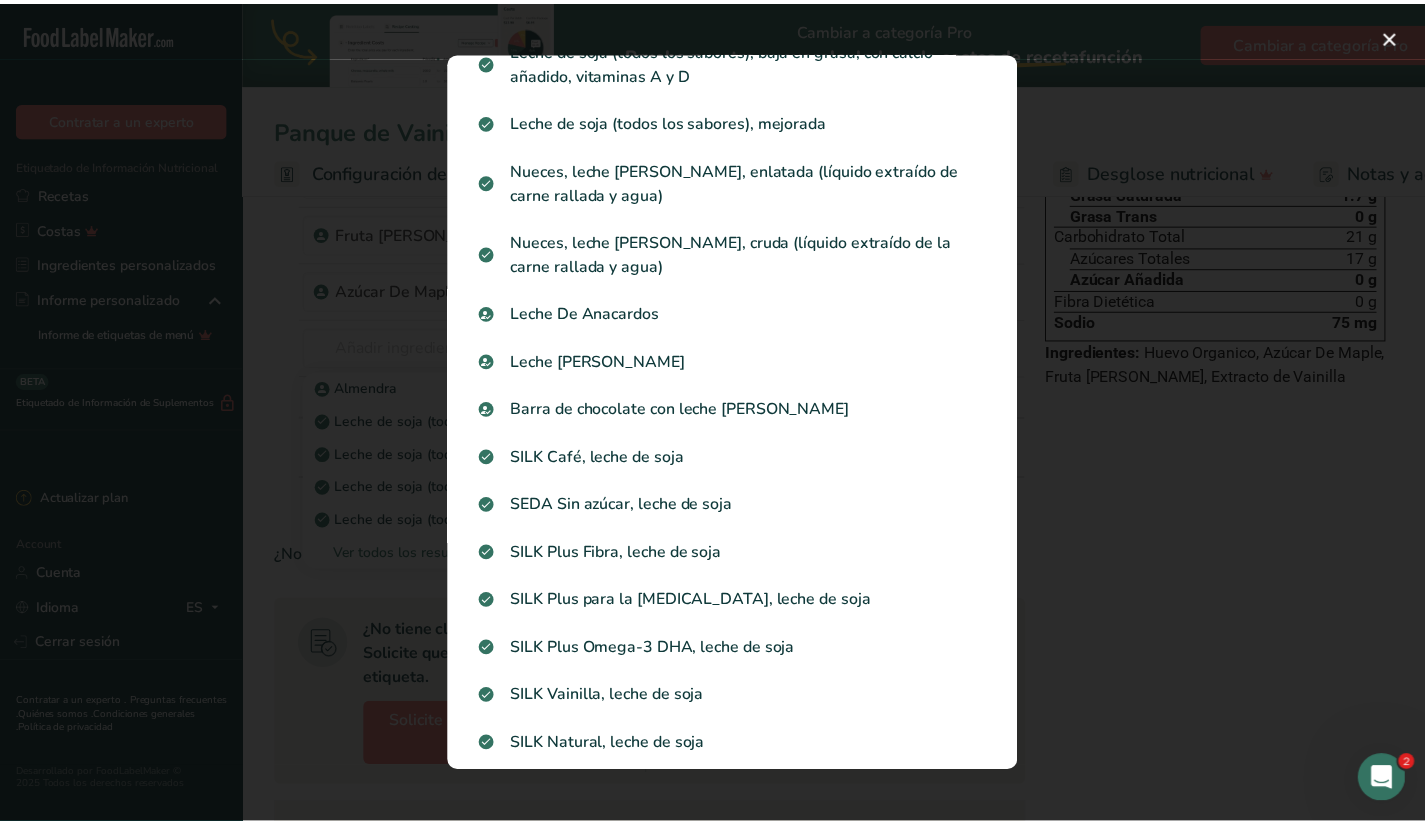 scroll, scrollTop: 0, scrollLeft: 0, axis: both 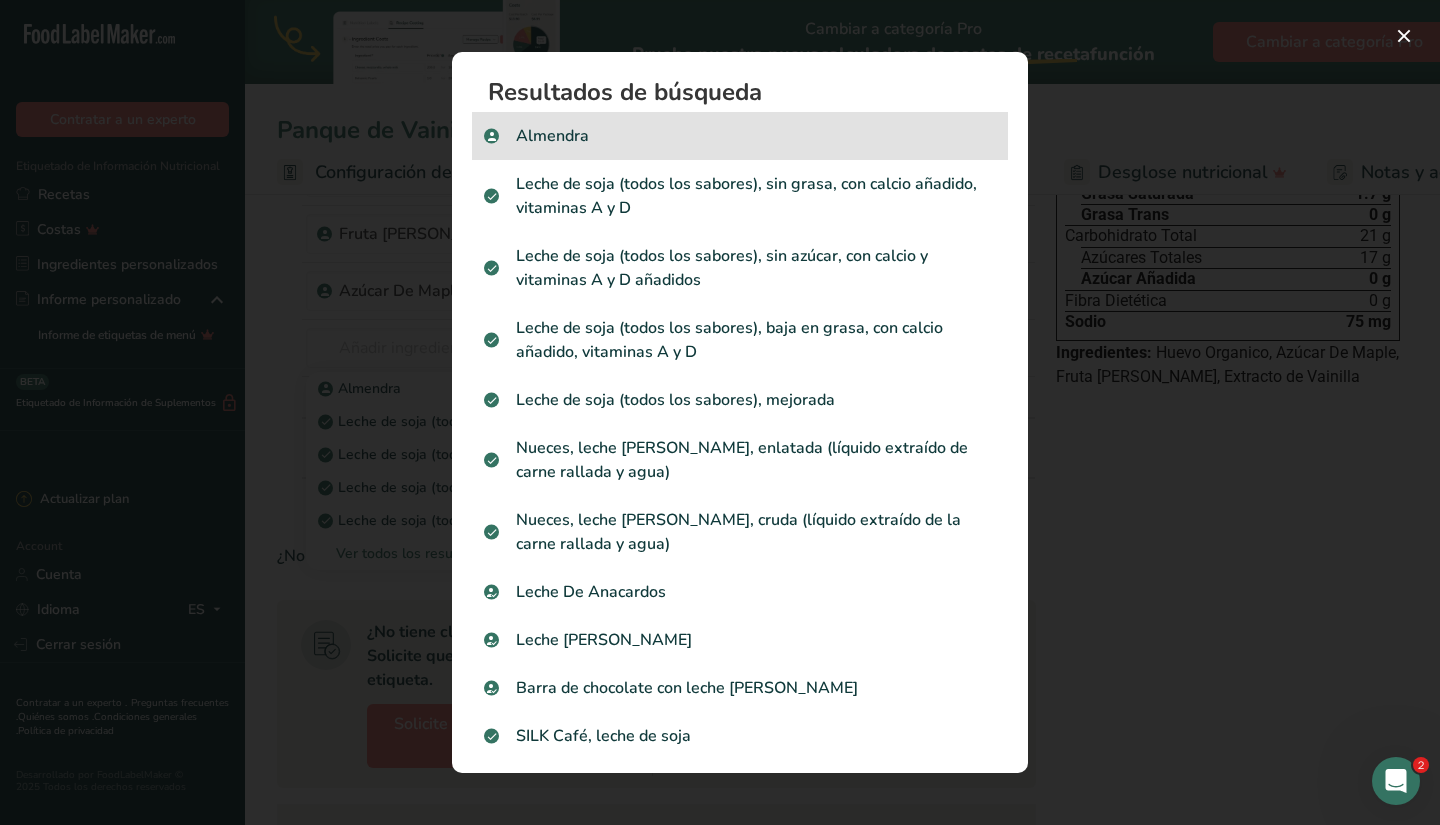 click on "Almendra" at bounding box center (740, 136) 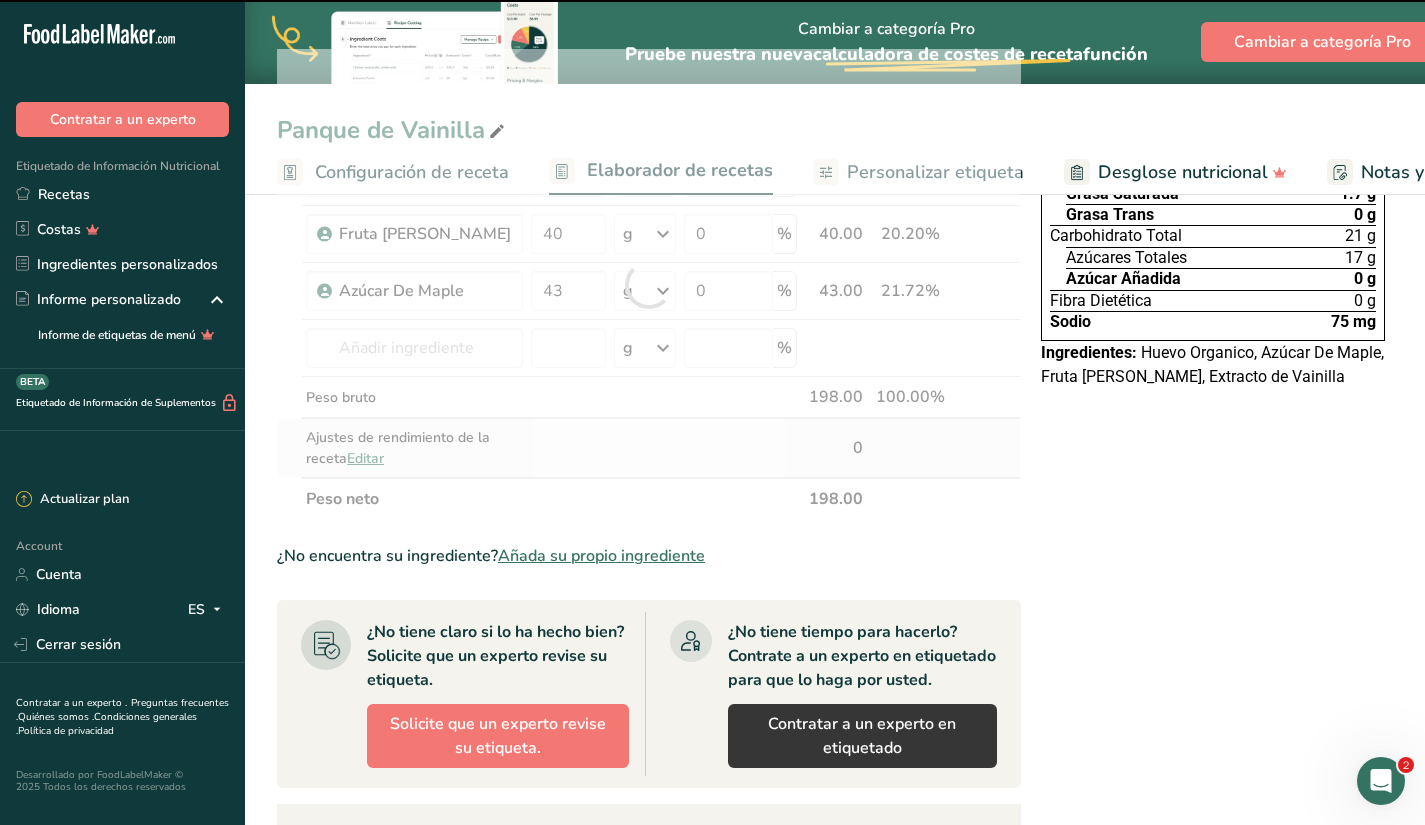 type on "0" 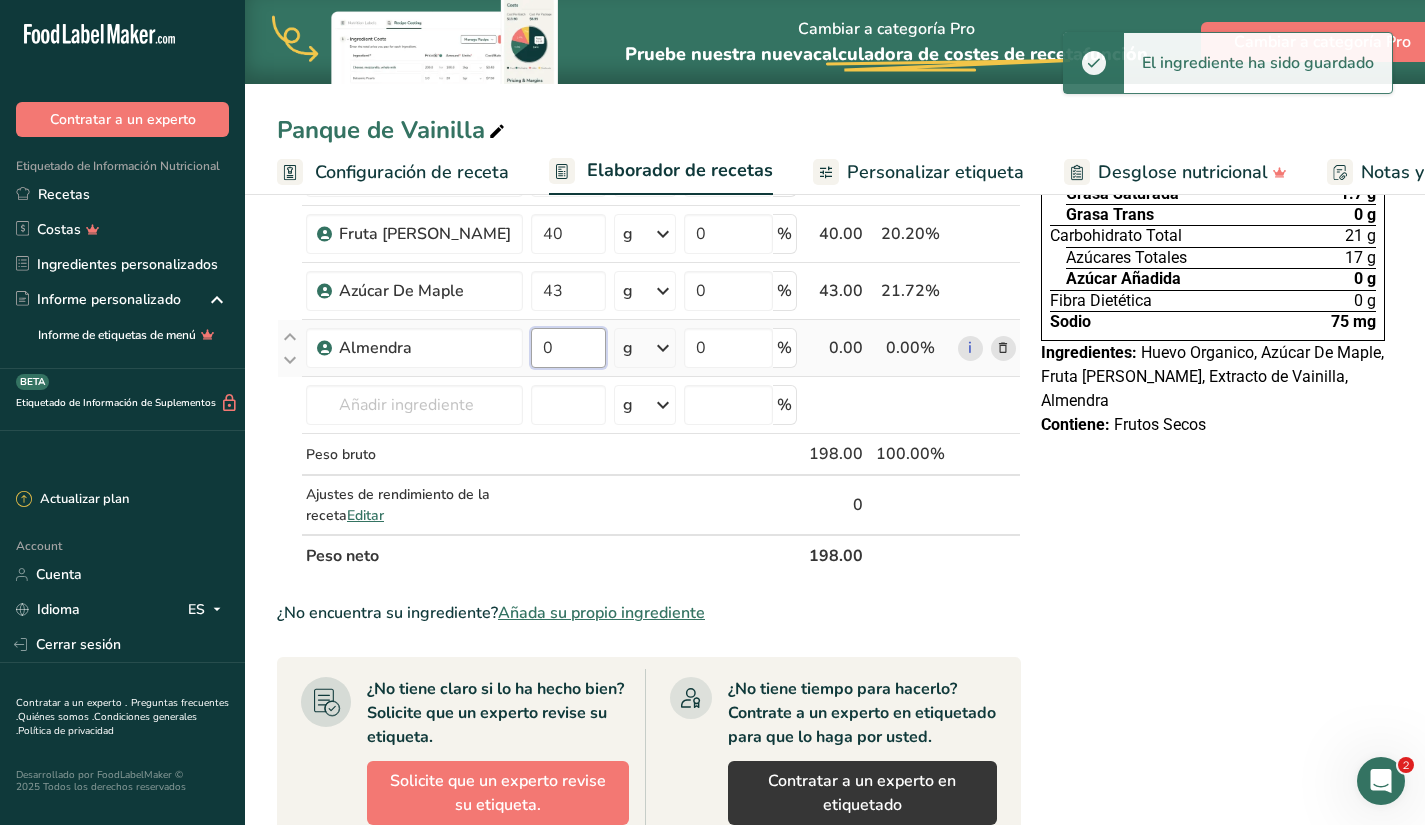 click on "0" at bounding box center (568, 348) 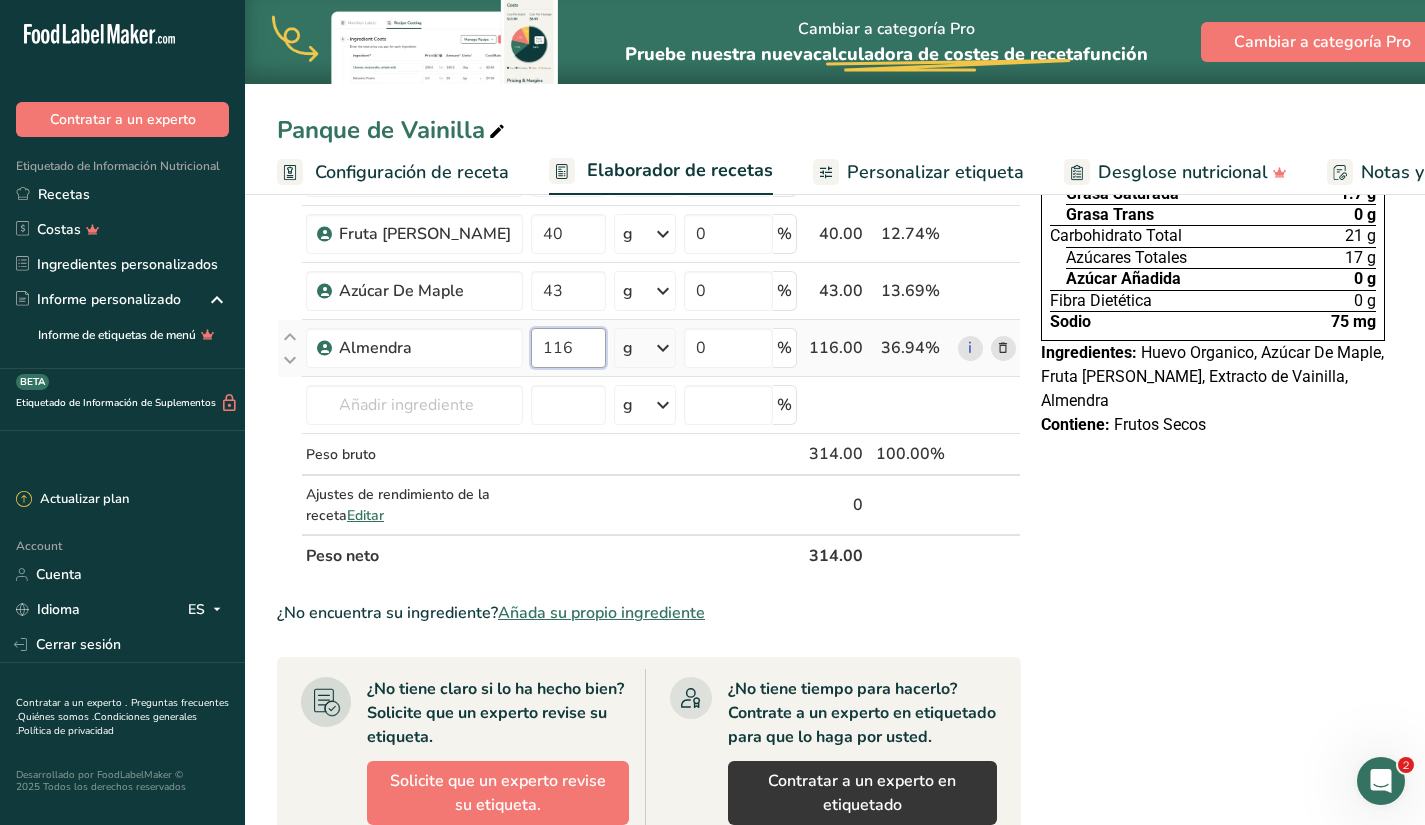 type on "116" 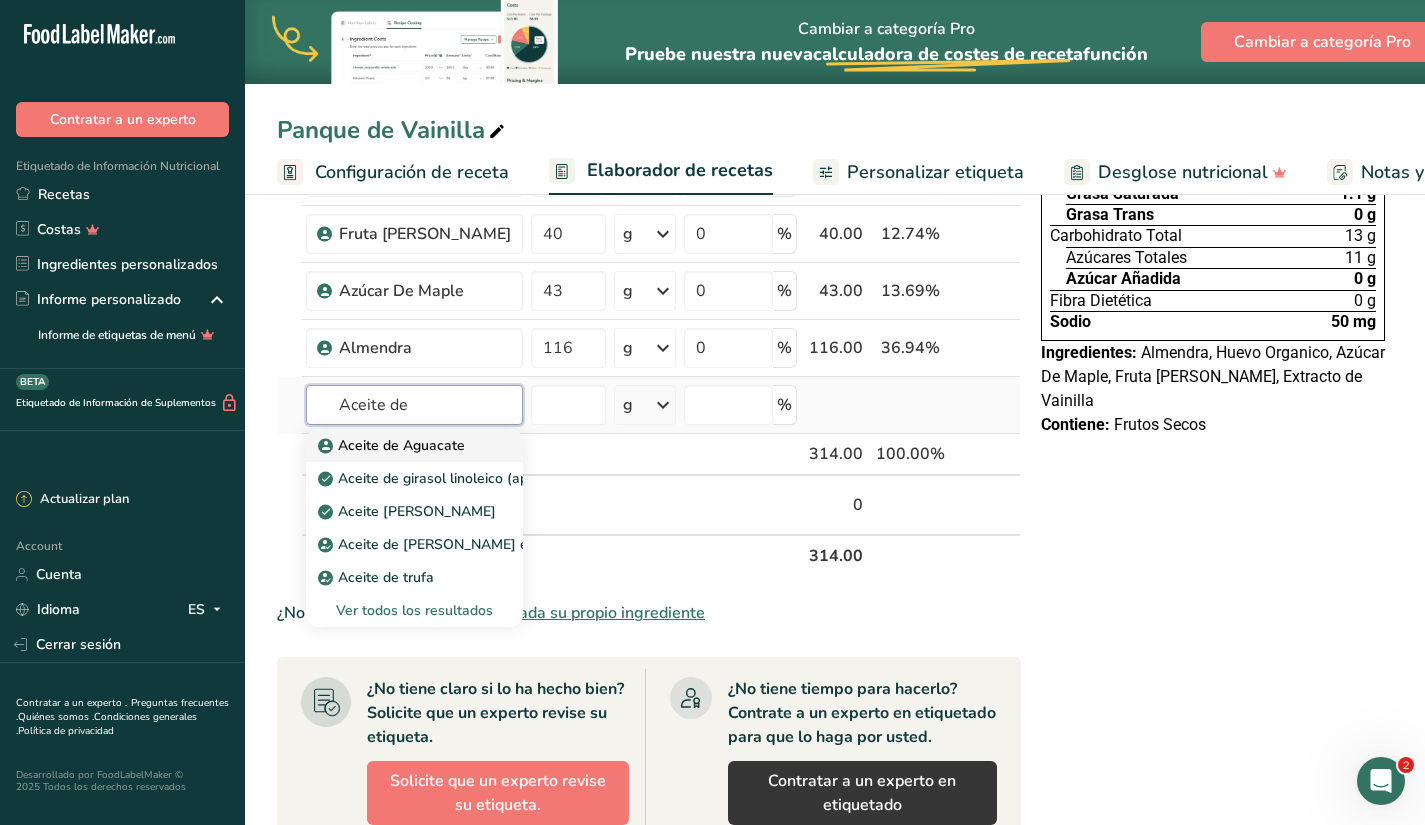 type on "Aceite de" 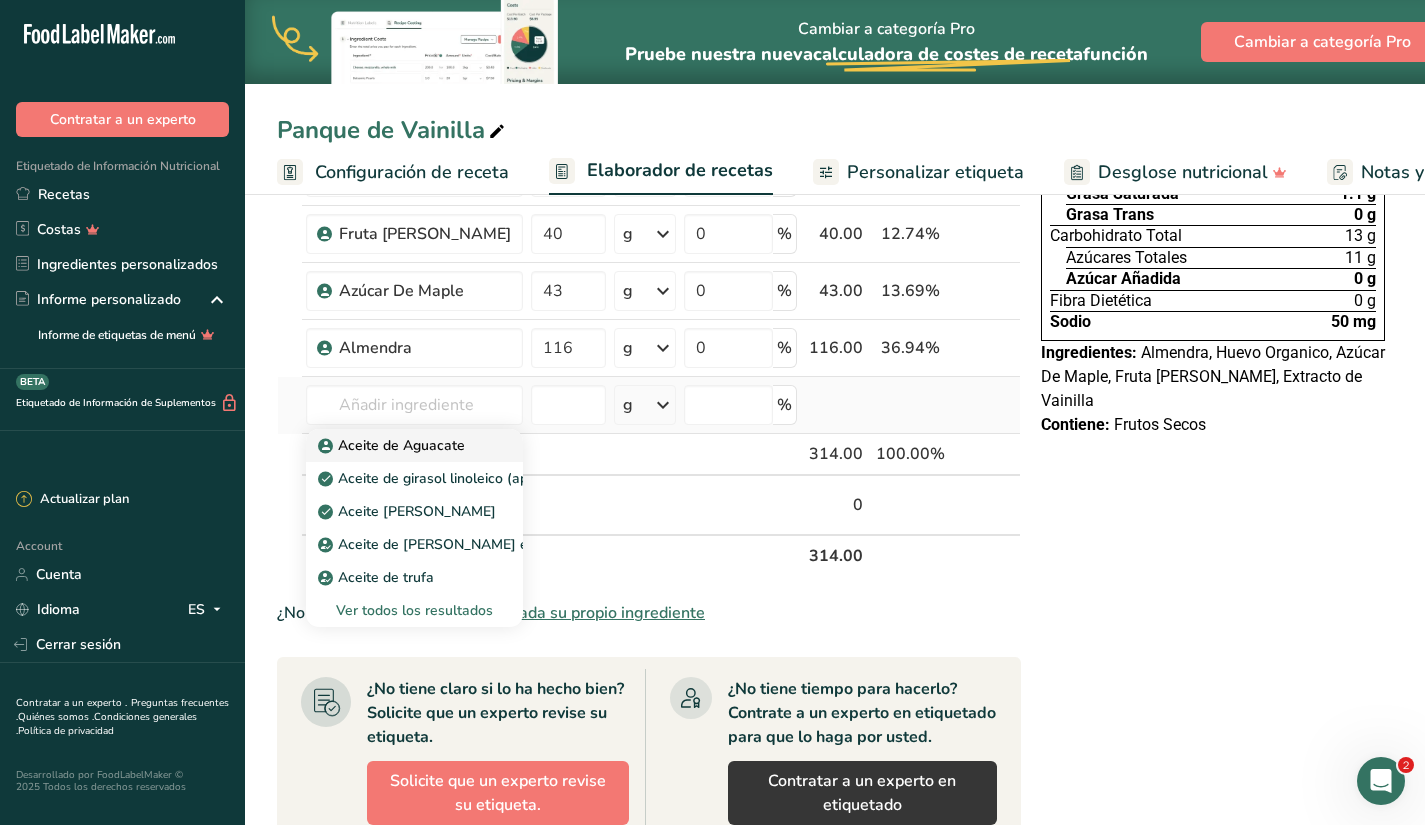 click on "Aceite de Aguacate" at bounding box center [414, 445] 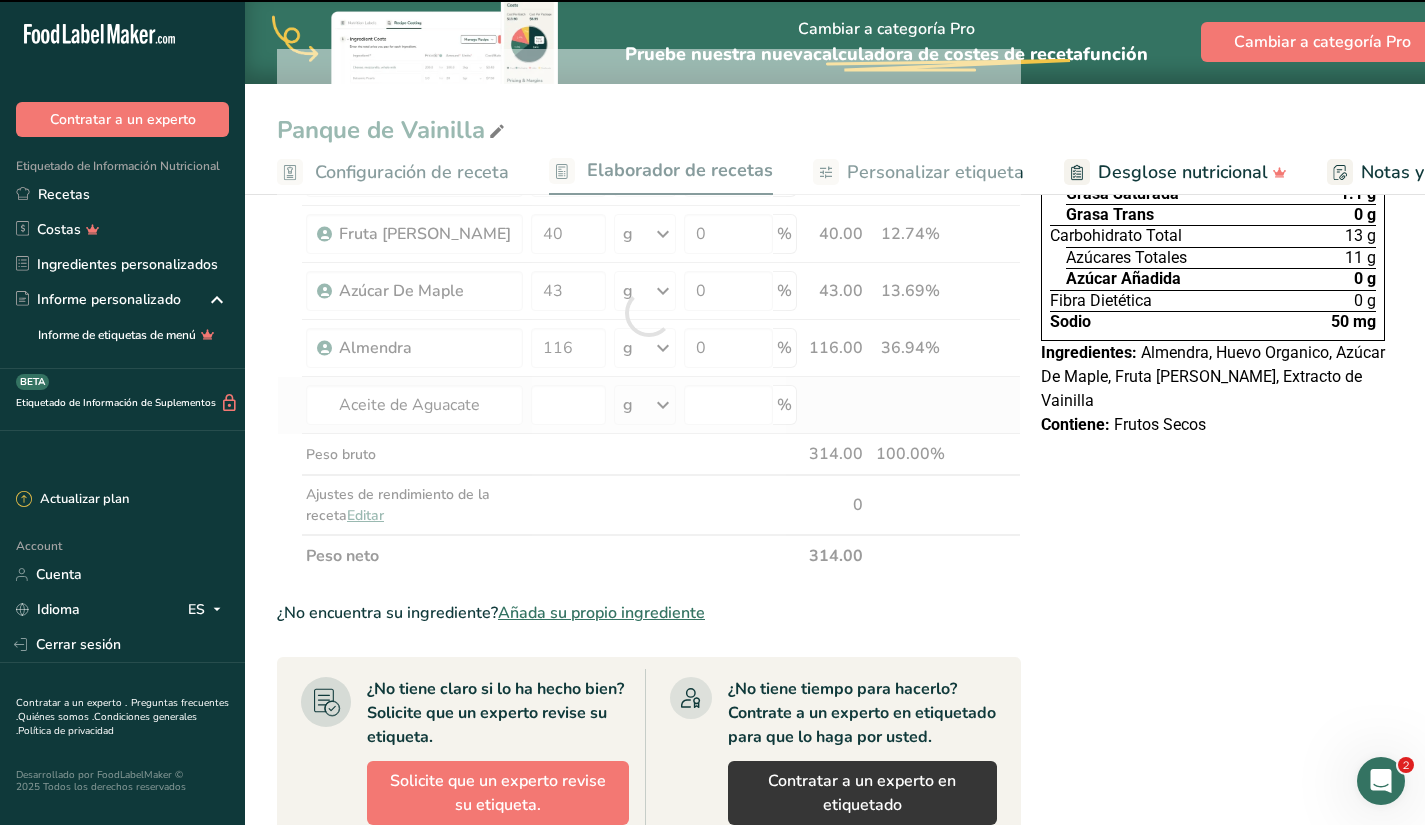 type on "0" 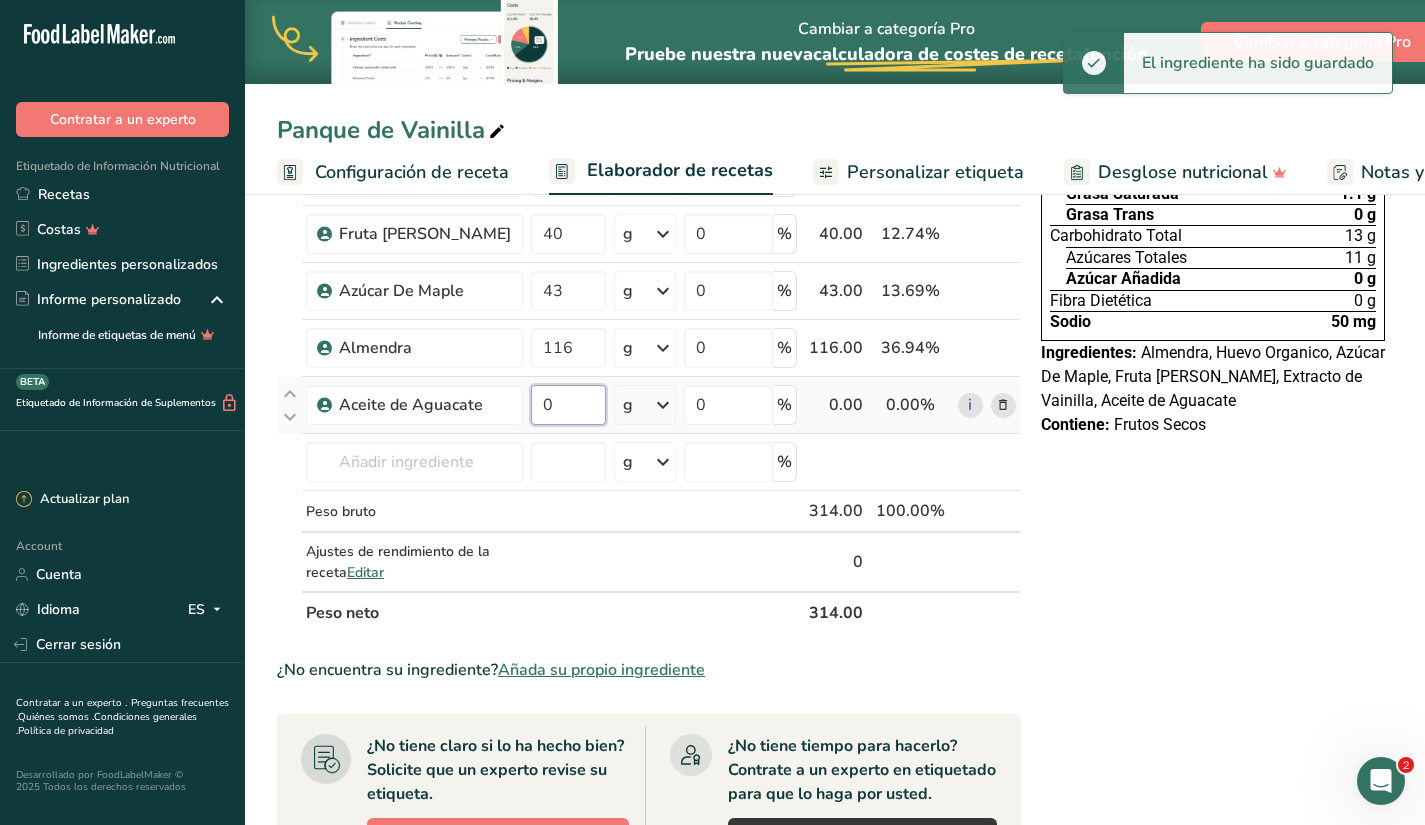 click on "0" at bounding box center [568, 405] 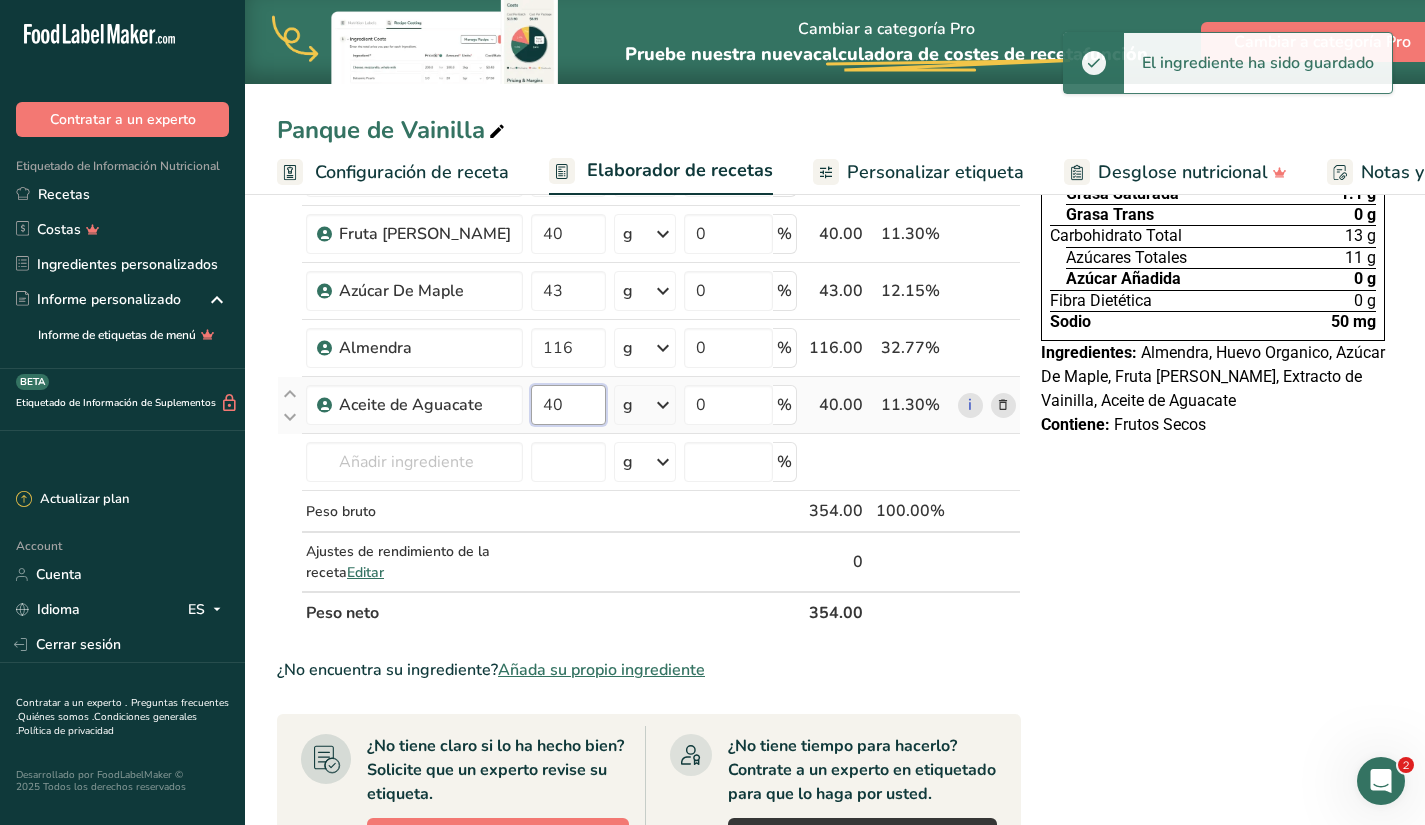 type on "40" 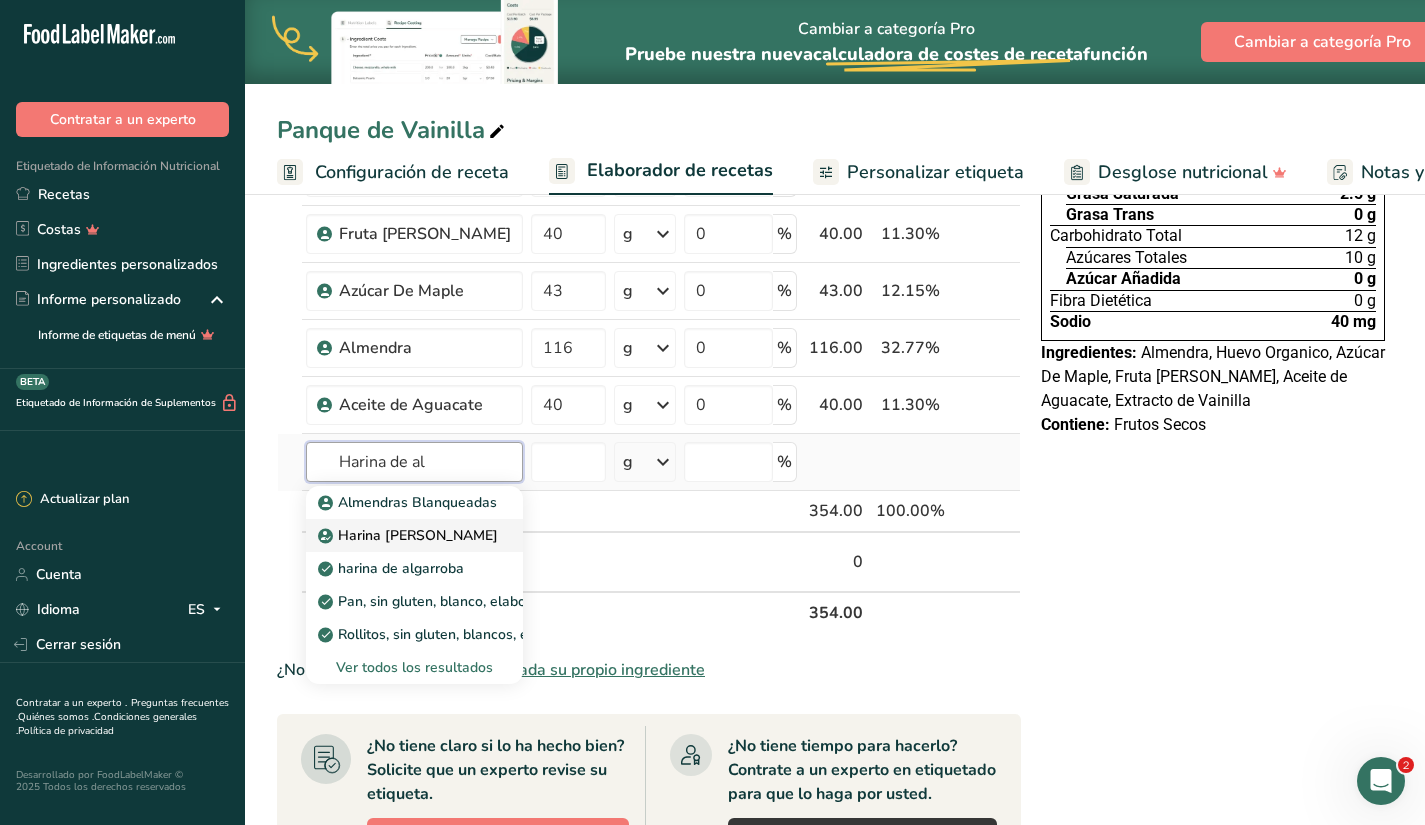 type on "Harina de al" 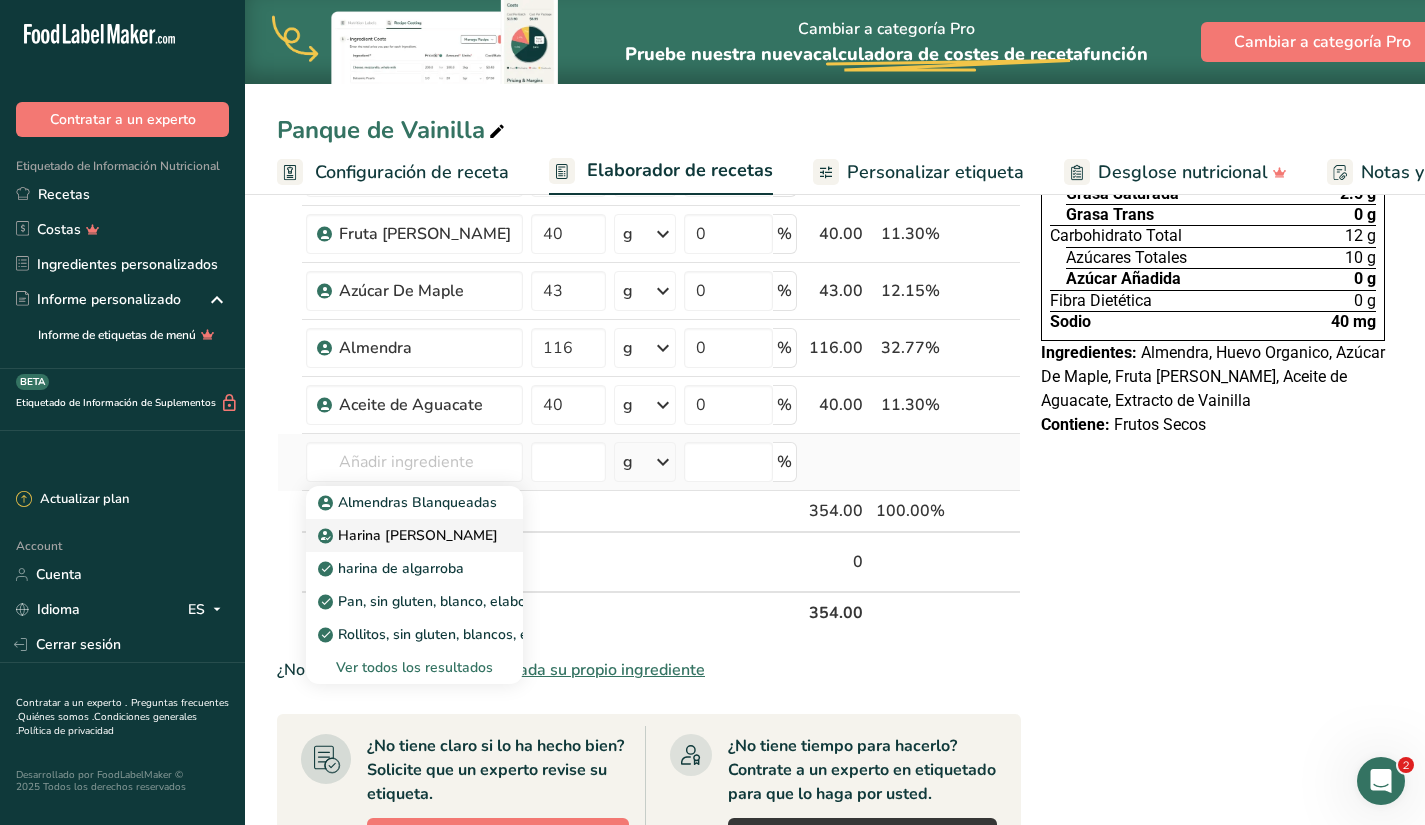 click on "Harina [PERSON_NAME]" at bounding box center (410, 535) 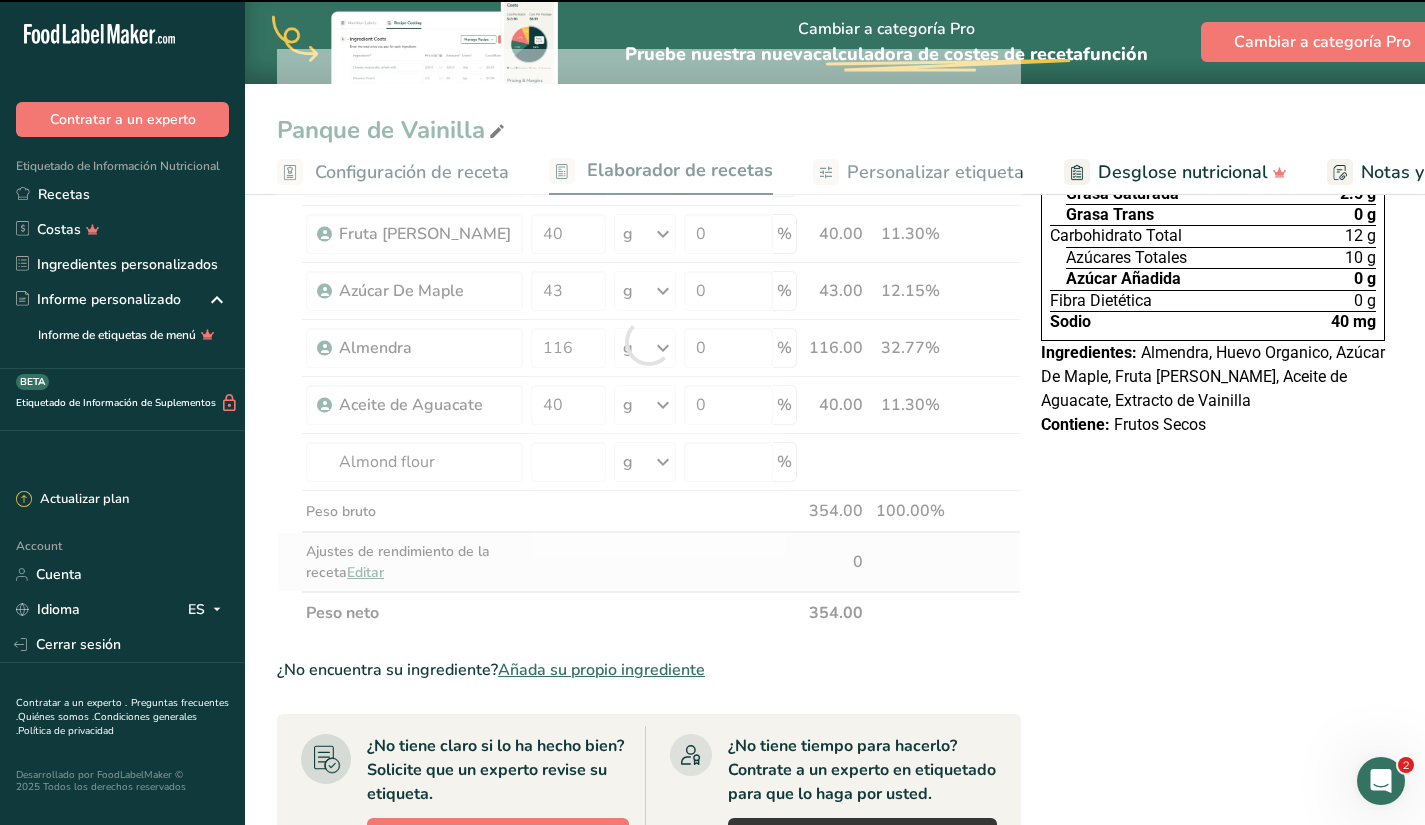 type on "0" 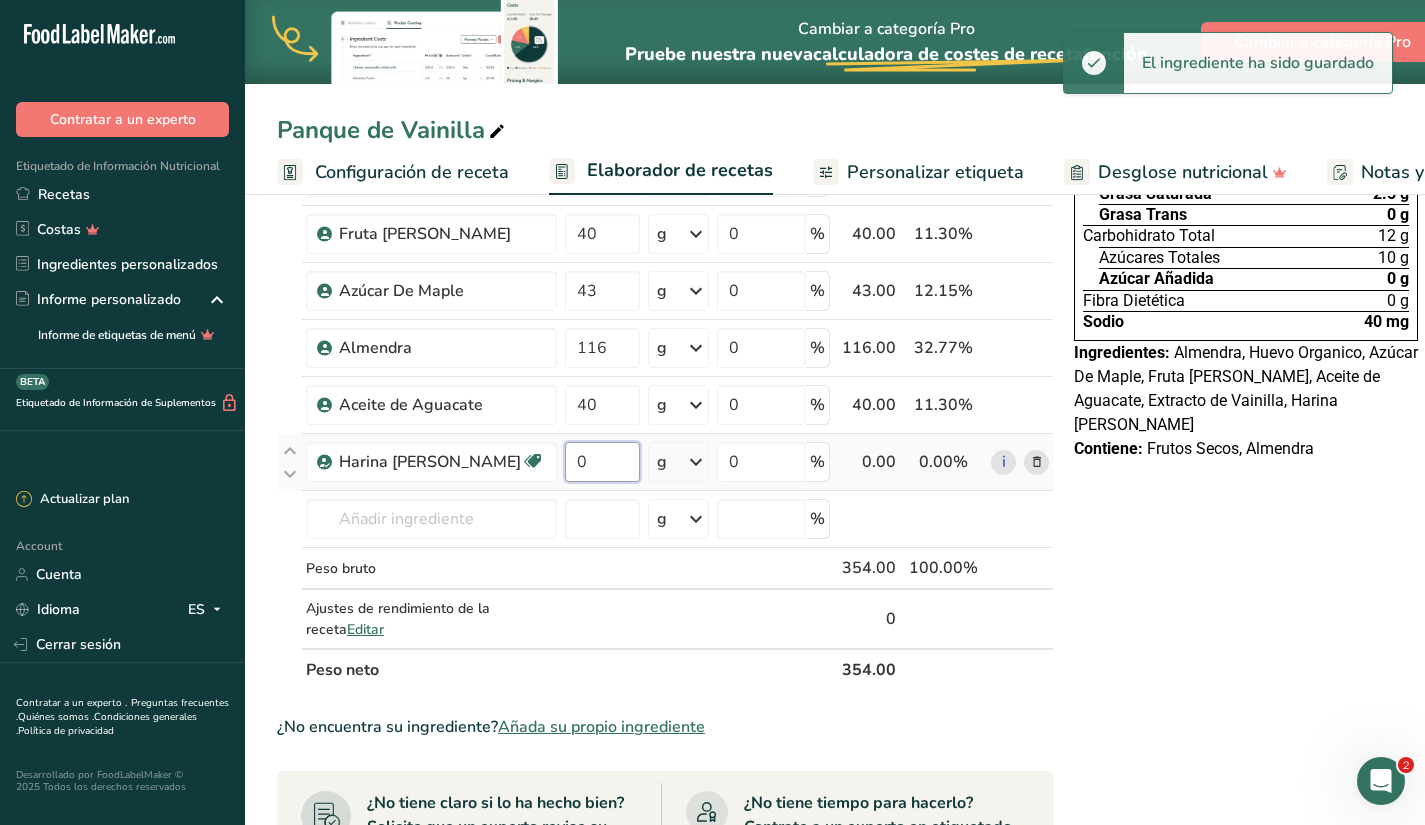 click on "0" at bounding box center (602, 462) 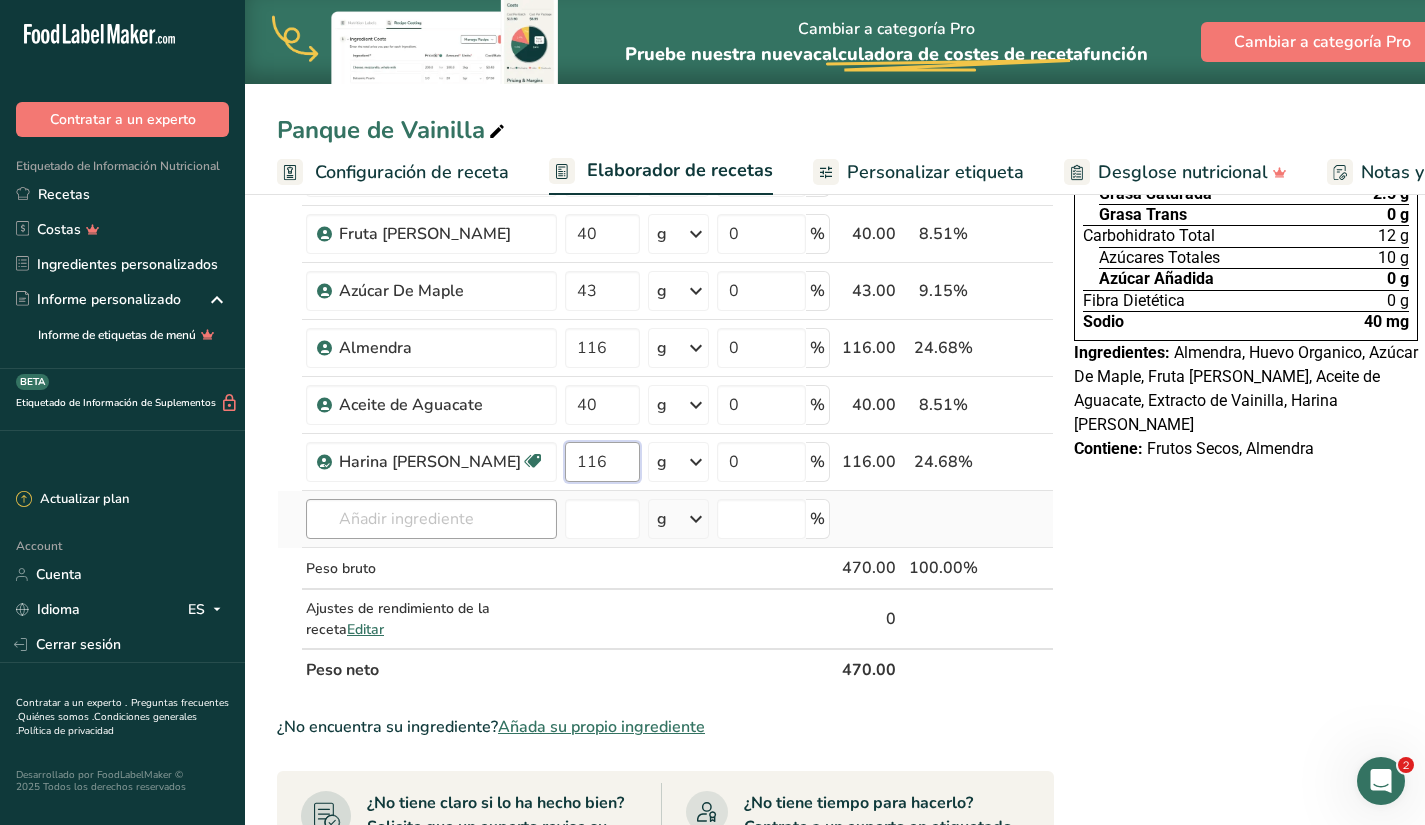 type on "116" 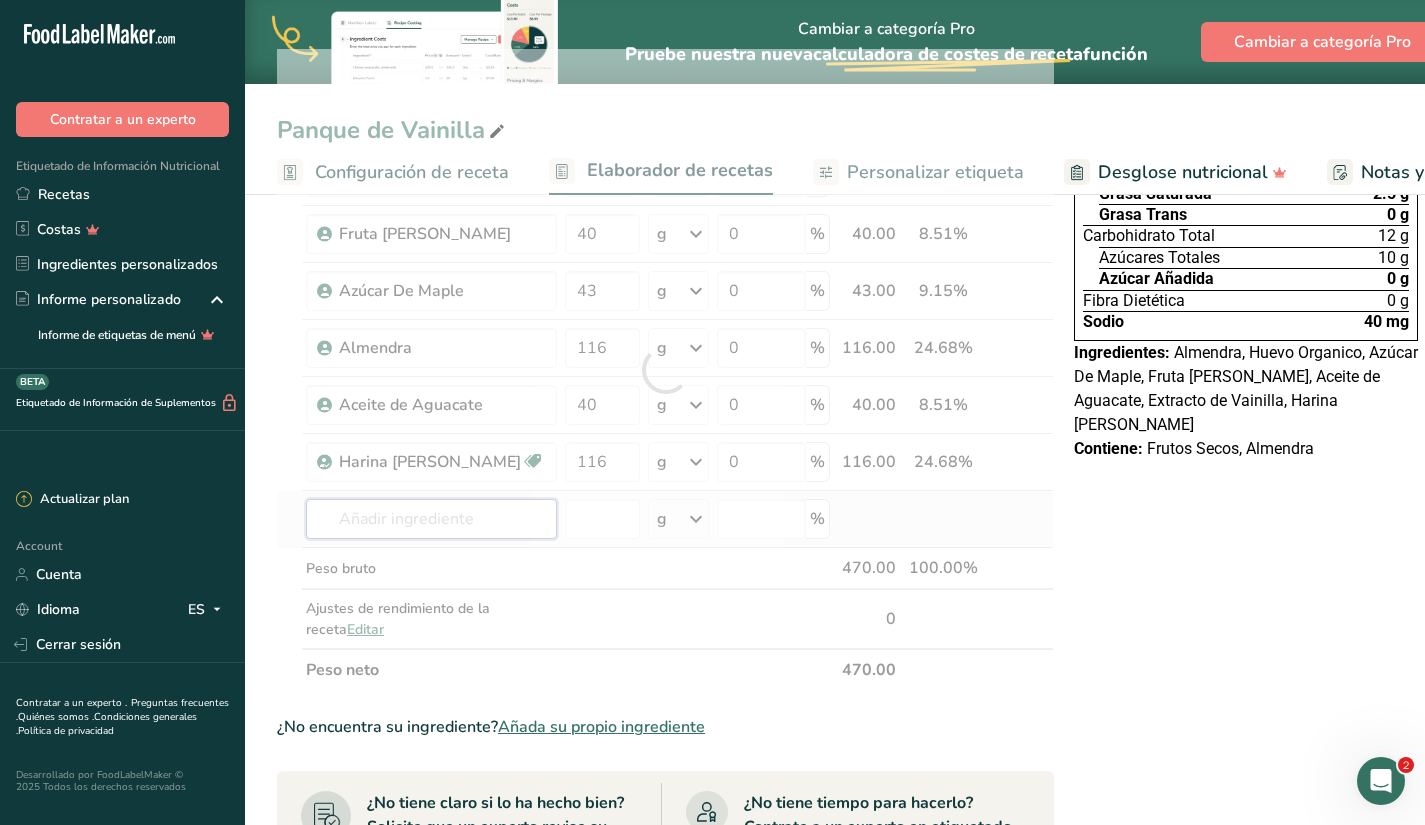 click on "Ingrediente *
Cantidad *
Unidad *
Desperdicio *   .a-a{fill:#347362;}.b-a{fill:#fff;}          Gramos
Porcentaje
Huevo Organico
110
g
Unidades de peso
g
kg
mg
Ver más
Unidades de volumen
[GEOGRAPHIC_DATA]
mL
onza líquida
Ver más
0
%
110.00
23.40%
i
Extracto de Vainilla
5
g
Unidades de peso
g
kg
mg
Ver más
Unidades de volumen
[GEOGRAPHIC_DATA]
mL
onza líquida
Ver más
0
%
5.00
1.06%" at bounding box center (665, 370) 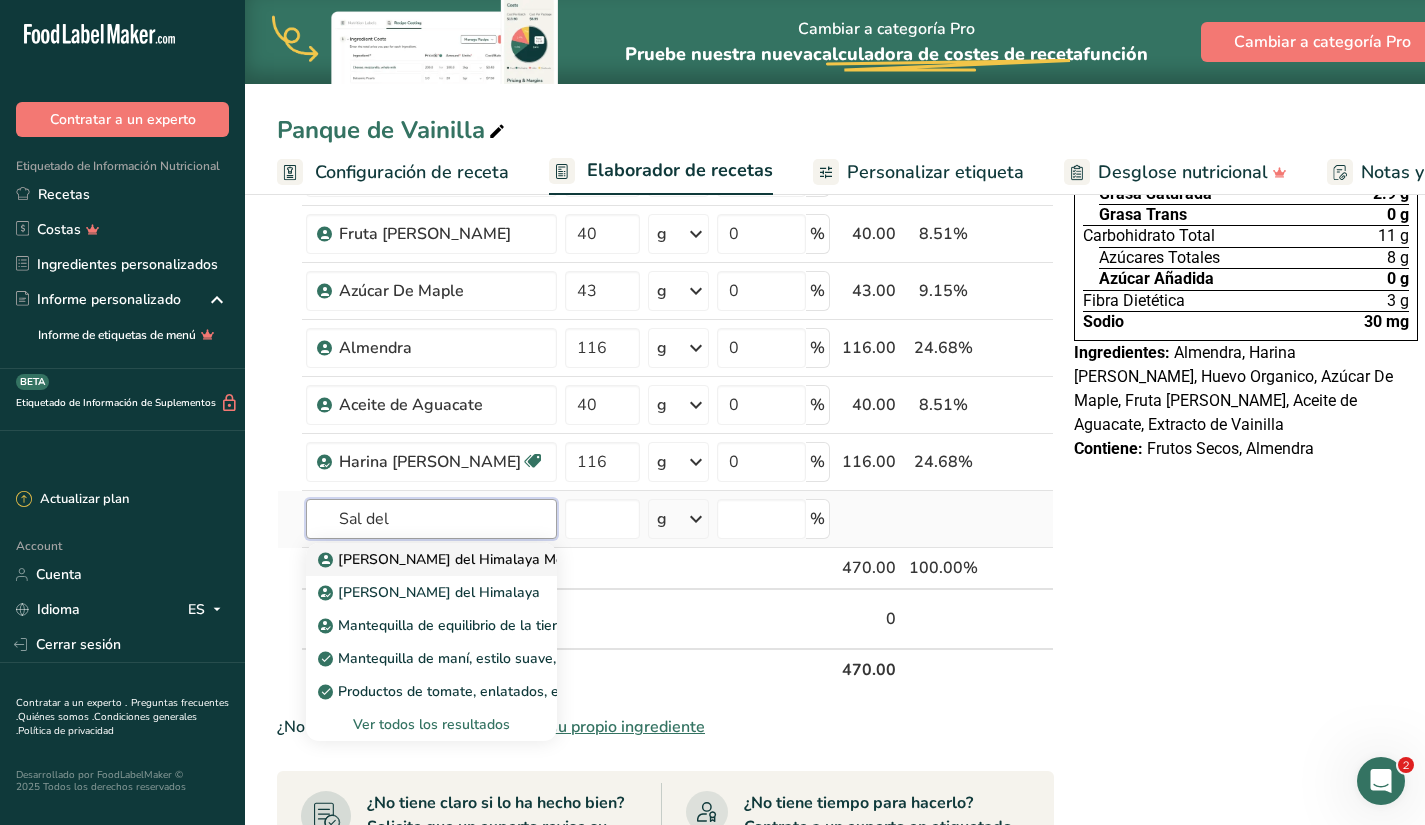 type on "Sal del" 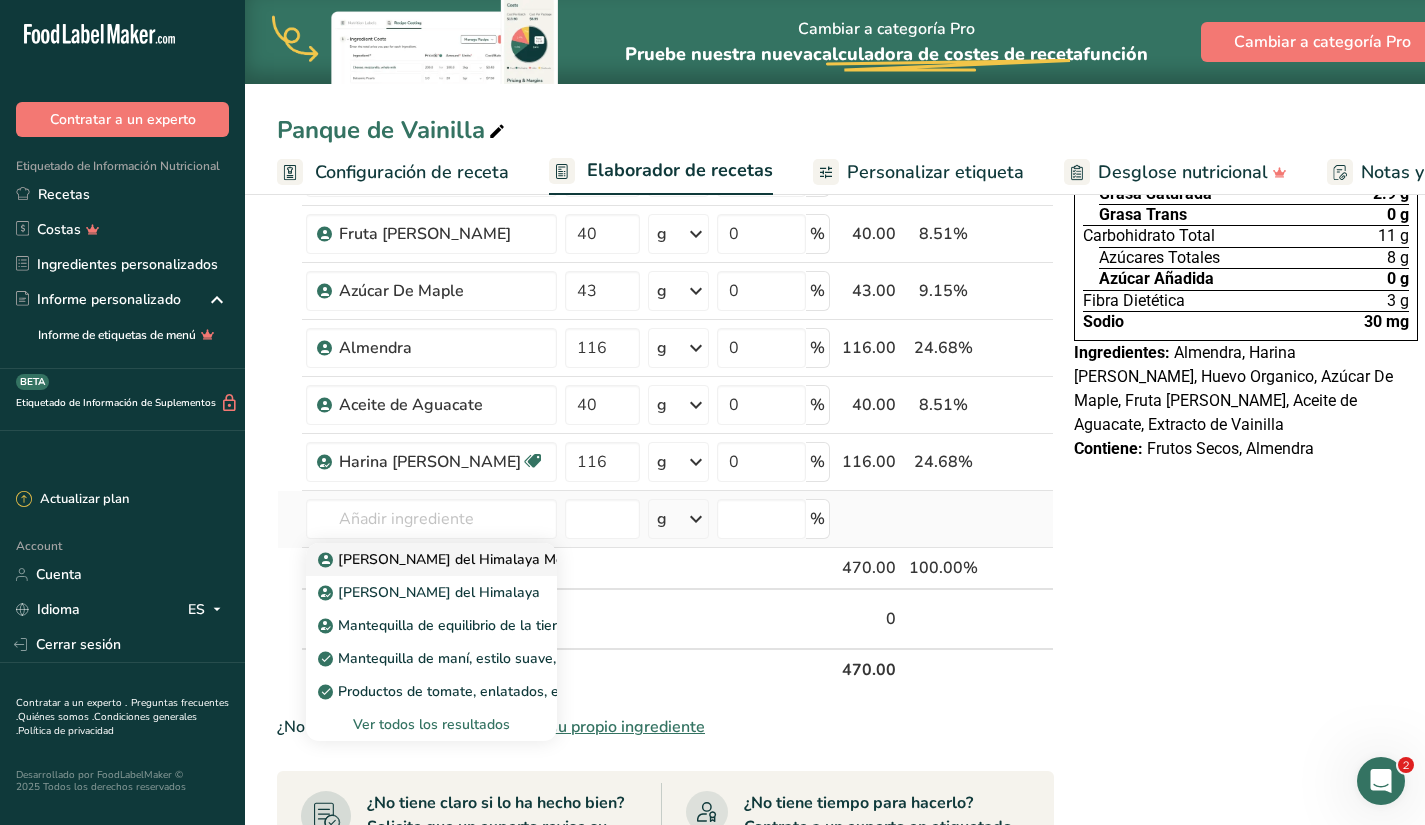 click on "[PERSON_NAME] del Himalaya Molida" at bounding box center [454, 559] 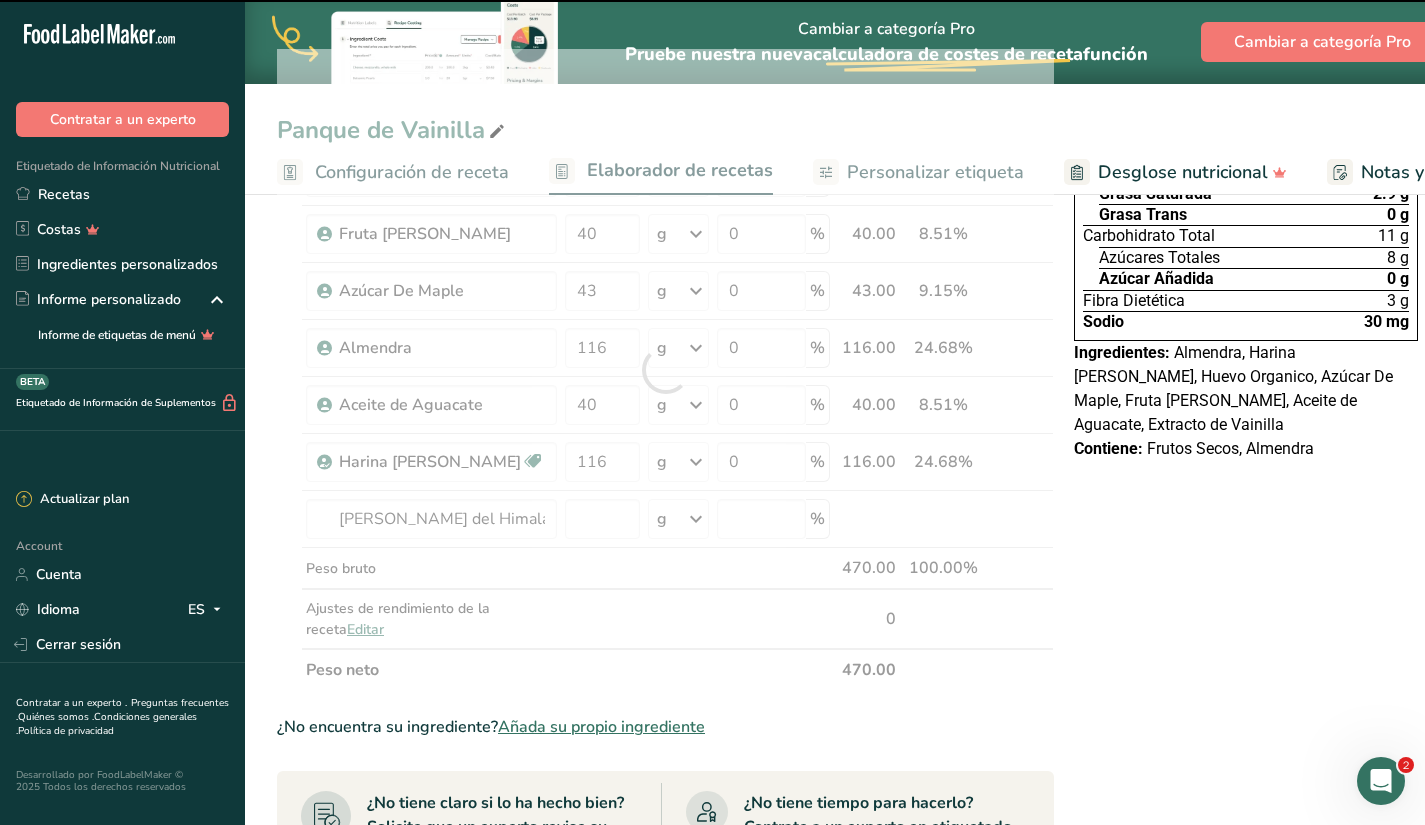 type on "0" 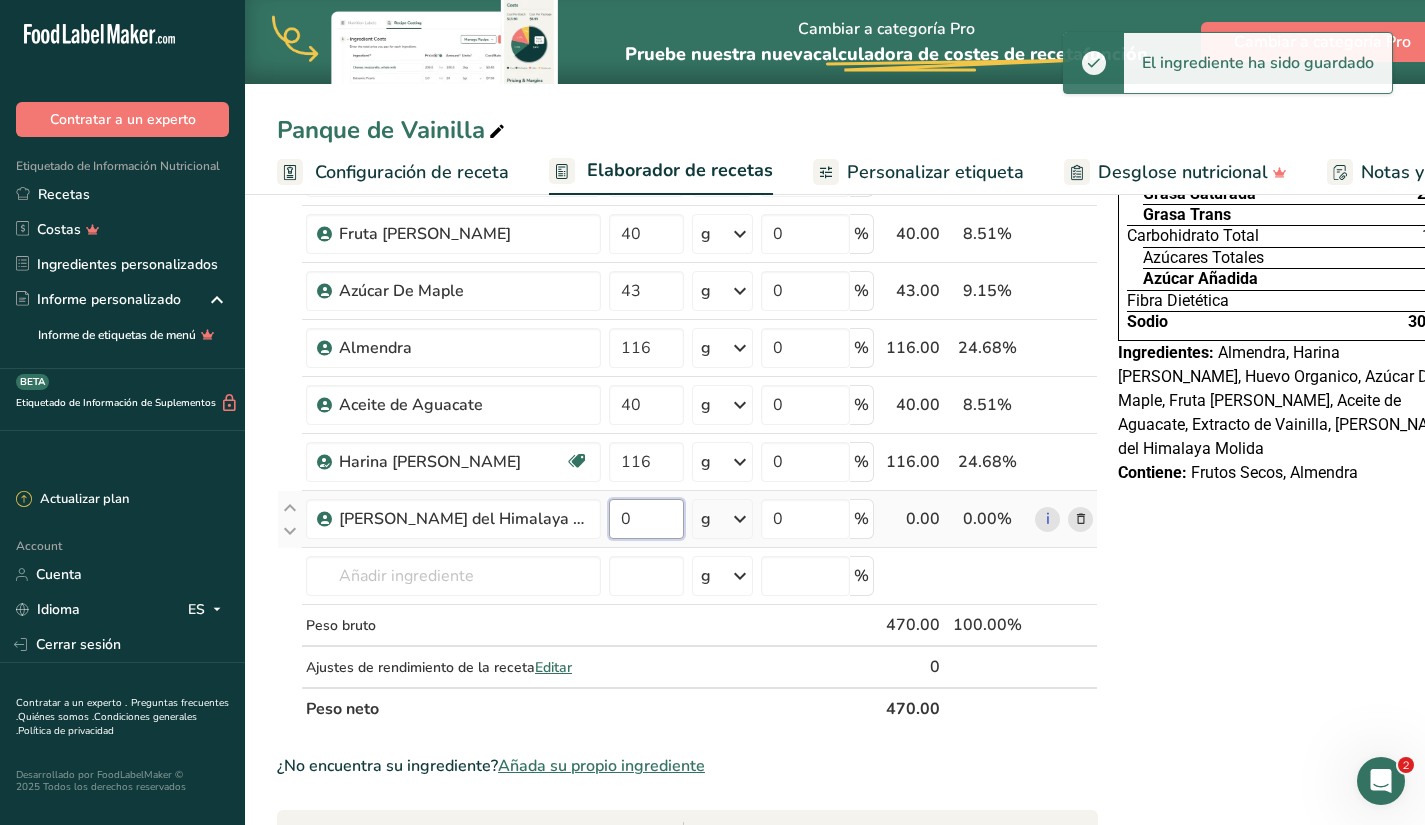 click on "0" at bounding box center (646, 519) 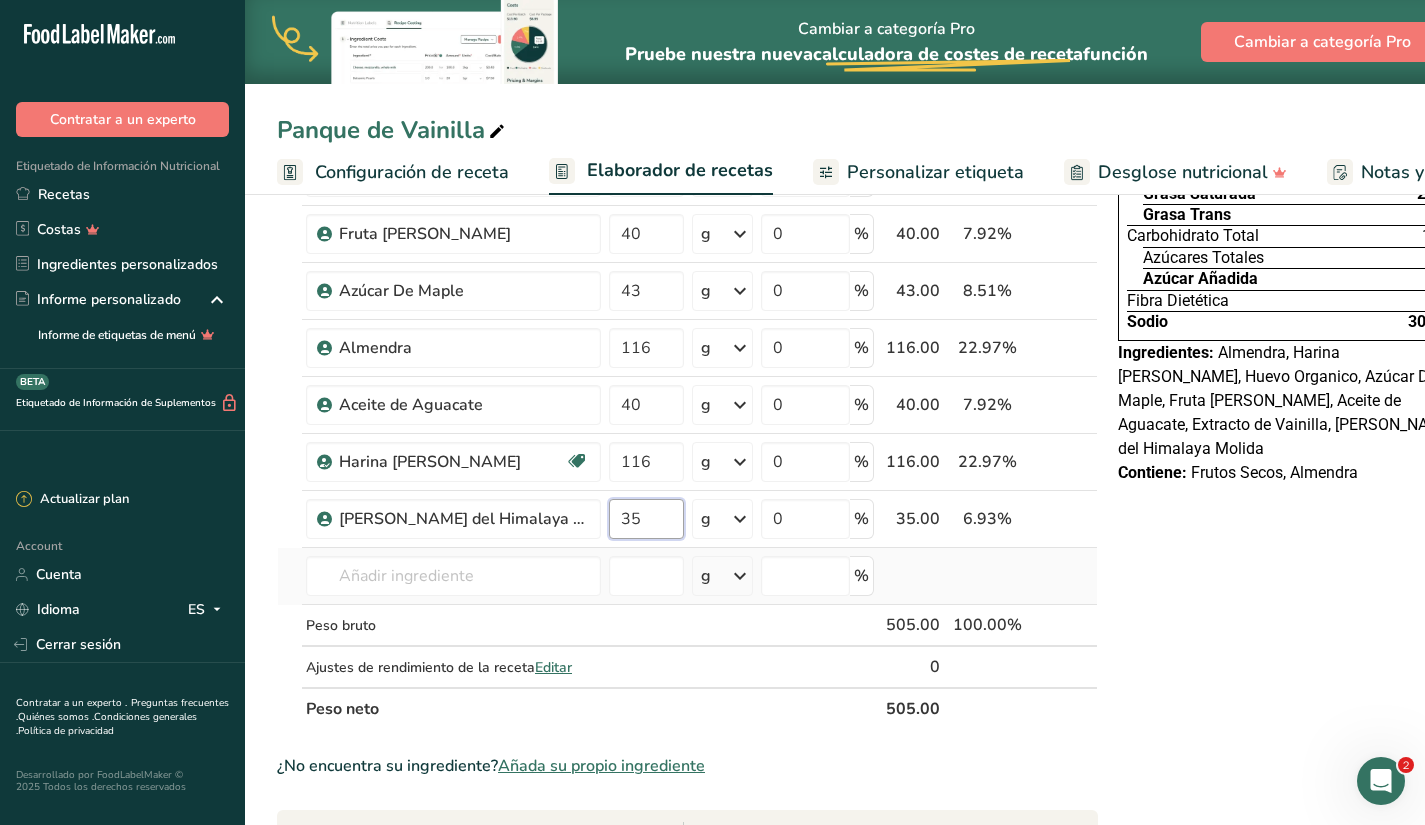 type on "35" 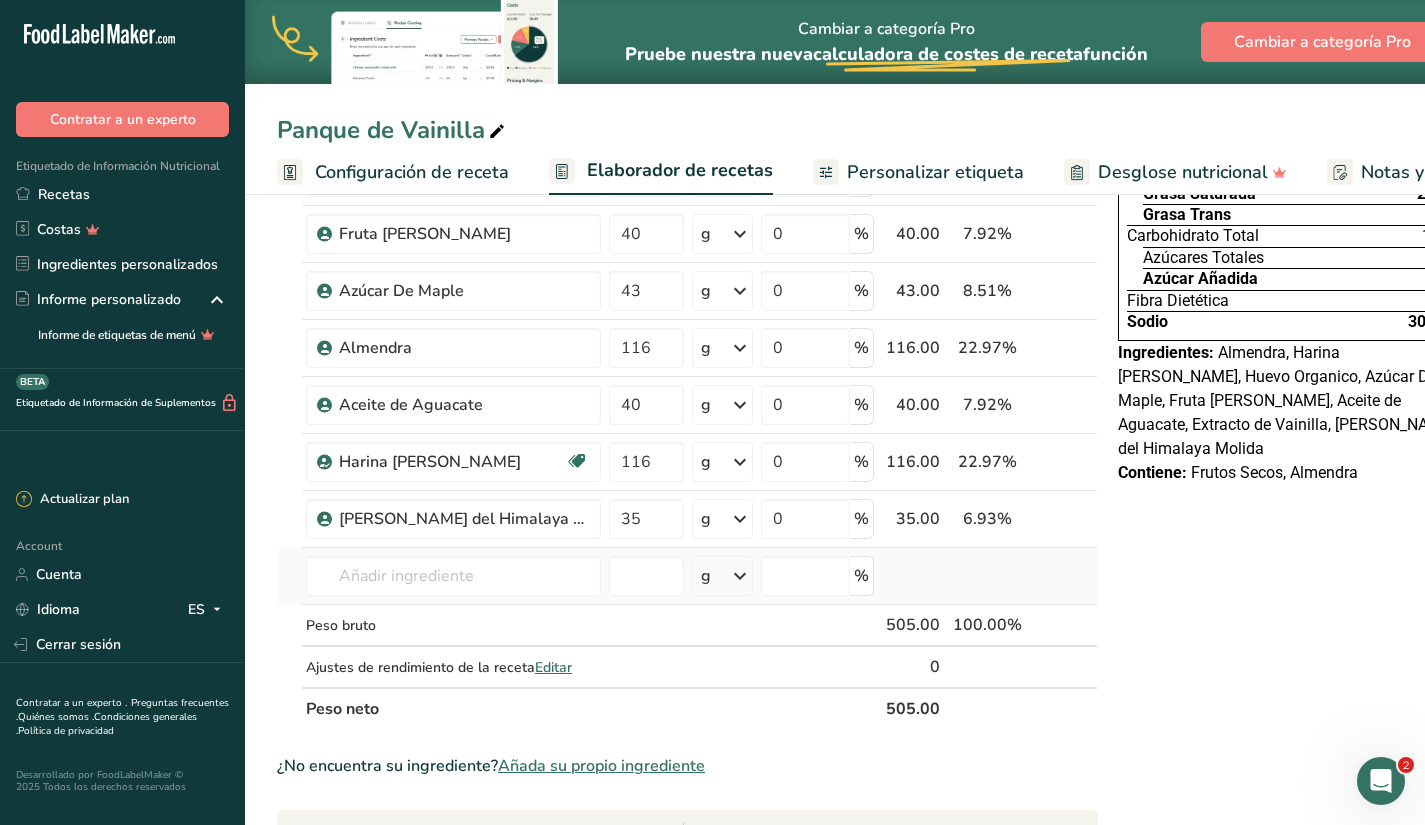 click on "Ingrediente *
Cantidad *
Unidad *
Desperdicio *   .a-a{fill:#347362;}.b-a{fill:#fff;}          Gramos
Porcentaje
Huevo Organico
110
g
Unidades de peso
g
kg
mg
Ver más
Unidades de volumen
[GEOGRAPHIC_DATA]
mL
onza líquida
Ver más
0
%
110.00
21.78%
i
Extracto de Vainilla
5
g
Unidades de peso
g
kg
mg
Ver más
Unidades de volumen
[GEOGRAPHIC_DATA]
mL
onza líquida
Ver más
0
%
5.00
0.99%" at bounding box center (687, 389) 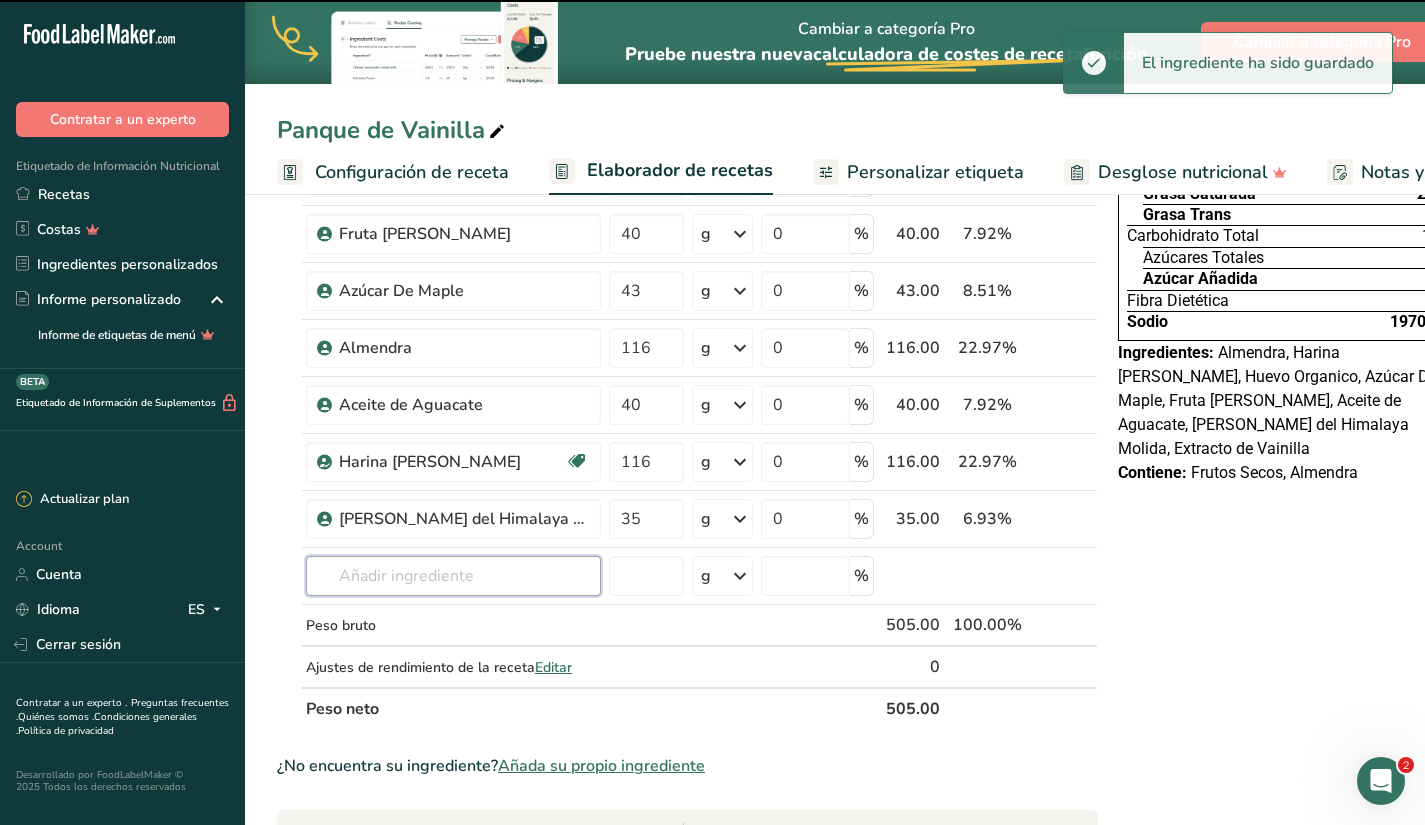 click at bounding box center [453, 576] 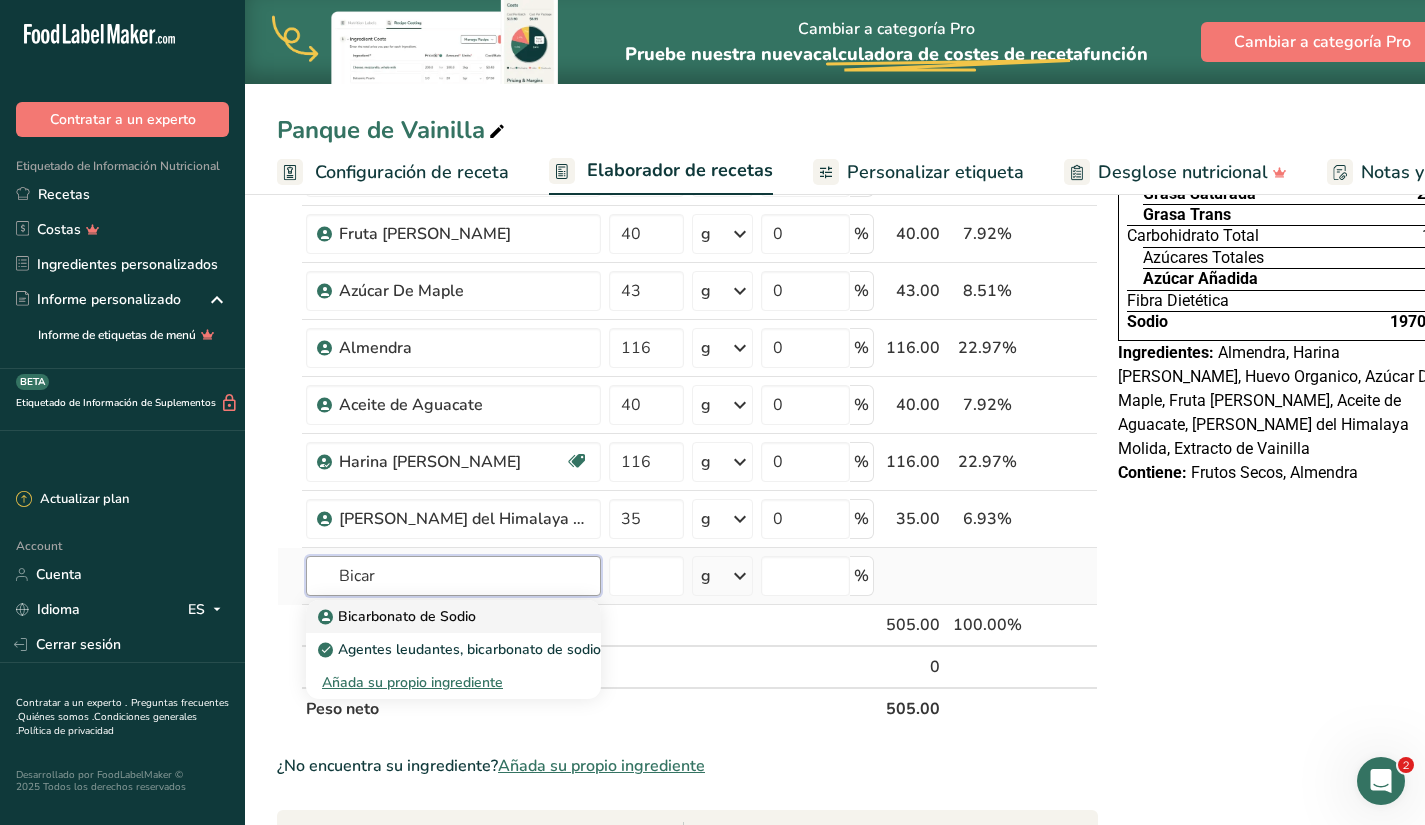 type on "Bicar" 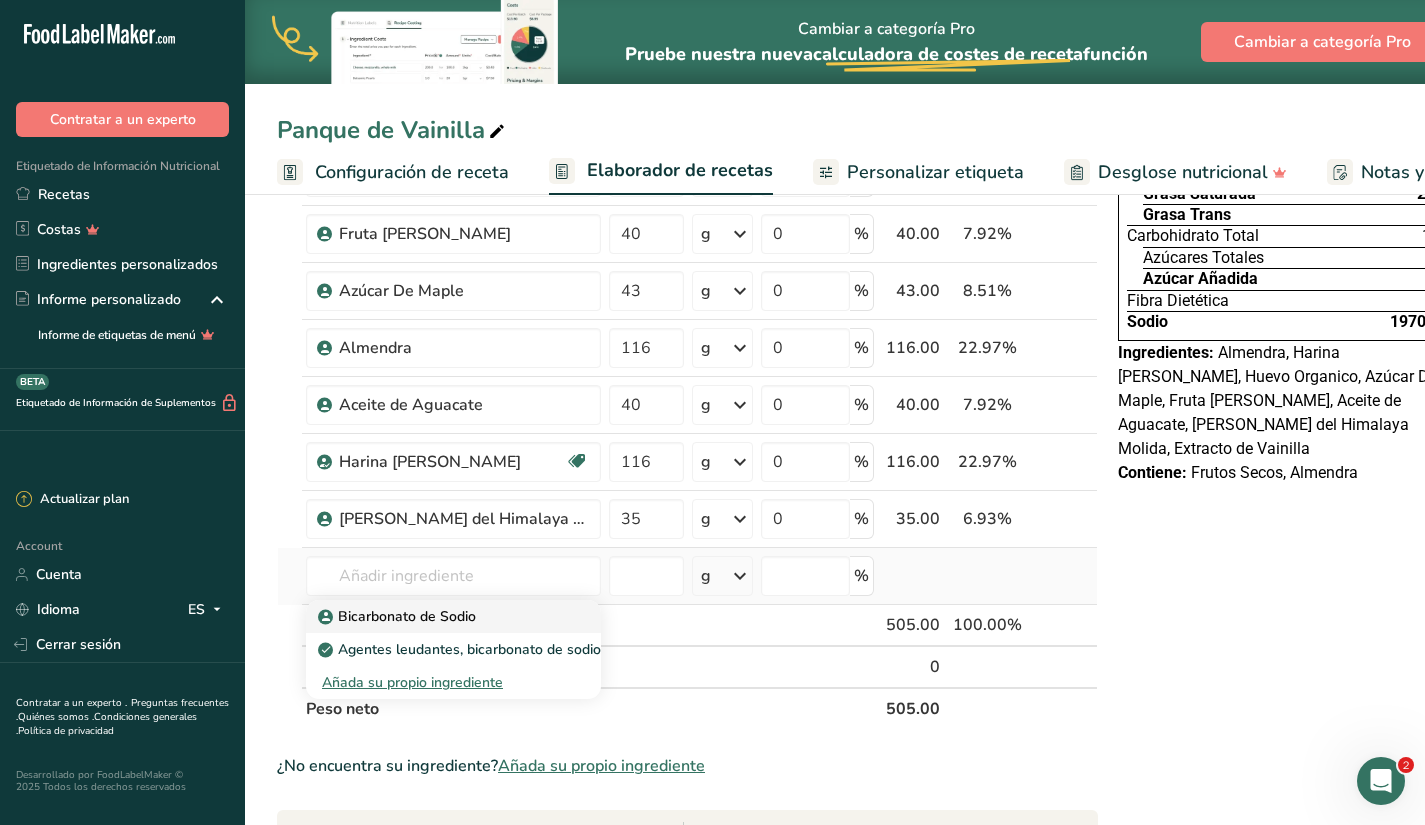 click on "Bicarbonato de Sodio" at bounding box center [399, 616] 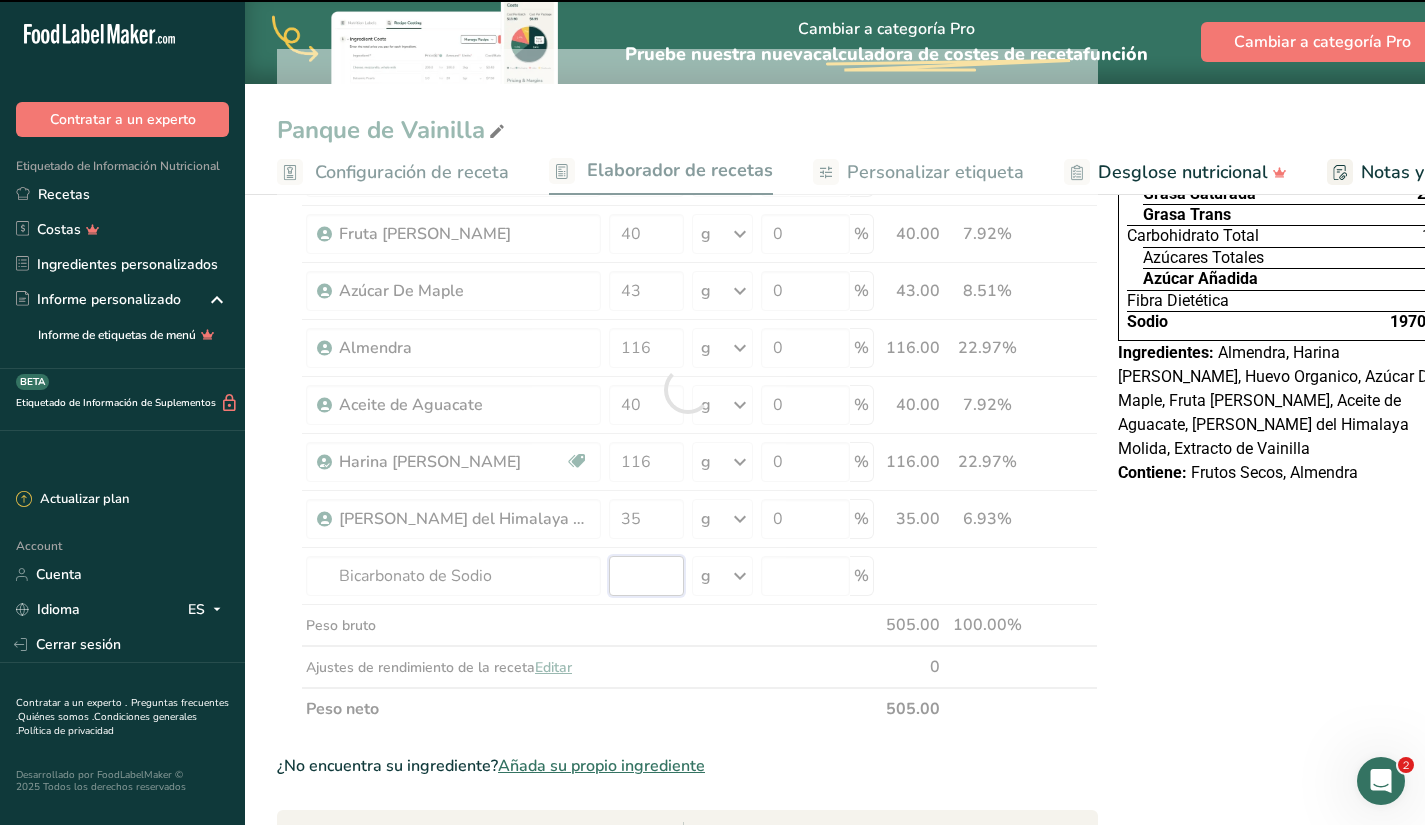 type on "0" 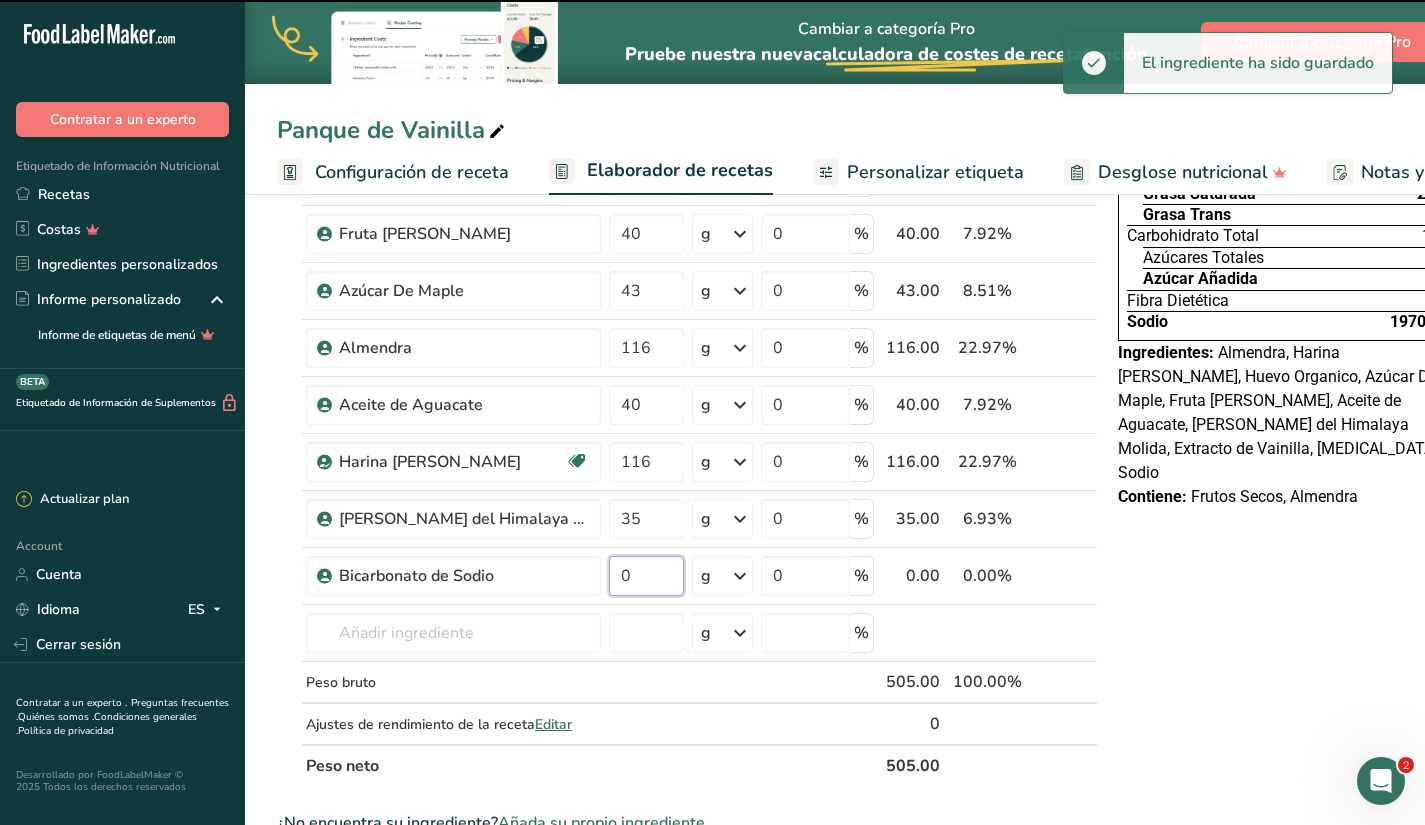 click on "0" at bounding box center (646, 576) 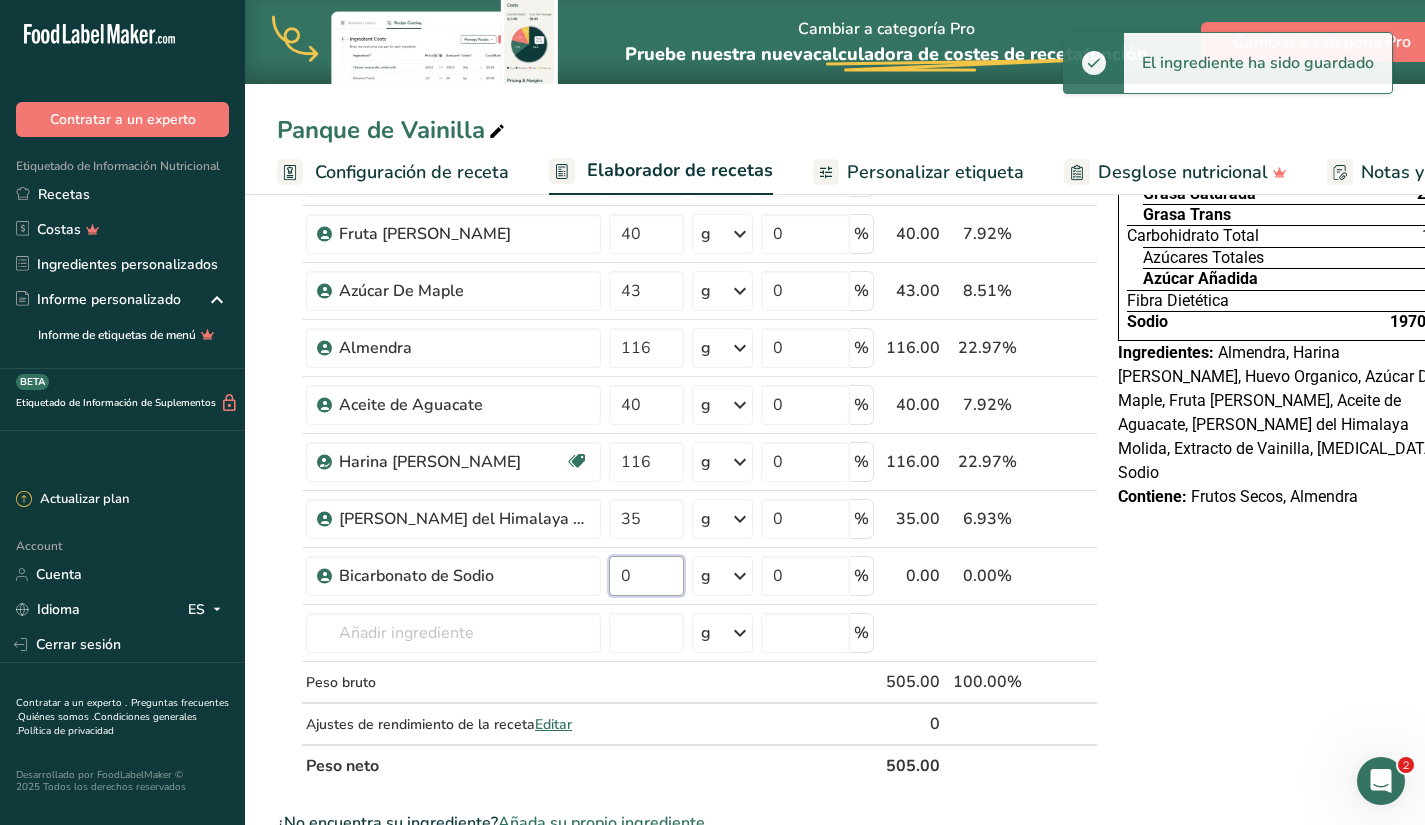 click on "0" at bounding box center (646, 576) 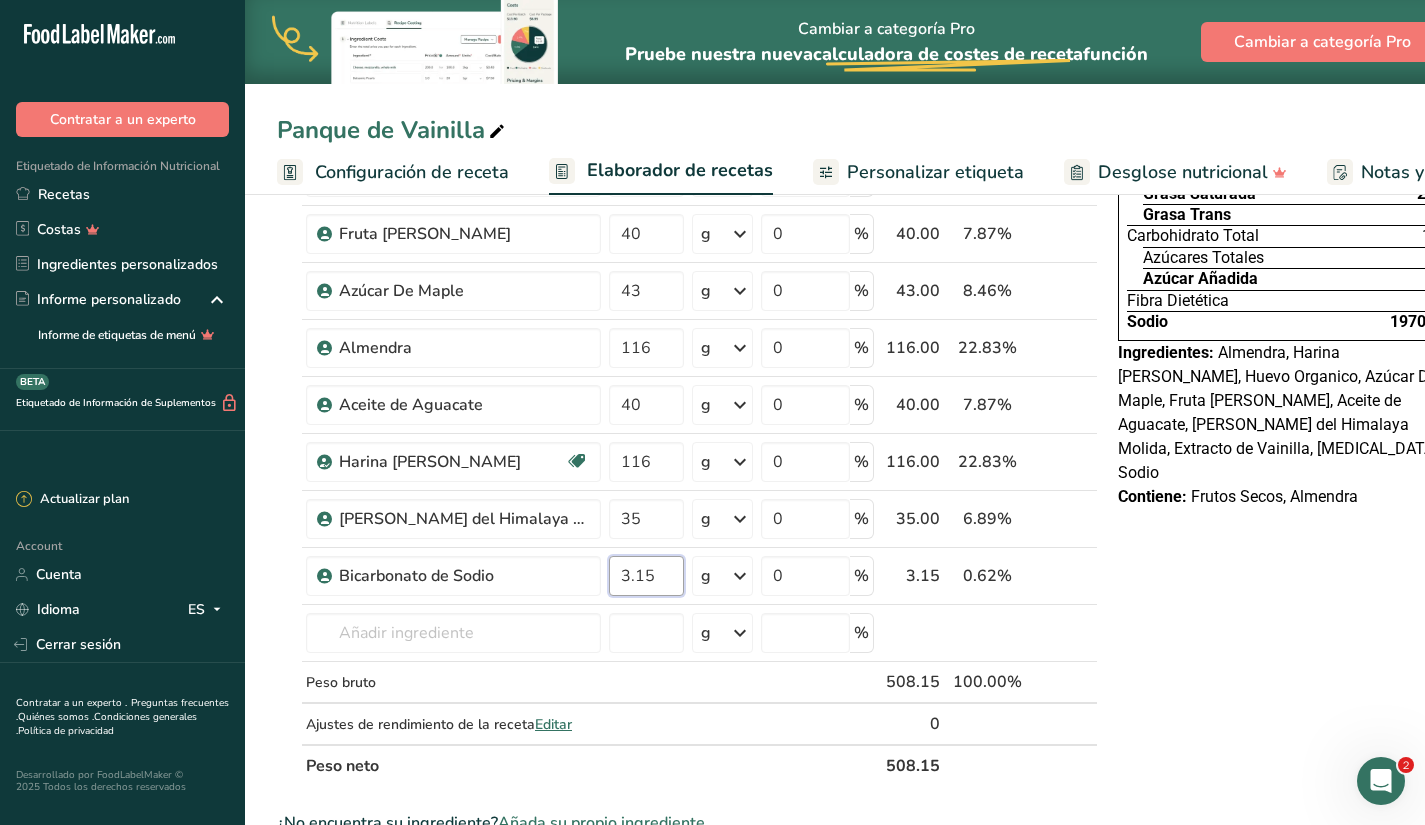 type on "3.15" 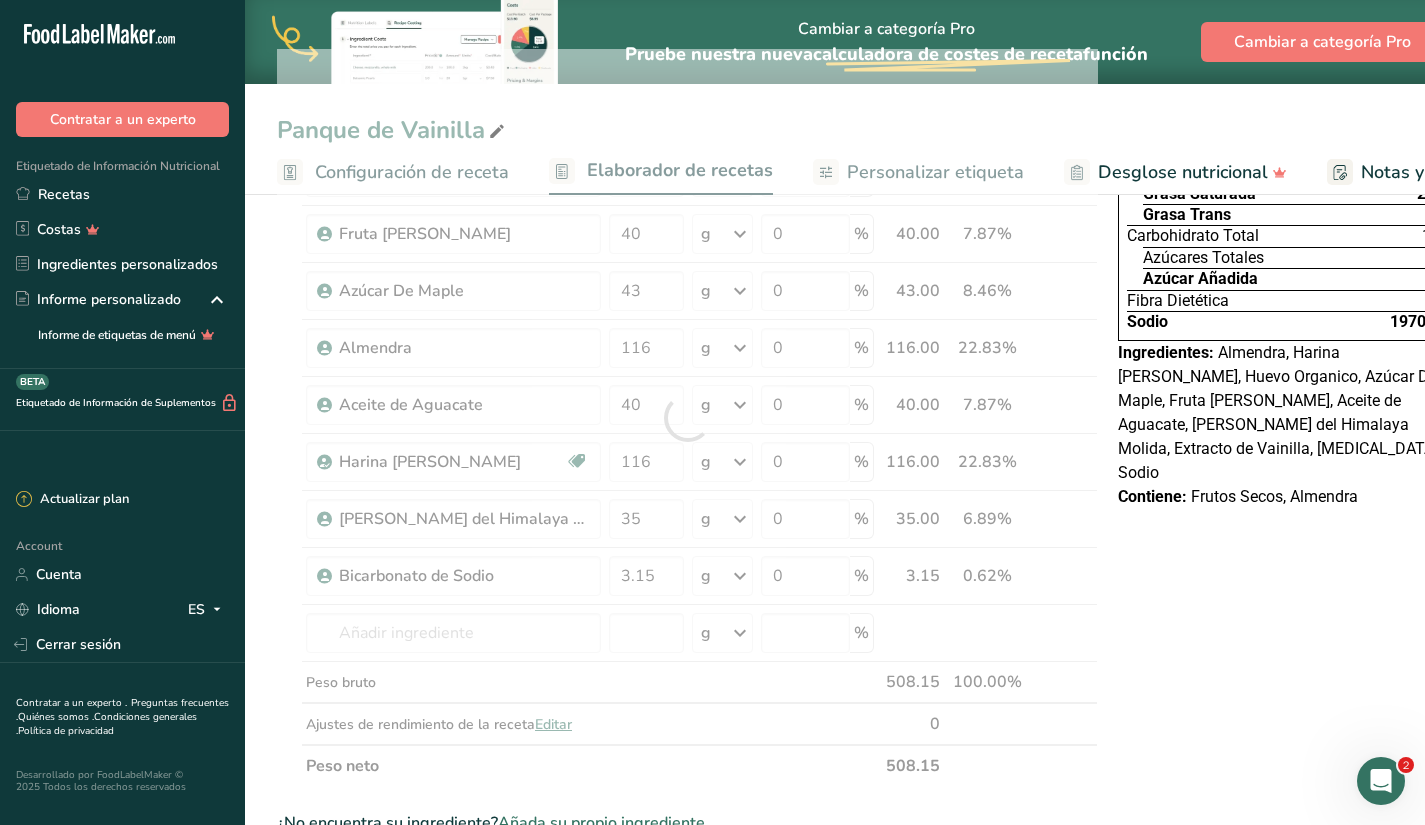 click on "Declaración Nutrimental
Tamaño de la porción
84g
6 Porciones Por Envase
Contenido energético   por envase
250 kcal (590 kJ)
Por 100 g
Contenido energético
300 kcal (700 kJ)
Proteínas
8 g
Grasa Total
23.6 g
Grasa Saturada
2.7 g
Grasa Trans
0 g
Carbohidrato Total
10 g
Azúcares Totales
8 g
Azúcar Añadida
0 g
Fibra Dietética
3 g
Sodio
1970 mg
Ingredientes:      Contiene:" at bounding box center [1290, 720] 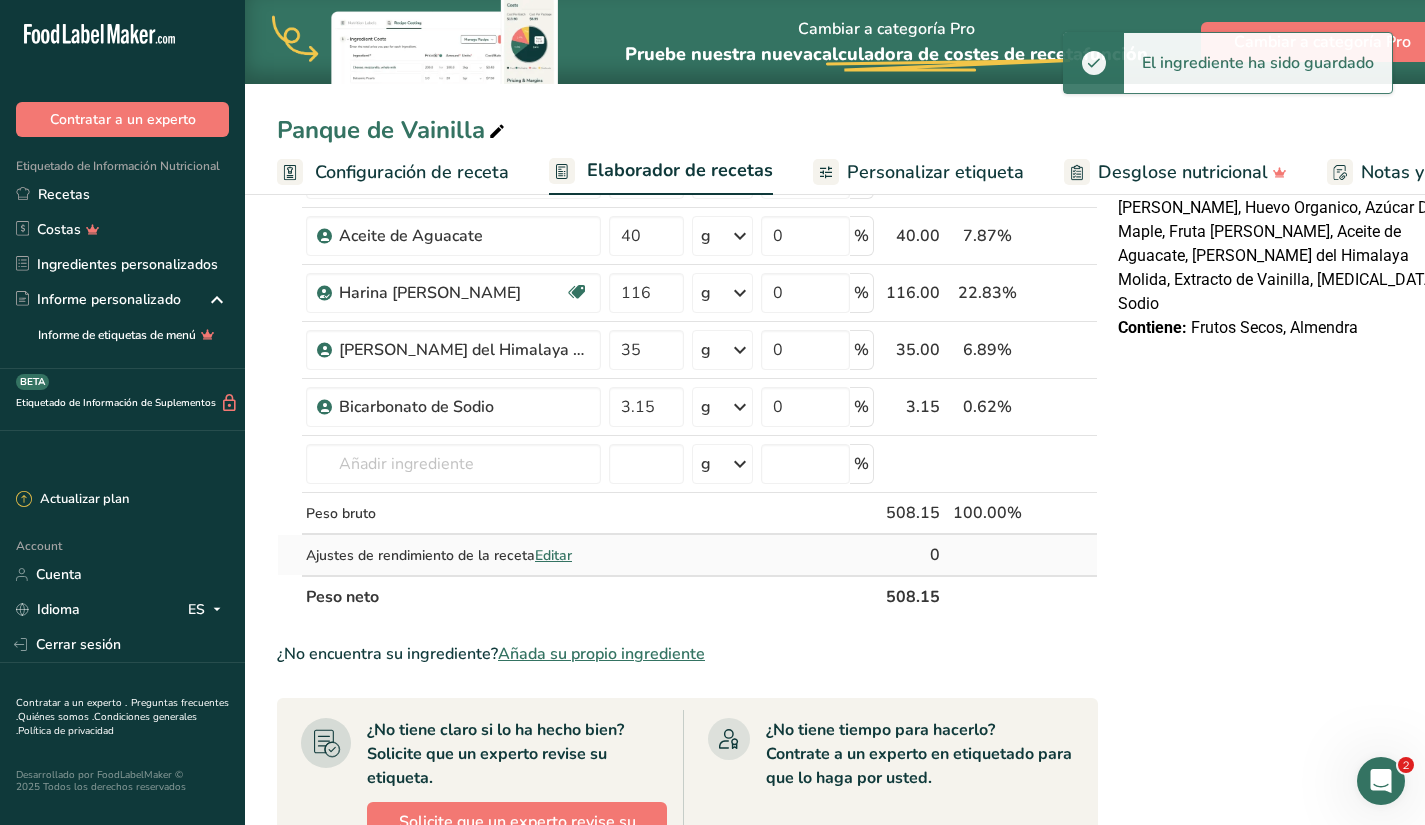 scroll, scrollTop: 421, scrollLeft: 0, axis: vertical 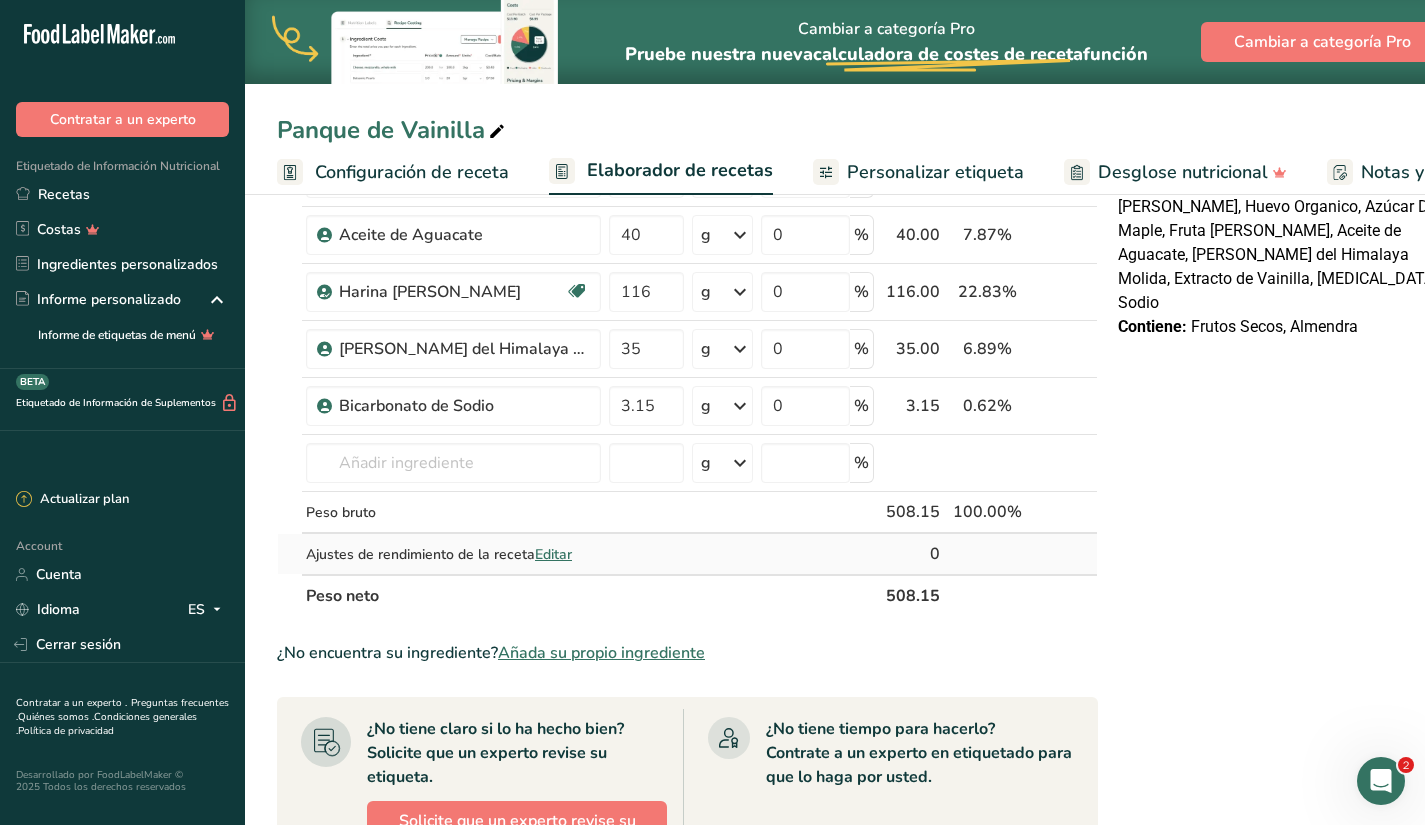click on "Editar" at bounding box center [553, 554] 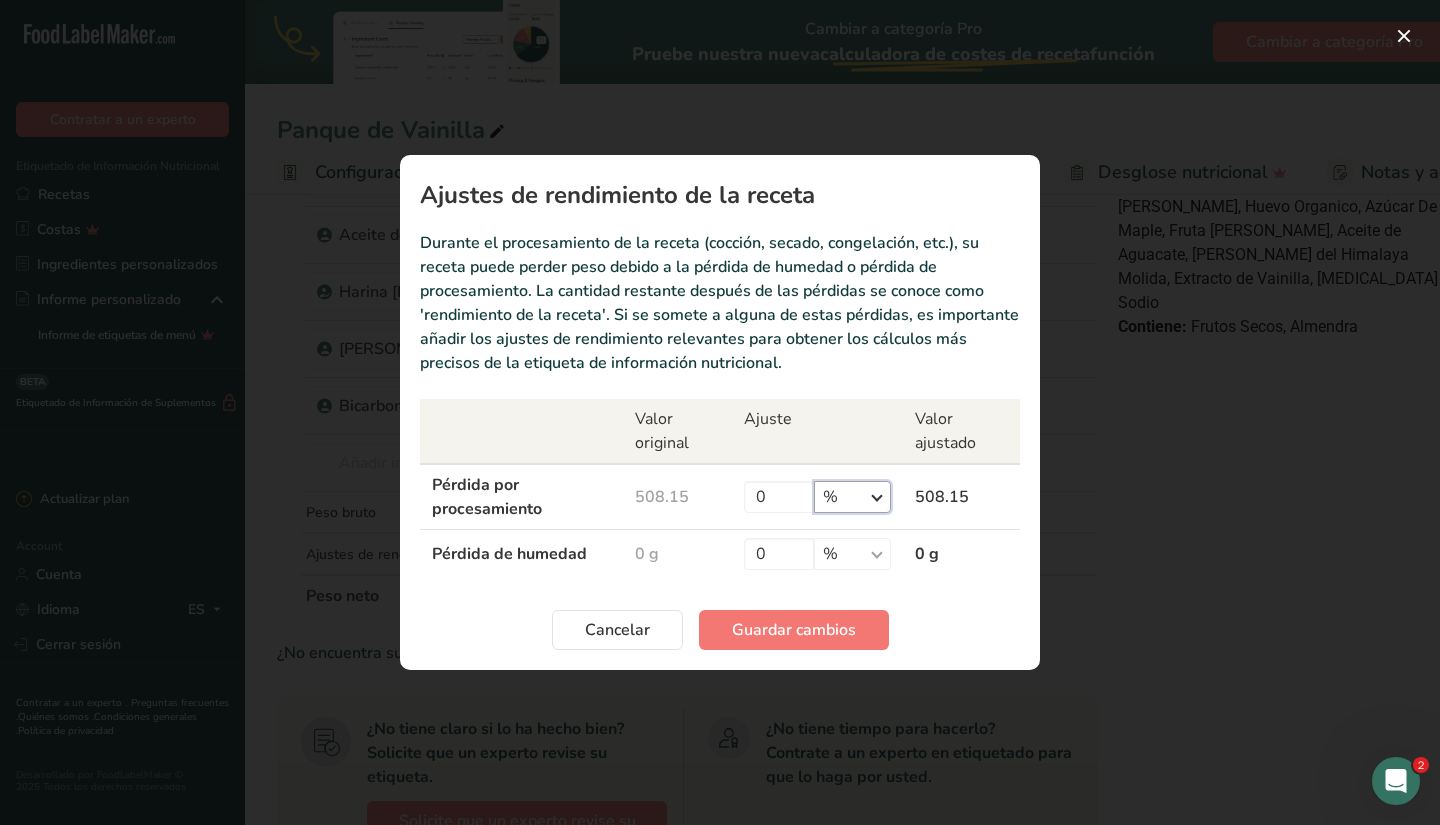 click on "%
g
kg
mg
mcg
libras
onza" at bounding box center (852, 497) 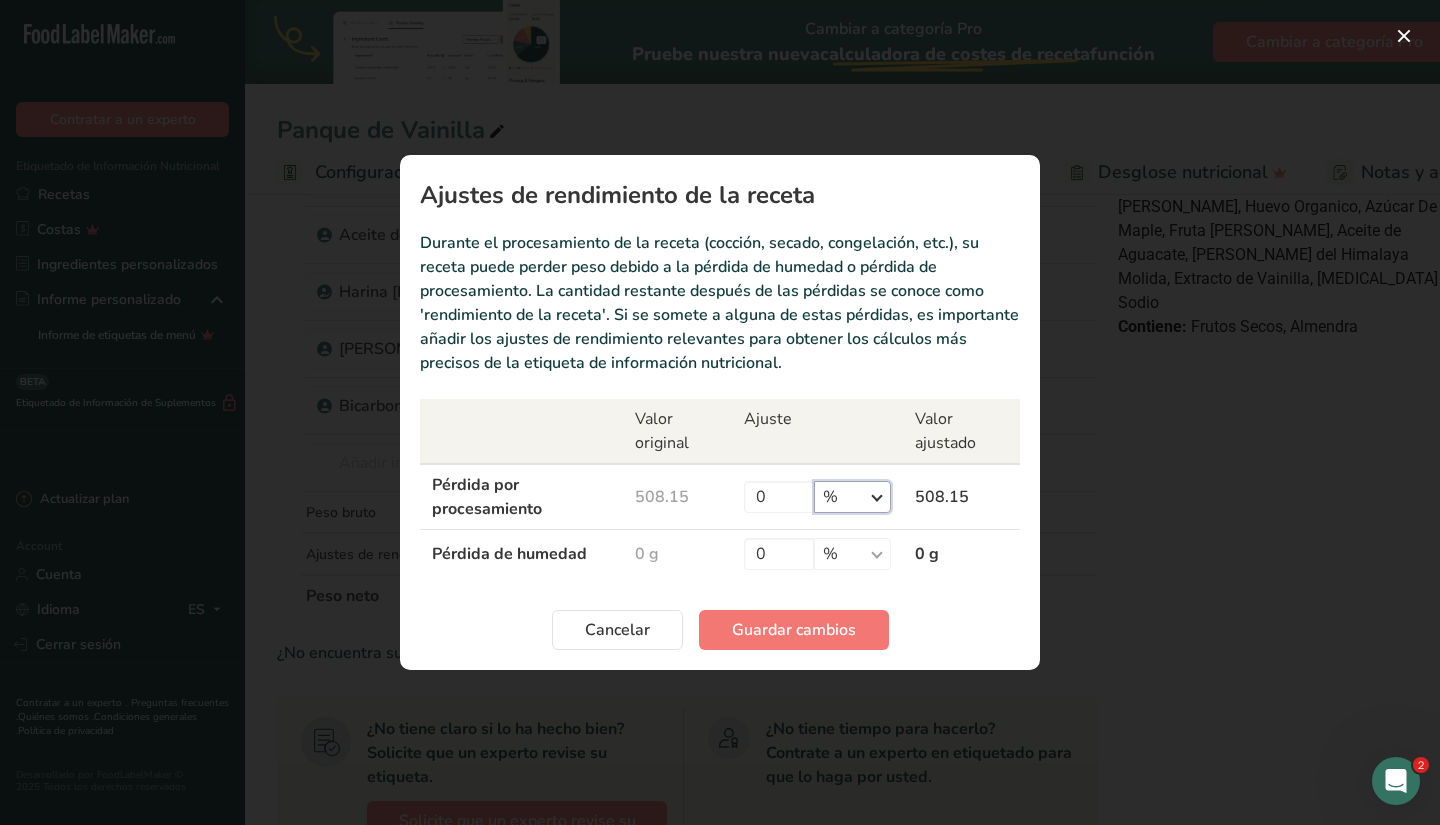 select on "0" 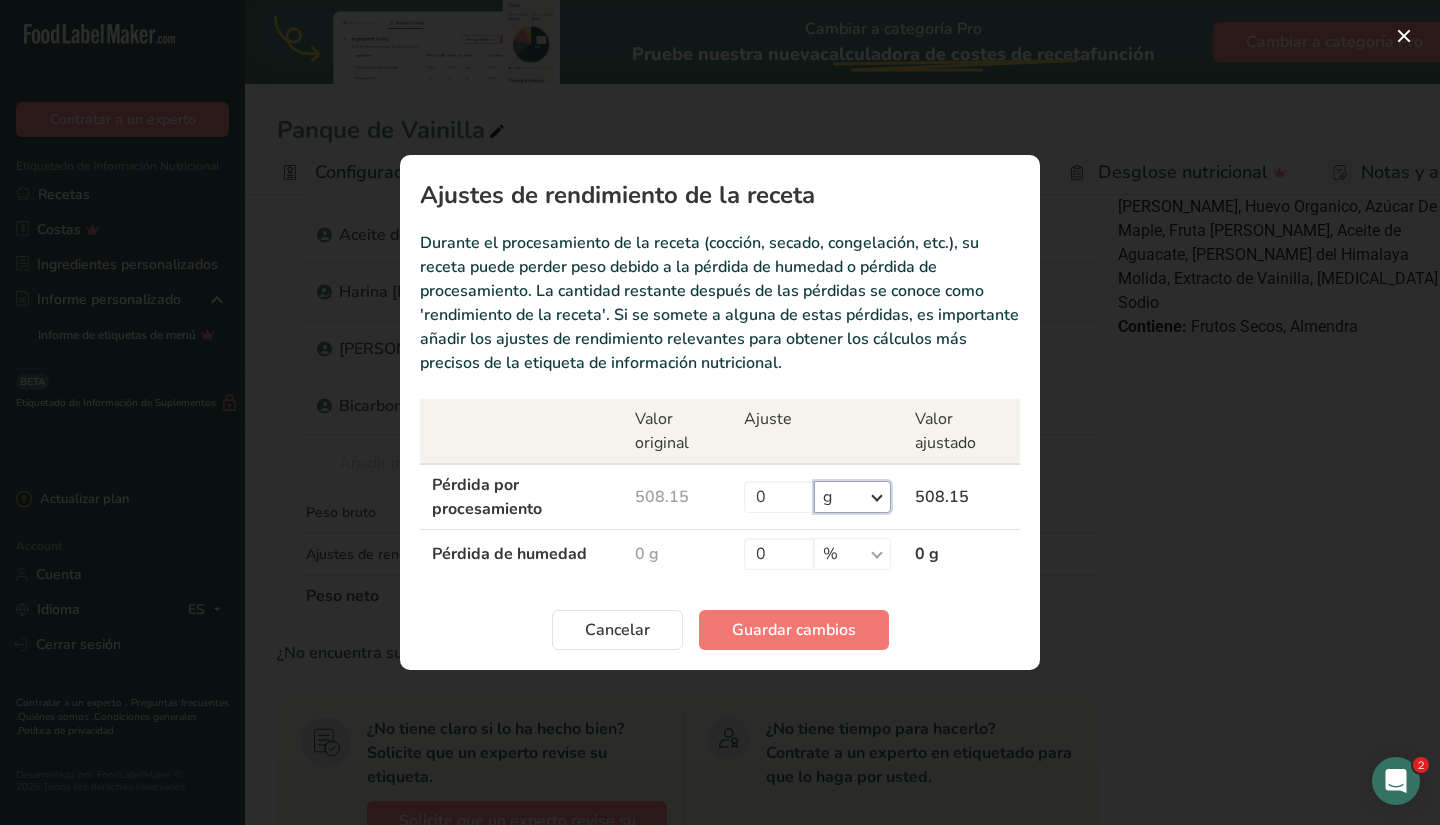 click on "%
g
kg
mg
mcg
libras
onza" at bounding box center [852, 497] 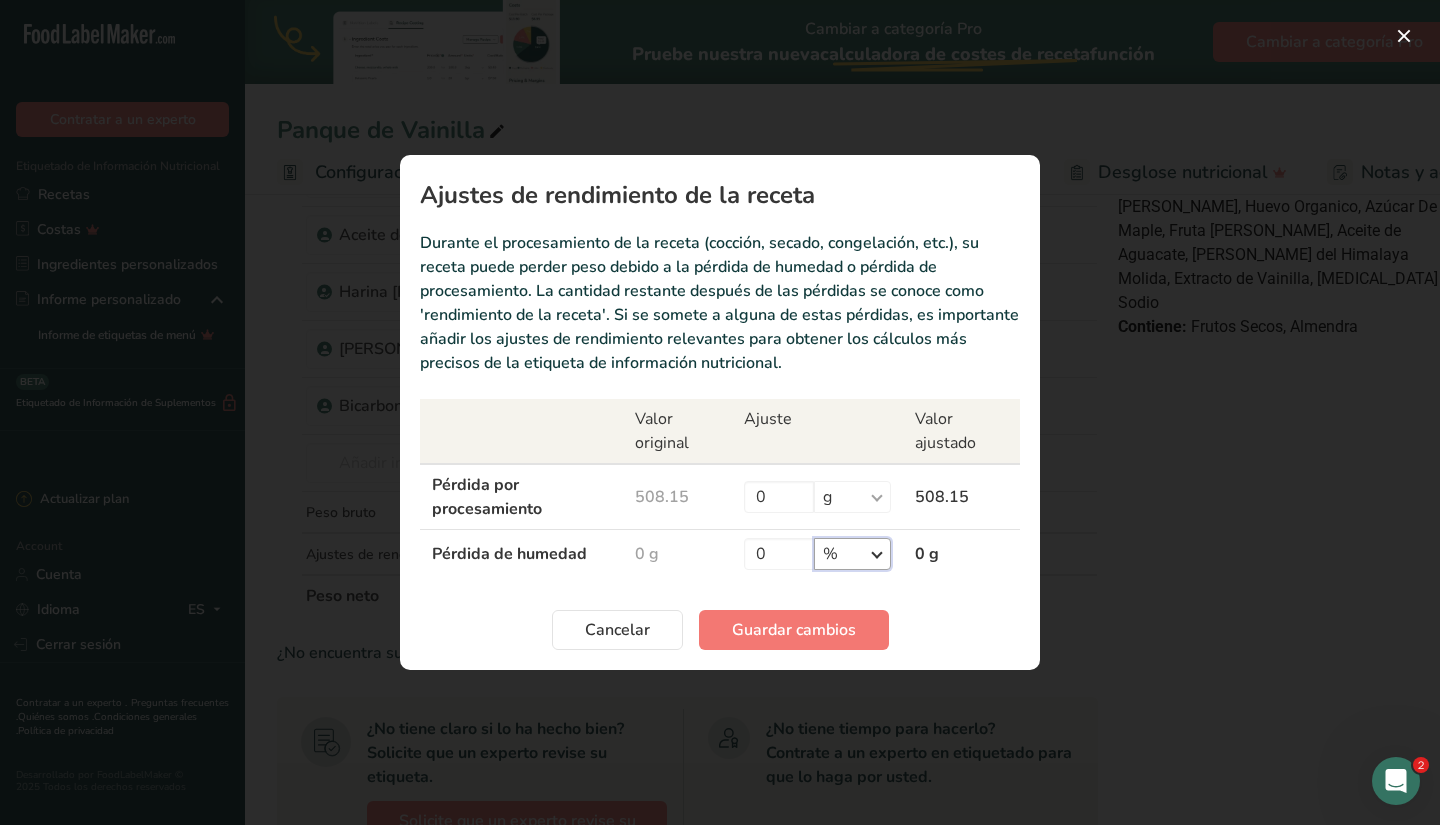click on "%
g
kg
mg
mcg
libras
onza" at bounding box center [852, 554] 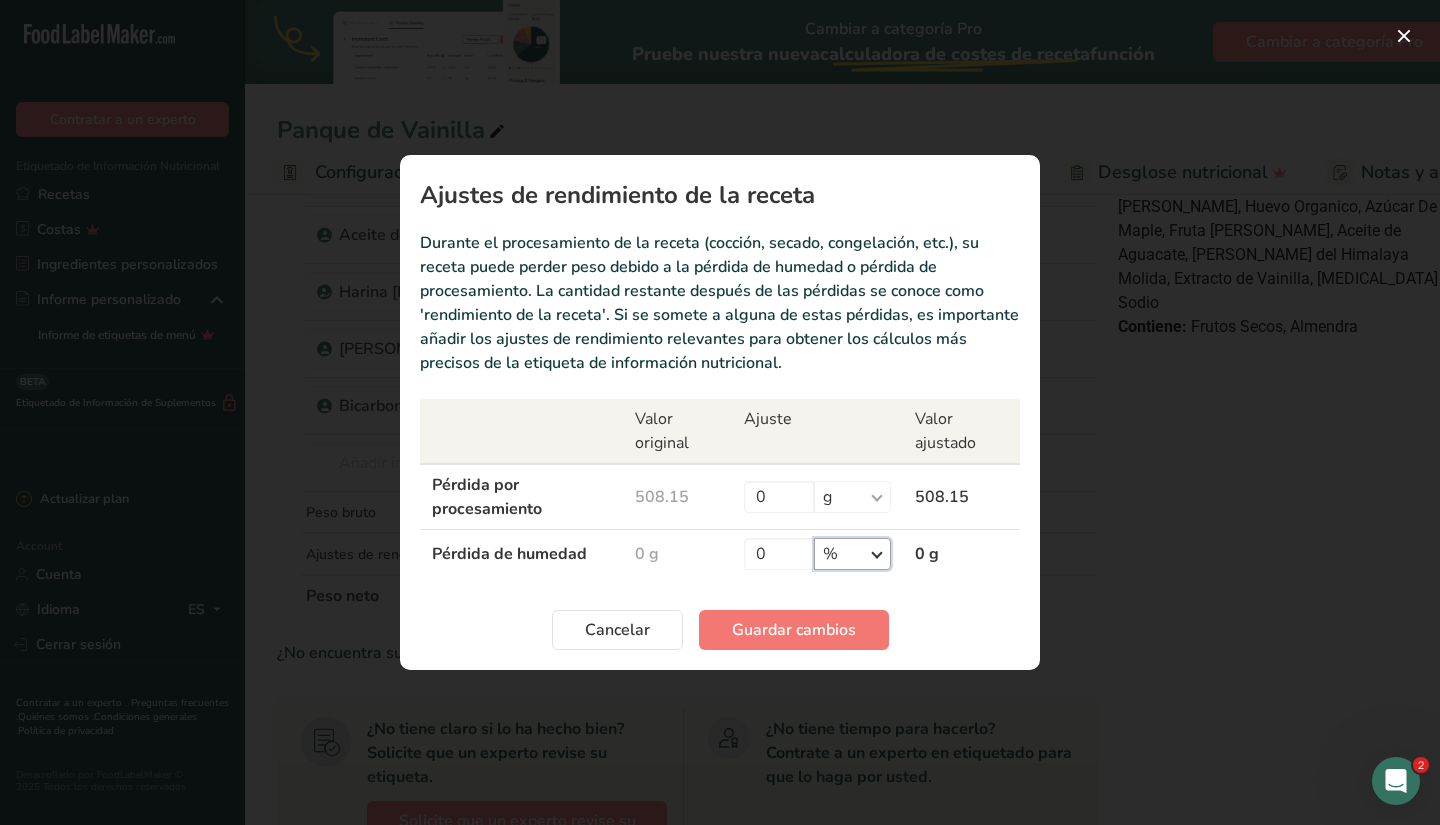 select on "0" 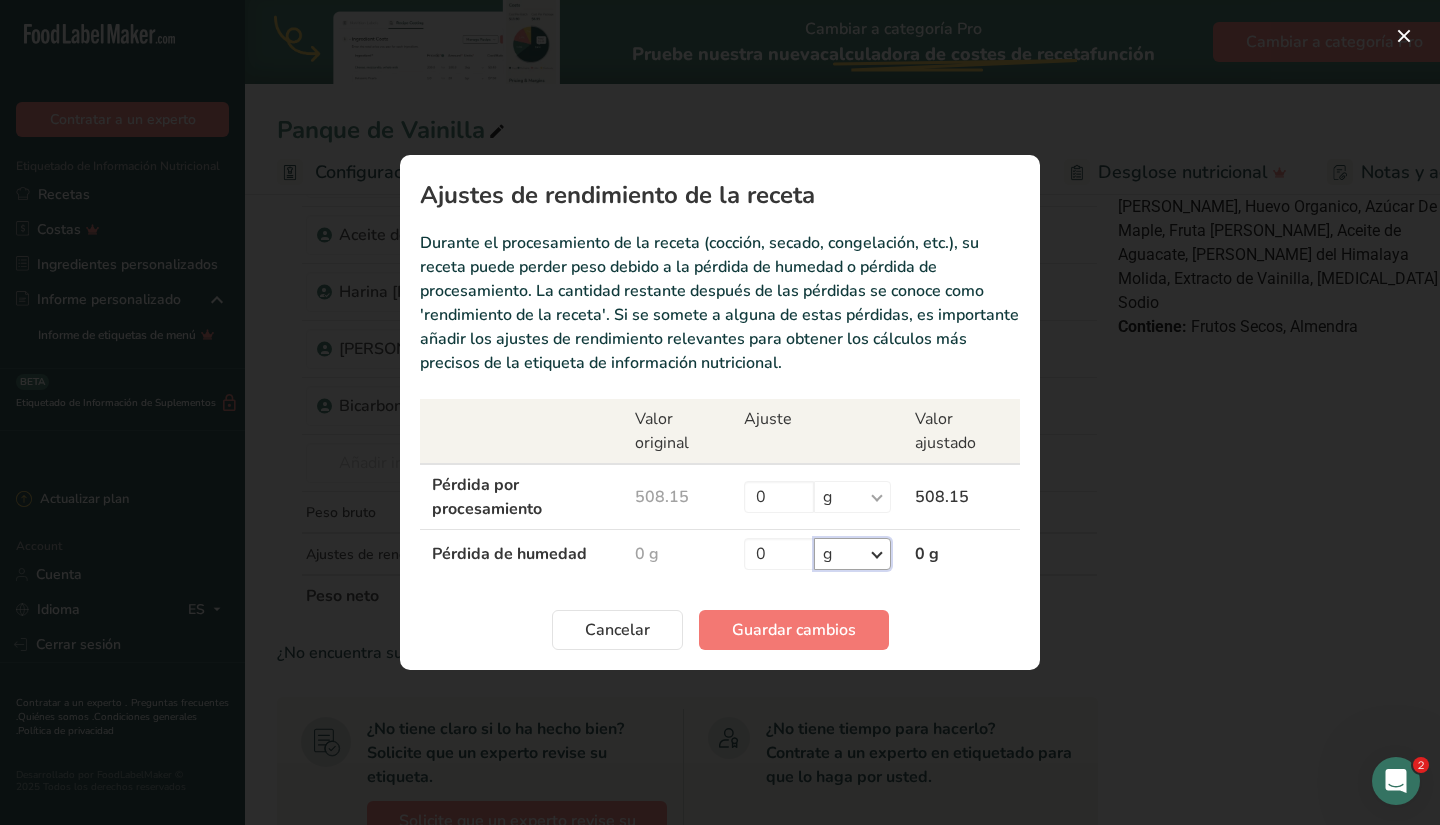 click on "%
g
kg
mg
mcg
libras
onza" at bounding box center (852, 554) 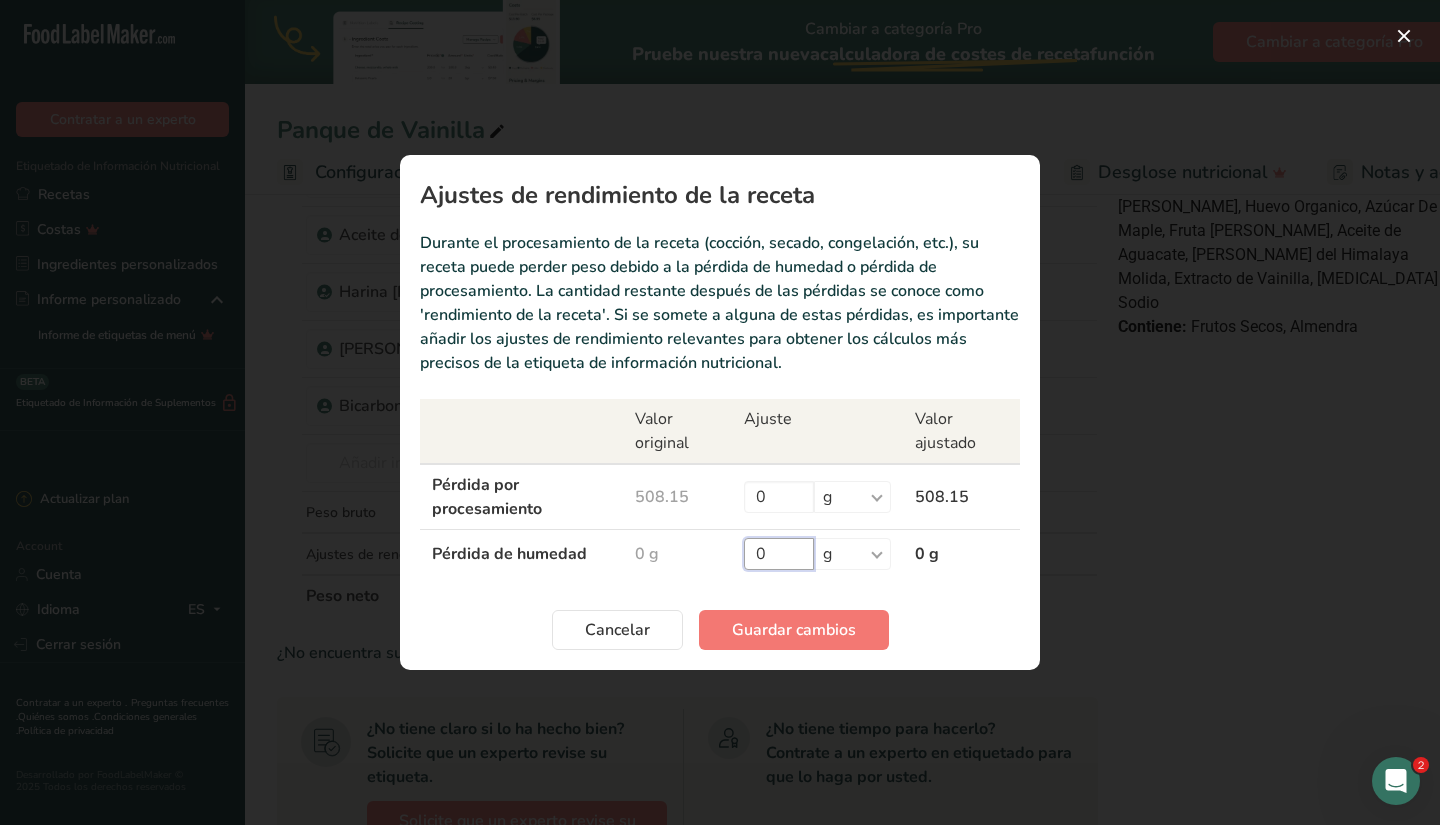 click on "0" at bounding box center [779, 554] 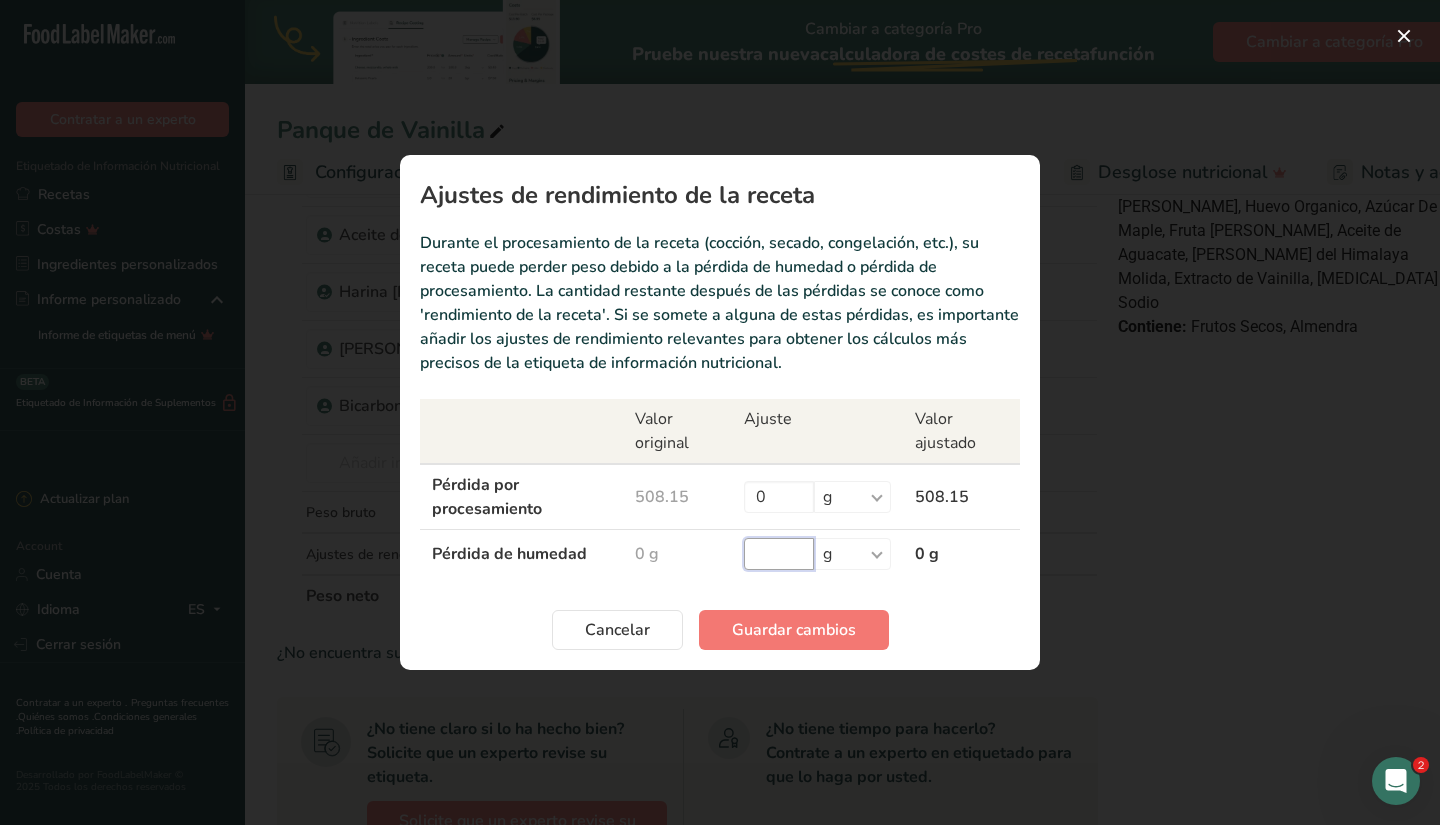 type on "8" 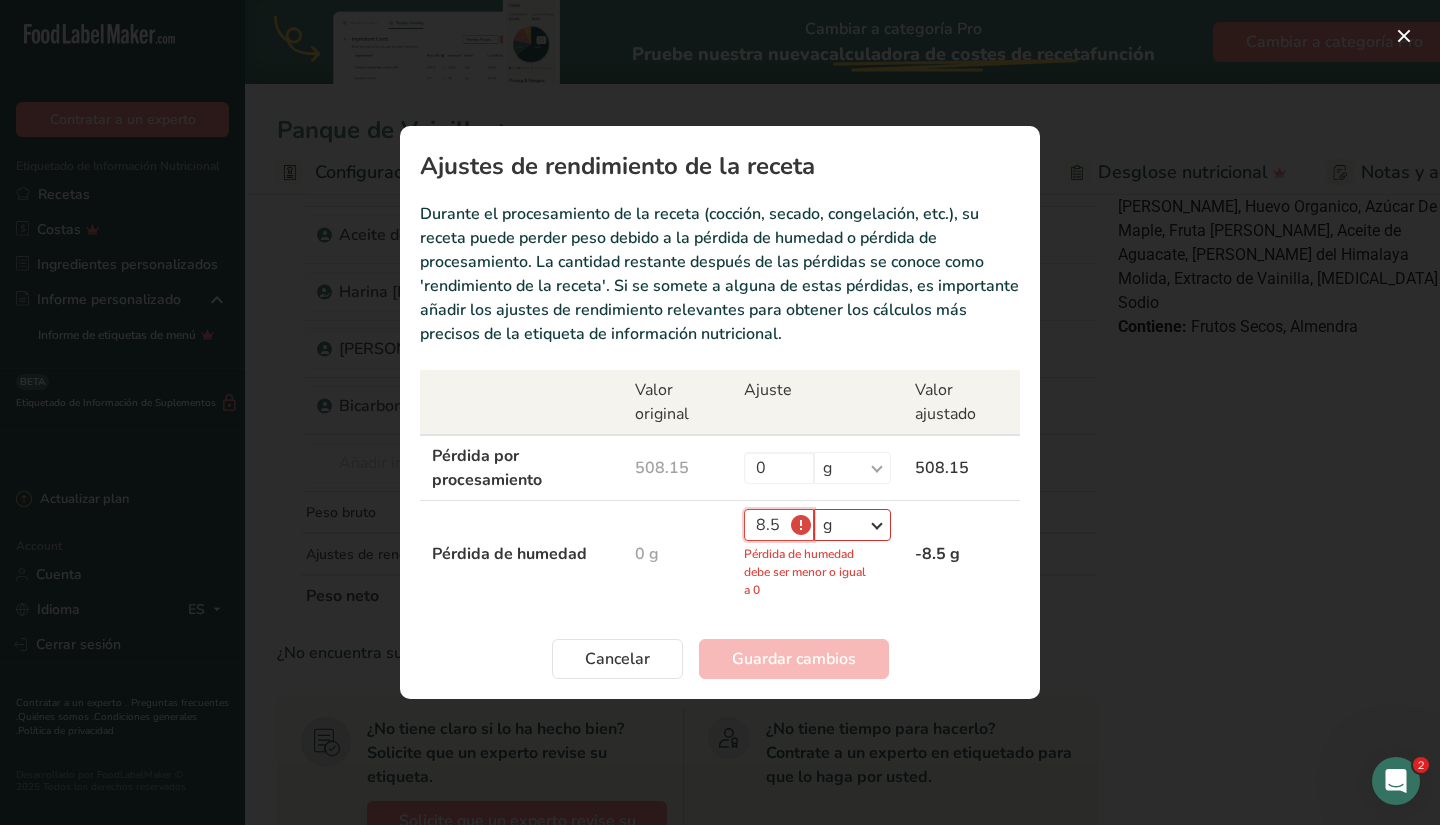 type on "8.5" 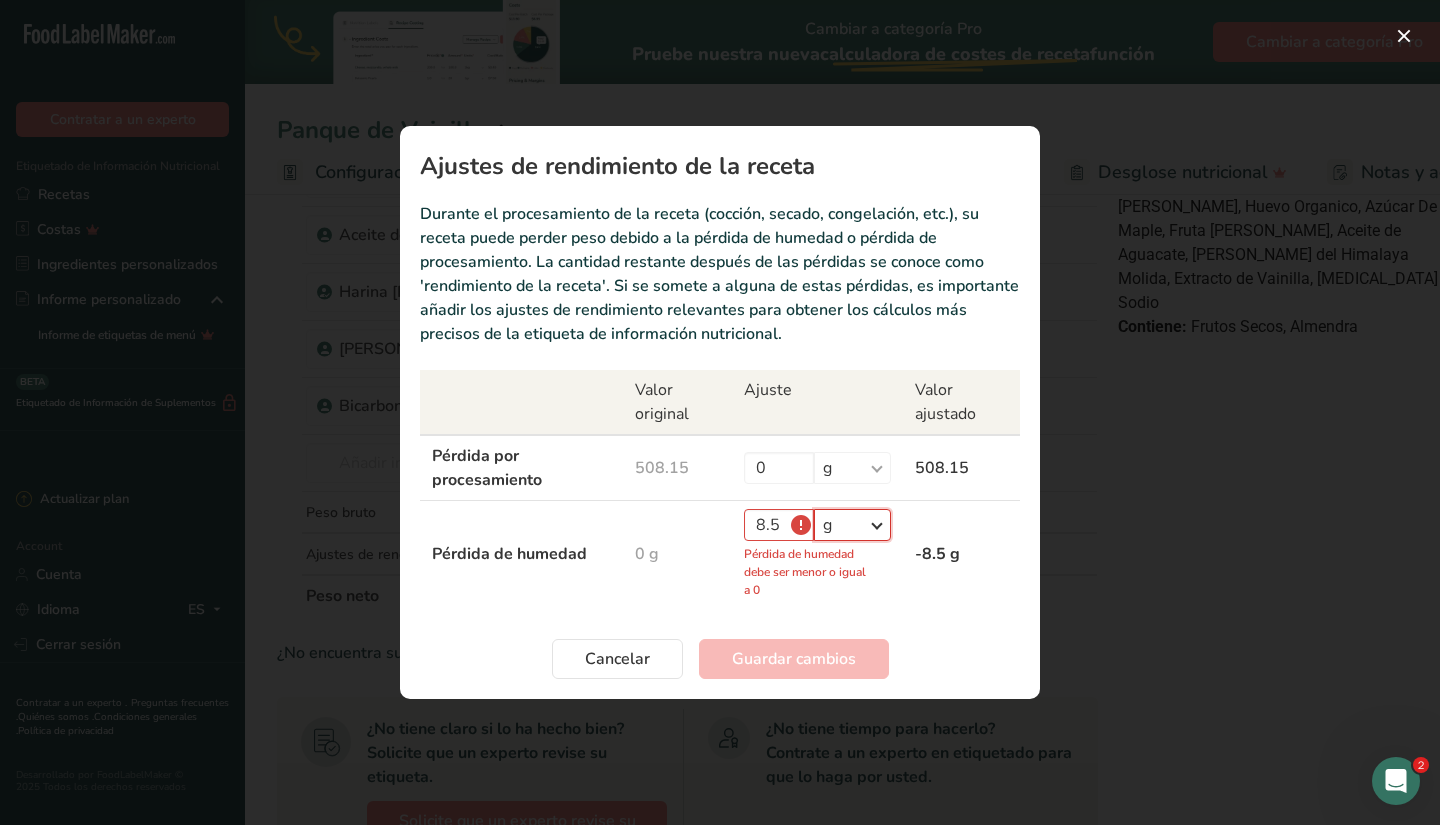 click on "%
g
kg
mg
mcg
libras
onza" at bounding box center (852, 525) 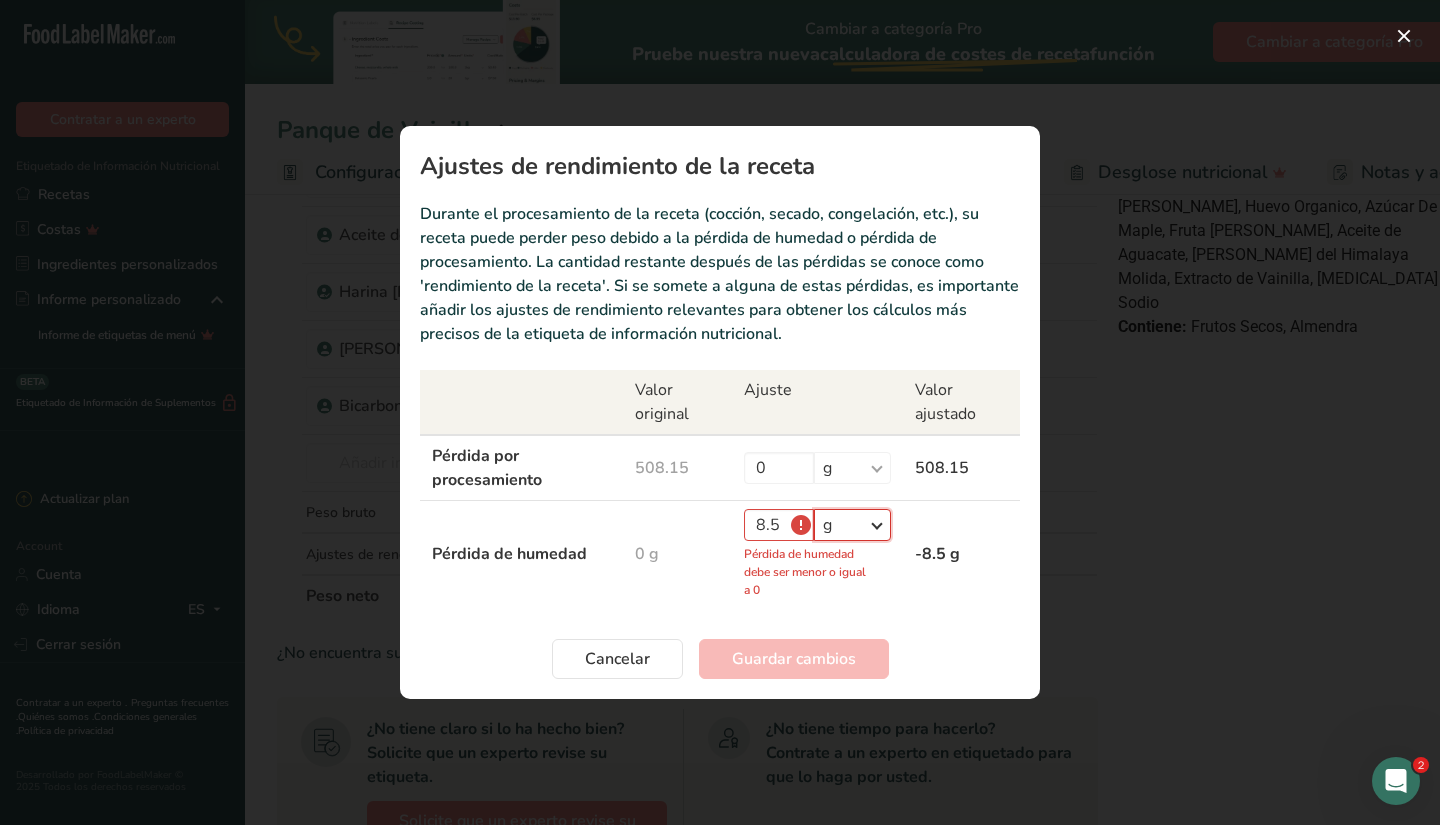 select on "-1" 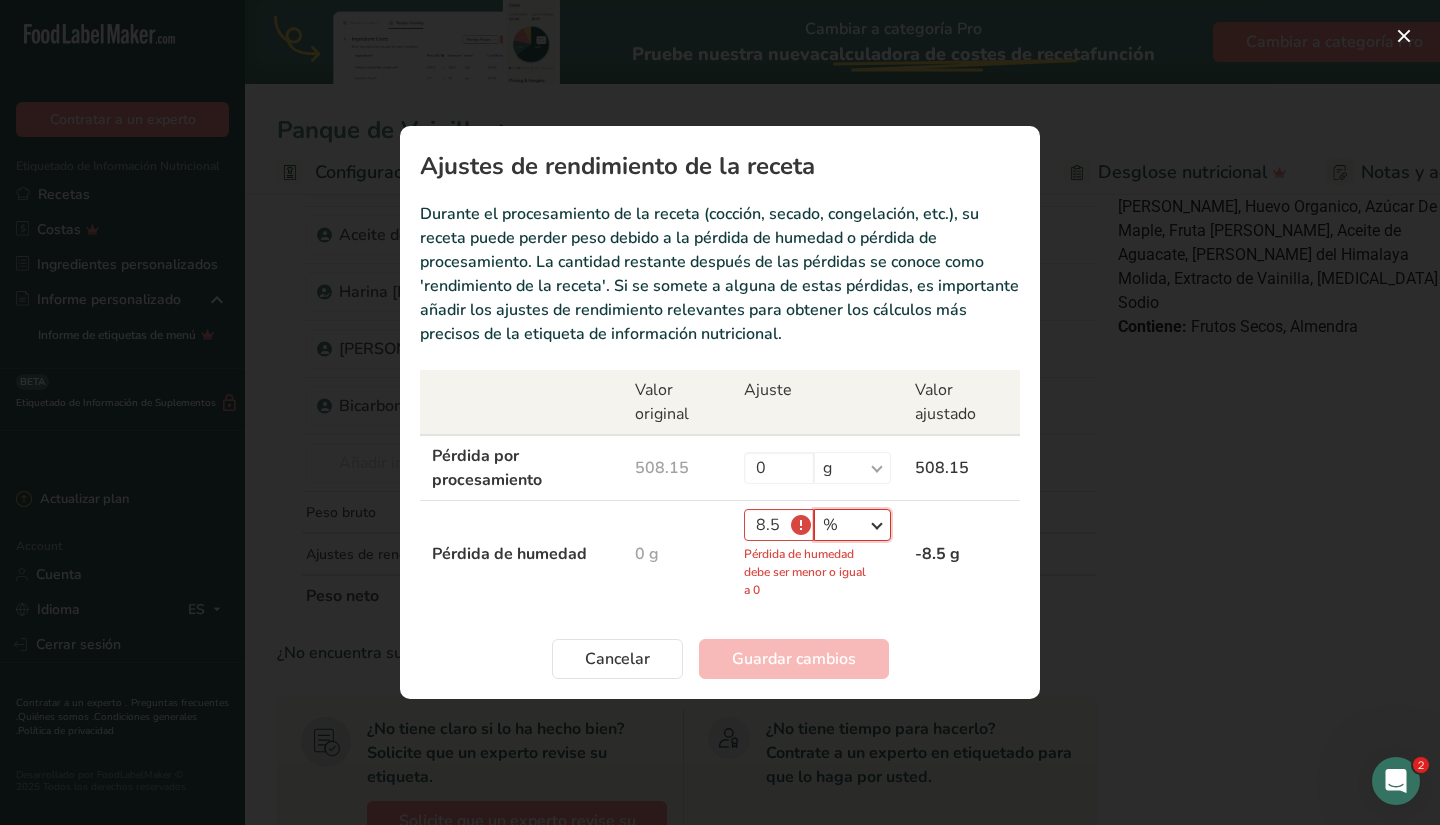 click on "%
g
kg
mg
mcg
libras
onza" at bounding box center (852, 525) 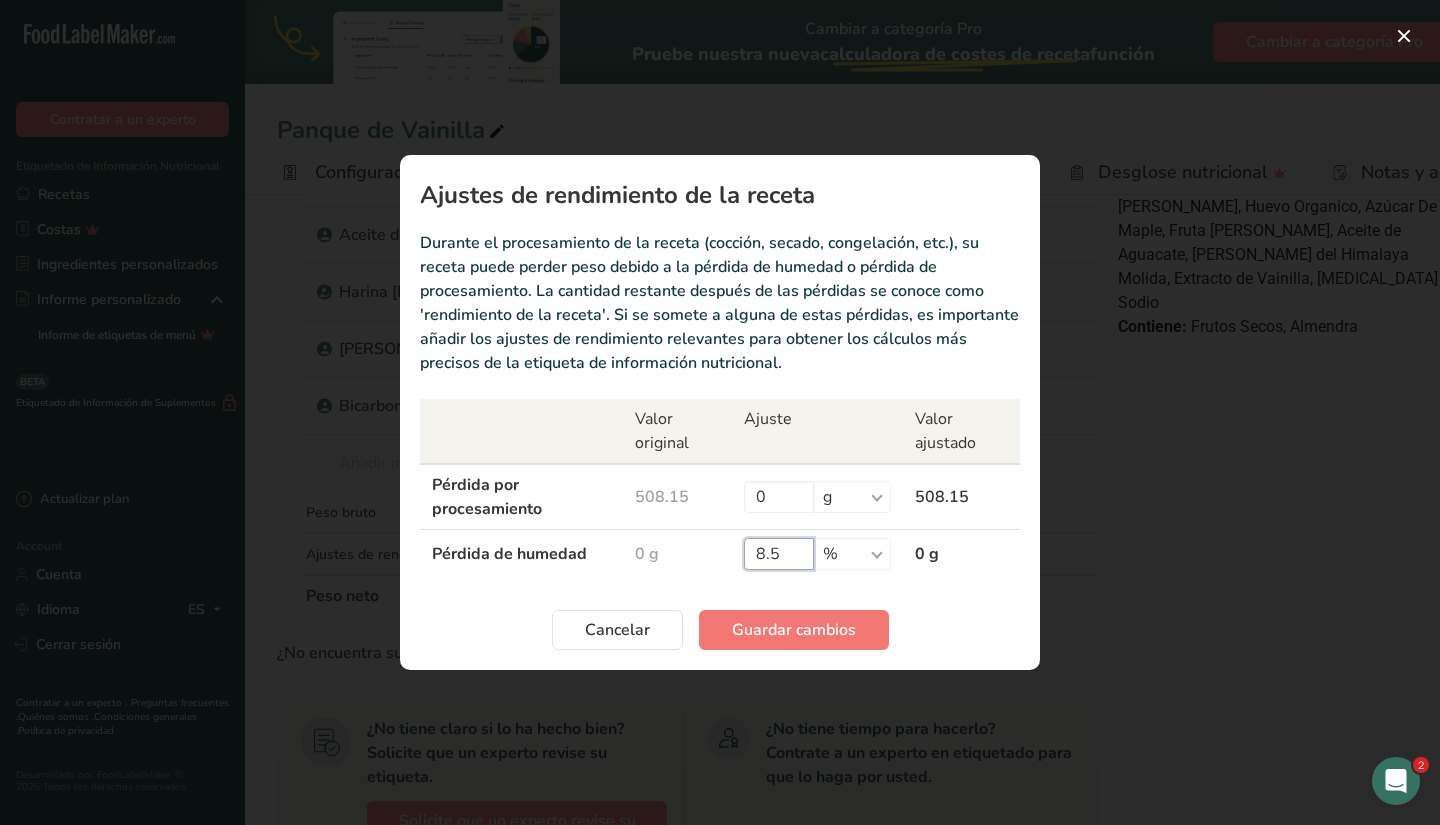 click on "8.5" at bounding box center (779, 554) 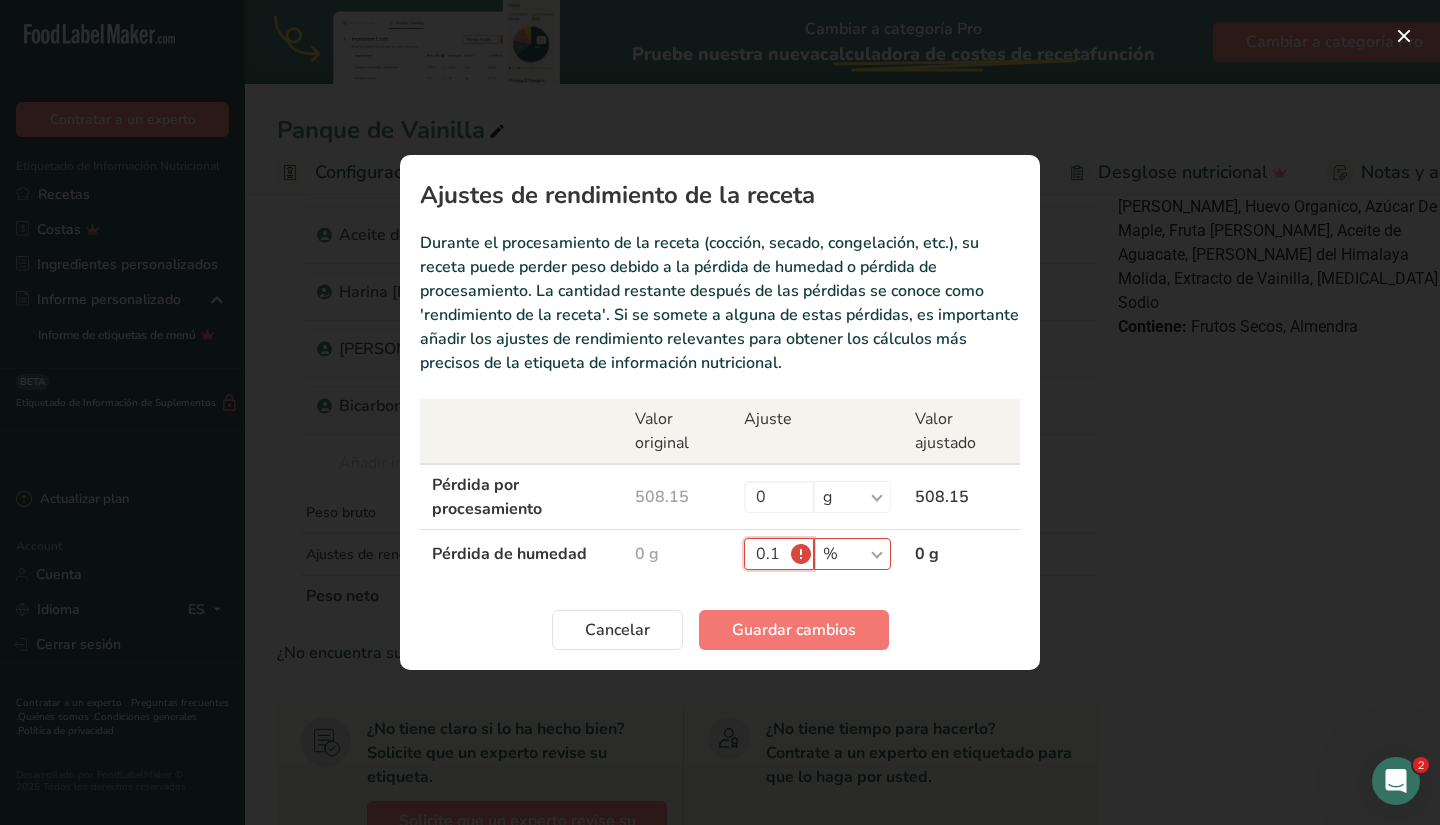 type on "0" 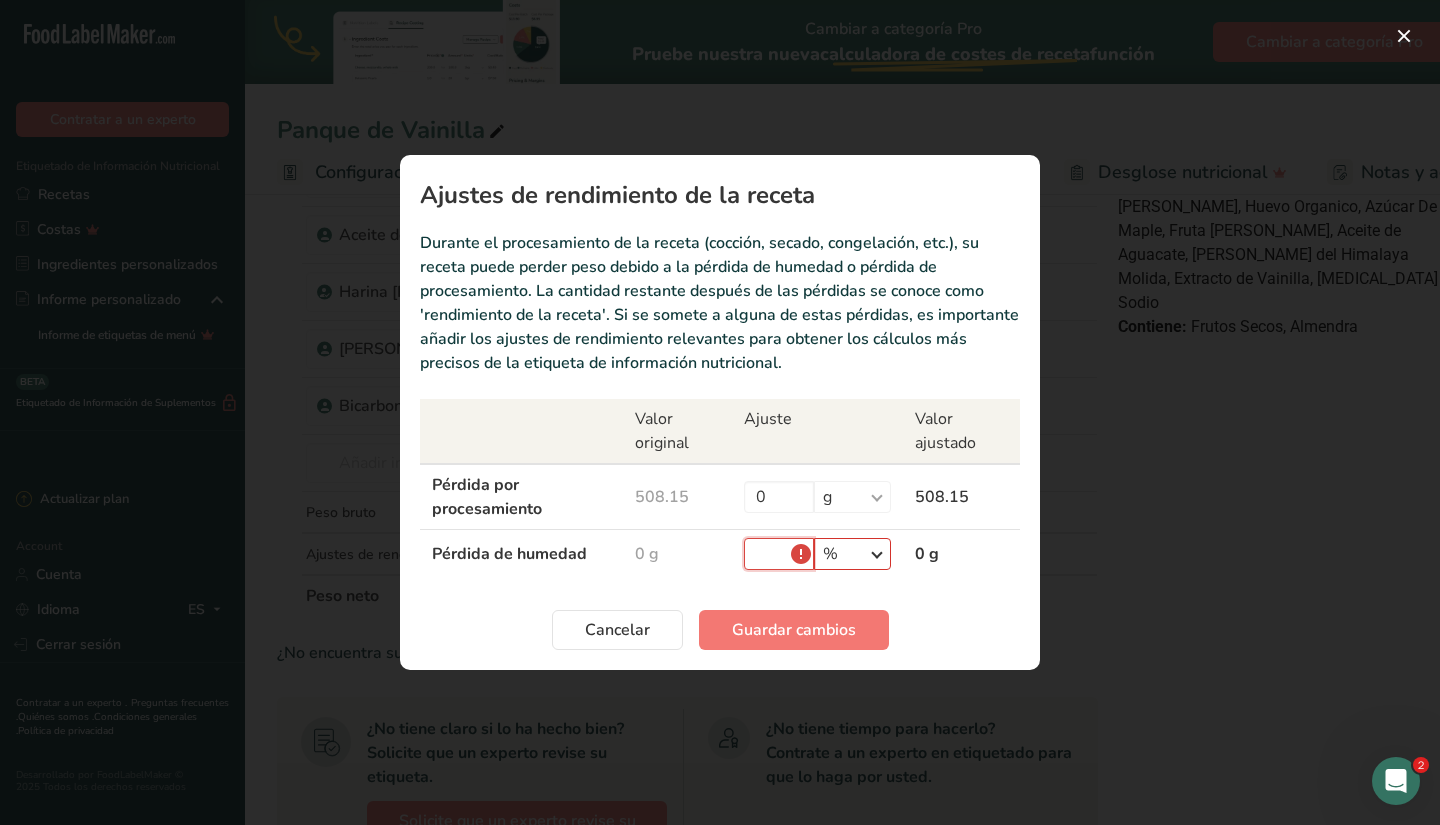 type 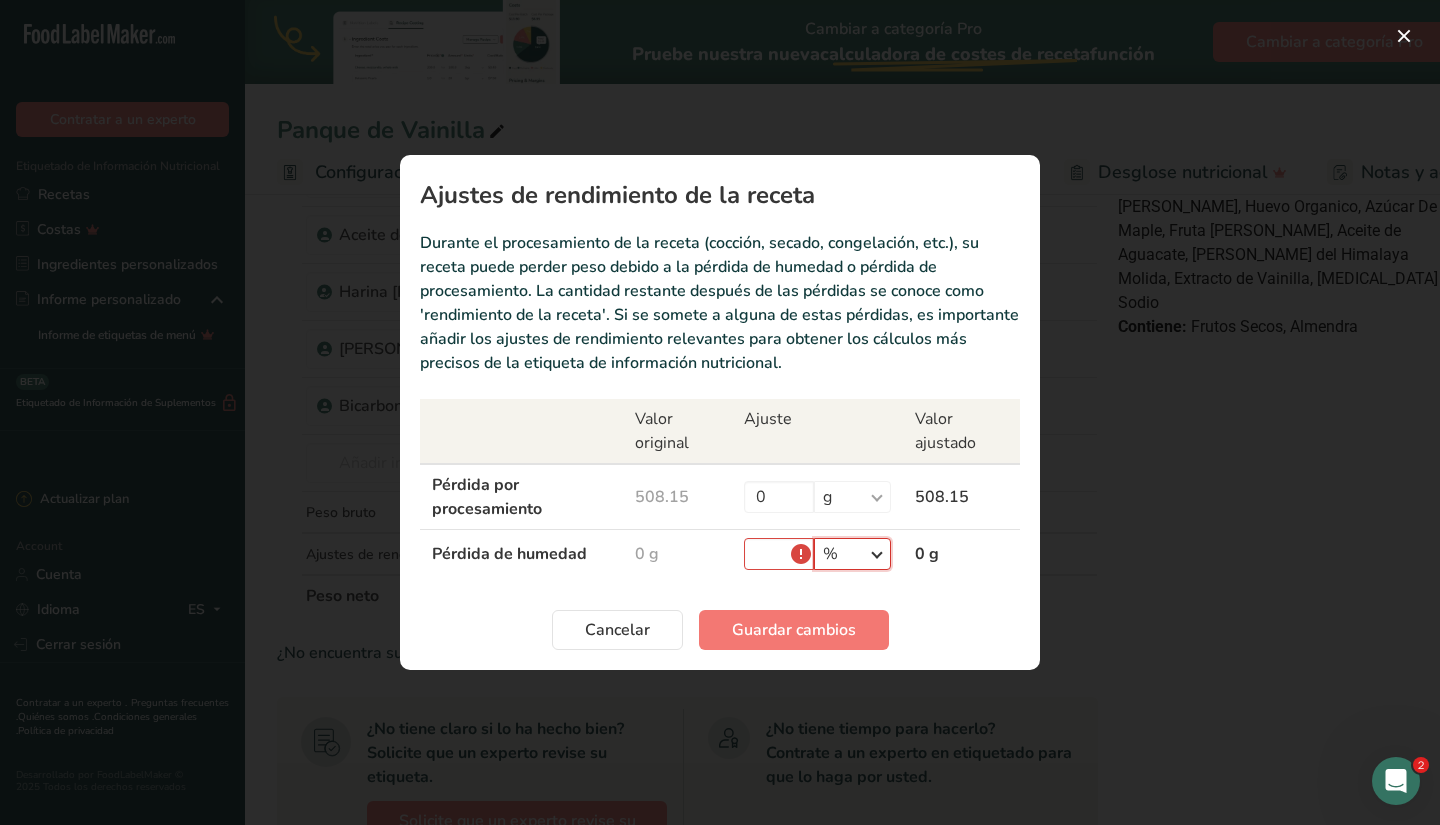 click on "%
g
kg
mg
mcg
libras
onza" at bounding box center (852, 554) 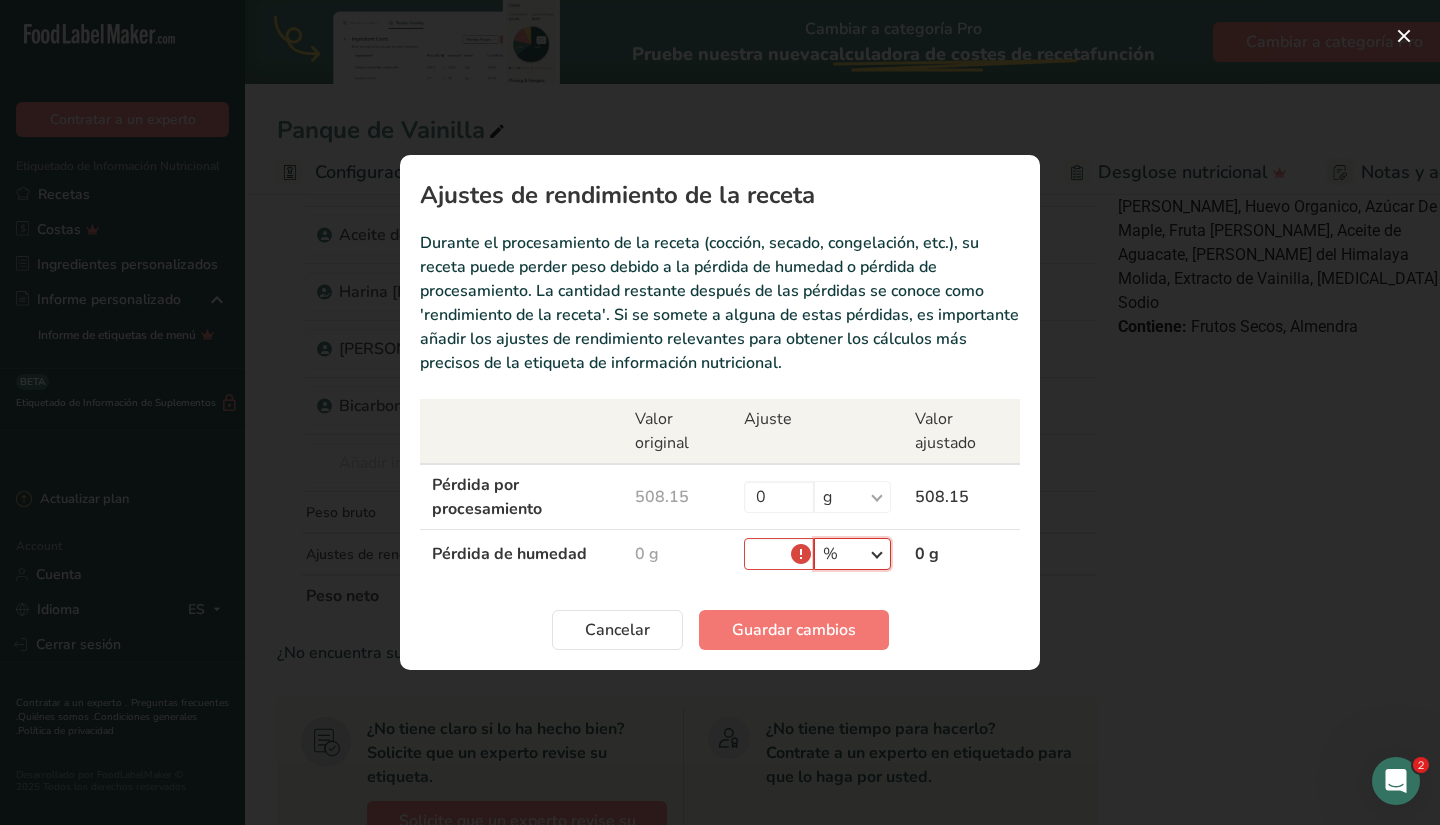 select on "0" 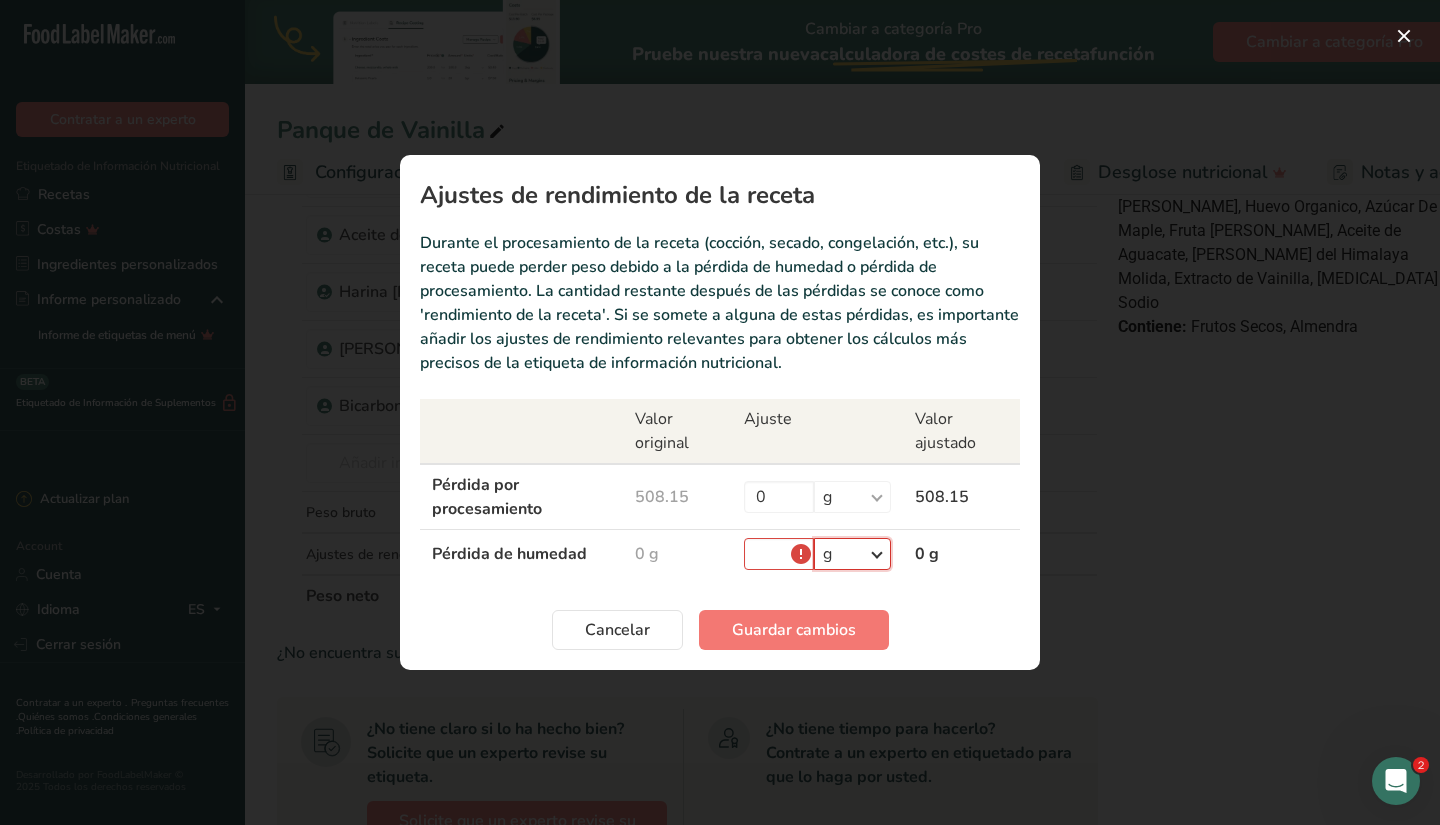 click on "%
g
kg
mg
mcg
libras
onza" at bounding box center [852, 554] 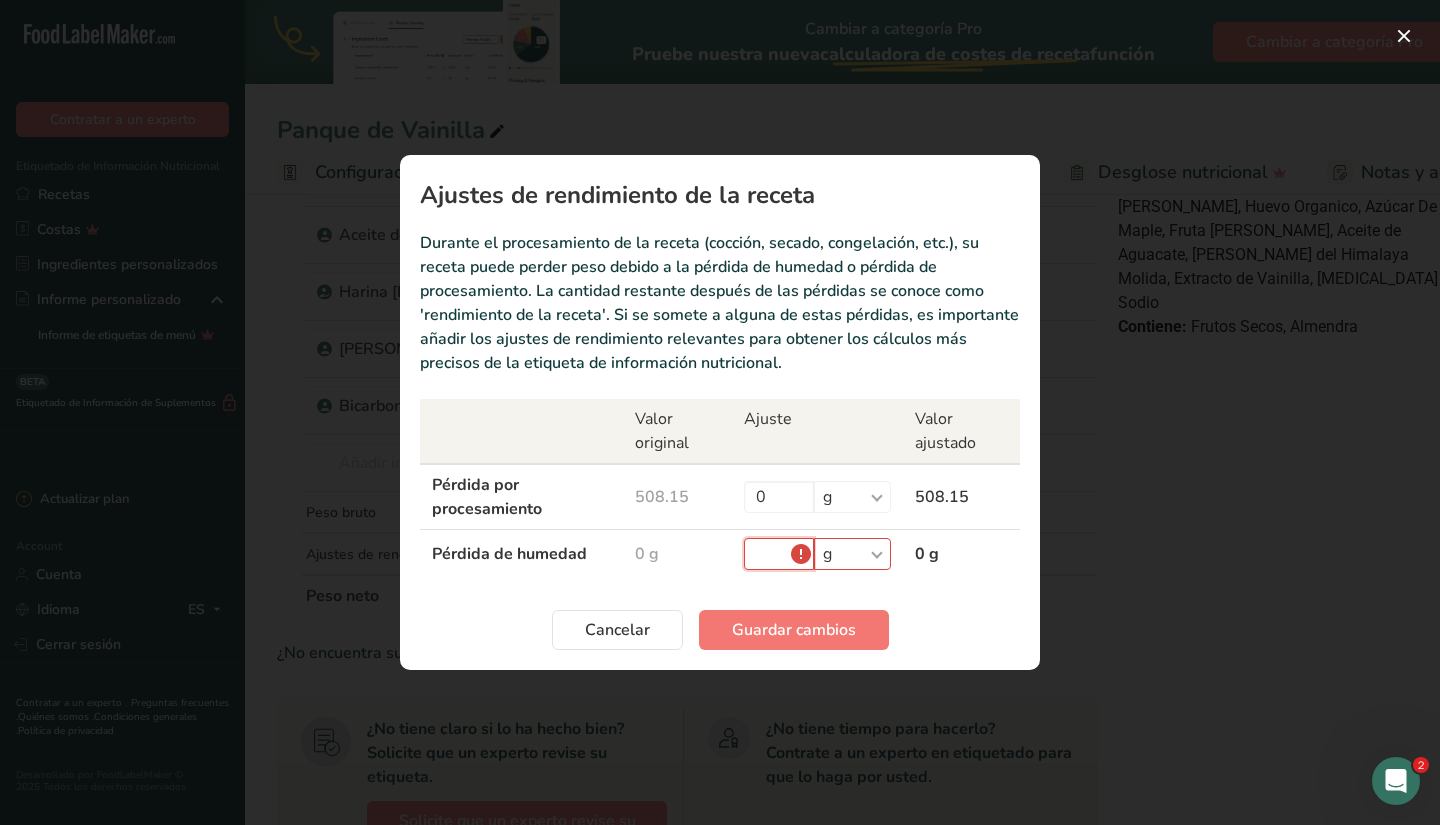 click at bounding box center [779, 554] 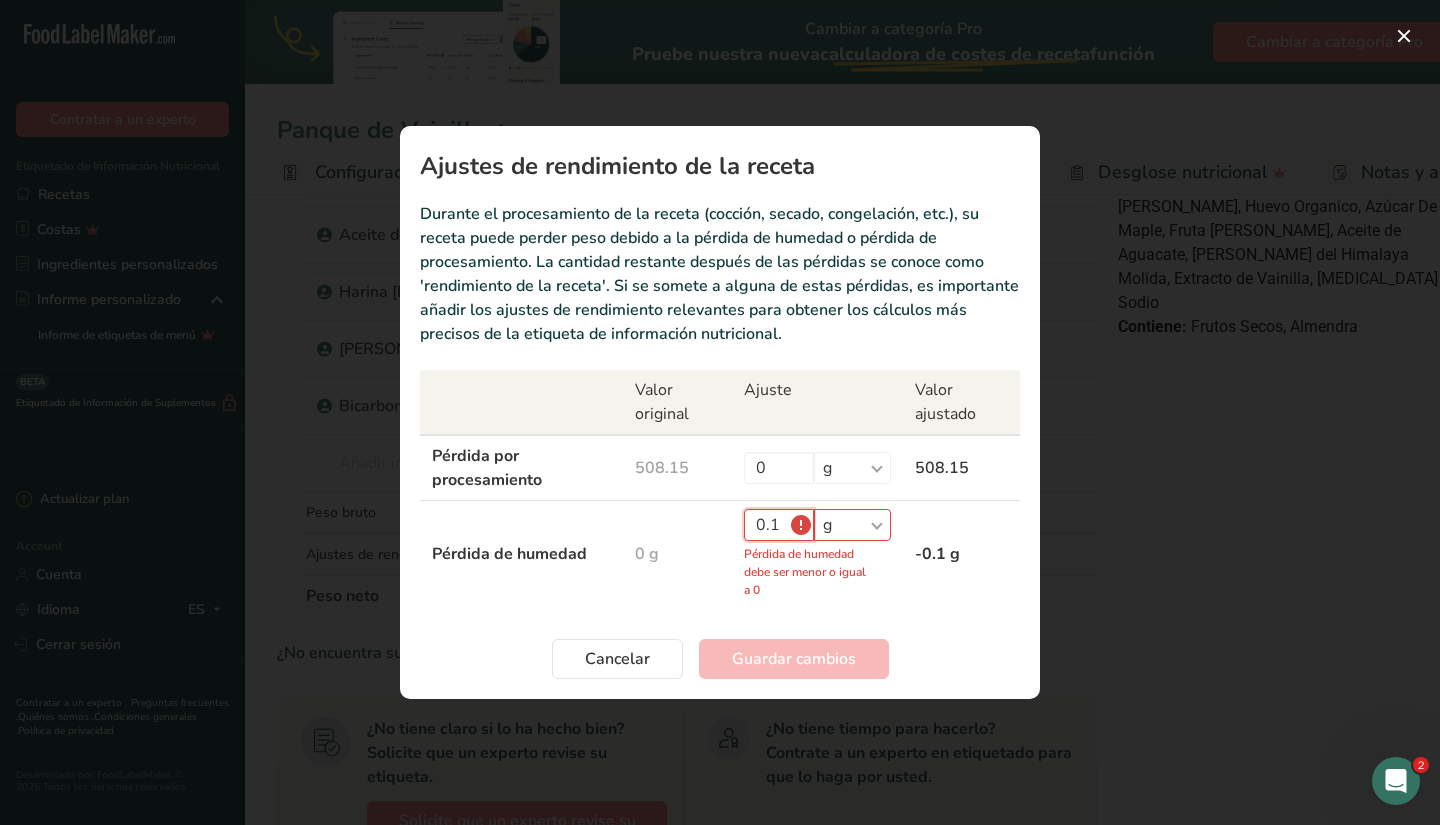type on "0" 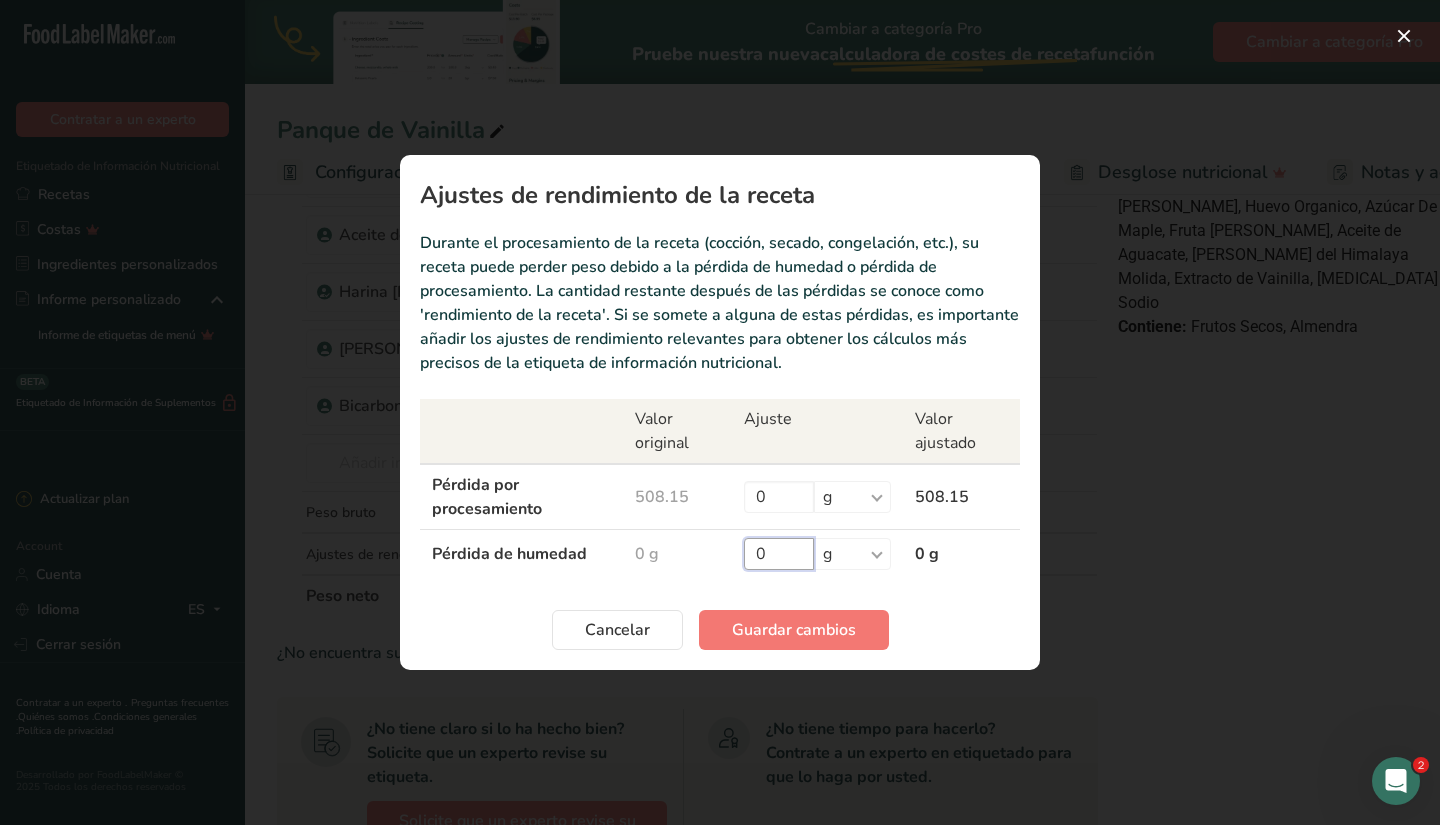 type 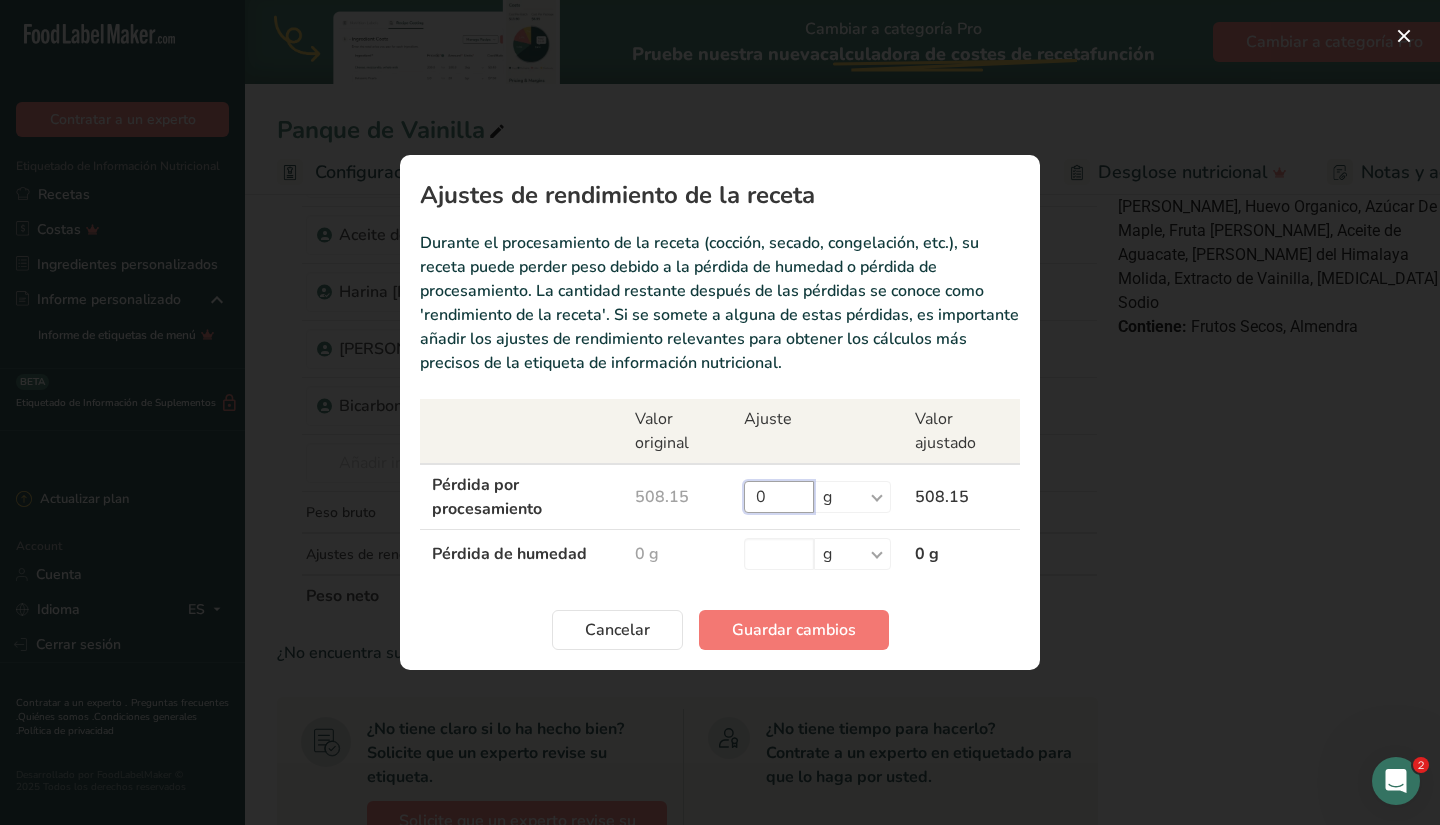 click on "0" at bounding box center [779, 497] 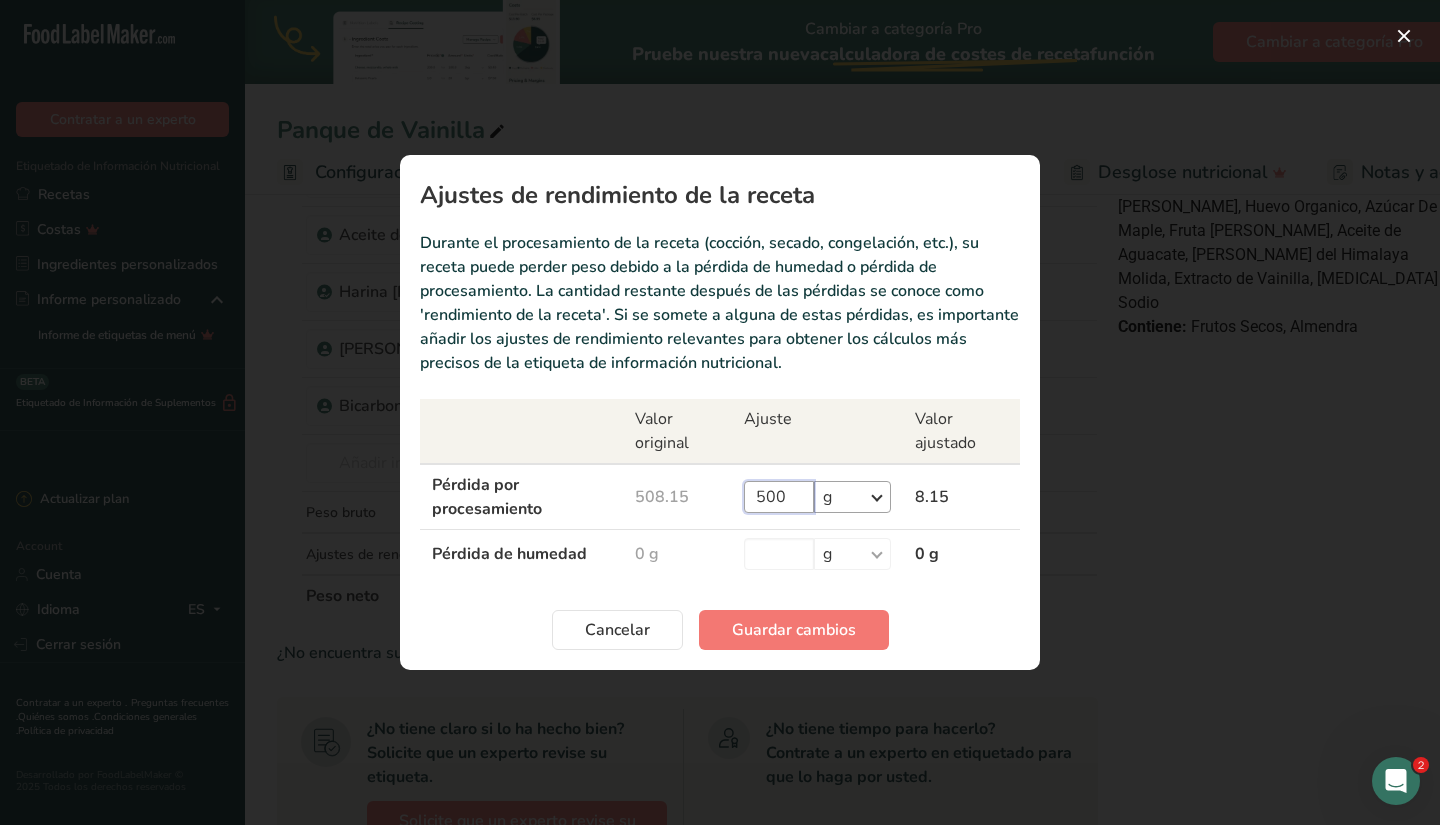 type on "500" 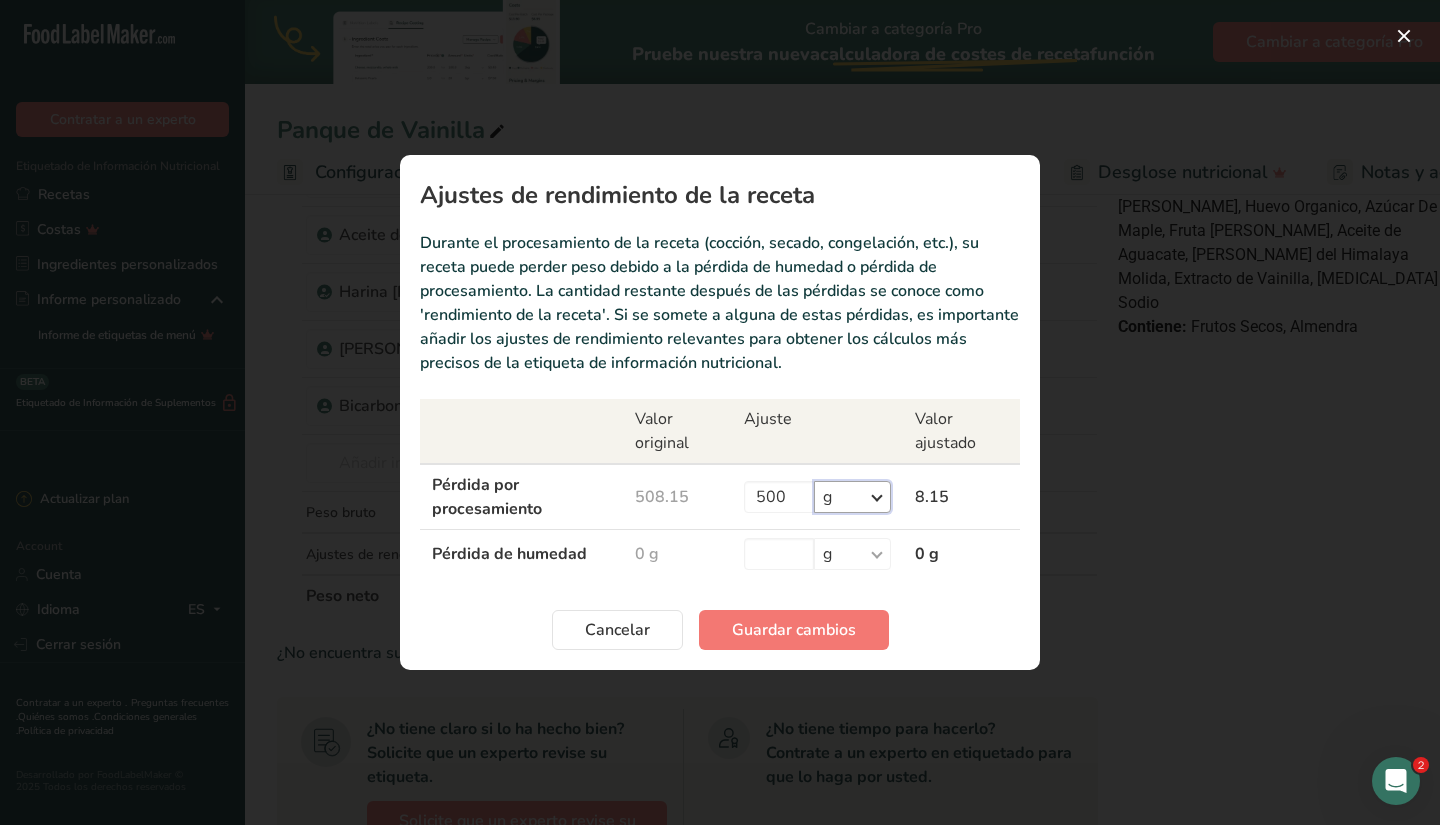 click on "%
g
kg
mg
mcg
libras
onza" at bounding box center (852, 497) 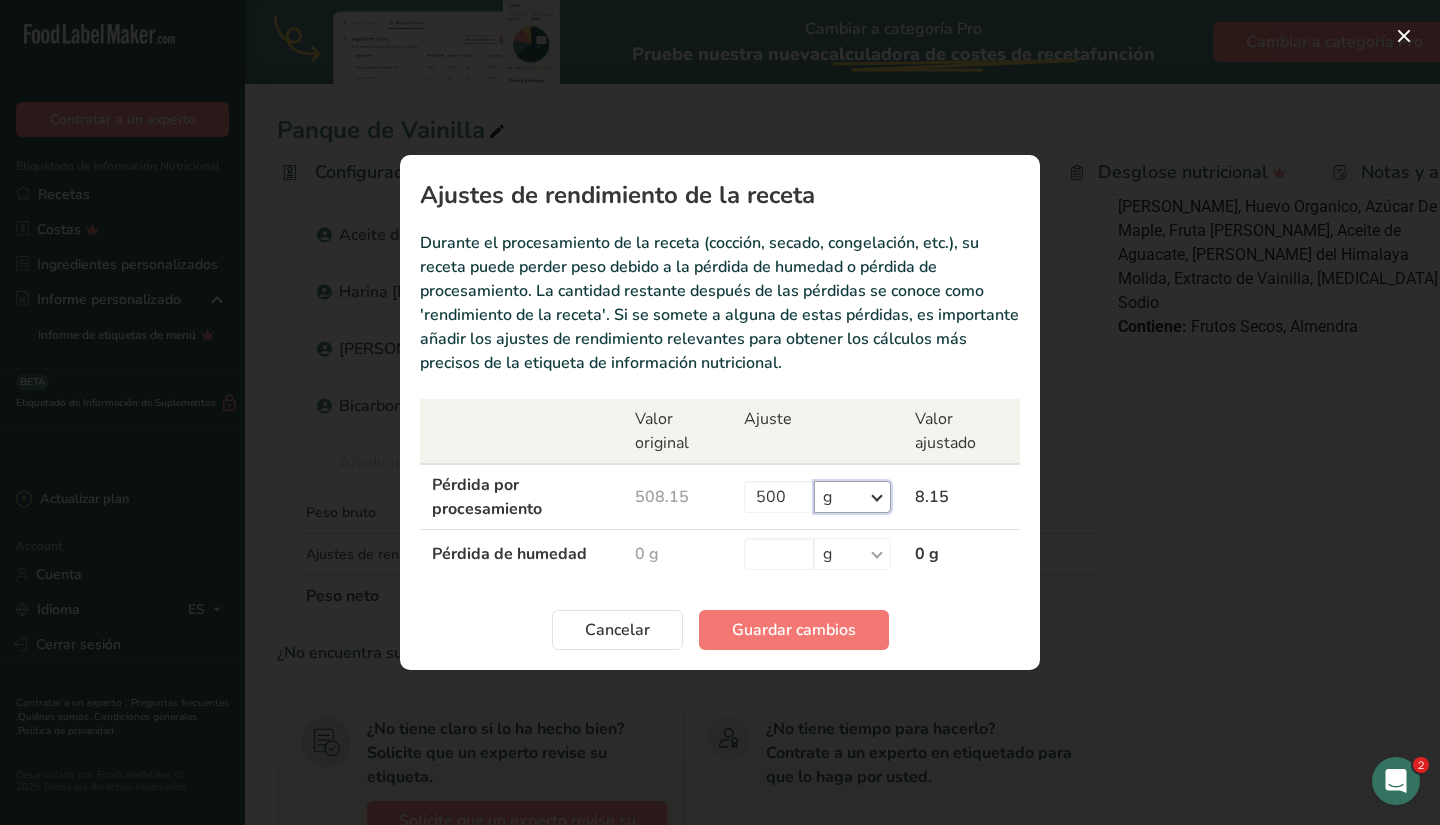 click on "%
g
kg
mg
mcg
libras
onza" at bounding box center [852, 497] 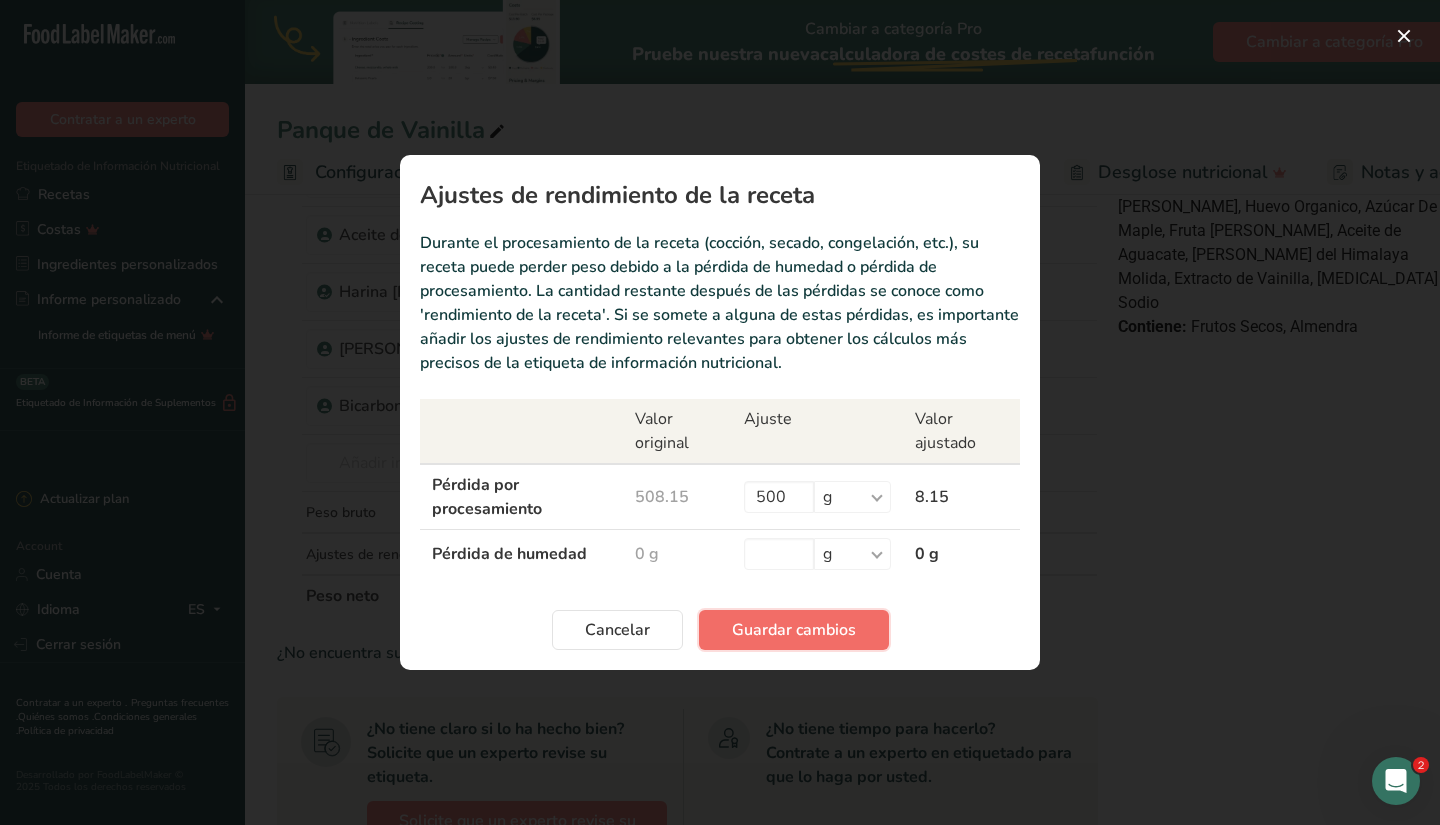 click on "Guardar cambios" at bounding box center (794, 630) 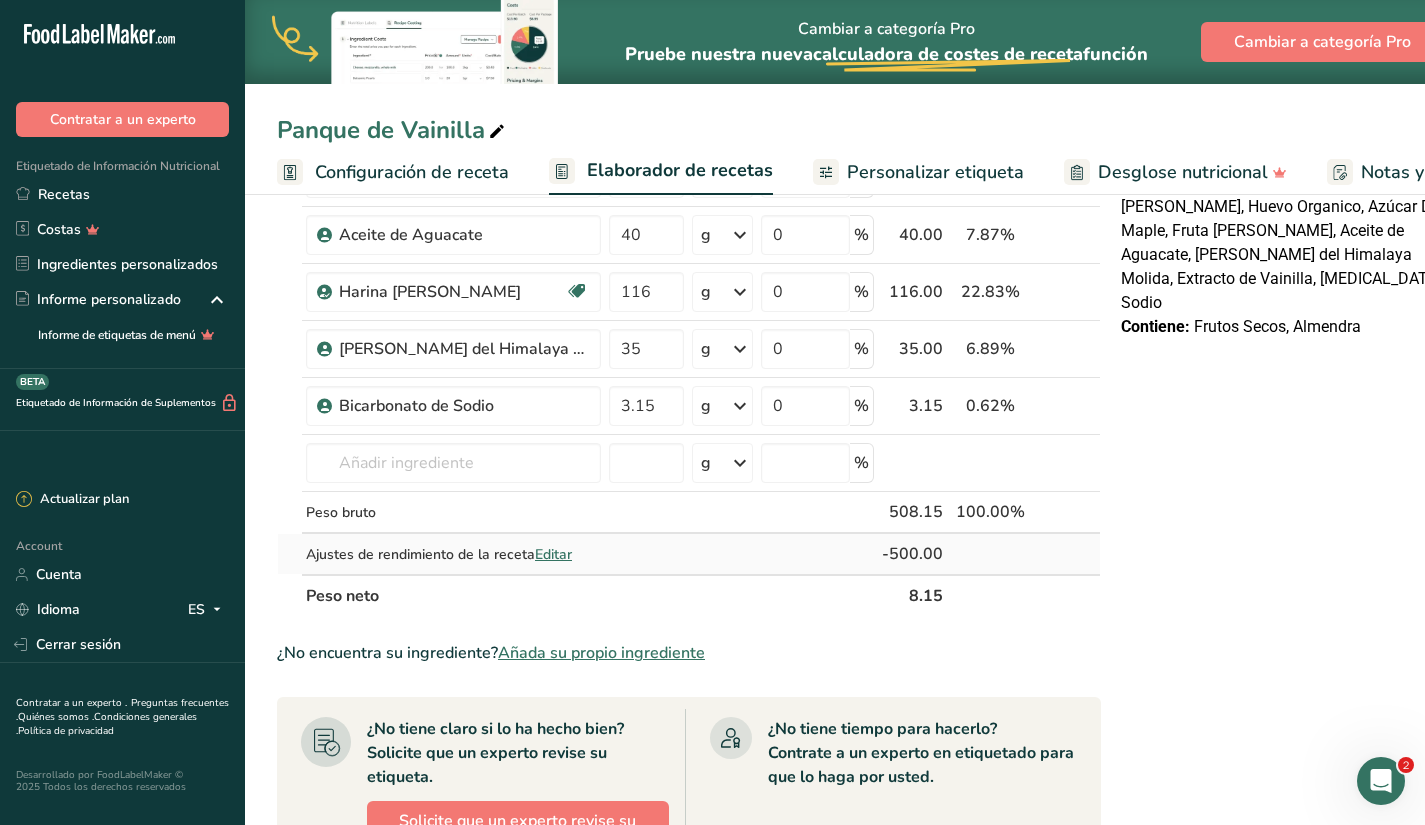 click on "Ajustes de rendimiento de la receta
Editar" at bounding box center [453, 554] 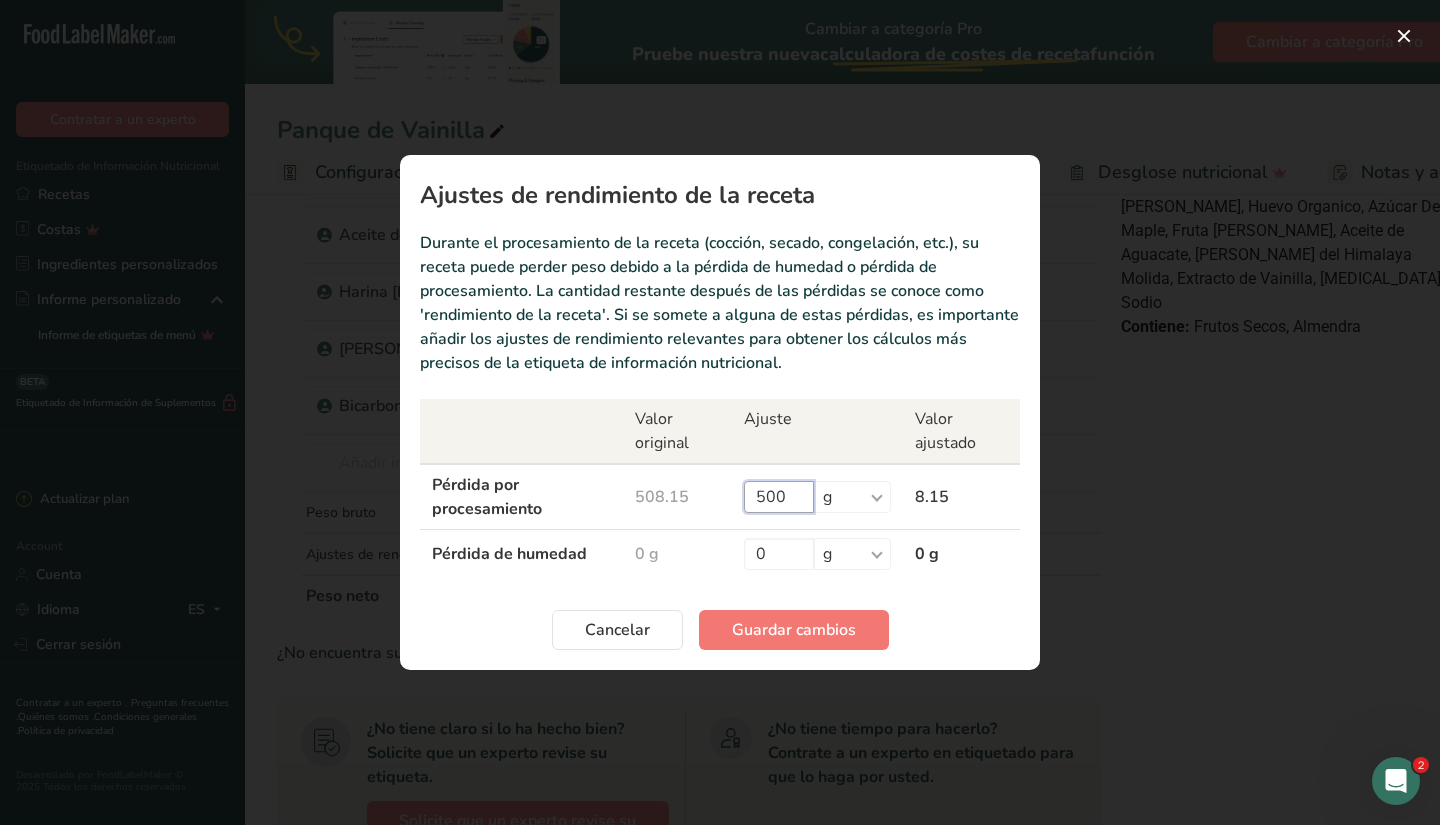 click on "500" at bounding box center [779, 497] 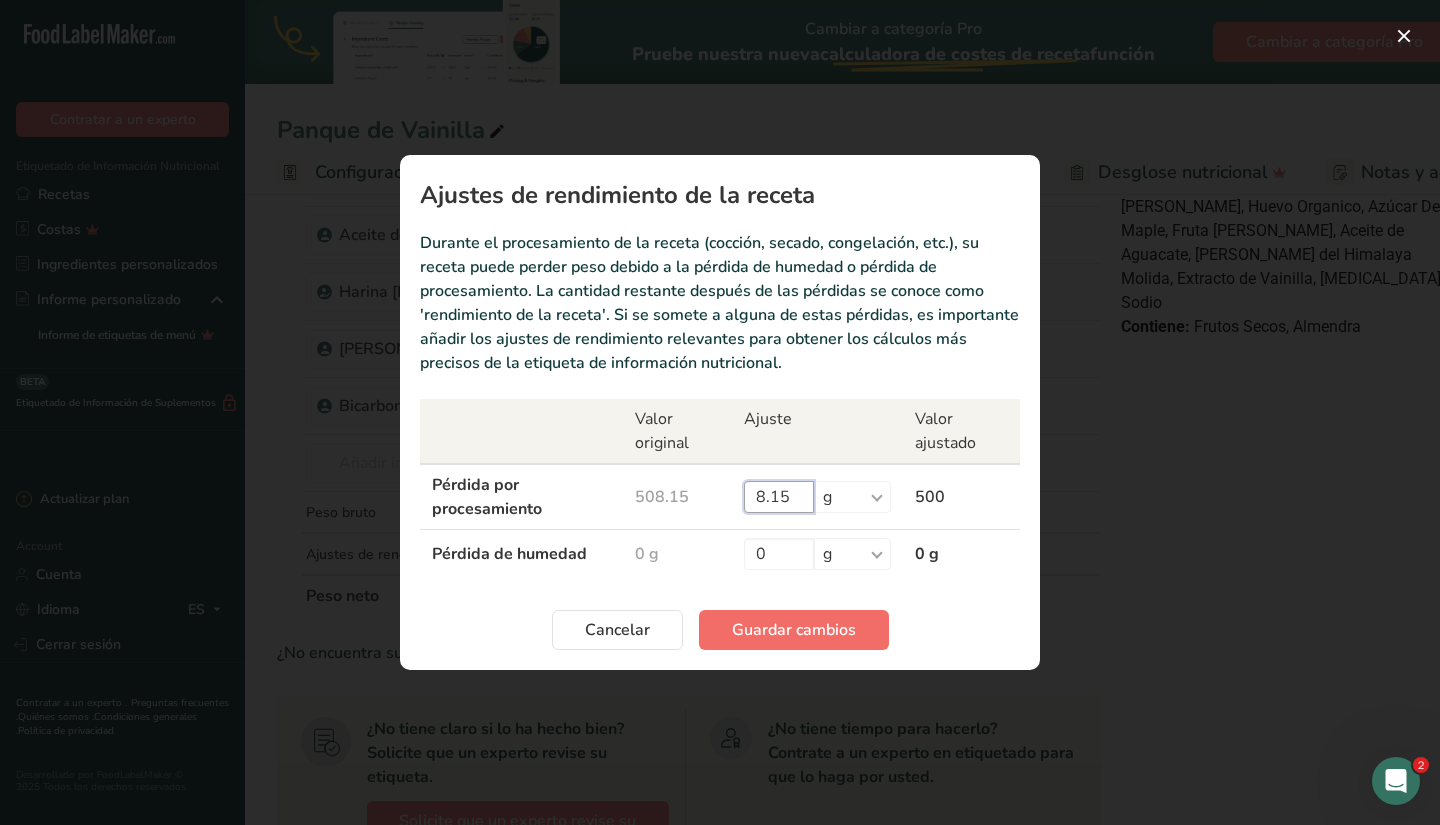 type on "8.15" 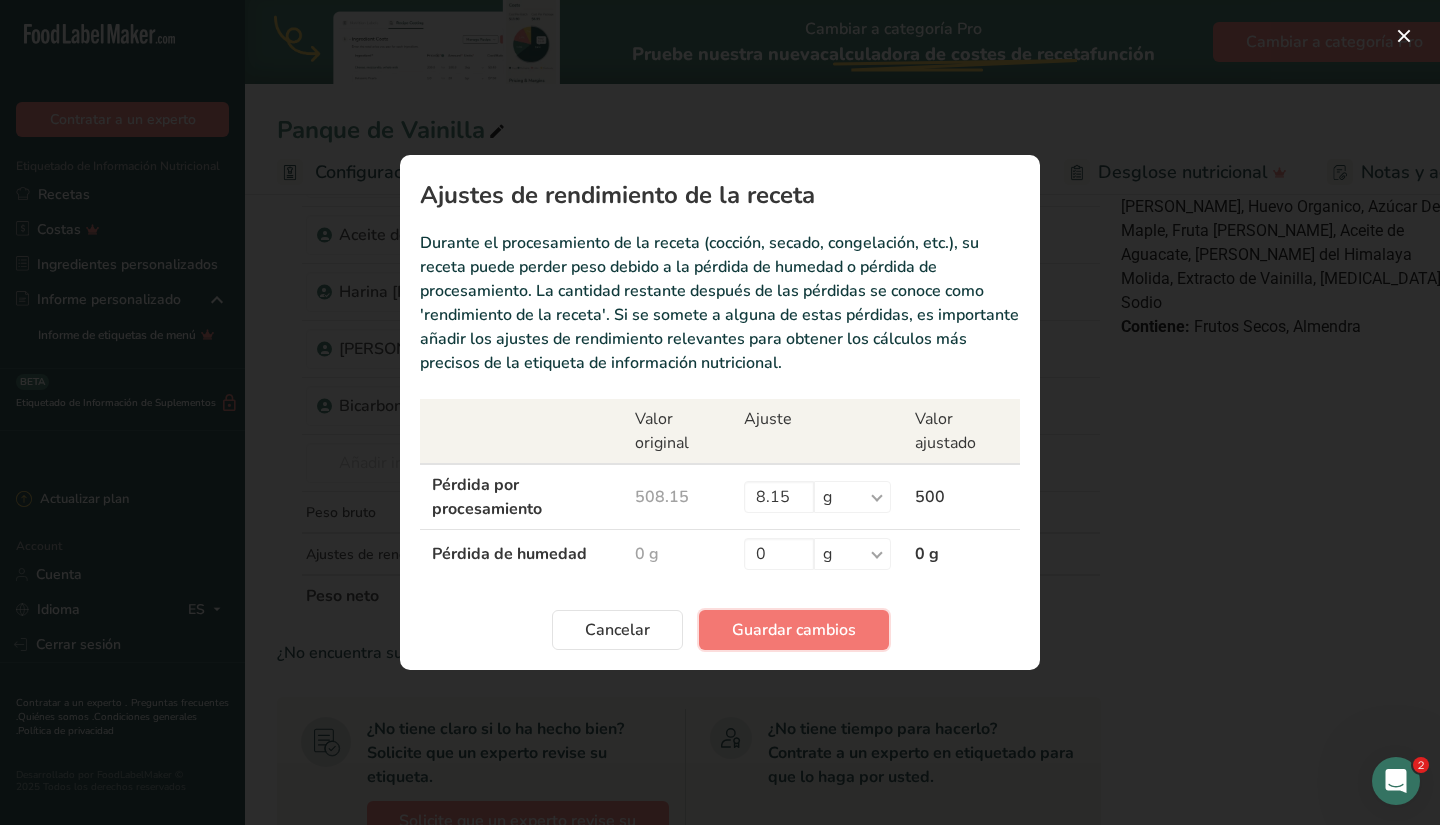 click on "Guardar cambios" at bounding box center (794, 630) 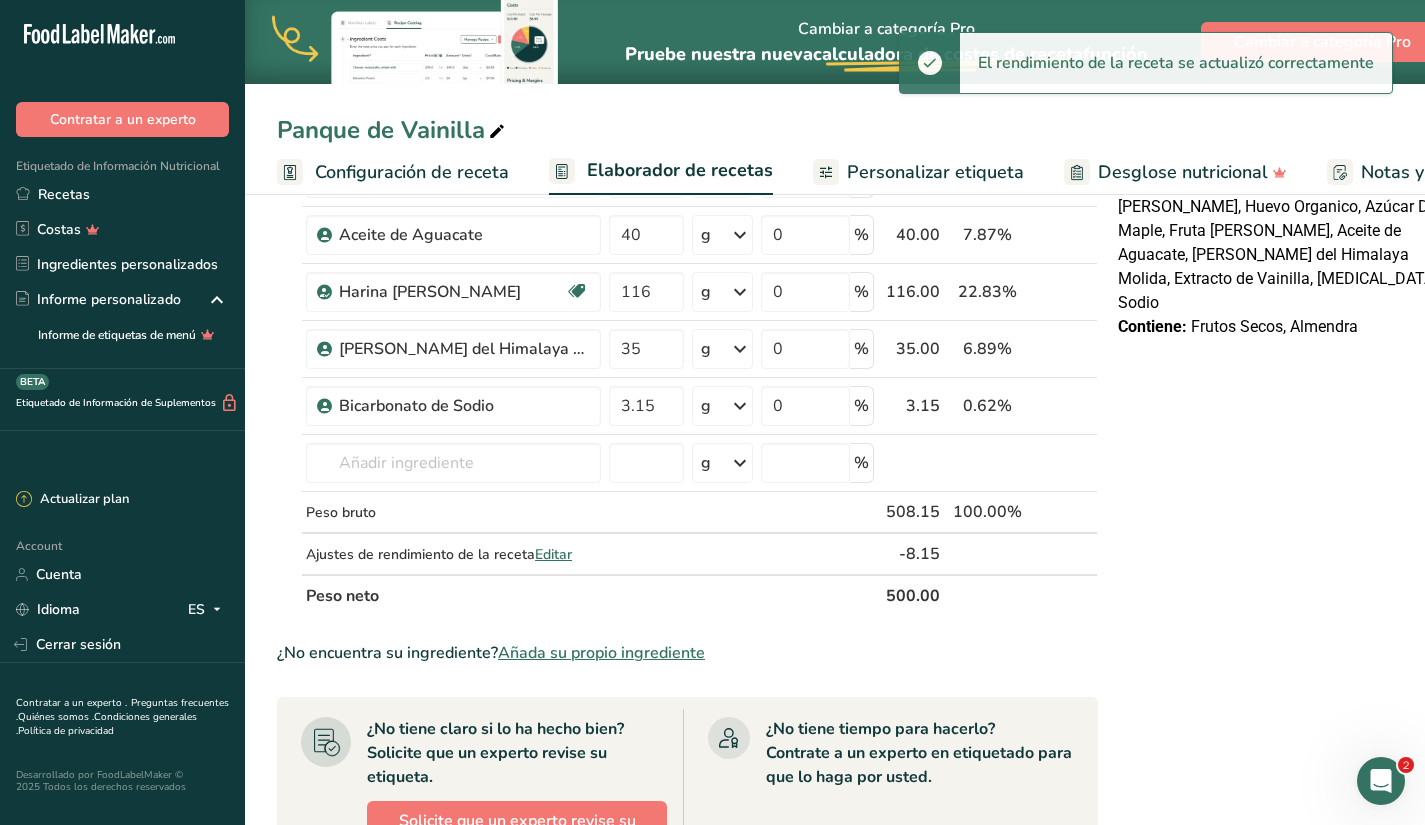 click on "Ingrediente *
Cantidad *
Unidad *
Desperdicio *   .a-a{fill:#347362;}.b-a{fill:#fff;}          Gramos
Porcentaje
Huevo Organico
110
g
Unidades de peso
g
kg
mg
Ver más
Unidades de volumen
[GEOGRAPHIC_DATA]
mL
onza líquida
Ver más
0
%
110.00
21.65%
i
Extracto de Vainilla
5
g
Unidades de peso
g
kg
mg
Ver más
Unidades de volumen
[GEOGRAPHIC_DATA]
mL
onza líquida
Ver más
0
%
5.00" at bounding box center [687, 574] 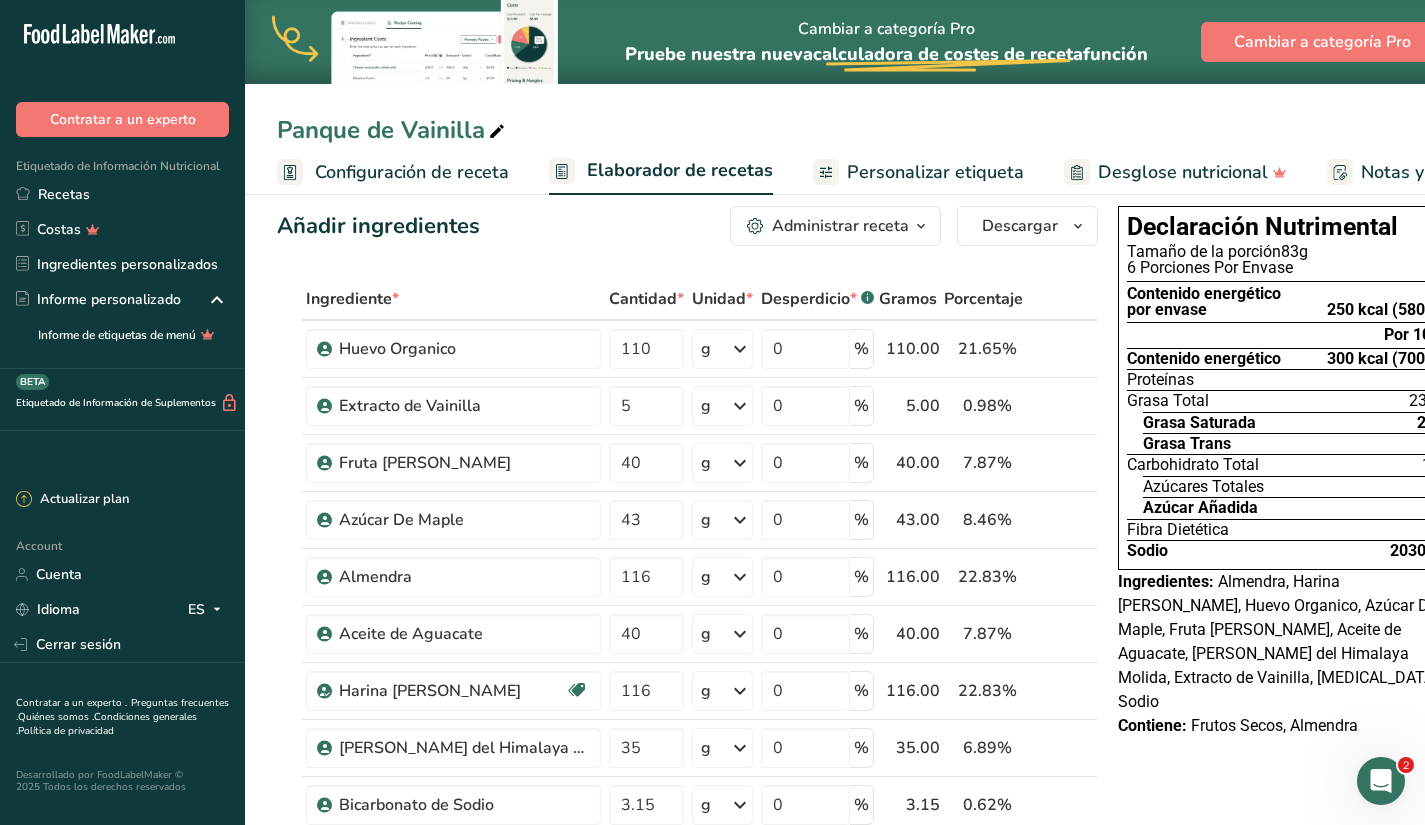 scroll, scrollTop: 0, scrollLeft: 0, axis: both 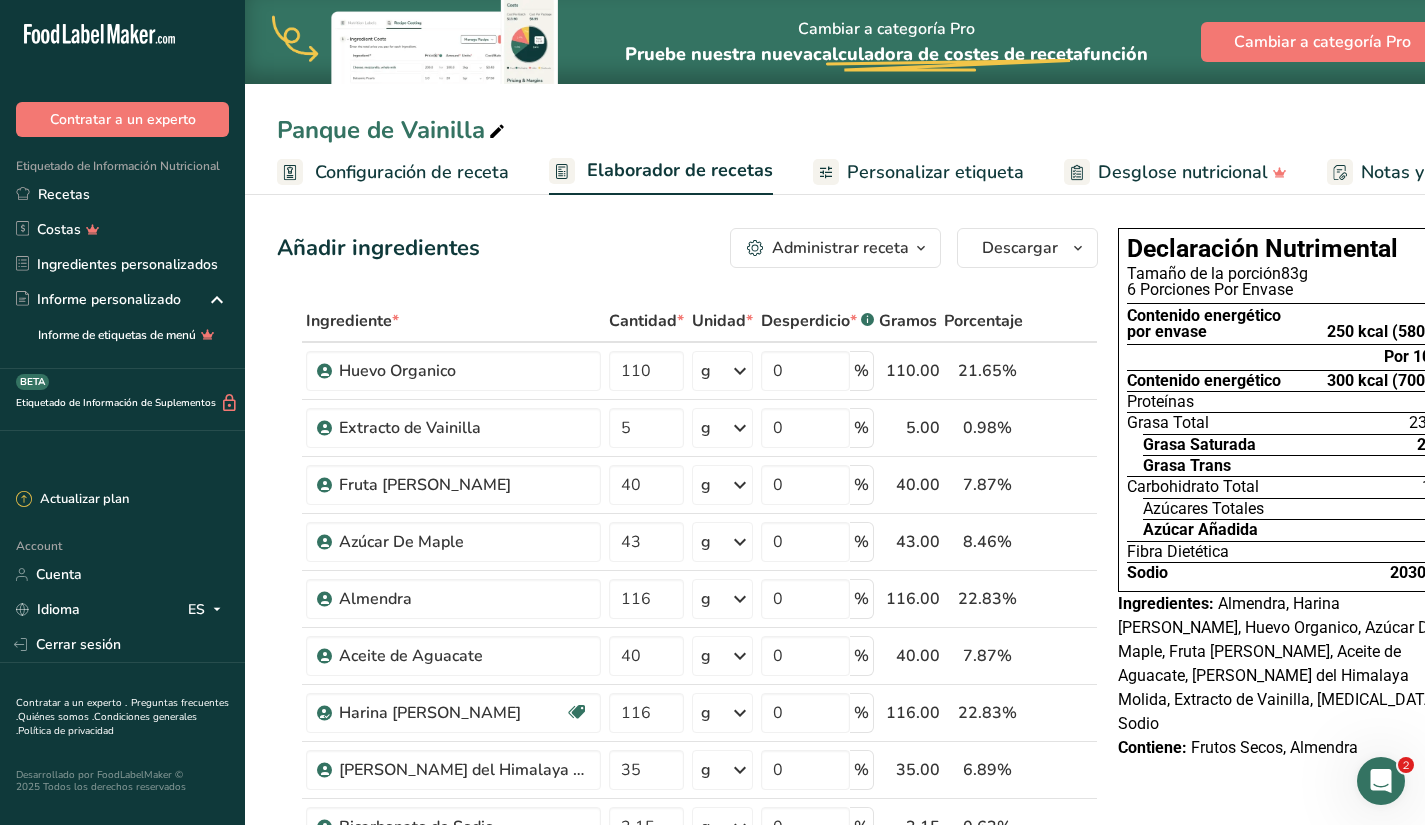 click on "Administrar receta" at bounding box center (840, 248) 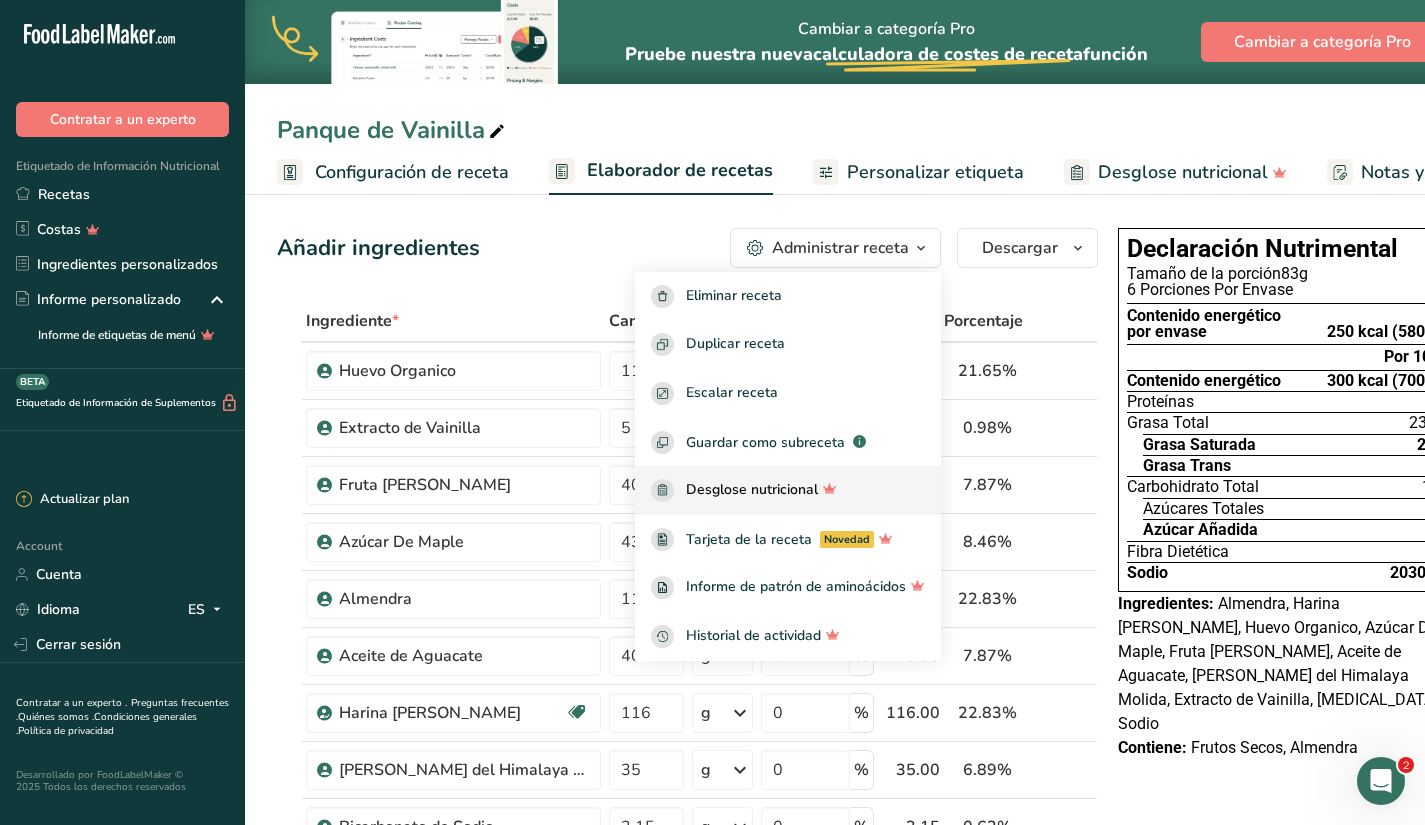 click on "Desglose nutricional" at bounding box center (788, 490) 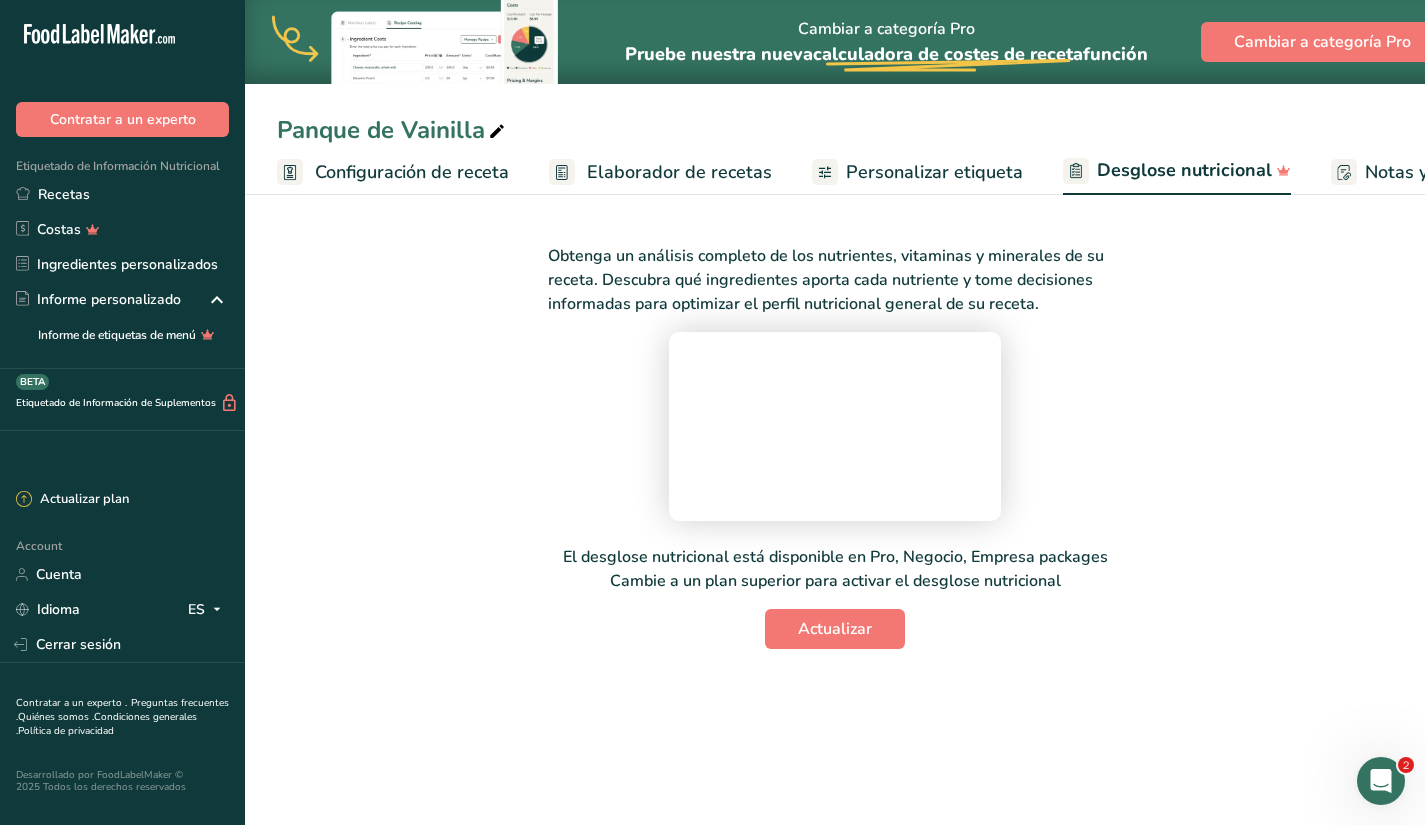 click on "Personalizar etiqueta" at bounding box center [934, 172] 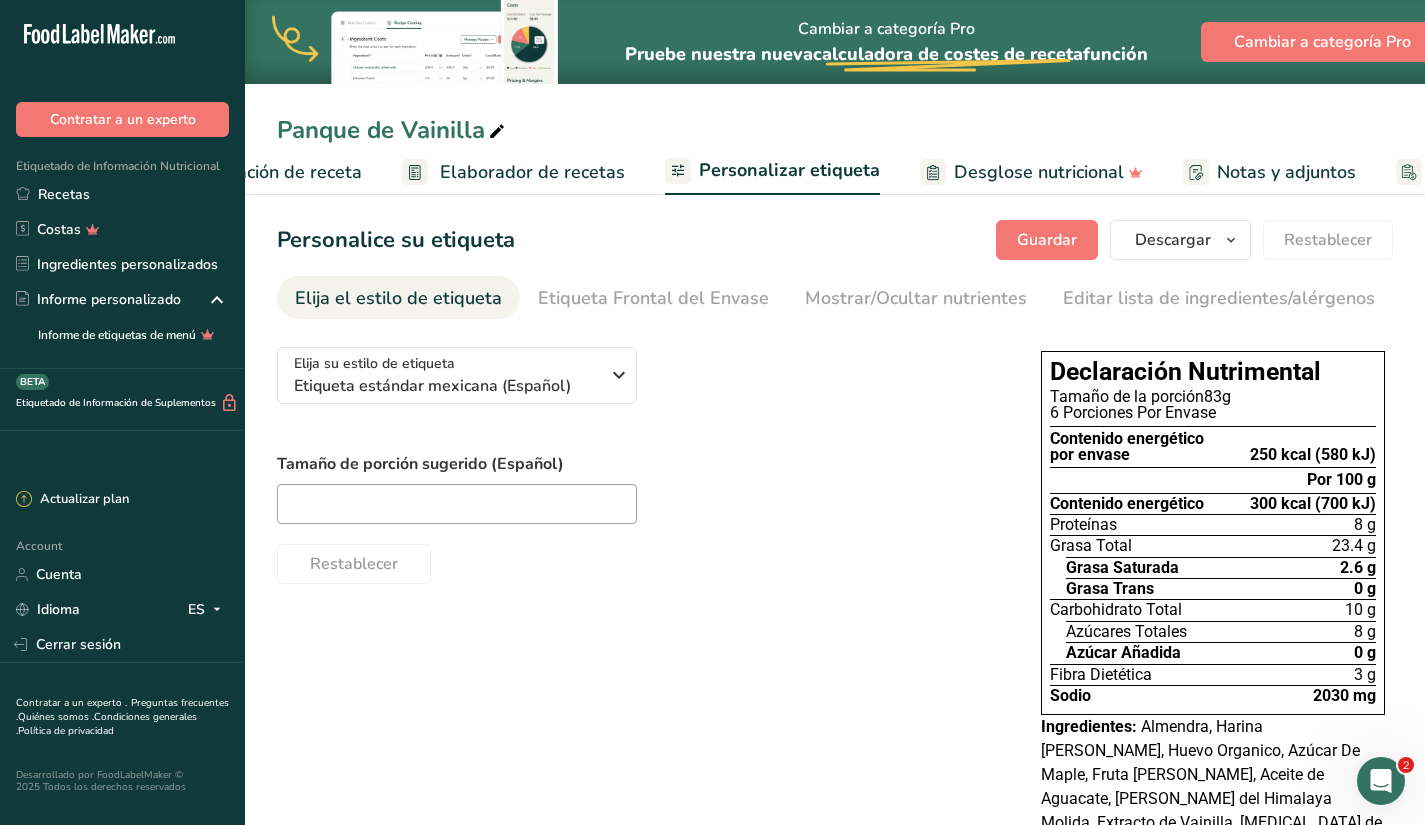 scroll, scrollTop: 0, scrollLeft: 357, axis: horizontal 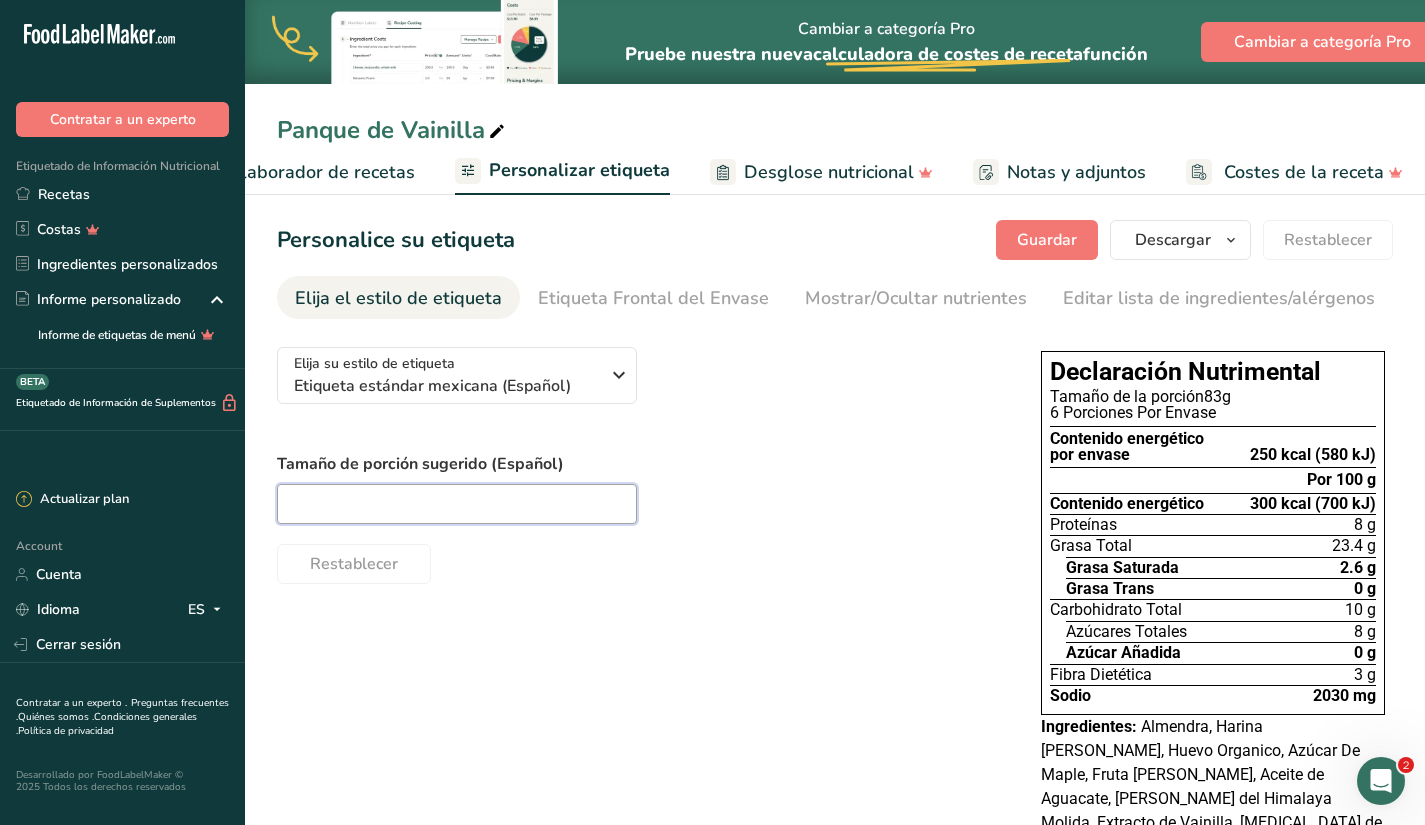 click at bounding box center [457, 504] 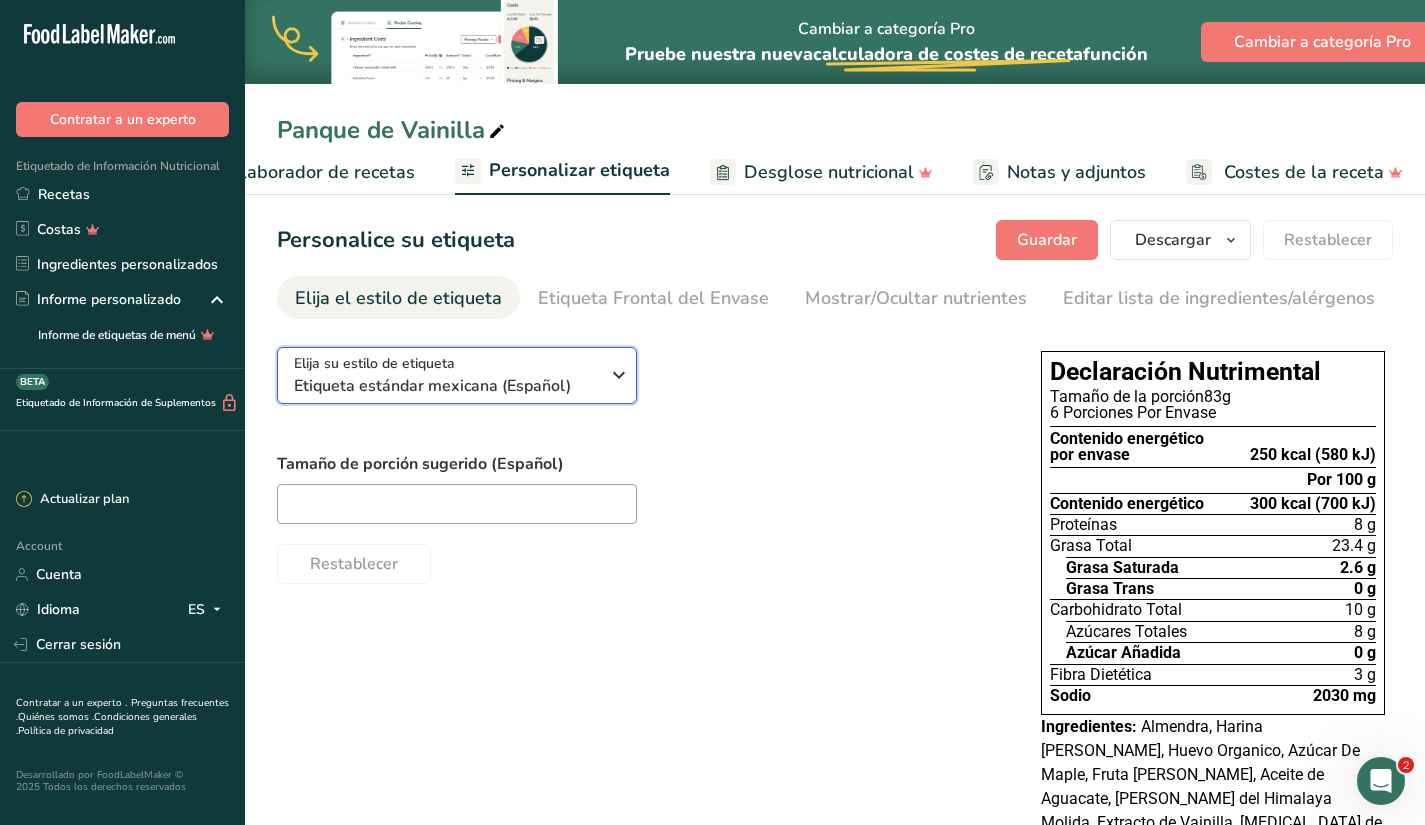 click on "Etiqueta estándar mexicana (Español)" at bounding box center (446, 386) 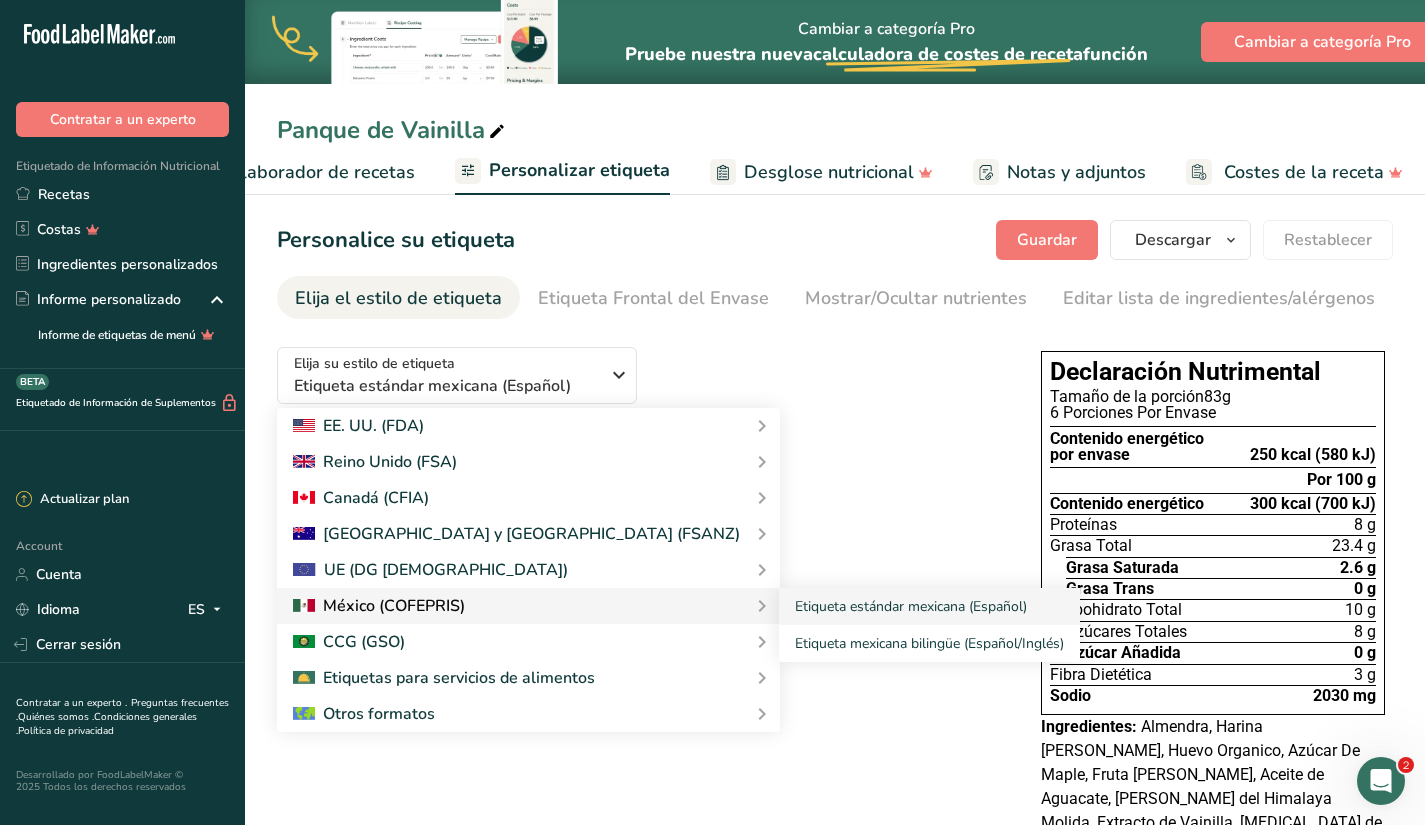 click at bounding box center [528, 606] 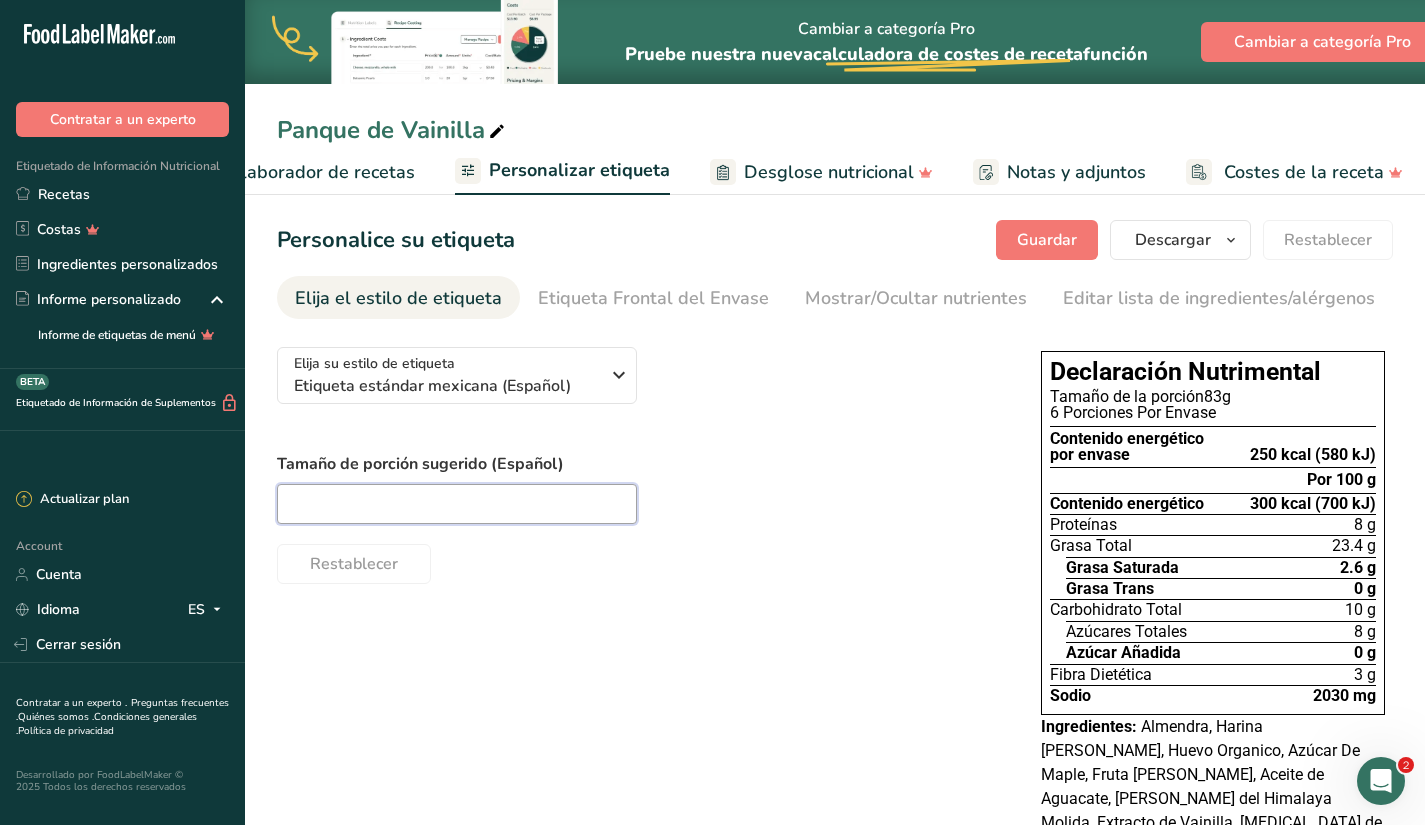 click at bounding box center (457, 504) 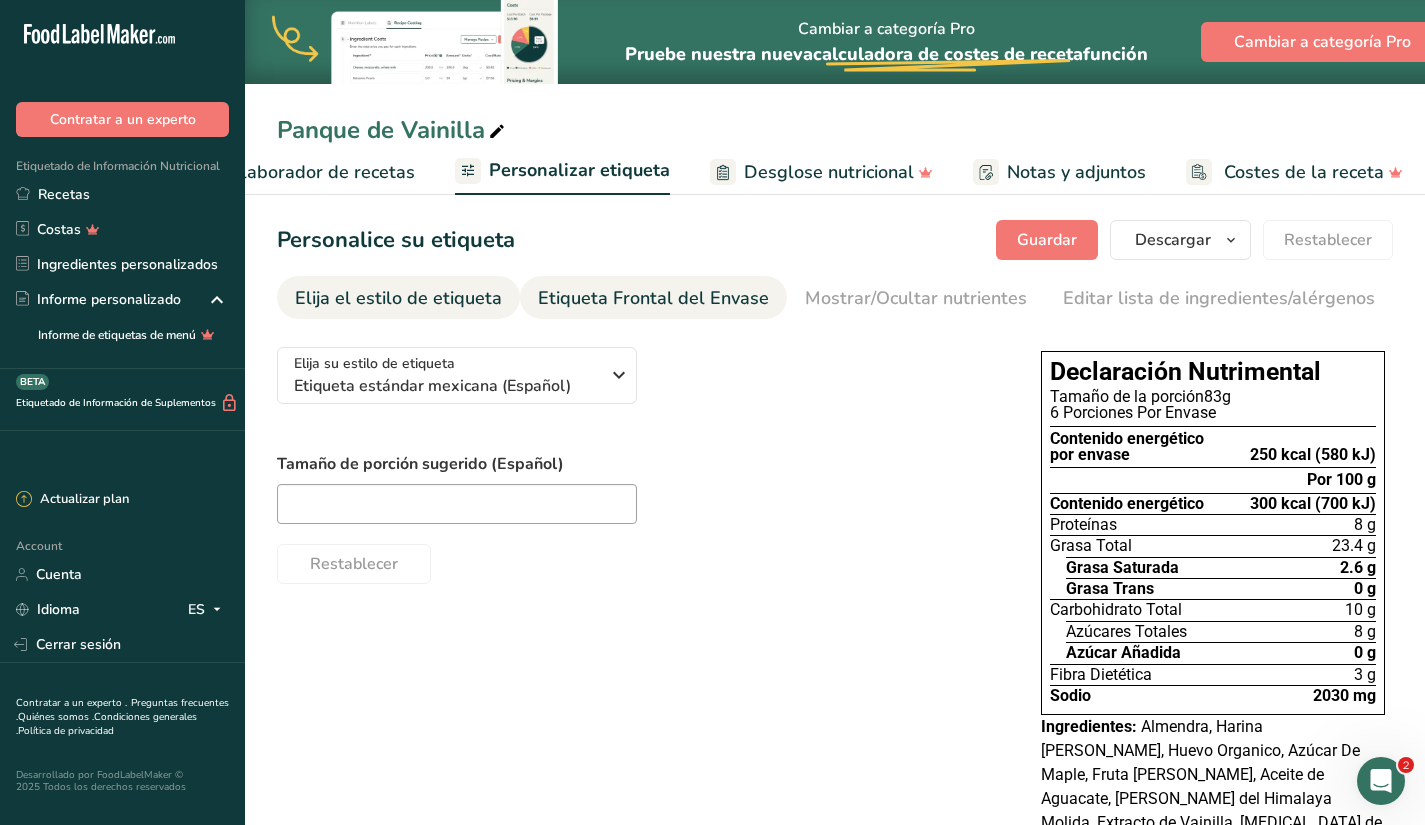 click on "Etiqueta Frontal del Envase" at bounding box center [653, 298] 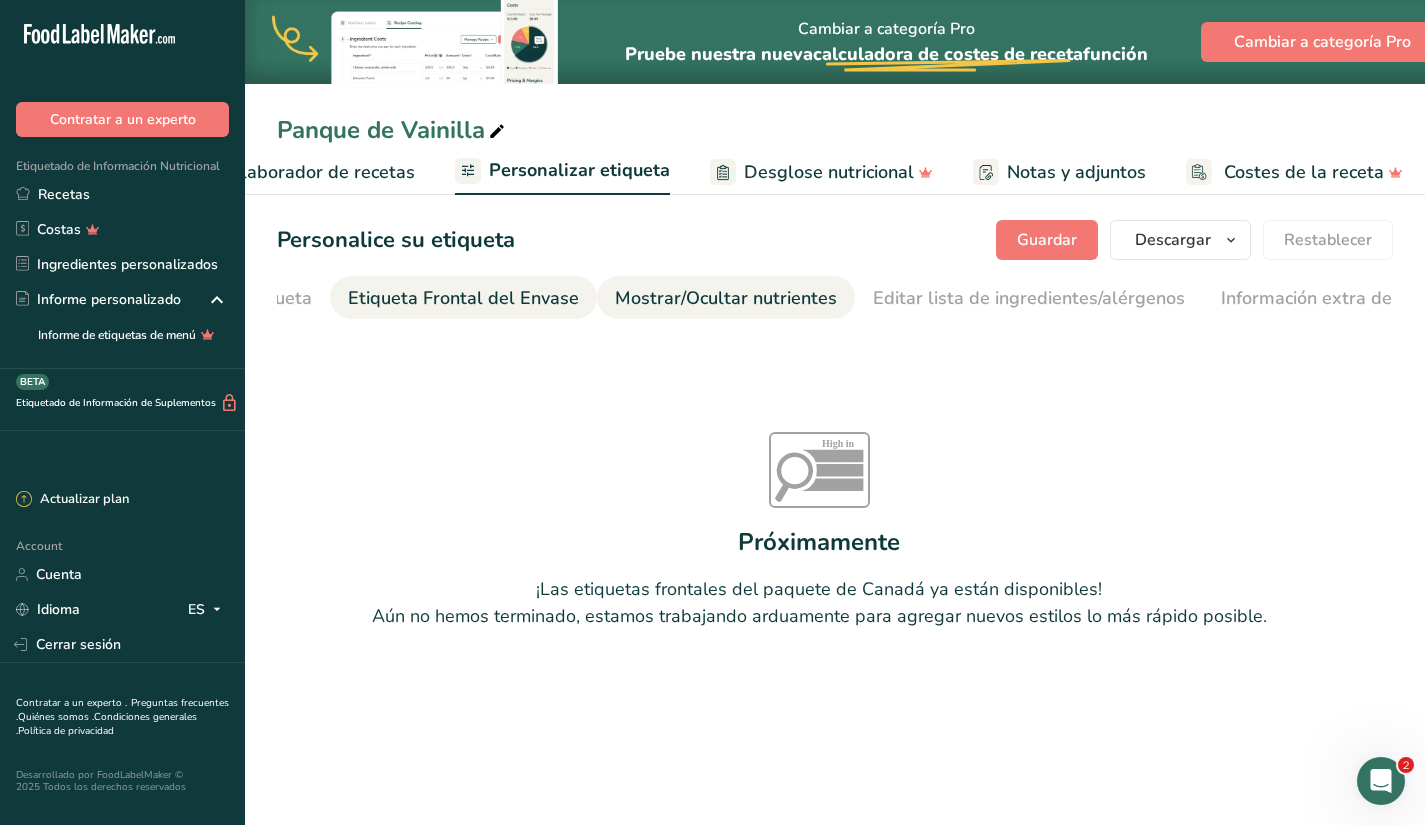 scroll, scrollTop: 0, scrollLeft: 238, axis: horizontal 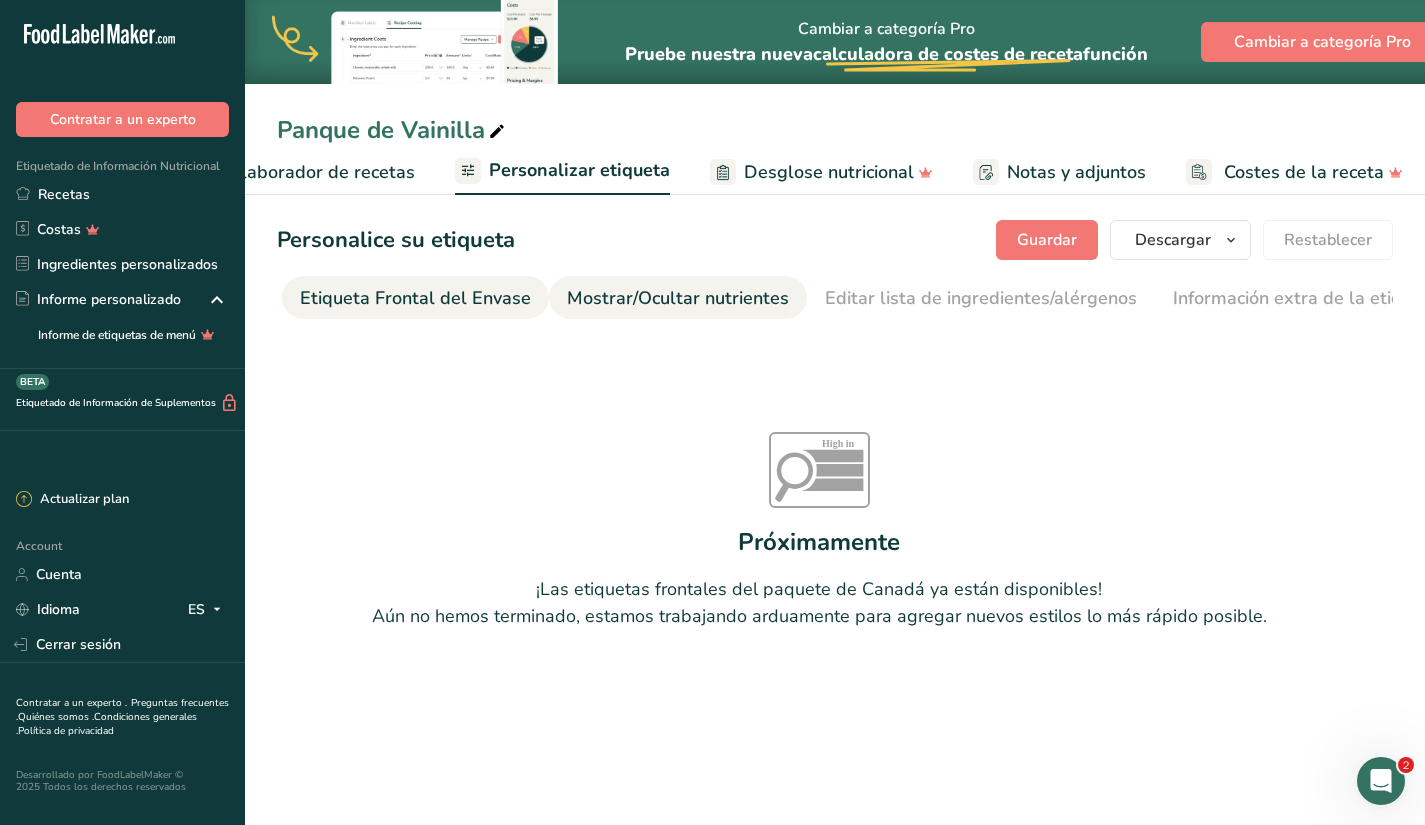 click on "Mostrar/Ocultar nutrientes" at bounding box center (678, 298) 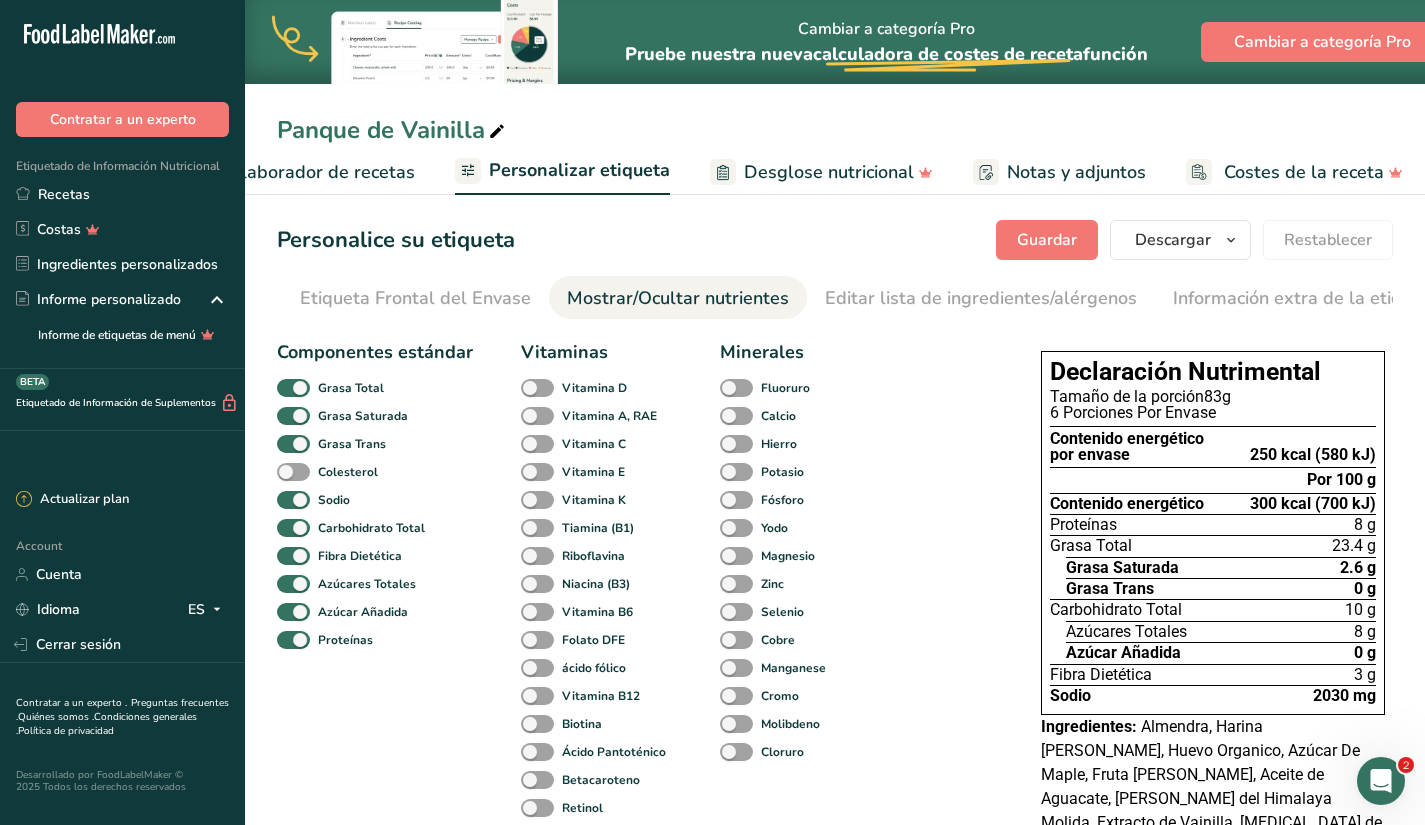 scroll, scrollTop: 0, scrollLeft: 273, axis: horizontal 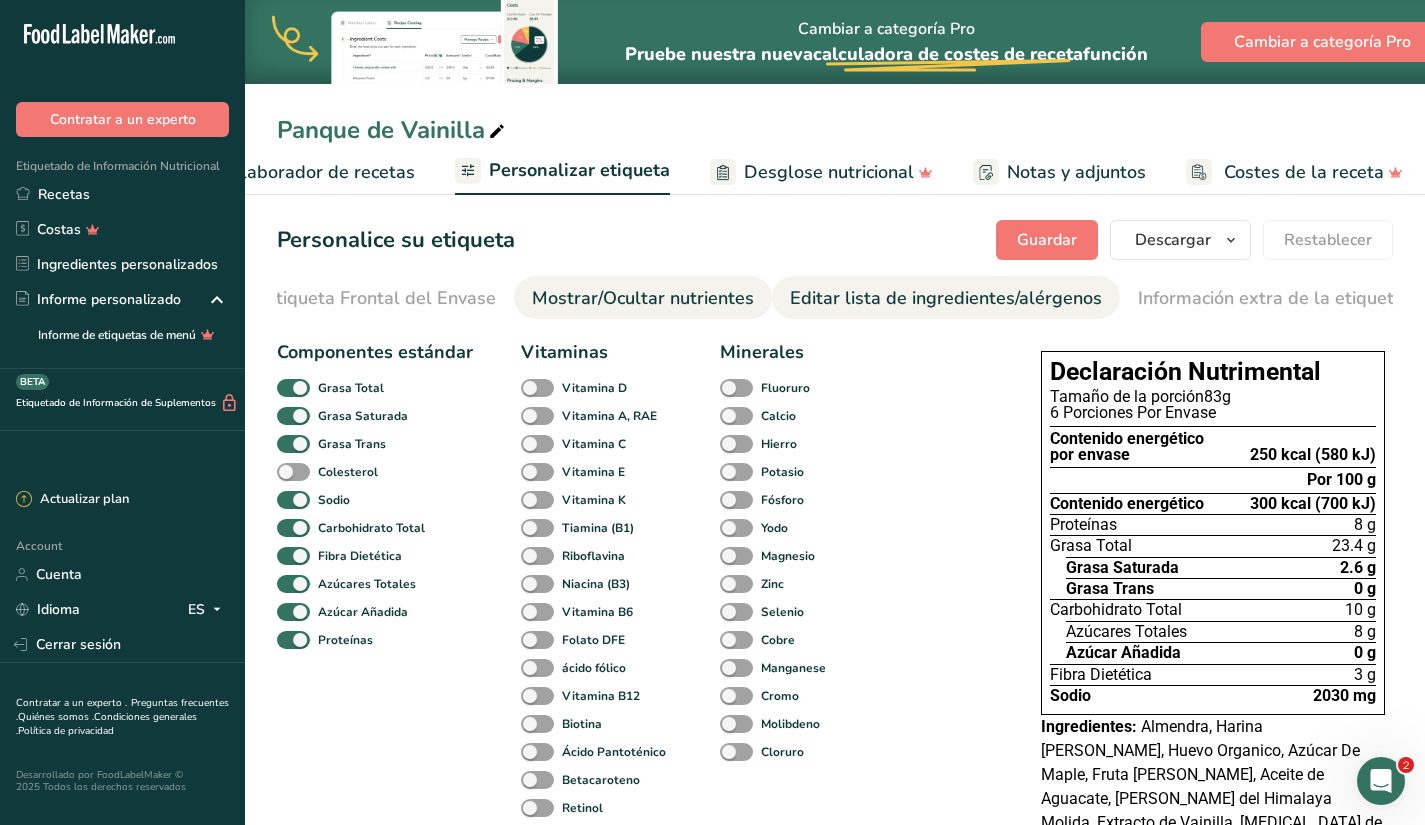 click on "Editar lista de ingredientes/alérgenos" at bounding box center (946, 298) 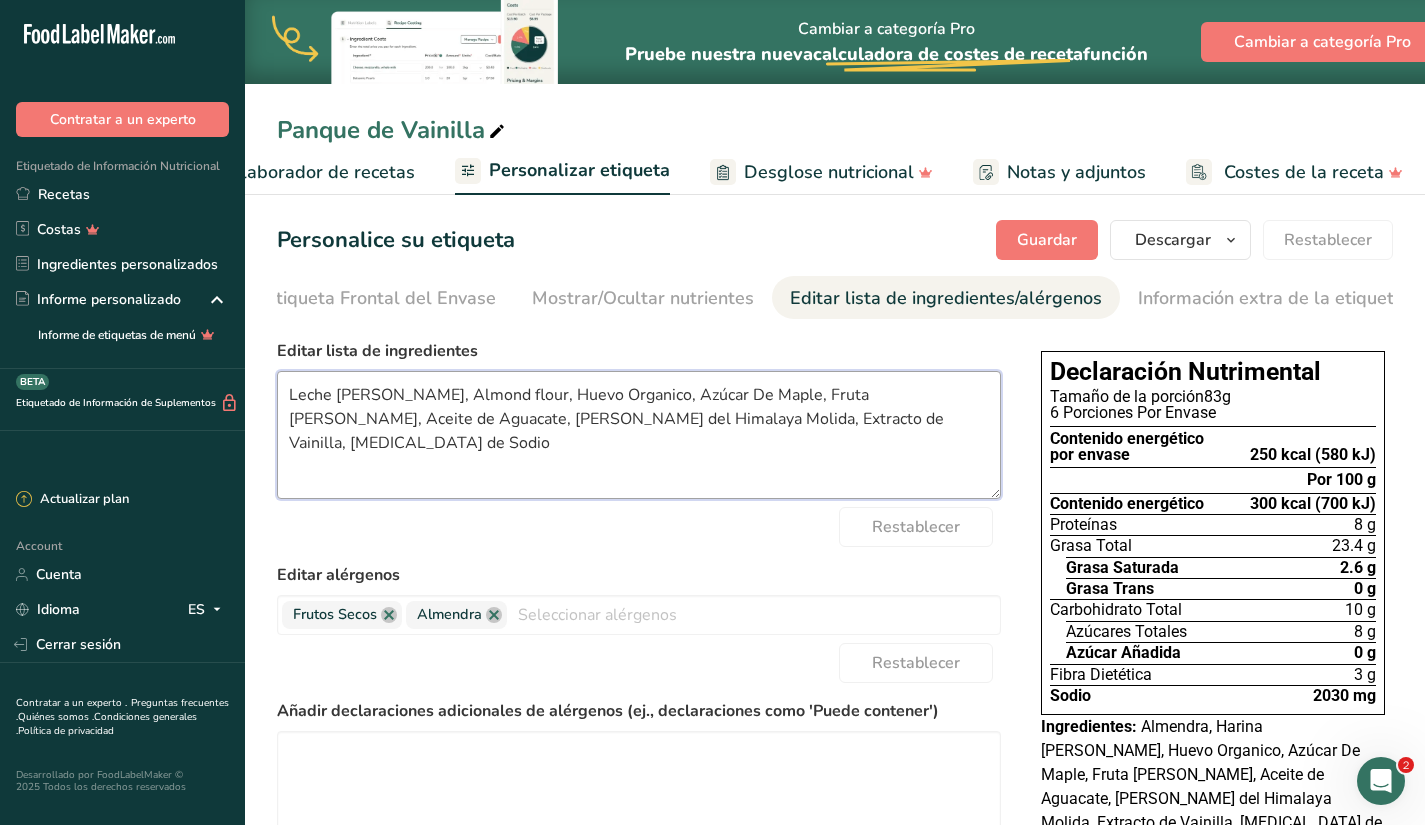 click on "Leche [PERSON_NAME], Almond flour, Huevo Organico, Azúcar De Maple, Fruta [PERSON_NAME], Aceite de Aguacate, [PERSON_NAME] del Himalaya Molida, Extracto de Vainilla, [MEDICAL_DATA] de Sodio" at bounding box center [639, 435] 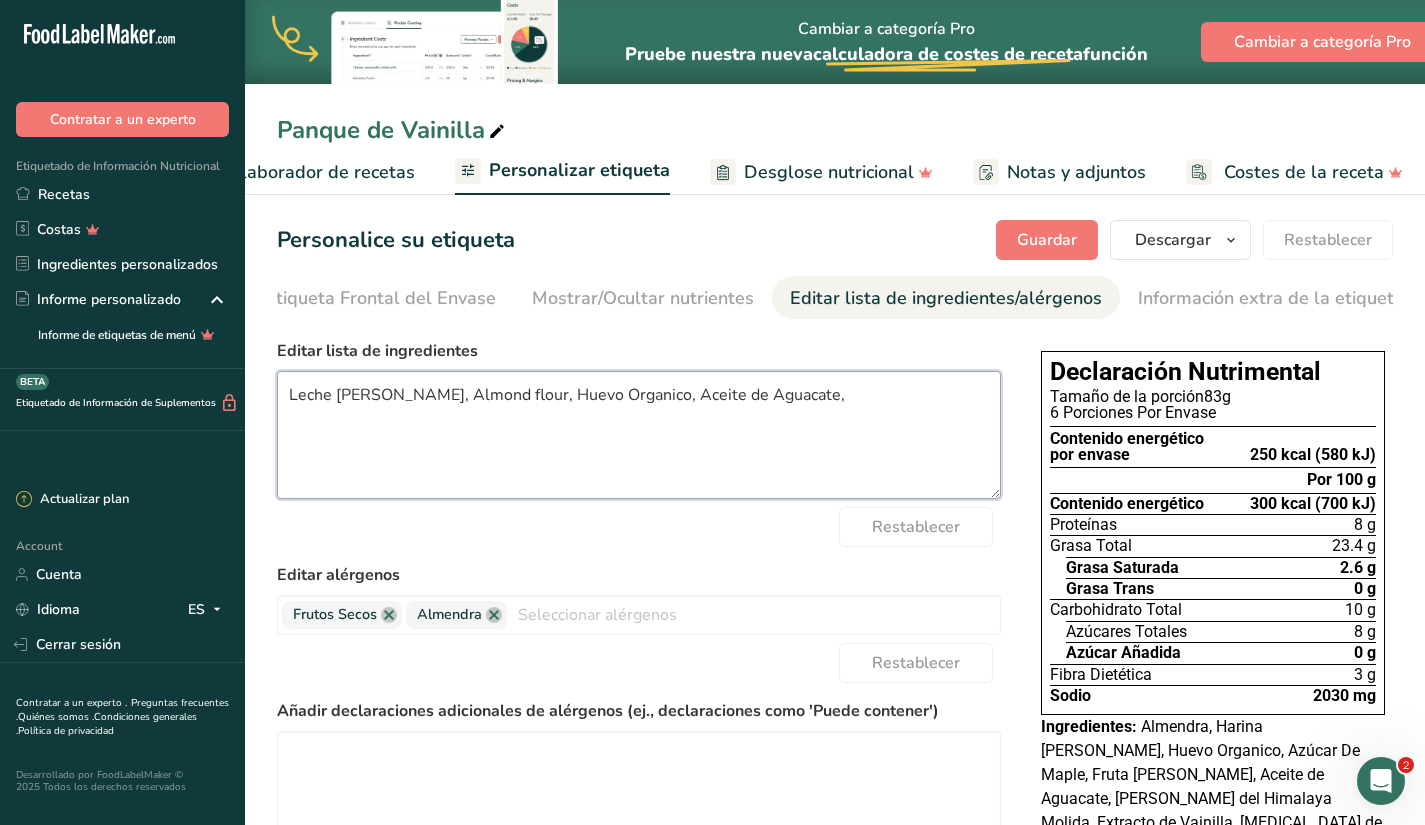 type on "Leche [PERSON_NAME], Almond flour, Huevo Organico, Aceite de Aguacate," 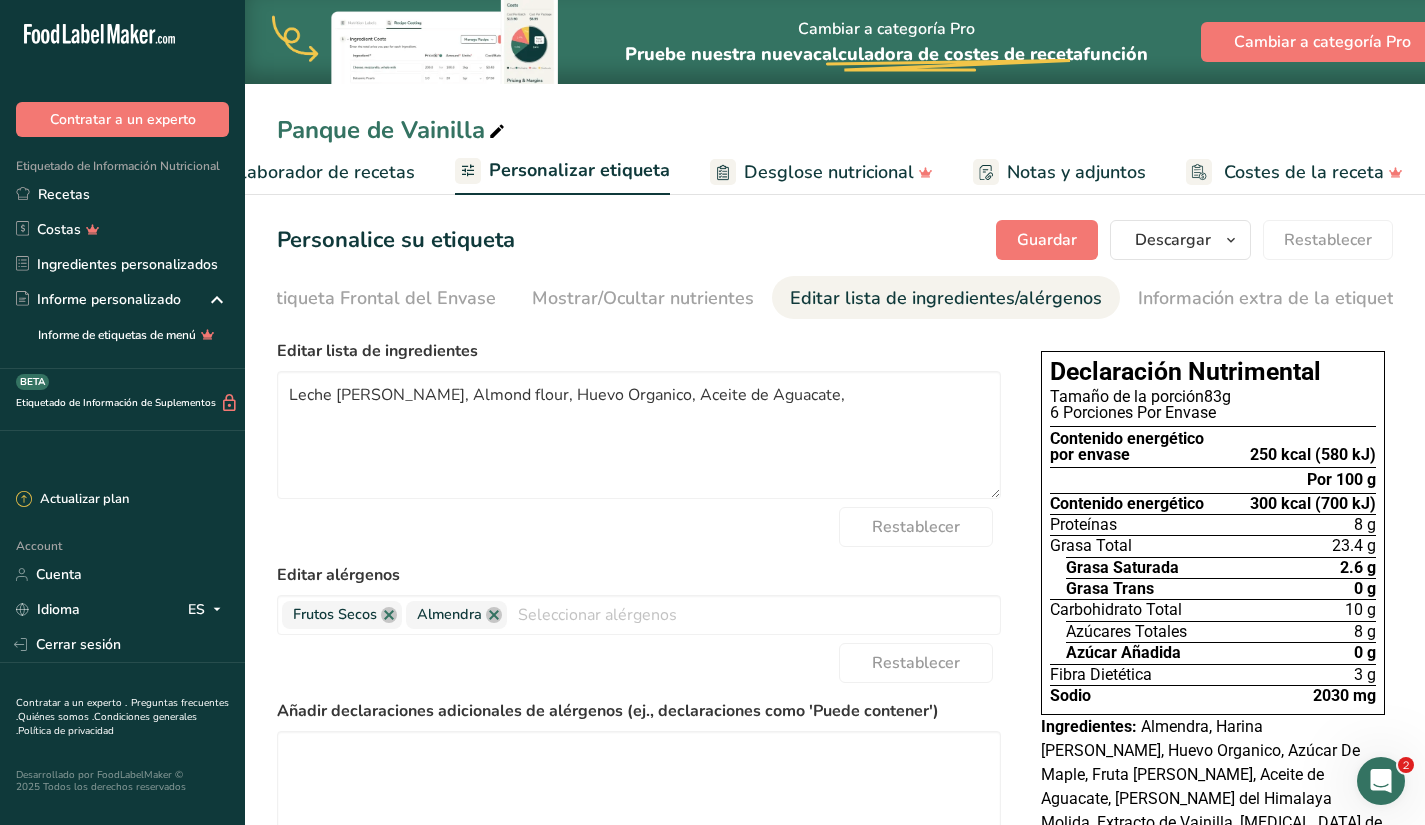 click on "Editar alérgenos" at bounding box center [639, 575] 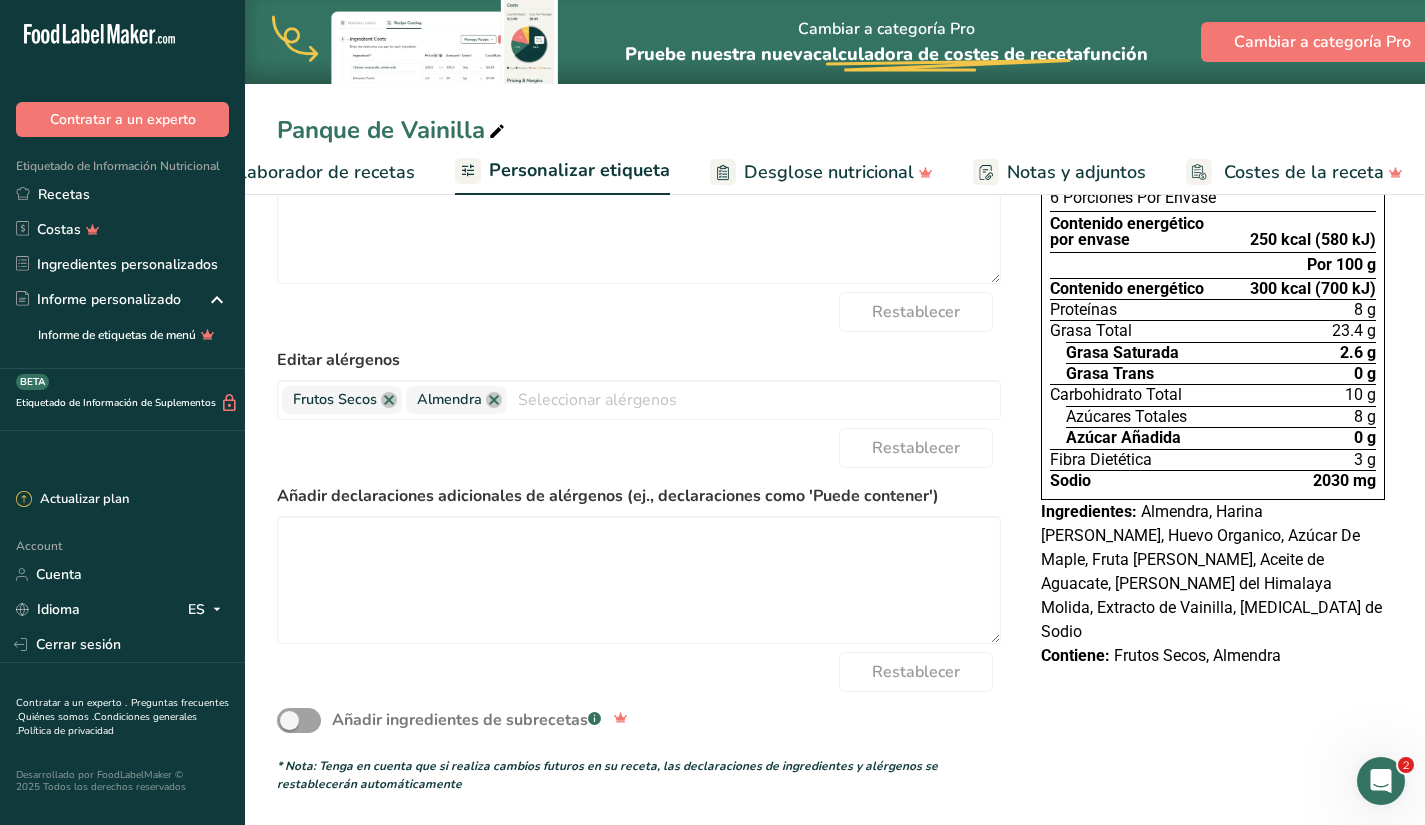 scroll, scrollTop: 0, scrollLeft: 0, axis: both 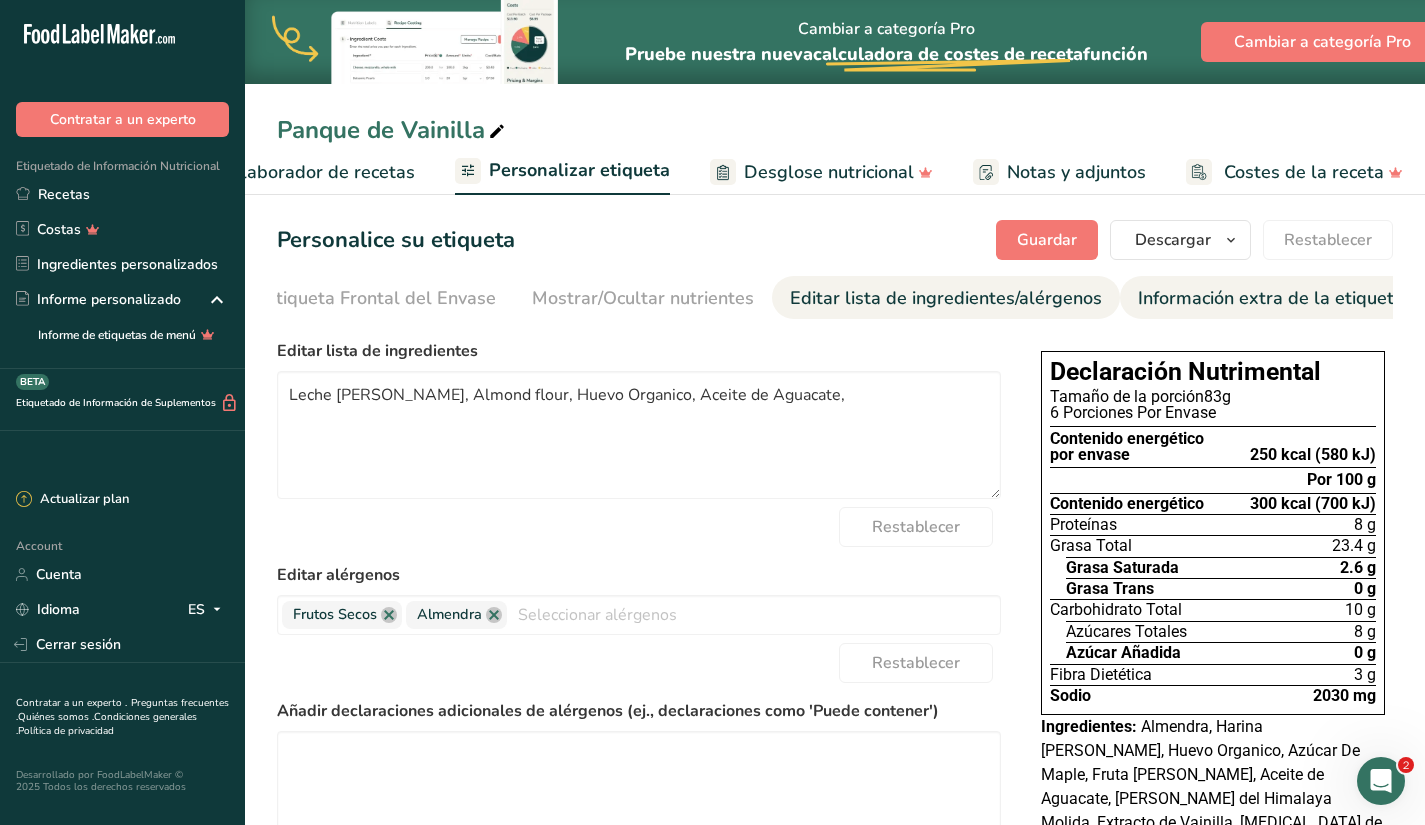 click on "Información extra de la etiqueta" at bounding box center (1271, 298) 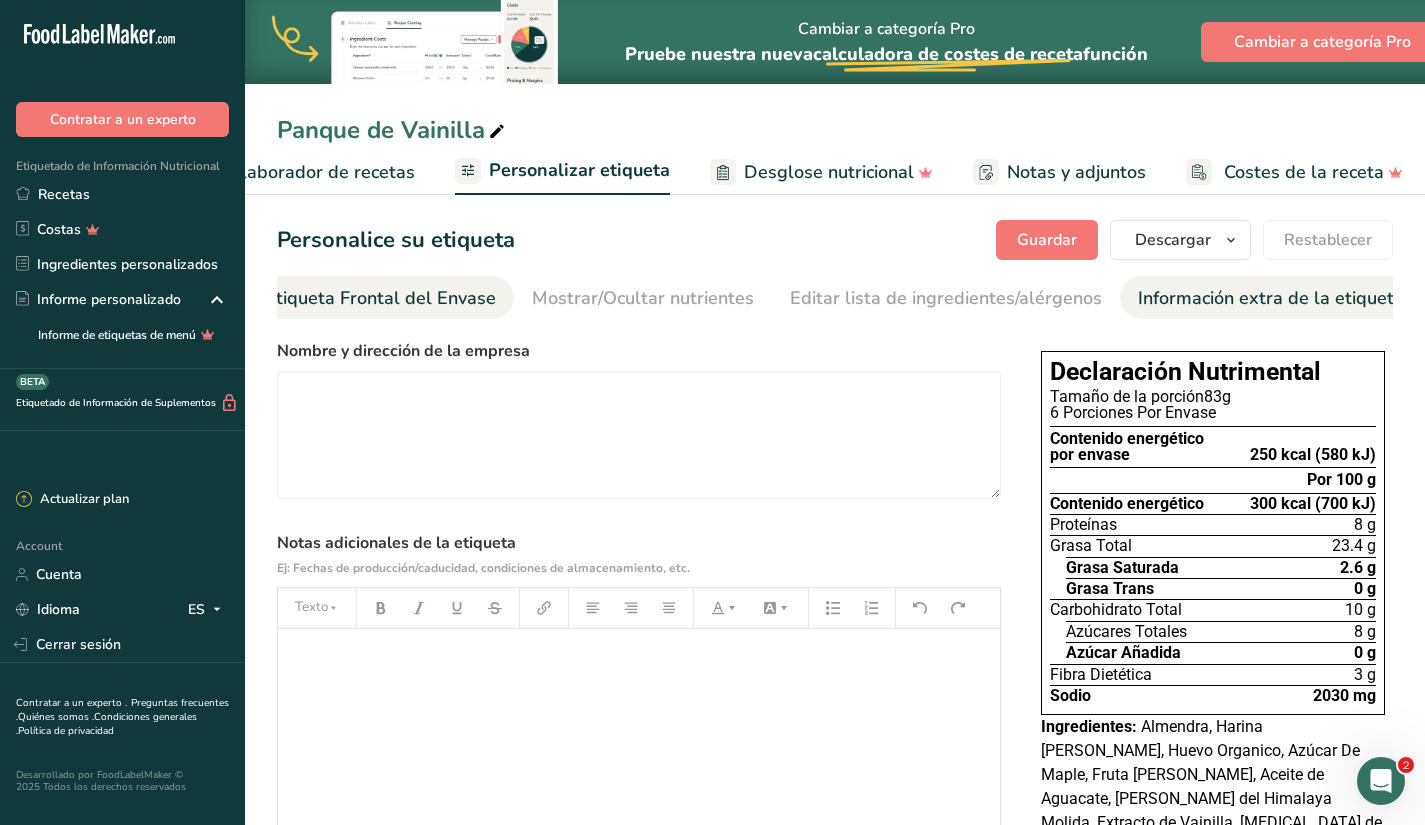 click on "Etiqueta Frontal del Envase" at bounding box center (380, 298) 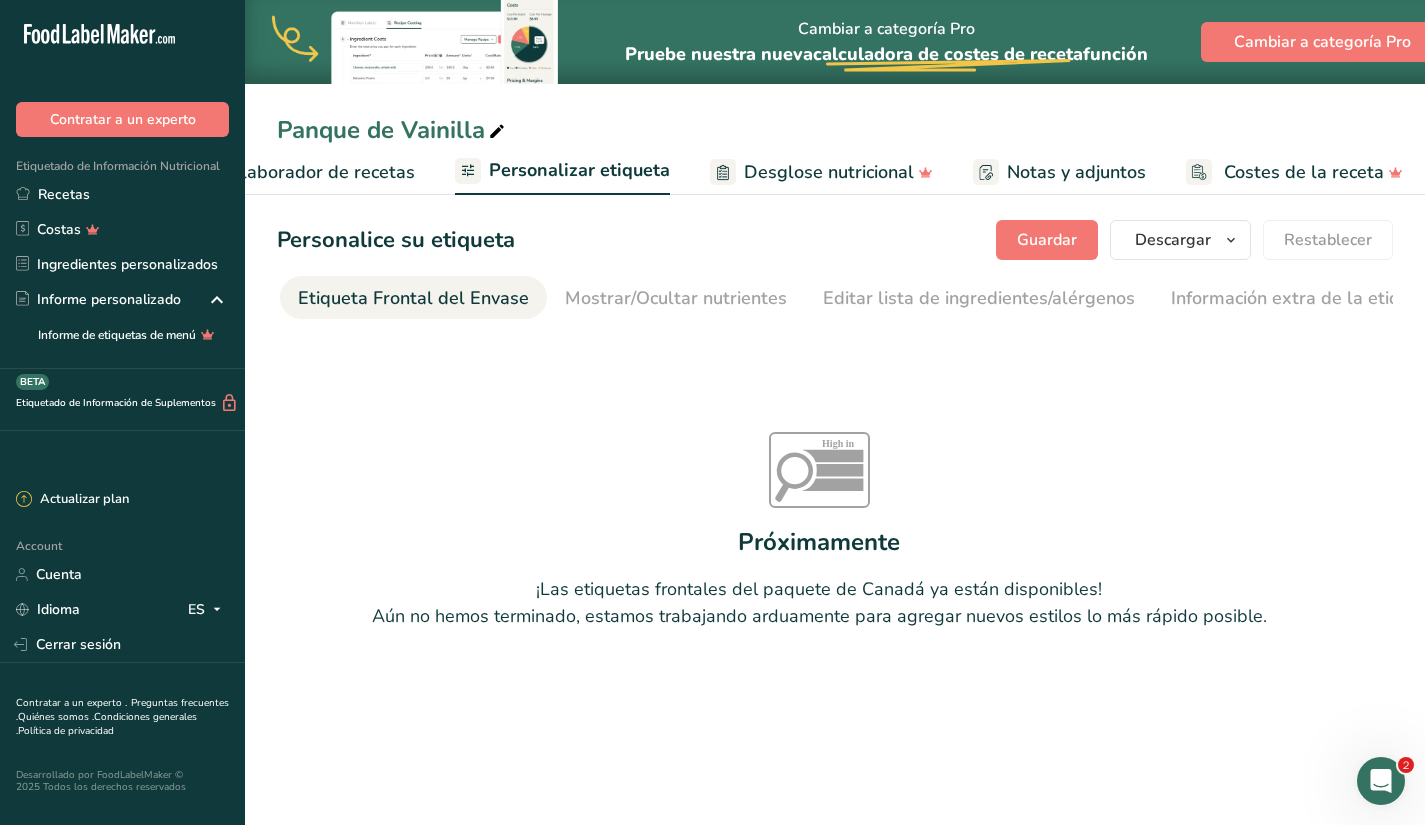 scroll, scrollTop: 0, scrollLeft: 238, axis: horizontal 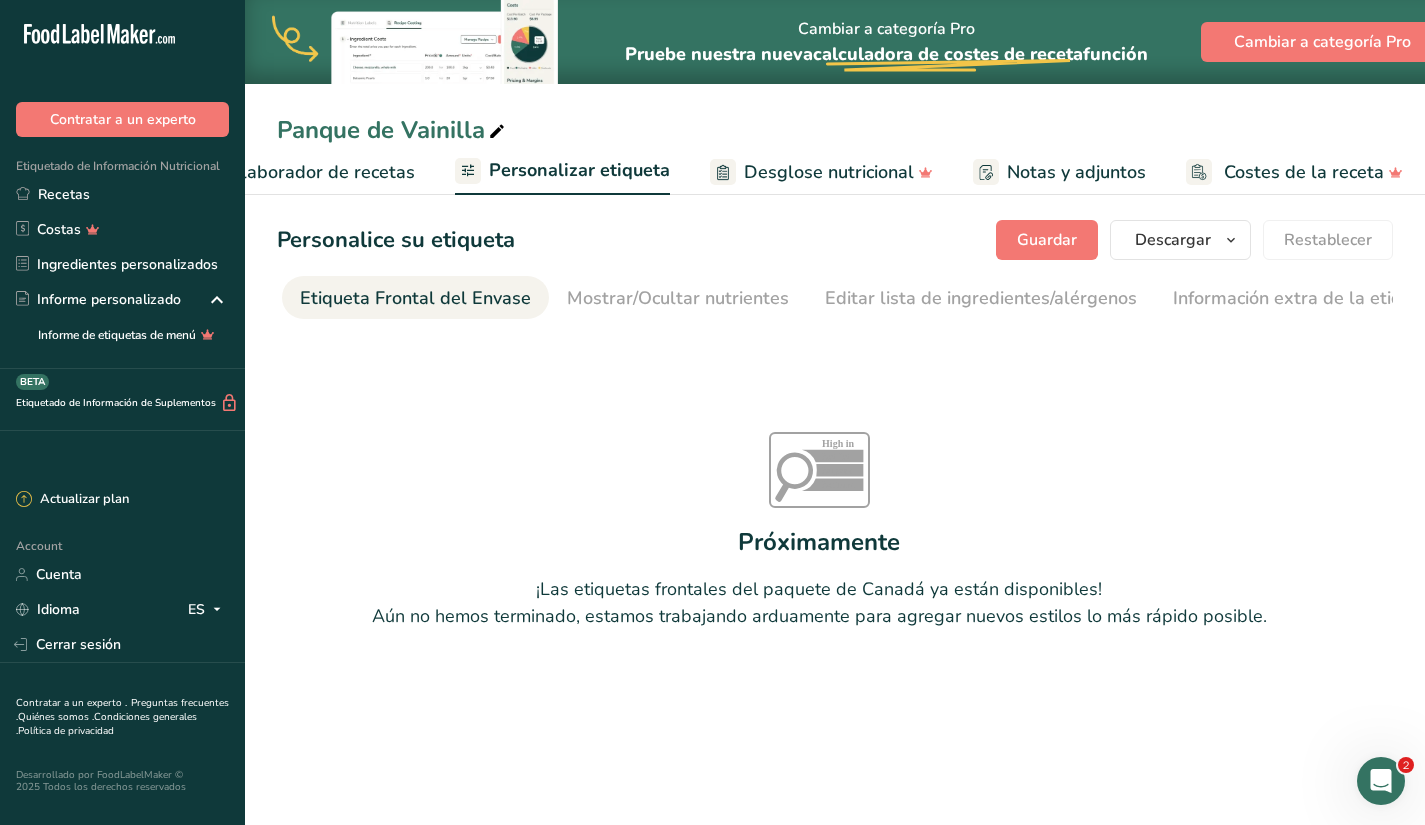 drag, startPoint x: 362, startPoint y: 298, endPoint x: 317, endPoint y: 296, distance: 45.044422 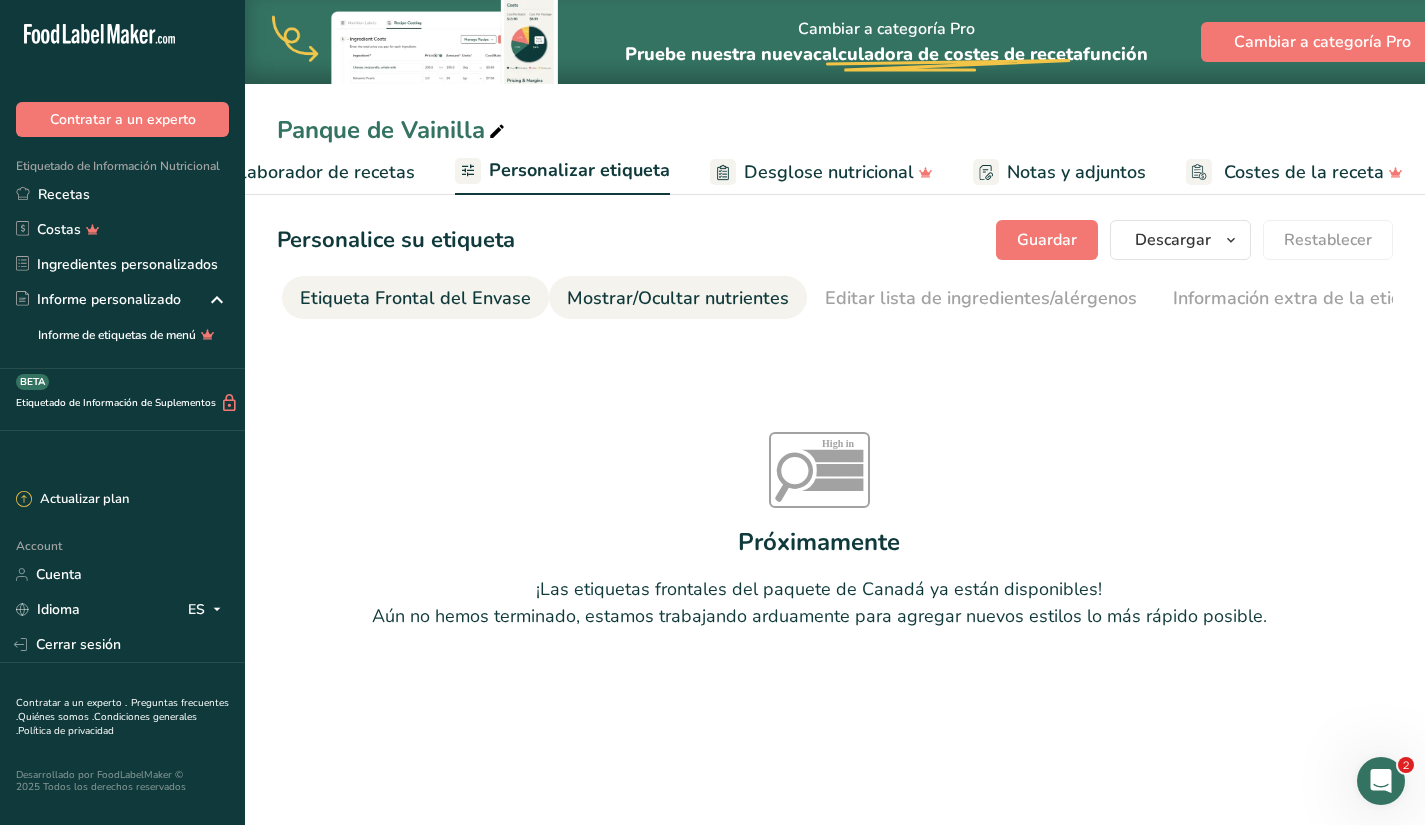 click on "Mostrar/Ocultar nutrientes" at bounding box center (678, 298) 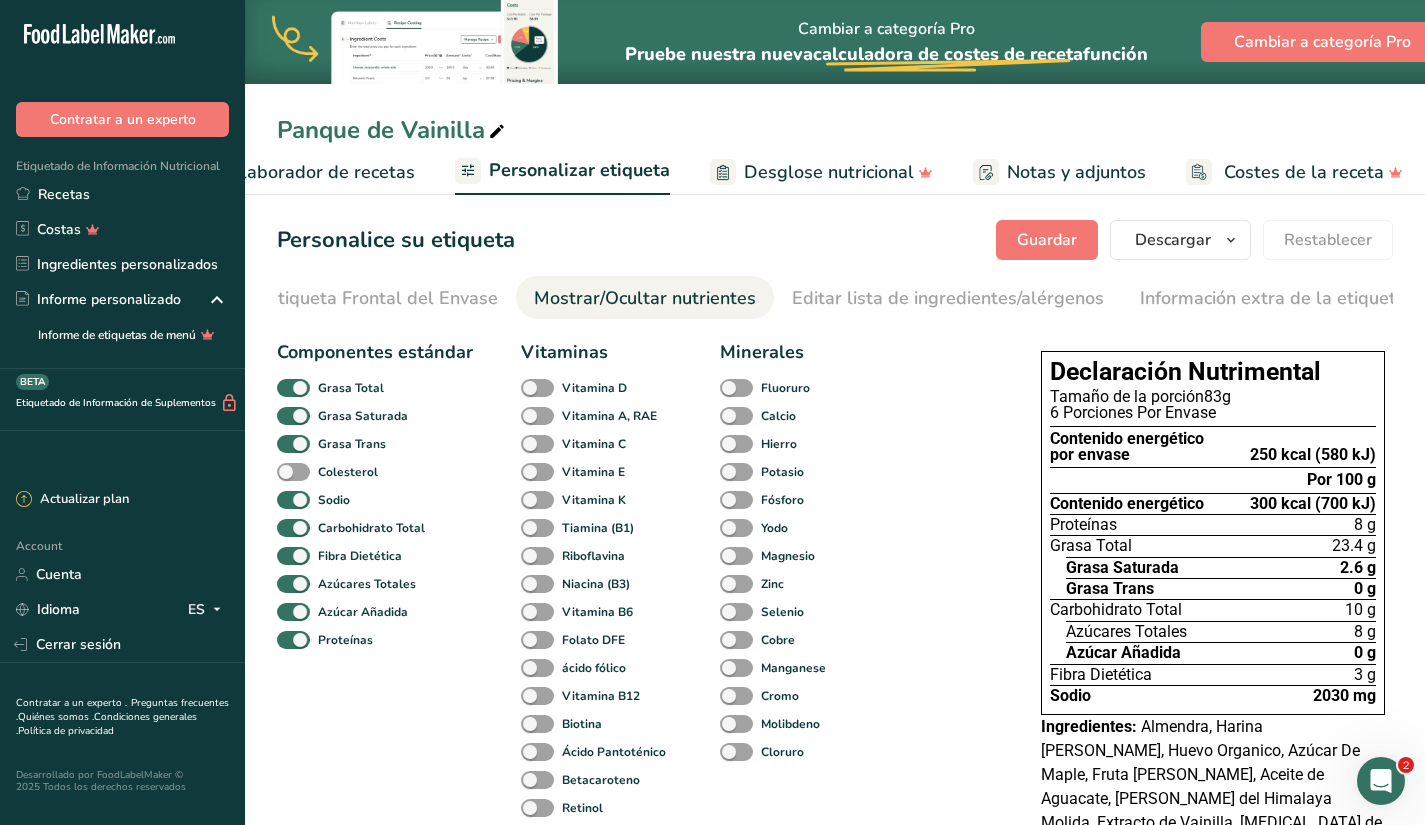 scroll, scrollTop: 0, scrollLeft: 273, axis: horizontal 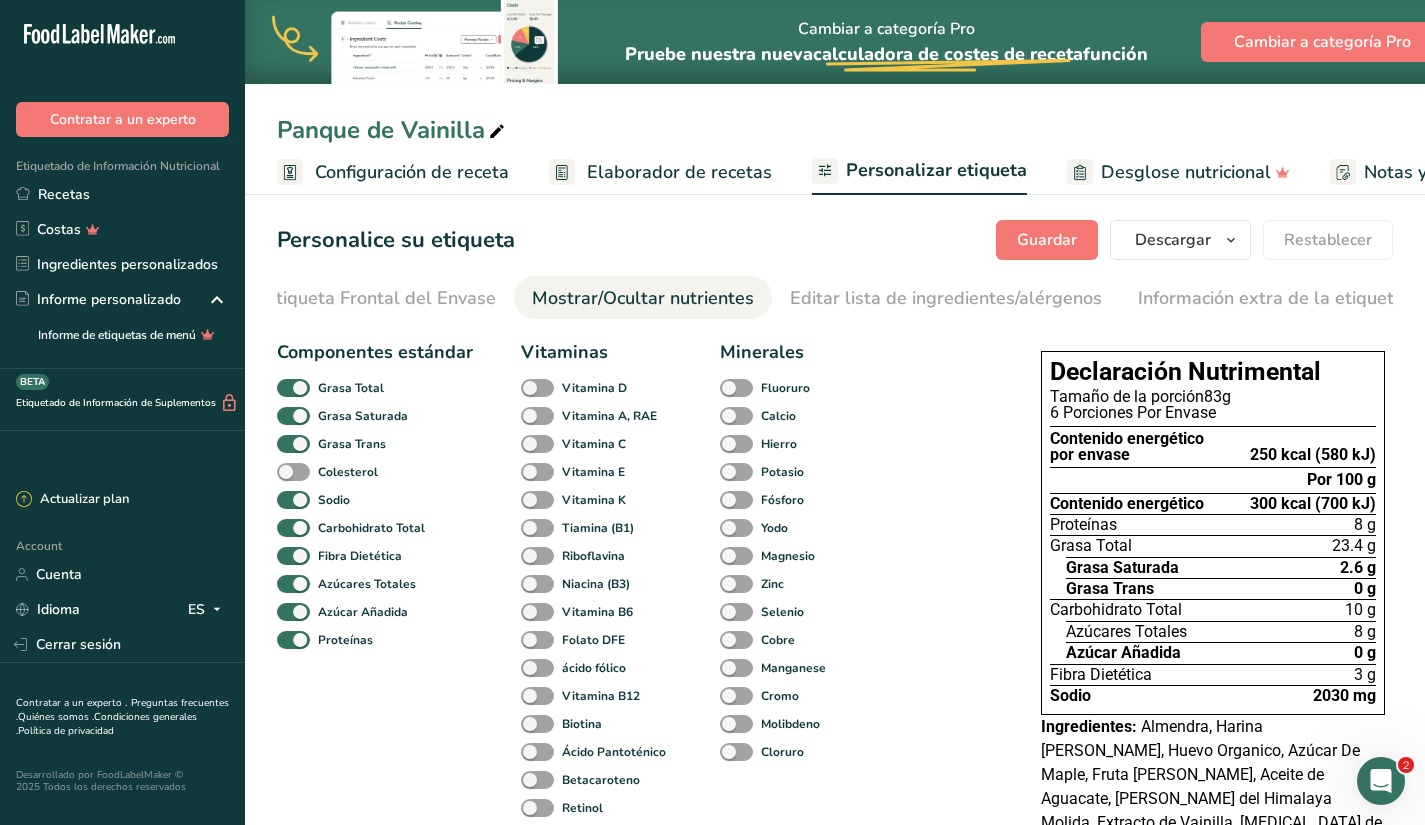 click on "Configuración de receta" at bounding box center (412, 172) 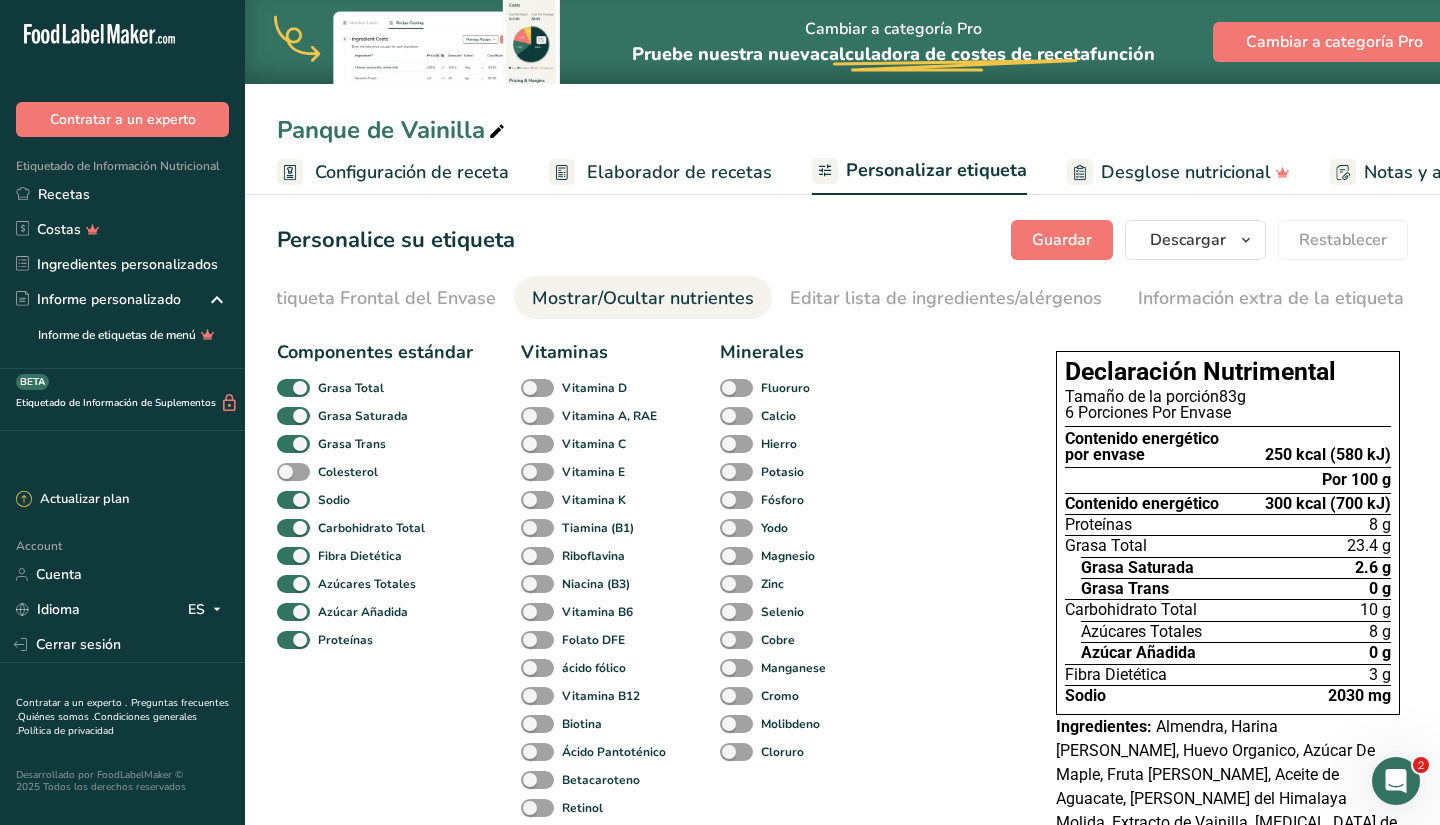 scroll, scrollTop: 0, scrollLeft: 258, axis: horizontal 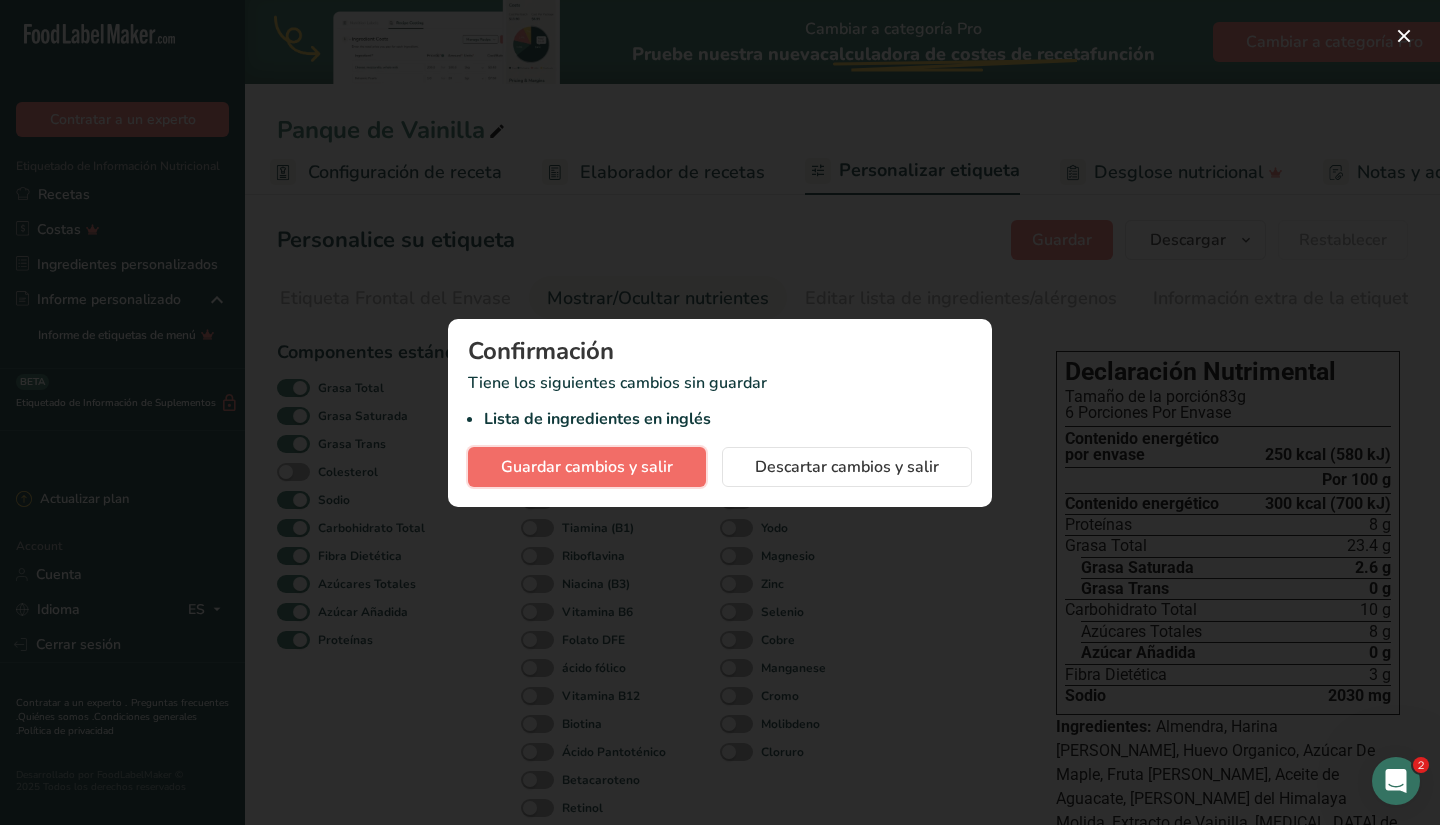 click on "Guardar cambios y salir" at bounding box center (587, 467) 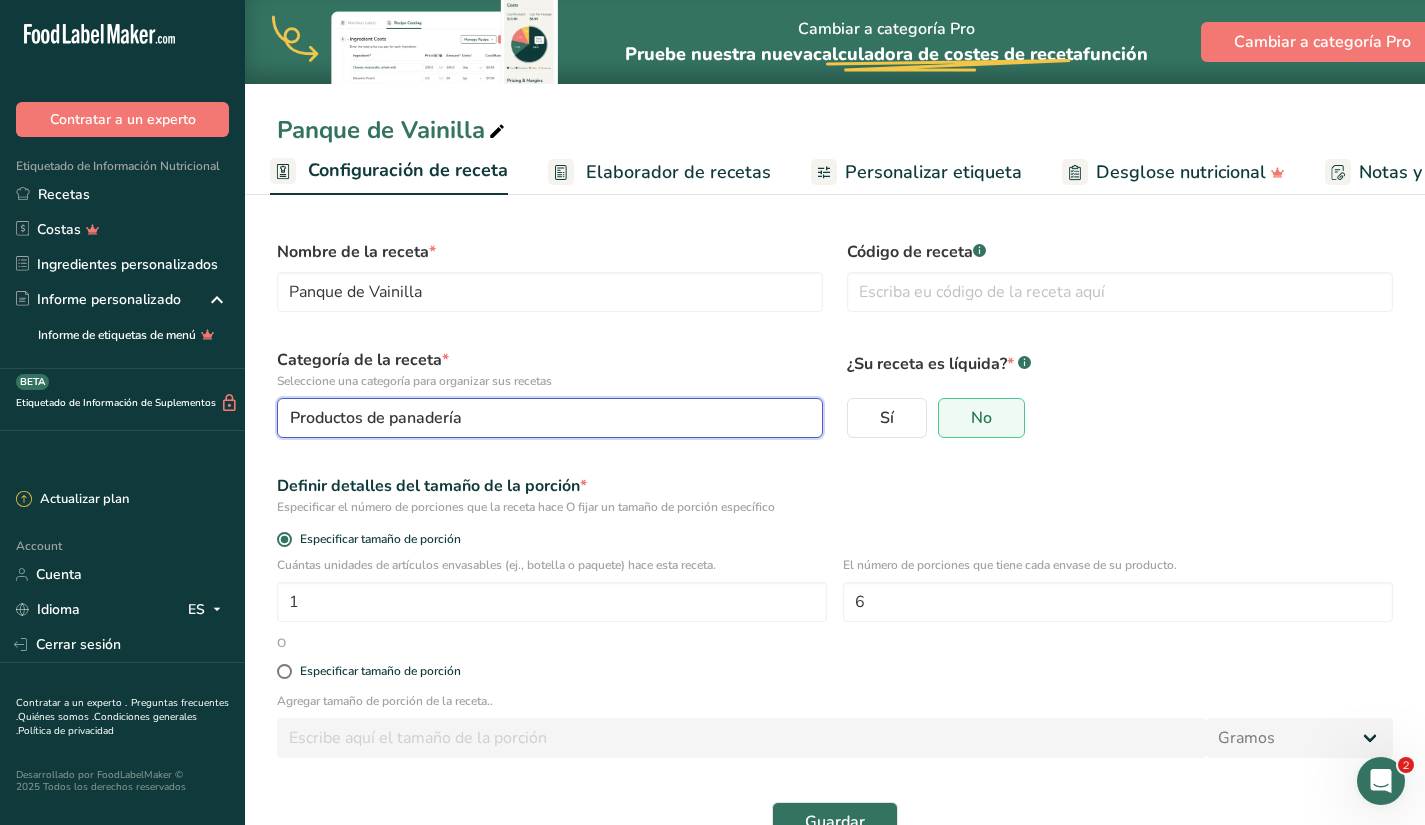 click on "Productos de panadería" at bounding box center (544, 418) 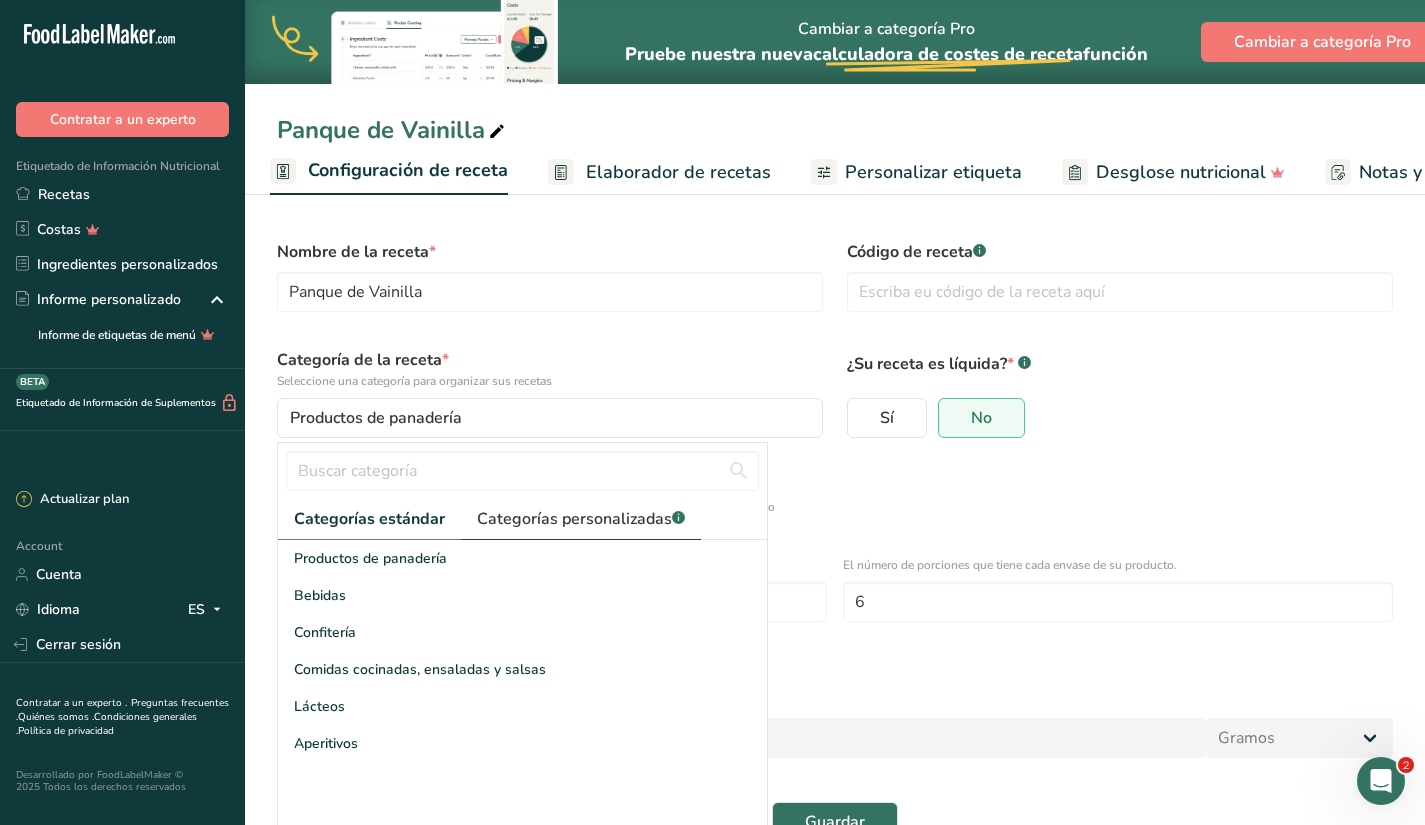 click on "Categorías personalizadas
.a-a{fill:#347362;}.b-a{fill:#fff;}" at bounding box center [581, 519] 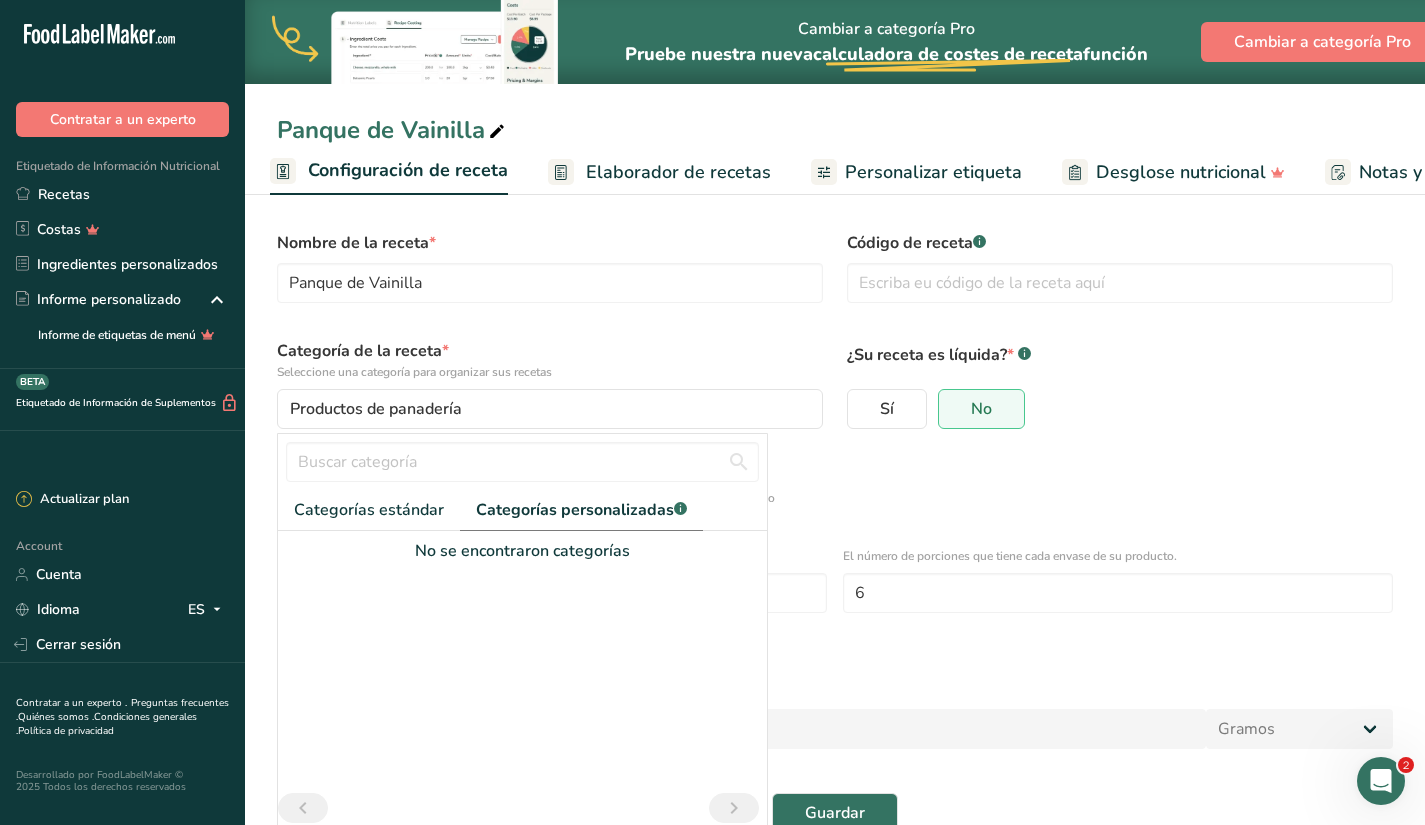 scroll, scrollTop: 12, scrollLeft: 0, axis: vertical 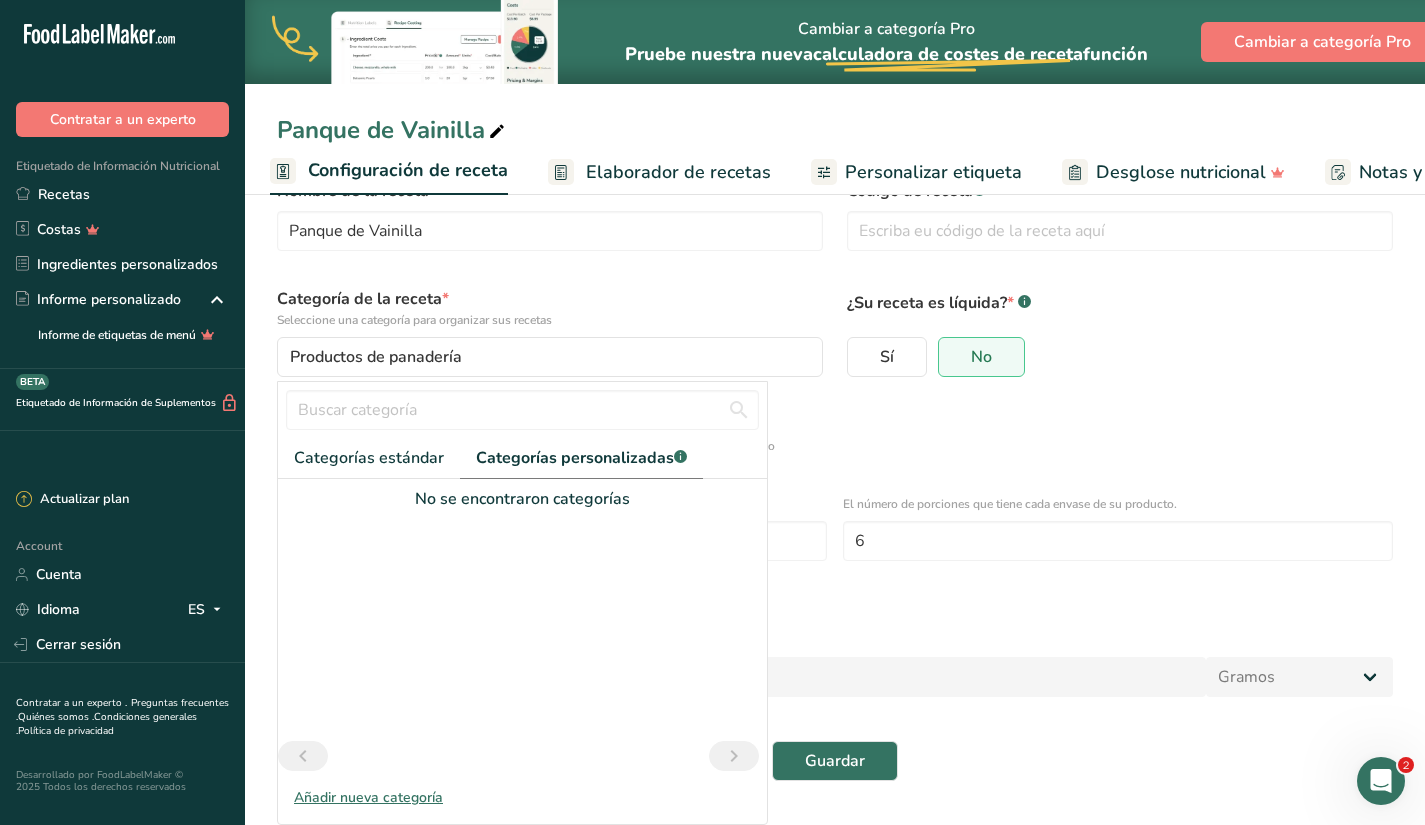 click on "Categorías estándar
Categorías personalizadas
.a-a{fill:#347362;}.b-a{fill:#fff;}
Productos de panadería
Bebidas
Confitería
Comidas cocinadas, ensaladas y salsas
Lácteos
Aperitivos
1
No se encontraron categorías
Añadir nueva categoría" at bounding box center (522, 595) 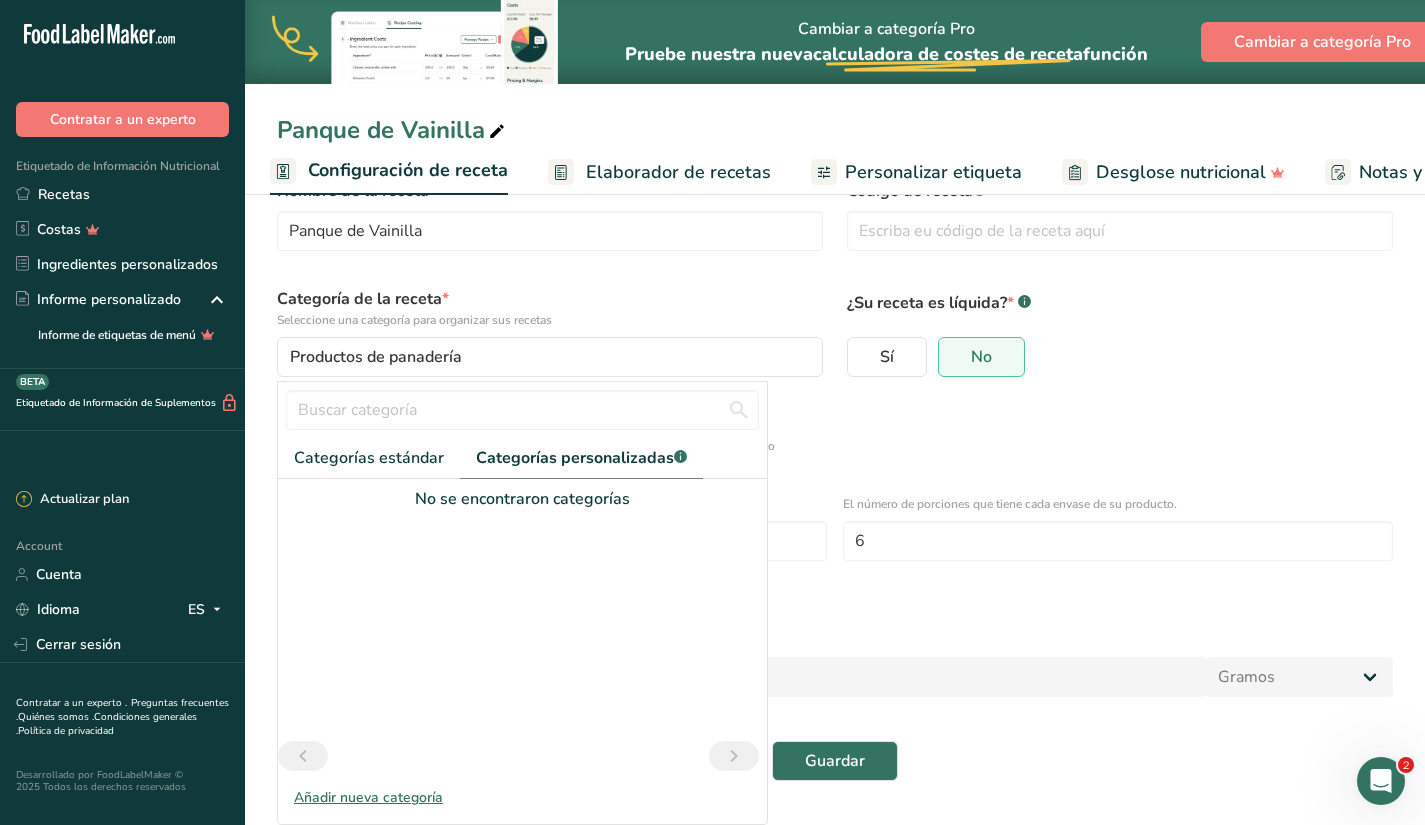 click on "Añadir nueva categoría" at bounding box center [522, 797] 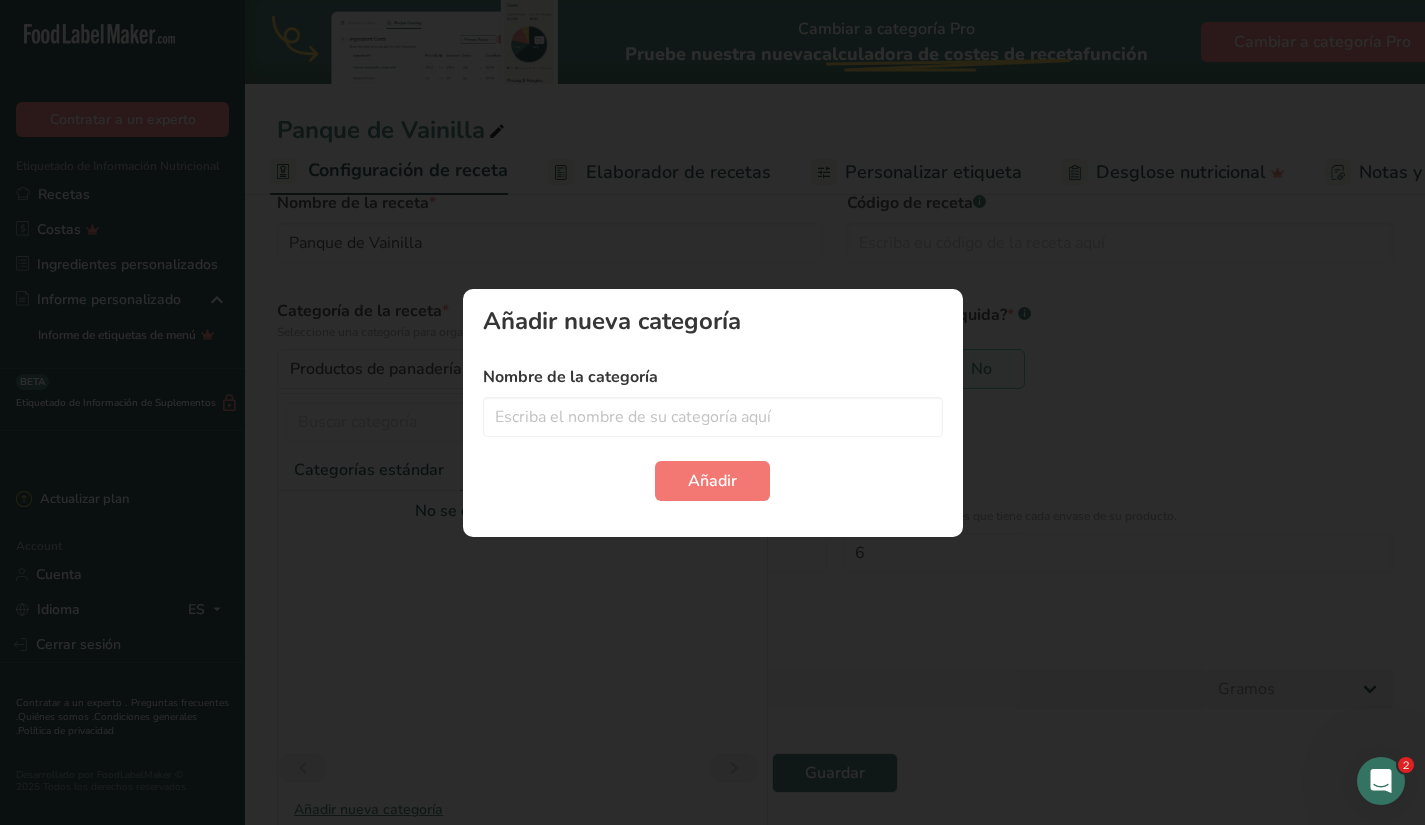 scroll, scrollTop: 0, scrollLeft: 0, axis: both 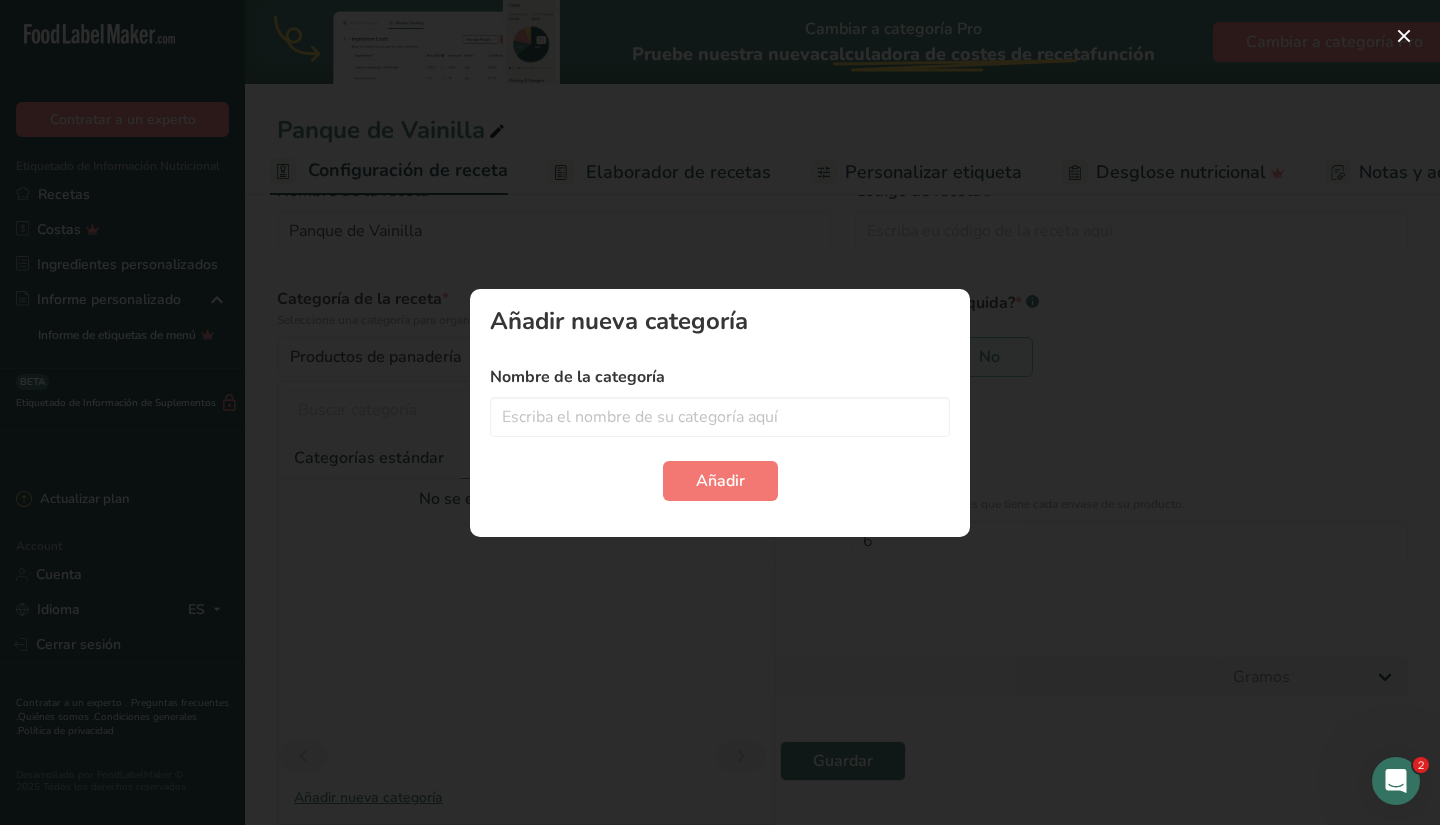 click on "Nombre de la categoría
Añadir" at bounding box center [720, 433] 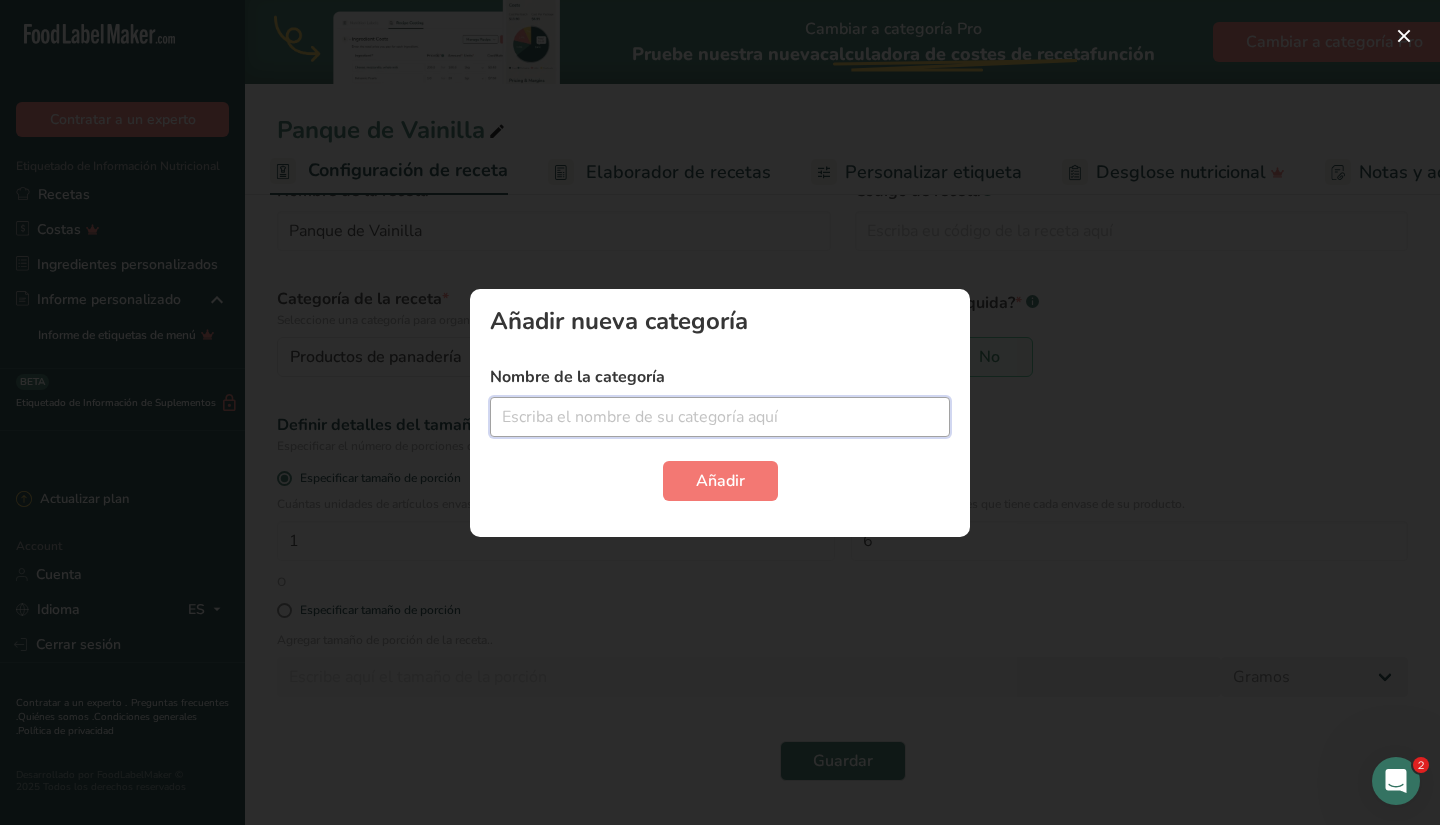 click at bounding box center [720, 417] 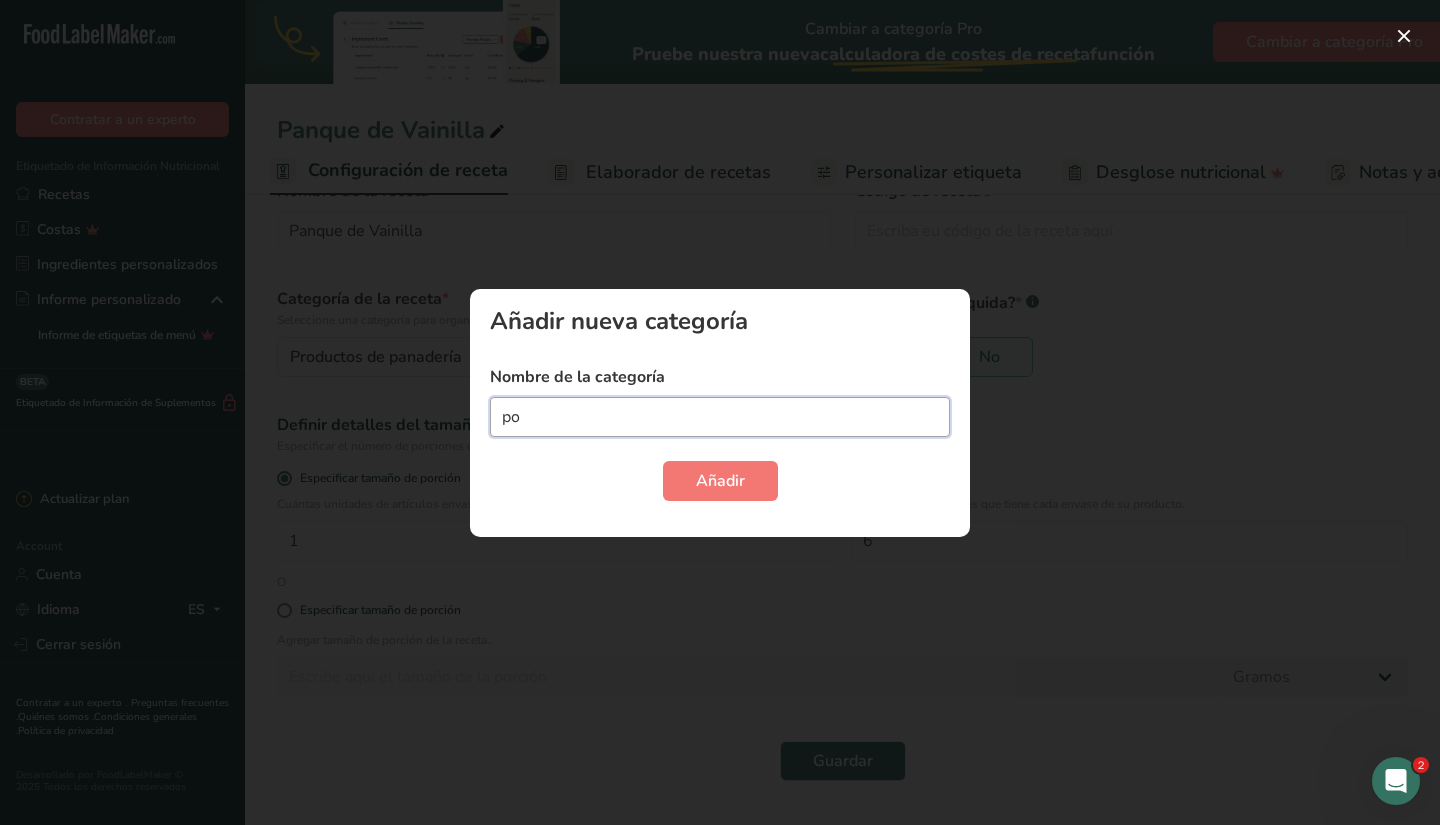 type on "p" 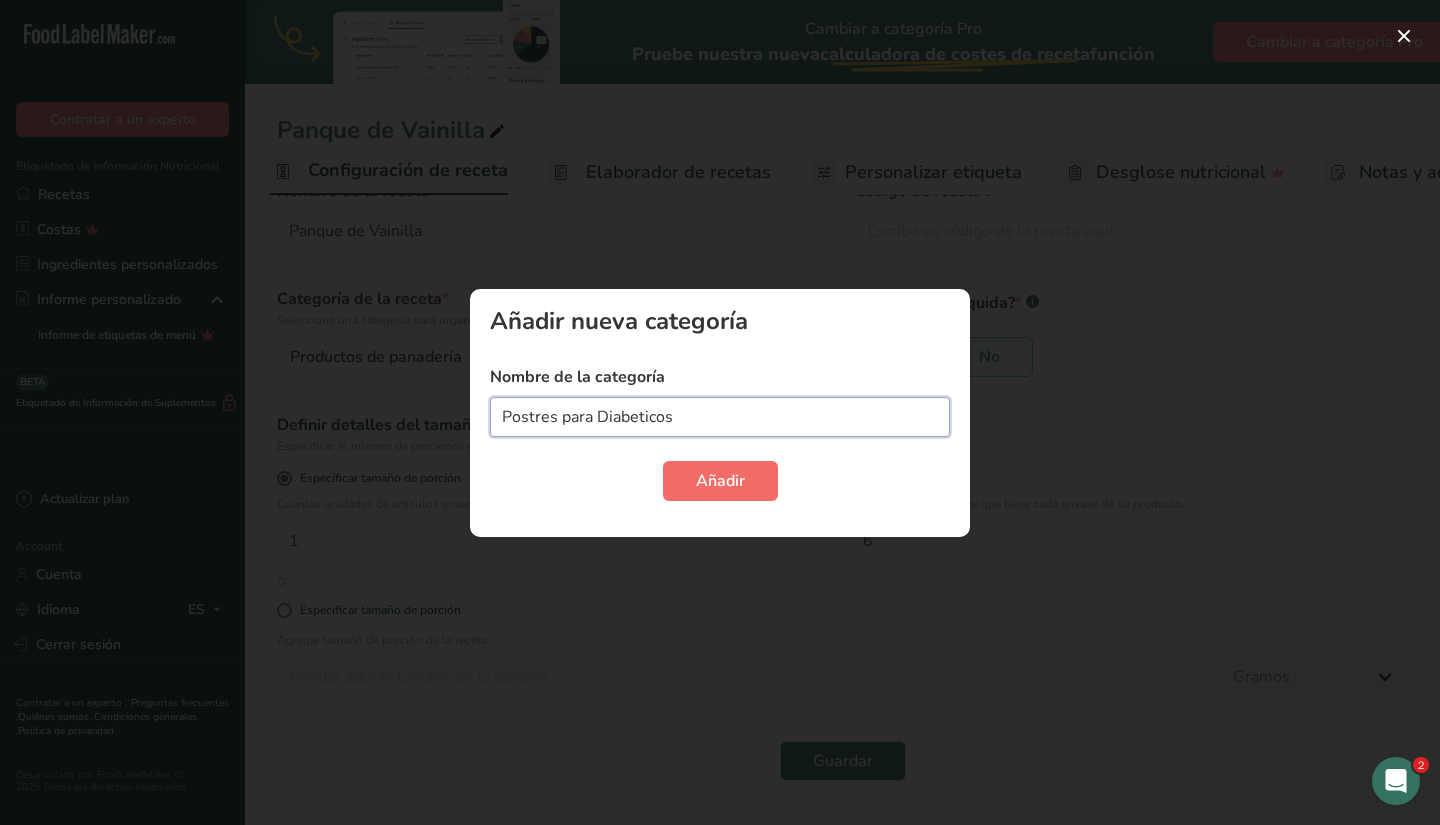 type on "Postres para Diabeticos" 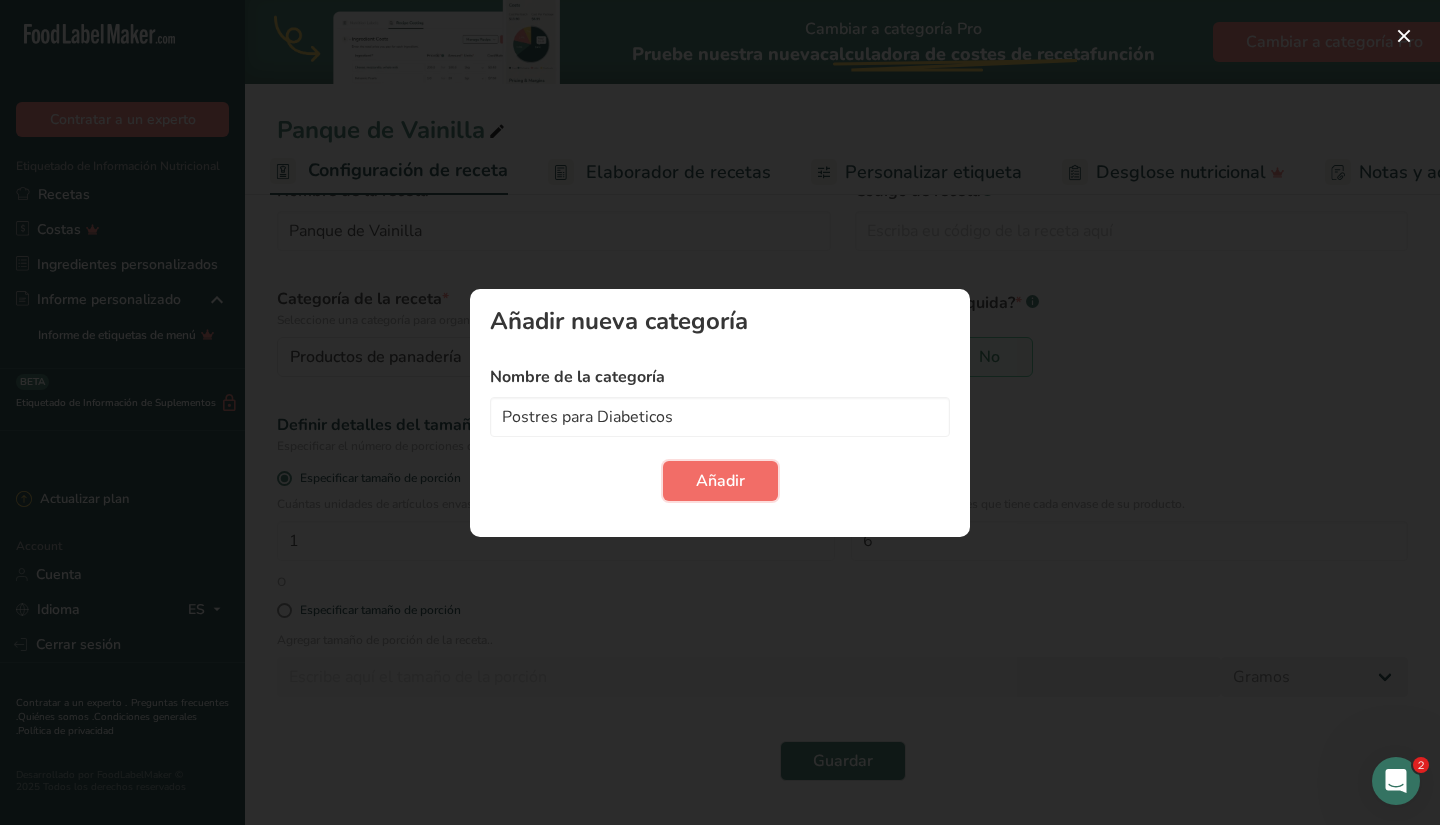 click on "Añadir" at bounding box center (720, 481) 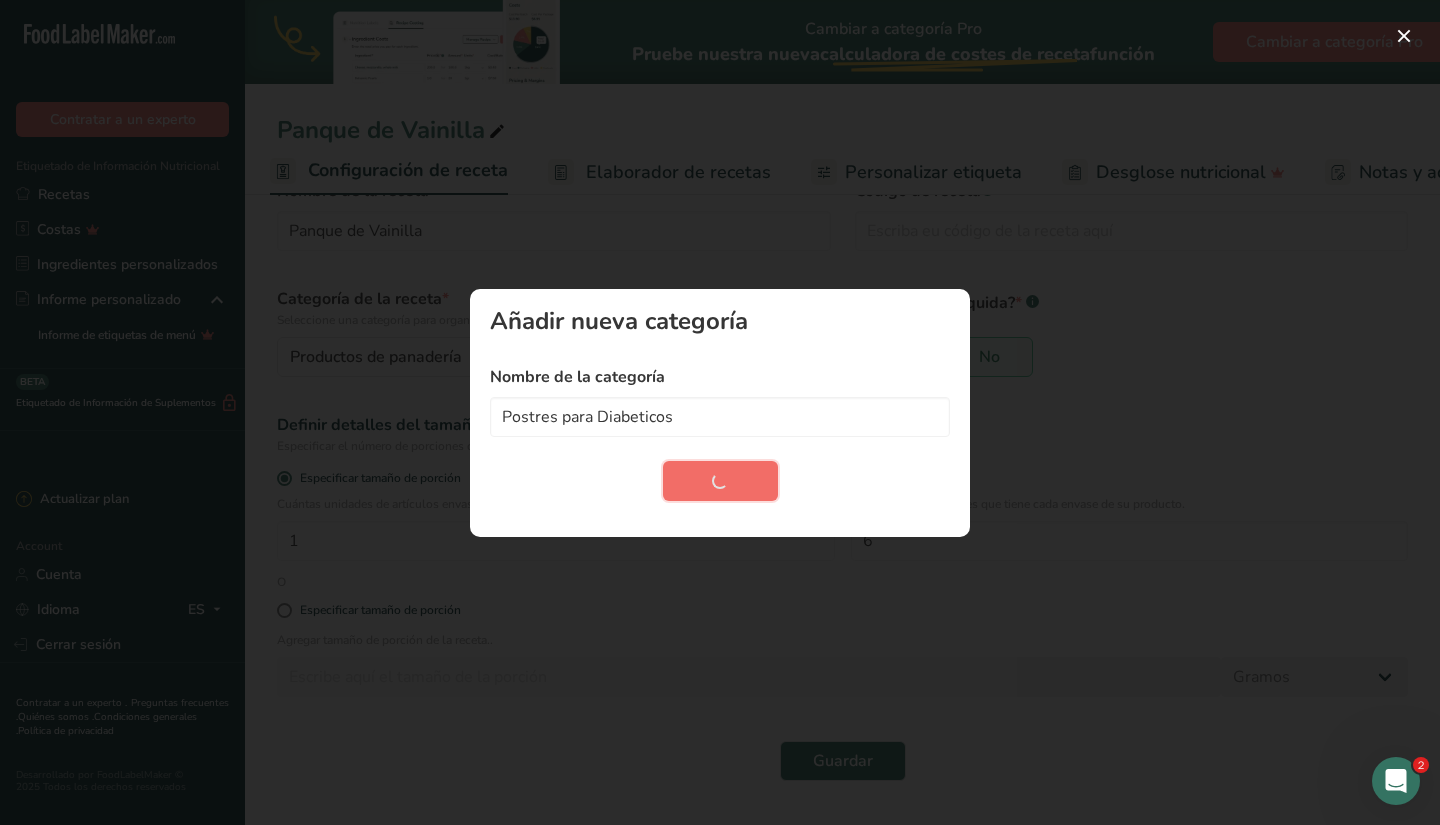 type 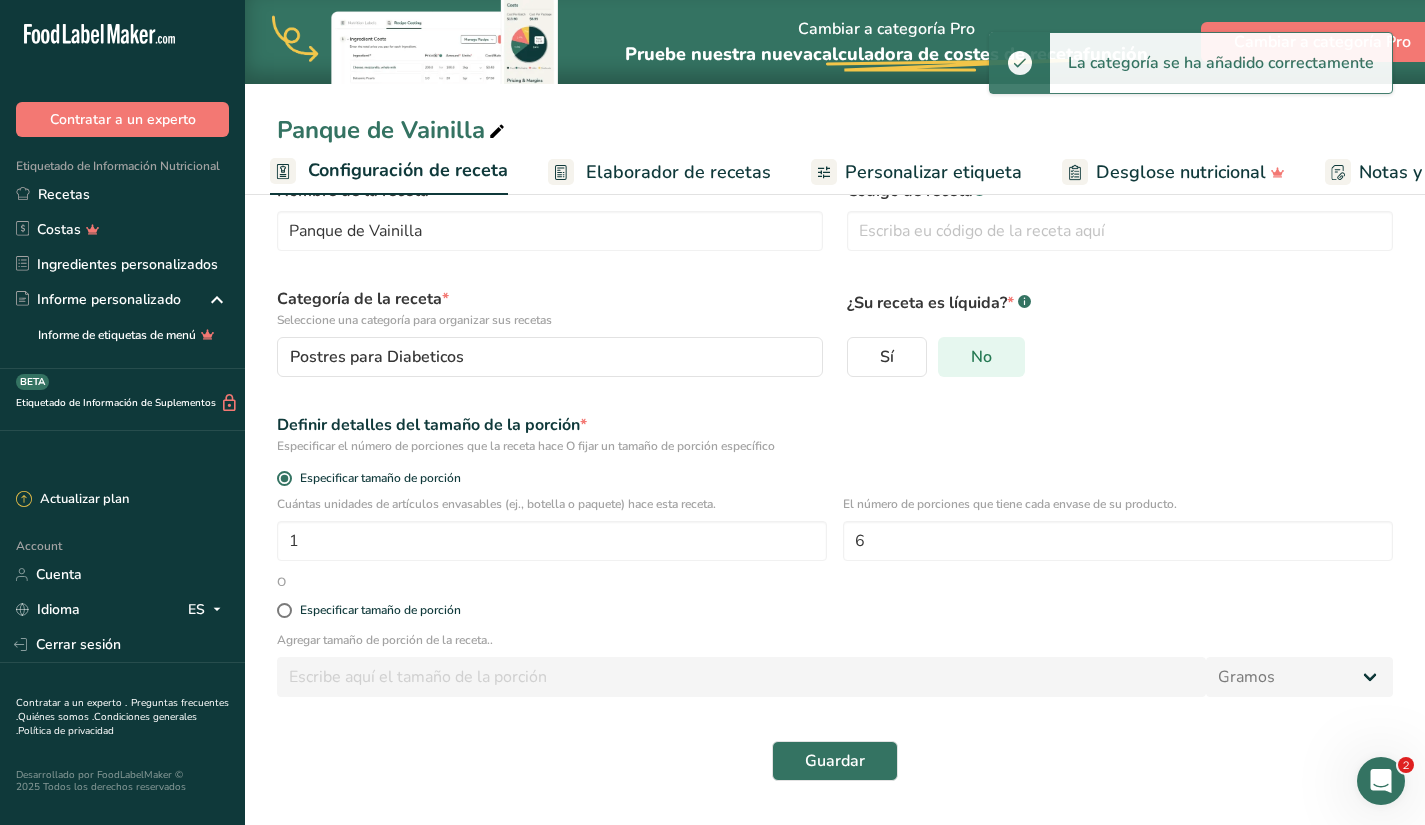 click on "No" at bounding box center (981, 357) 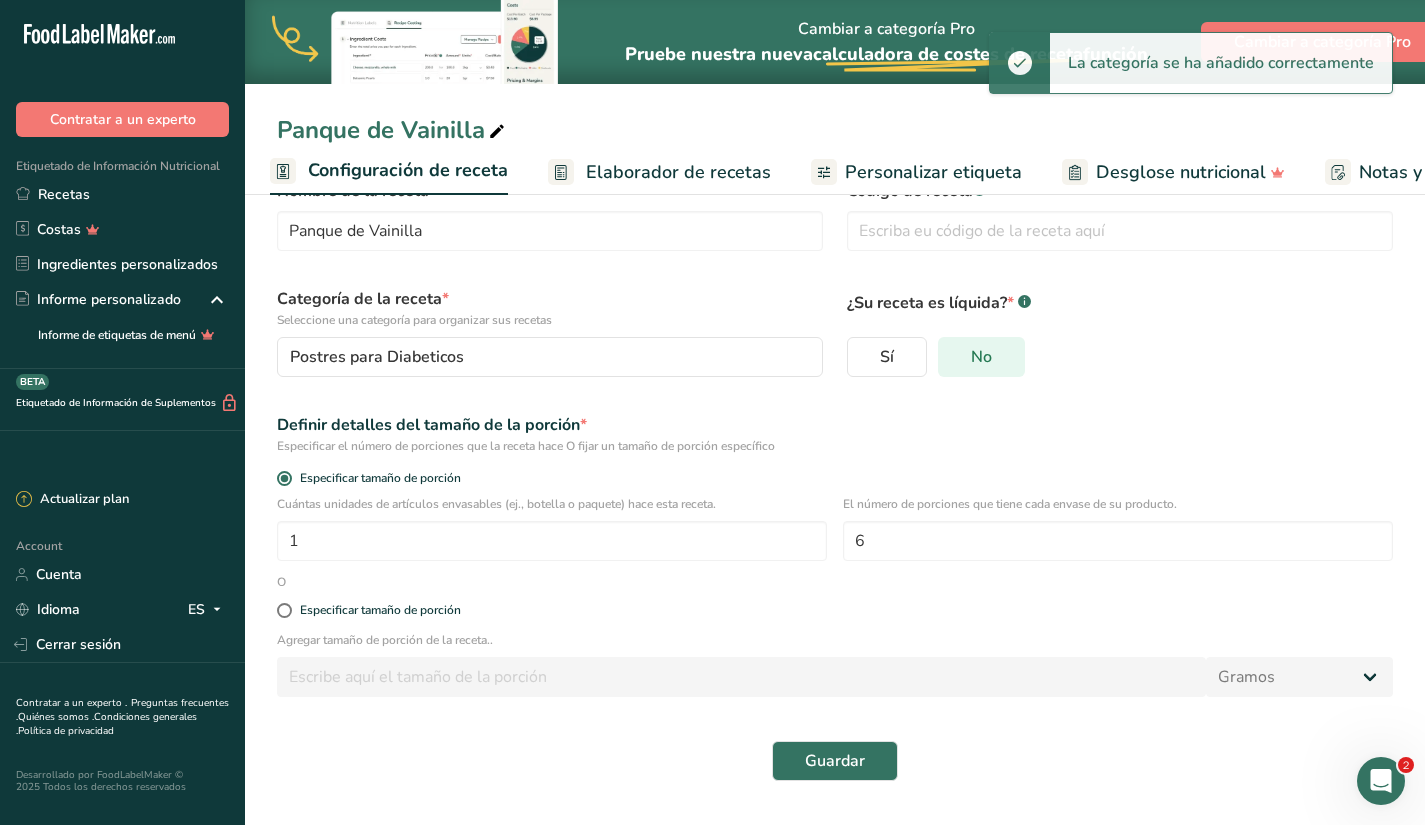 click on "No" at bounding box center (945, 357) 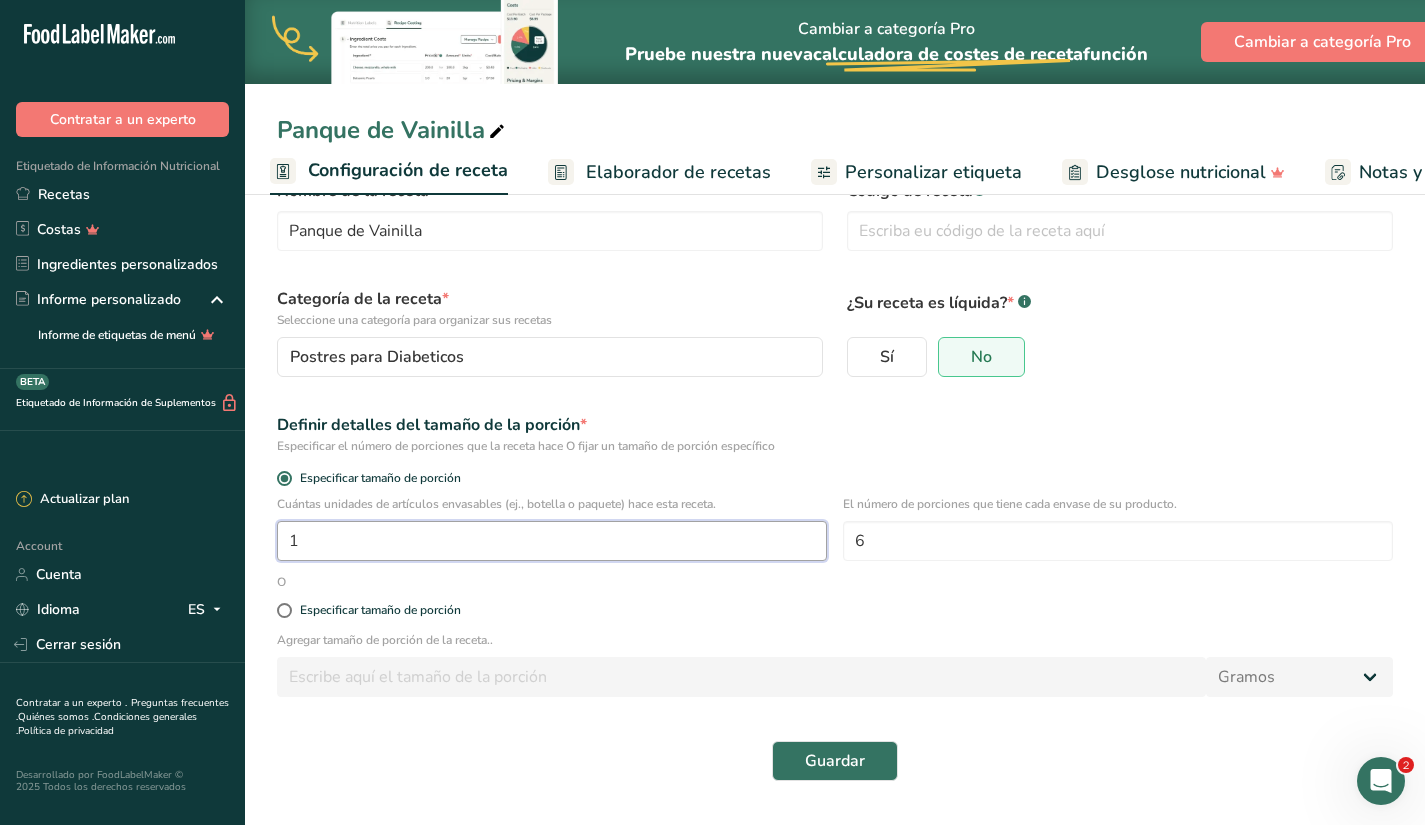 click on "1" at bounding box center [552, 541] 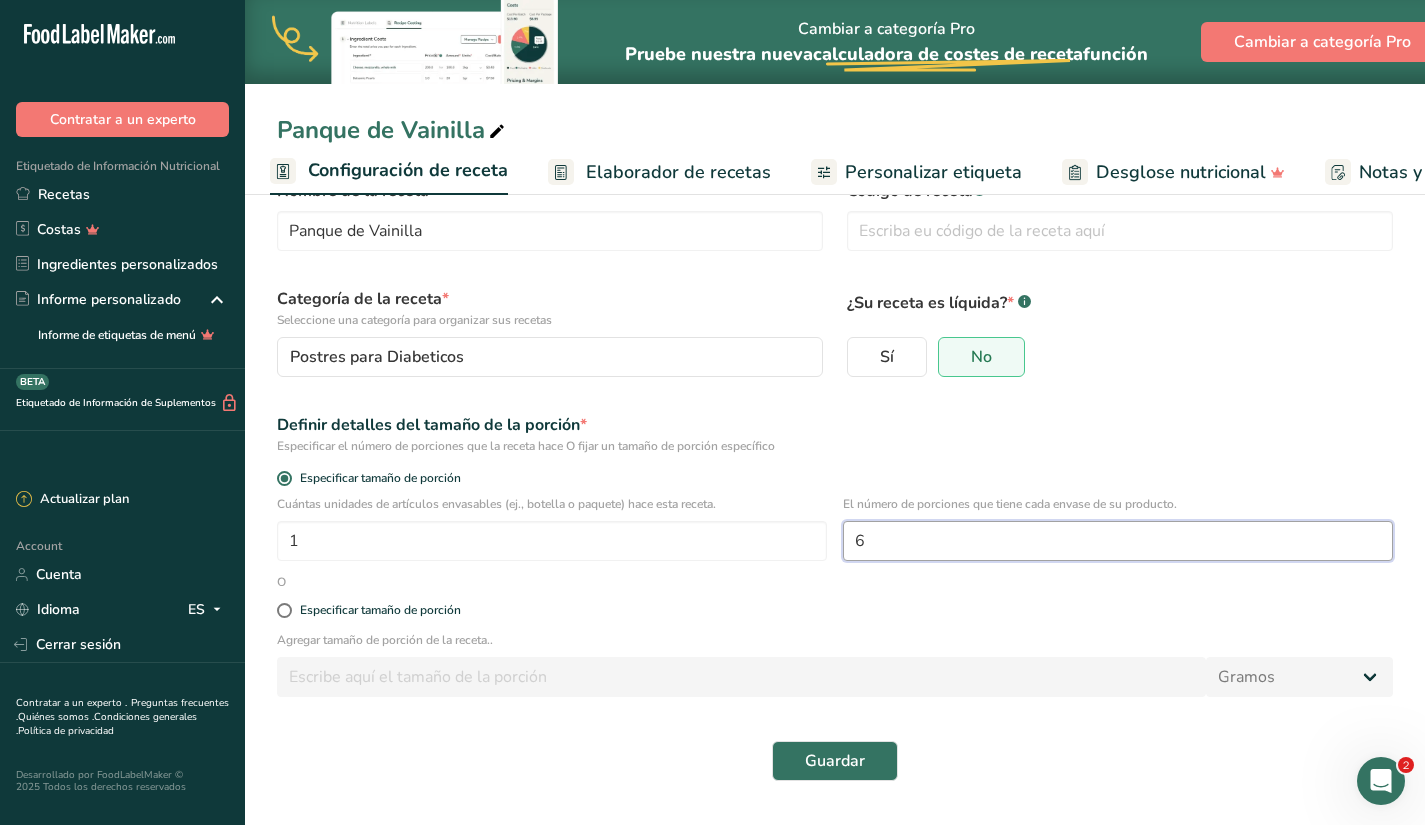 click on "6" at bounding box center (1118, 541) 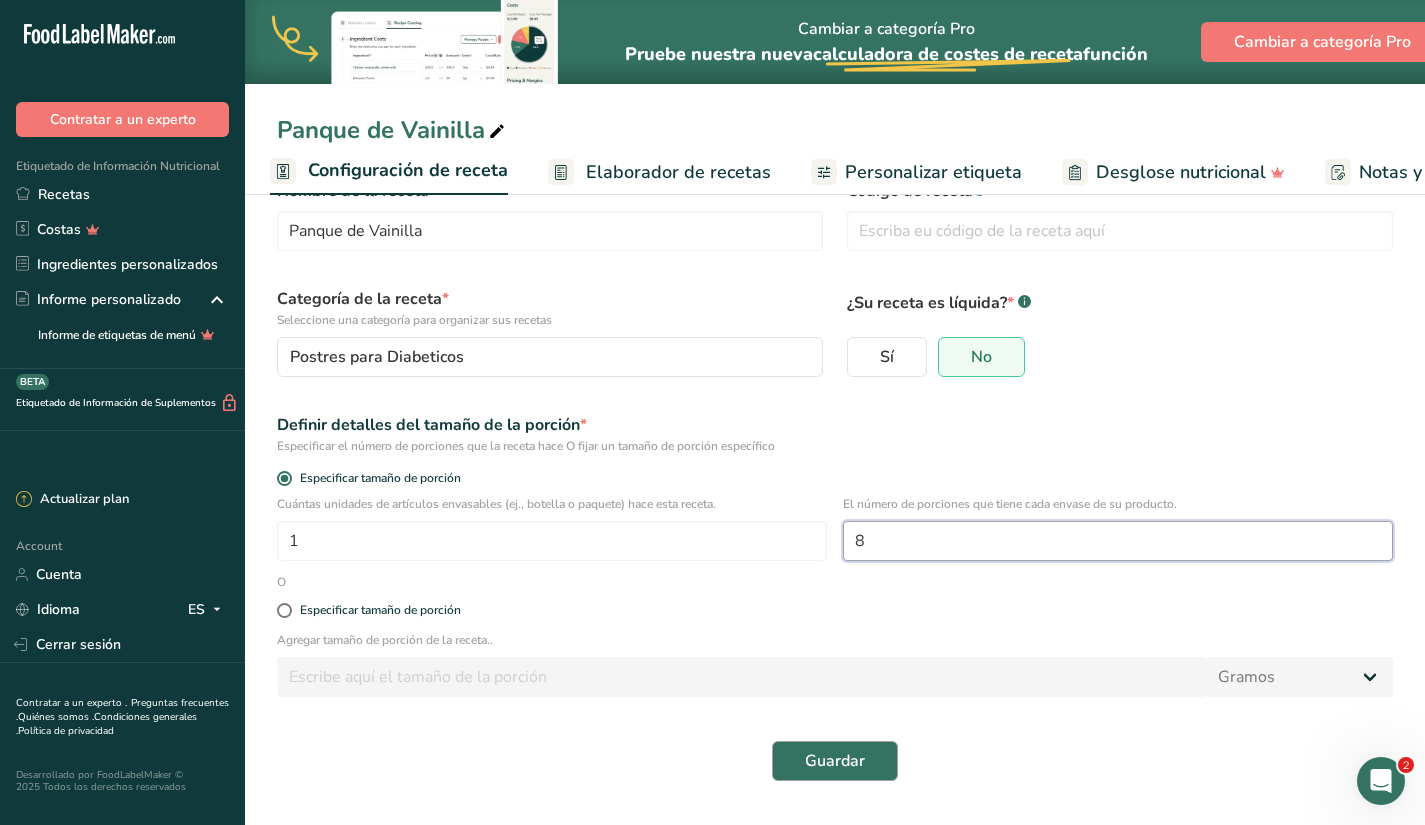 type on "8" 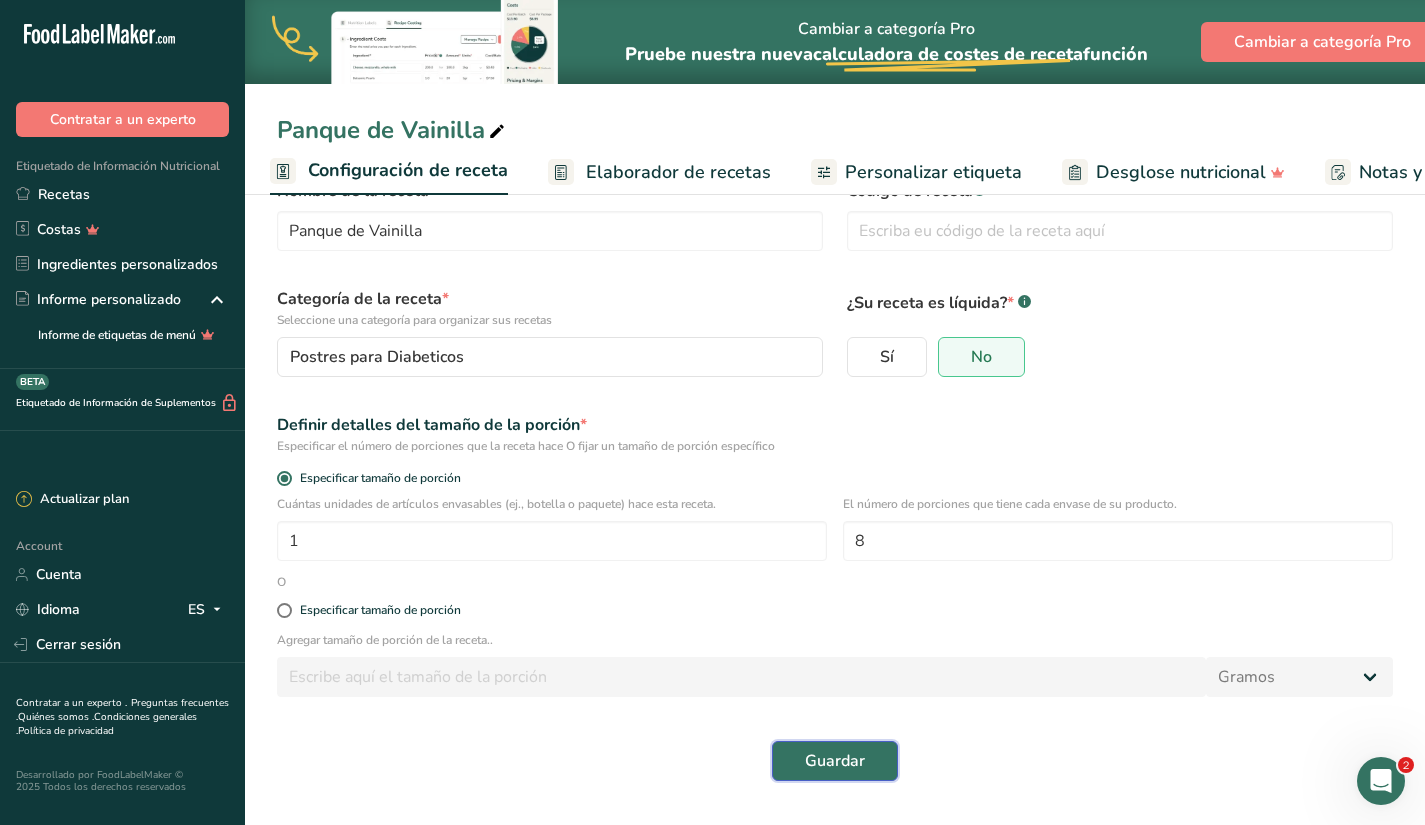 click on "Guardar" at bounding box center [835, 761] 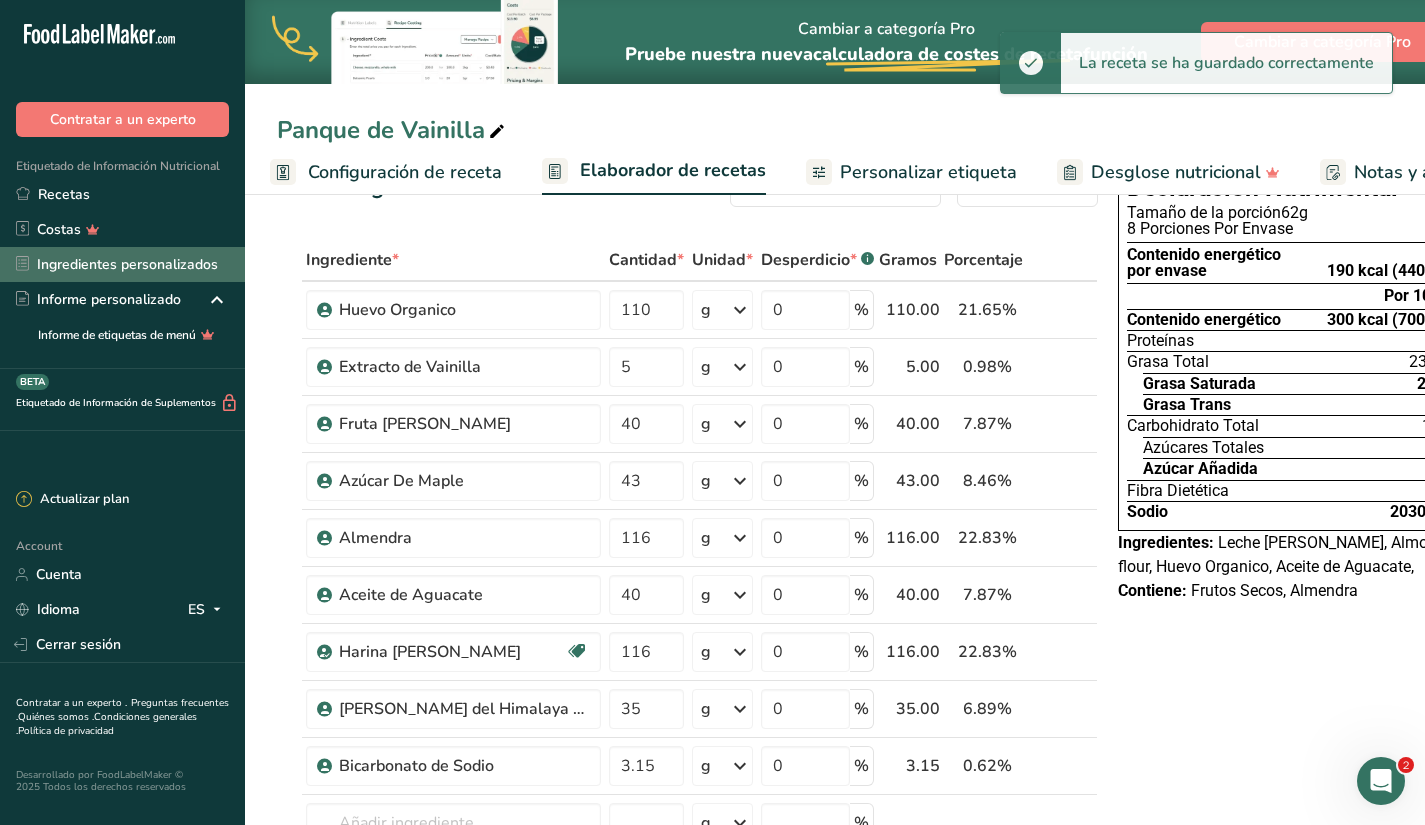 click on "Ingredientes personalizados" at bounding box center [122, 264] 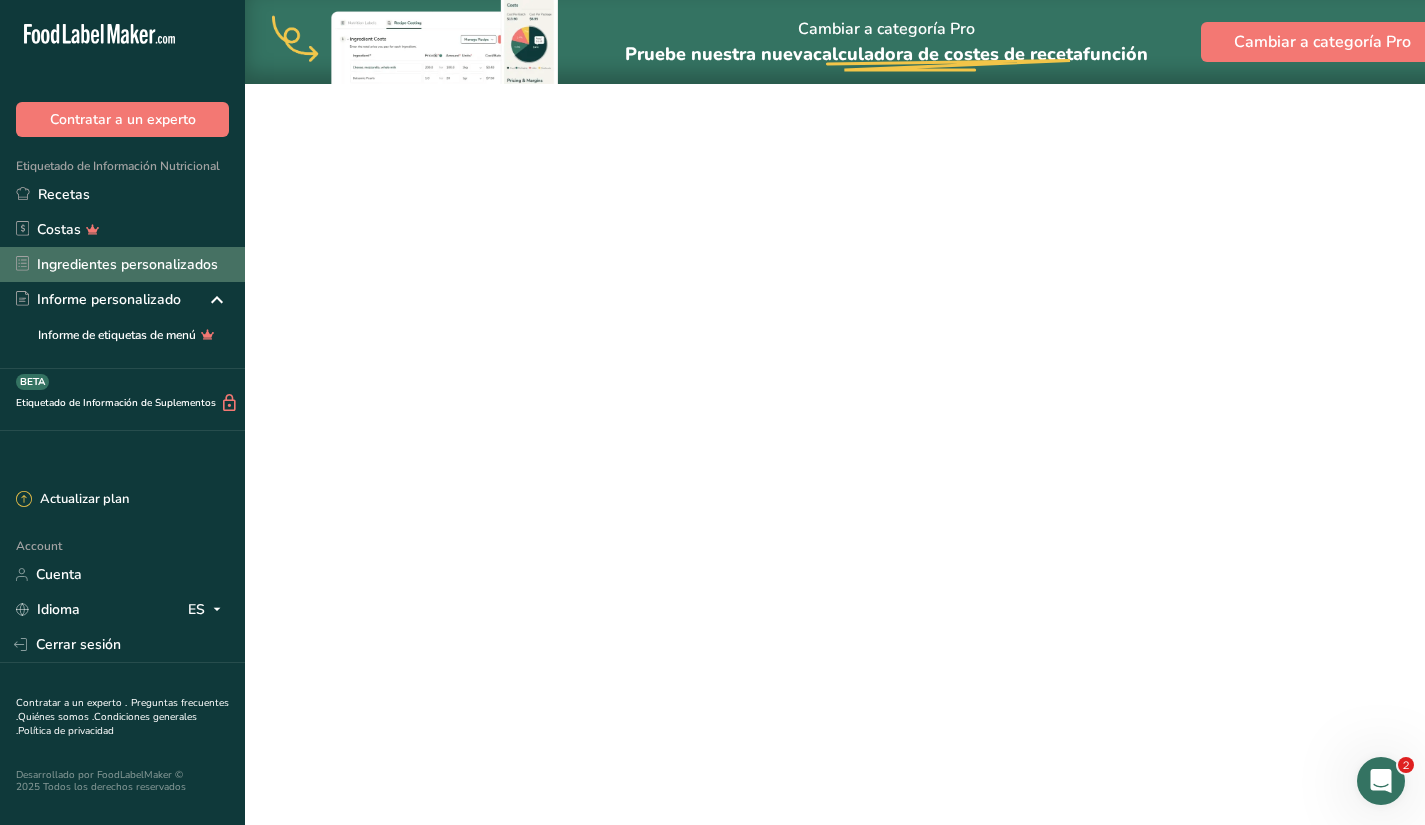 scroll, scrollTop: 0, scrollLeft: 0, axis: both 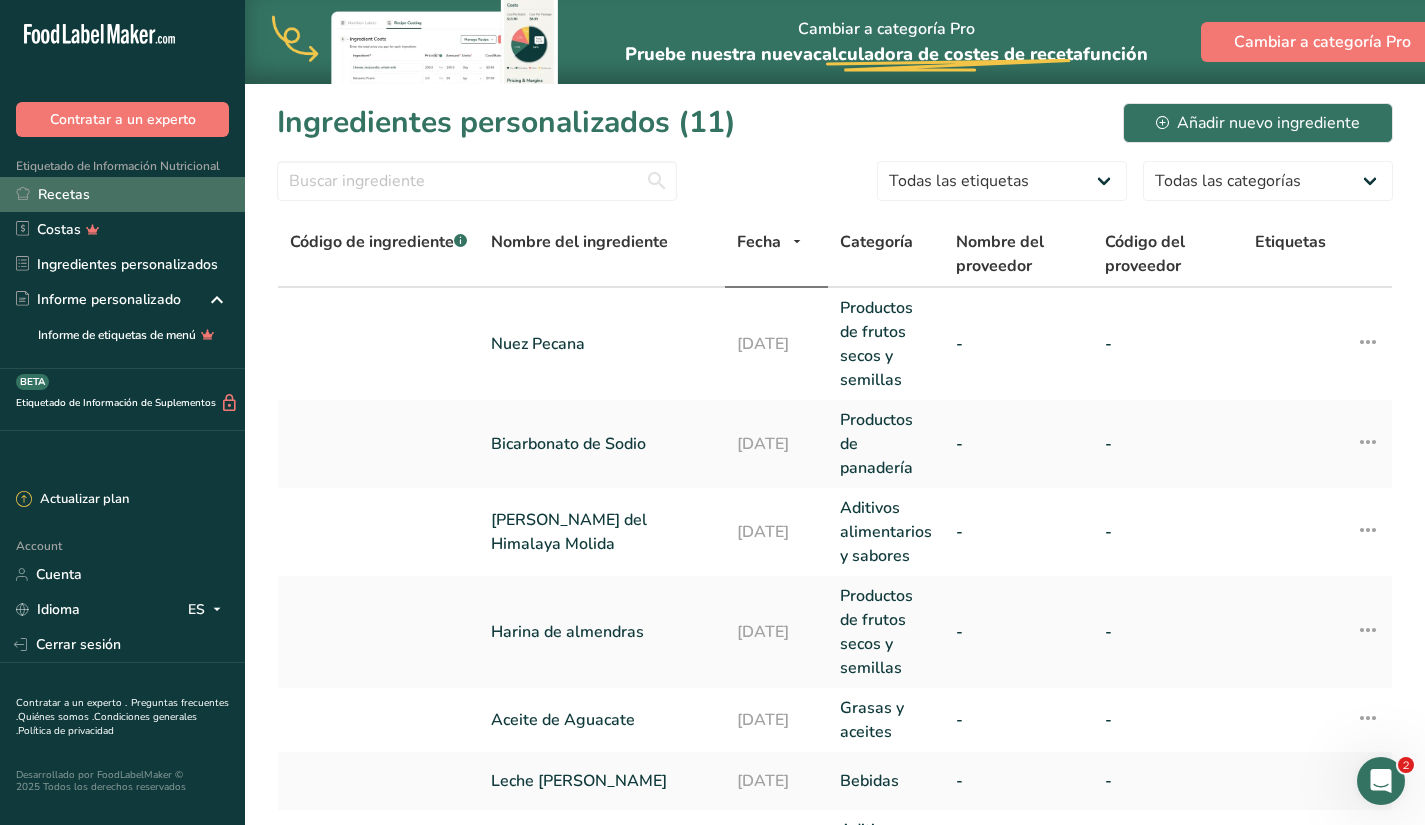 click on "Recetas" at bounding box center (122, 194) 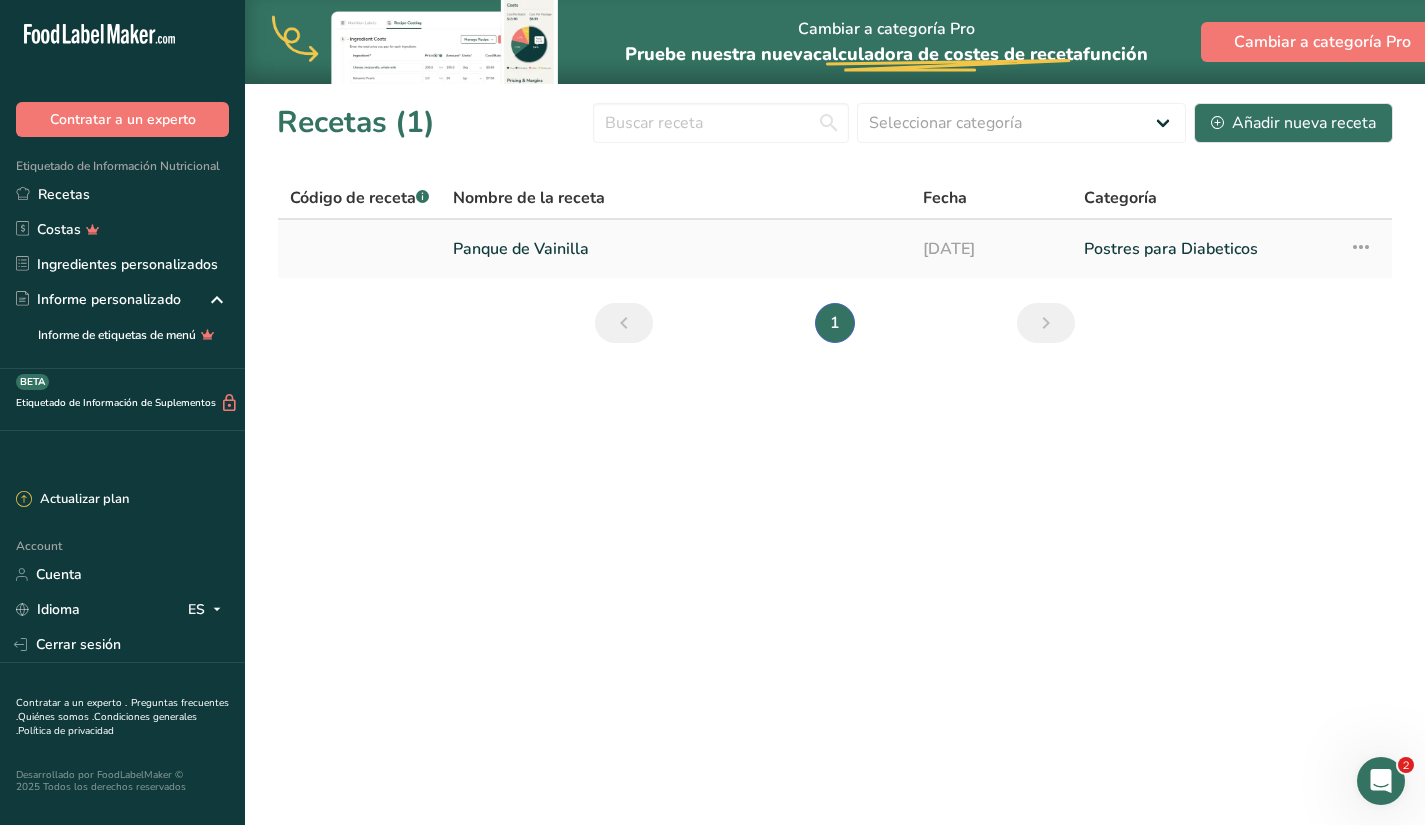 click on "Panque de Vainilla" at bounding box center [676, 249] 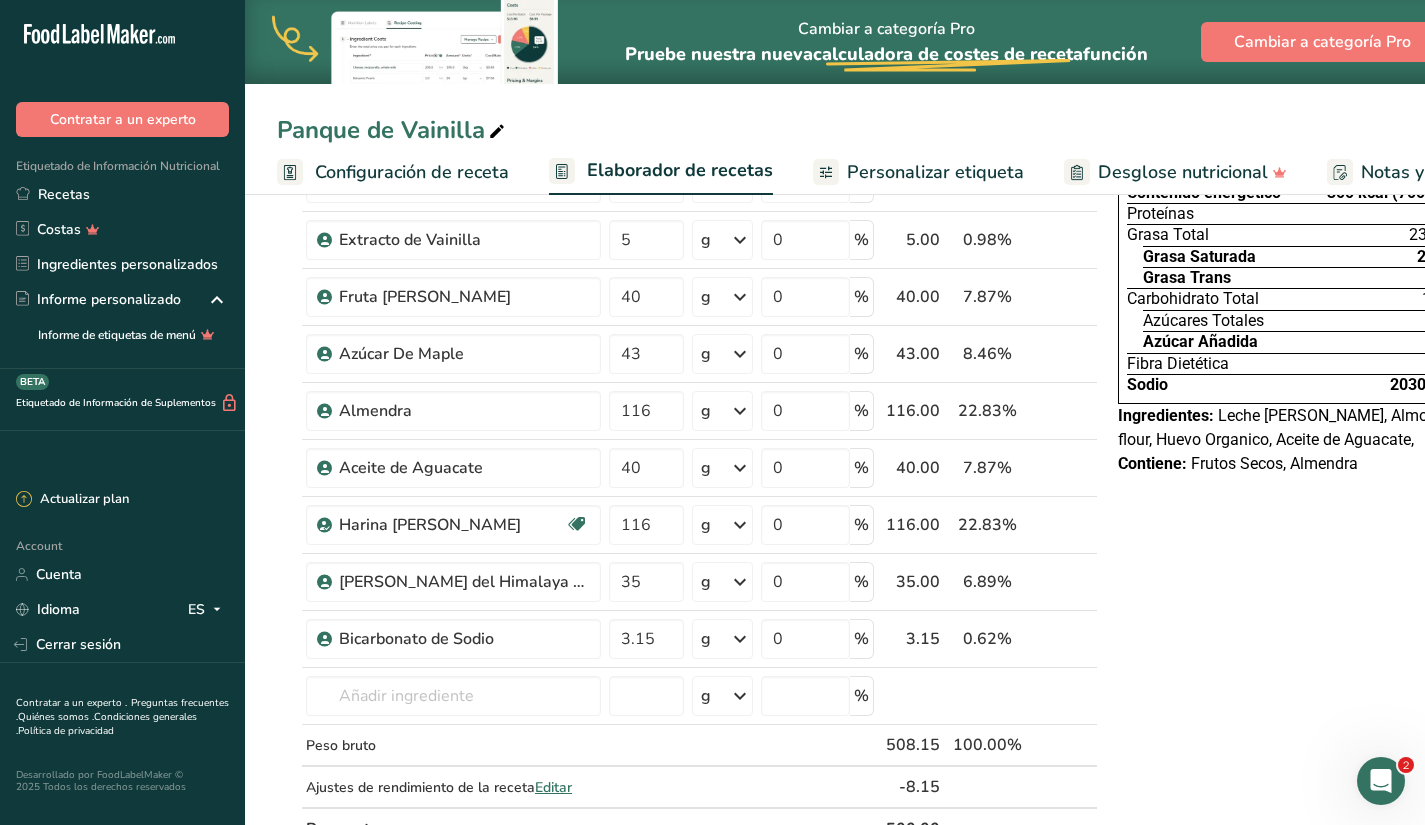 scroll, scrollTop: 0, scrollLeft: 0, axis: both 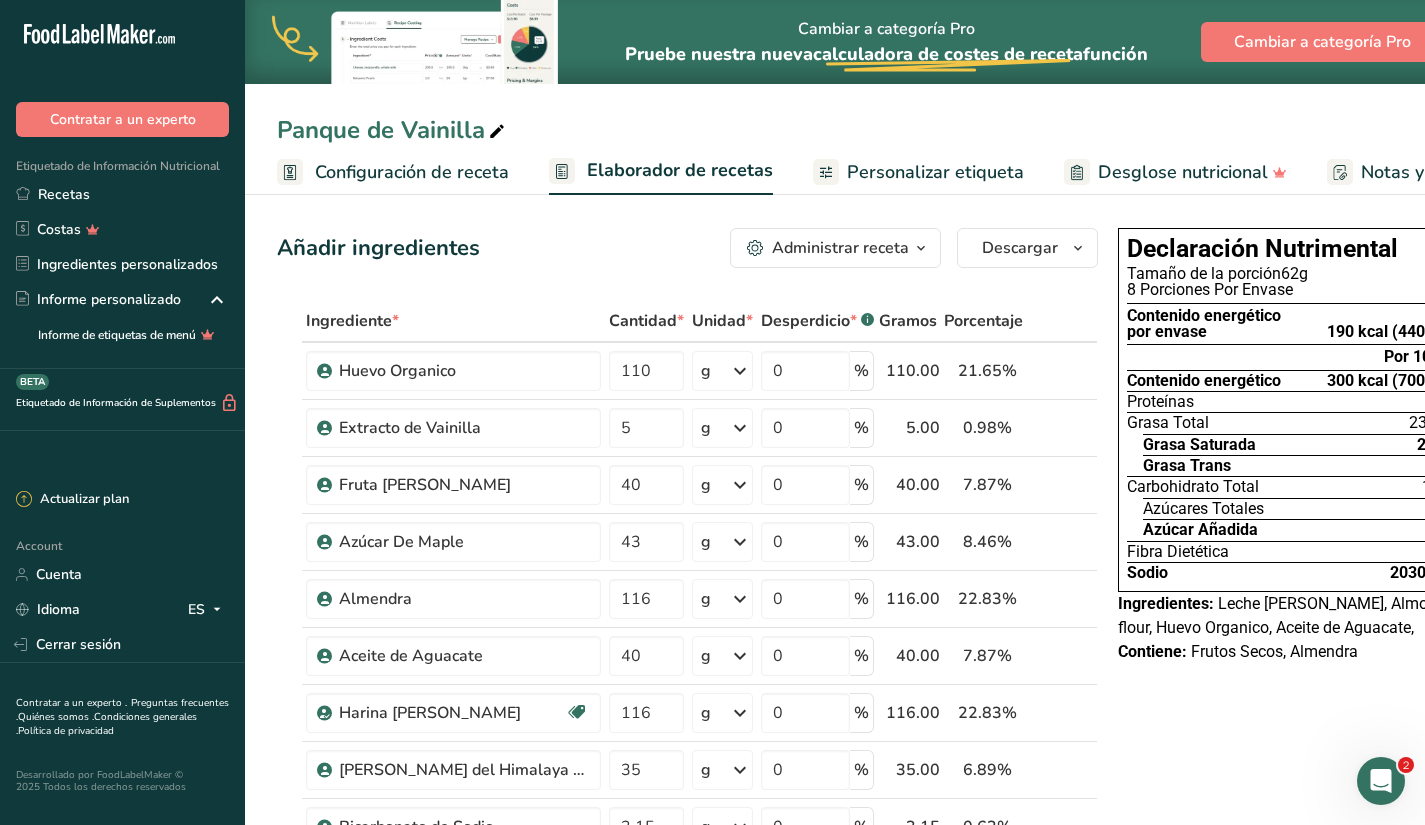 click on "Añadir ingredientes
Administrar receta         Eliminar receta           Duplicar receta             Escalar receta             Guardar como subreceta   .a-a{fill:#347362;}.b-a{fill:#fff;}                               Desglose nutricional                   Tarjeta de la receta
Novedad
Informe de patrón de aminoácidos             Historial de actividad
Descargar
Elija su estilo de etiqueta preferido
Etiqueta estándar FDA
Etiqueta estándar FDA
El formato más común para etiquetas de información nutricional en cumplimiento con el tipo de letra, estilo y requisitos de la FDA.
Etiqueta tabular FDA
Un formato de etiqueta conforme a las regulaciones de la FDA presentado en una disposición tabular (horizontal).
Etiqueta lineal FDA" at bounding box center [687, 248] 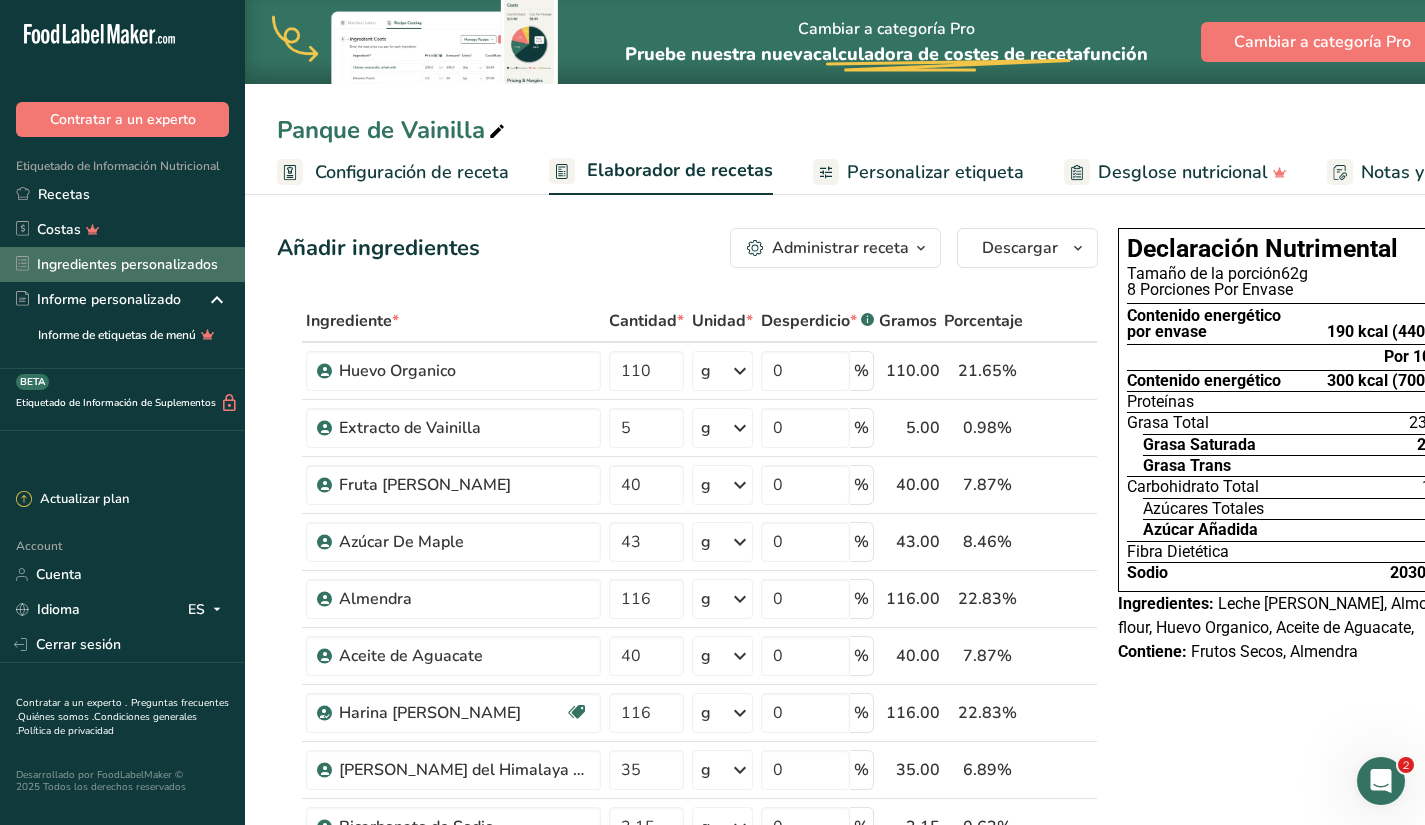 click on "Ingredientes personalizados" at bounding box center (122, 264) 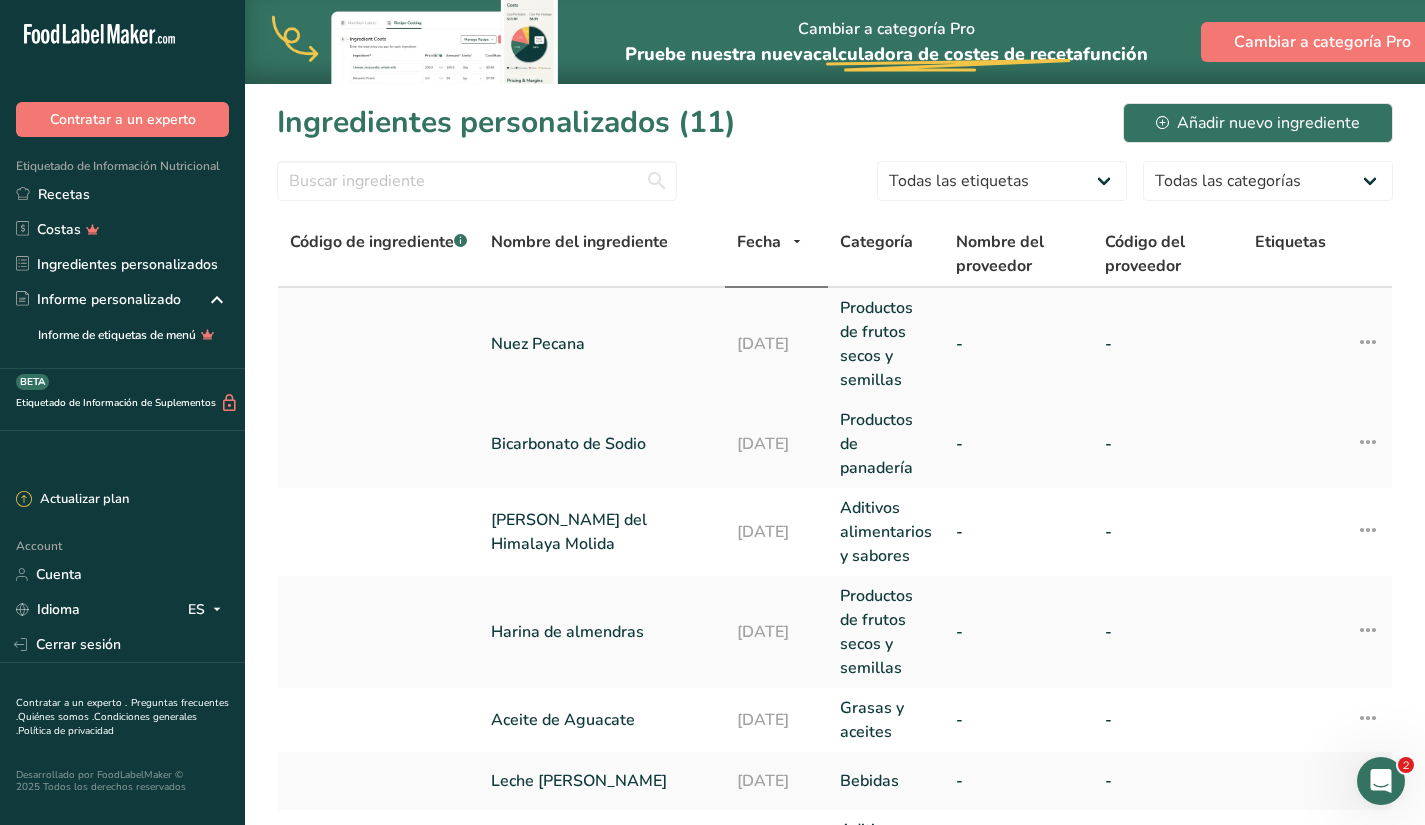 click on "Productos de frutos secos y semillas" at bounding box center (886, 344) 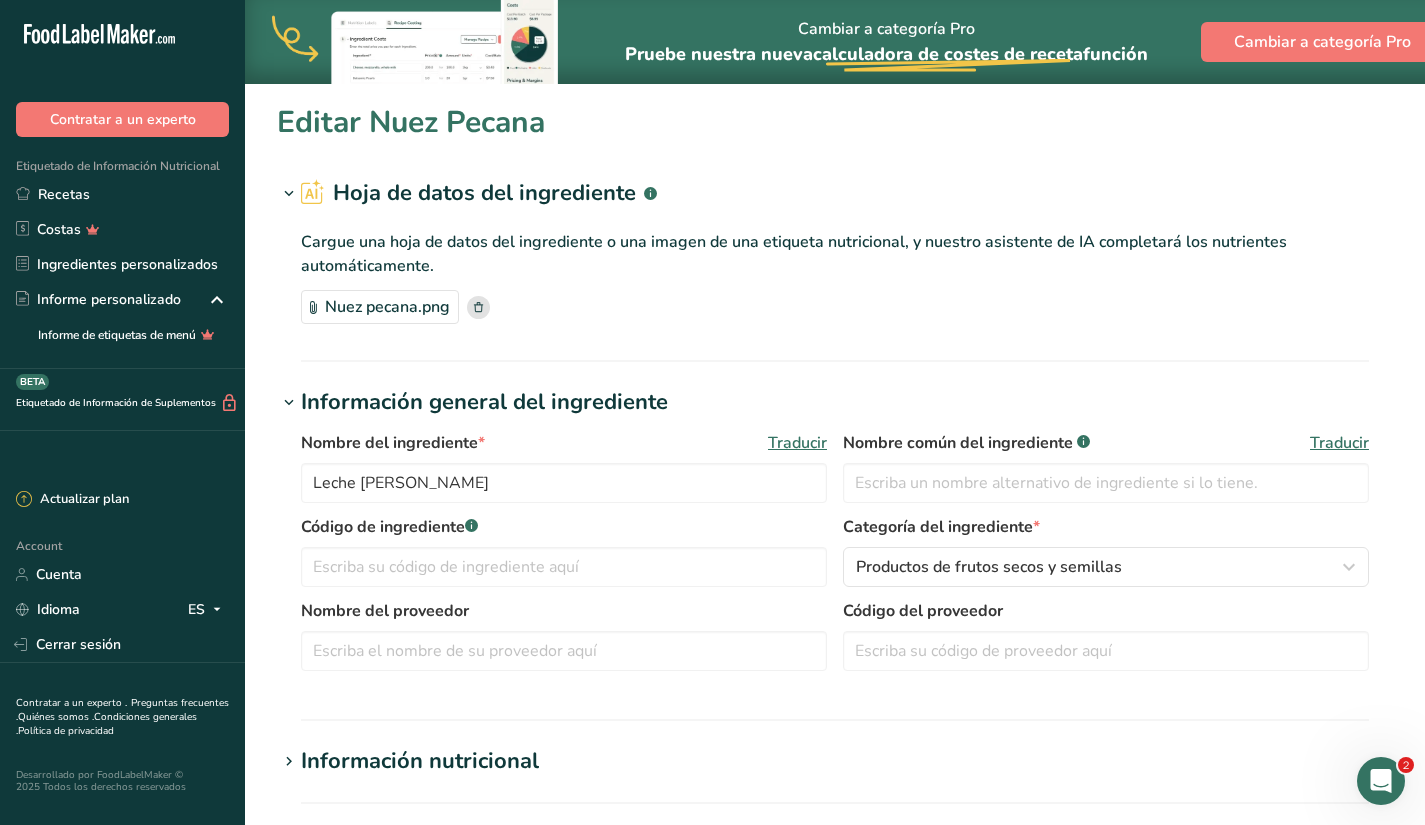 type on "Nuez Pecana" 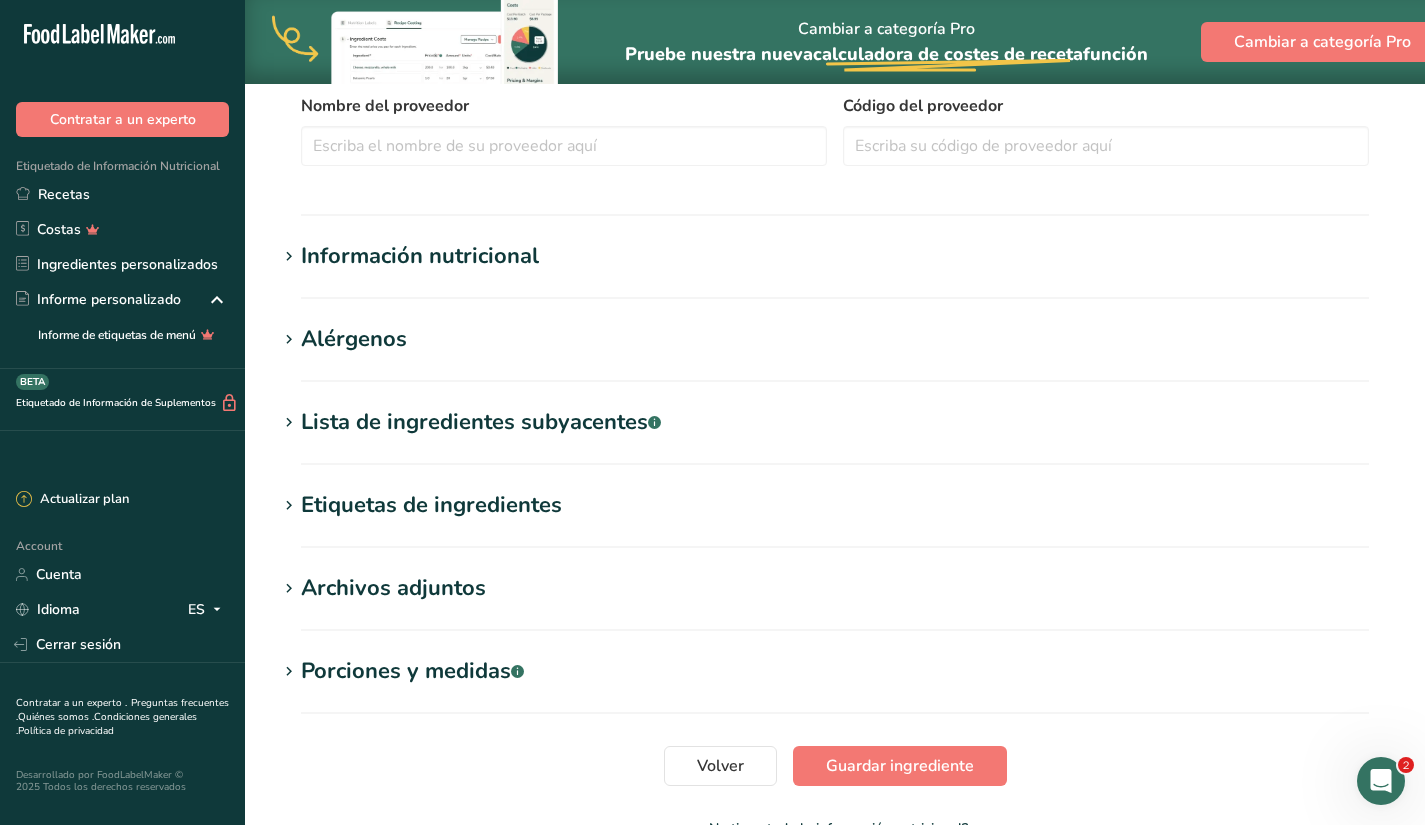 scroll, scrollTop: 636, scrollLeft: 0, axis: vertical 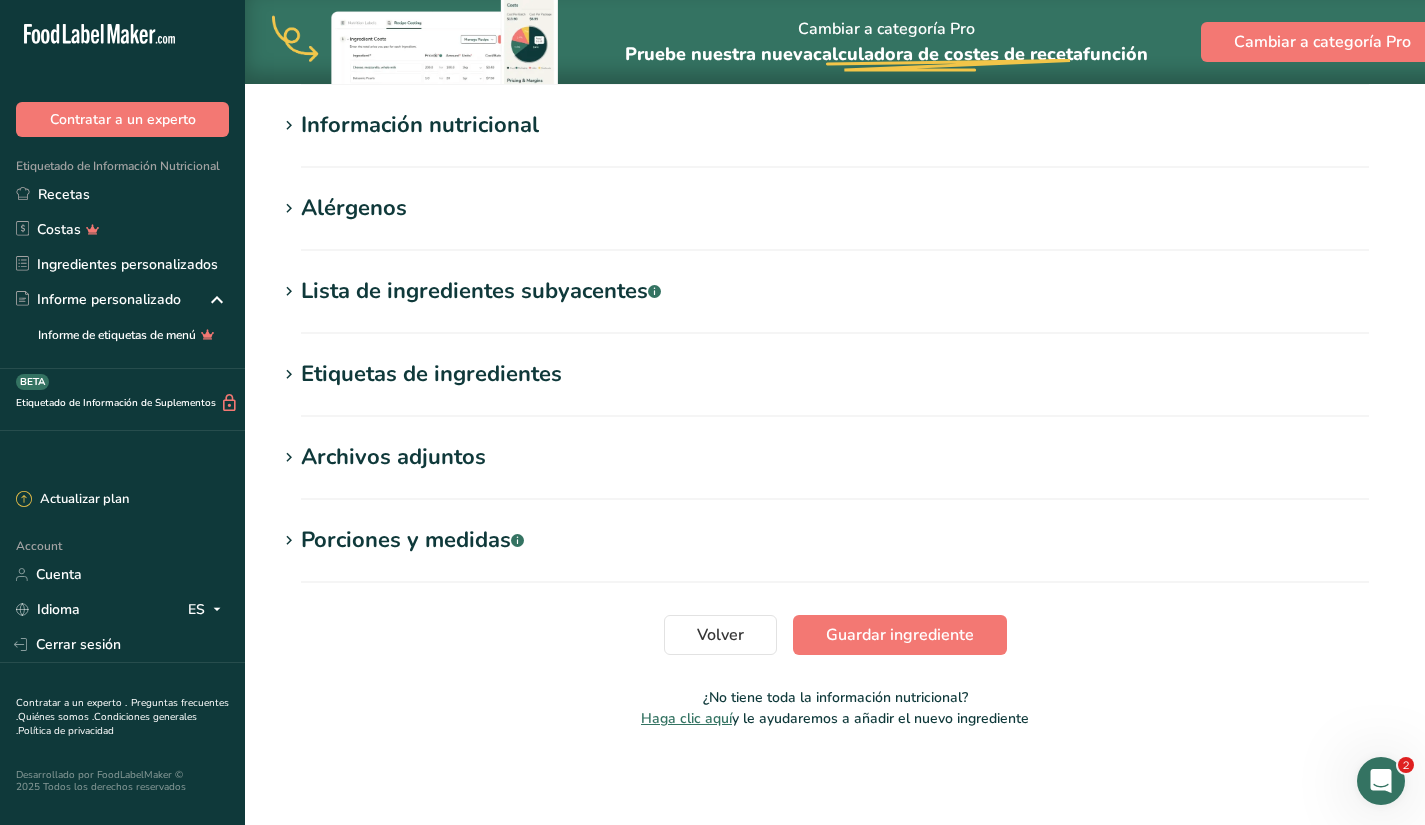 click on "Información nutricional" at bounding box center [420, 125] 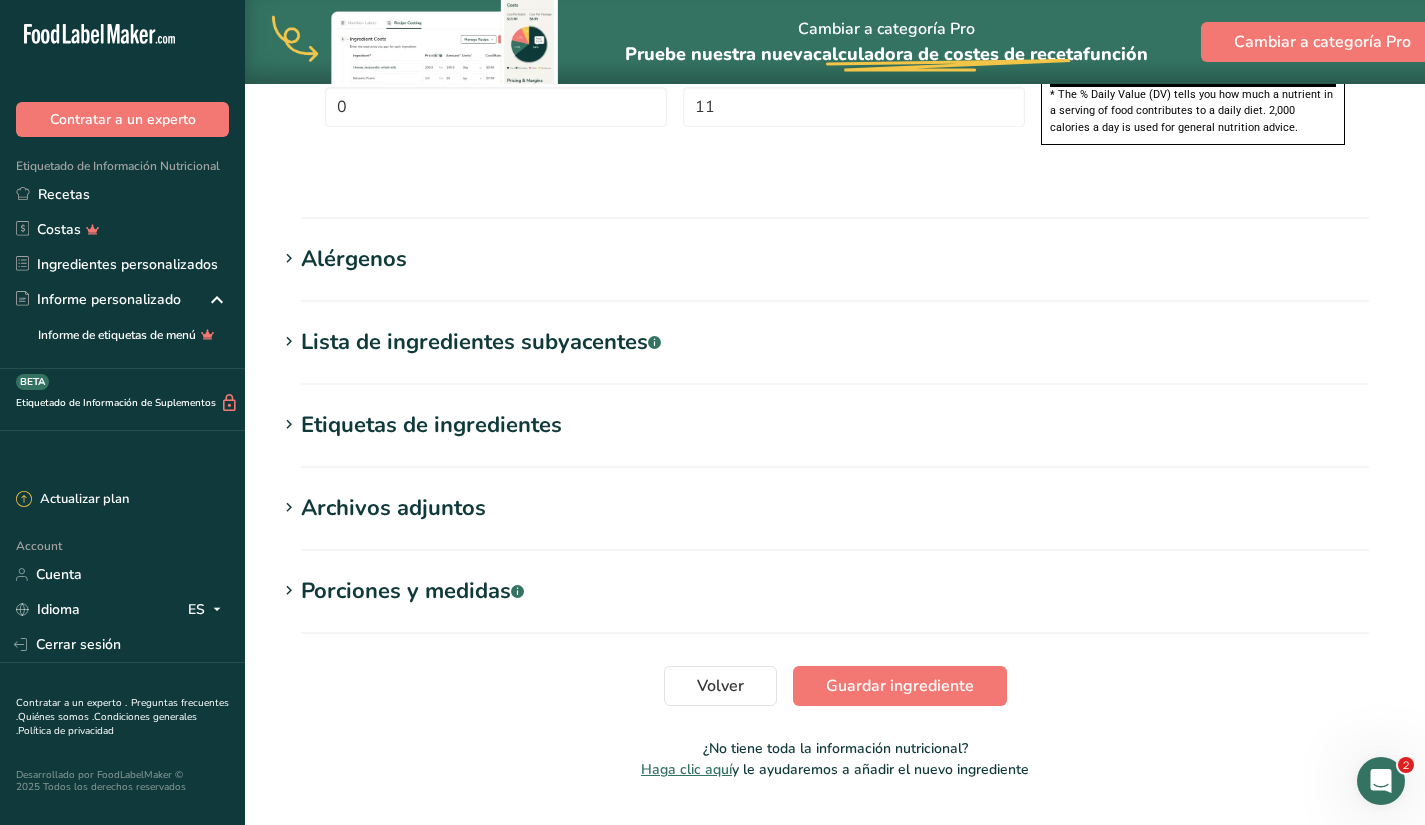 scroll, scrollTop: 1523, scrollLeft: 0, axis: vertical 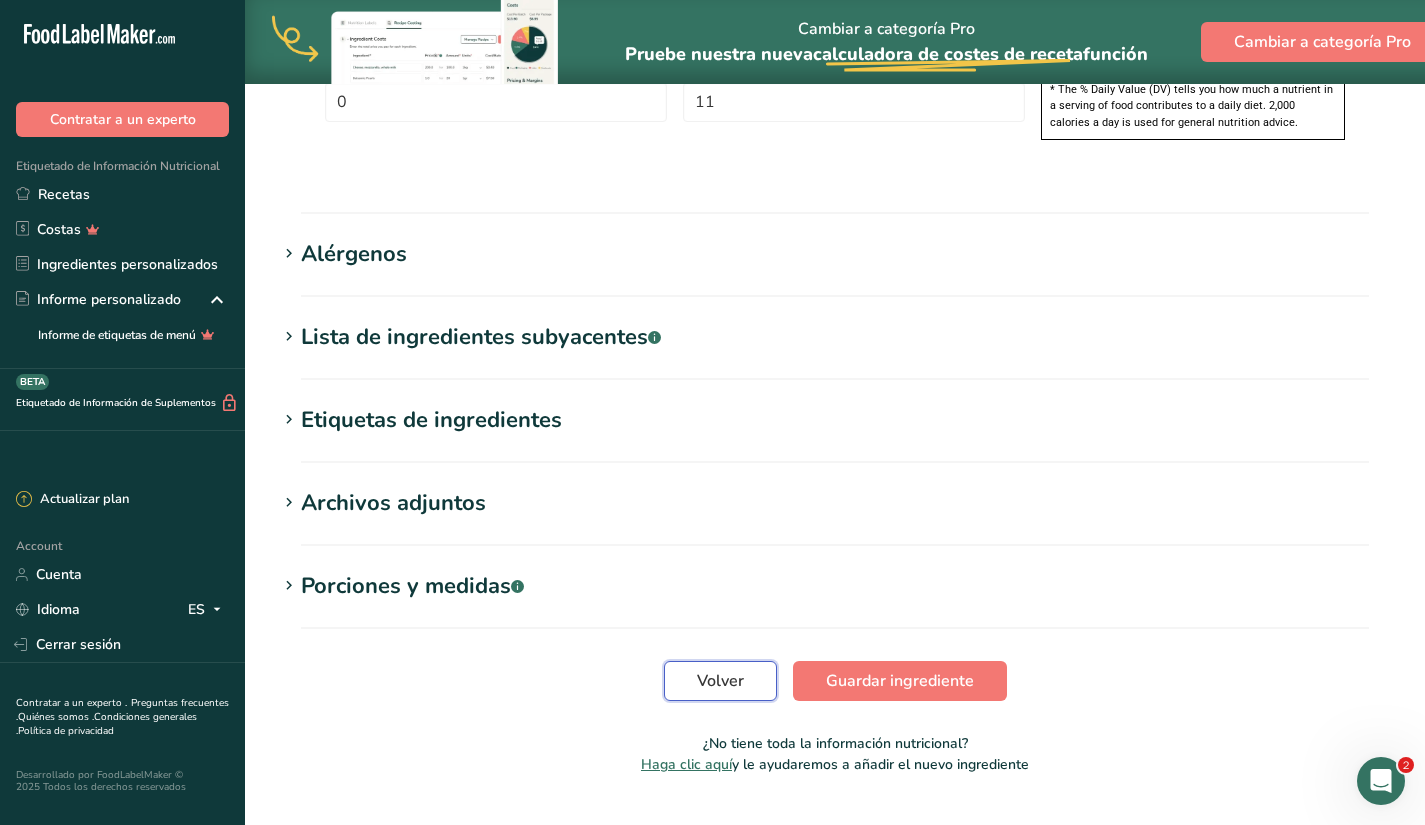 click on "Volver" at bounding box center (720, 681) 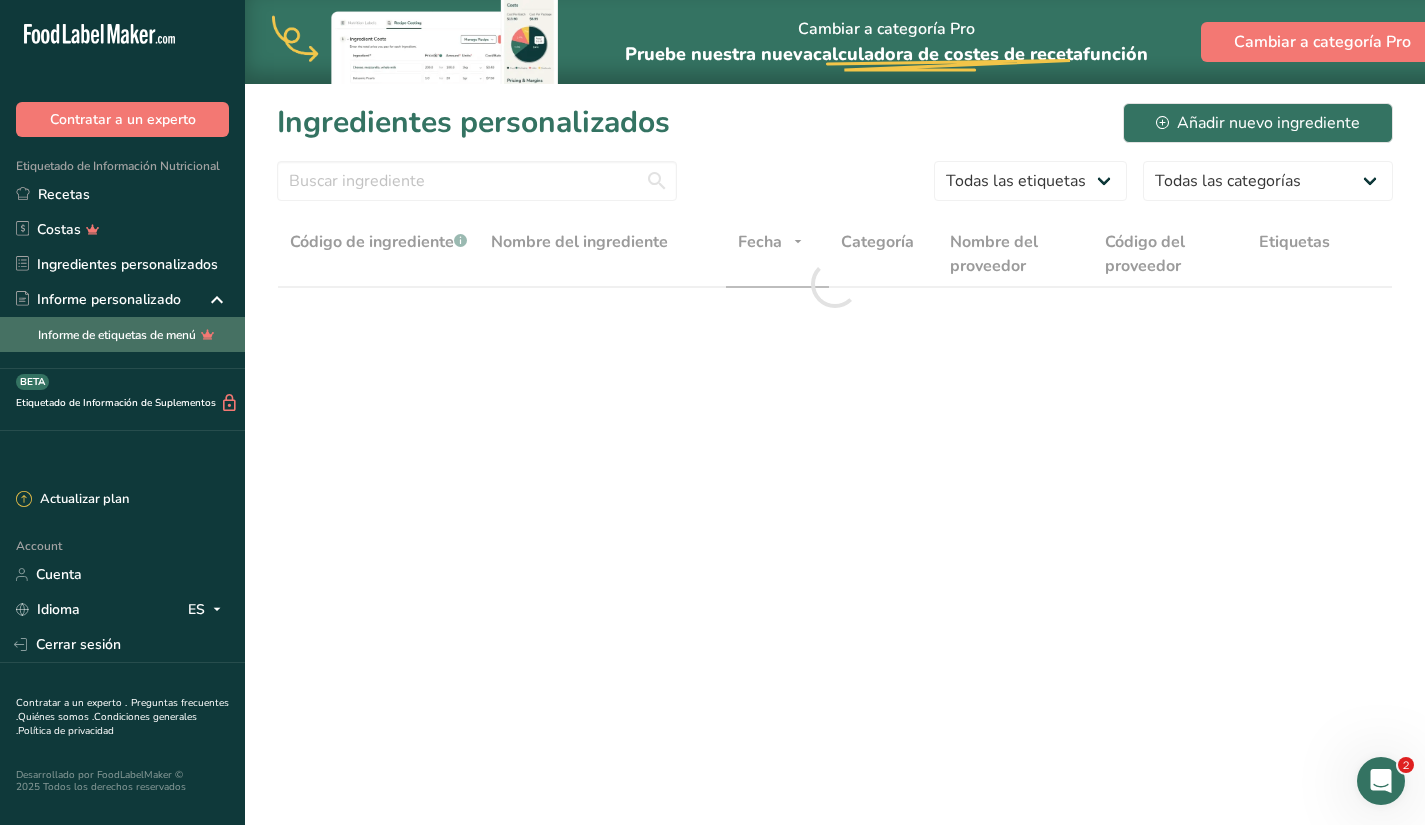 scroll, scrollTop: 0, scrollLeft: 0, axis: both 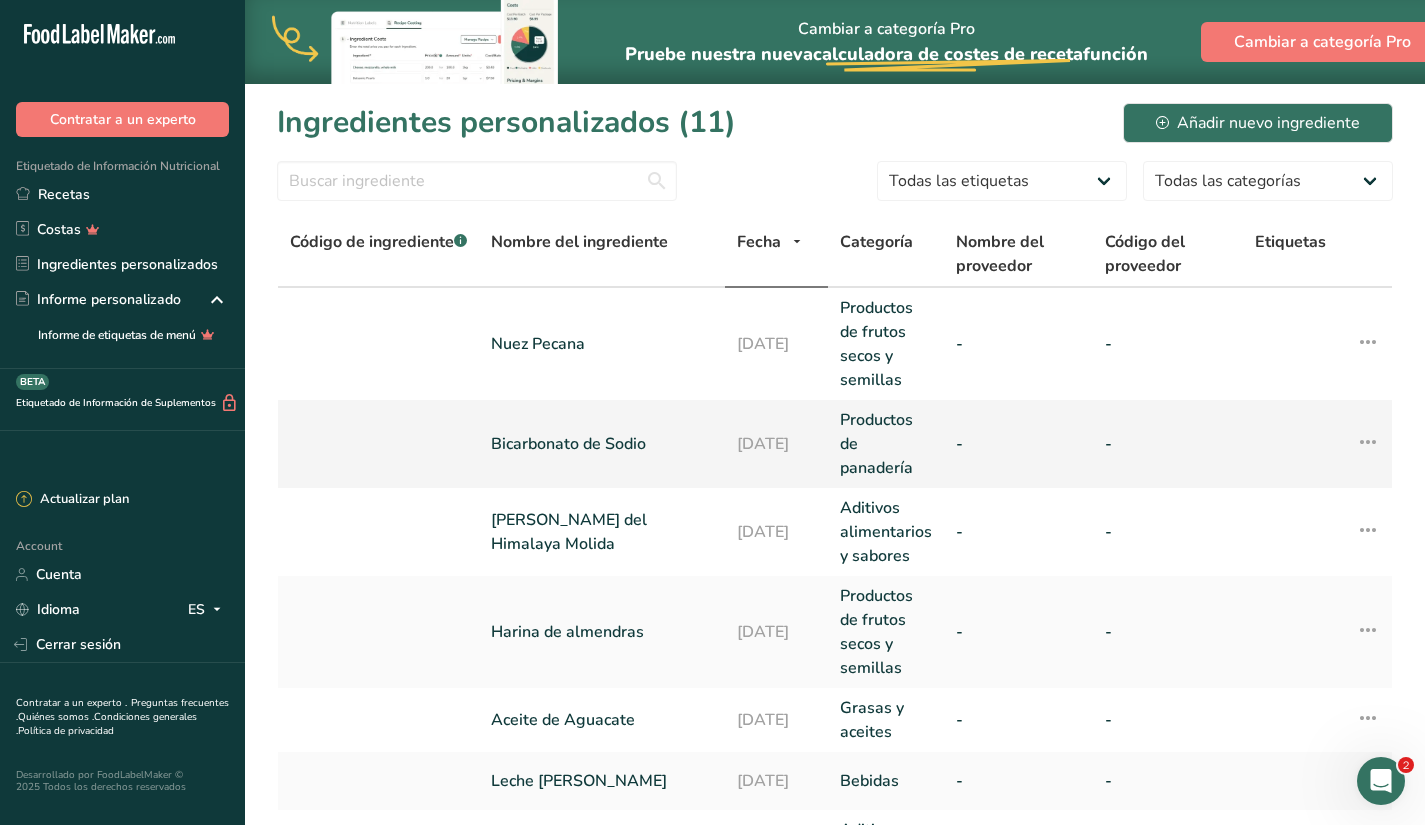click on "Bicarbonato de Sodio" at bounding box center (602, 444) 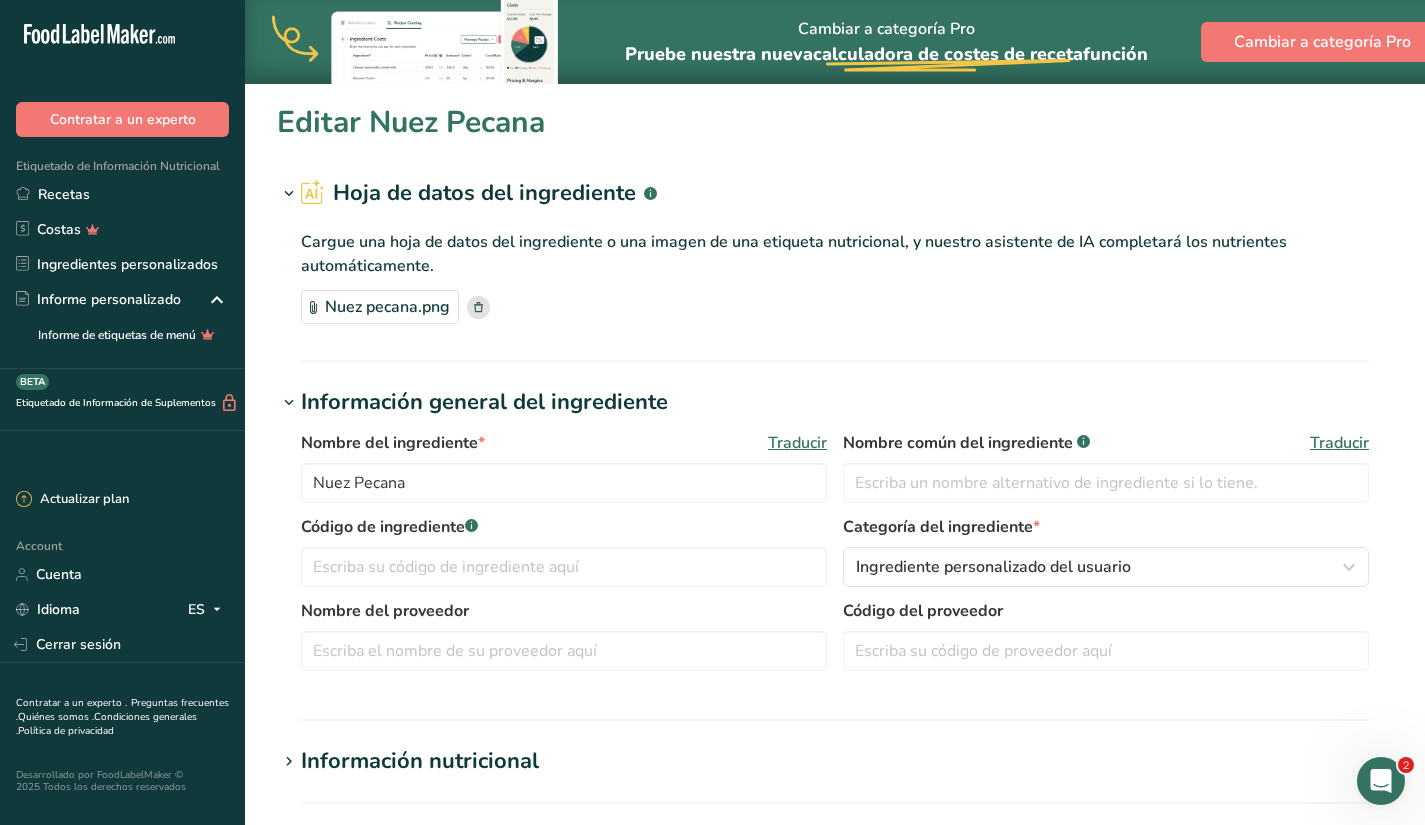 type on "Bicarbonato de Sodio" 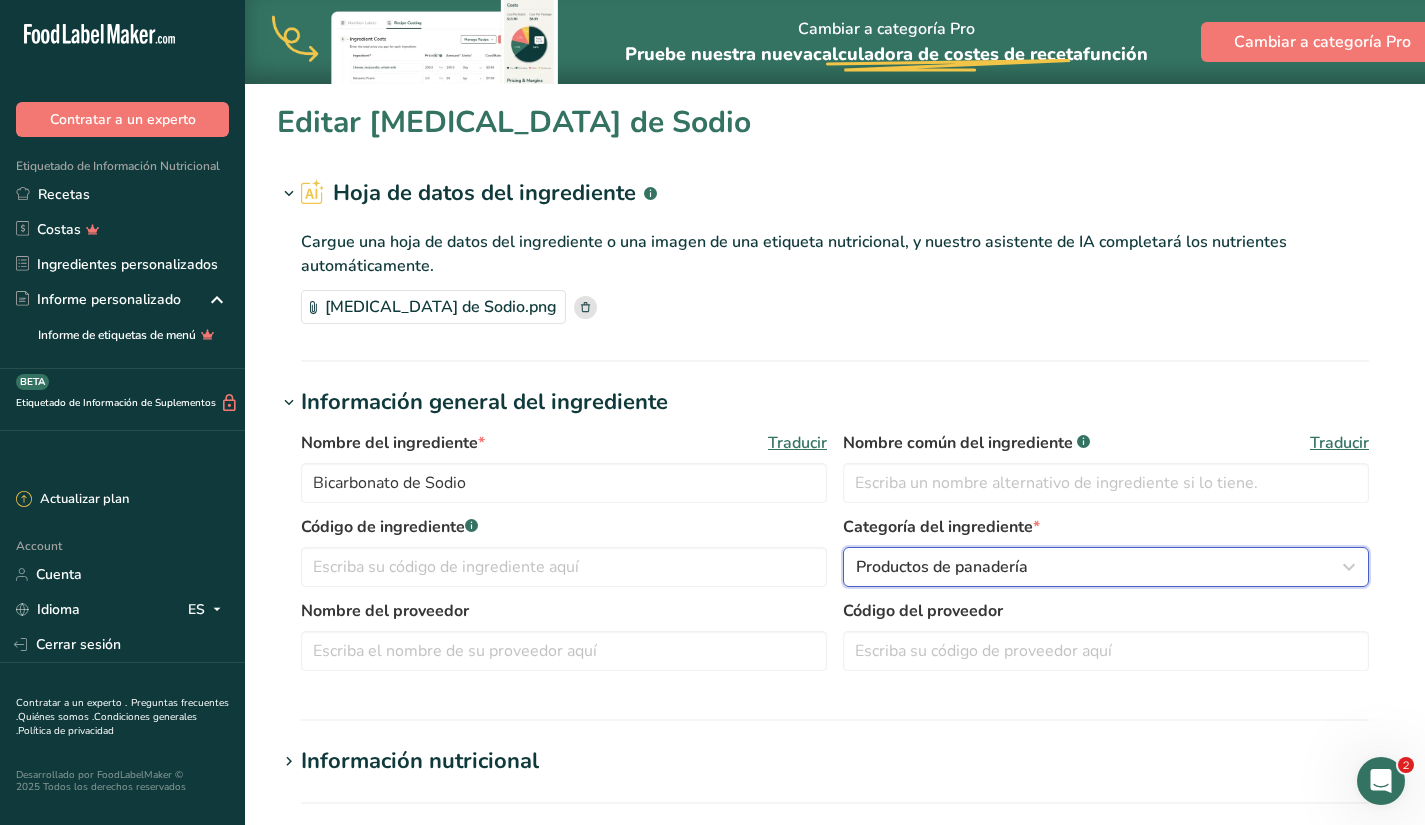 click on "Productos de panadería" at bounding box center [942, 567] 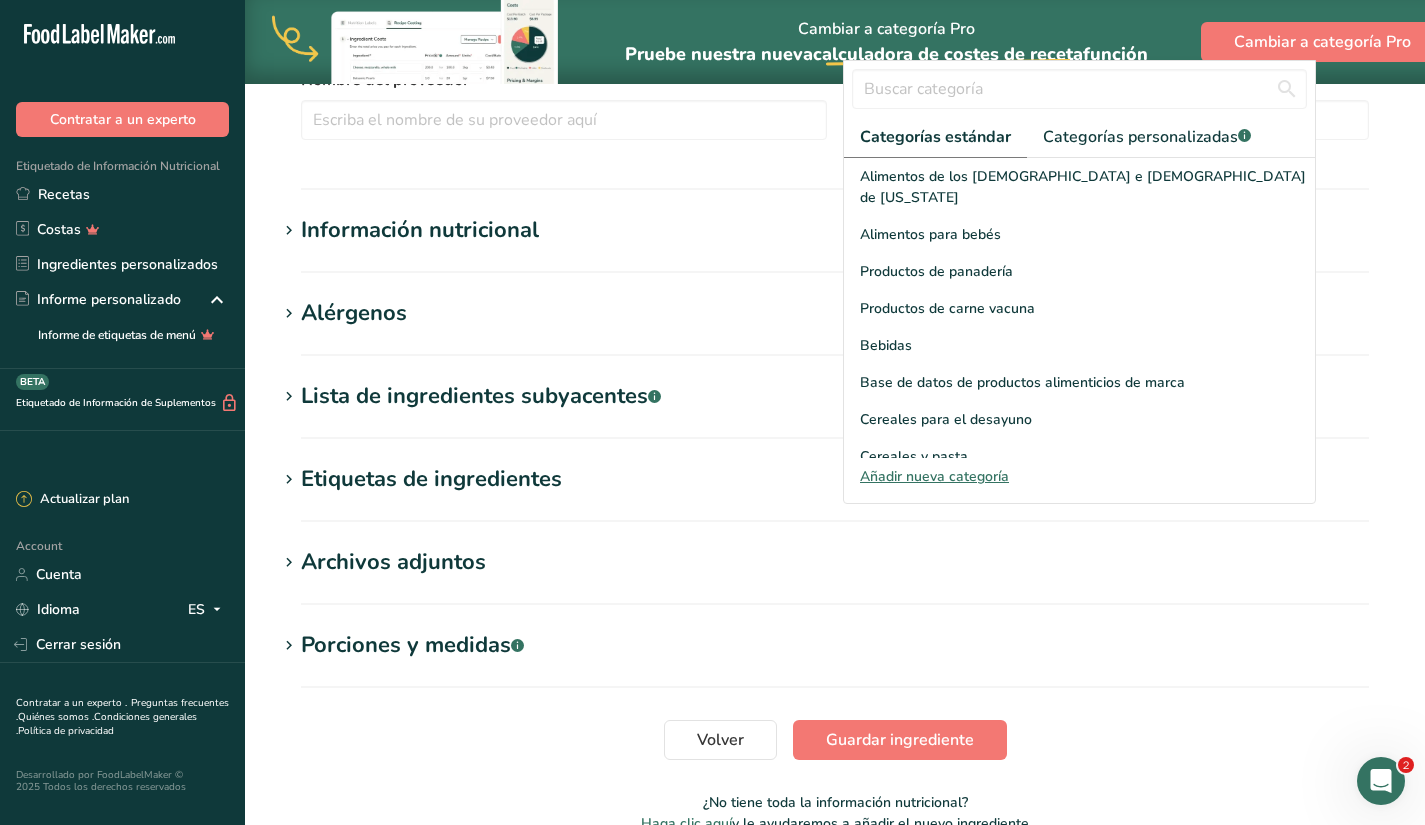 scroll, scrollTop: 540, scrollLeft: 0, axis: vertical 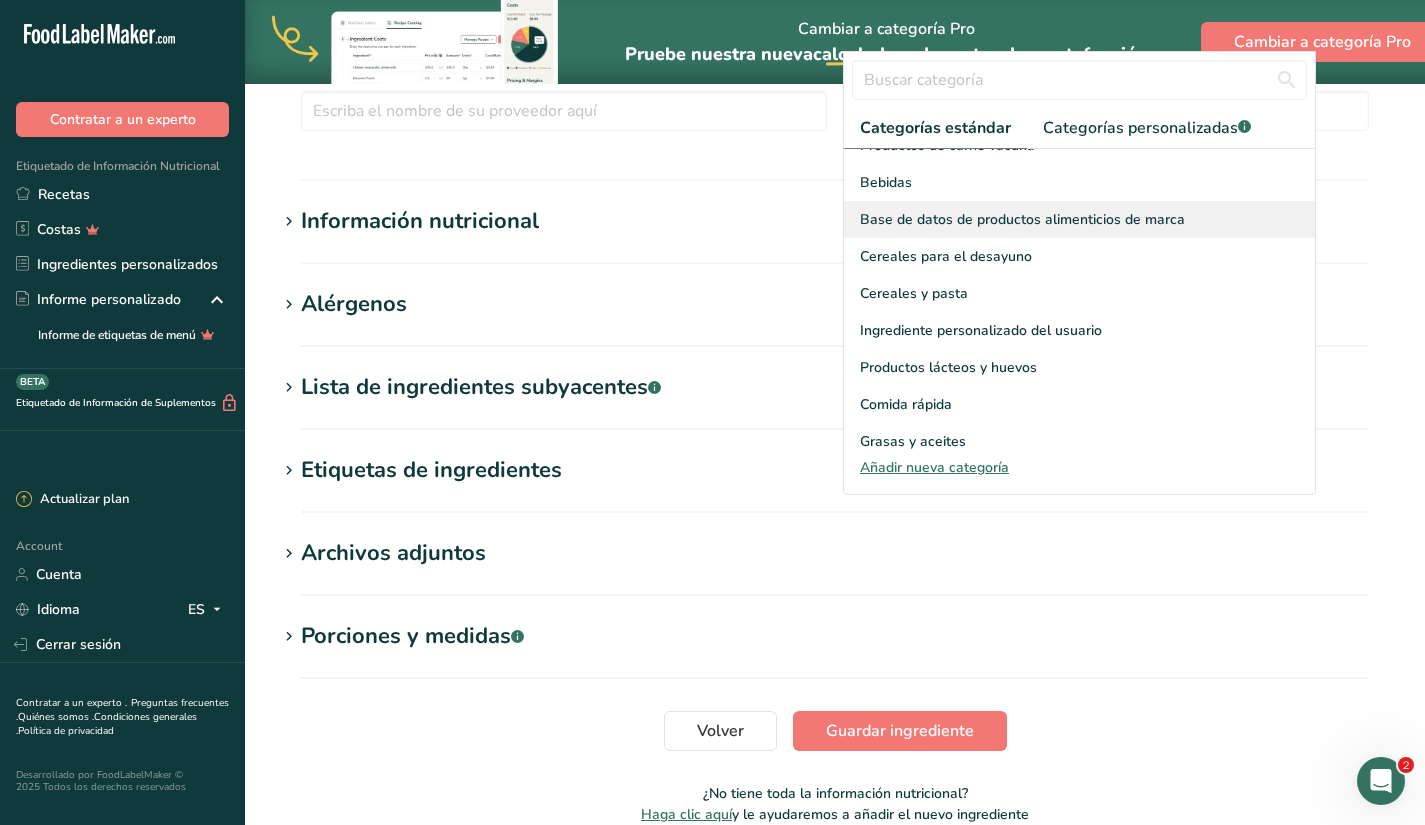 click on "Base de datos de productos alimenticios de marca" at bounding box center (1079, 219) 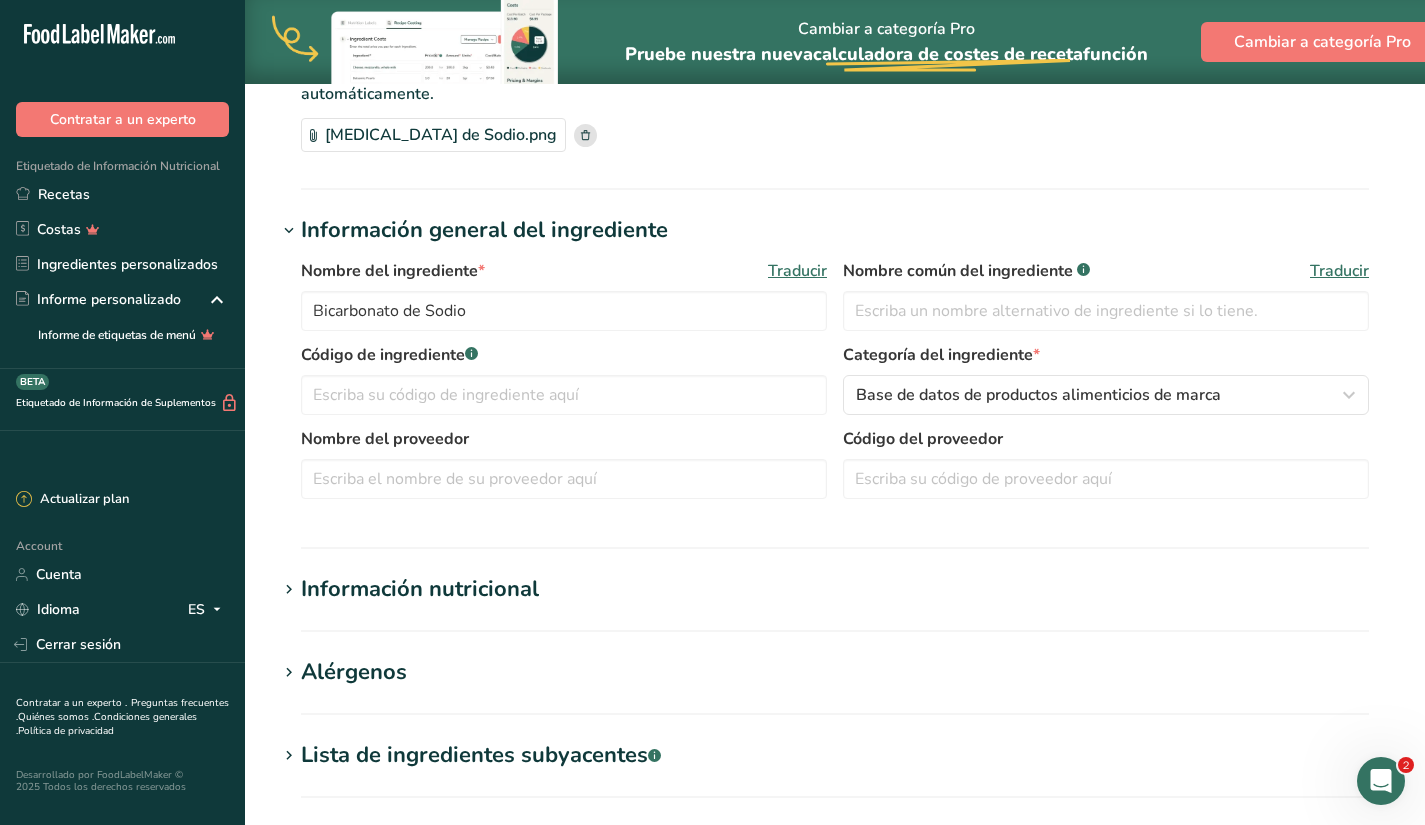 scroll, scrollTop: 75, scrollLeft: 0, axis: vertical 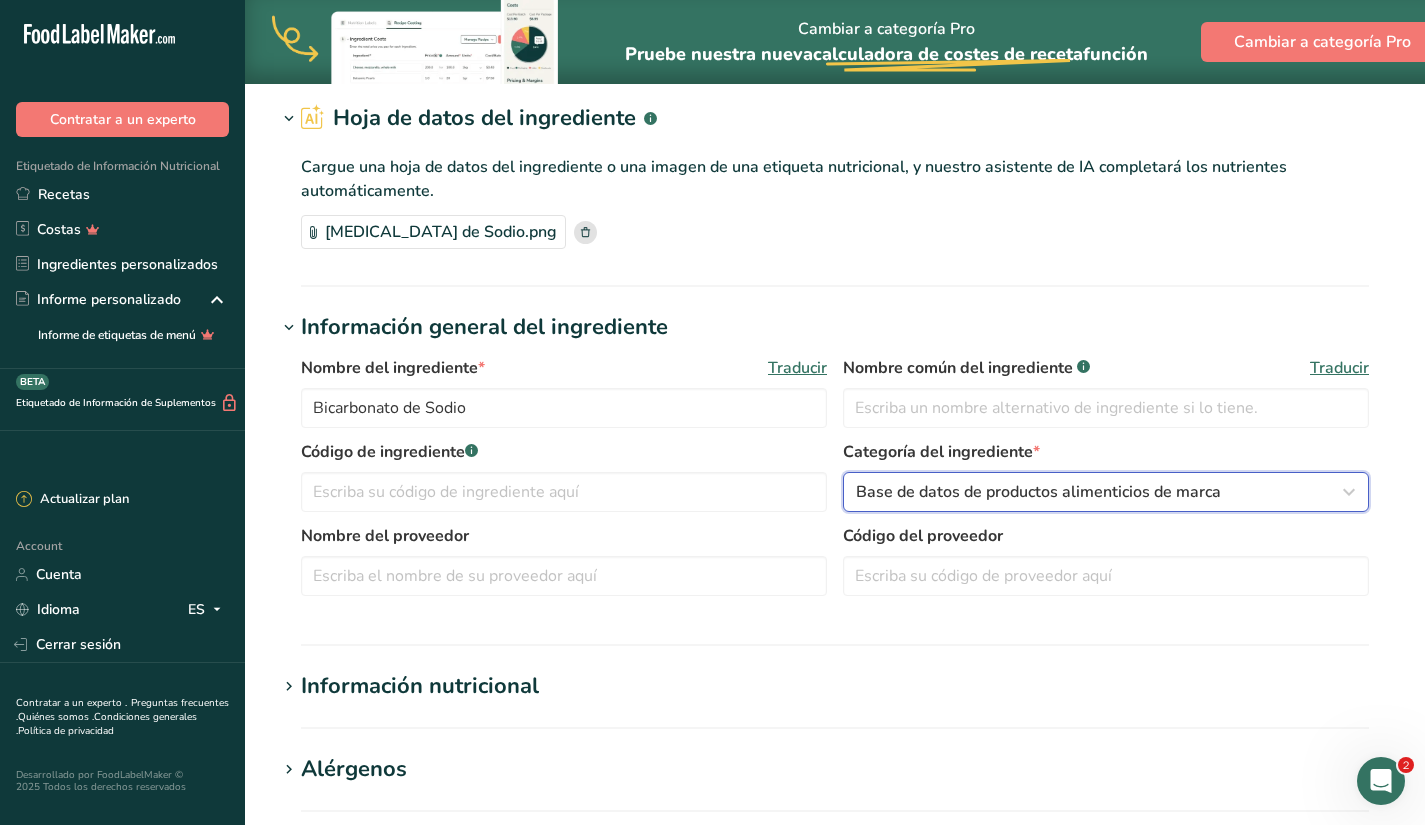 click on "Base de datos de productos alimenticios de marca" at bounding box center (1100, 492) 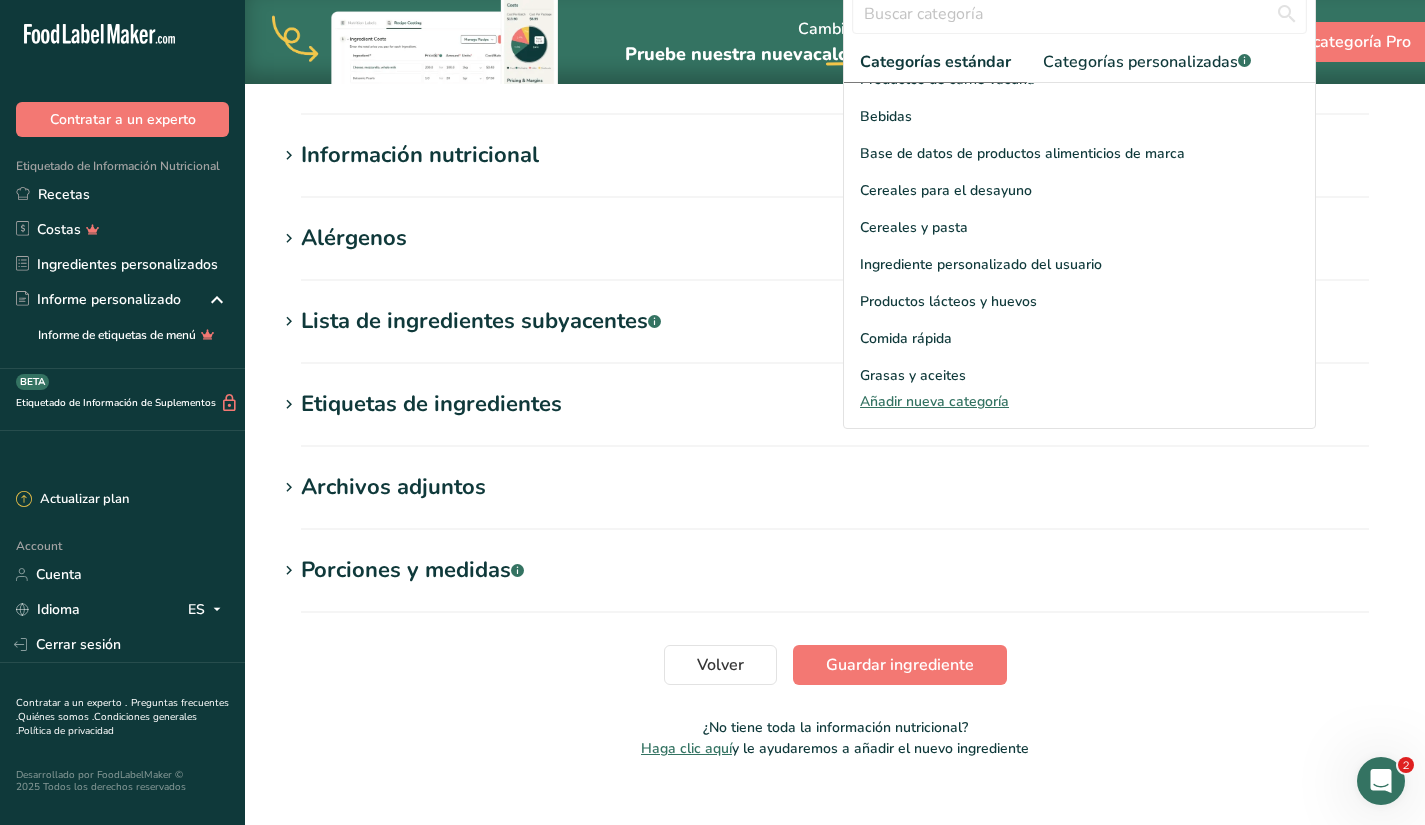 scroll, scrollTop: 636, scrollLeft: 0, axis: vertical 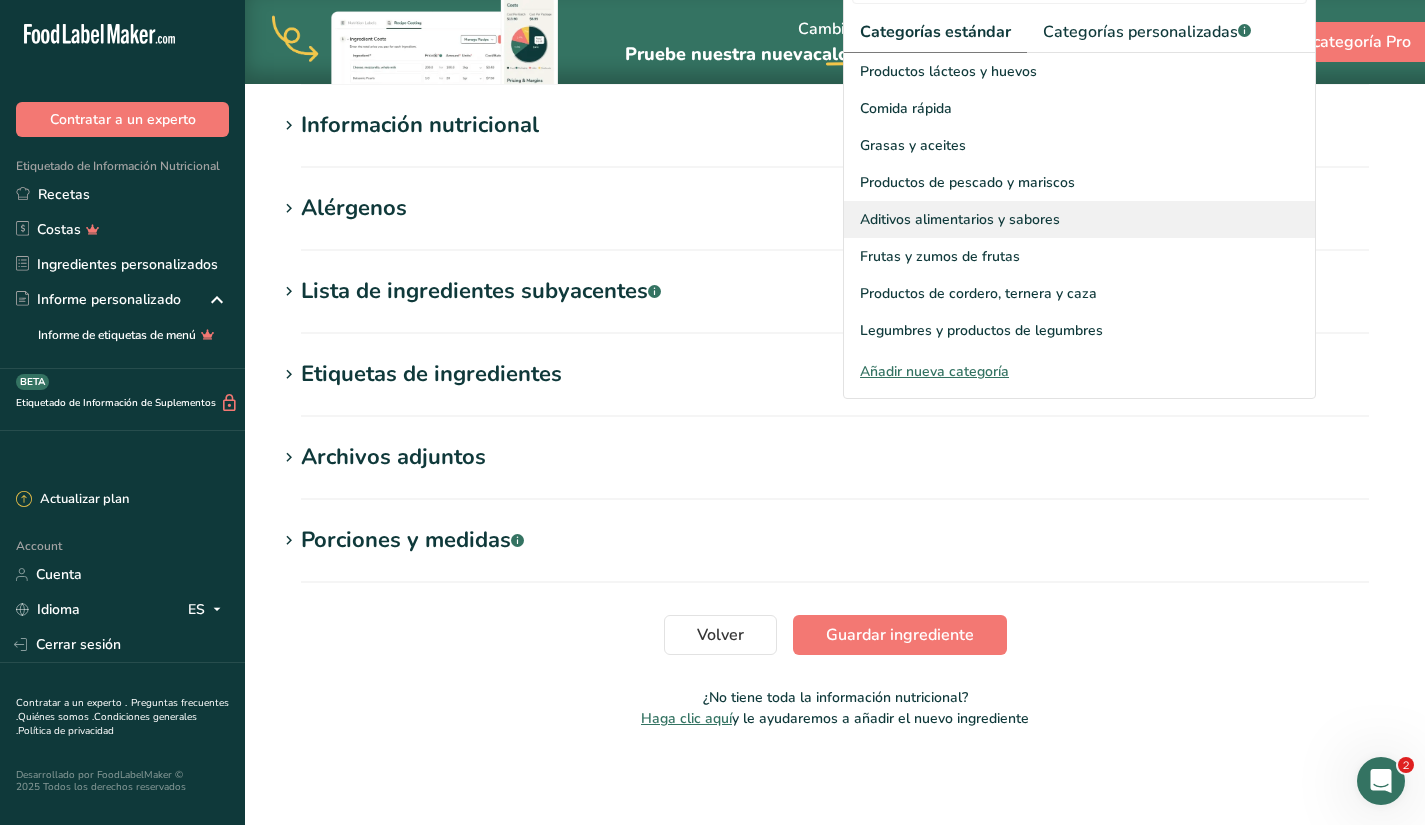 click on "Aditivos alimentarios y sabores" at bounding box center [960, 219] 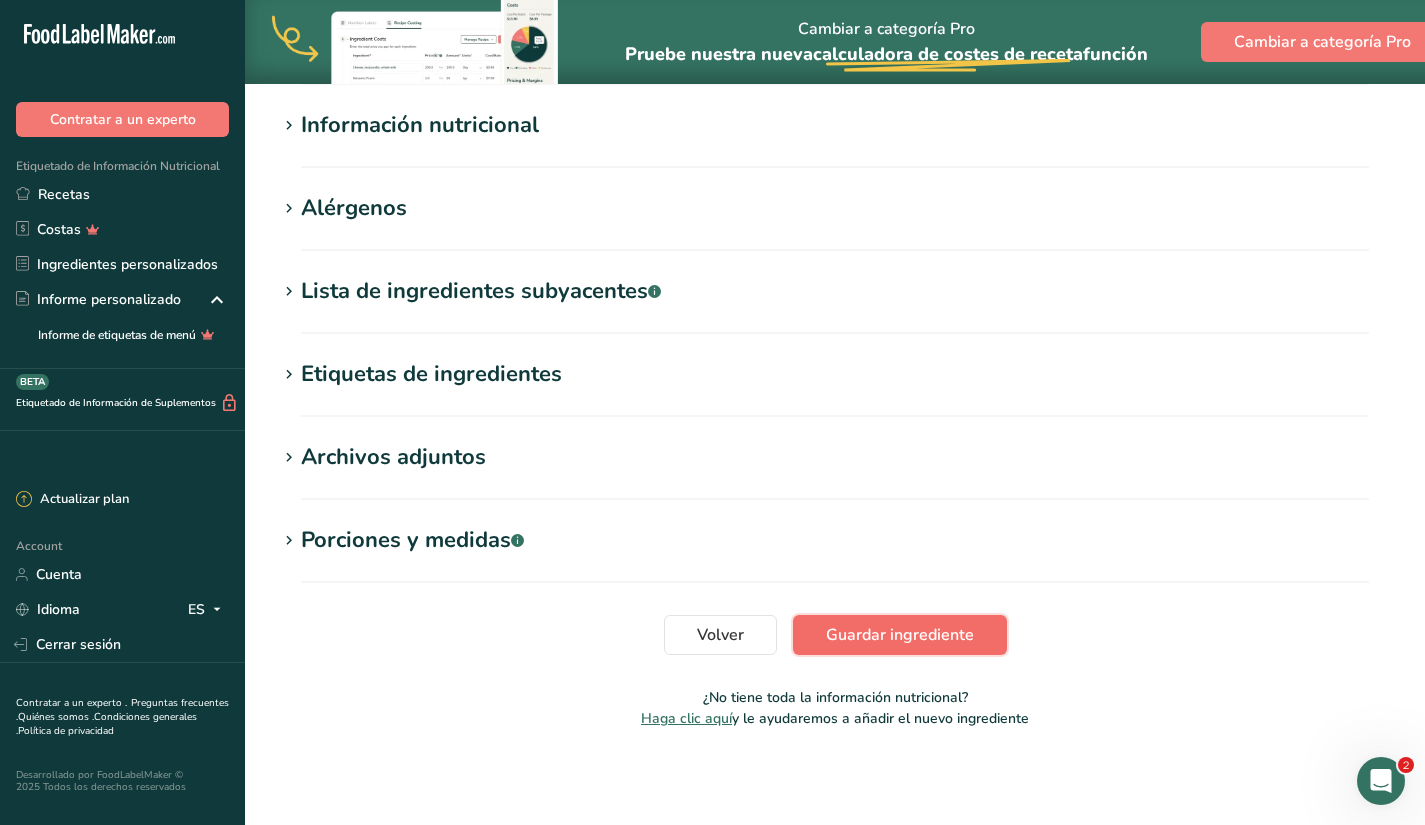 click on "Guardar ingrediente" at bounding box center (900, 635) 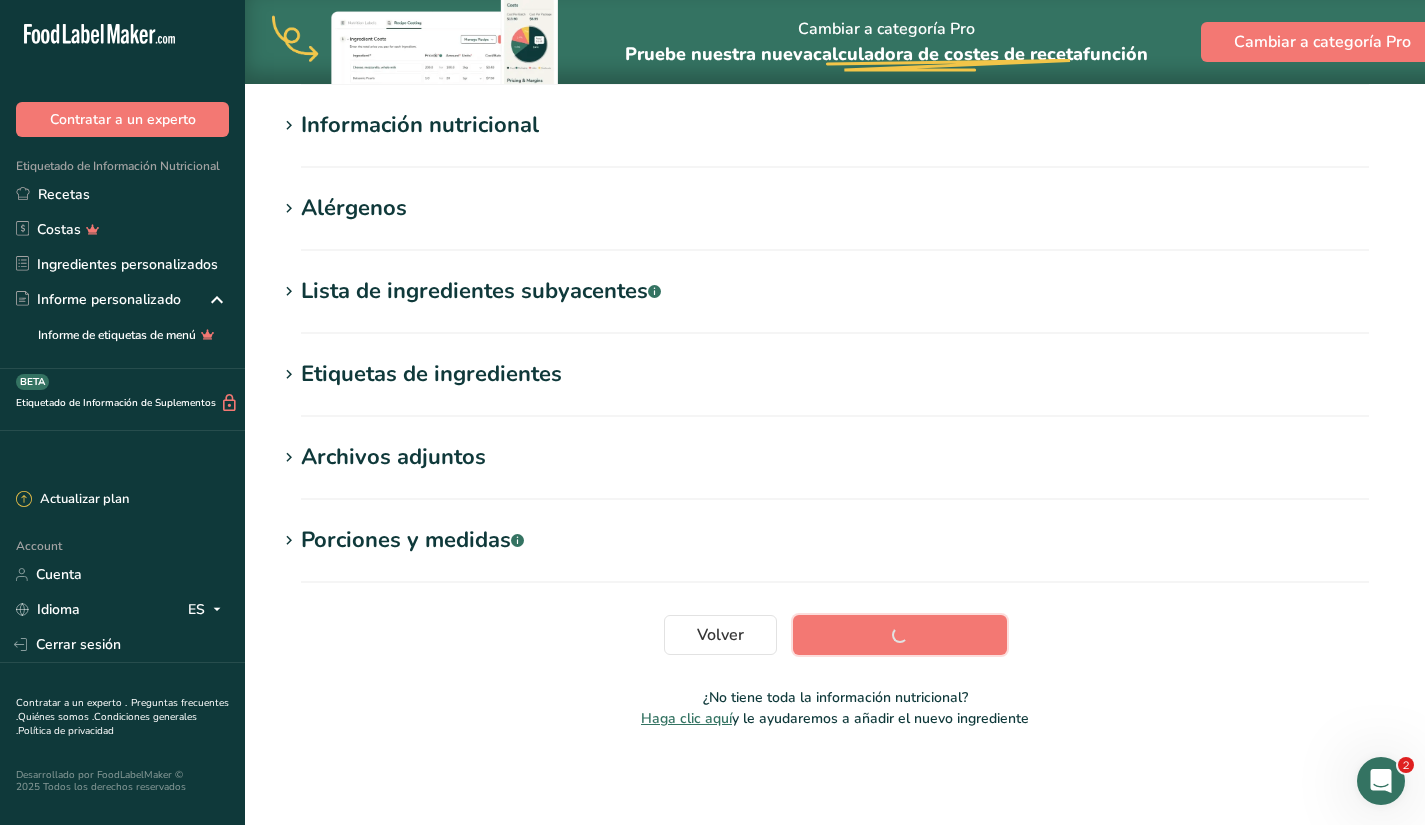 scroll, scrollTop: 234, scrollLeft: 0, axis: vertical 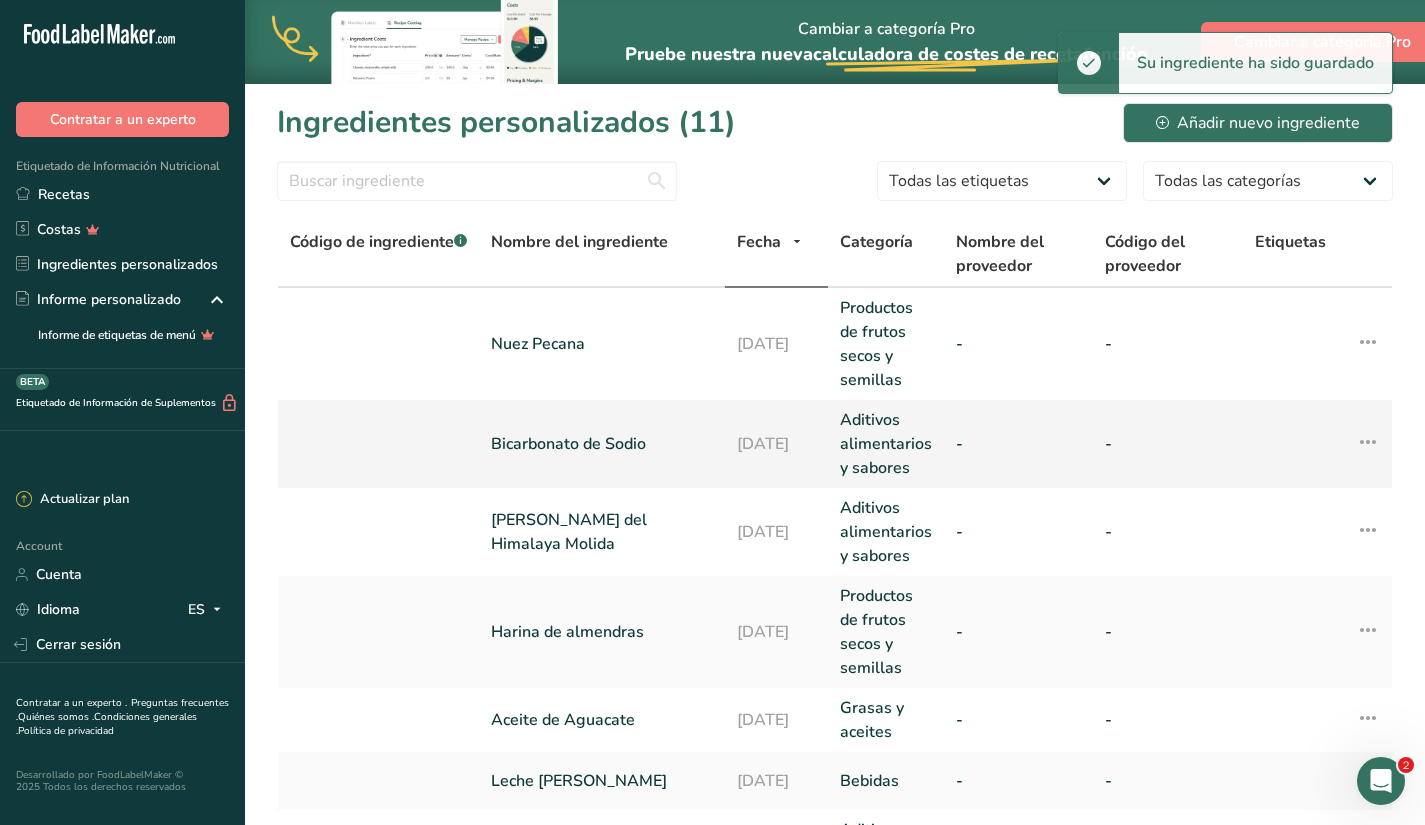 click on "Bicarbonato de Sodio" at bounding box center [602, 444] 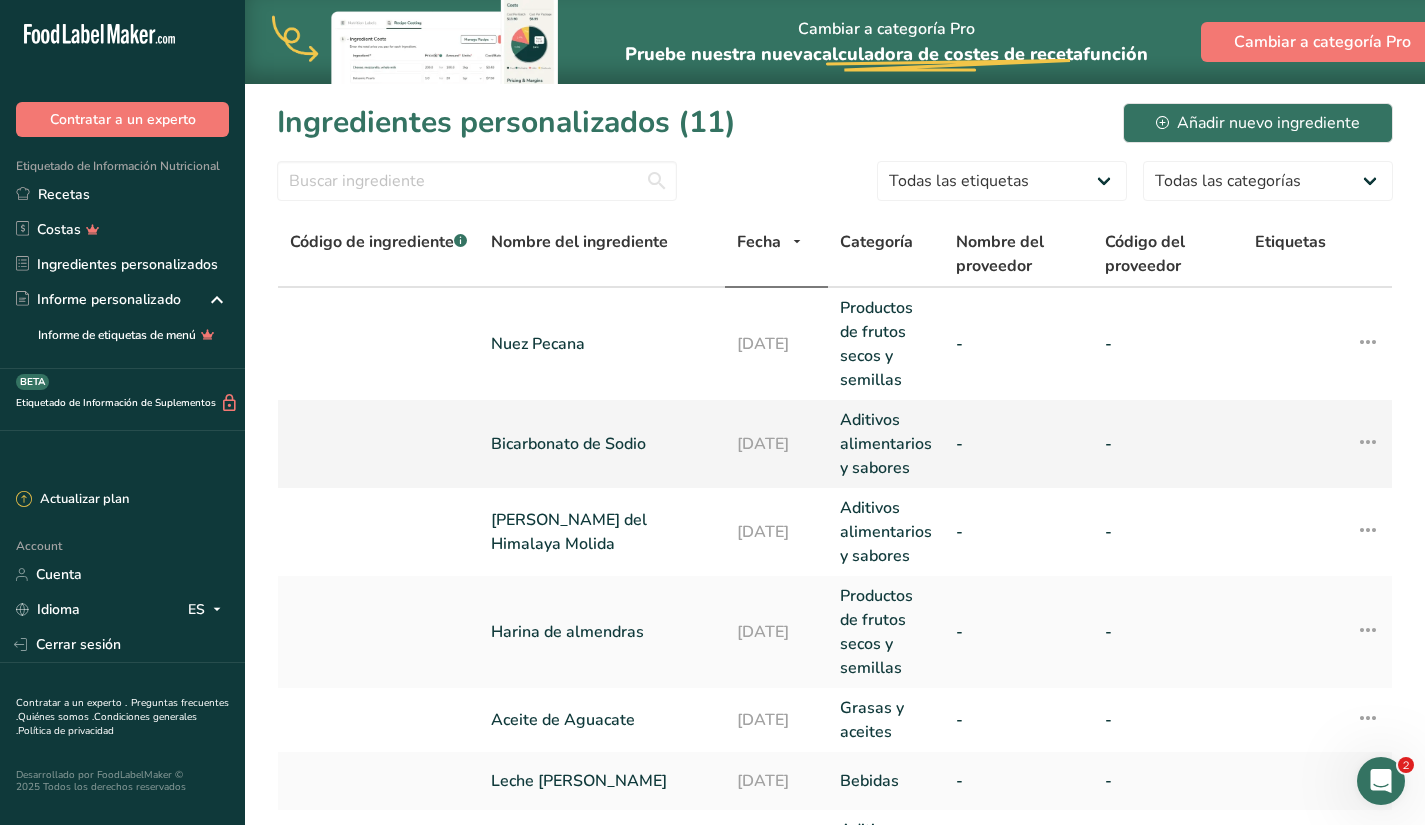 click on "Bicarbonato de Sodio" at bounding box center [602, 444] 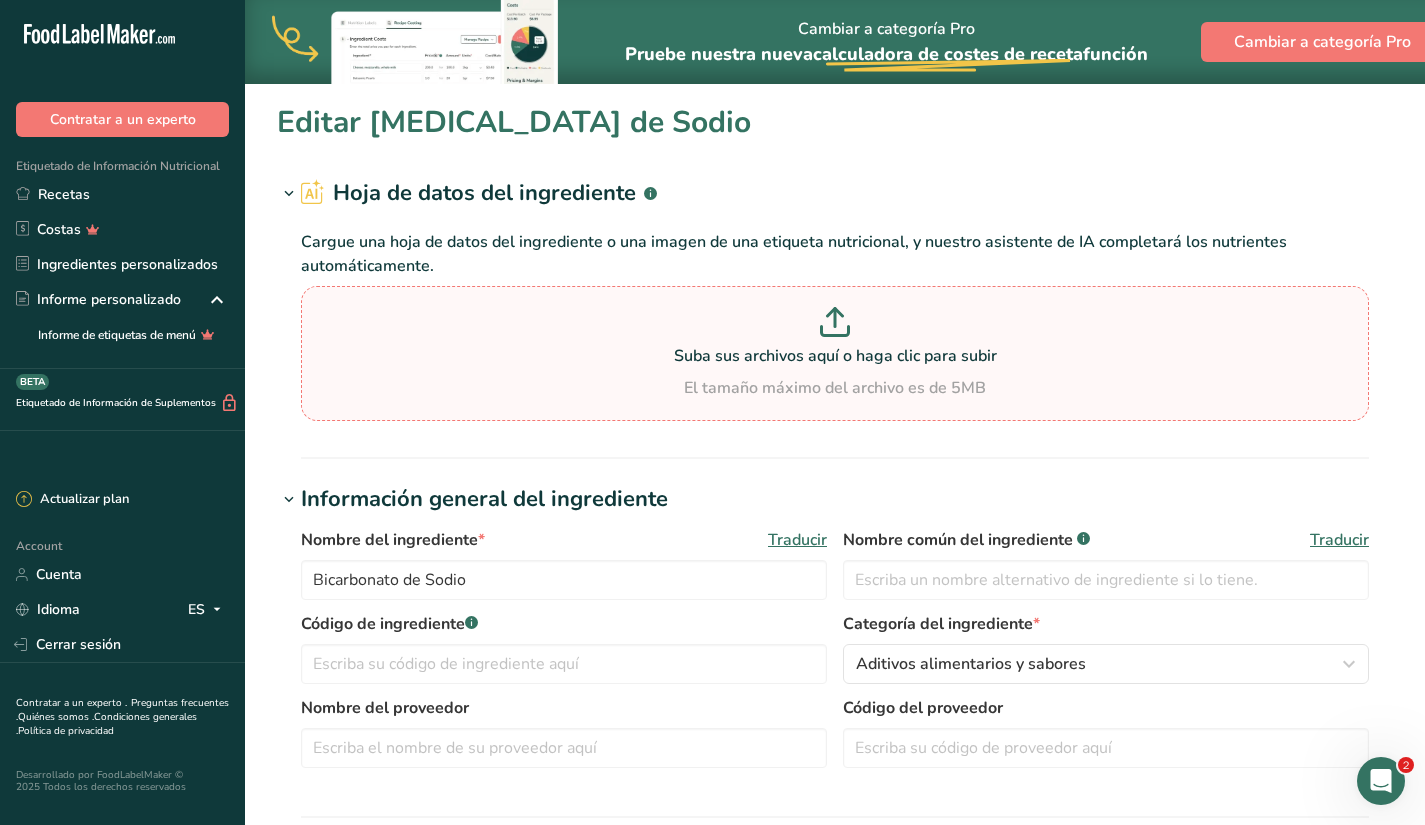 click on "Suba sus archivos aquí o haga clic para subir" at bounding box center [835, 356] 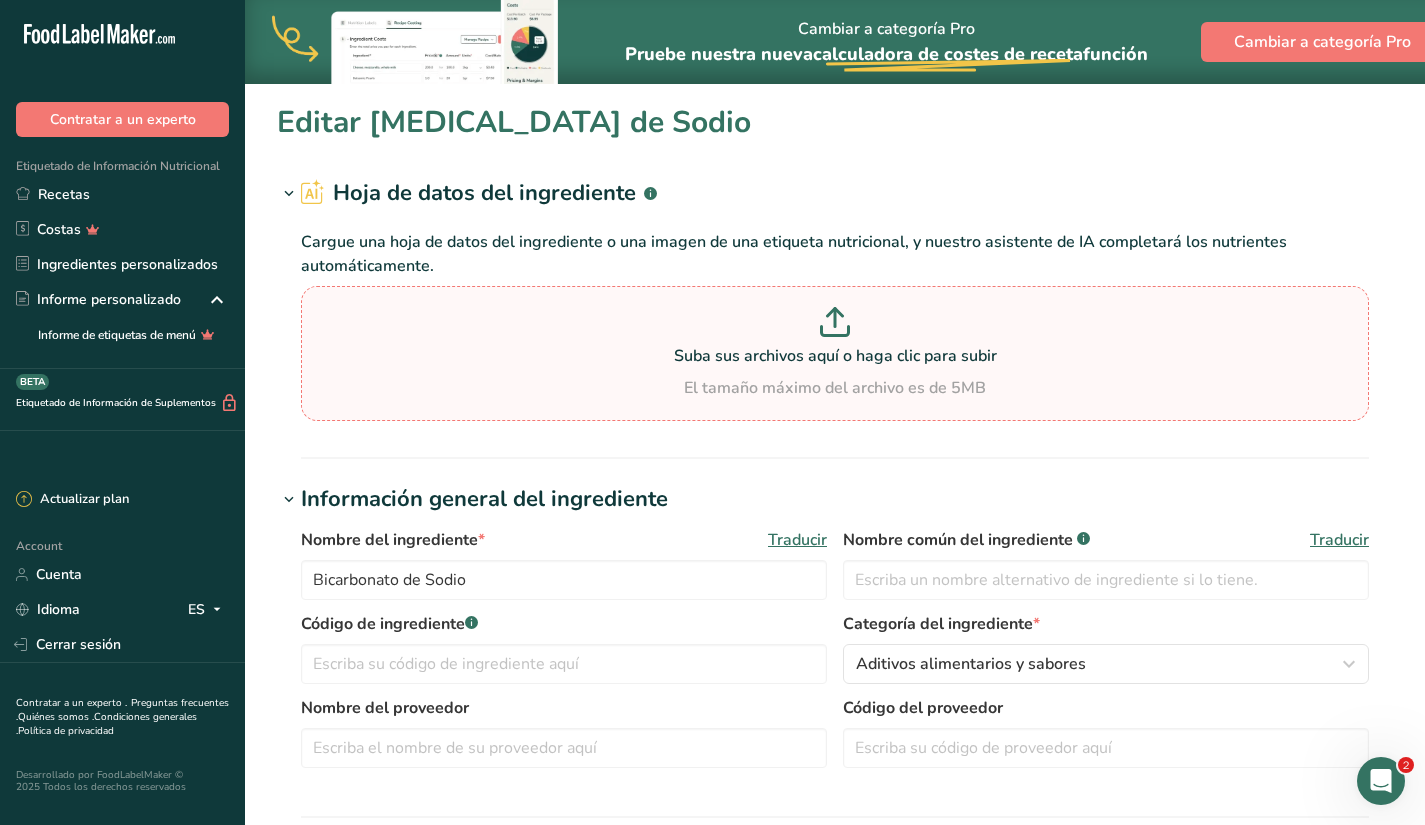 type on "C:\fakepath\Bicarbonato de Sodio.png" 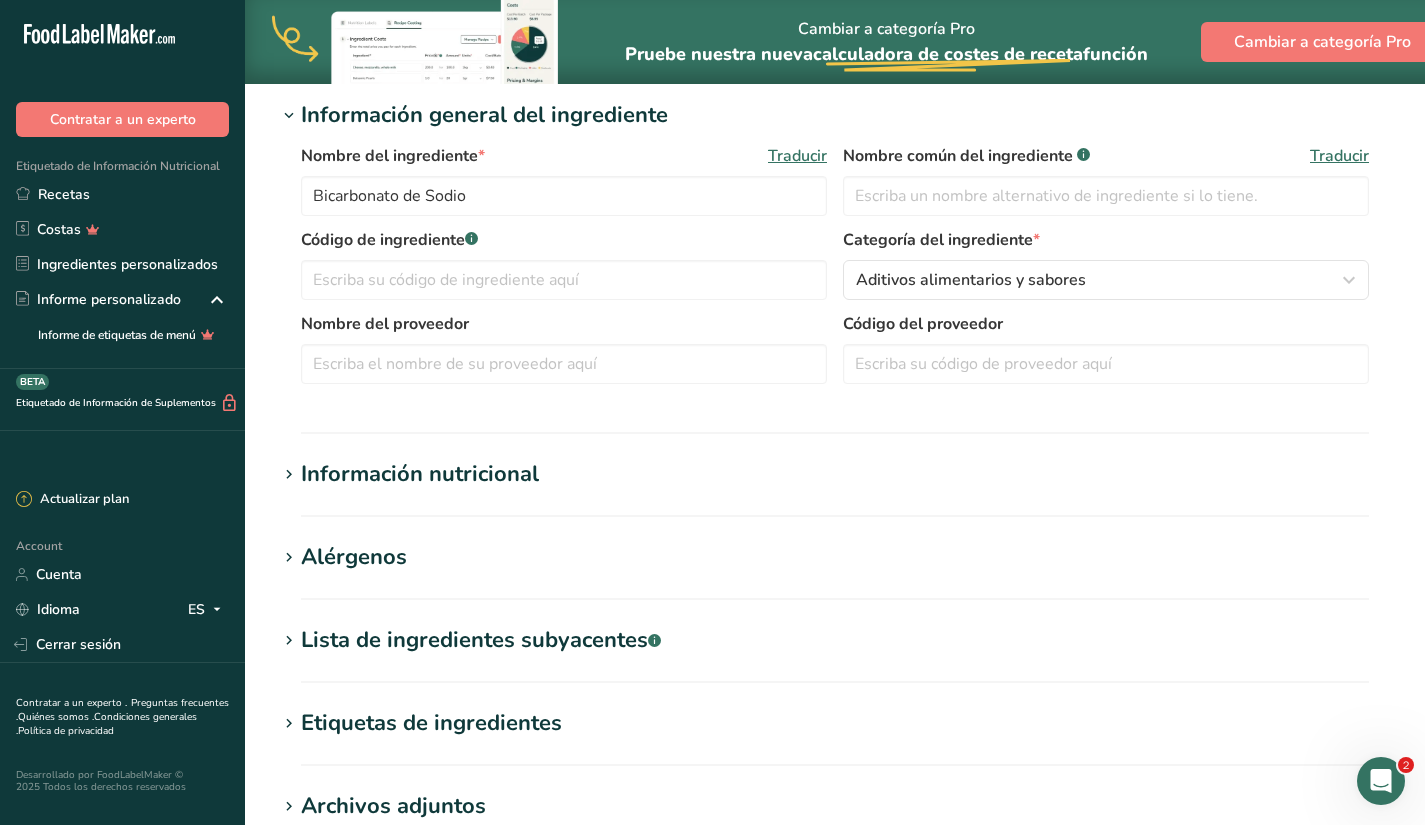 scroll, scrollTop: 330, scrollLeft: 0, axis: vertical 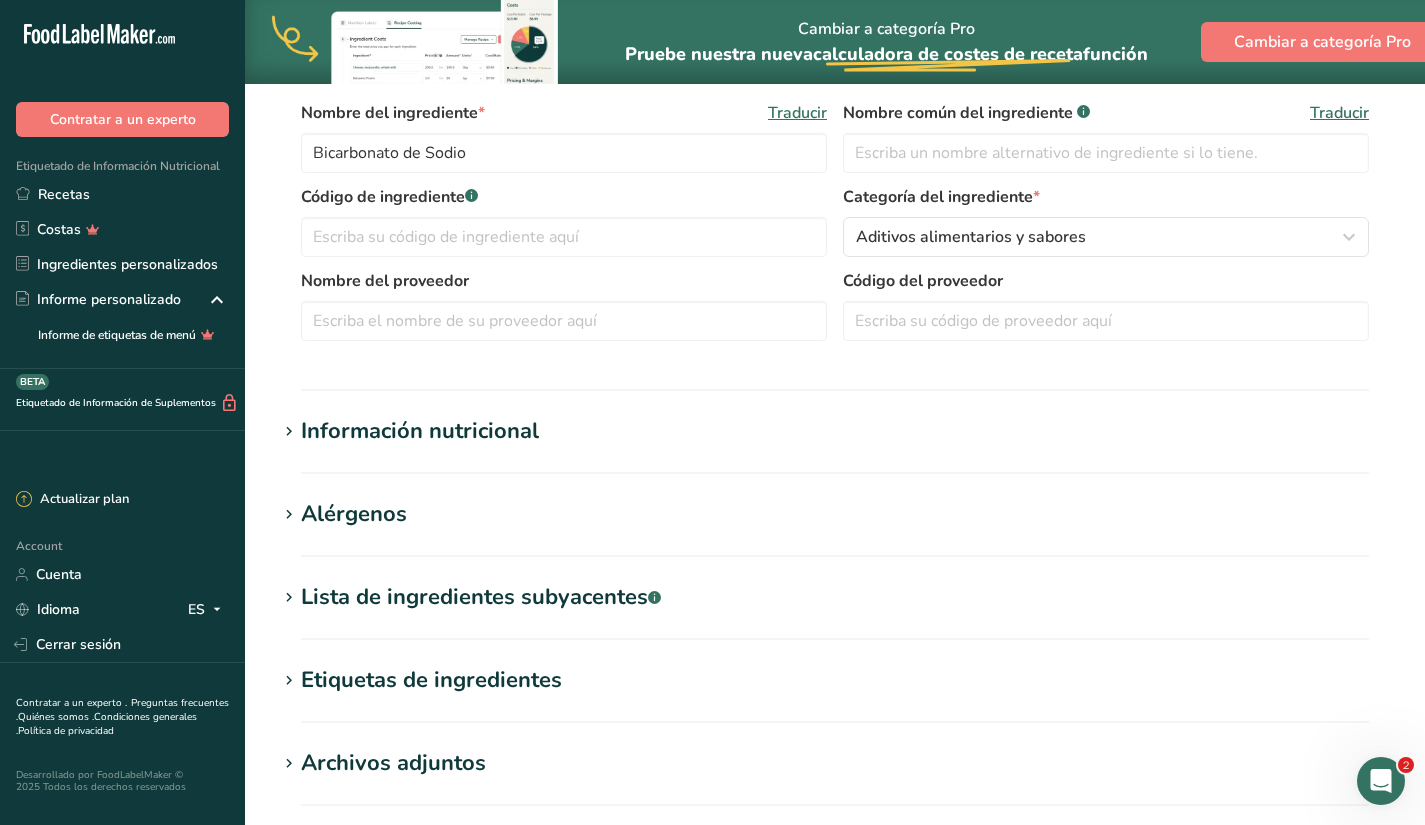 click on "Información nutricional" at bounding box center (420, 431) 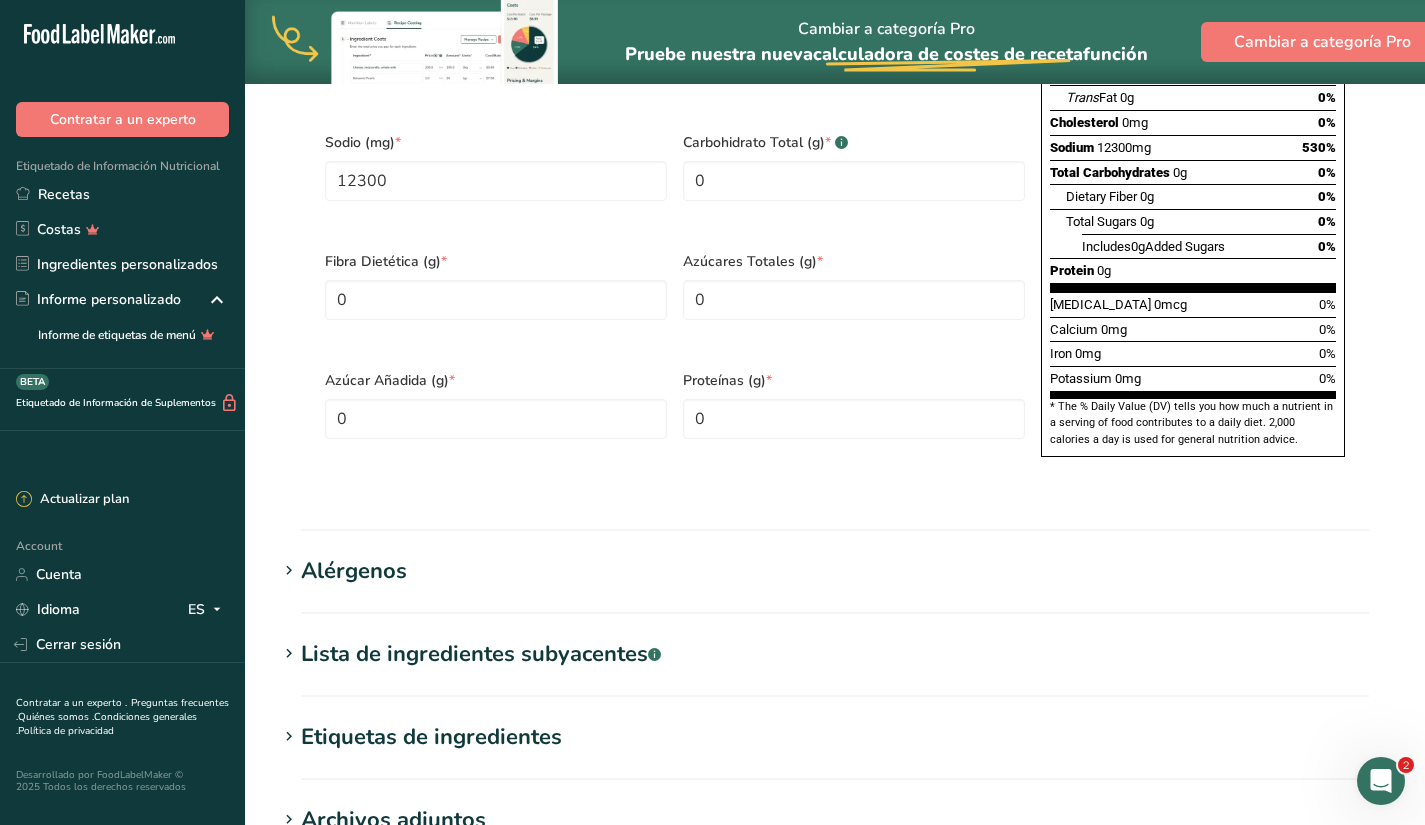 scroll, scrollTop: 1132, scrollLeft: 0, axis: vertical 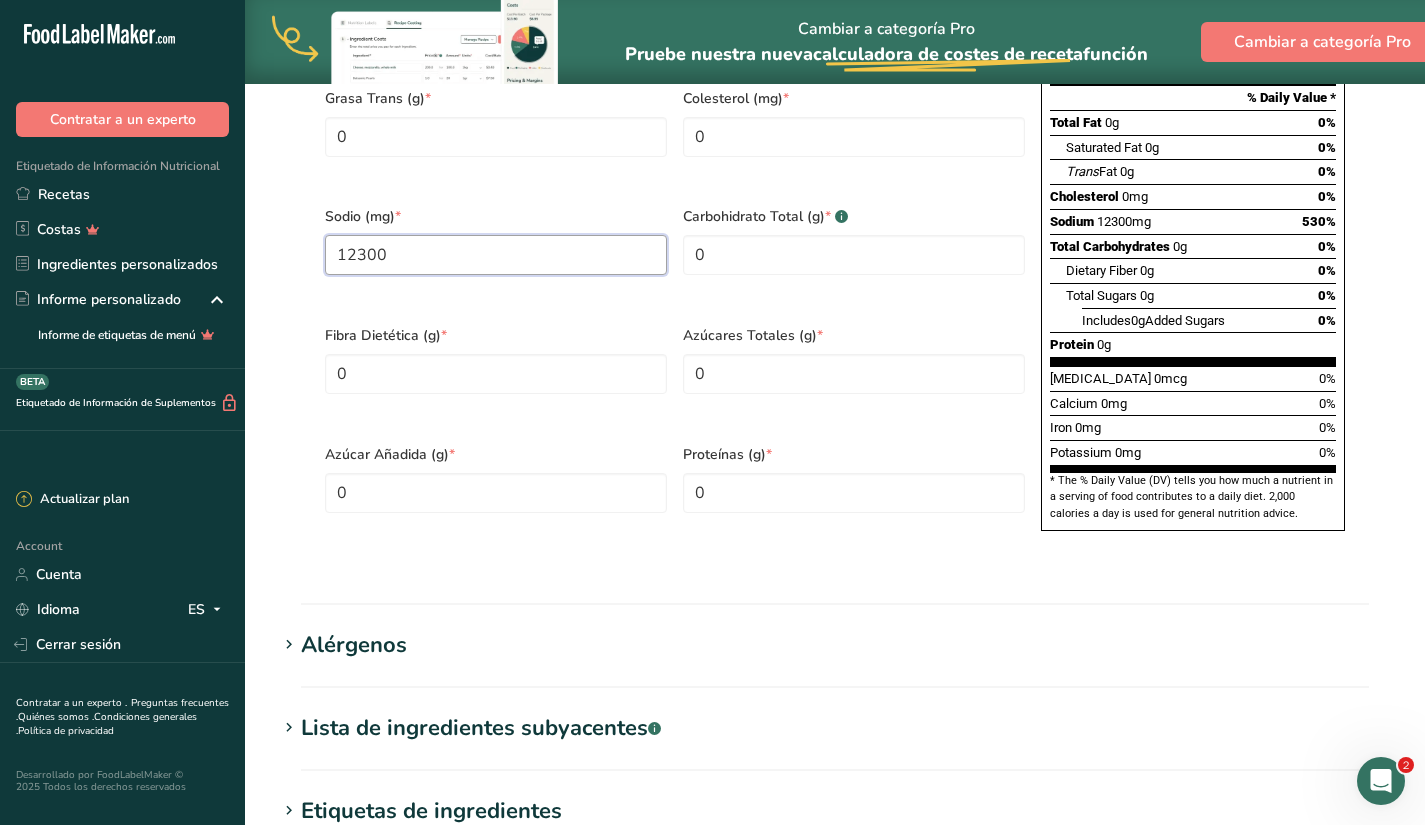 click on "12300" at bounding box center [496, 255] 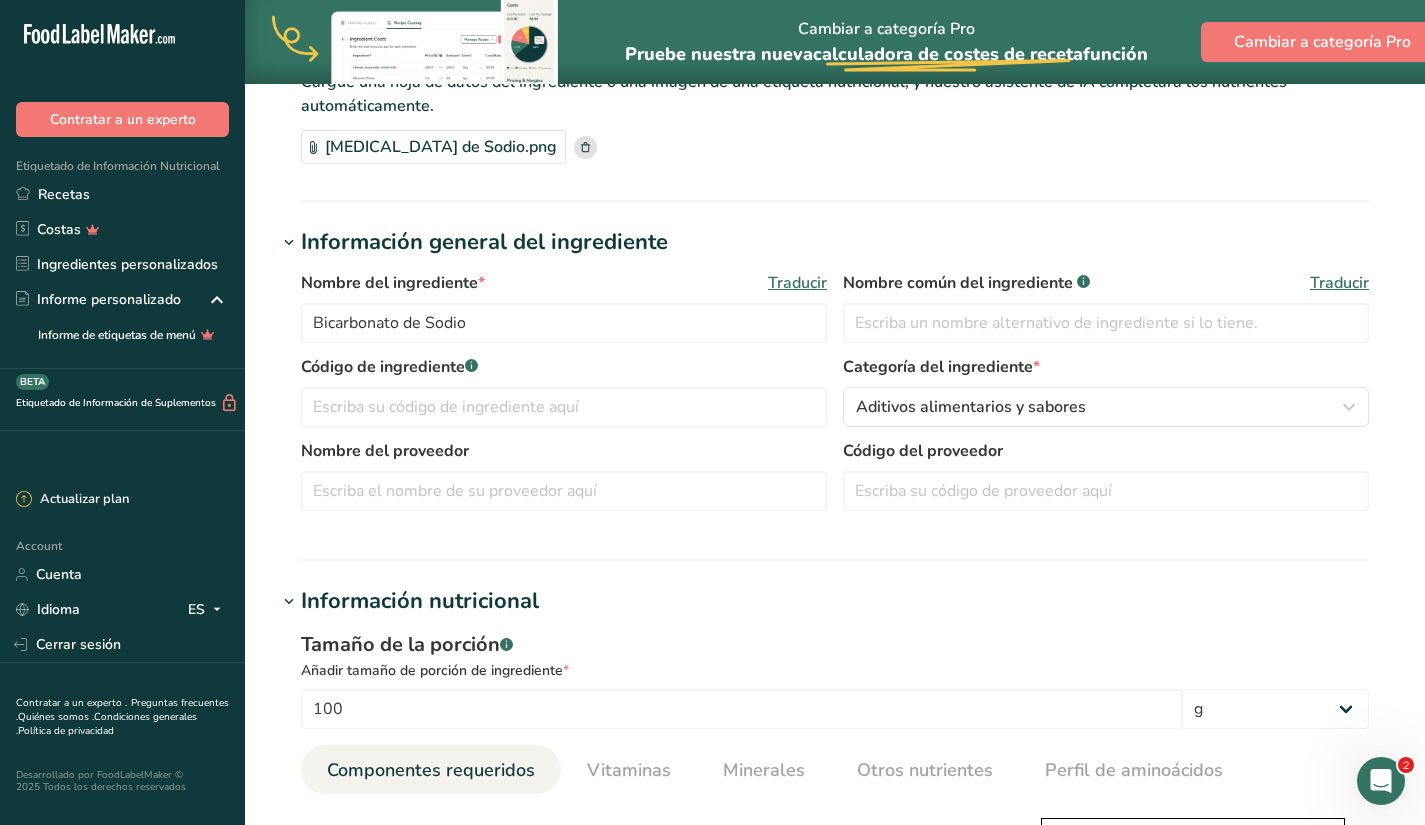 scroll, scrollTop: 0, scrollLeft: 0, axis: both 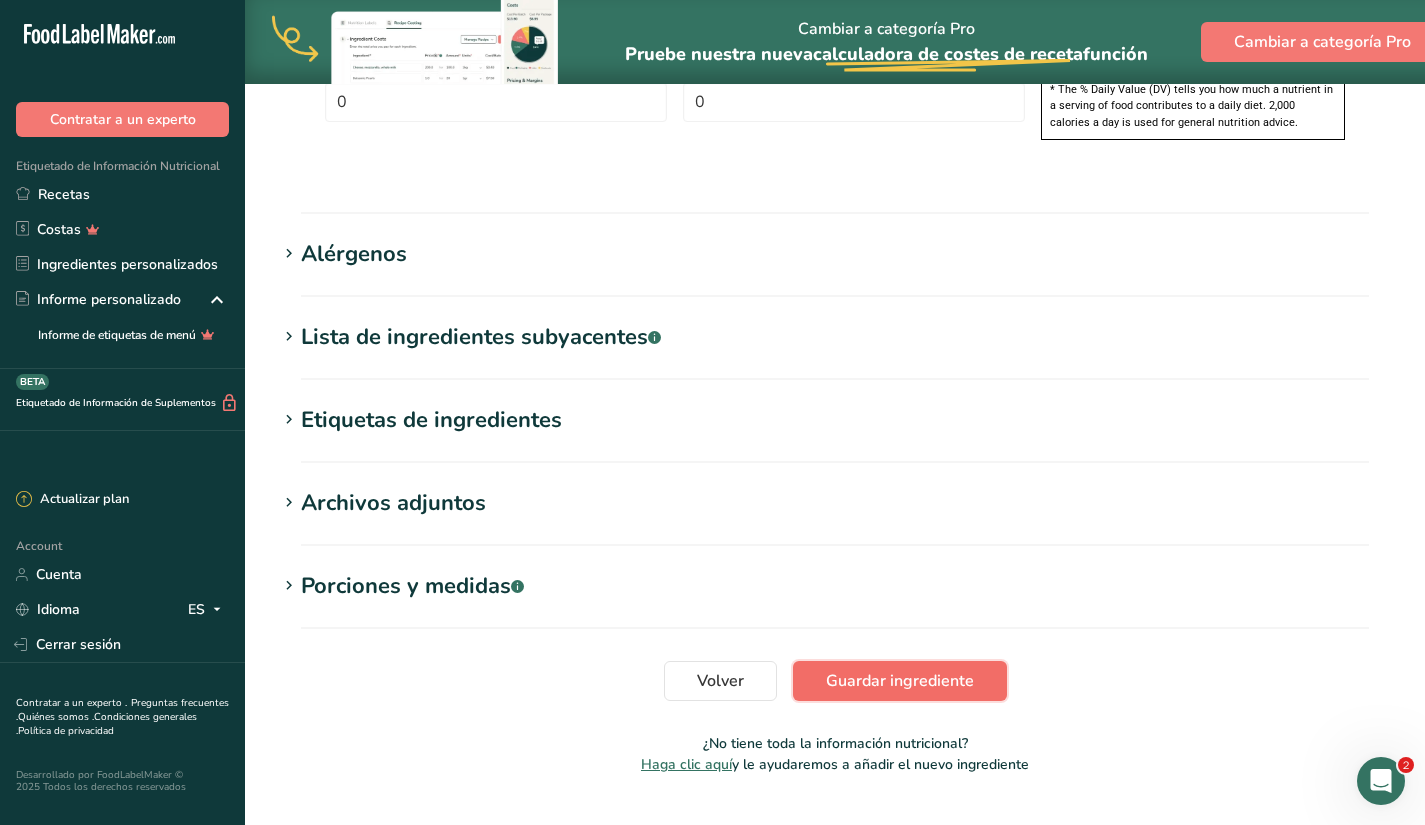 click on "Guardar ingrediente" at bounding box center (900, 681) 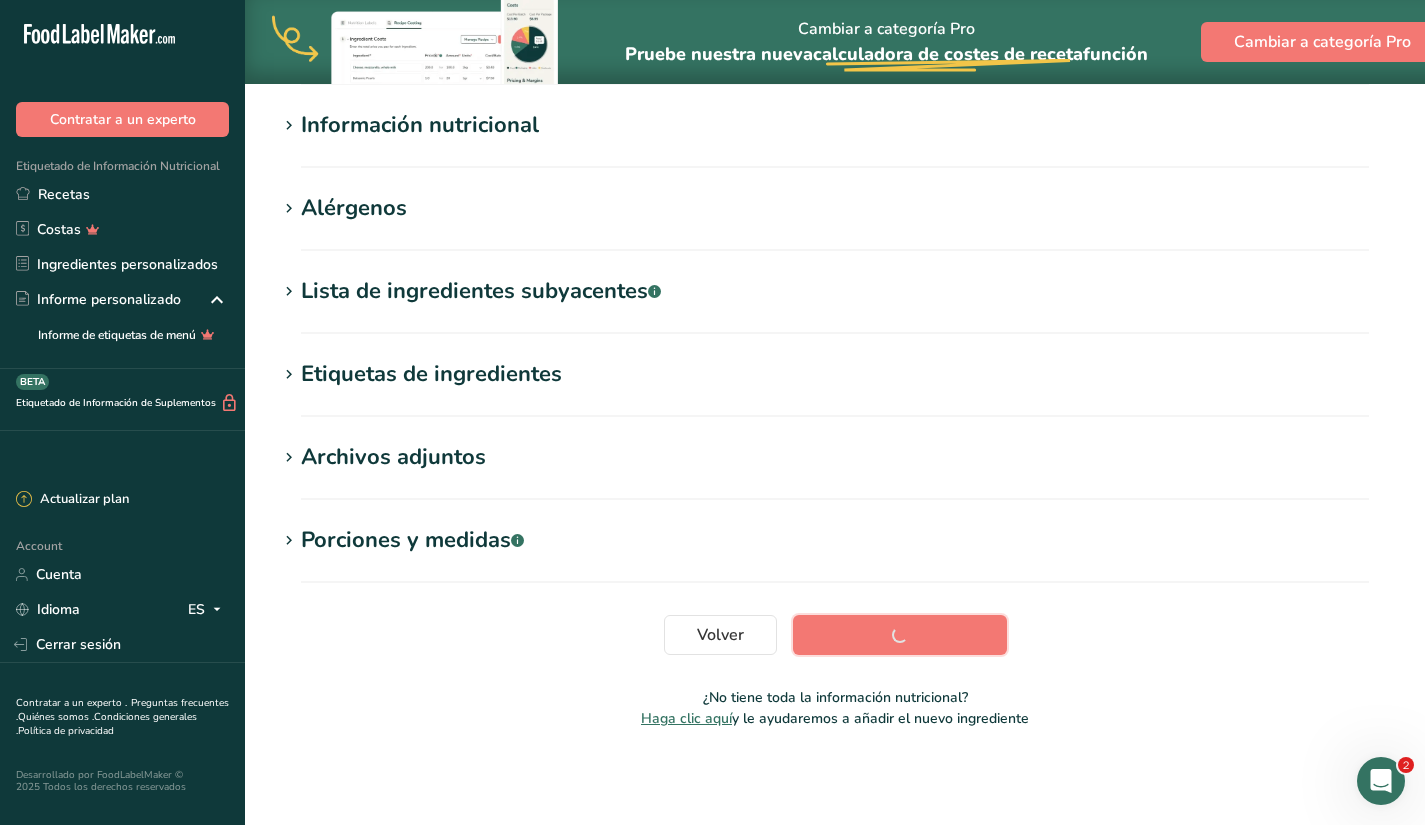 scroll, scrollTop: 234, scrollLeft: 0, axis: vertical 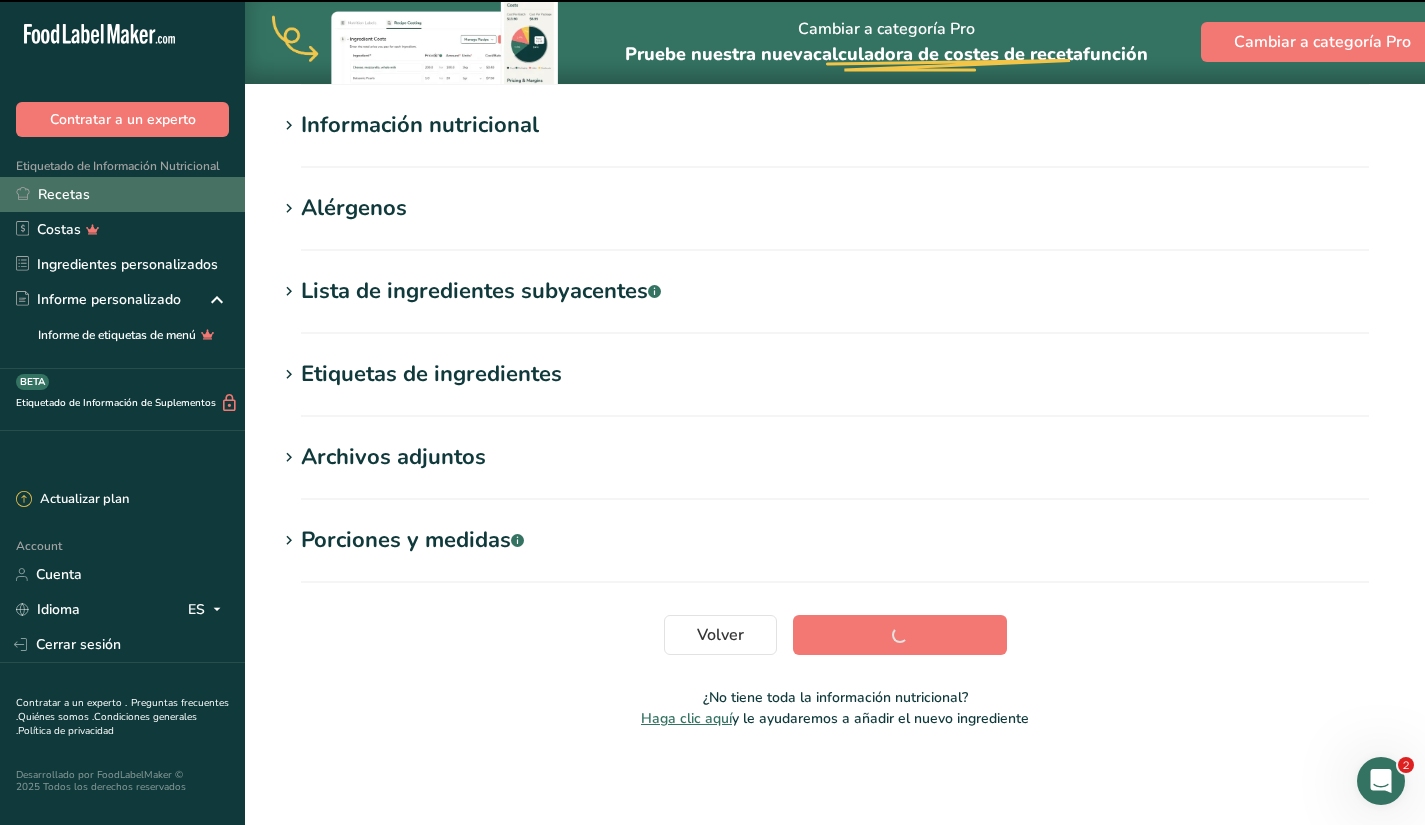 click on "Recetas" at bounding box center [122, 194] 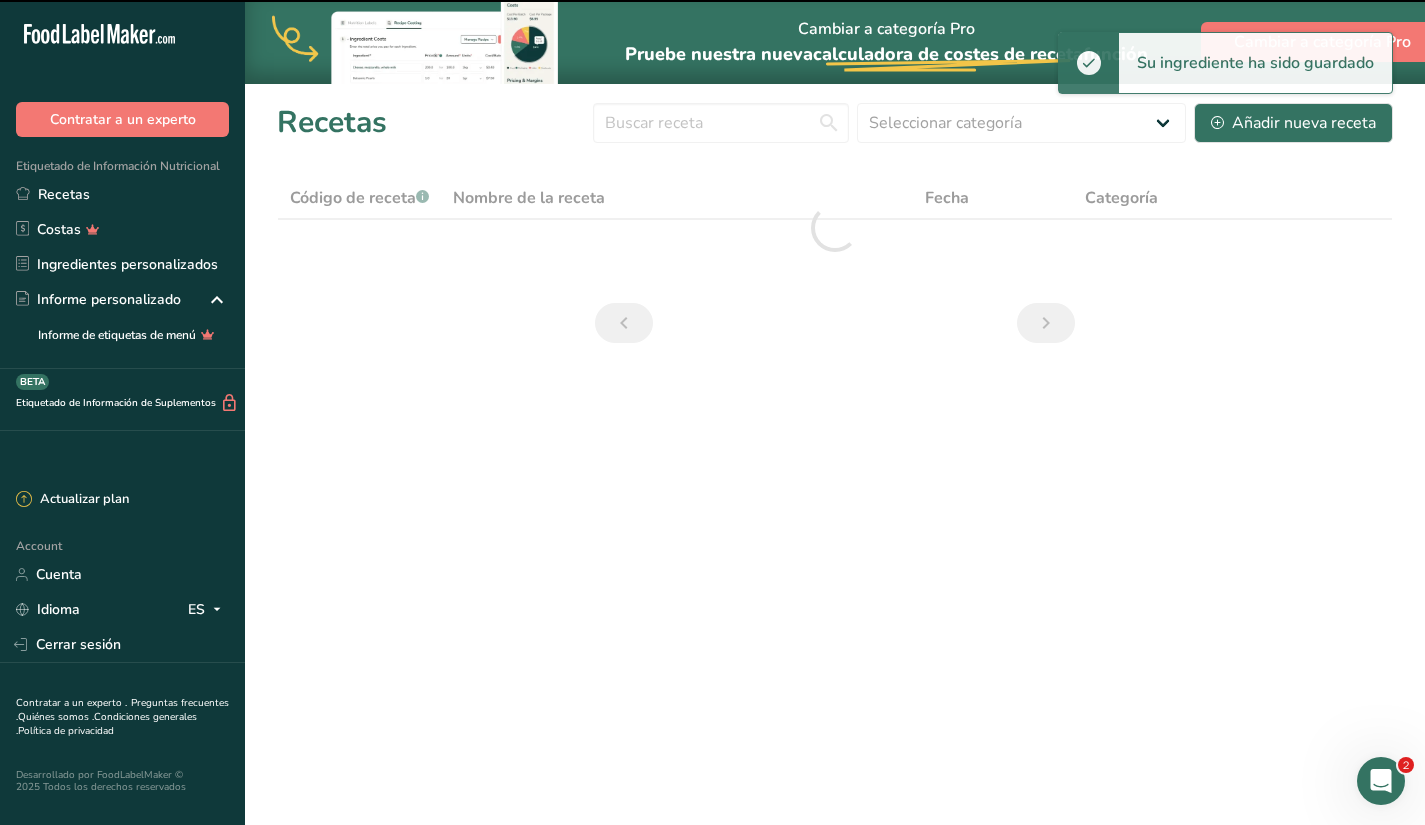 scroll, scrollTop: 0, scrollLeft: 0, axis: both 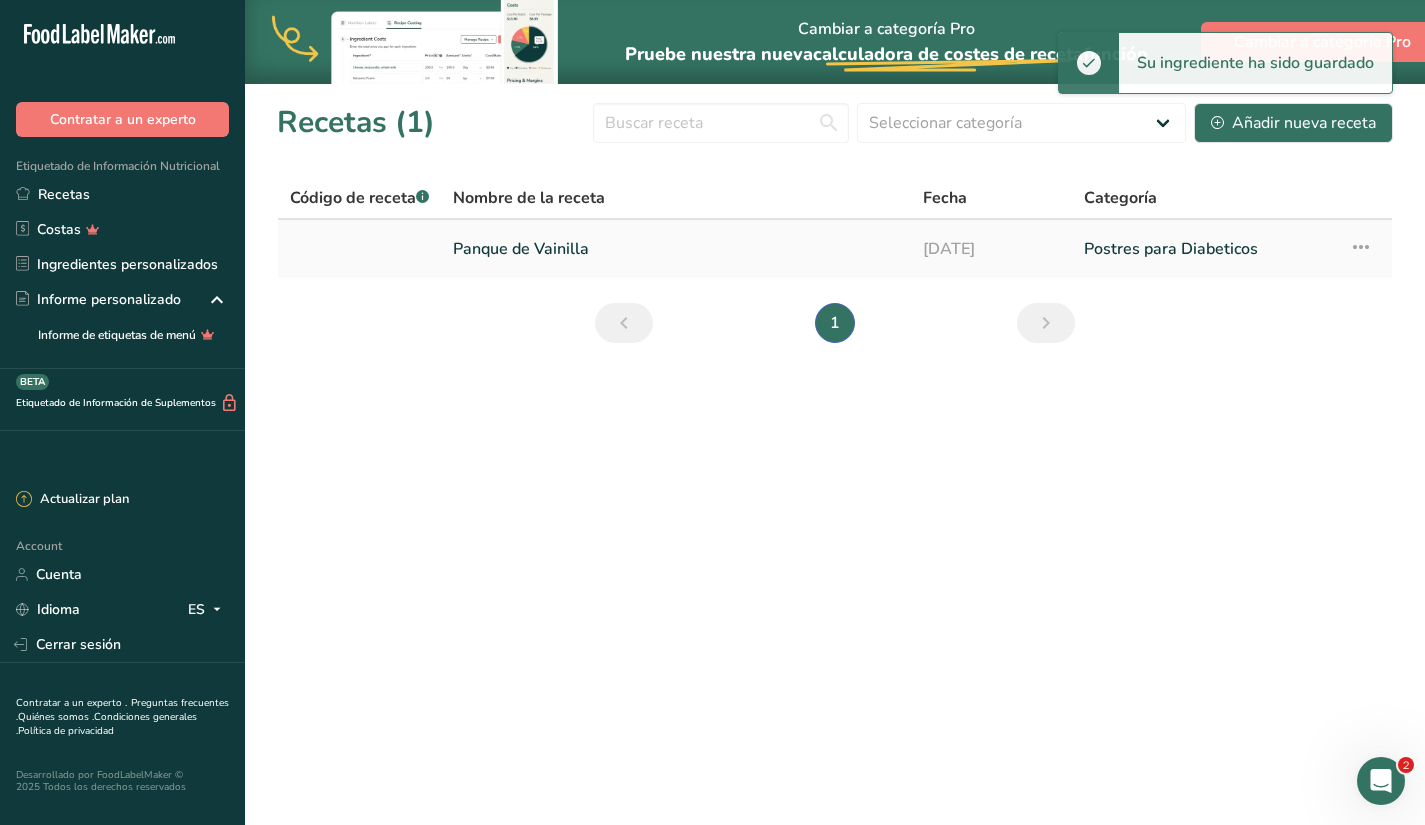 click on "[DATE]" at bounding box center (991, 249) 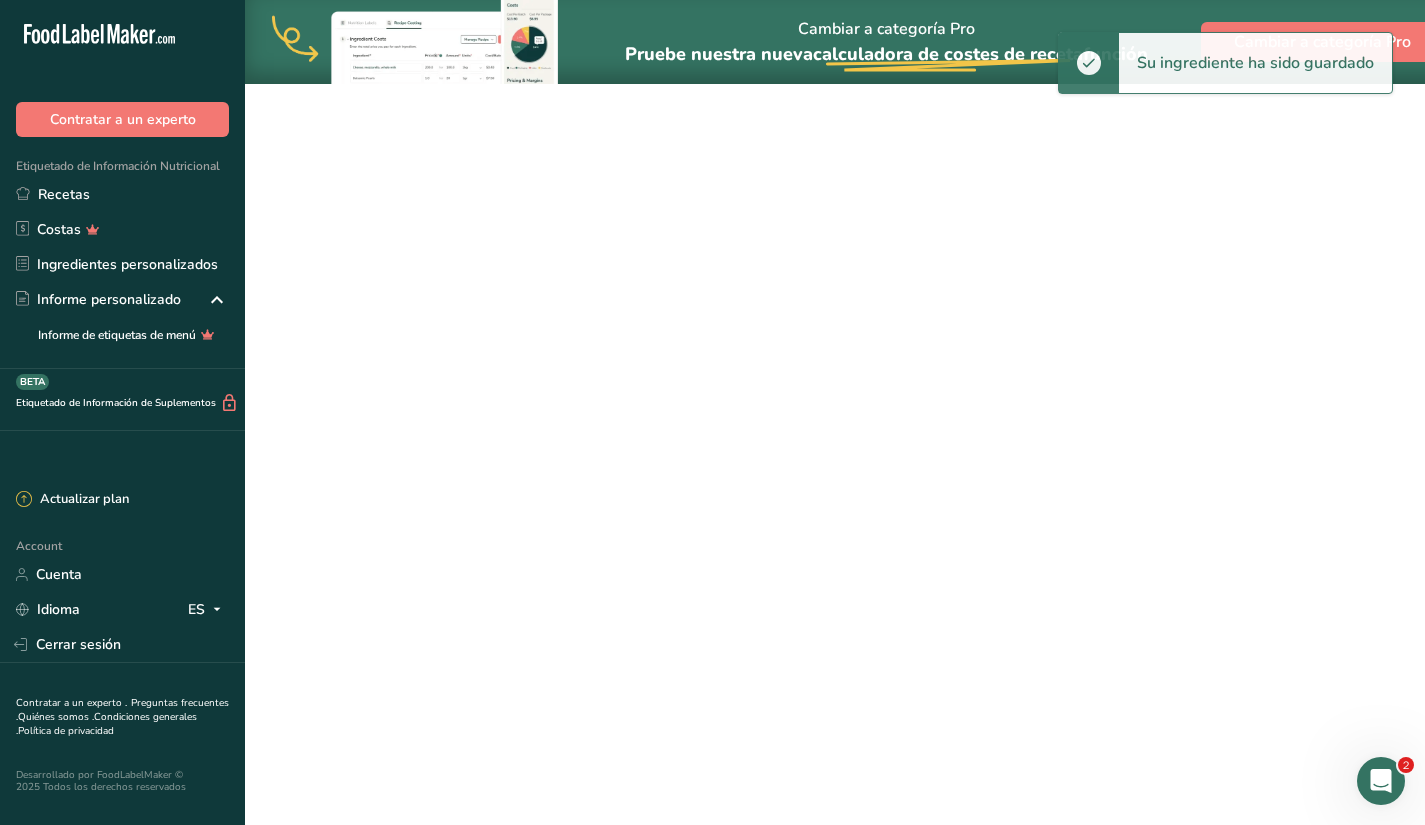 click on "[DATE]" at bounding box center (991, 249) 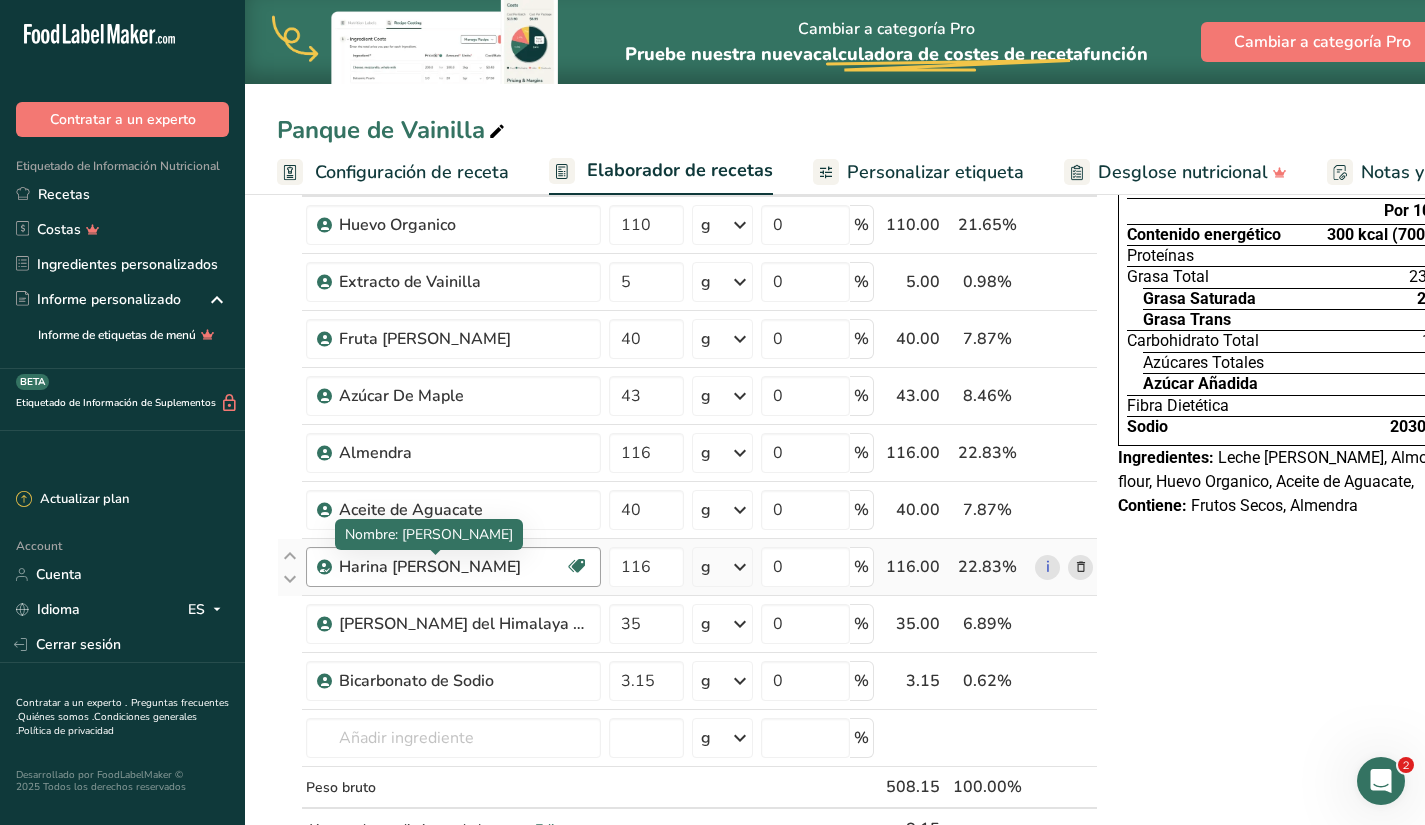 scroll, scrollTop: 292, scrollLeft: 0, axis: vertical 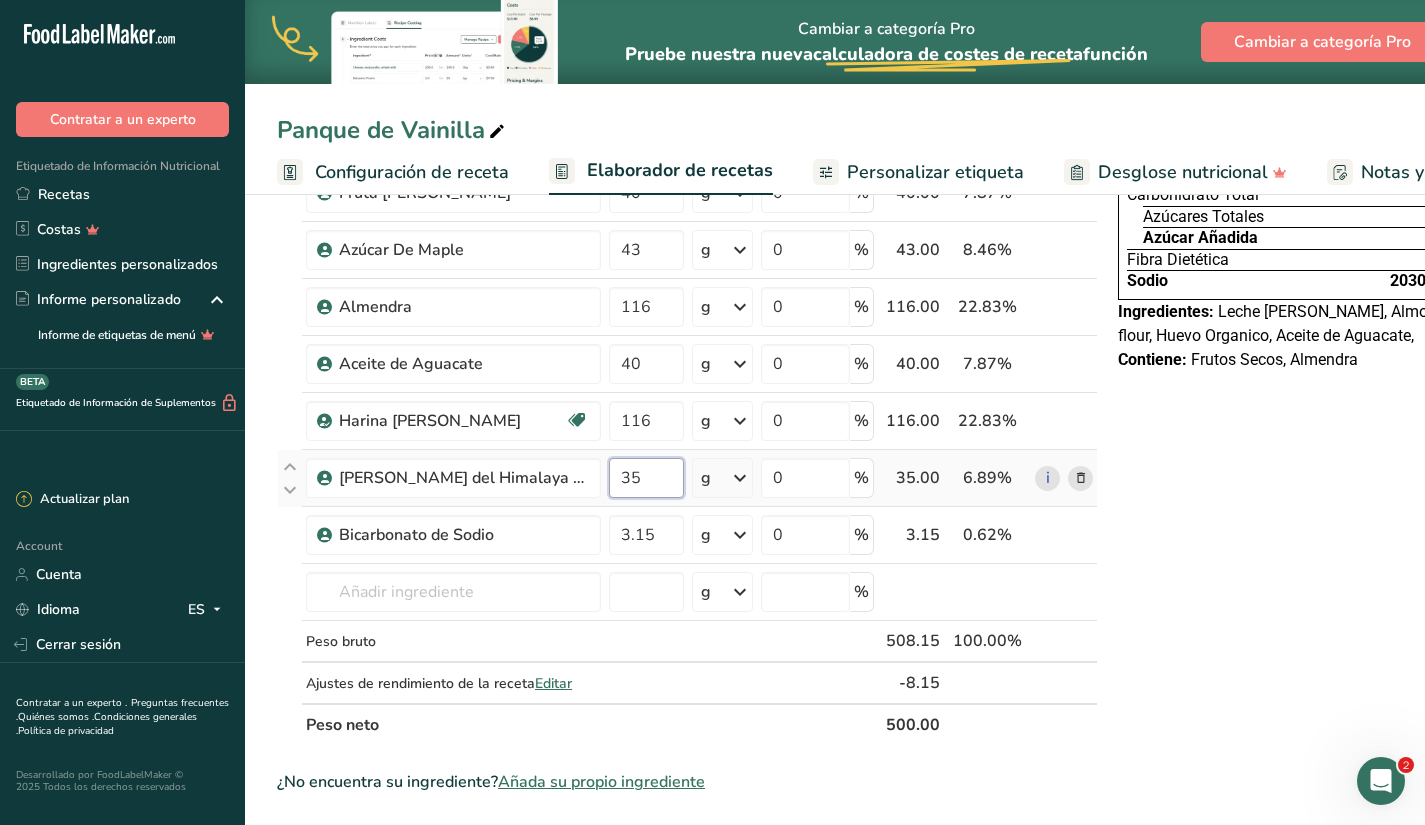 click on "35" at bounding box center [646, 478] 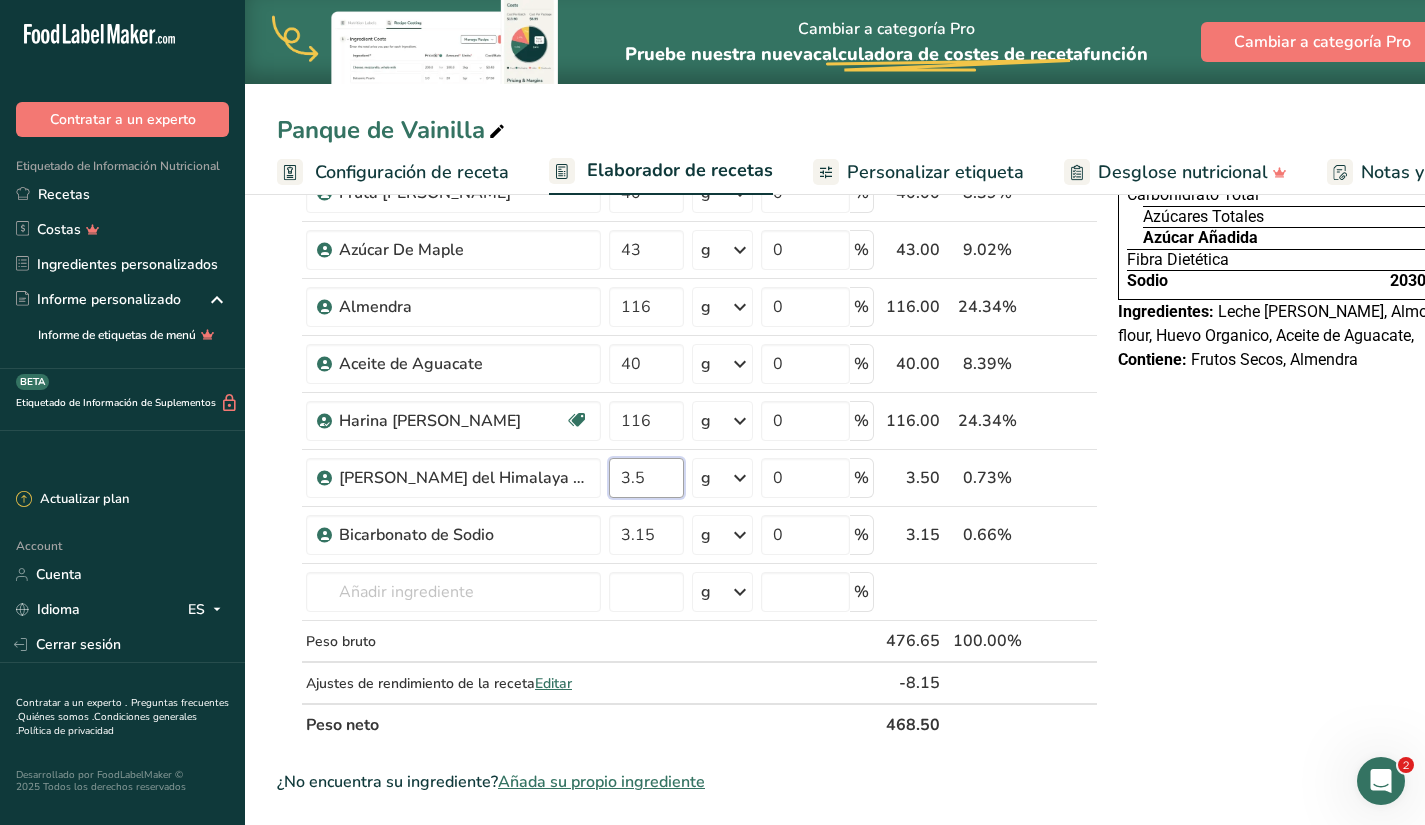 type on "3.5" 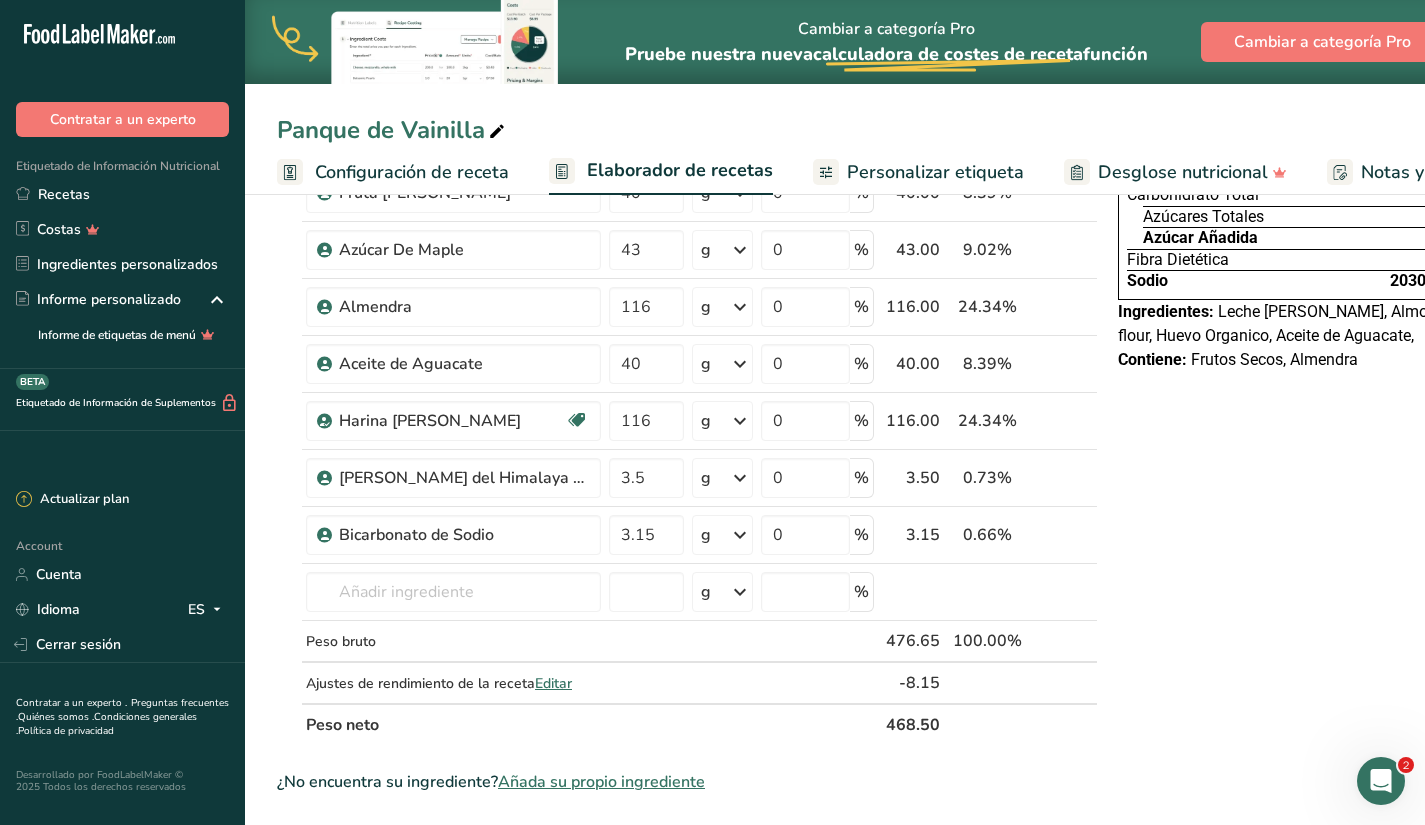 click on "Declaración Nutrimental
Tamaño de la porción
62g
8 Porciones Por Envase
Contenido energético   por envase
190 kcal (440 kJ)
Por 100 g
Contenido energético
300 kcal (700 kJ)
Proteínas
8 g
Grasa Total
23.4 g
Grasa Saturada
2.6 g
Grasa Trans
0 g
Carbohidrato Total
10 g
Azúcares Totales
8 g
Azúcar Añadida
0 g
Fibra Dietética
3 g
Sodio
2030 mg
Ingredientes:      Contiene:" at bounding box center [1290, 679] 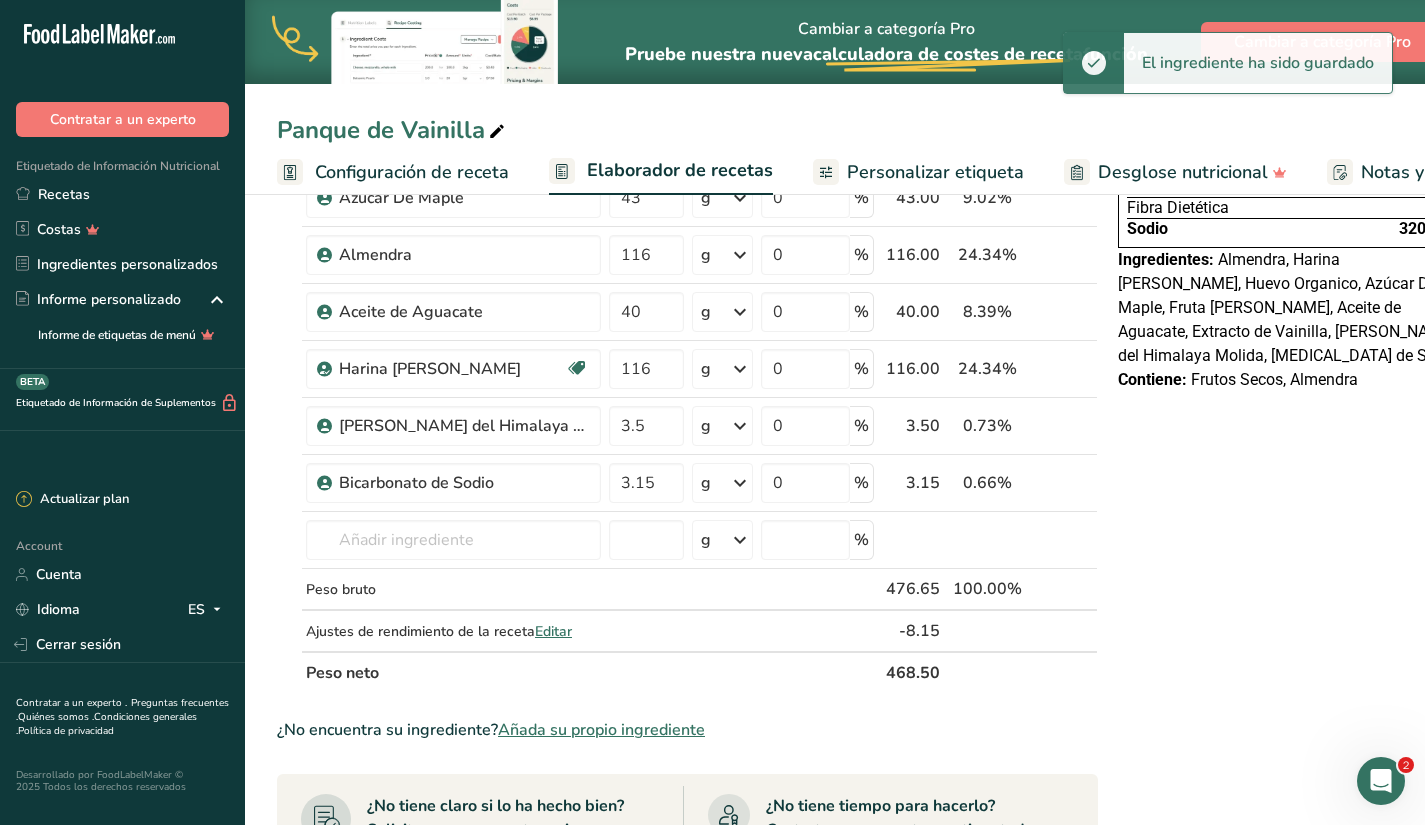 scroll, scrollTop: 367, scrollLeft: 0, axis: vertical 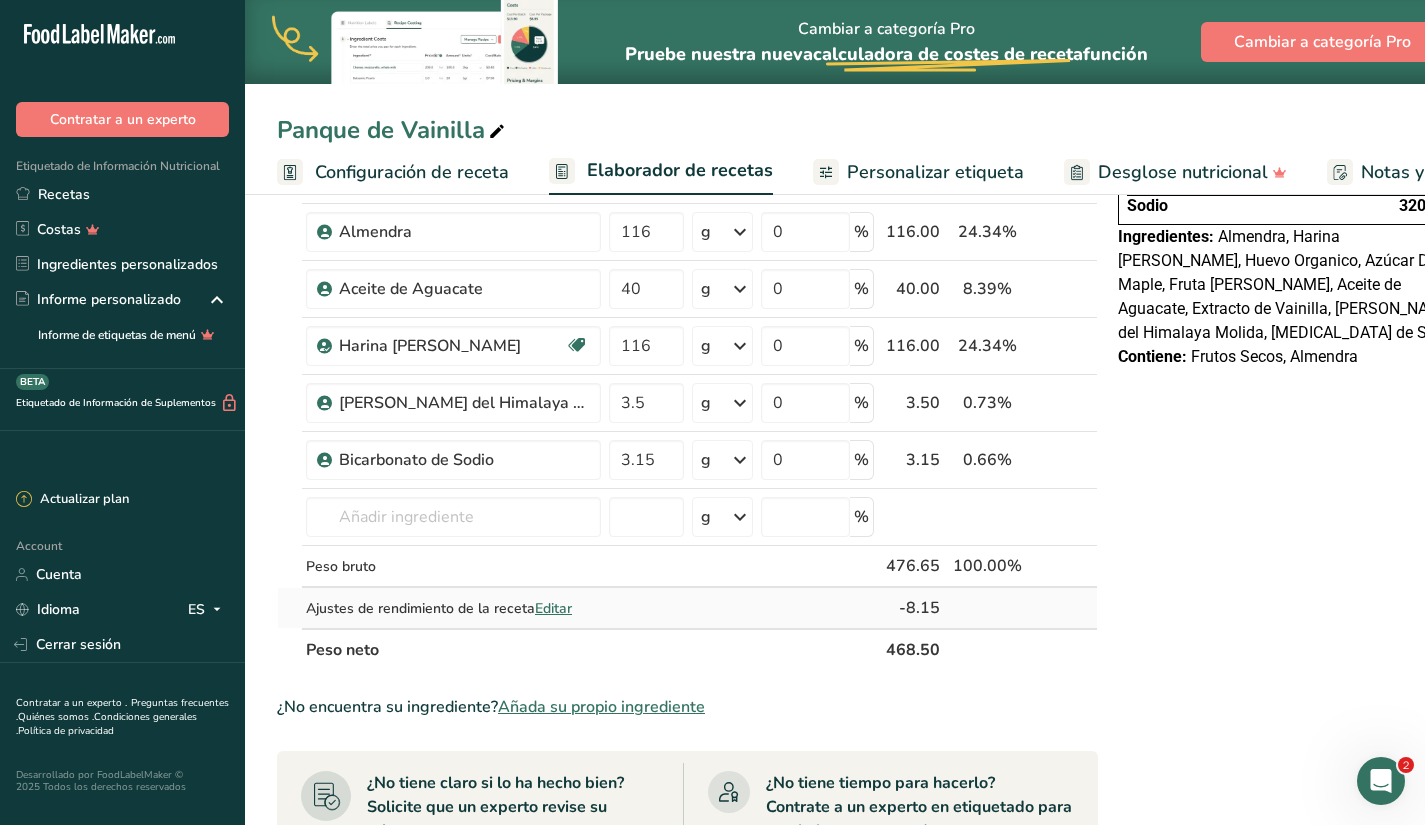 click at bounding box center (987, 608) 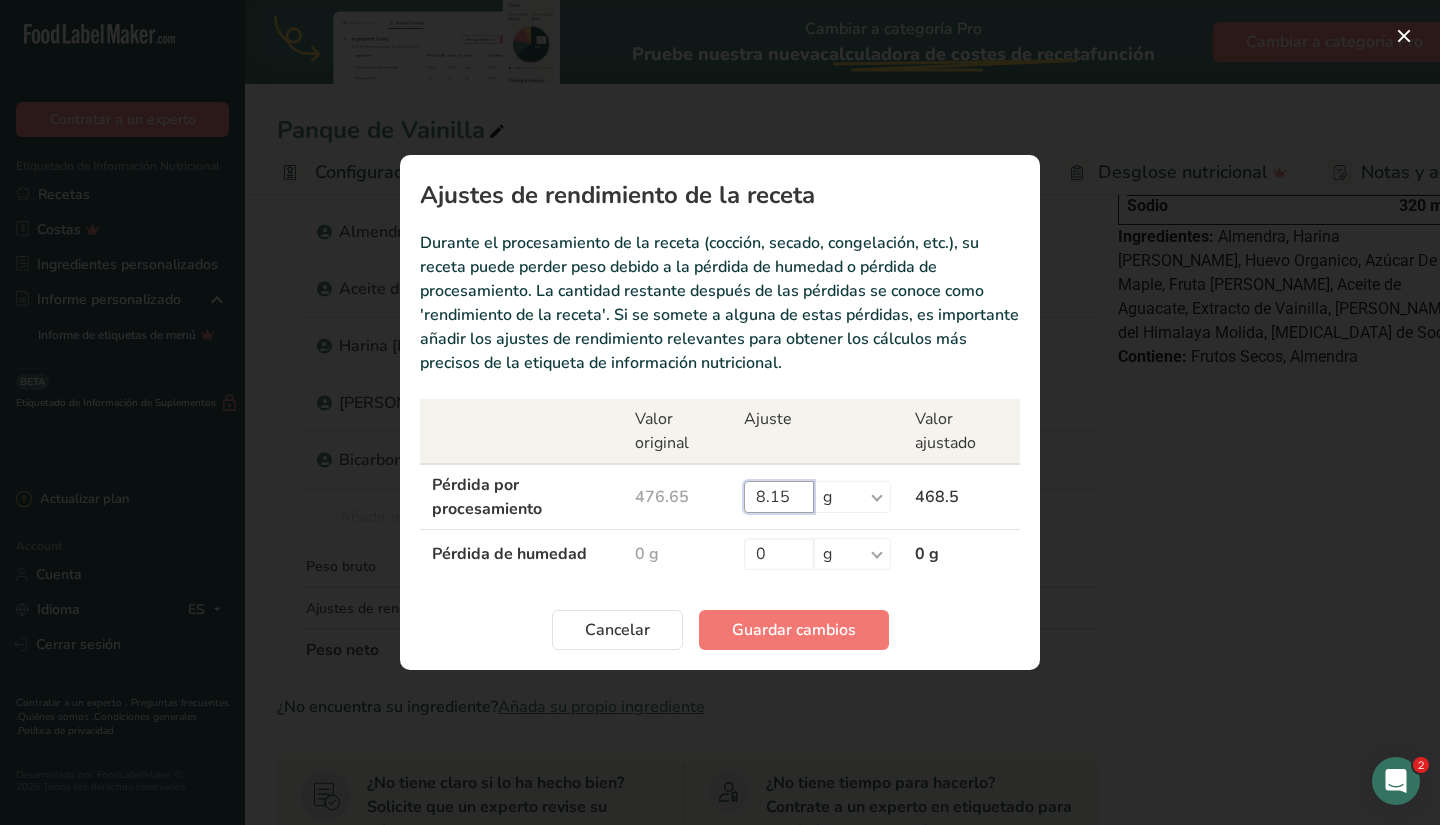 click on "8.15" at bounding box center [779, 497] 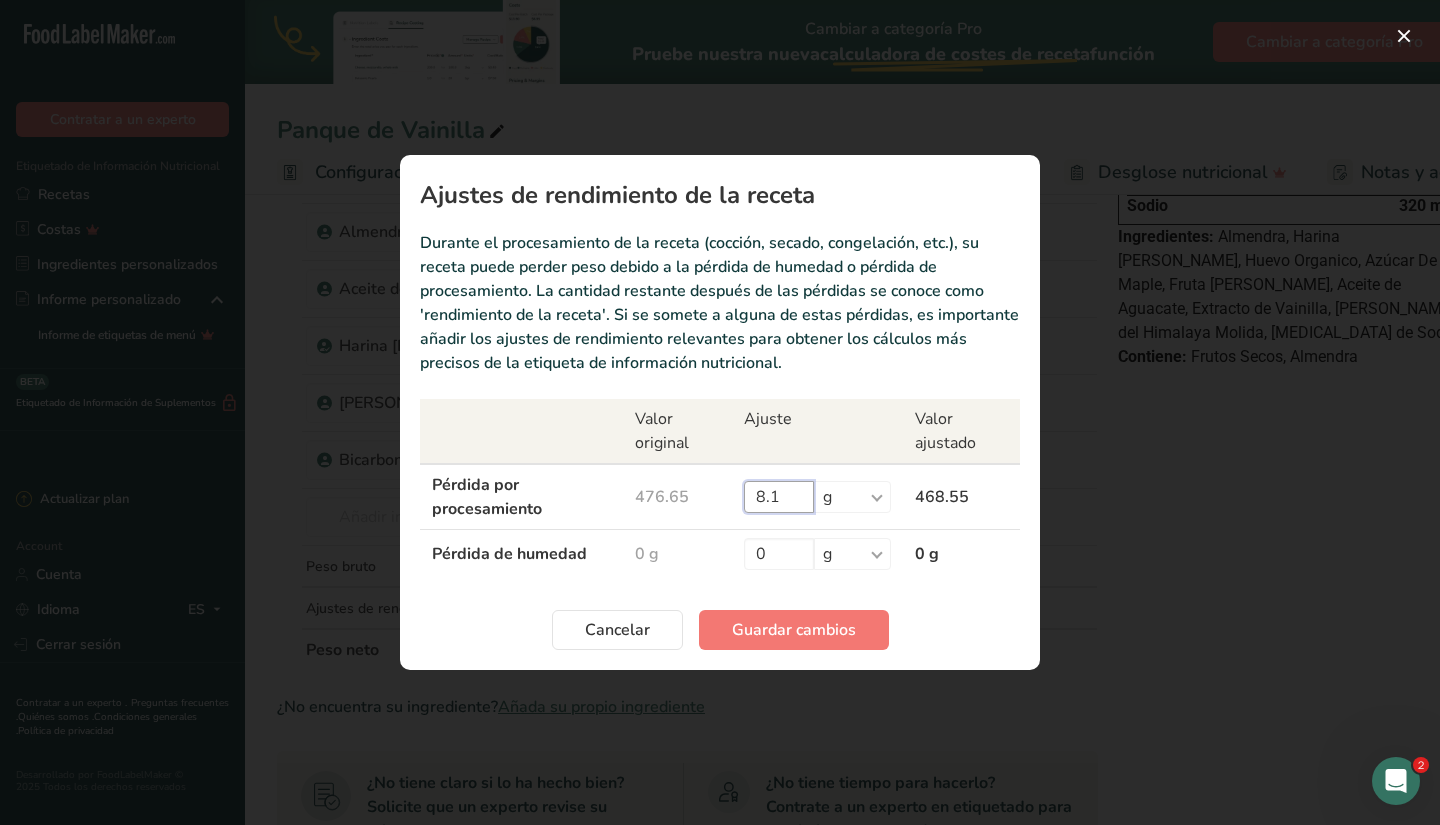 type on "8" 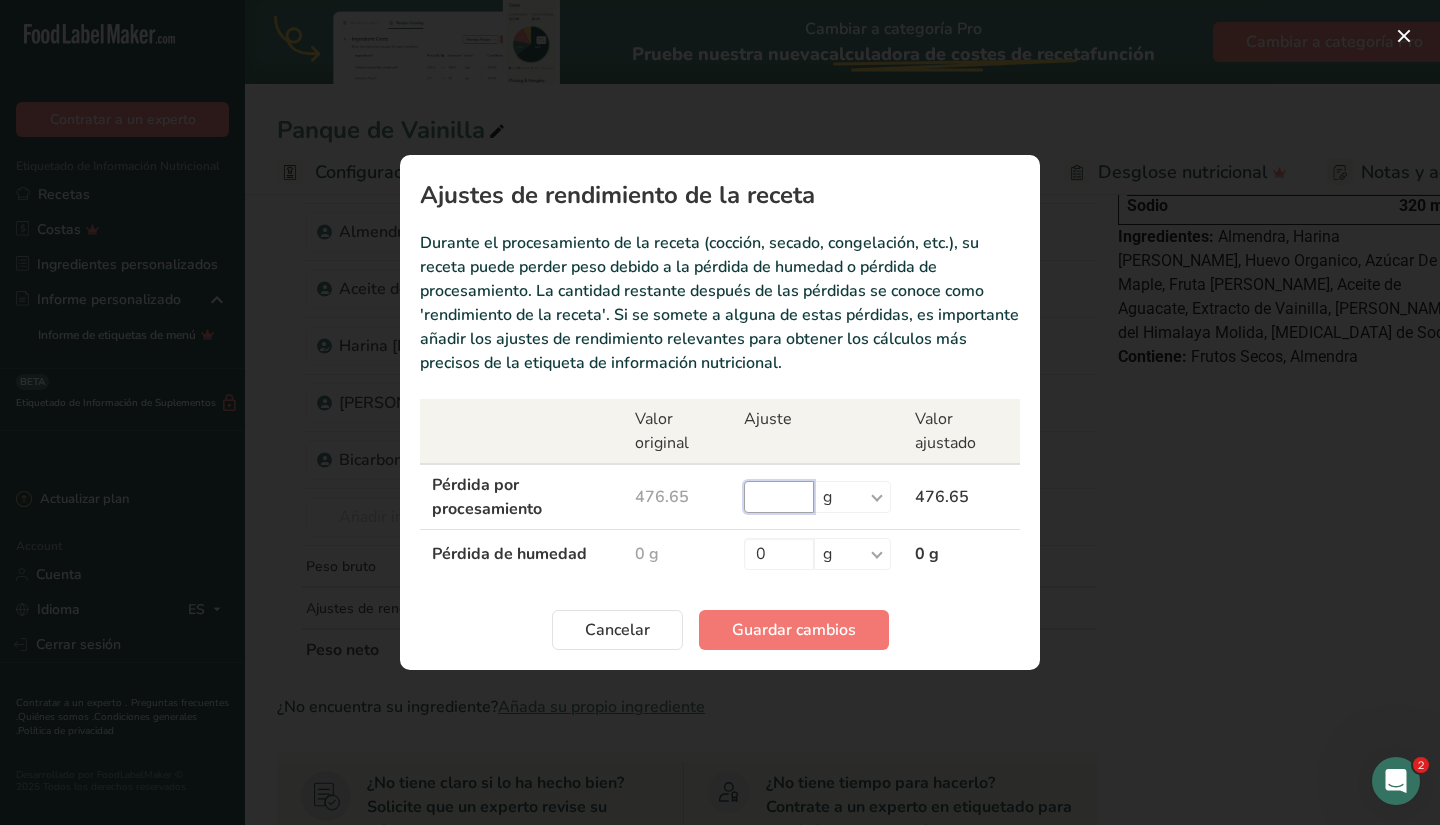 type on "9" 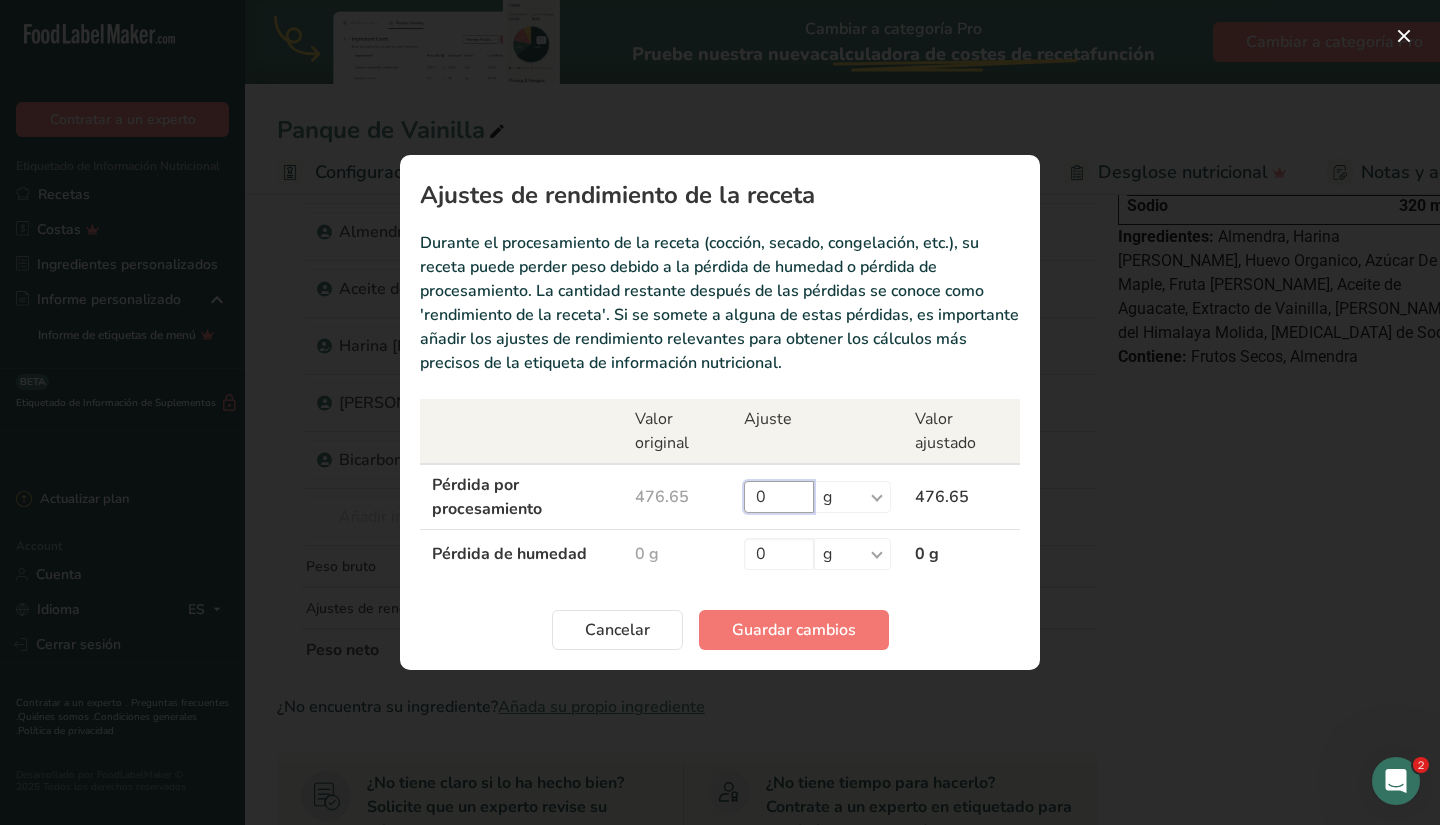 type on "0" 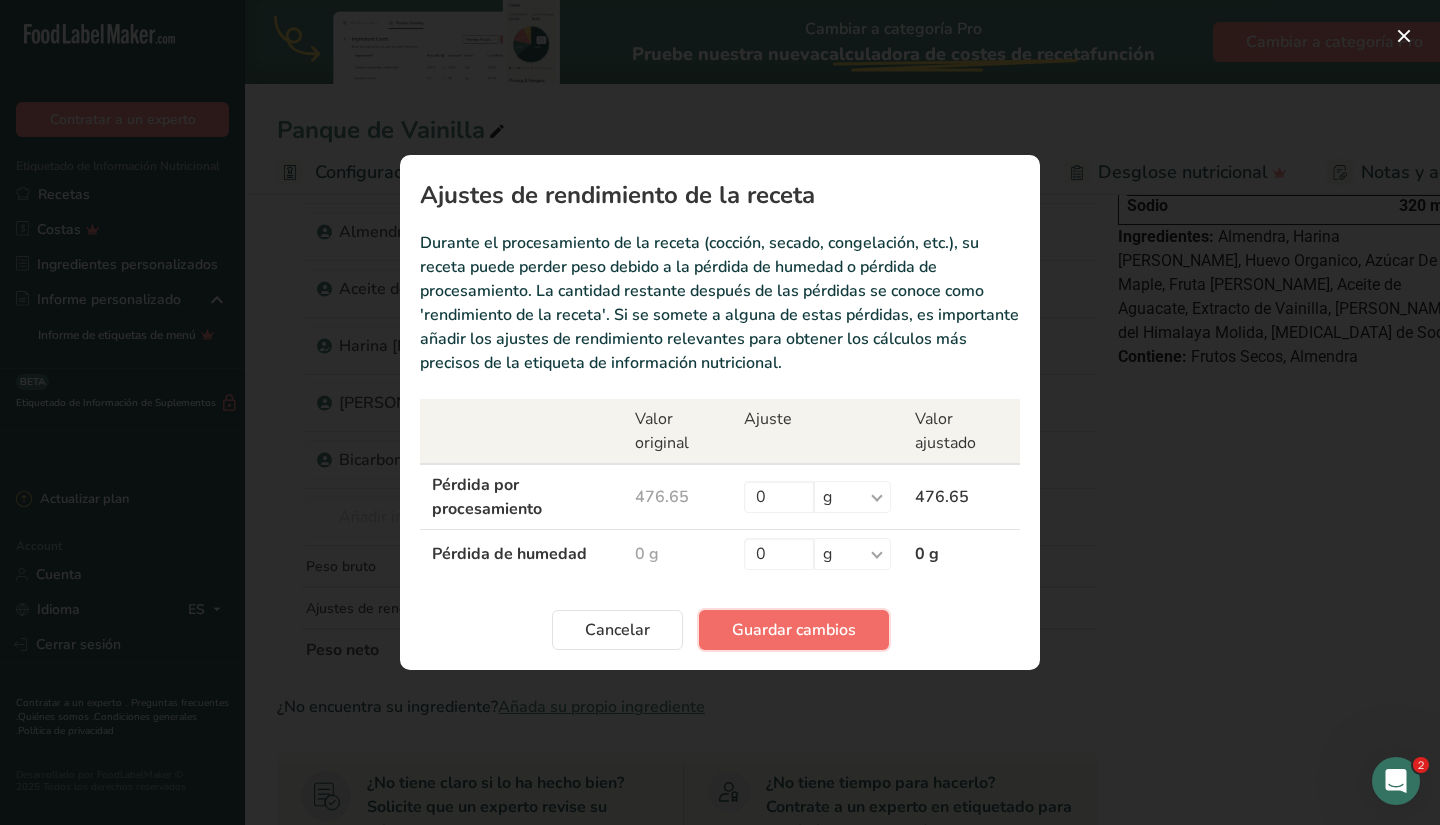 click on "Guardar cambios" at bounding box center [794, 630] 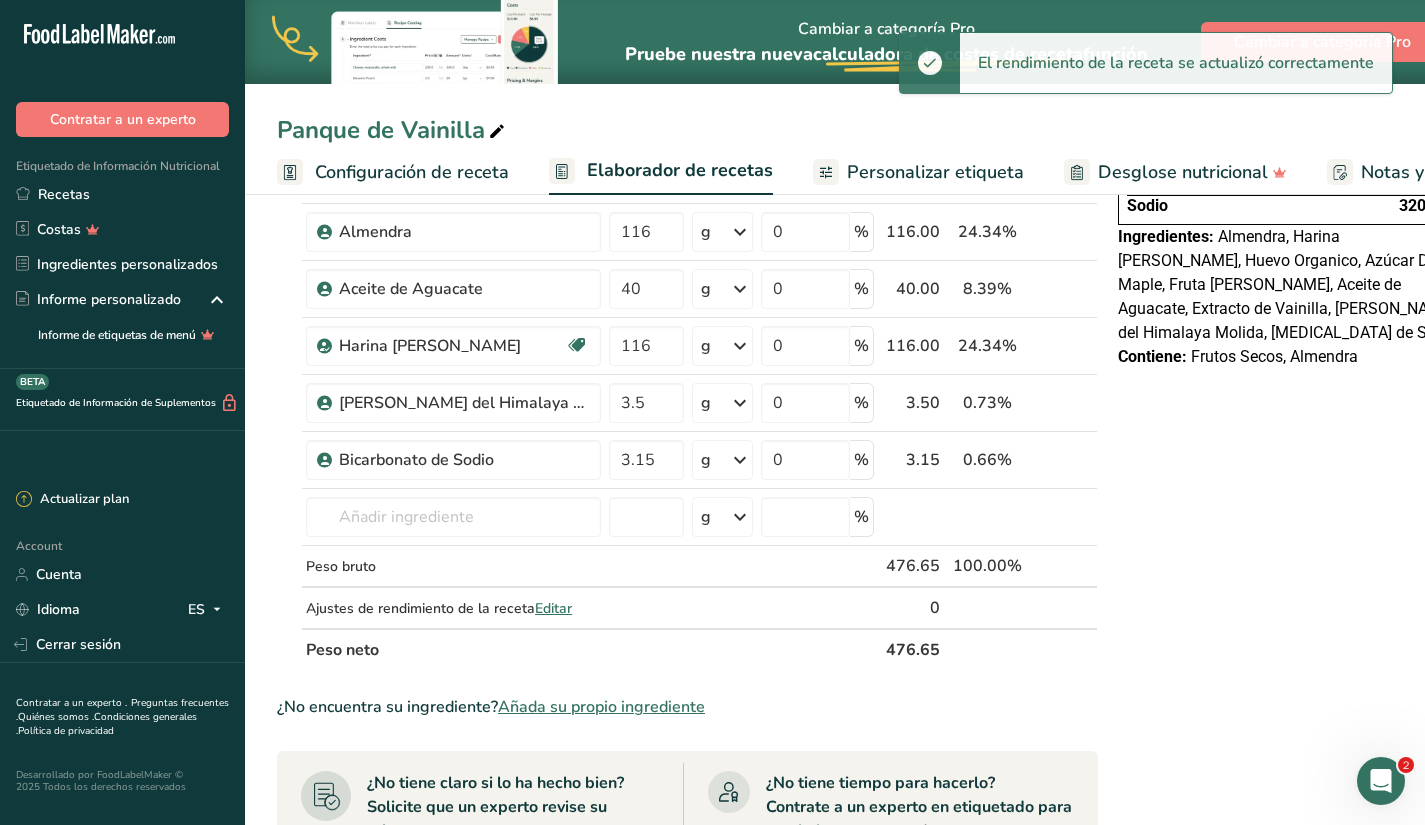 click on "Declaración Nutrimental
Tamaño de la porción
60g
8 Porciones Por Envase
Contenido energético   por envase
190 kcal (440 kJ)
Por 100 g
Contenido energético
320 kcal (740 kJ)
Proteínas
8 g
Grasa Total
25 g
Grasa Saturada
2.8 g
Grasa Trans
0 g
Carbohidrato Total
11 g
Azúcares Totales
8 g
Azúcar Añadida
0 g
Fibra Dietética
3 g
Sodio
320 mg
Ingredientes:      Contiene:" at bounding box center [1290, 604] 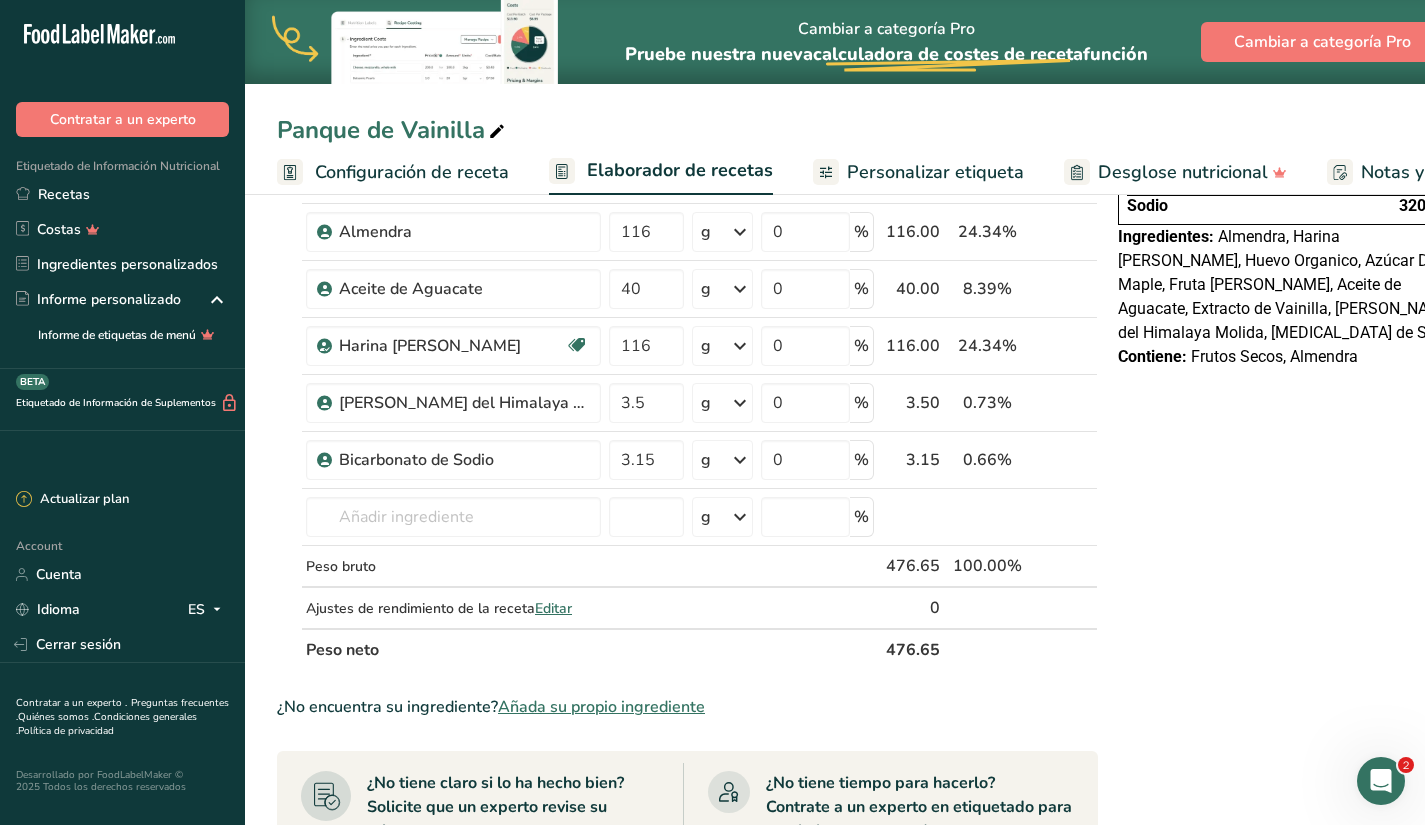 scroll, scrollTop: 962, scrollLeft: 0, axis: vertical 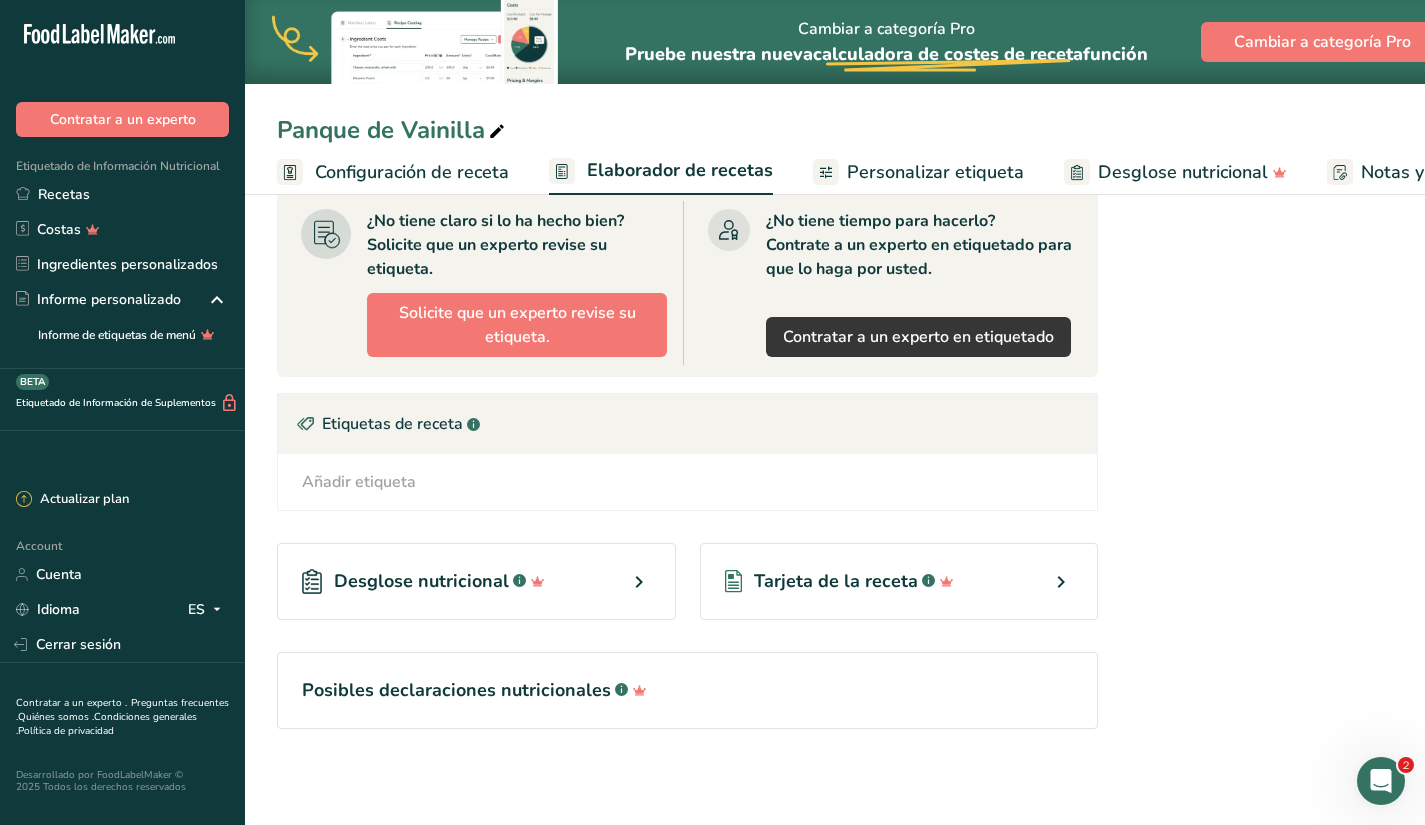 click on "Desglose nutricional" at bounding box center [421, 581] 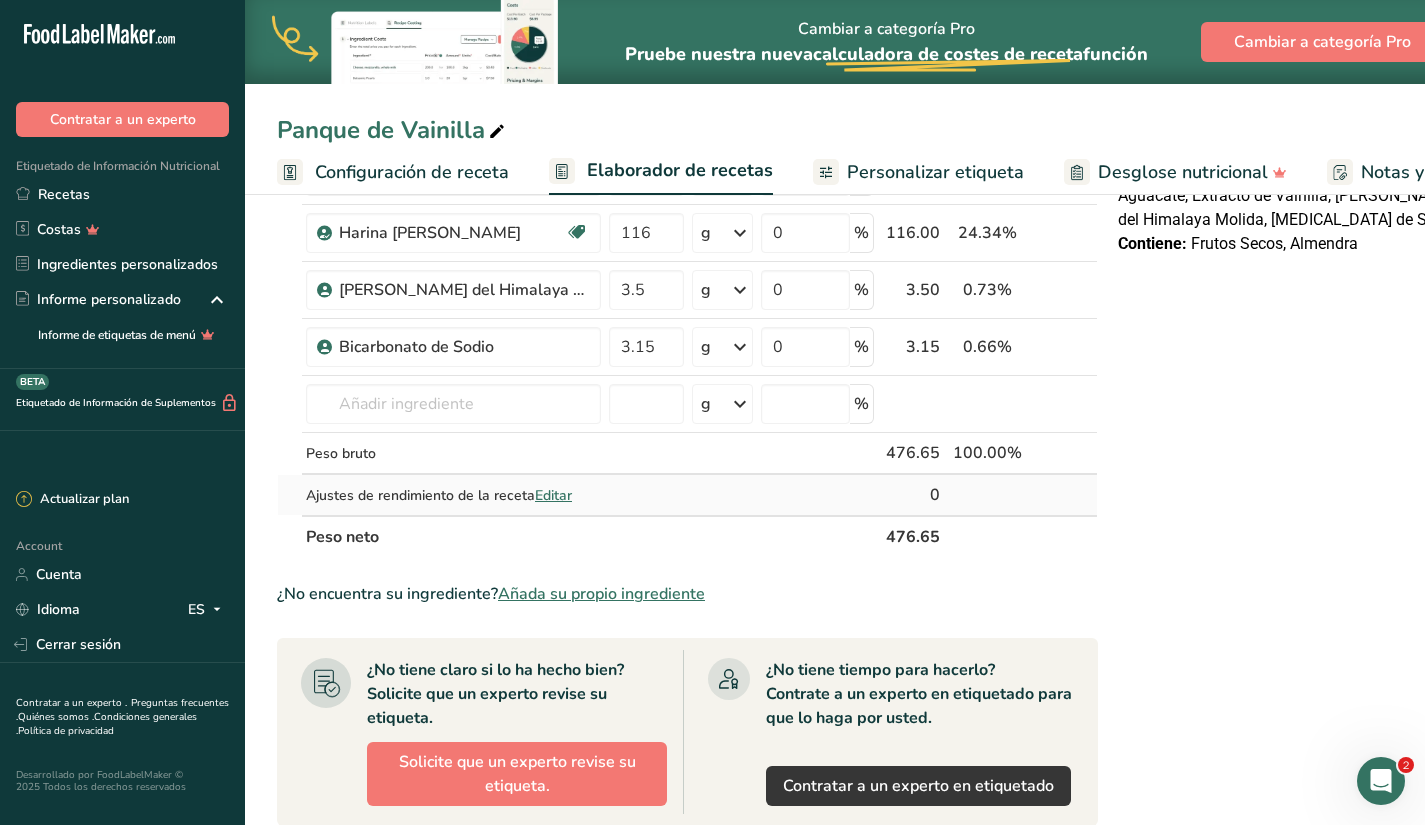 scroll, scrollTop: 0, scrollLeft: 0, axis: both 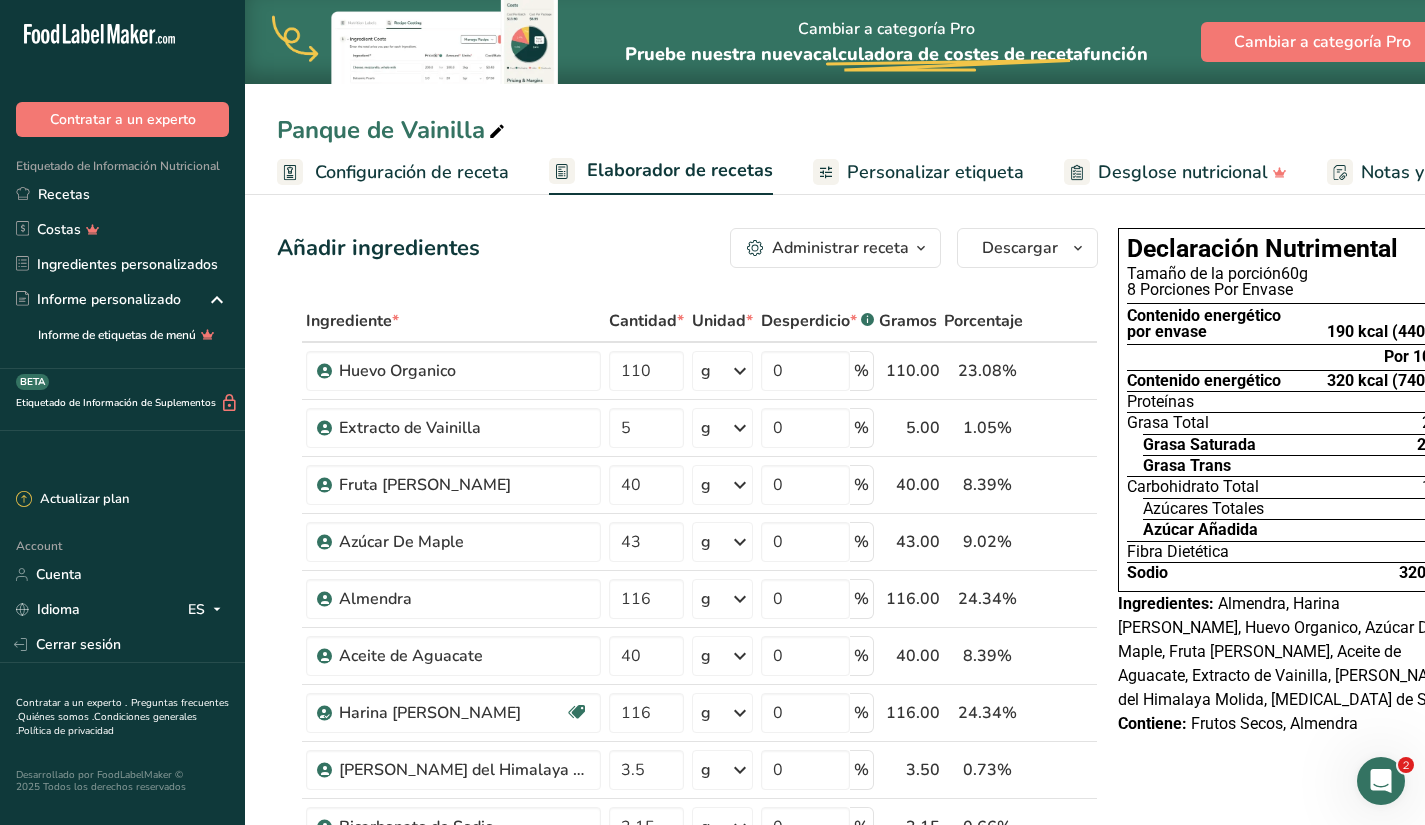 click on "Administrar receta" at bounding box center (840, 248) 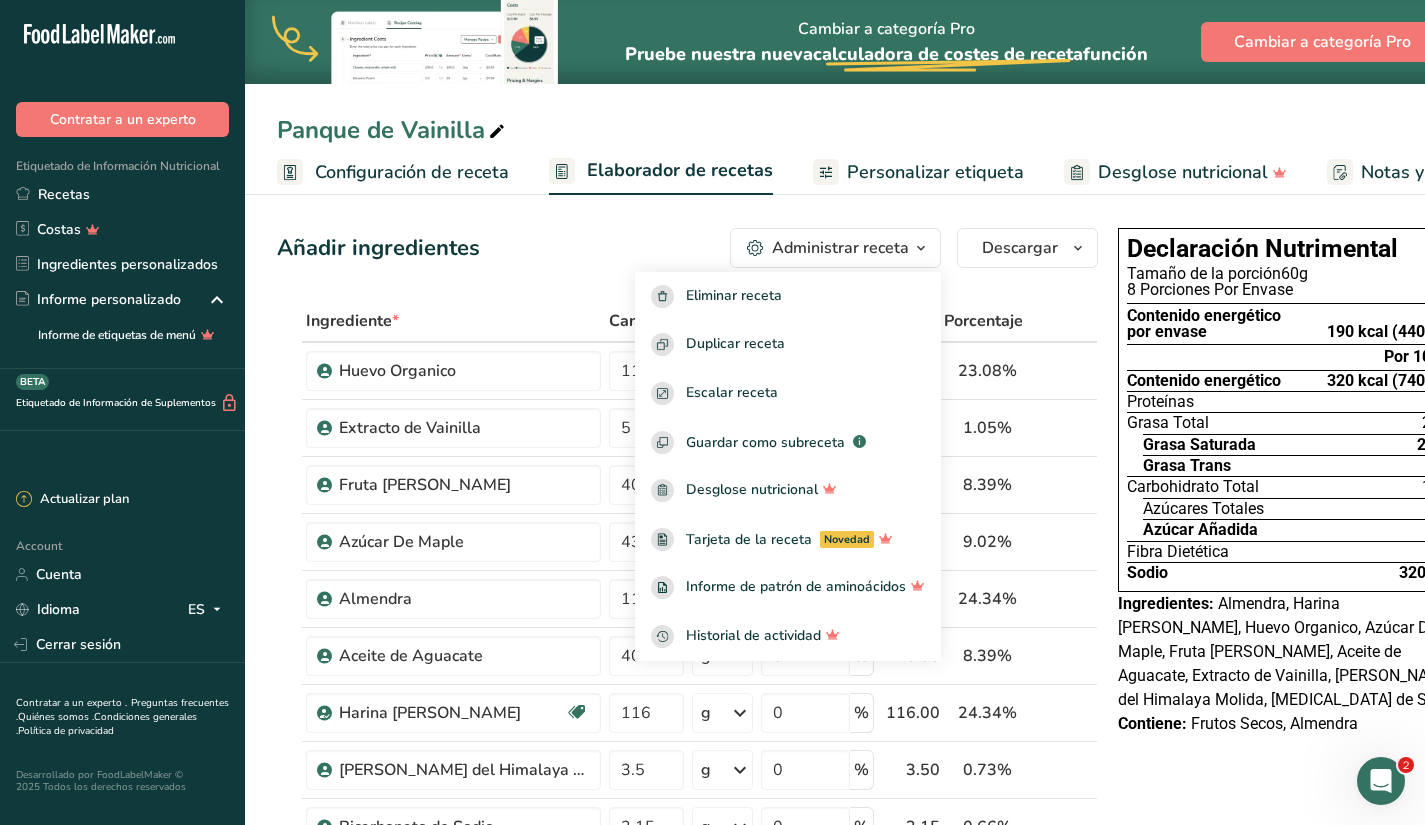 click on "Añadir ingredientes
Administrar receta         Eliminar receta           Duplicar receta             Escalar receta             Guardar como subreceta   .a-a{fill:#347362;}.b-a{fill:#fff;}                               Desglose nutricional                   Tarjeta de la receta
Novedad
Informe de patrón de aminoácidos             Historial de actividad
Descargar
Elija su estilo de etiqueta preferido
Etiqueta estándar FDA
Etiqueta estándar FDA
El formato más común para etiquetas de información nutricional en cumplimiento con el tipo de letra, estilo y requisitos de la FDA.
Etiqueta tabular FDA
Un formato de etiqueta conforme a las regulaciones de la FDA presentado en una disposición tabular (horizontal).
Etiqueta lineal FDA" at bounding box center (693, 971) 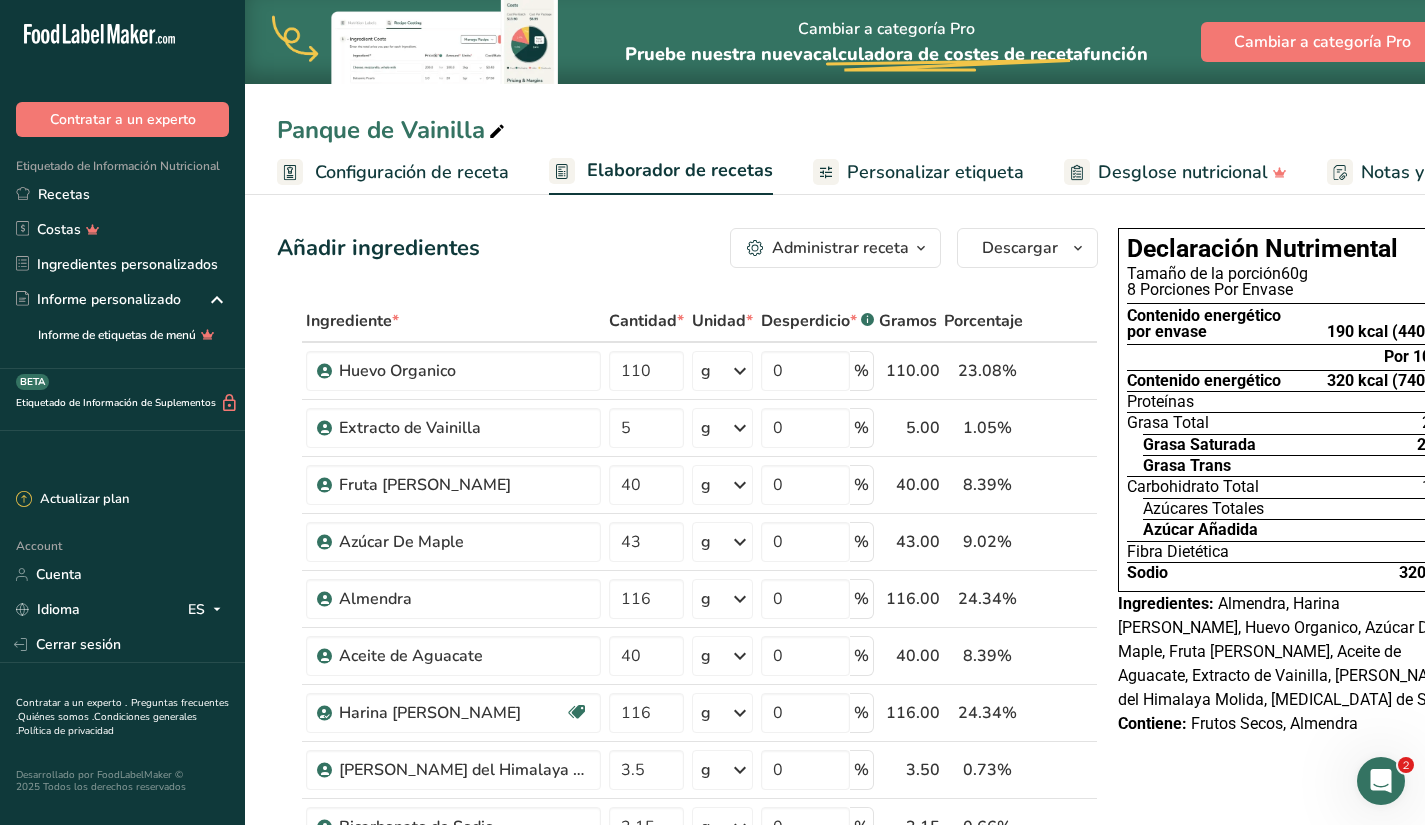 click on "Configuración de receta" at bounding box center [412, 172] 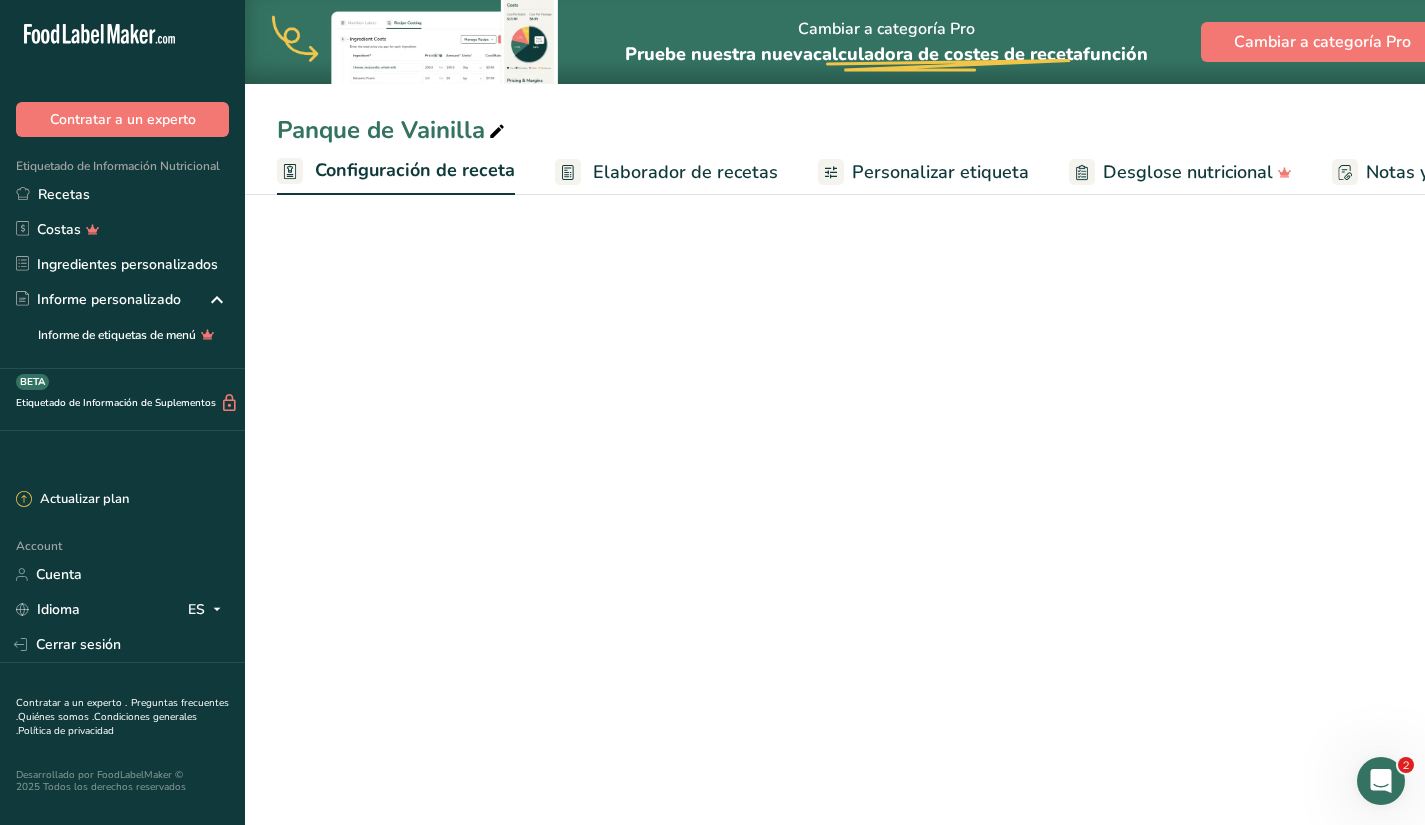 scroll, scrollTop: 0, scrollLeft: 7, axis: horizontal 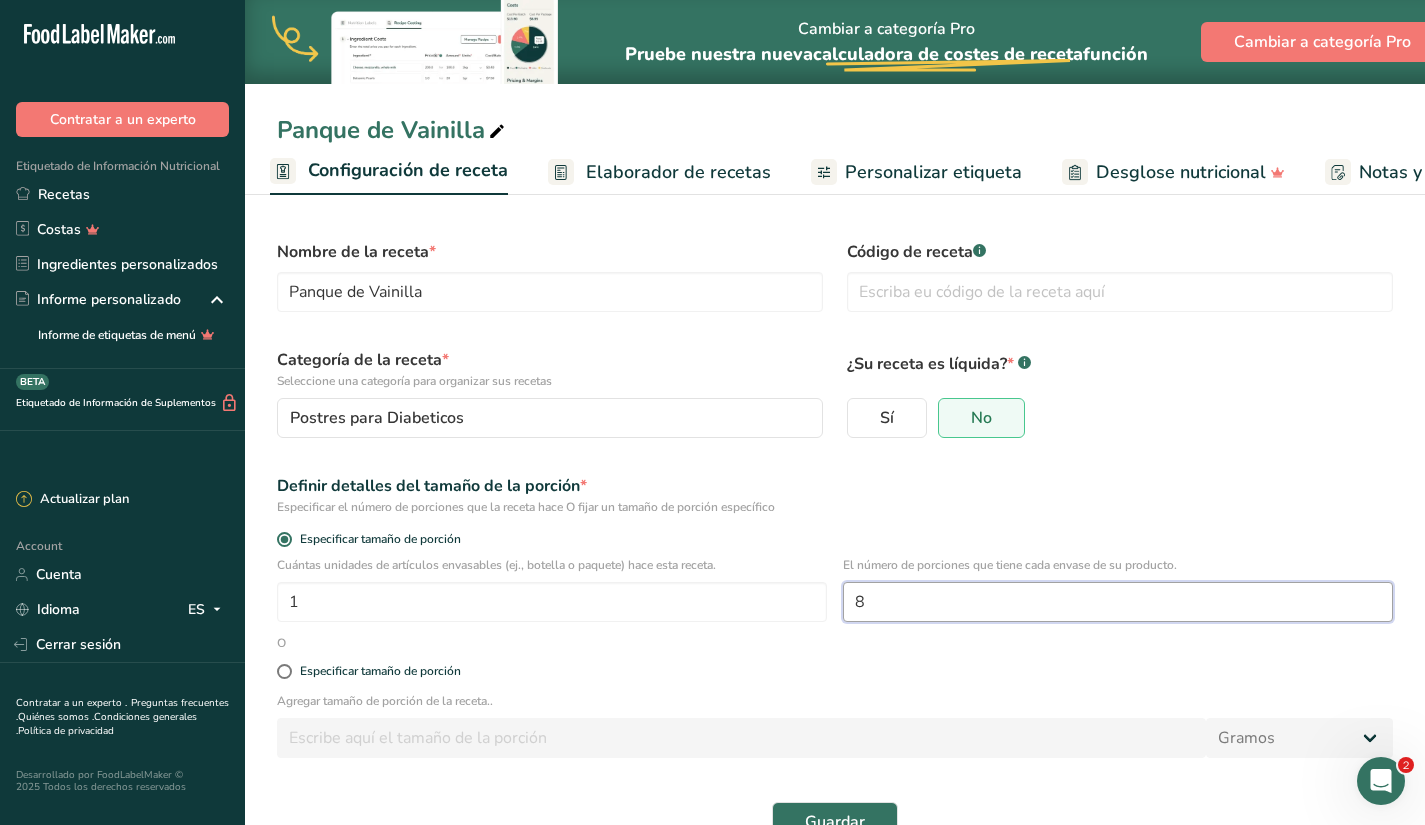 click on "8" at bounding box center (1118, 602) 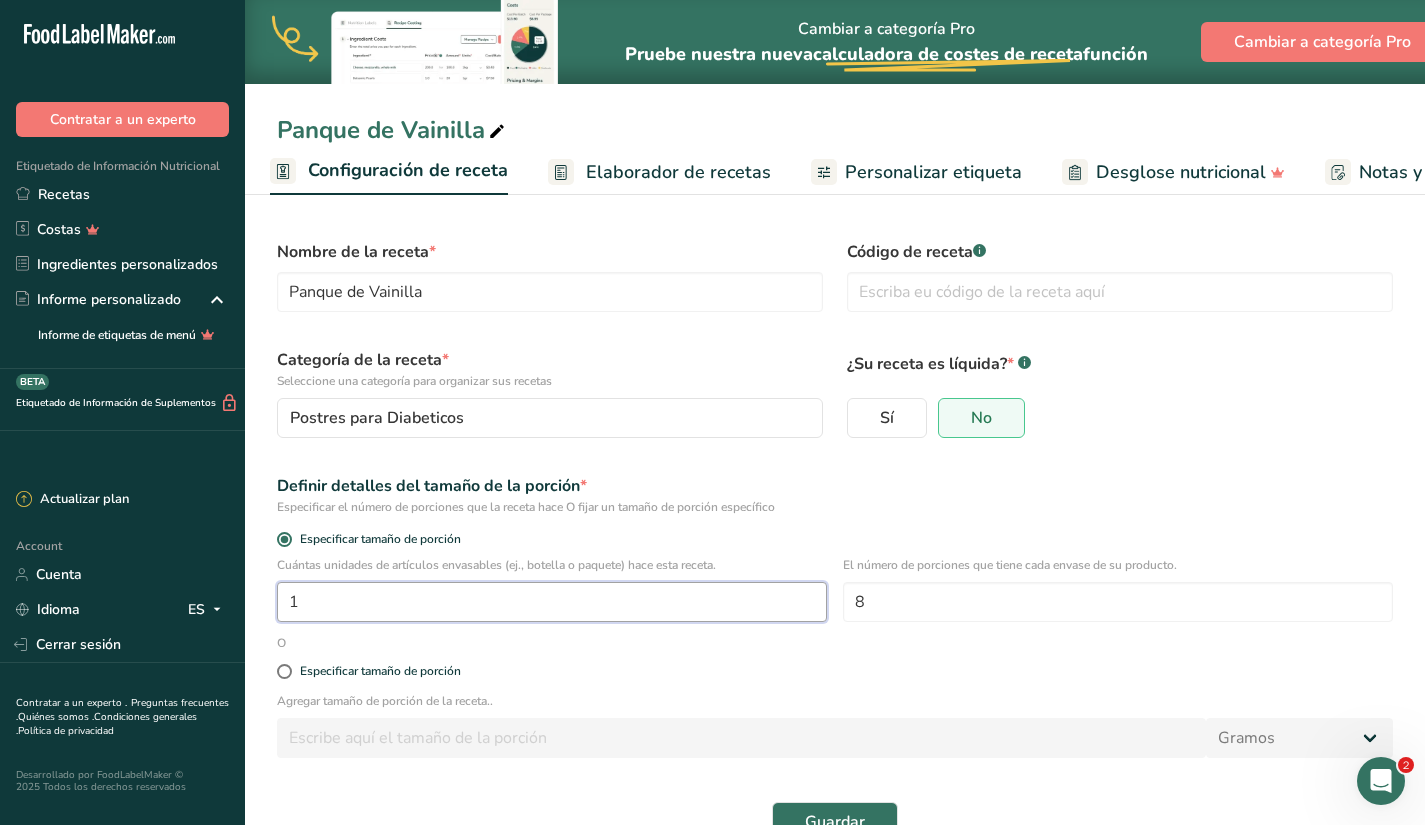 click on "1" at bounding box center (552, 602) 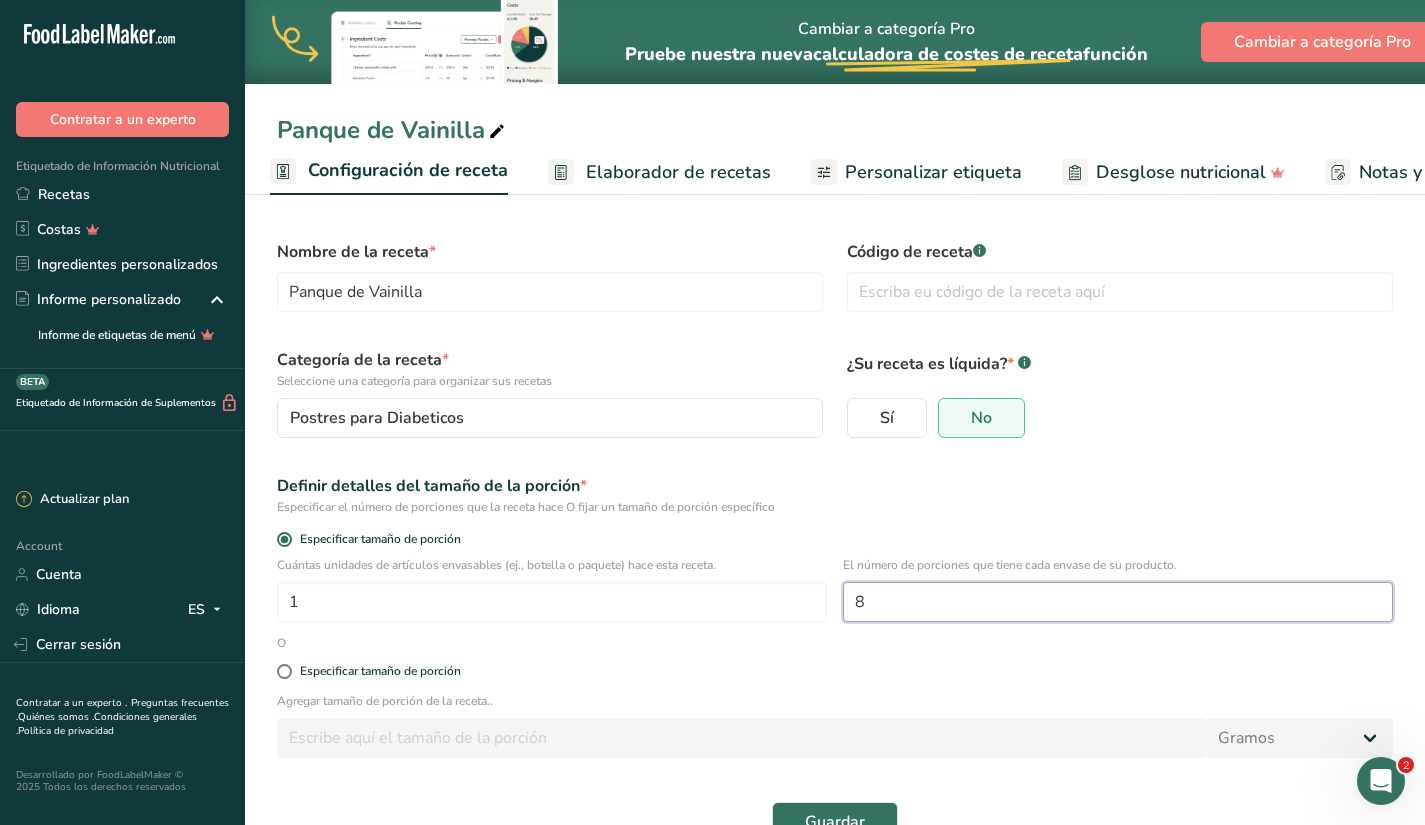 drag, startPoint x: 891, startPoint y: 605, endPoint x: 840, endPoint y: 608, distance: 51.088158 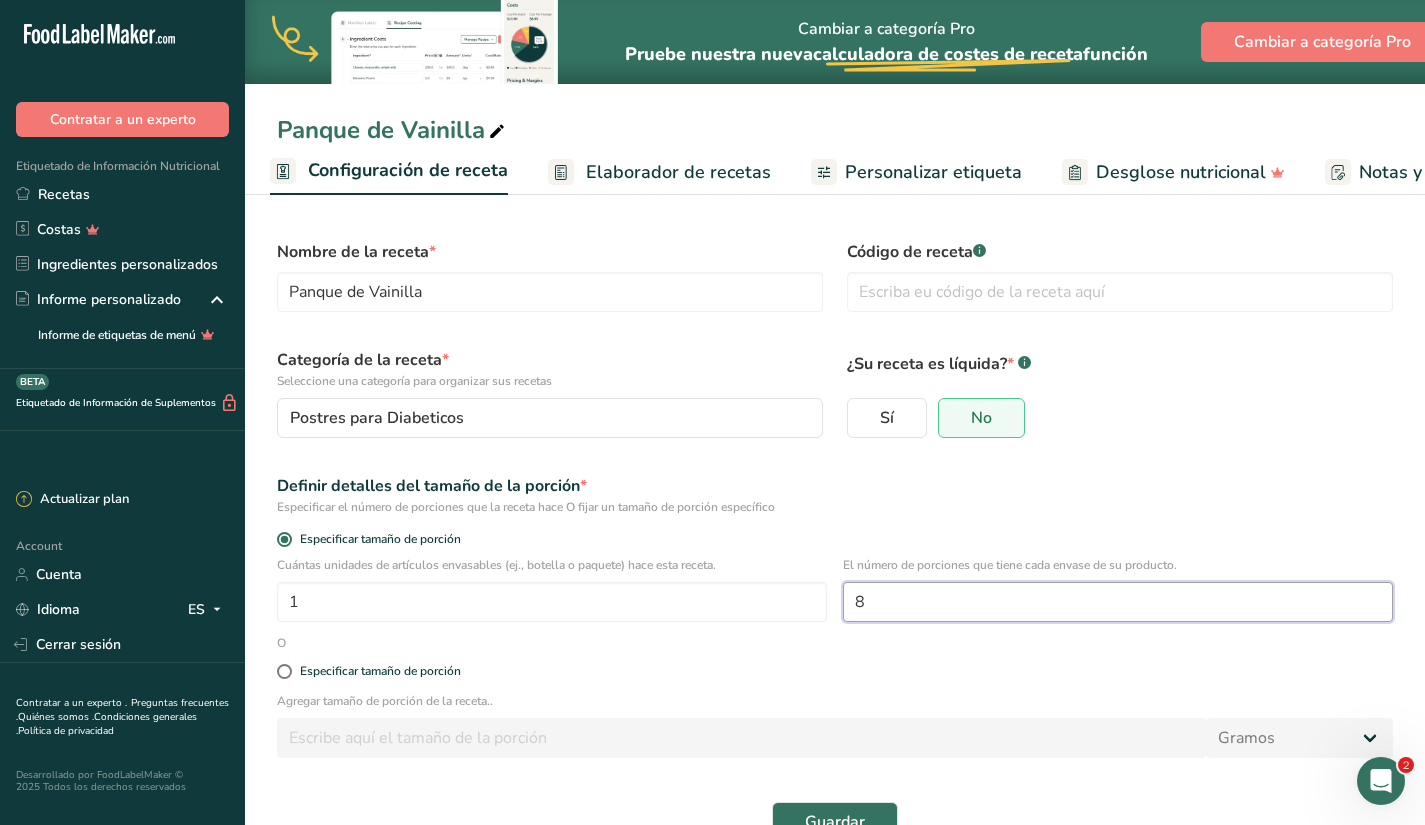 click on "Cuántas unidades de artículos envasables (ej., botella o paquete) hace esta receta.
1
El número de porciones que tiene cada envase de su producto.
8" at bounding box center (835, 595) 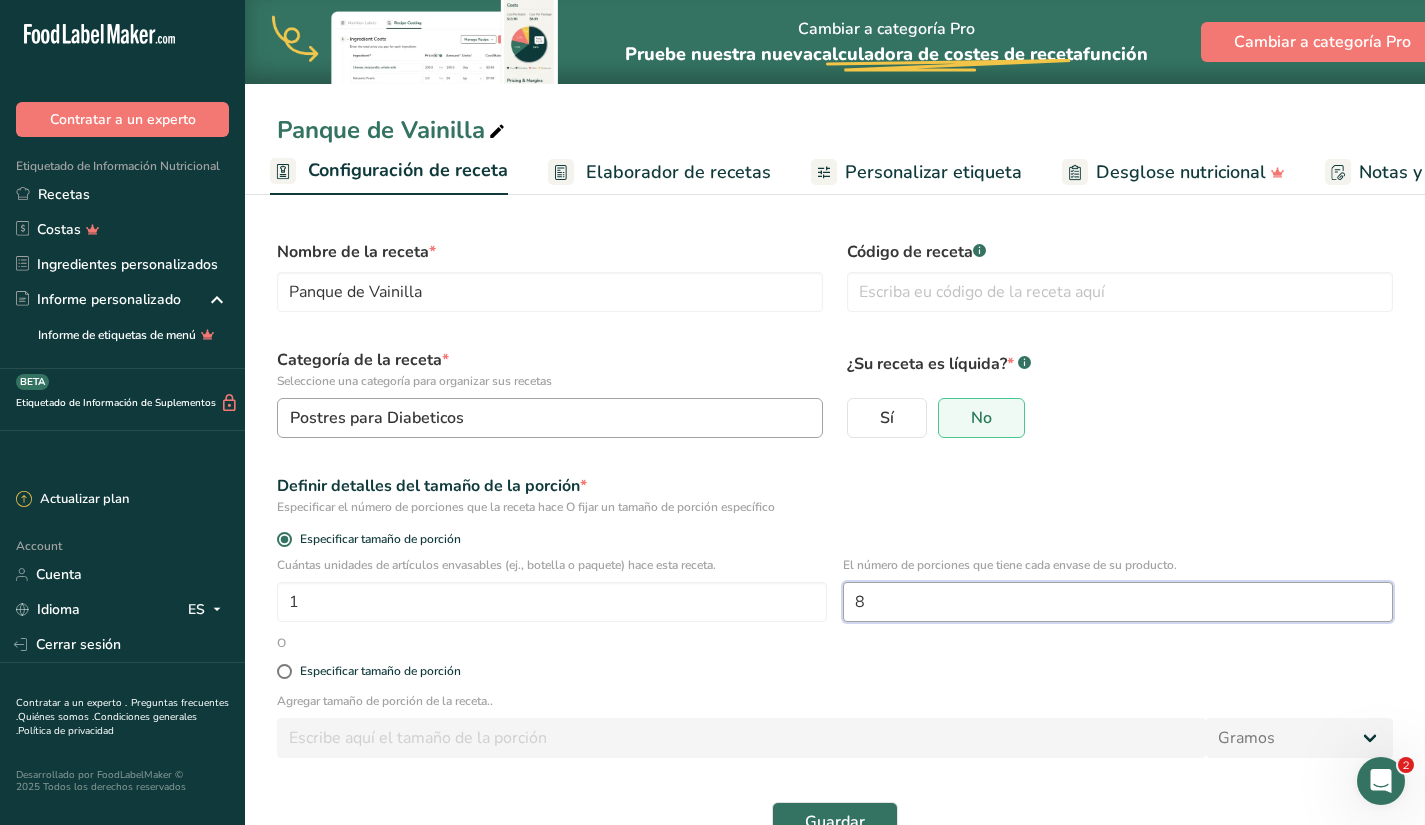 scroll, scrollTop: 49, scrollLeft: 0, axis: vertical 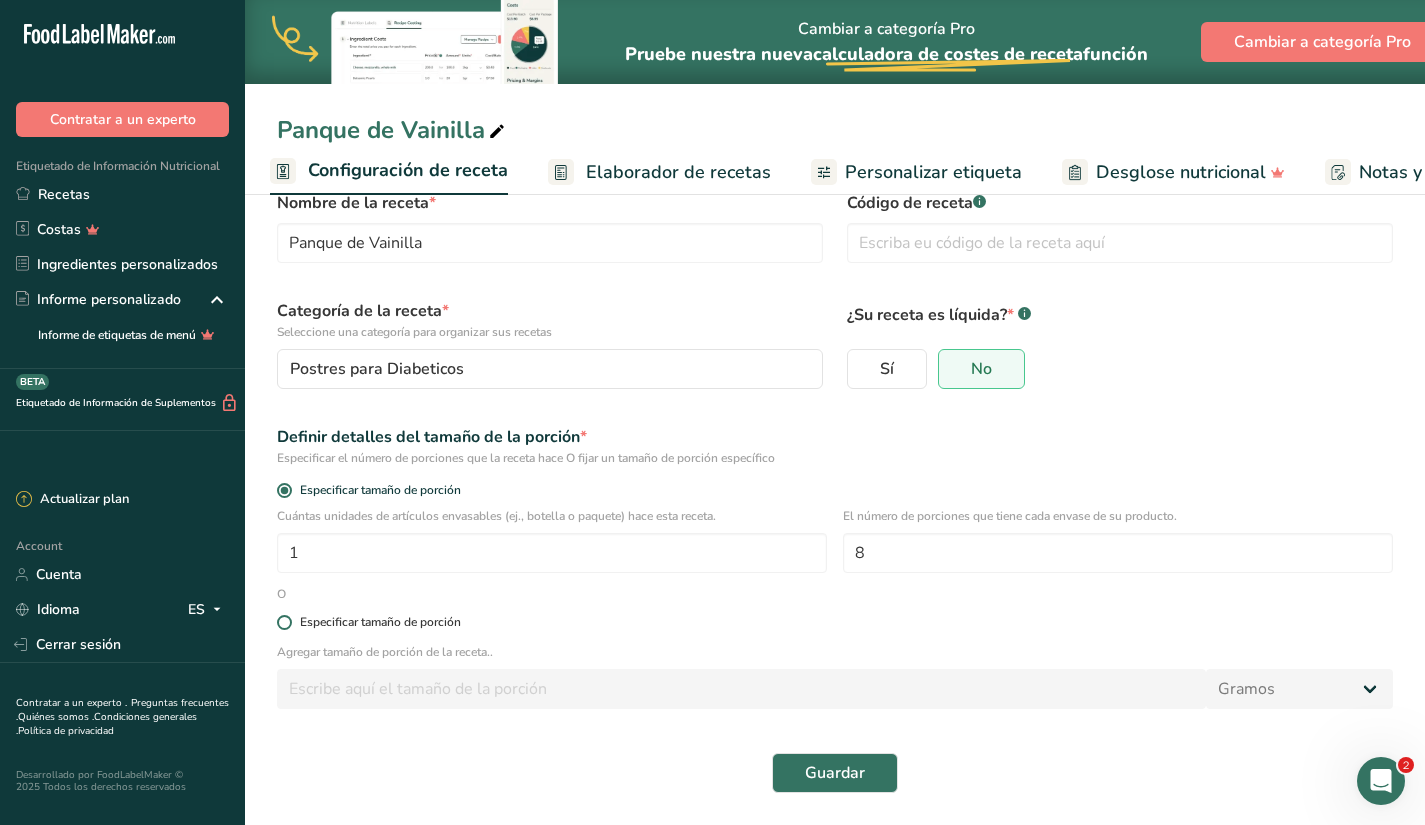 click at bounding box center (284, 622) 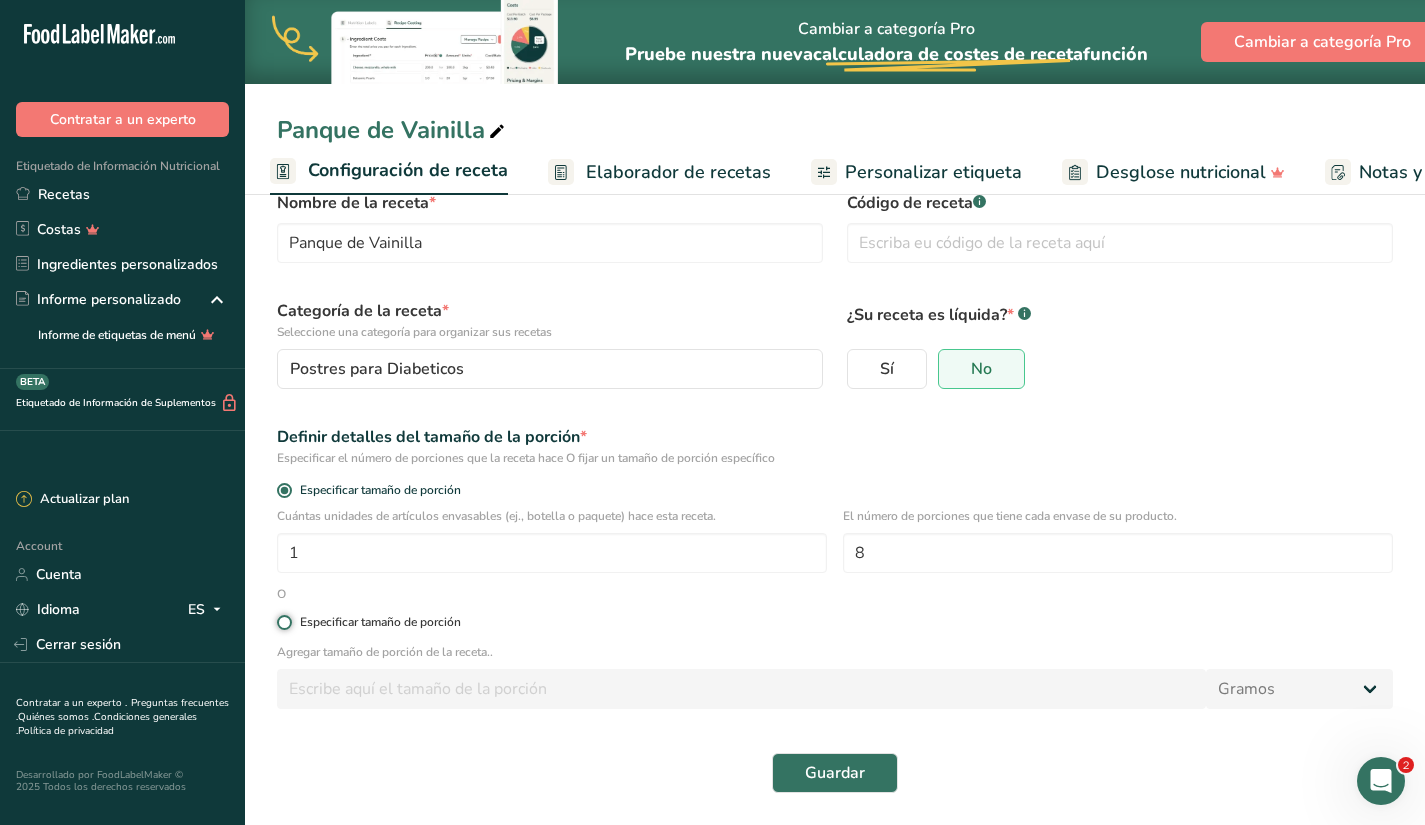 click on "Especificar tamaño de porción" at bounding box center (283, 622) 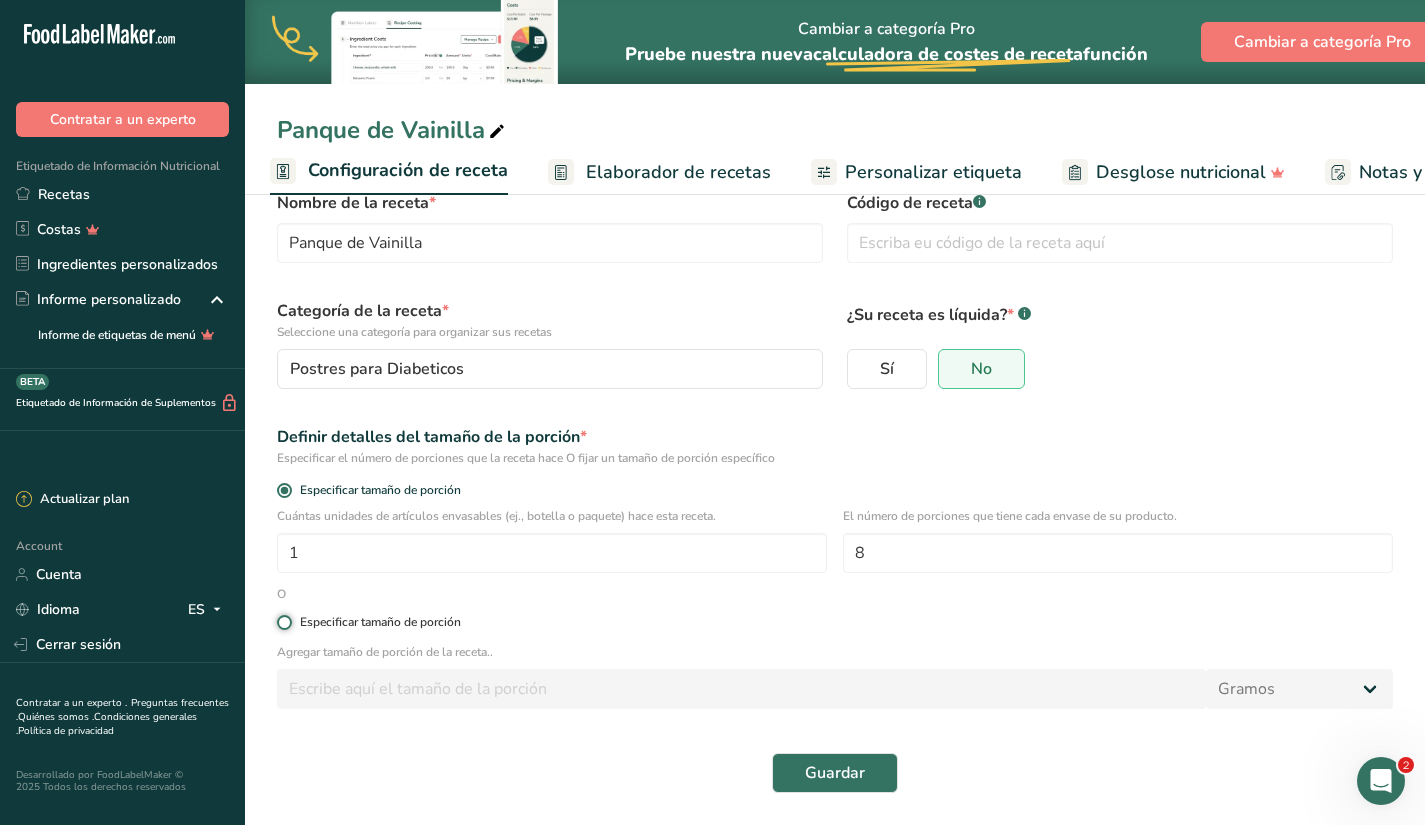 radio on "true" 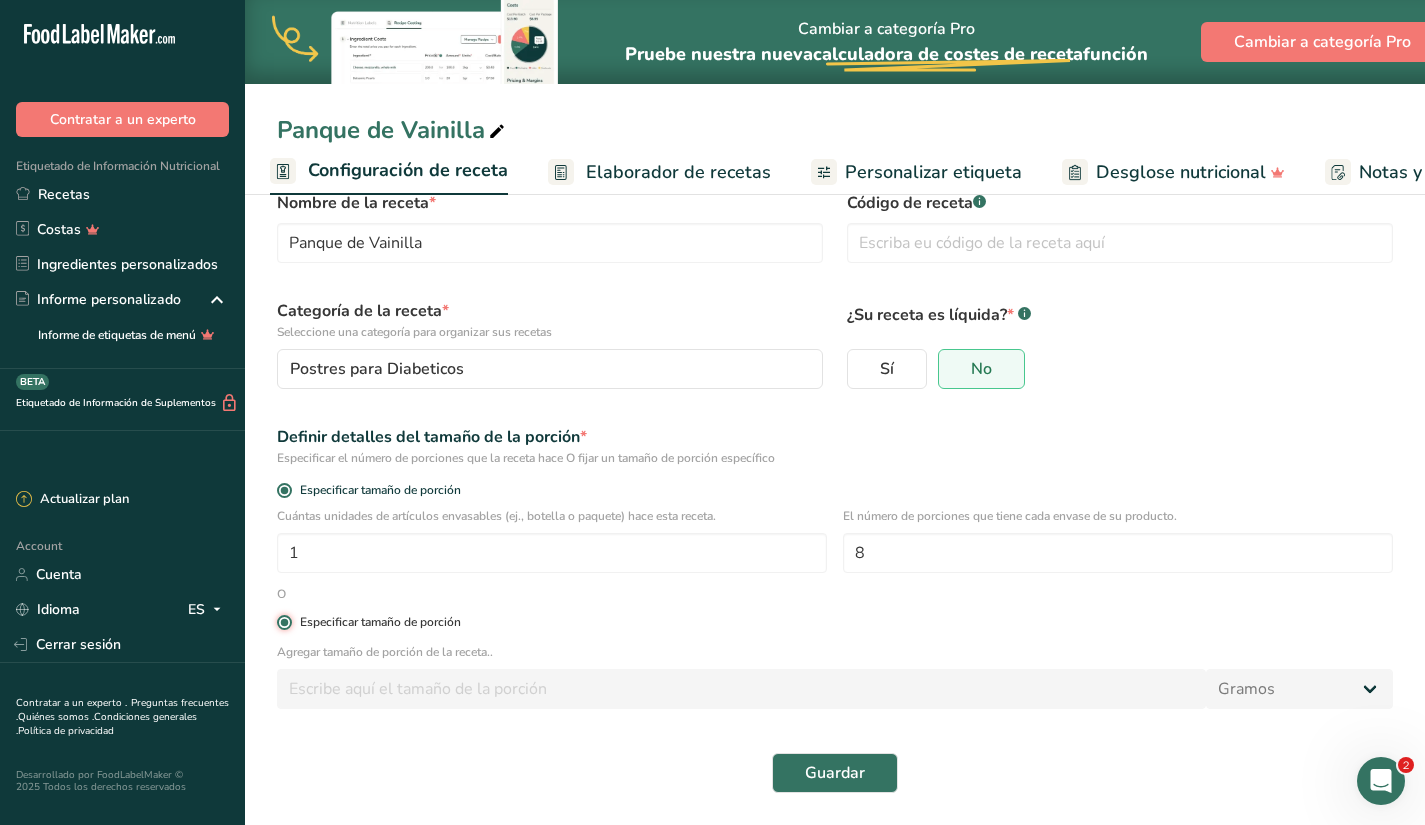 radio on "false" 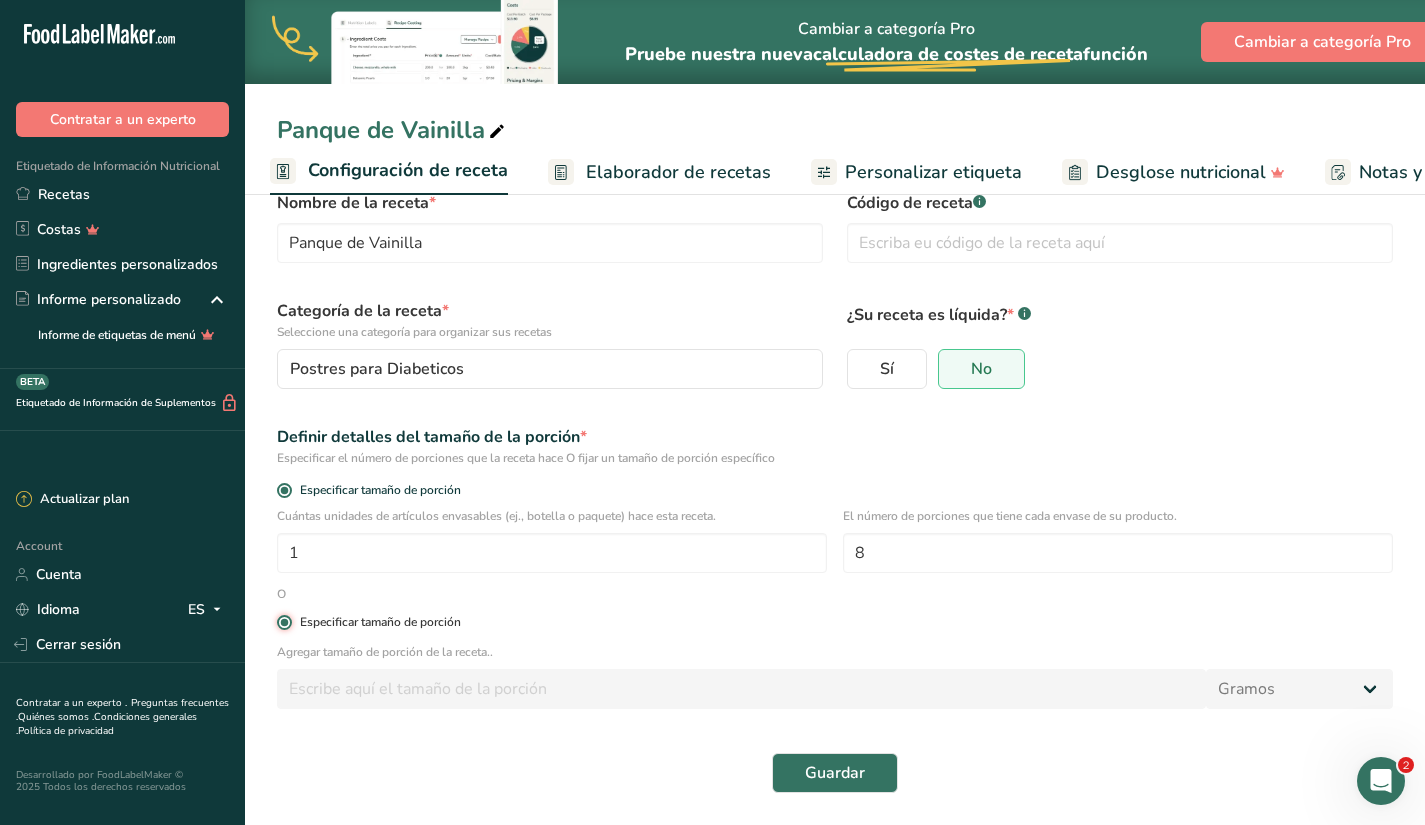 type 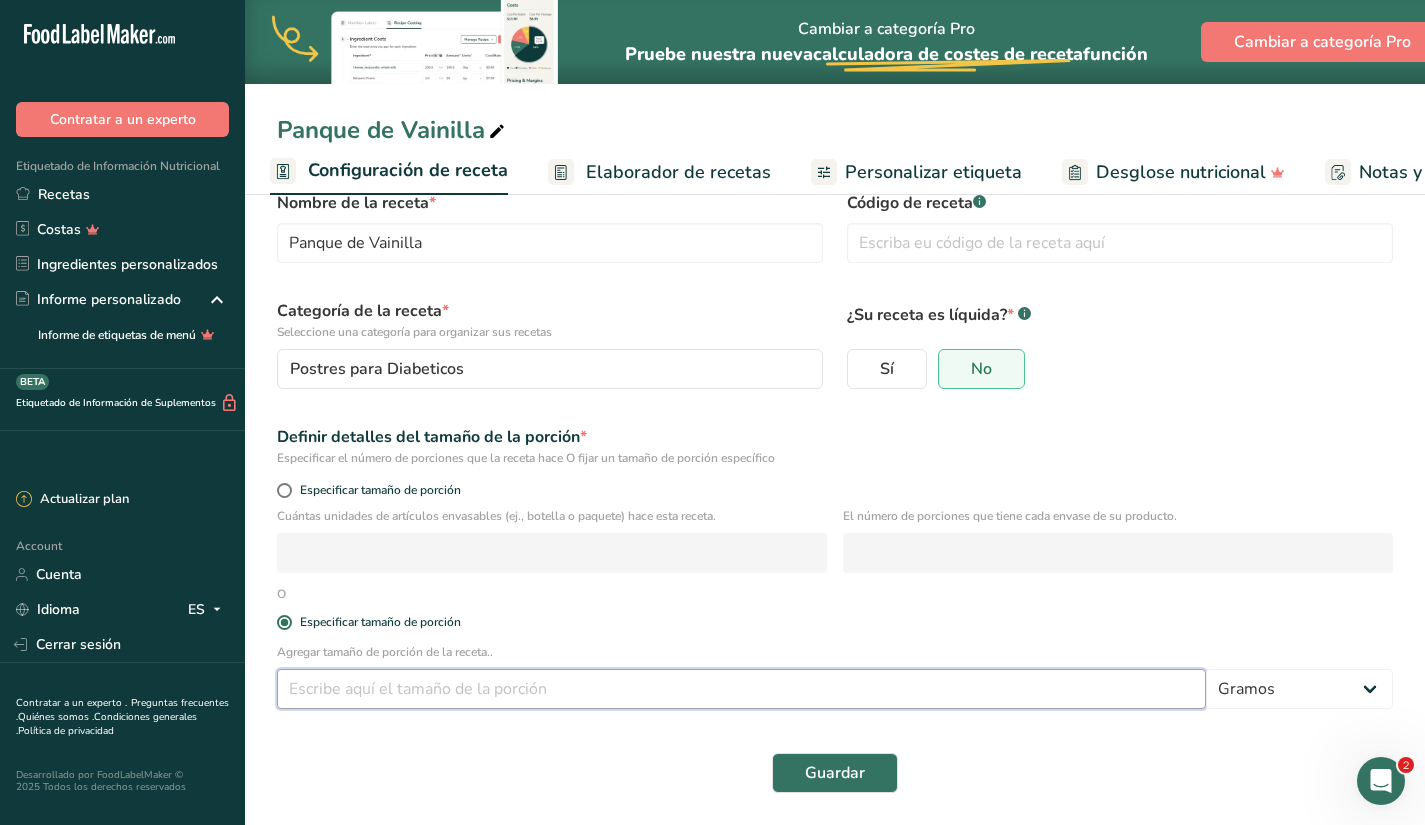 click at bounding box center [741, 689] 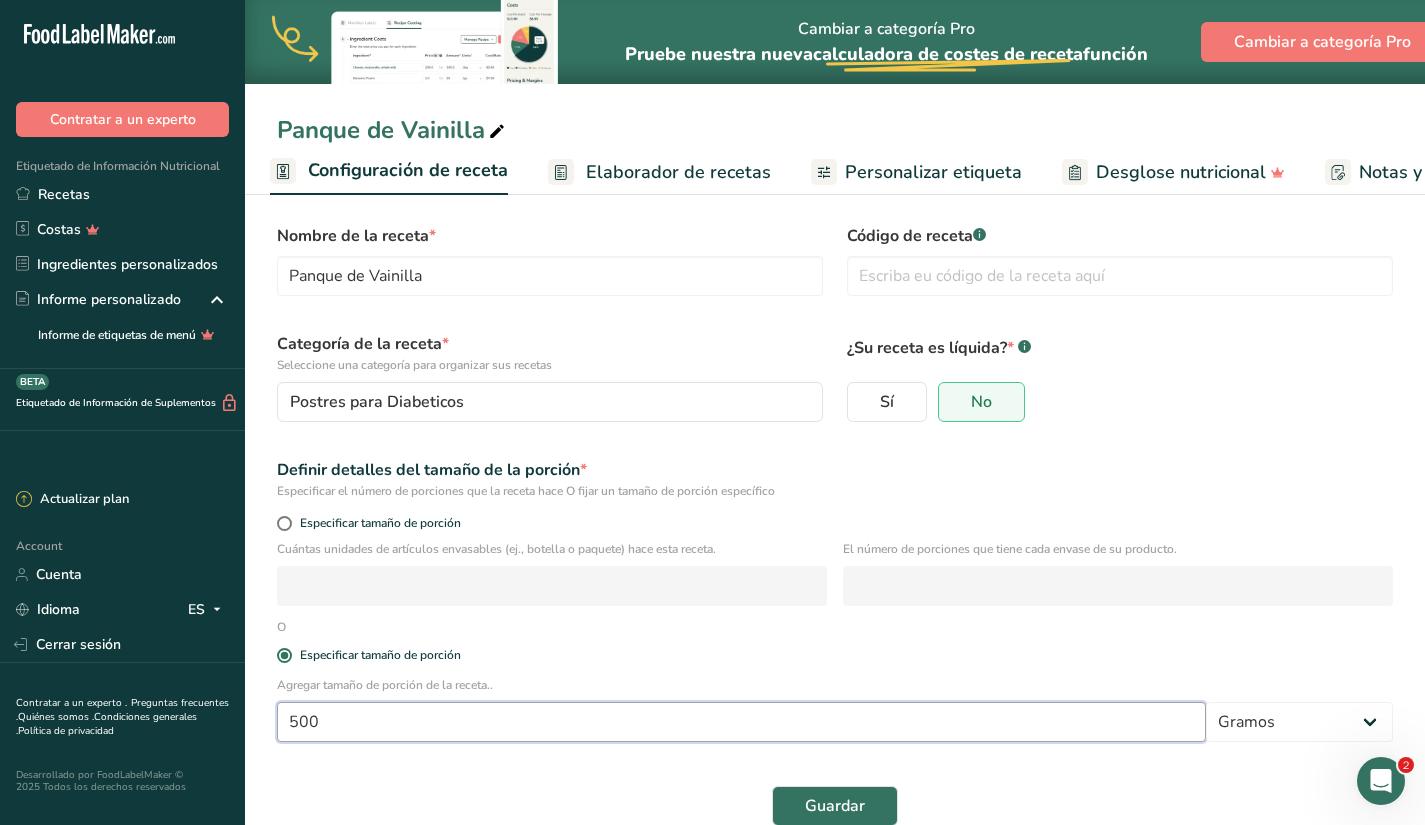 scroll, scrollTop: 0, scrollLeft: 0, axis: both 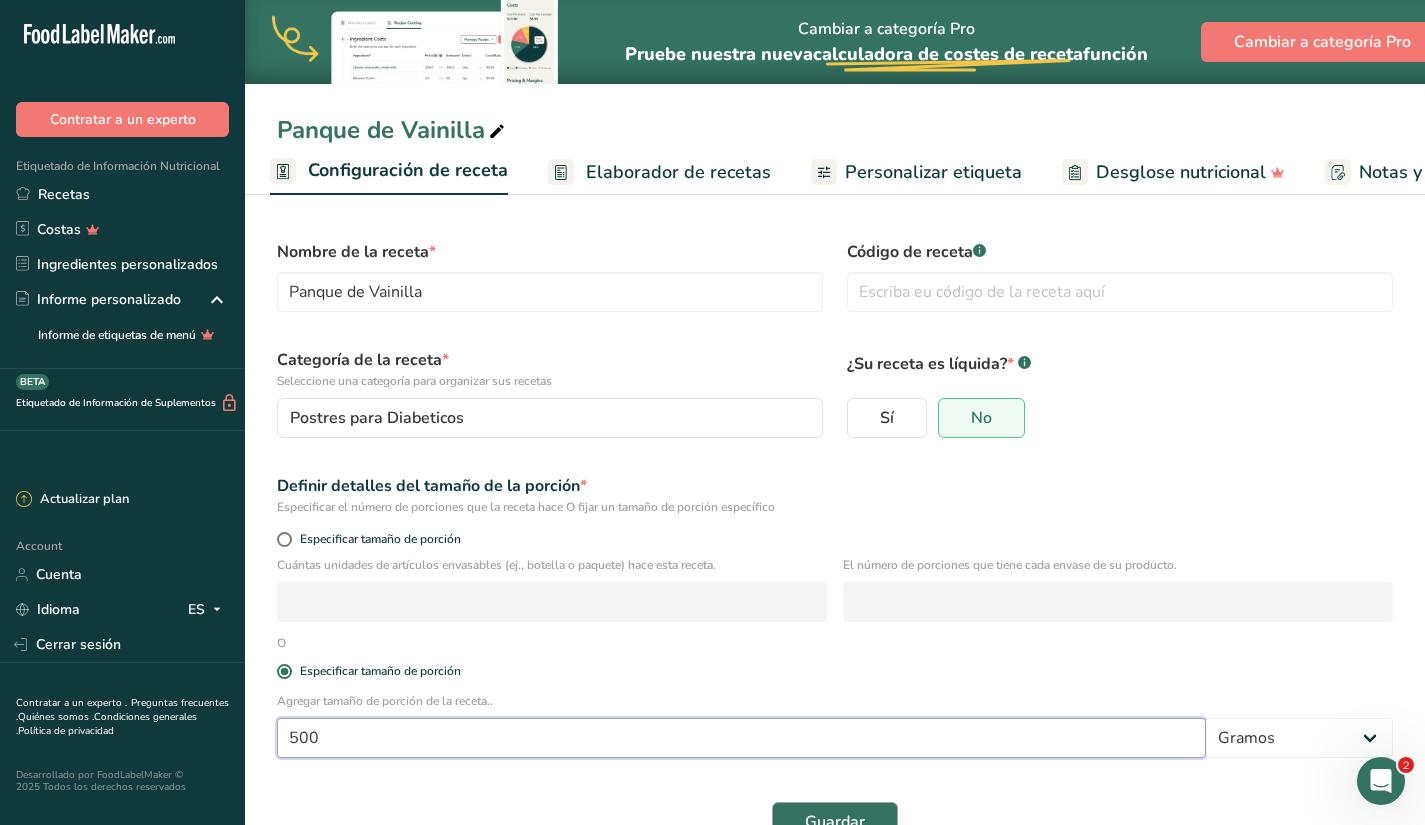 type on "500" 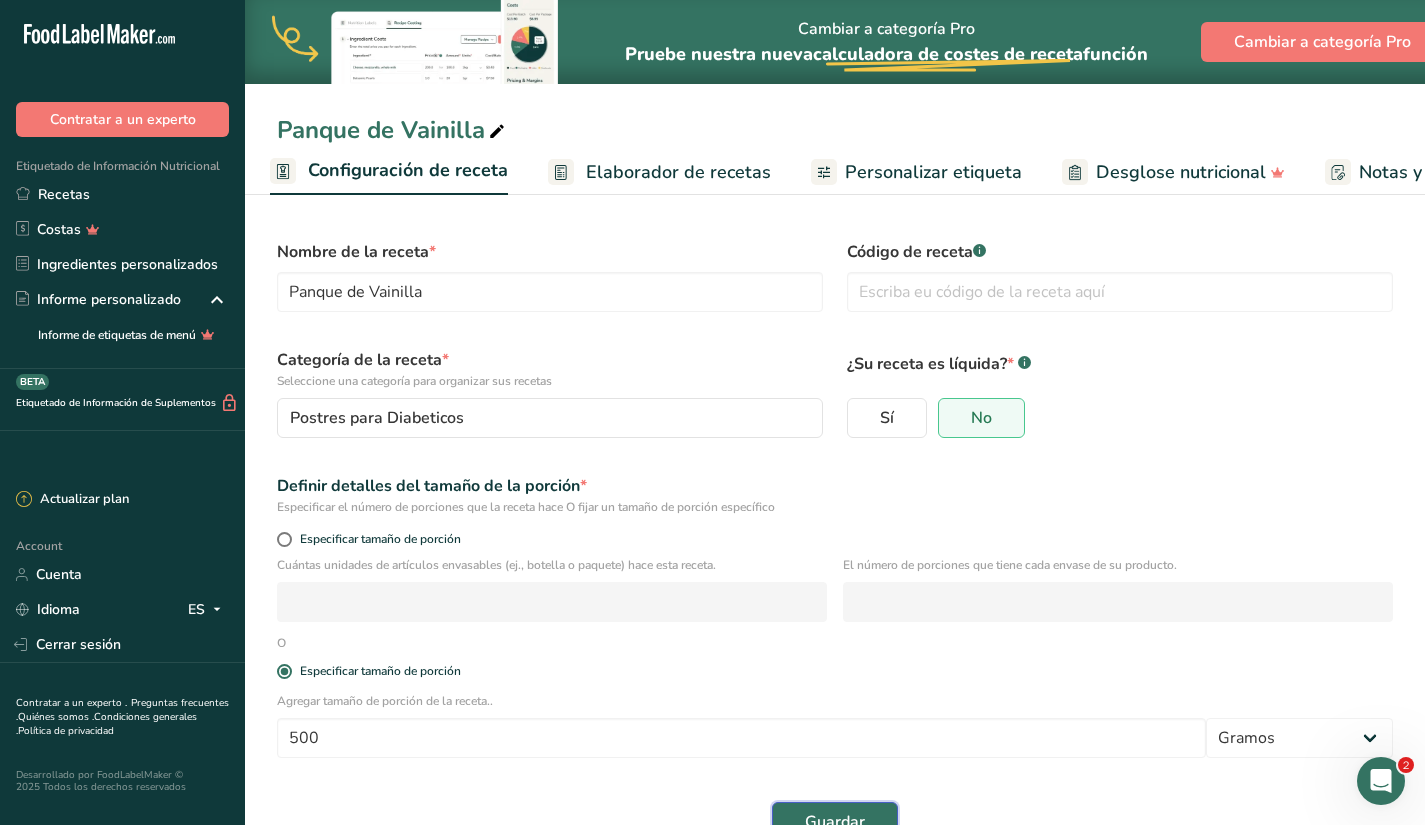 click on "Guardar" at bounding box center (835, 822) 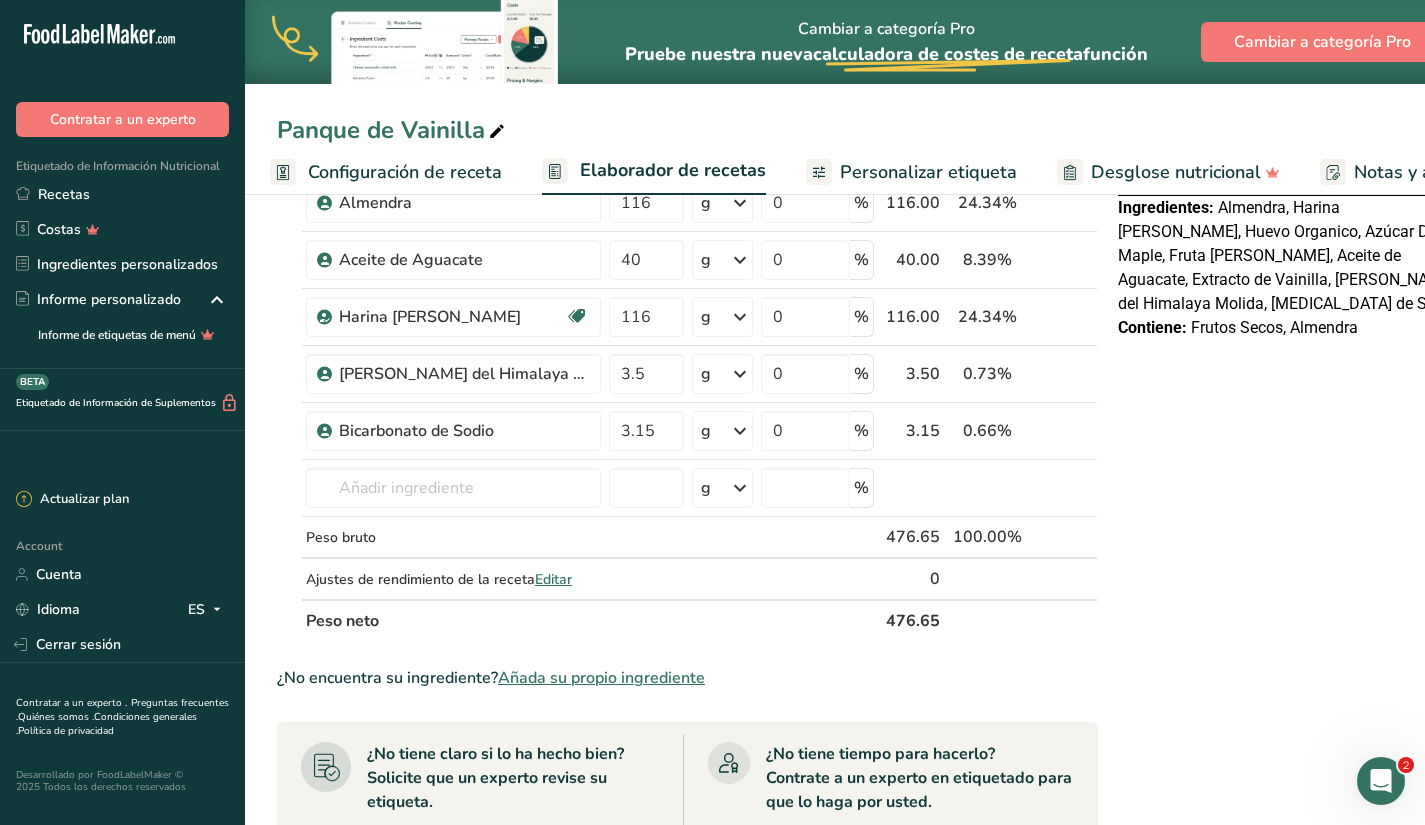 scroll, scrollTop: 405, scrollLeft: 0, axis: vertical 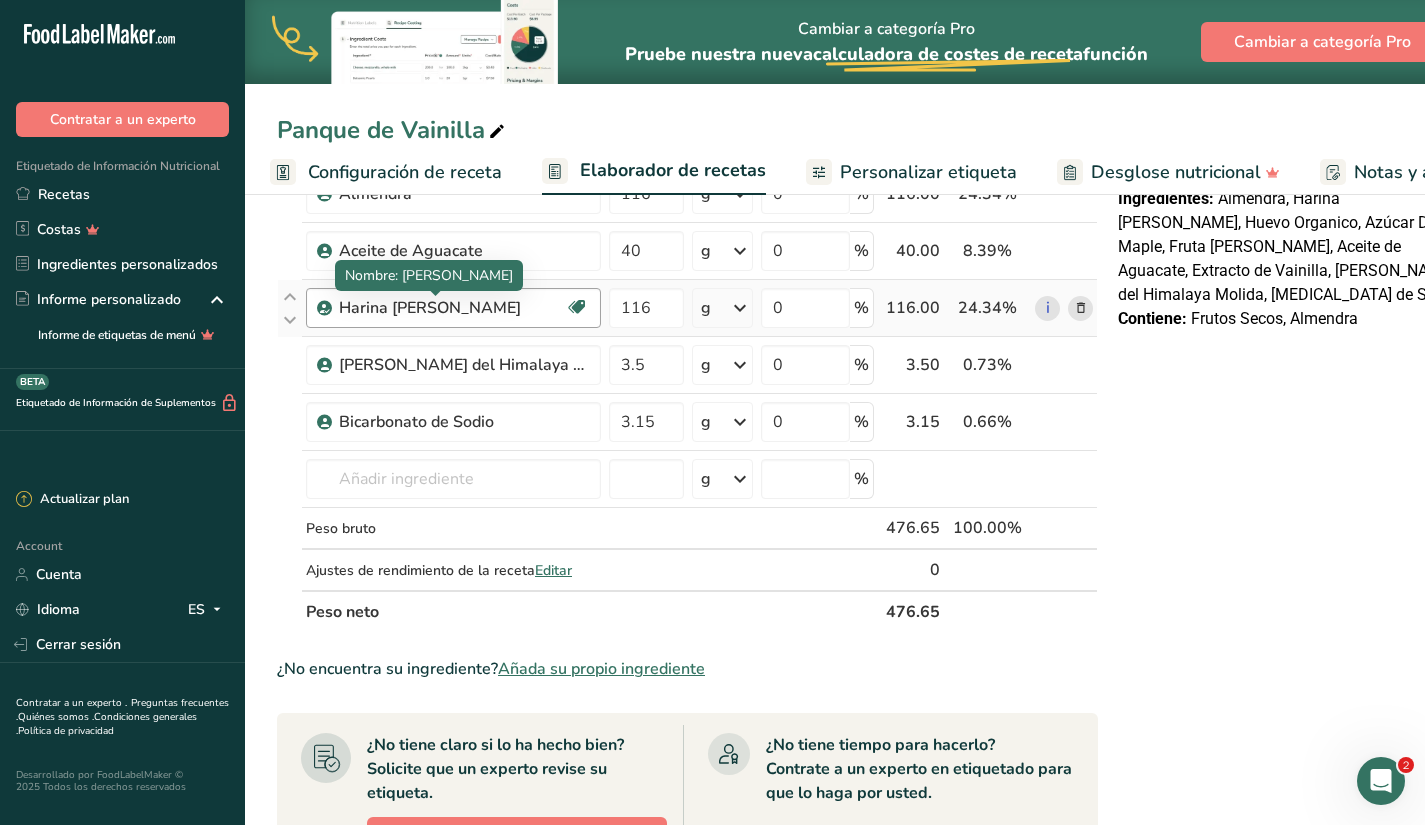 click on "Harina [PERSON_NAME]" at bounding box center [452, 308] 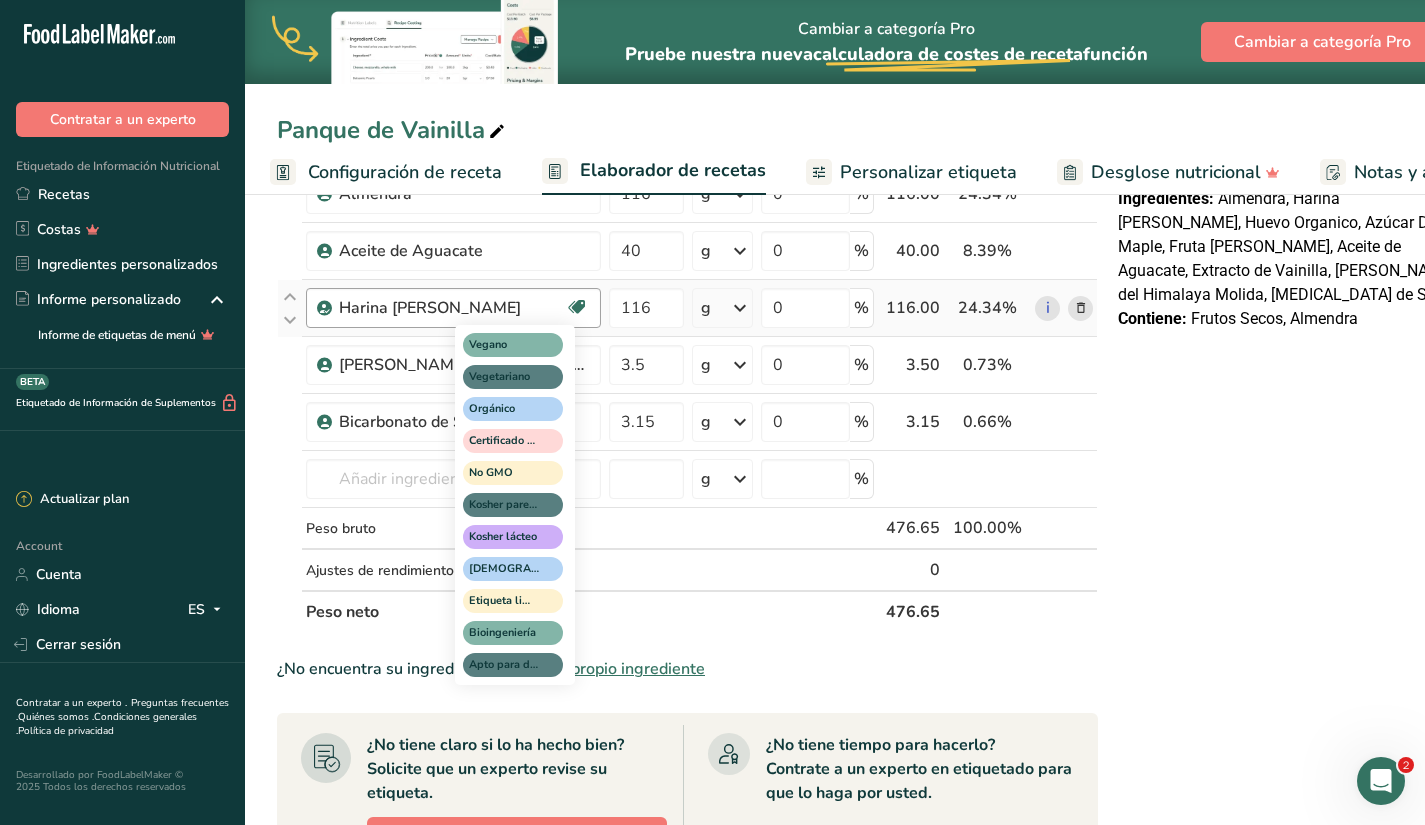 click at bounding box center (577, 307) 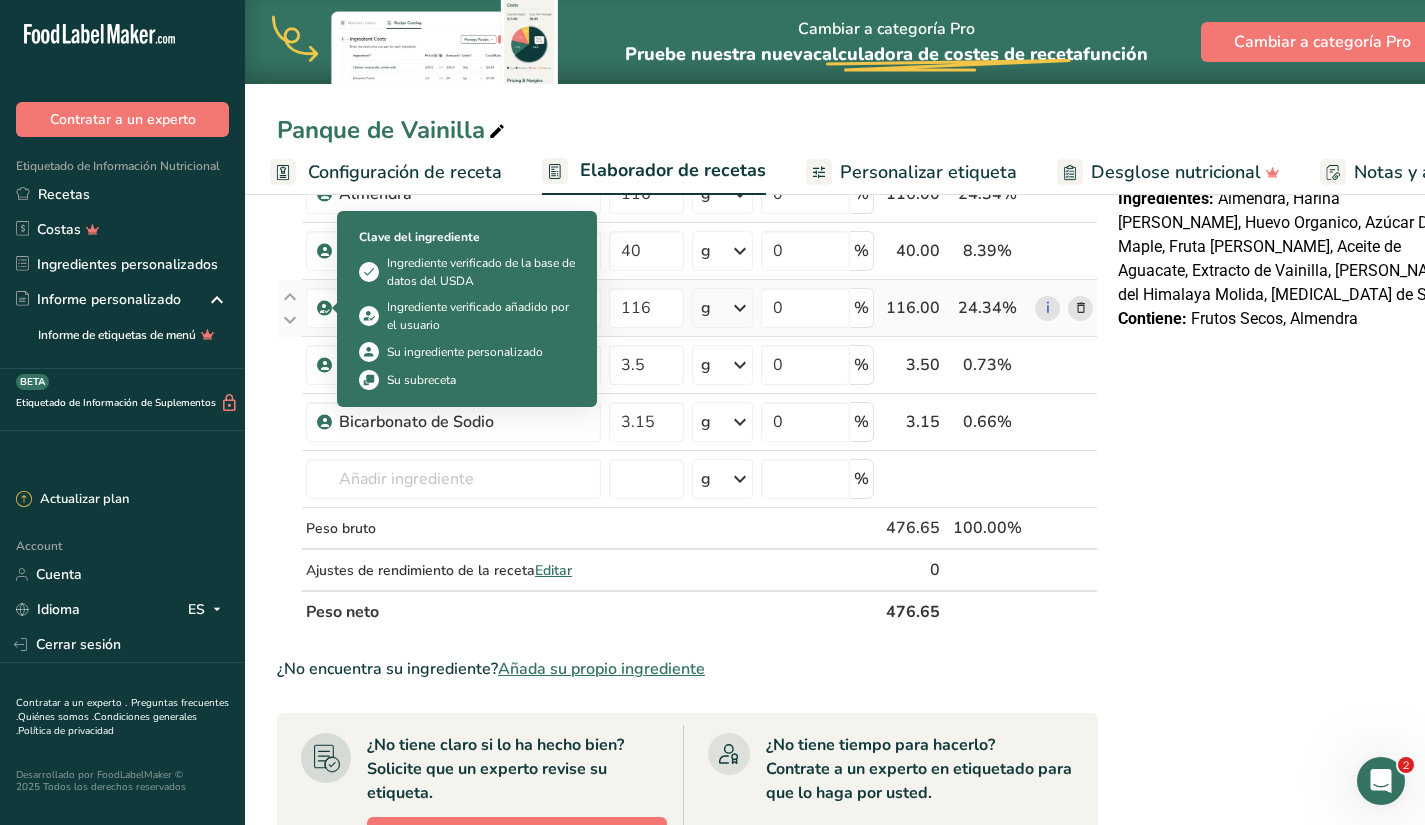 click at bounding box center (325, 308) 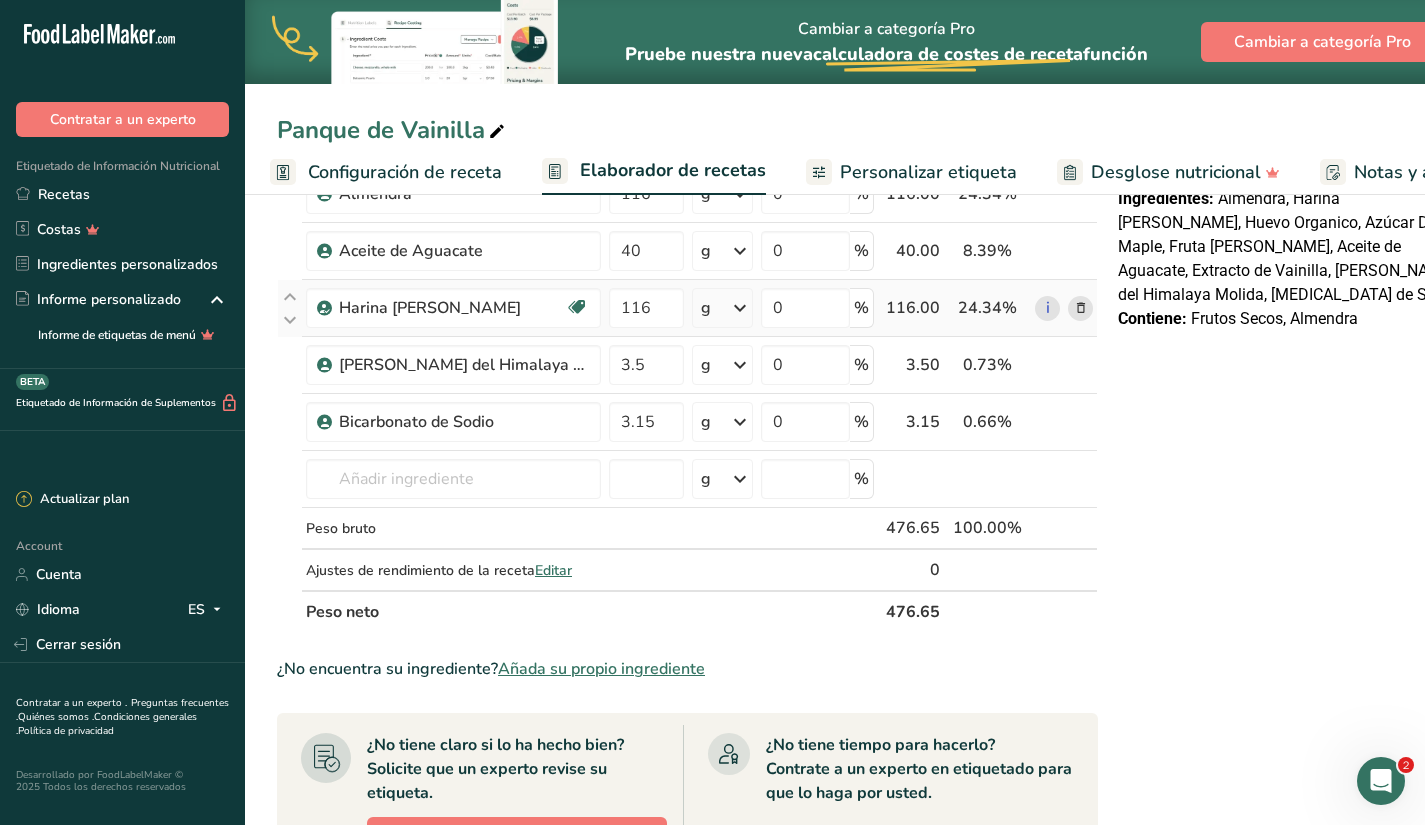 click at bounding box center (325, 308) 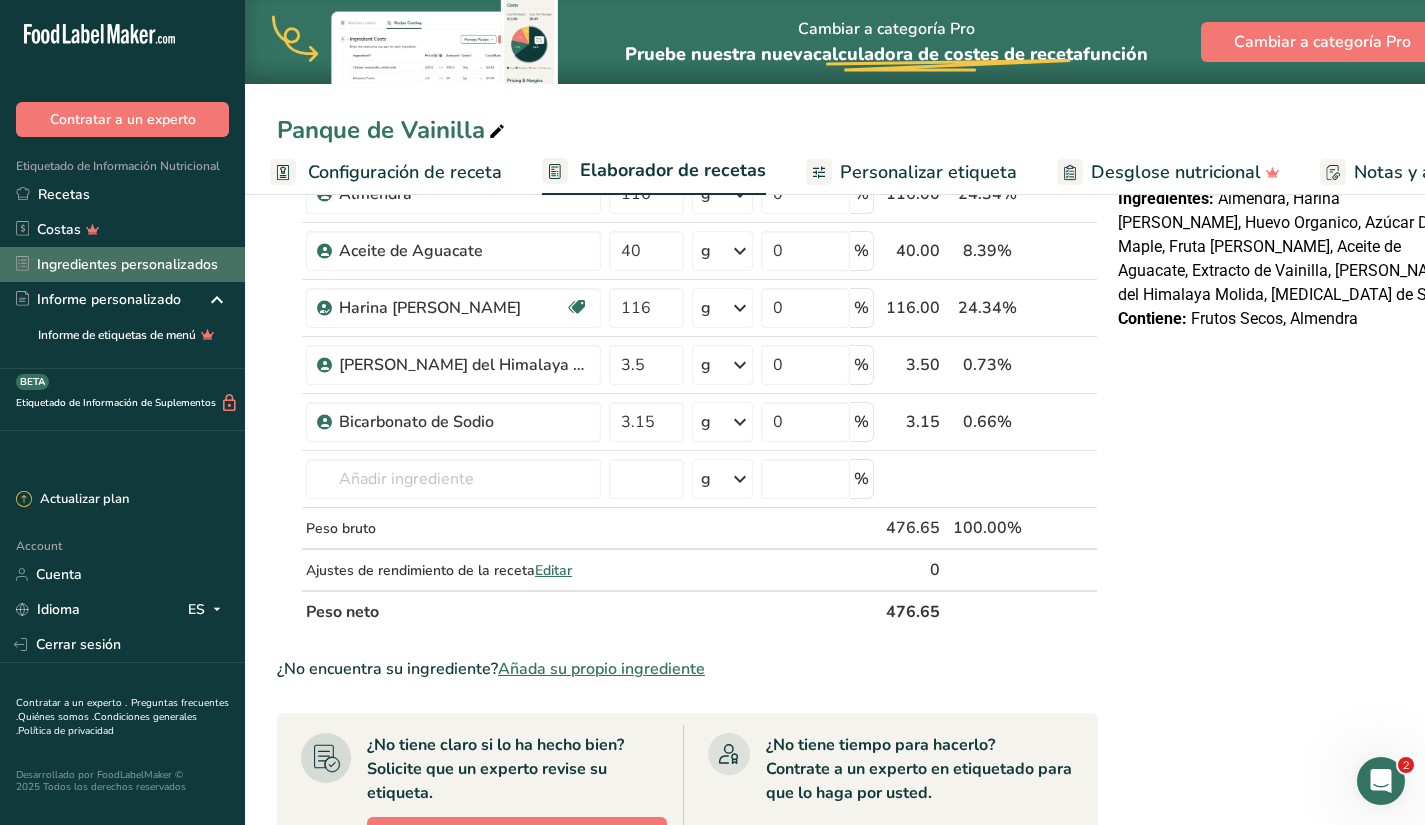 click on "Ingredientes personalizados" at bounding box center (122, 264) 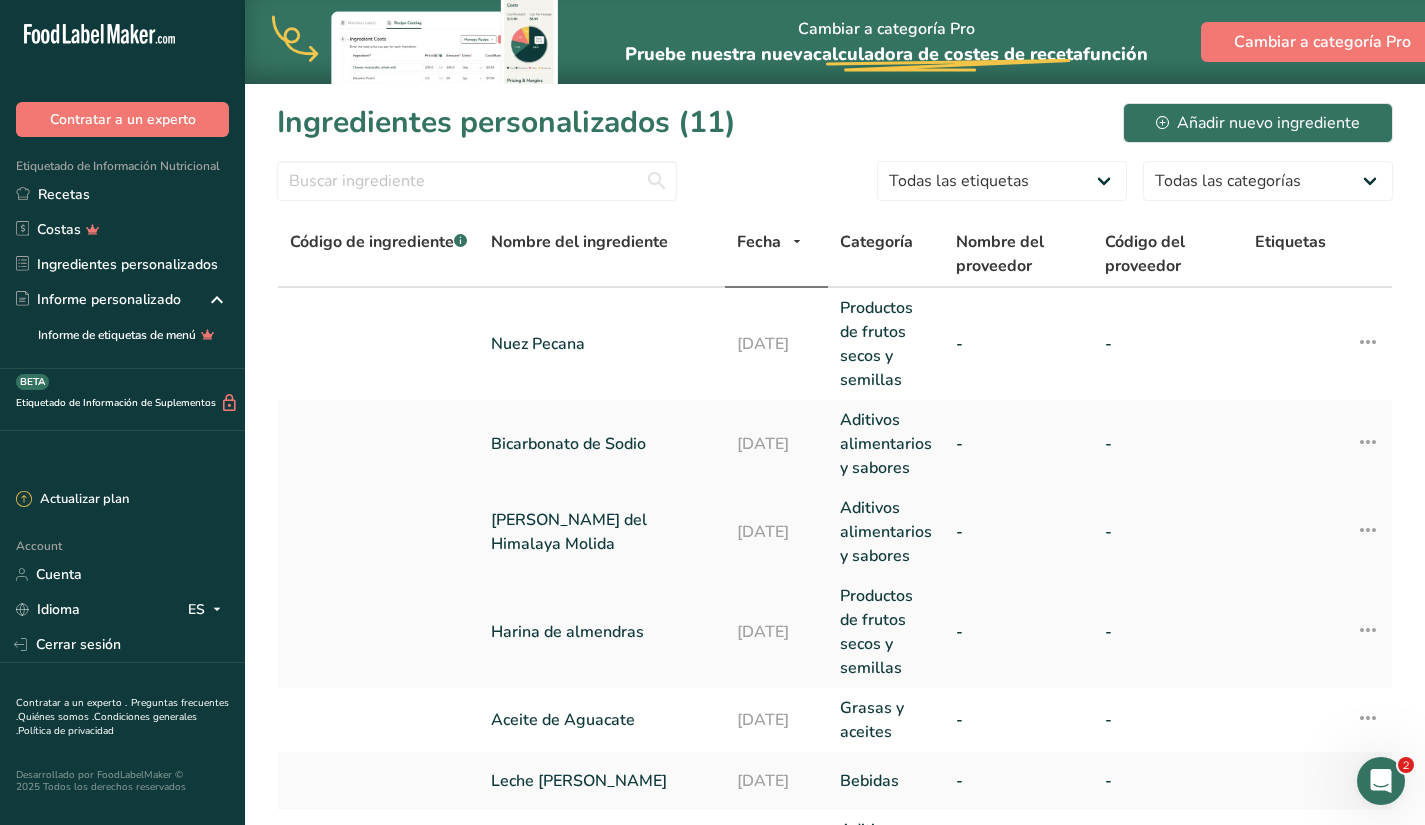 scroll, scrollTop: 277, scrollLeft: 0, axis: vertical 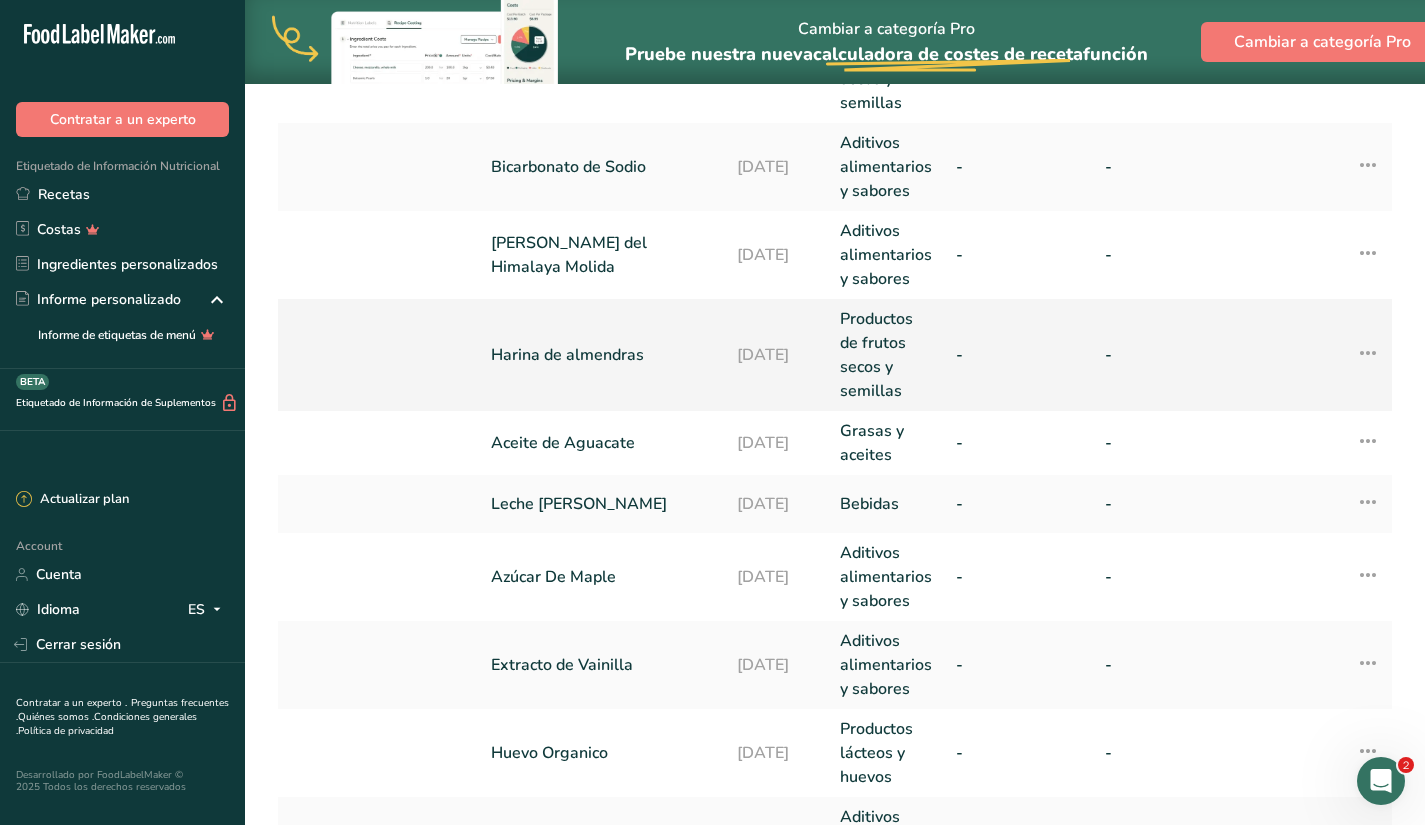 click on "Harina de almendras" at bounding box center [602, 355] 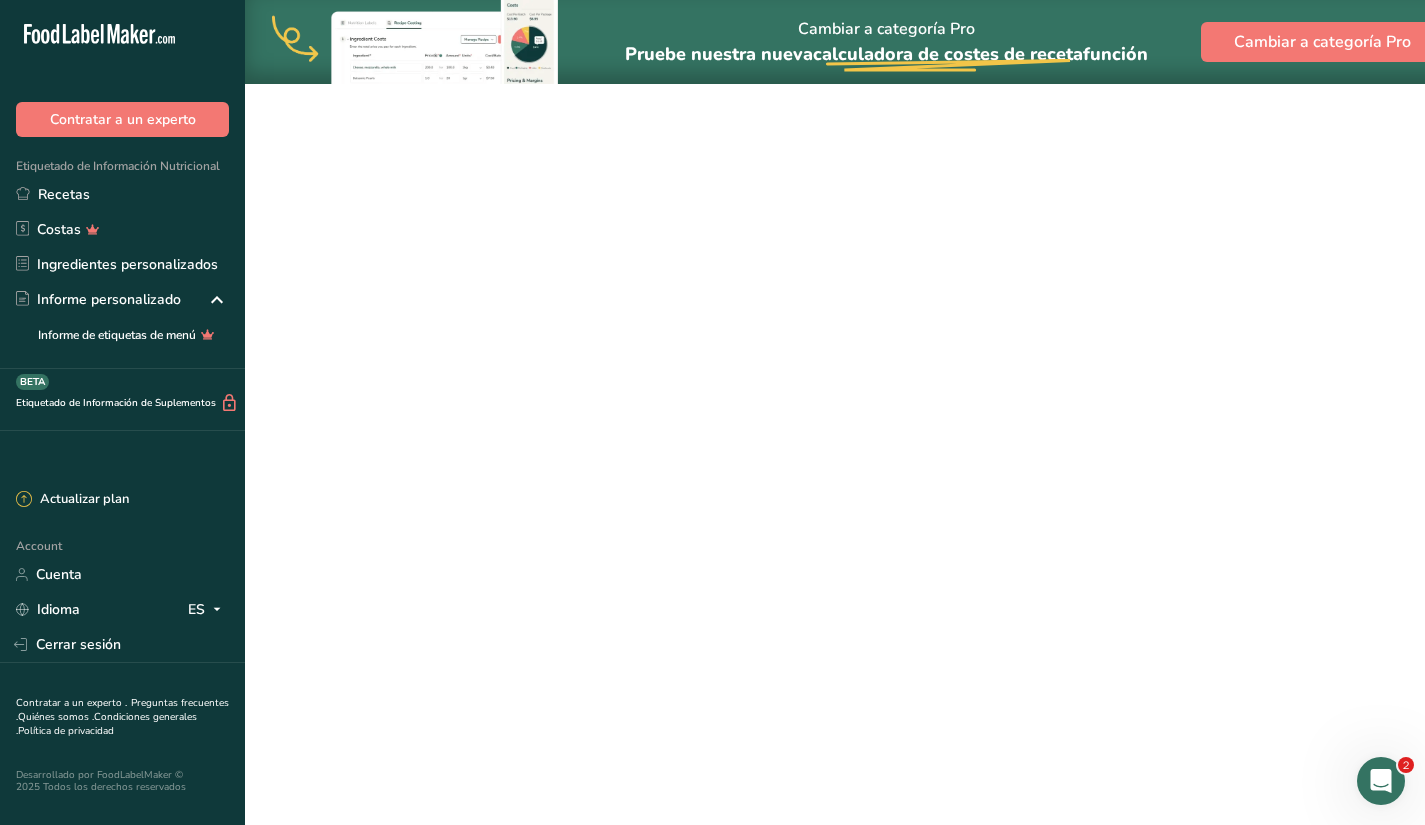 scroll, scrollTop: 0, scrollLeft: 0, axis: both 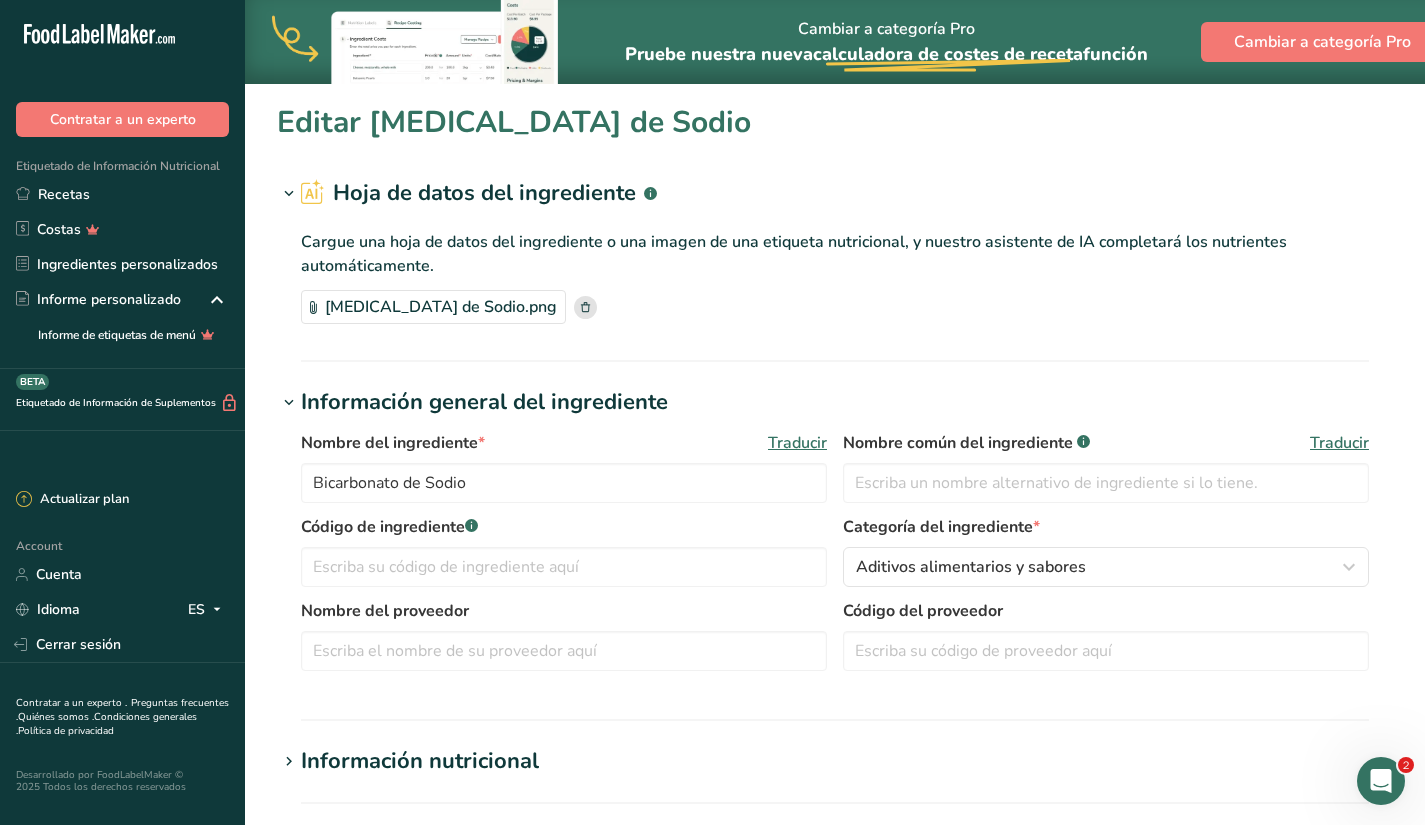 type on "Harina de almendras" 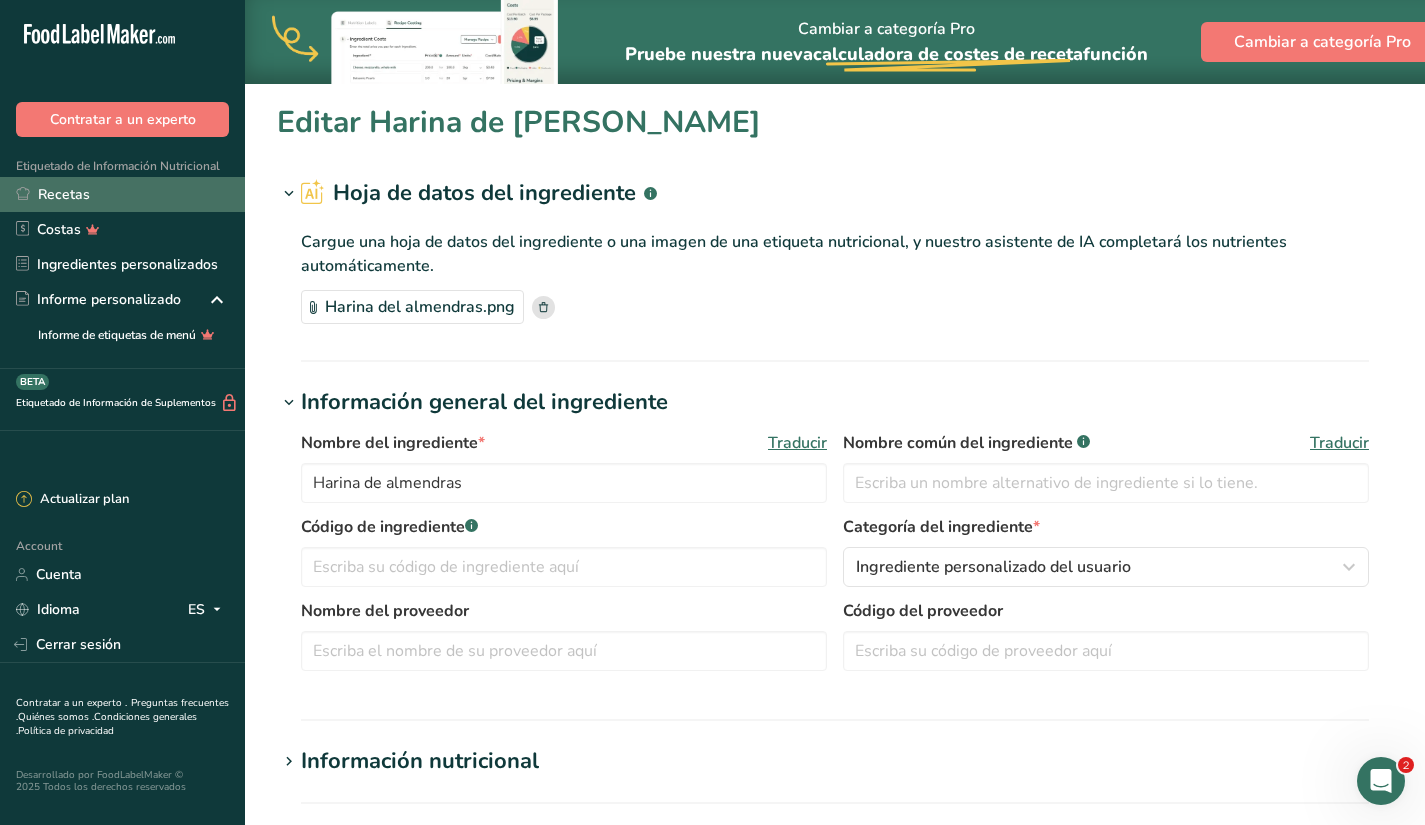 click on "Recetas" at bounding box center (122, 194) 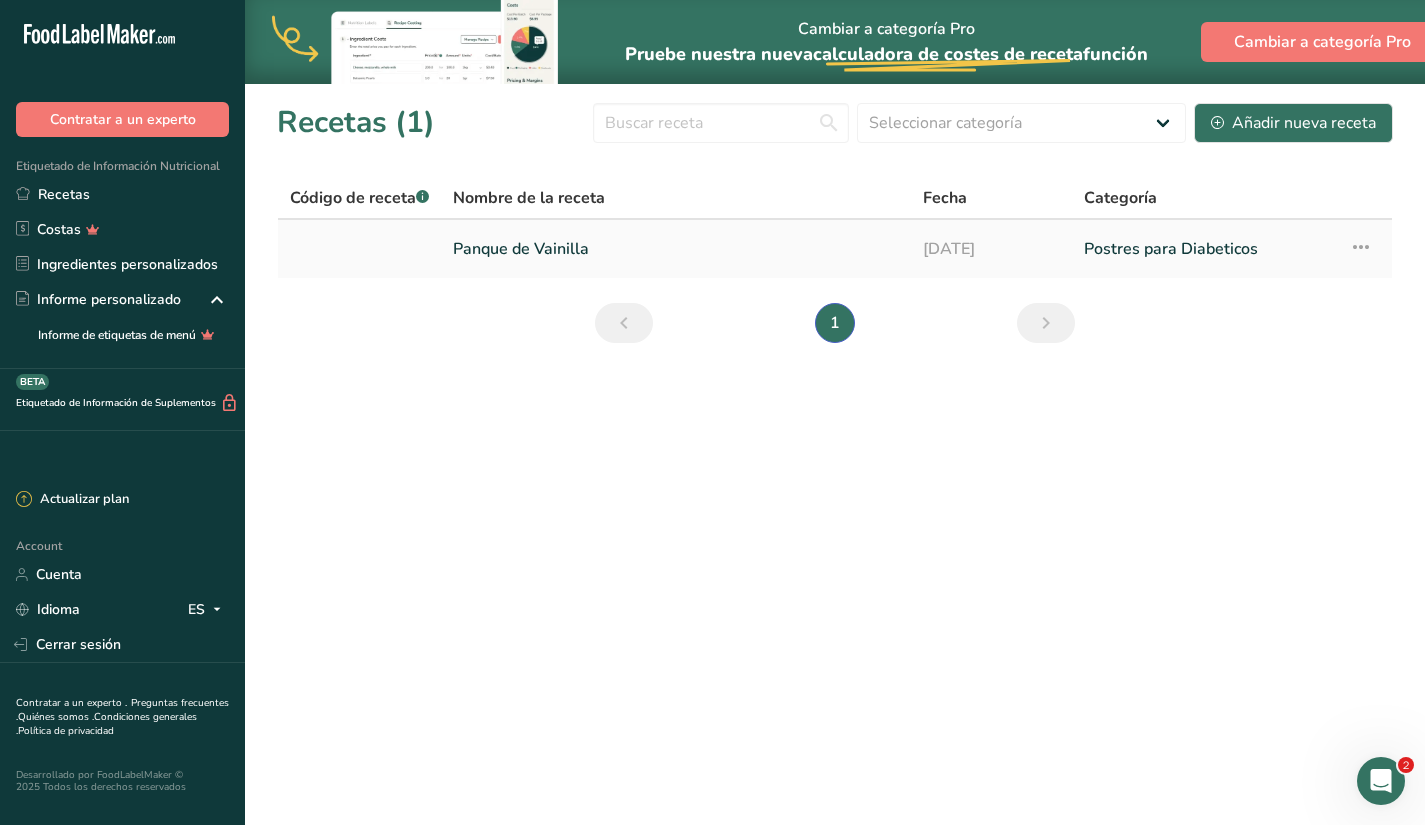 click on "Panque de Vainilla" at bounding box center (676, 249) 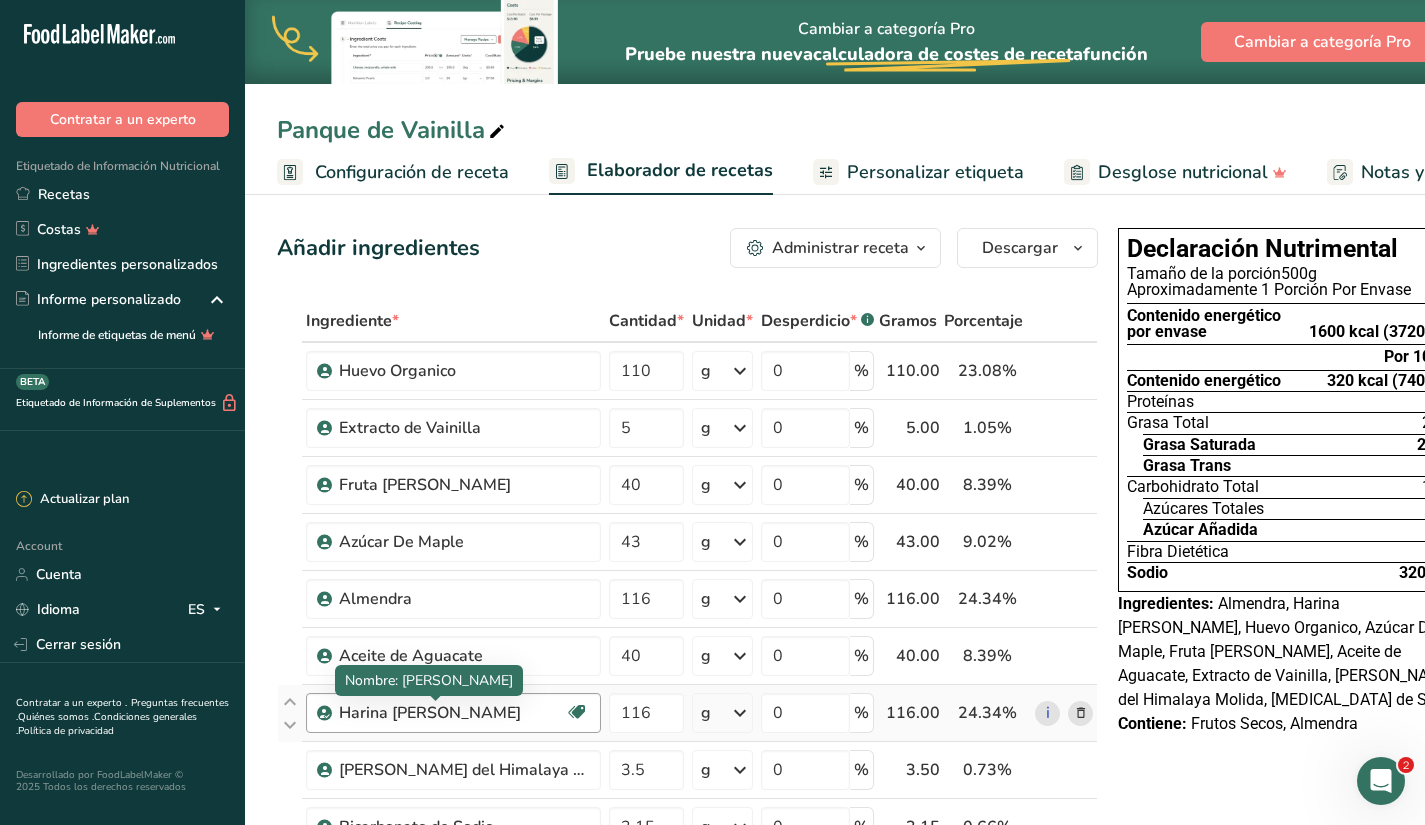 click on "Harina [PERSON_NAME]" at bounding box center [452, 713] 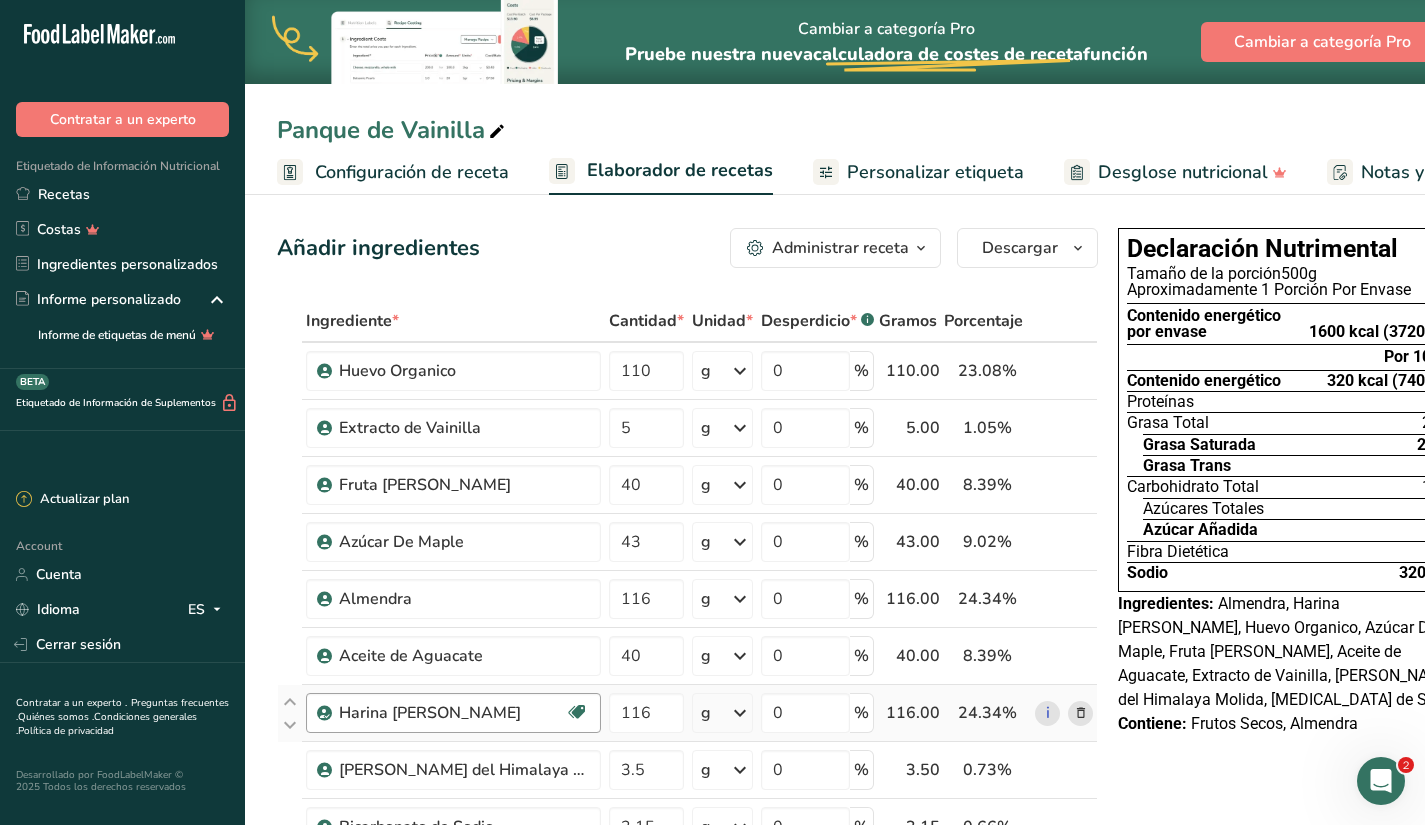 click on "Harina [PERSON_NAME]" at bounding box center [452, 713] 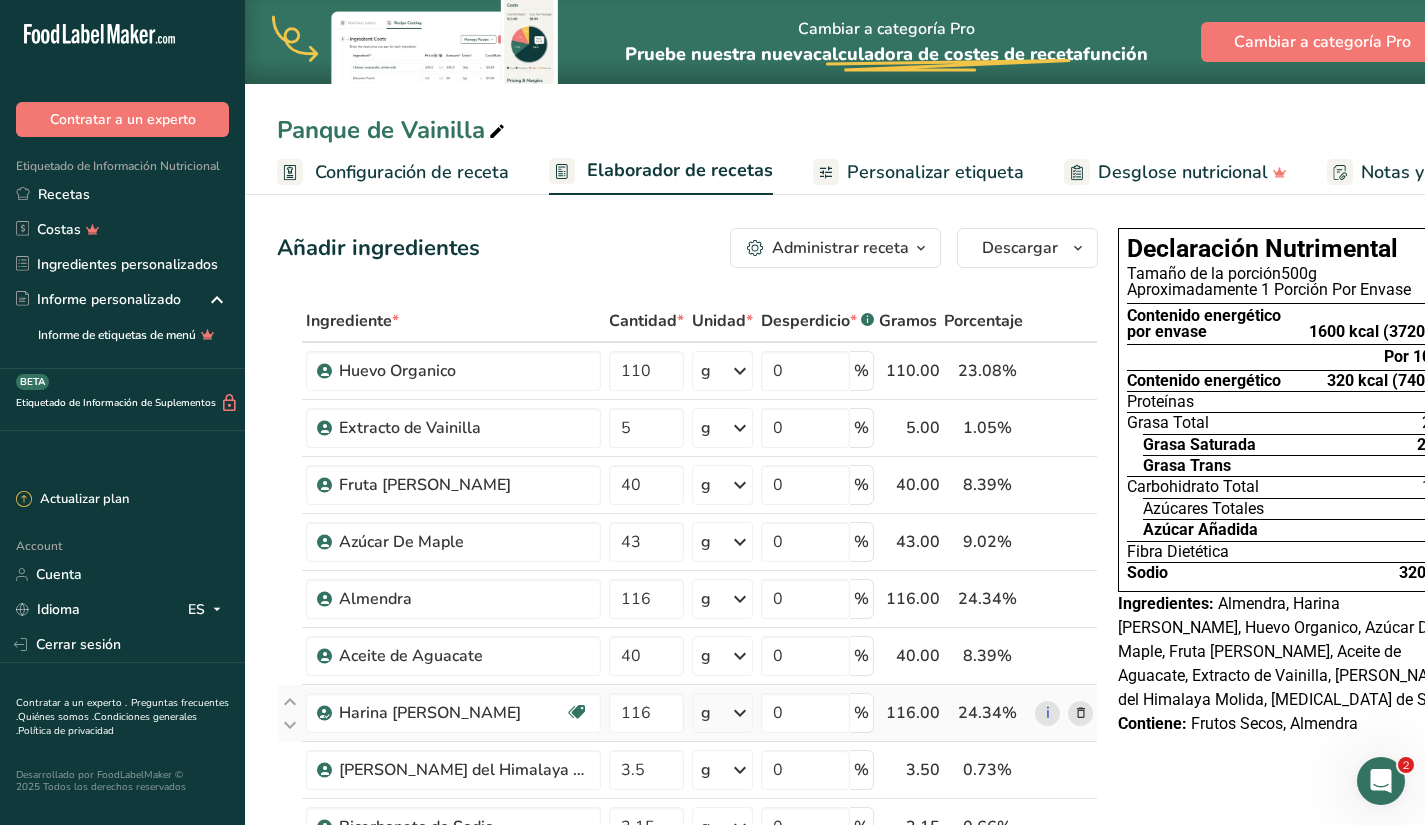 click at bounding box center [1081, 713] 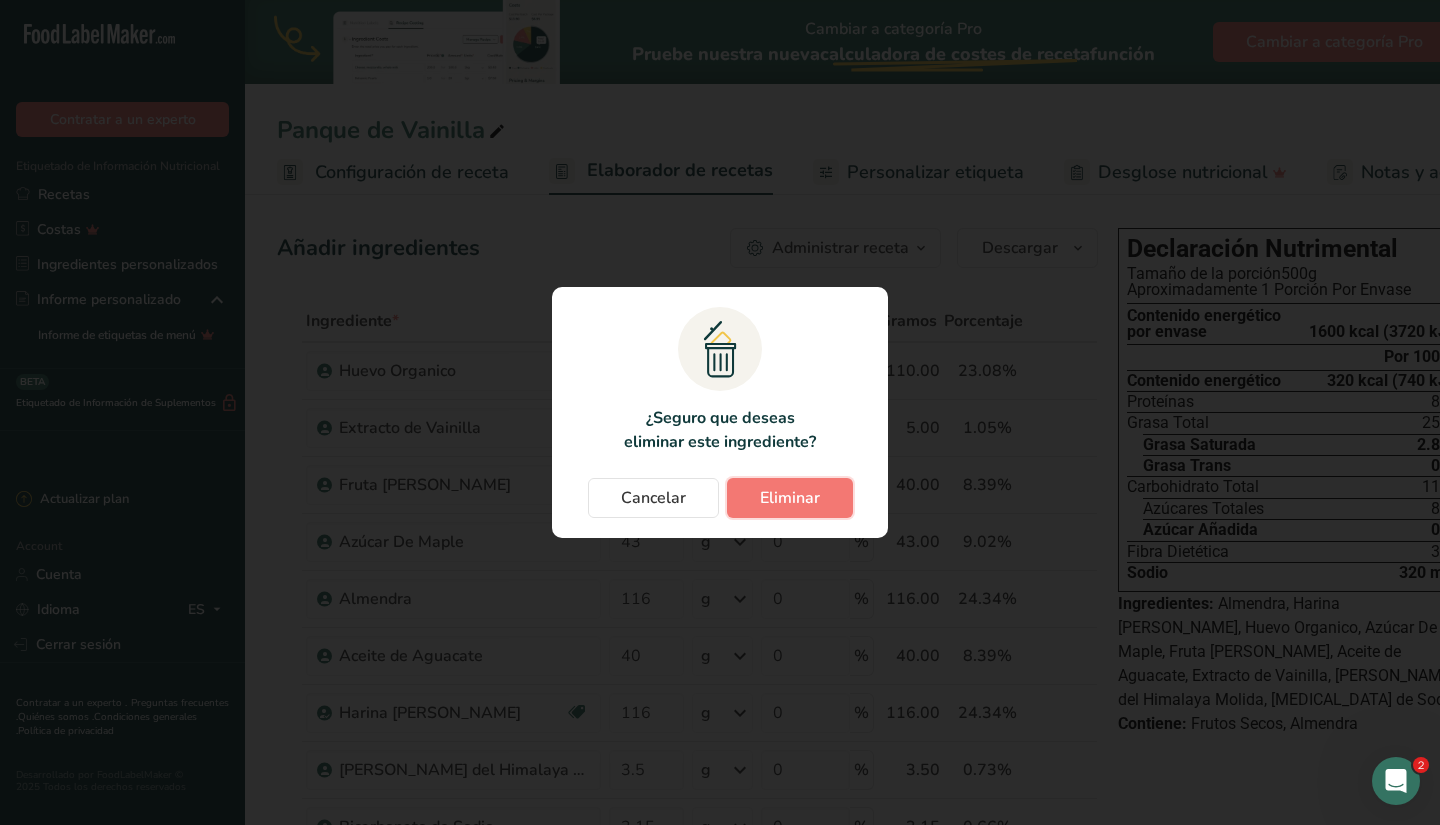 drag, startPoint x: 762, startPoint y: 489, endPoint x: 790, endPoint y: 508, distance: 33.83785 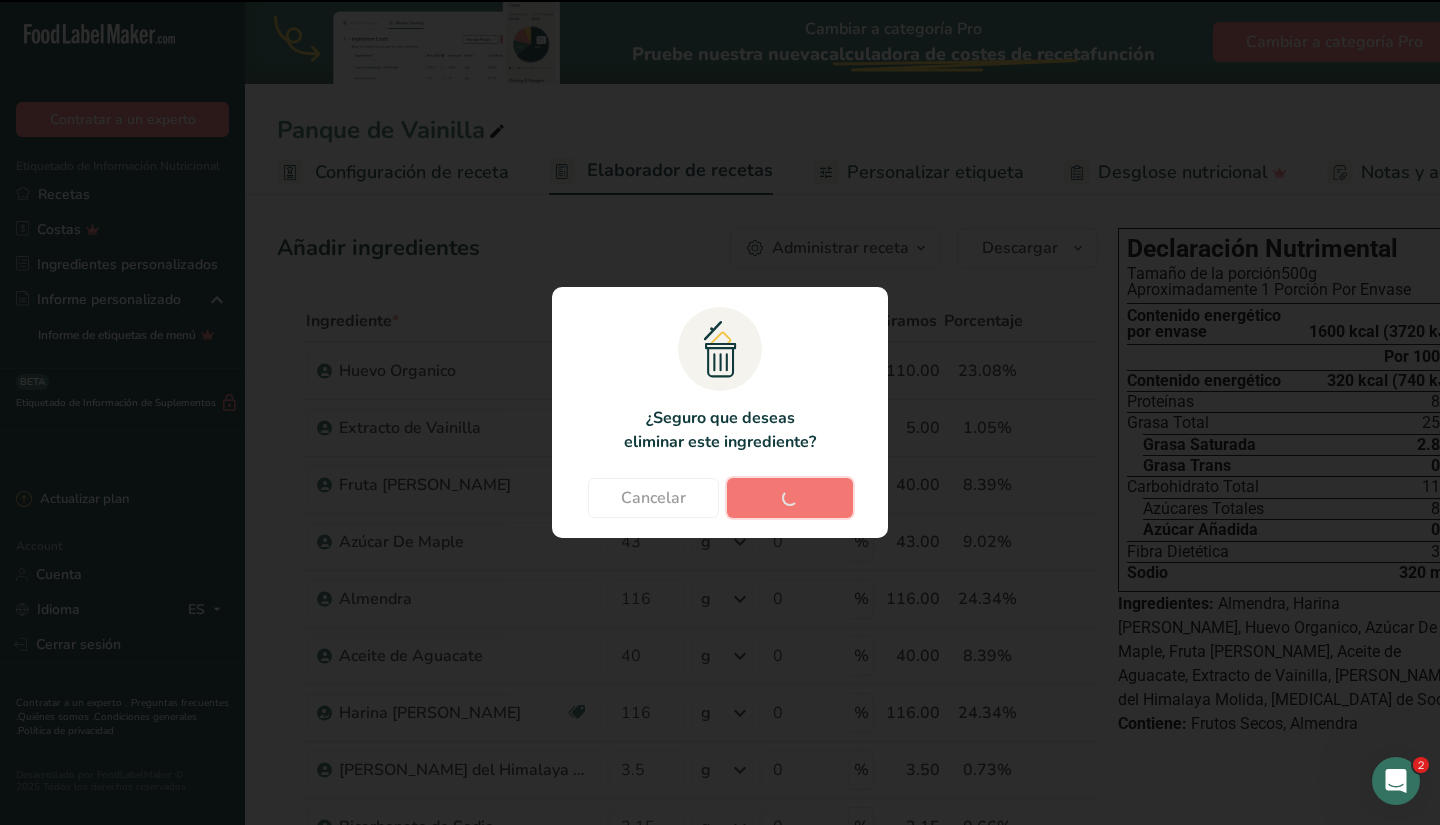 type on "3.5" 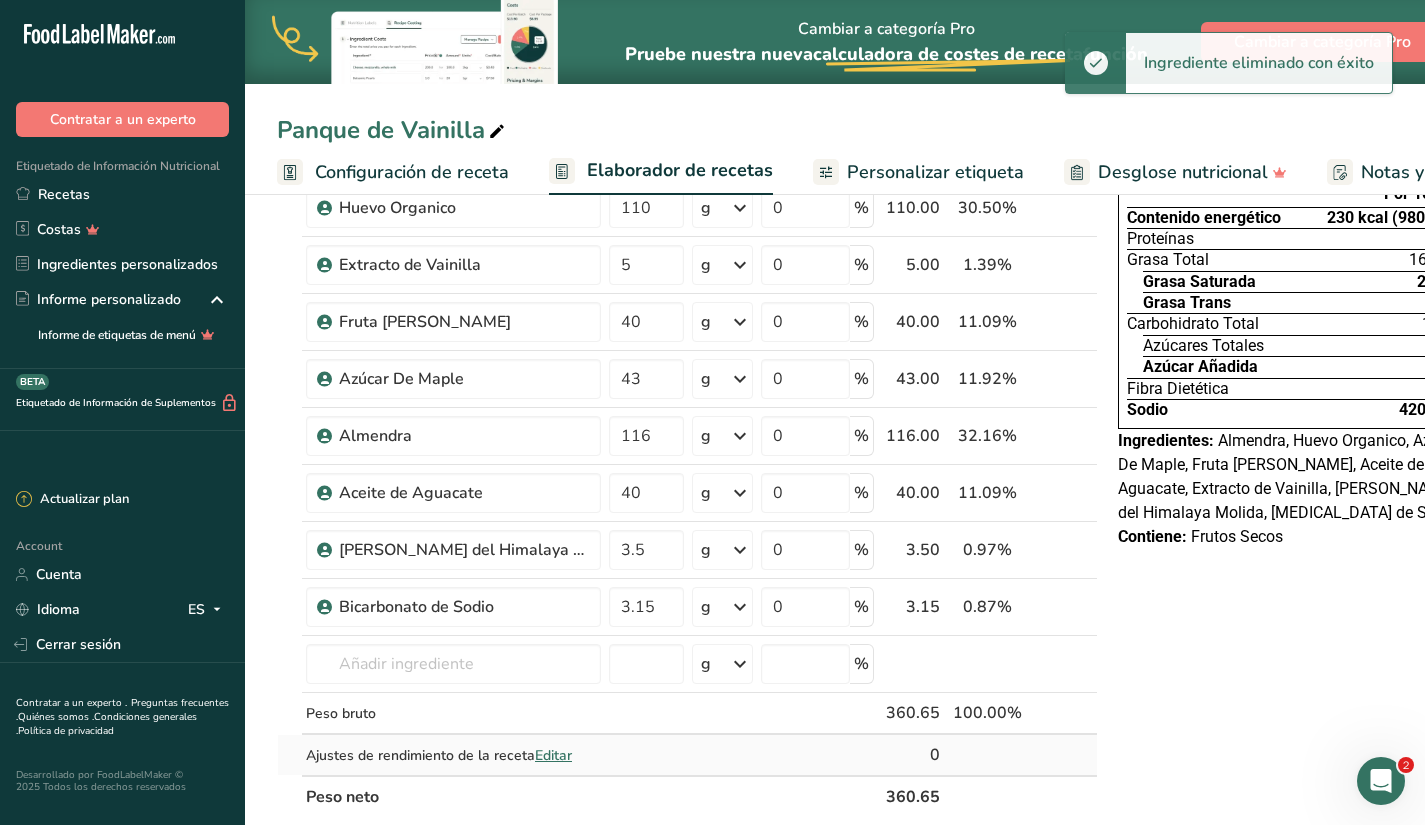 scroll, scrollTop: 210, scrollLeft: 0, axis: vertical 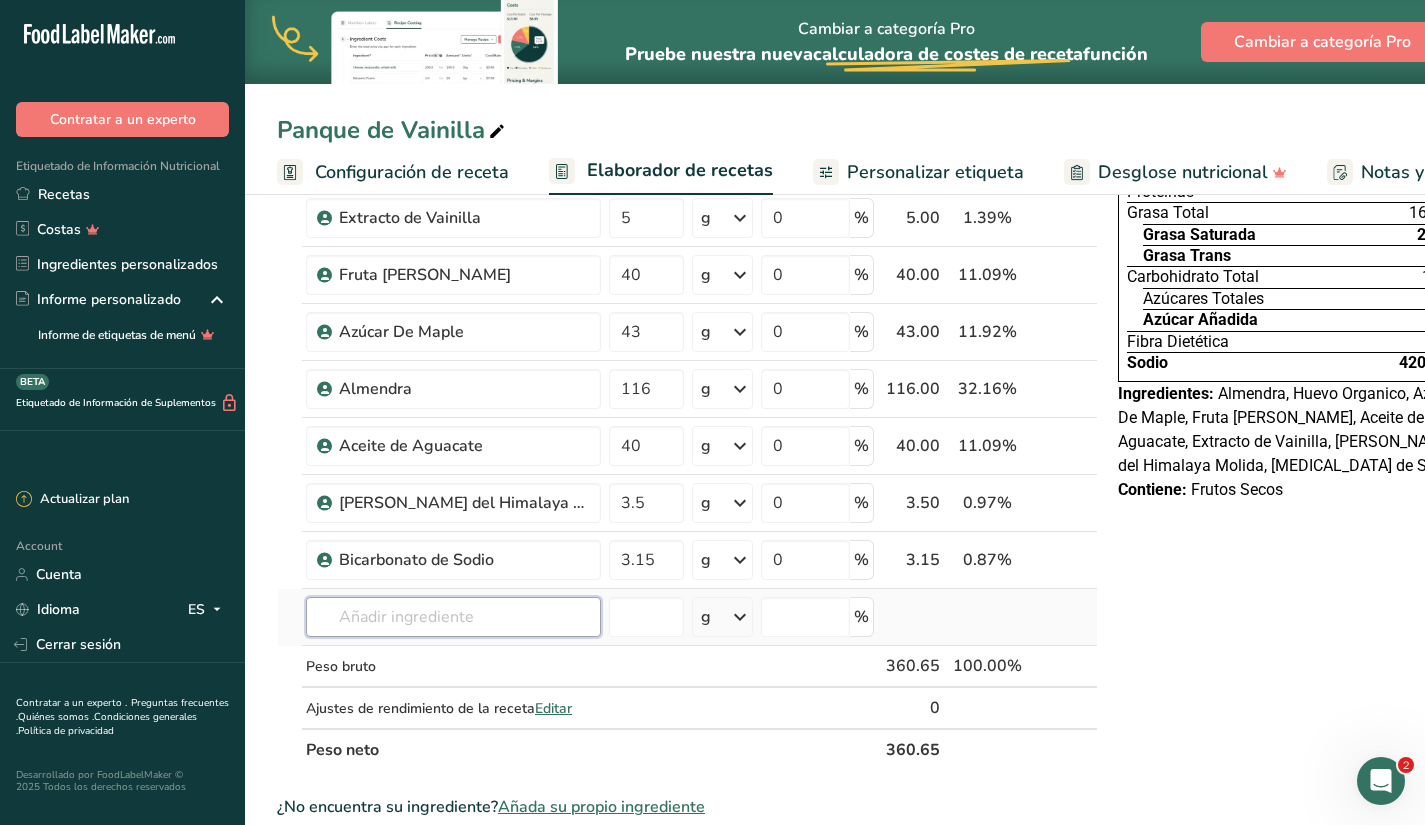 click at bounding box center (453, 617) 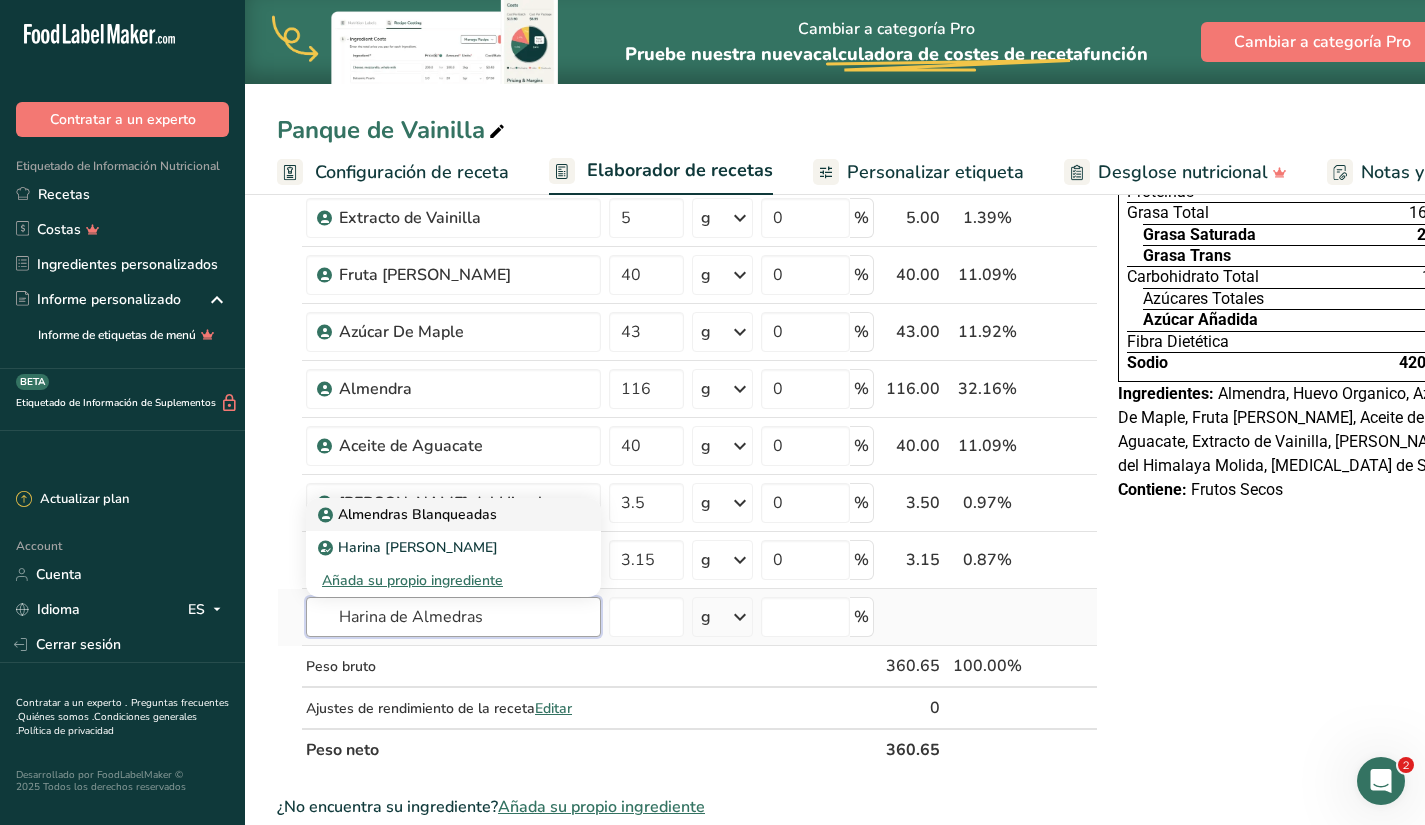 type on "Harina de Almedras" 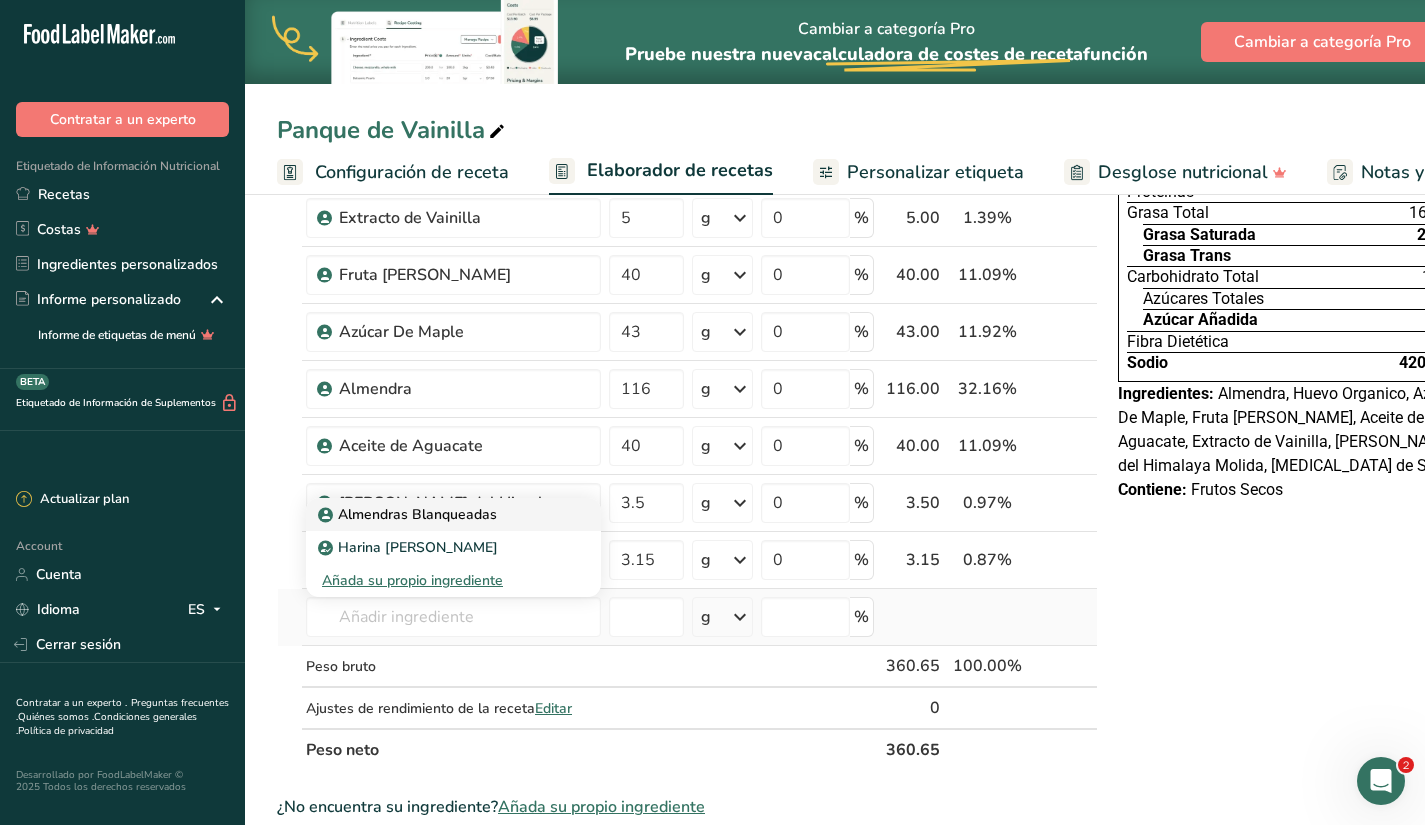 click on "Almendras Blanqueadas" at bounding box center (453, 514) 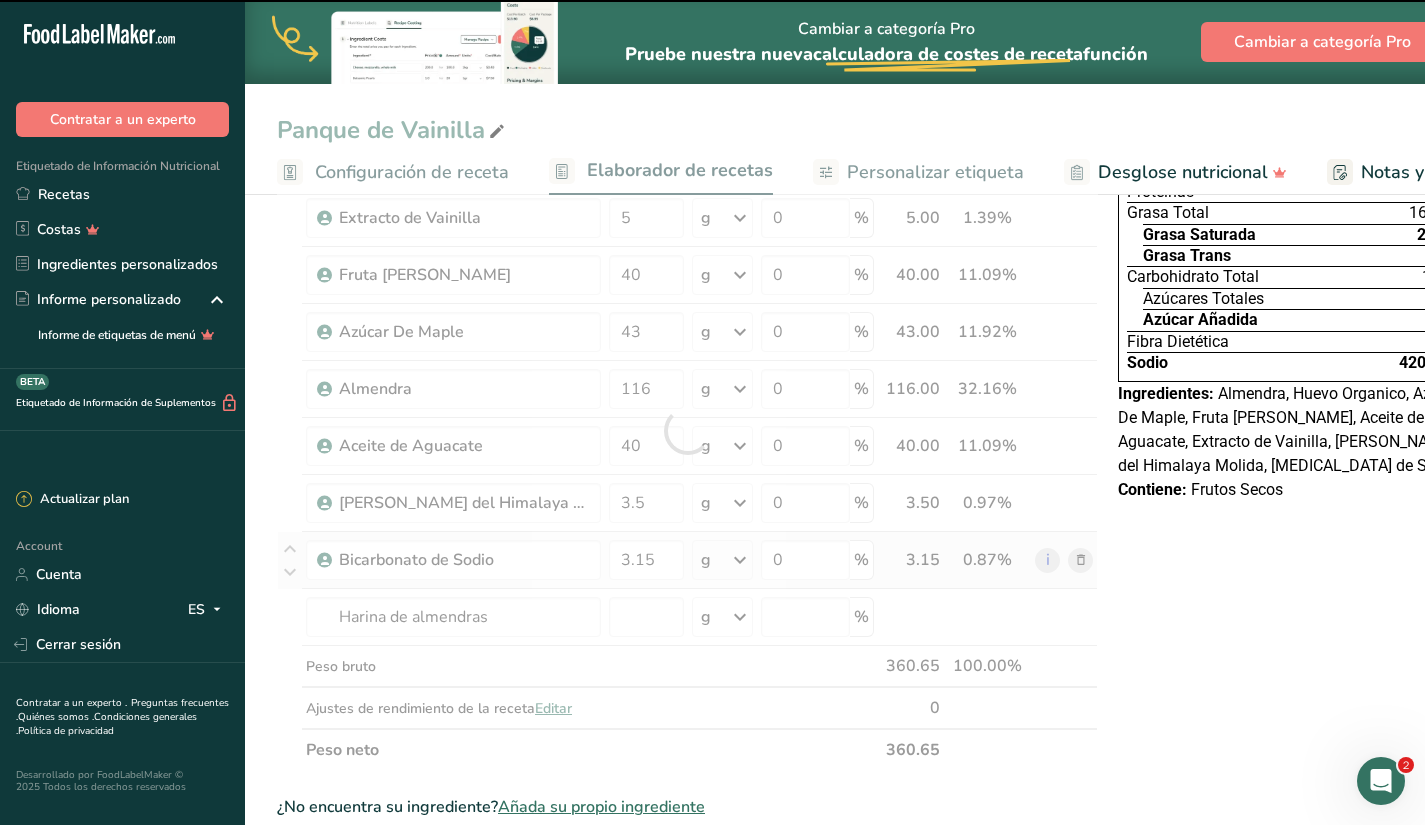 type on "0" 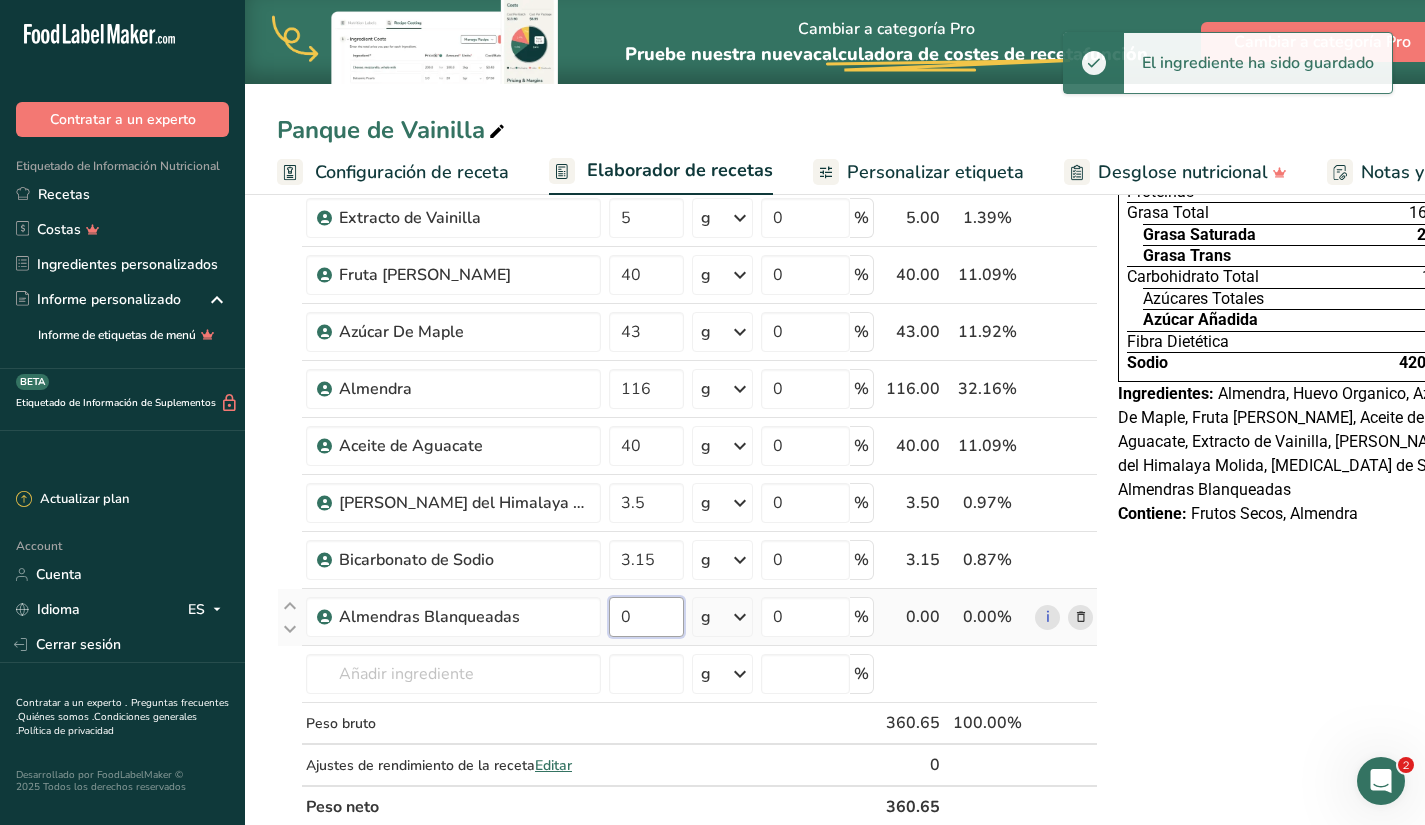 click on "0" at bounding box center [646, 617] 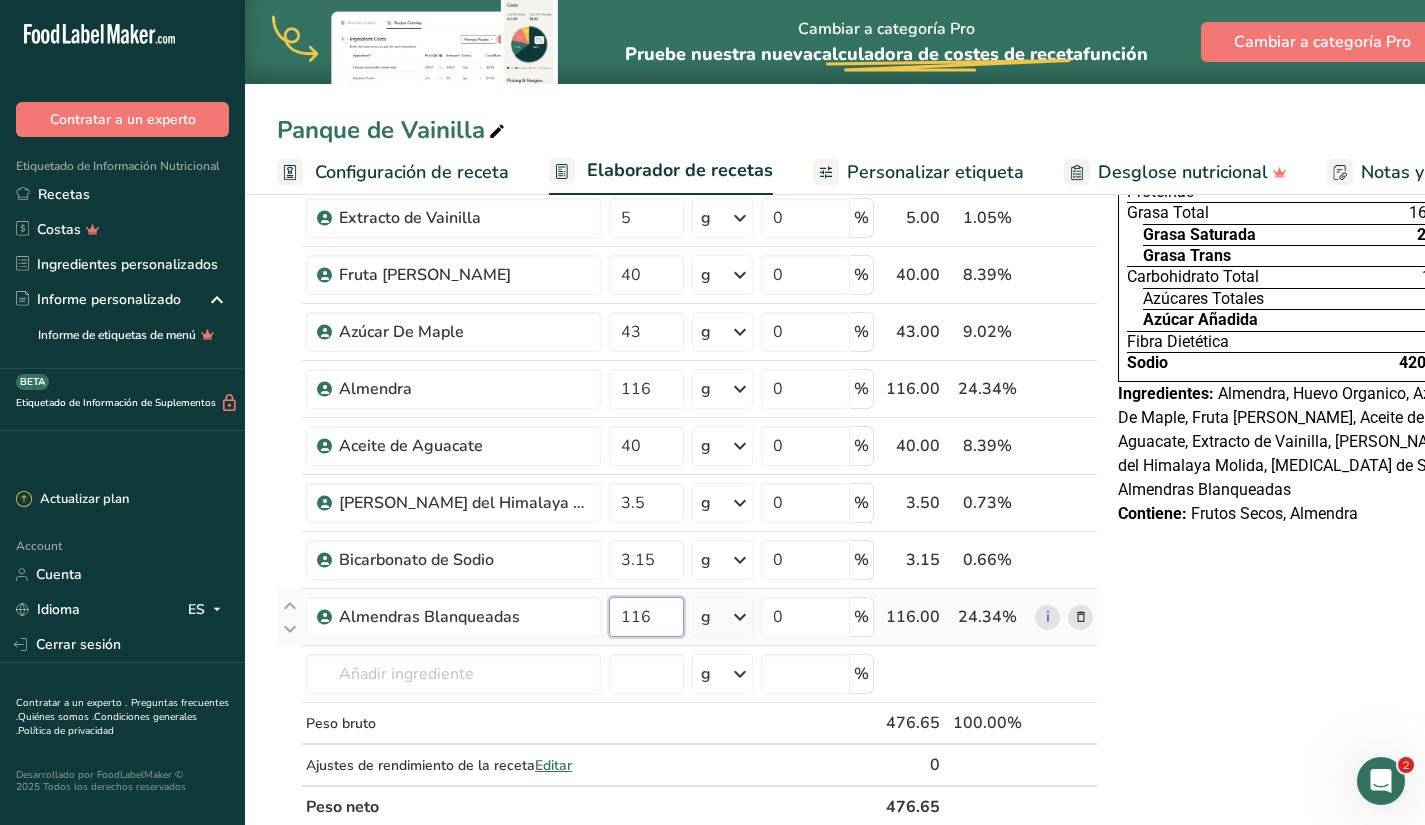 type on "116" 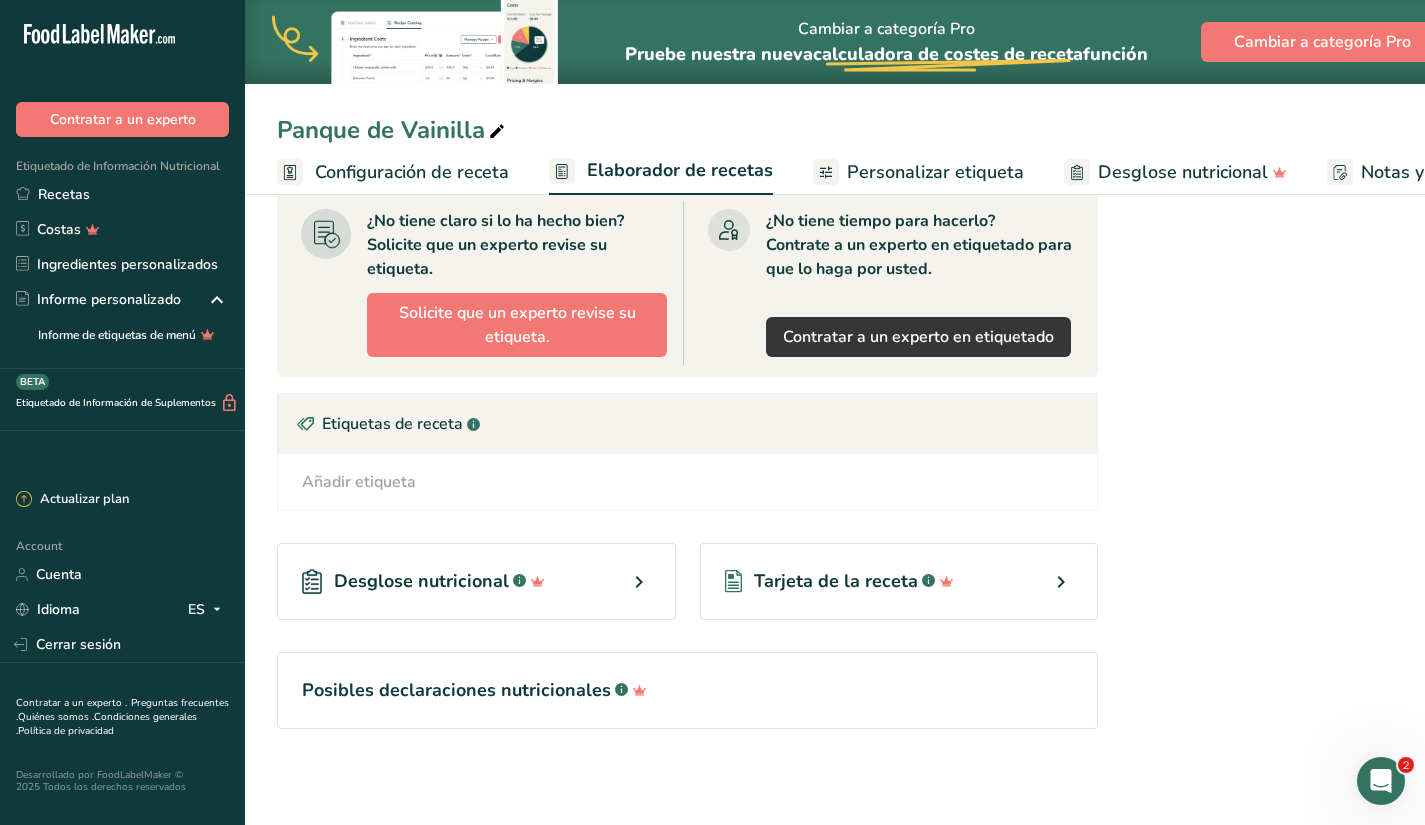 scroll, scrollTop: 0, scrollLeft: 0, axis: both 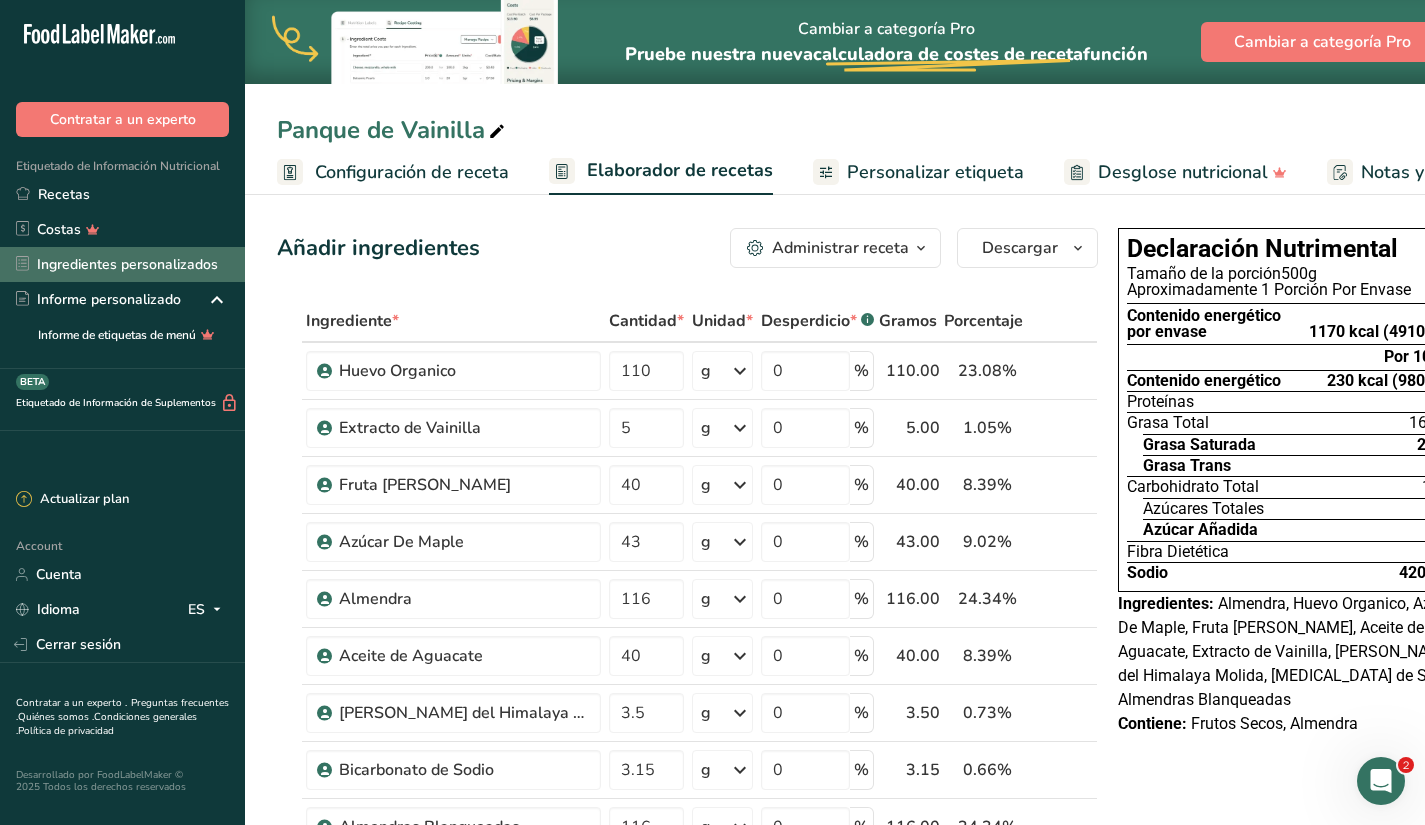 click on "Ingredientes personalizados" at bounding box center (122, 264) 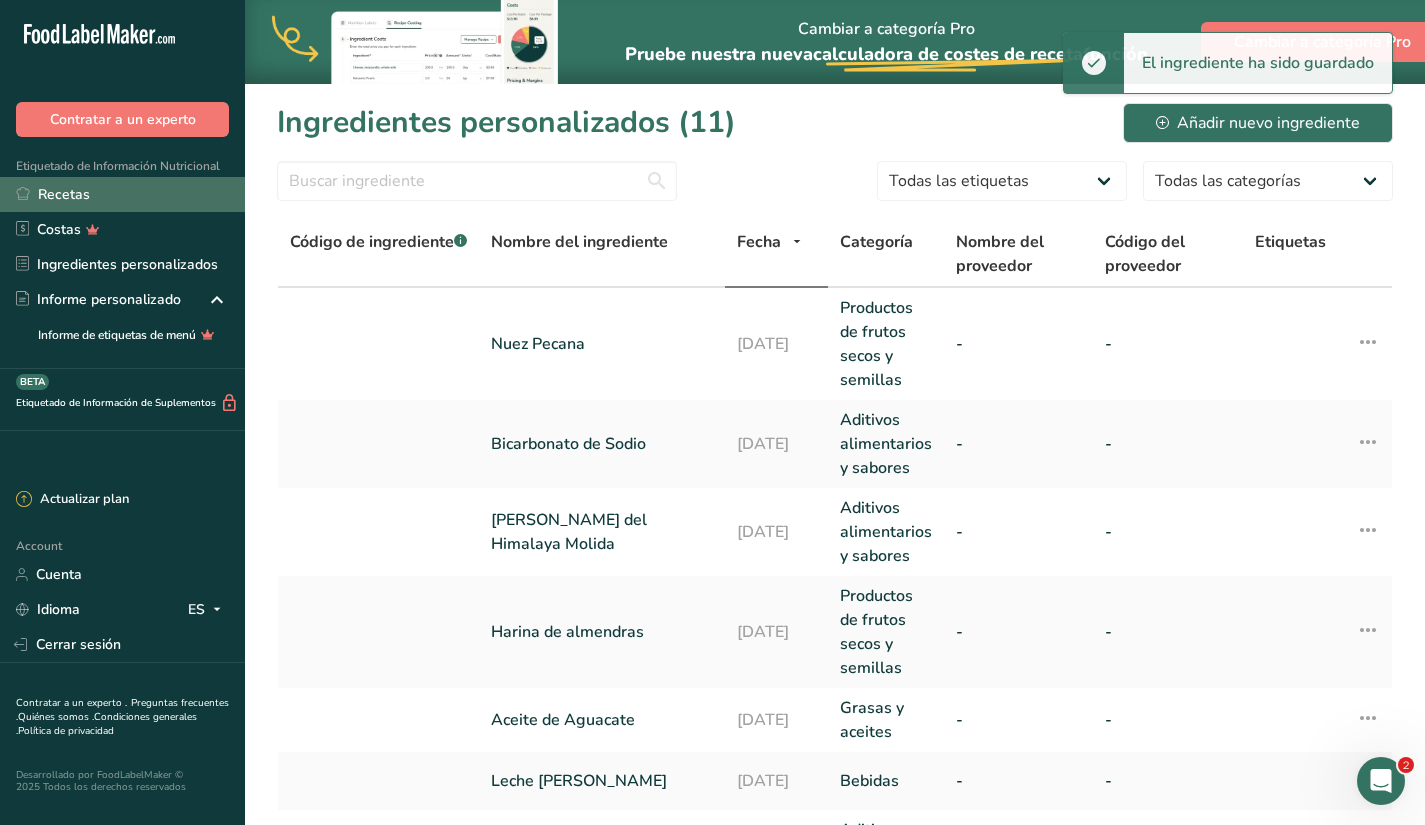 click on "Recetas" at bounding box center (122, 194) 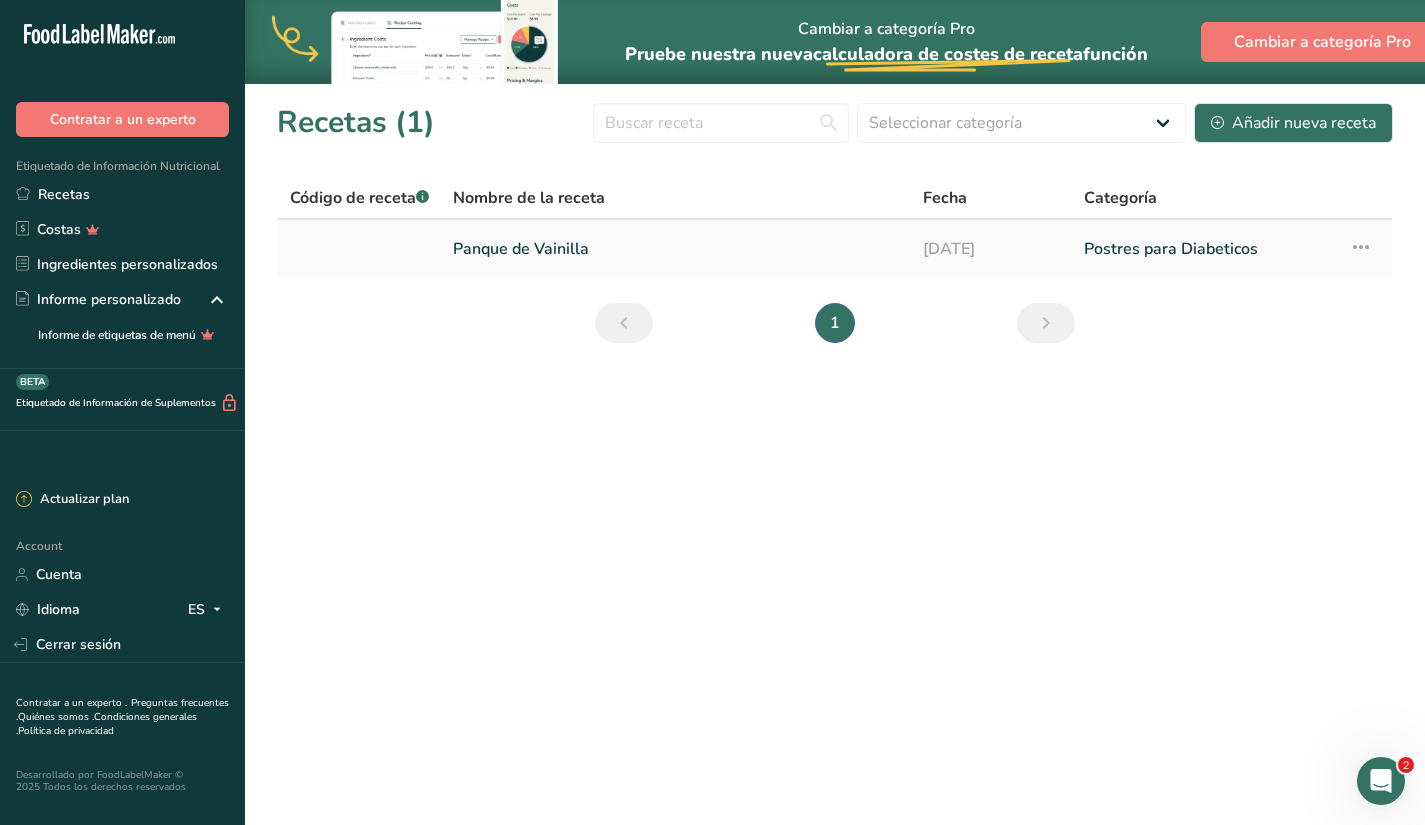 click on "Panque de Vainilla" at bounding box center (676, 249) 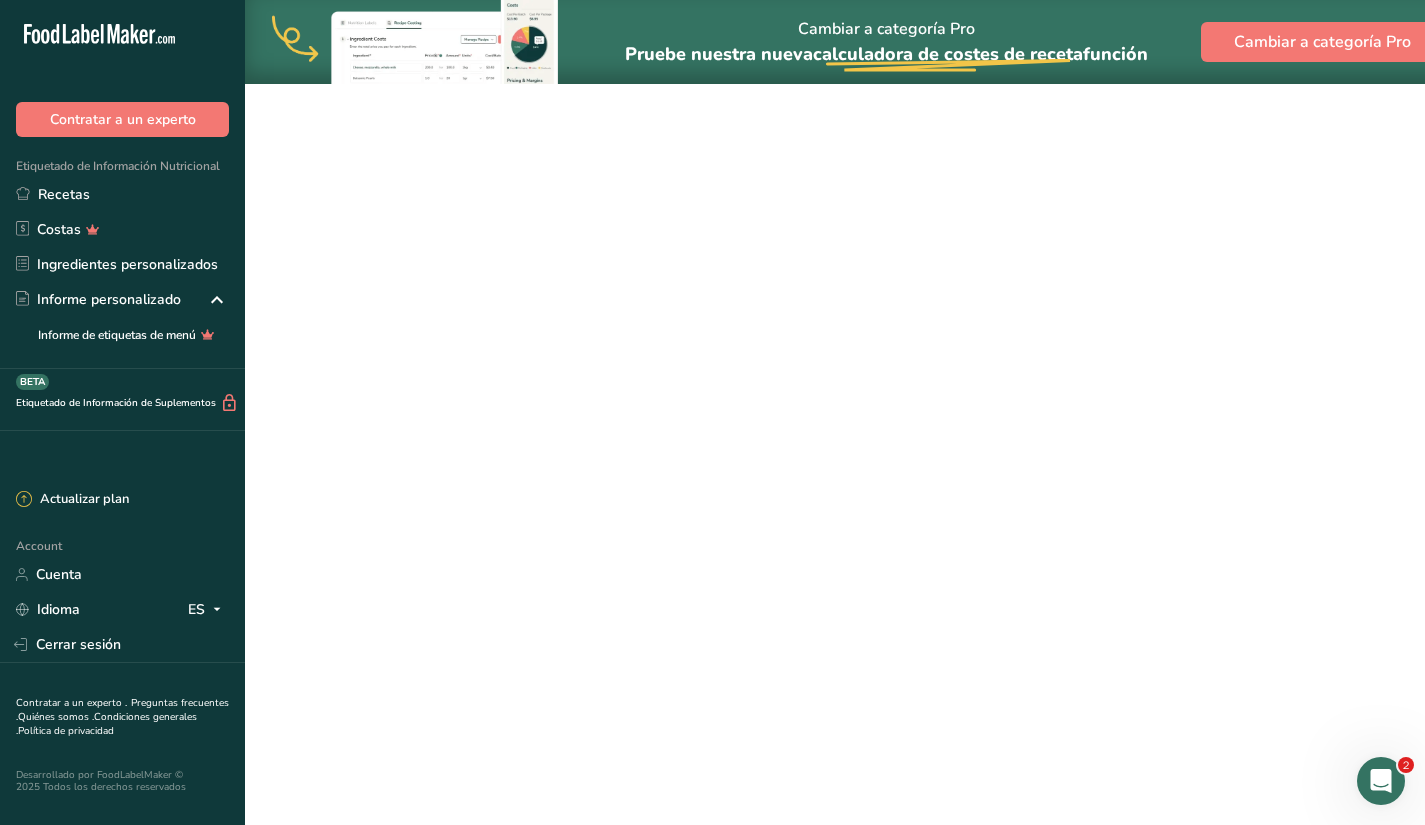 click on "Panque de Vainilla" at bounding box center (676, 249) 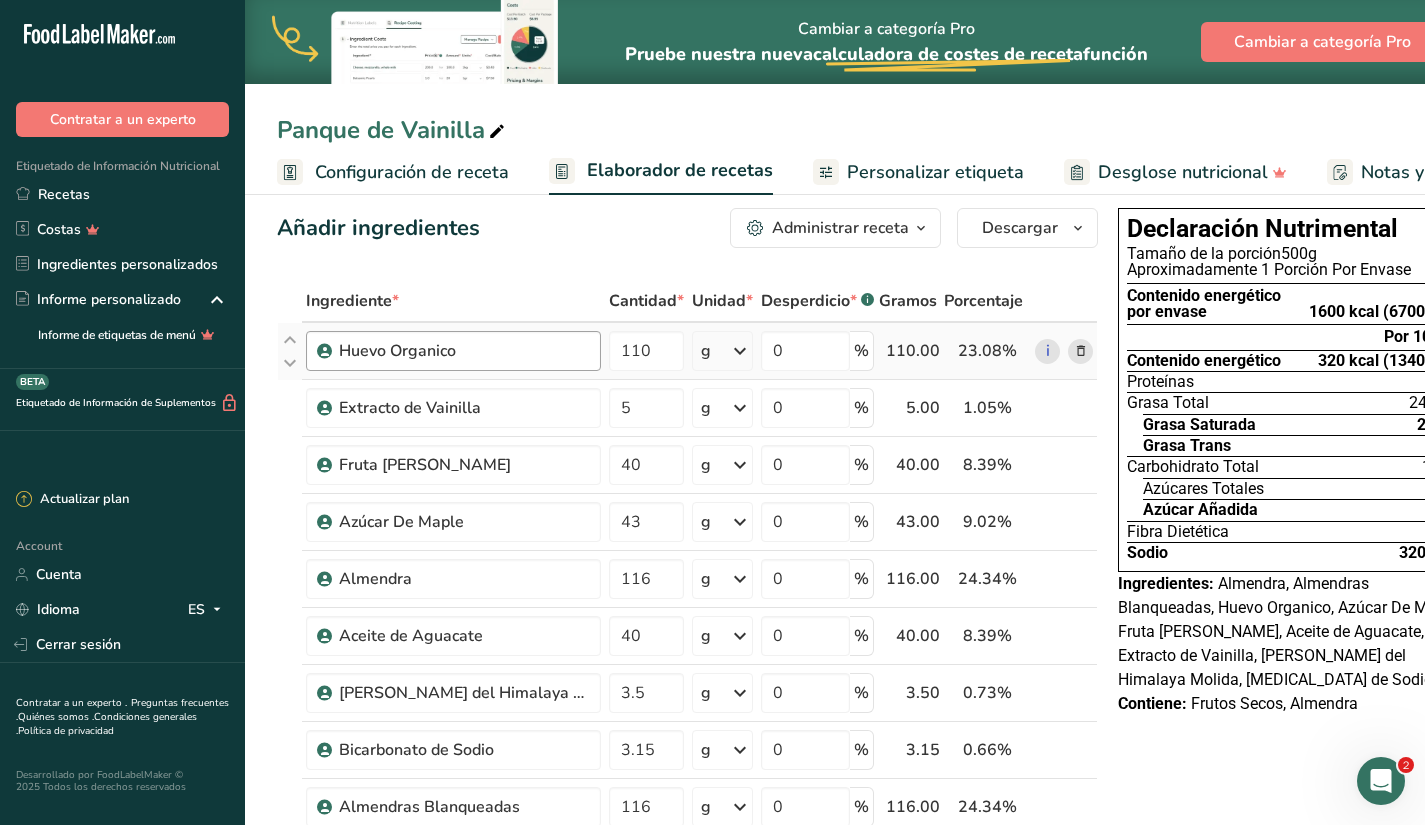 scroll, scrollTop: 0, scrollLeft: 0, axis: both 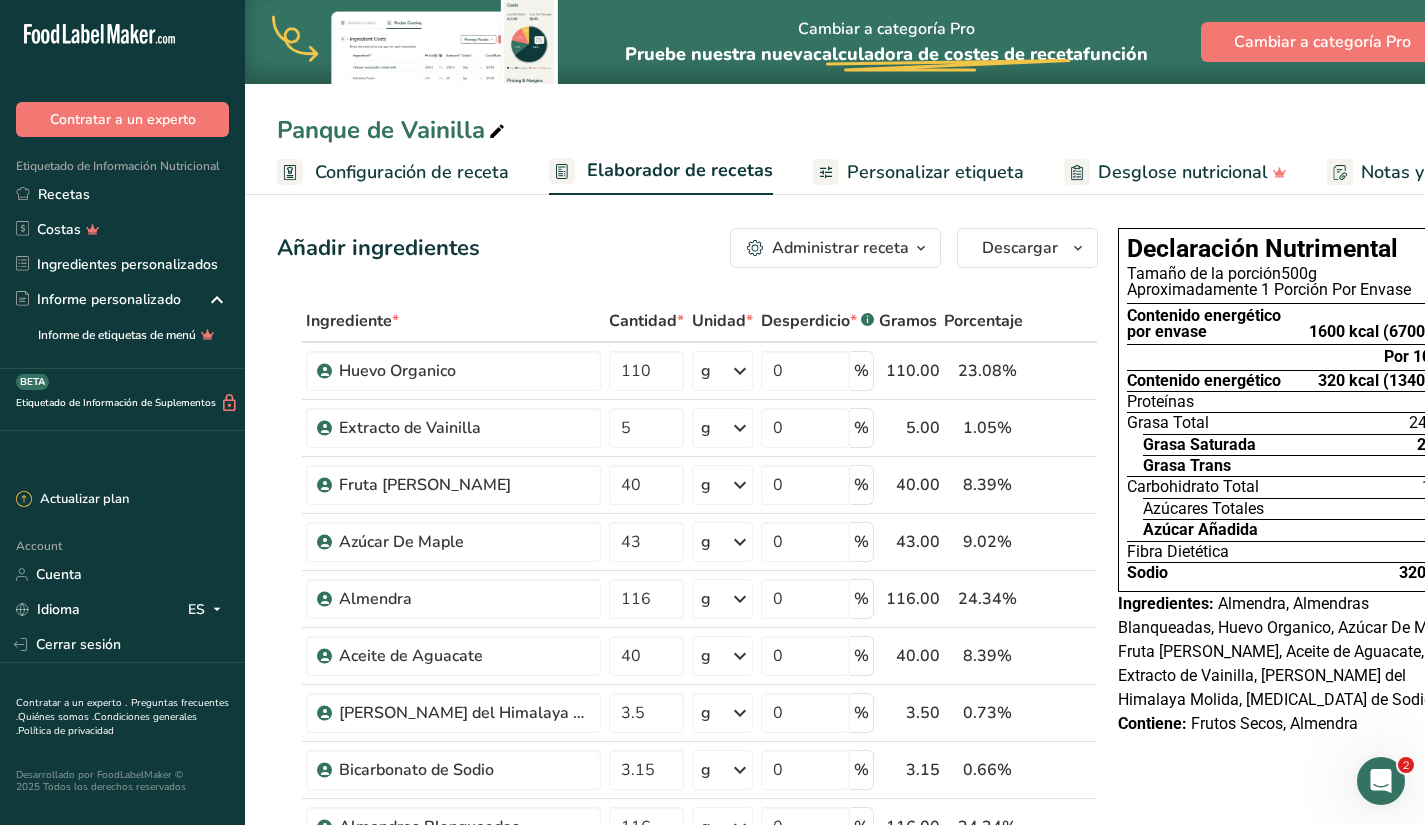 click on "Configuración de receta" at bounding box center [412, 172] 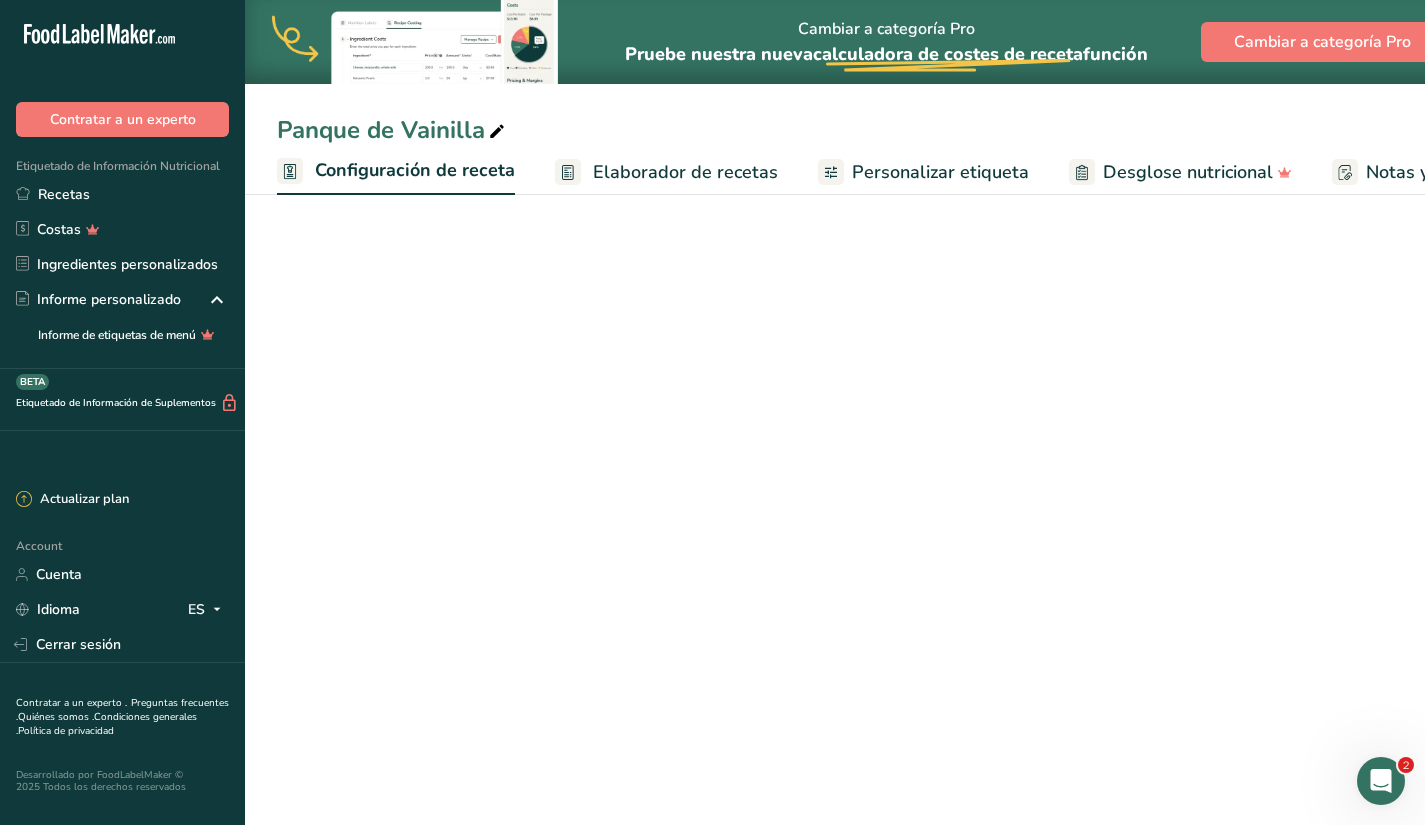 scroll, scrollTop: 0, scrollLeft: 7, axis: horizontal 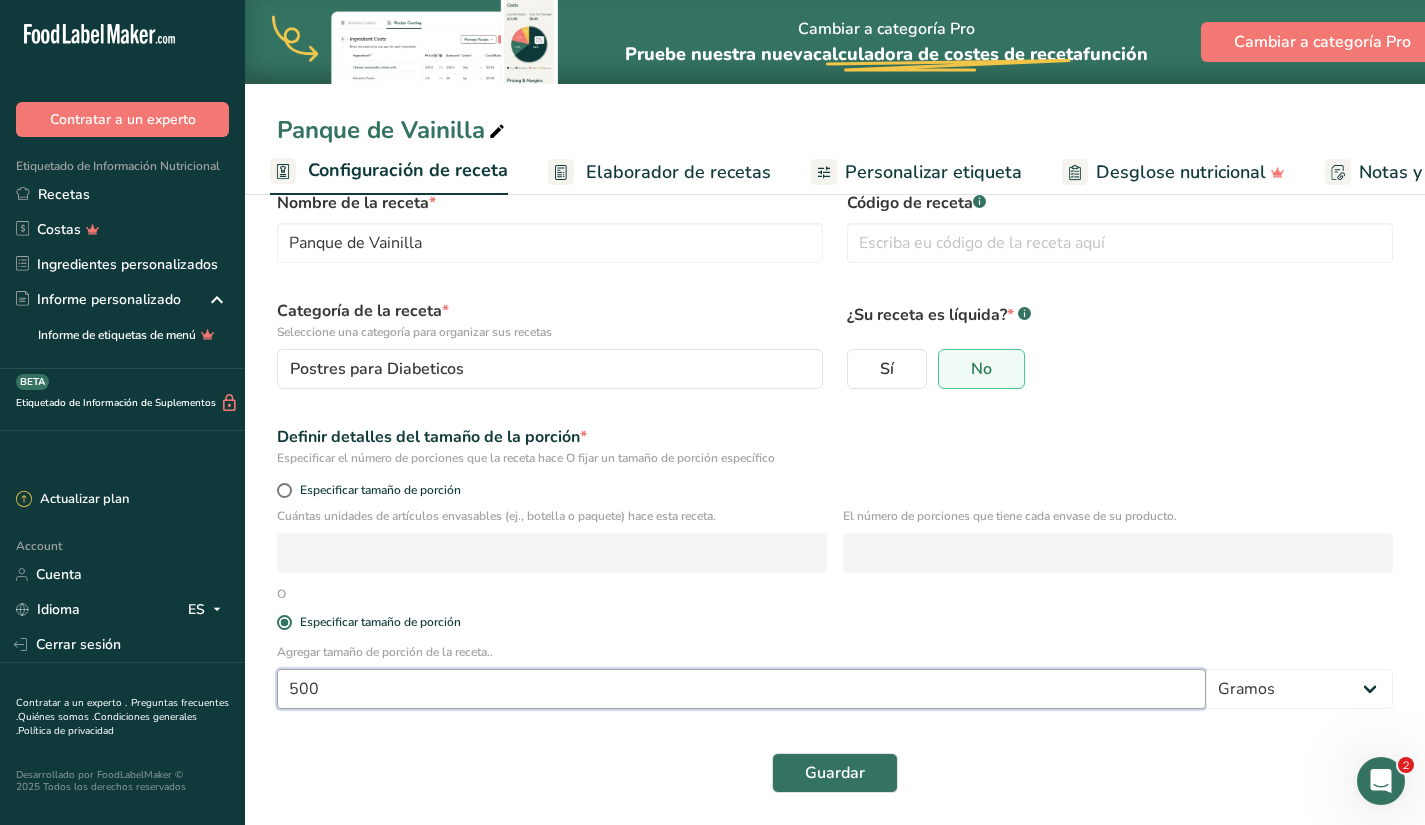 click on "500" at bounding box center (741, 689) 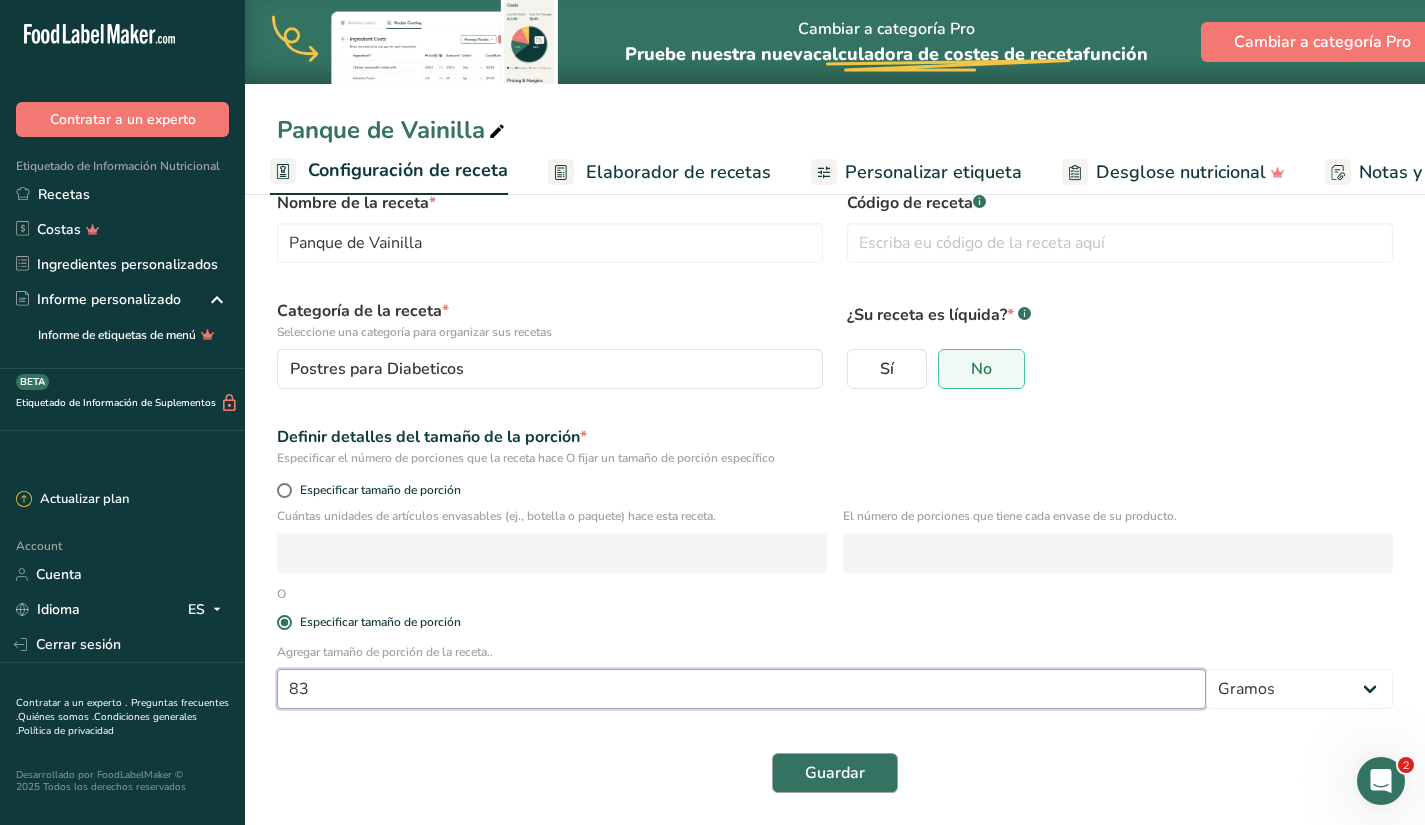 type on "83" 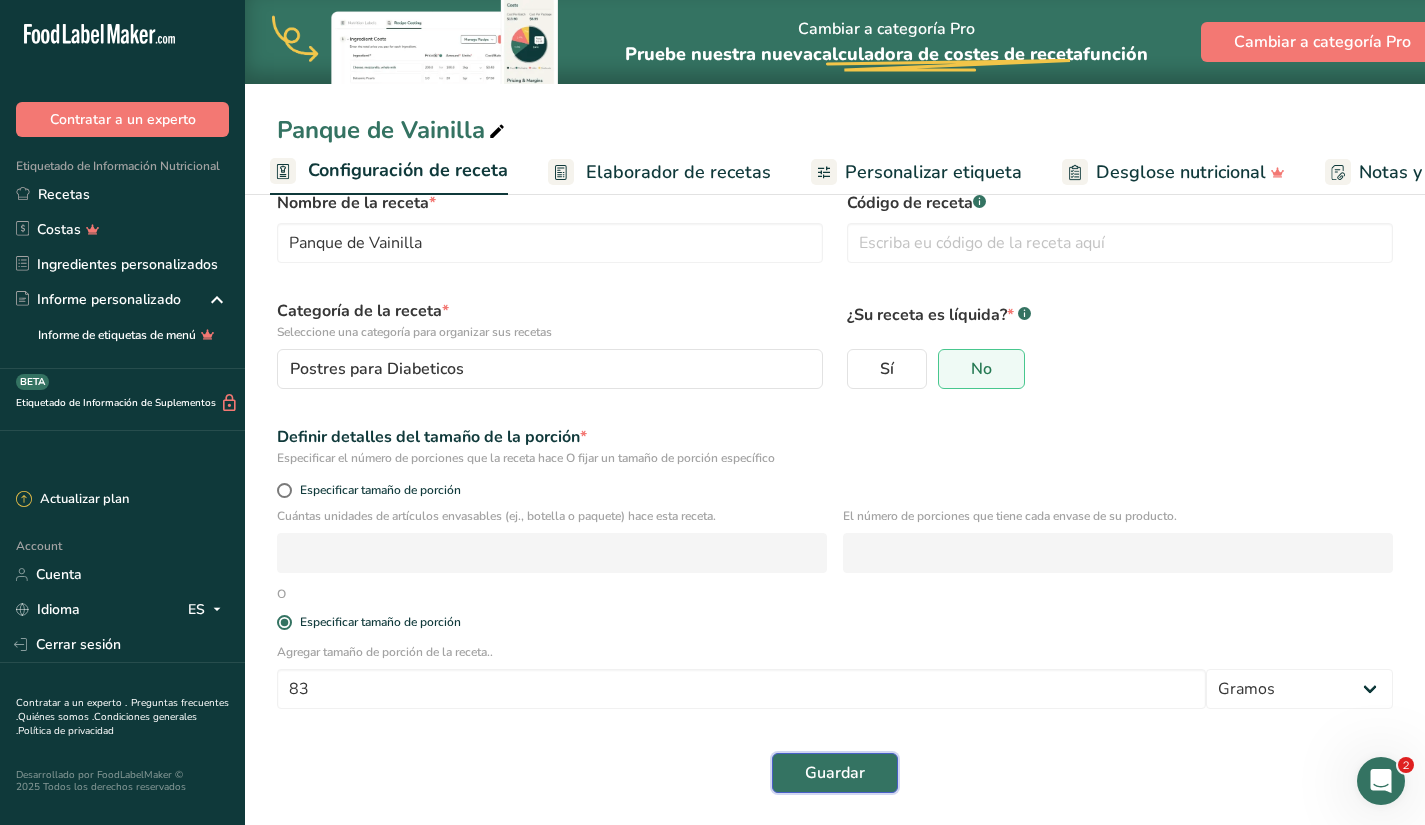 click on "Guardar" at bounding box center (835, 773) 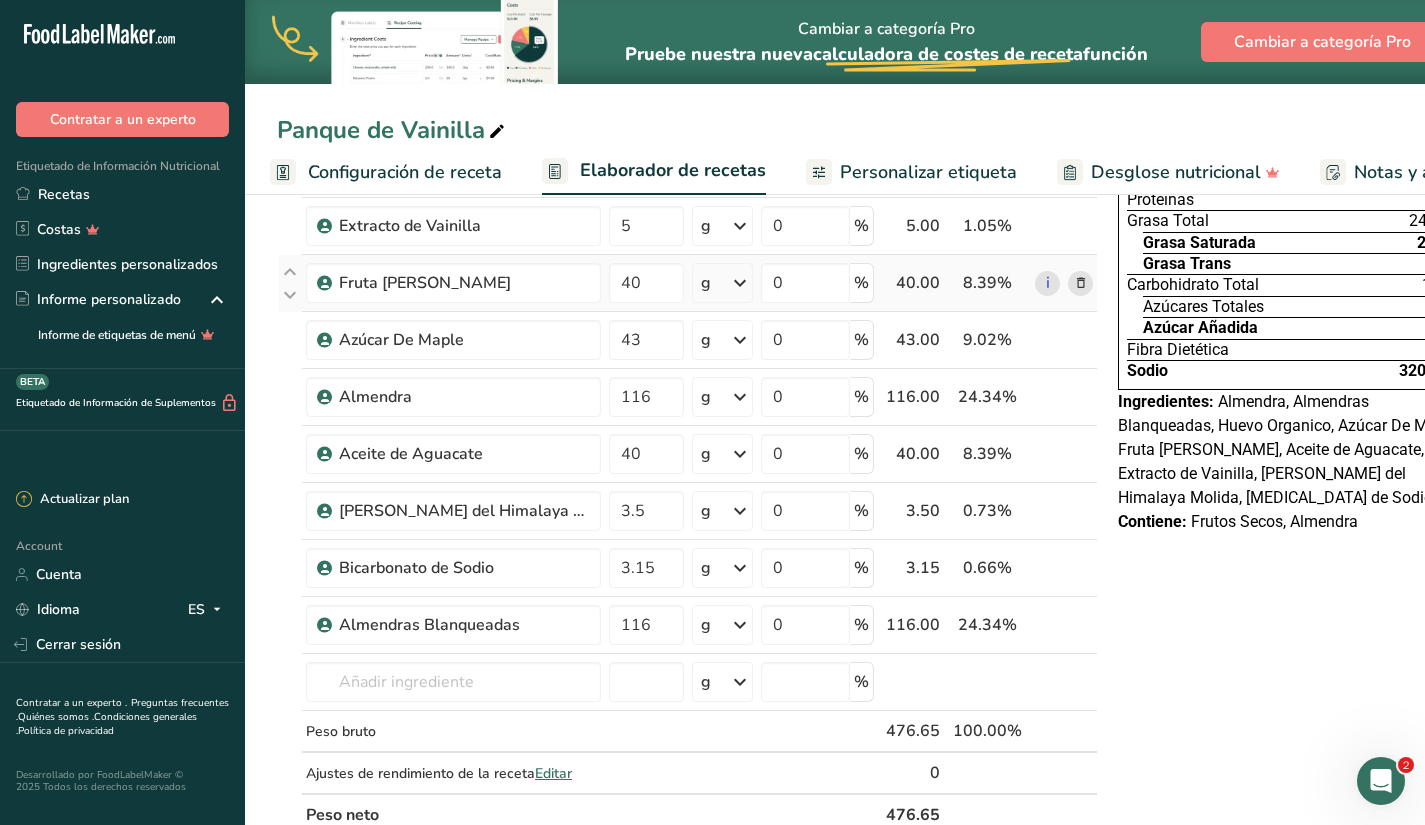 scroll, scrollTop: 157, scrollLeft: 0, axis: vertical 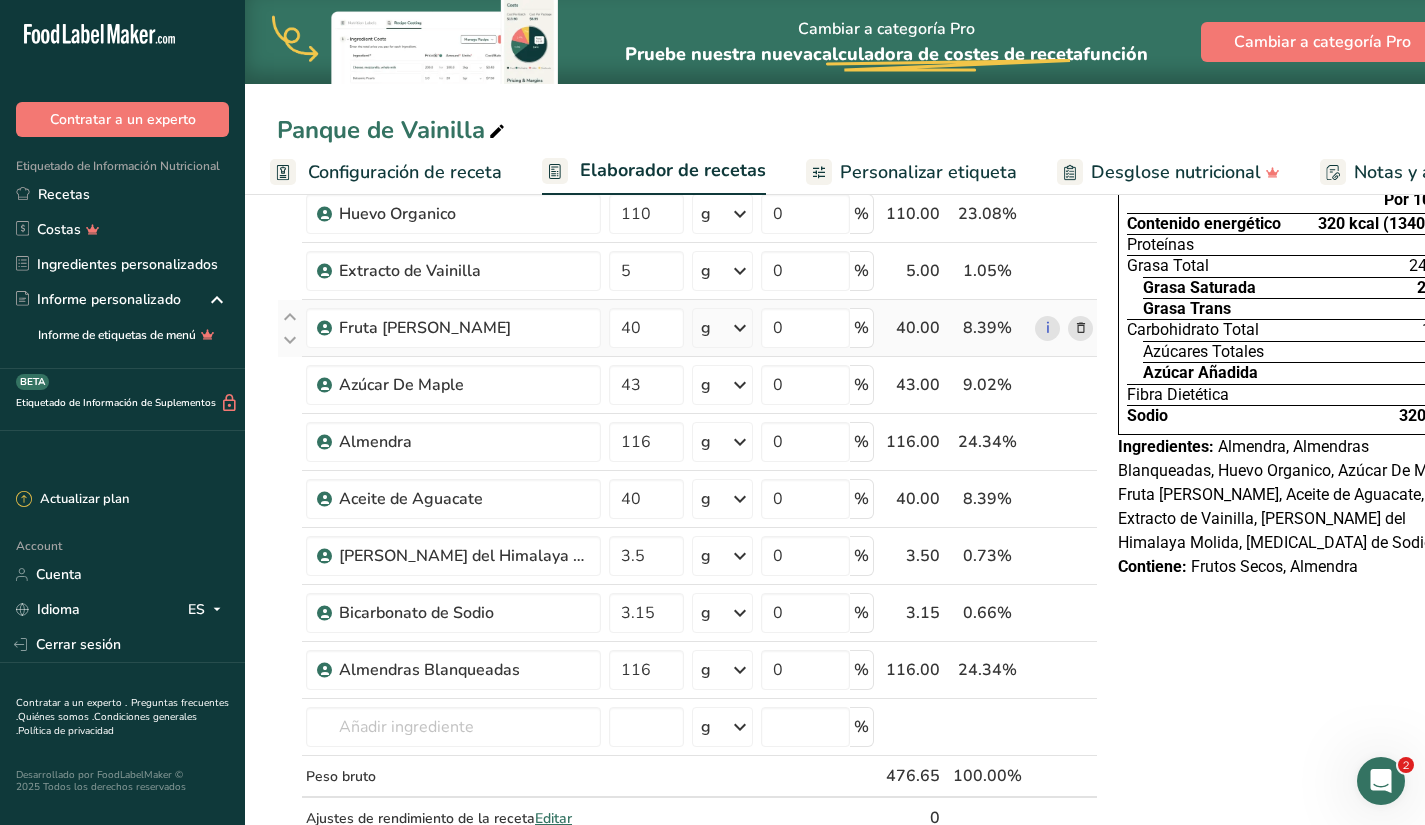 click at bounding box center [1081, 328] 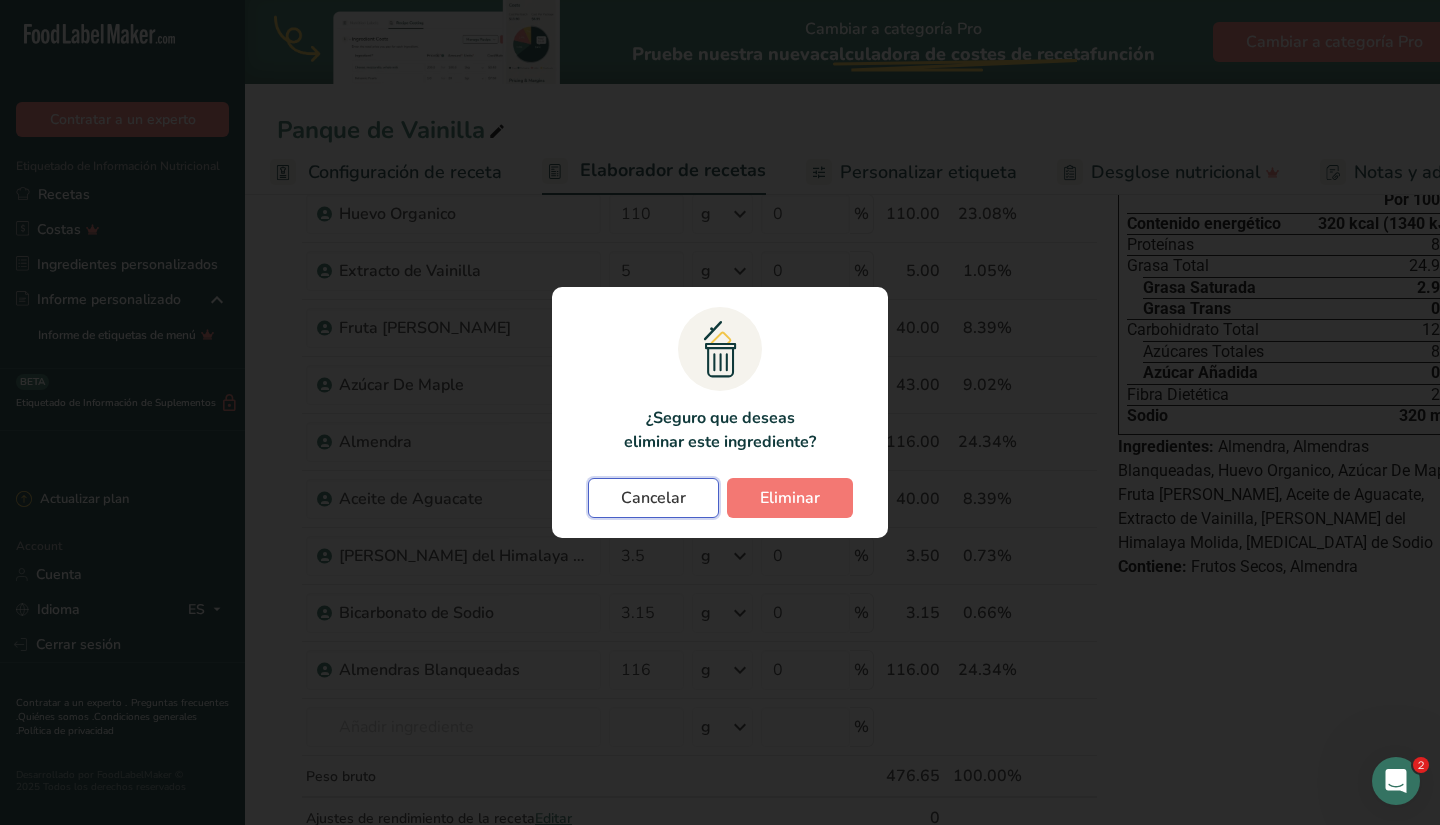 click on "Cancelar" at bounding box center [653, 498] 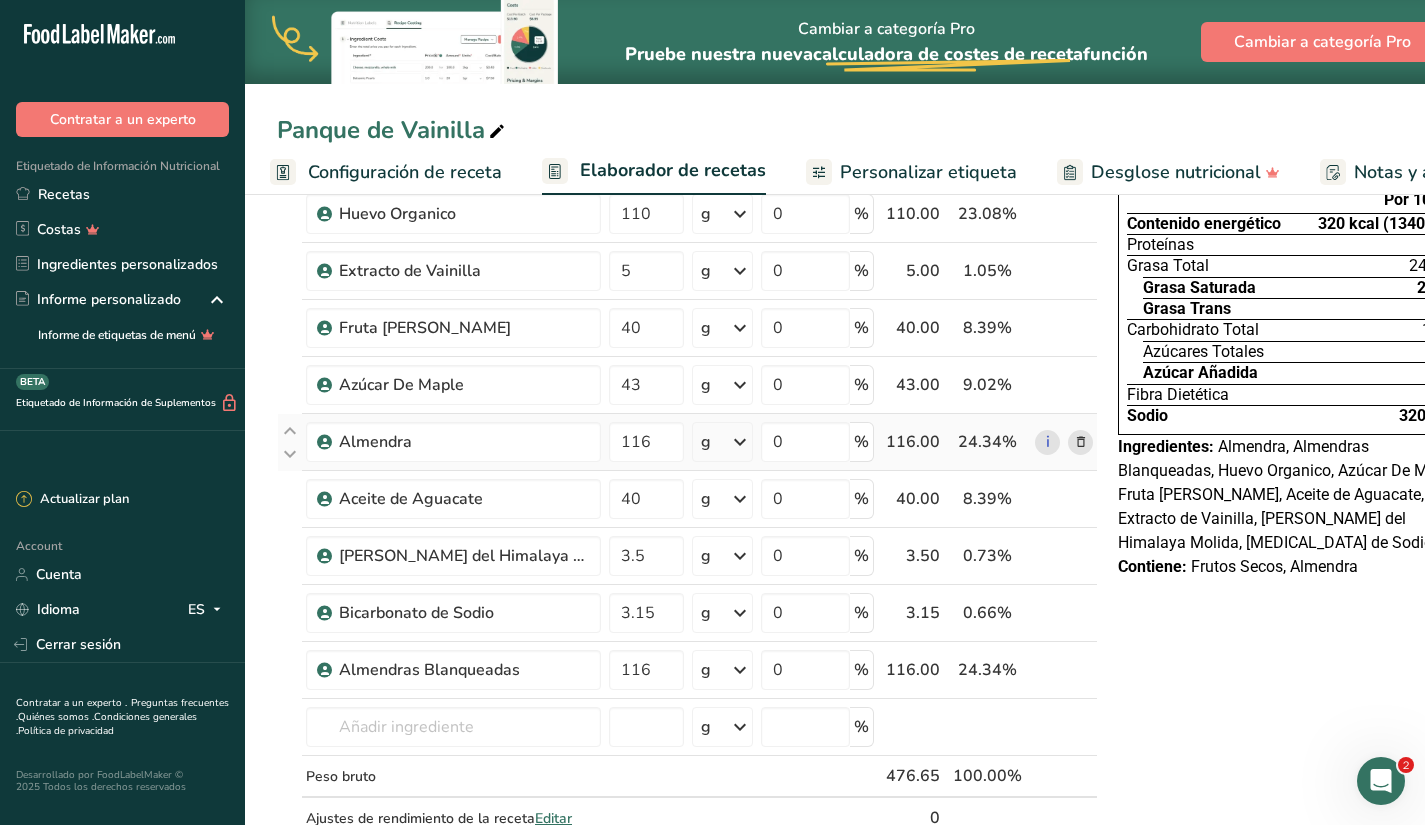 click at bounding box center [1081, 442] 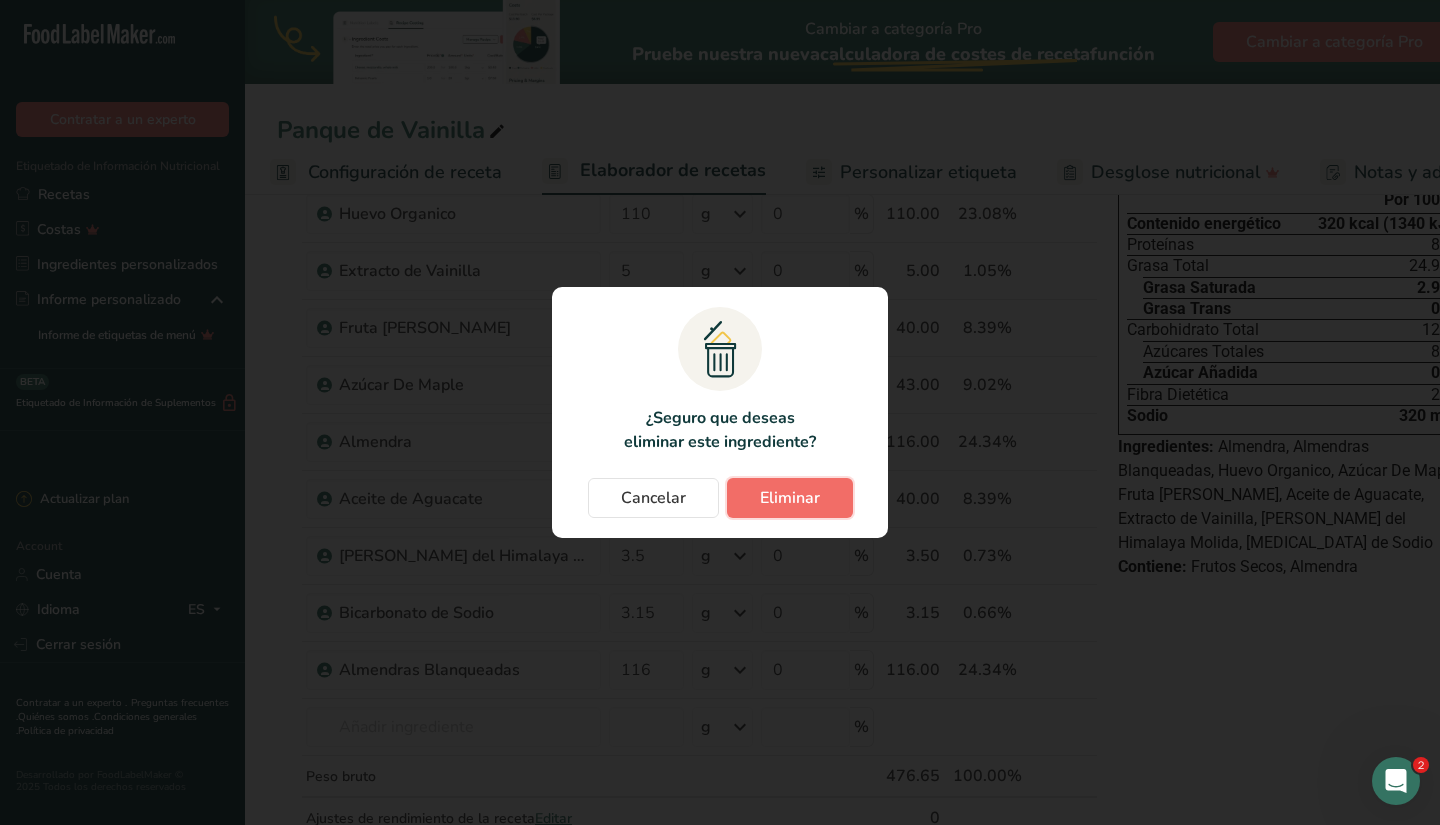 click on "Eliminar" at bounding box center (790, 498) 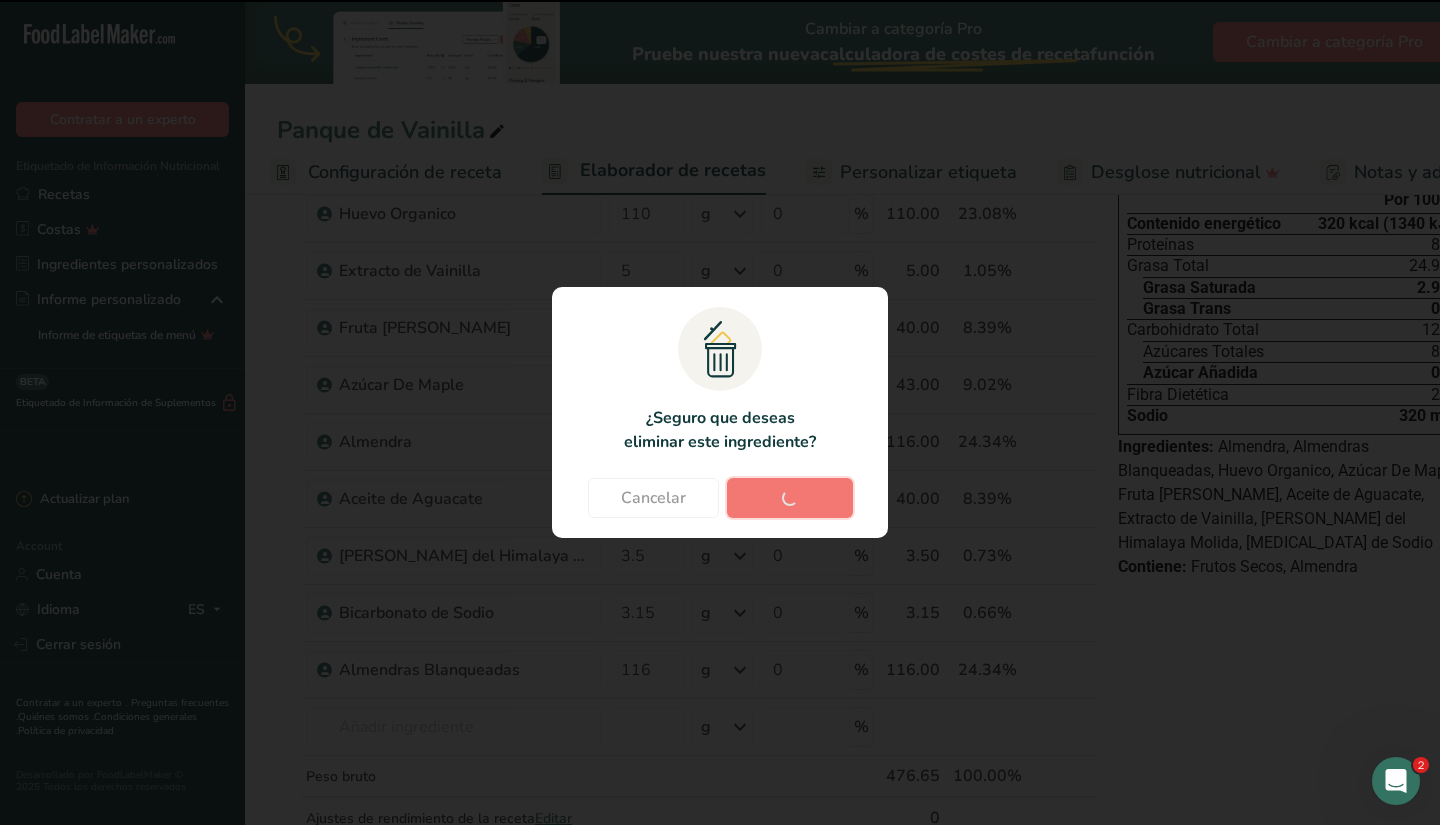 type on "40" 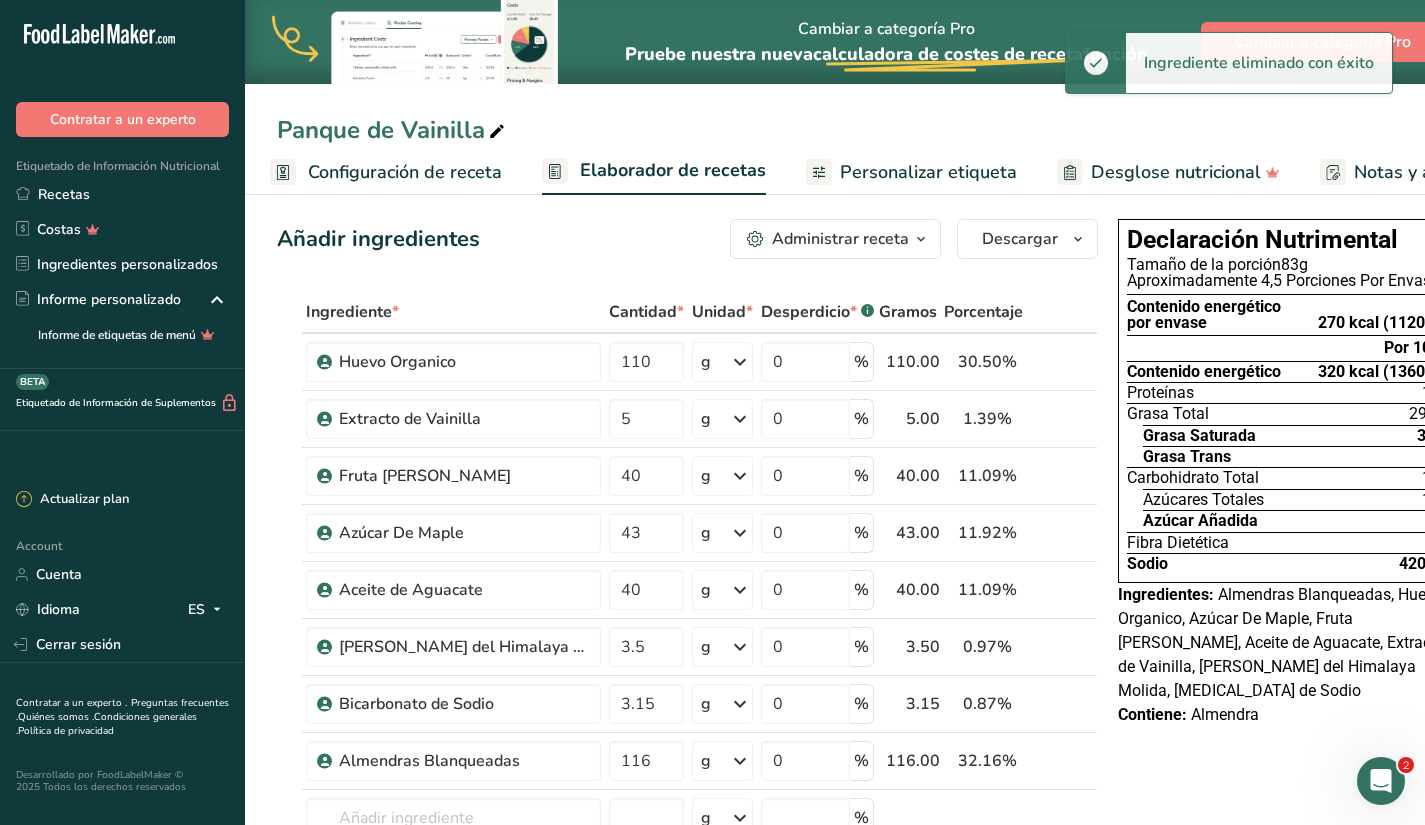 scroll, scrollTop: 0, scrollLeft: 0, axis: both 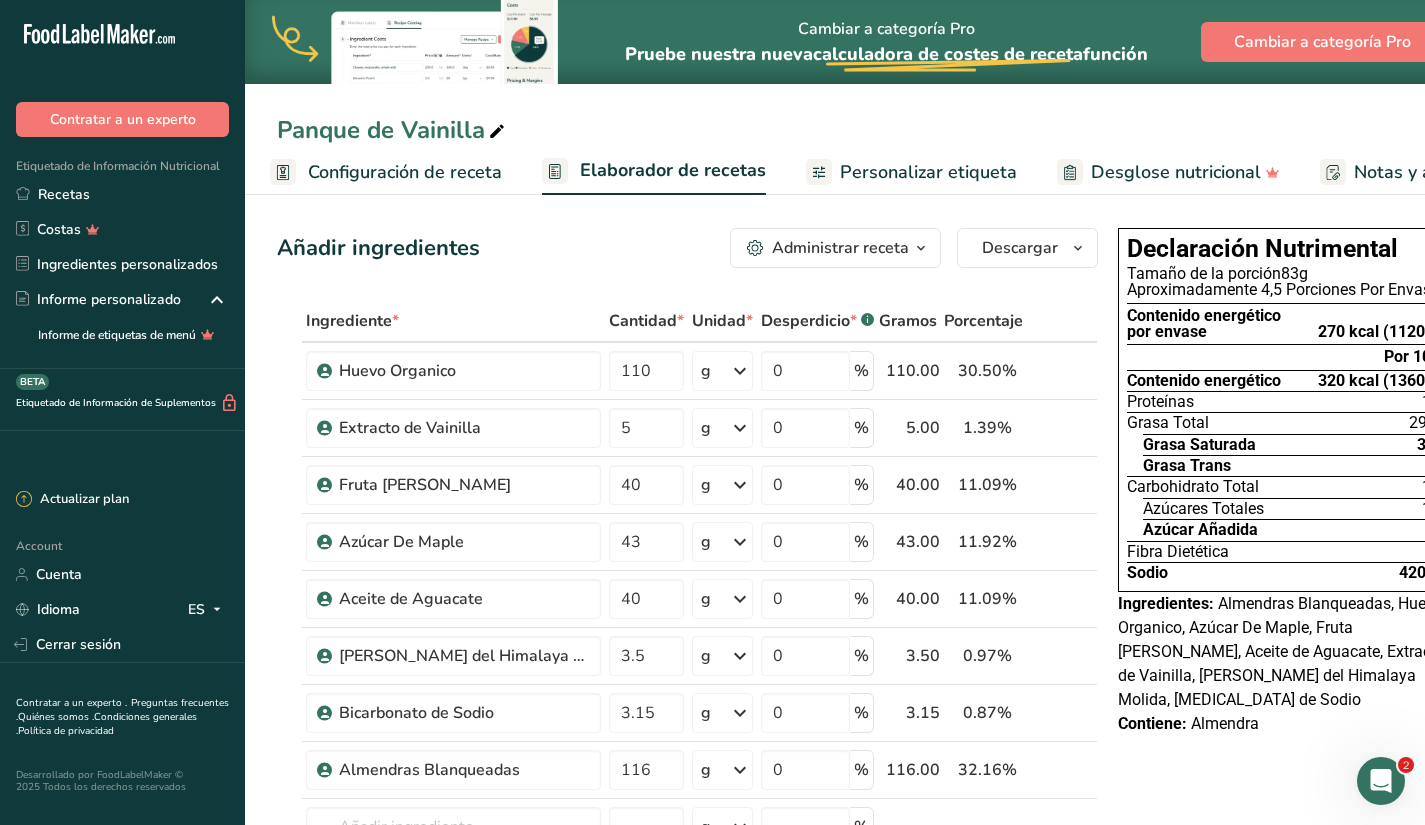 click on "Configuración de receta" at bounding box center (405, 172) 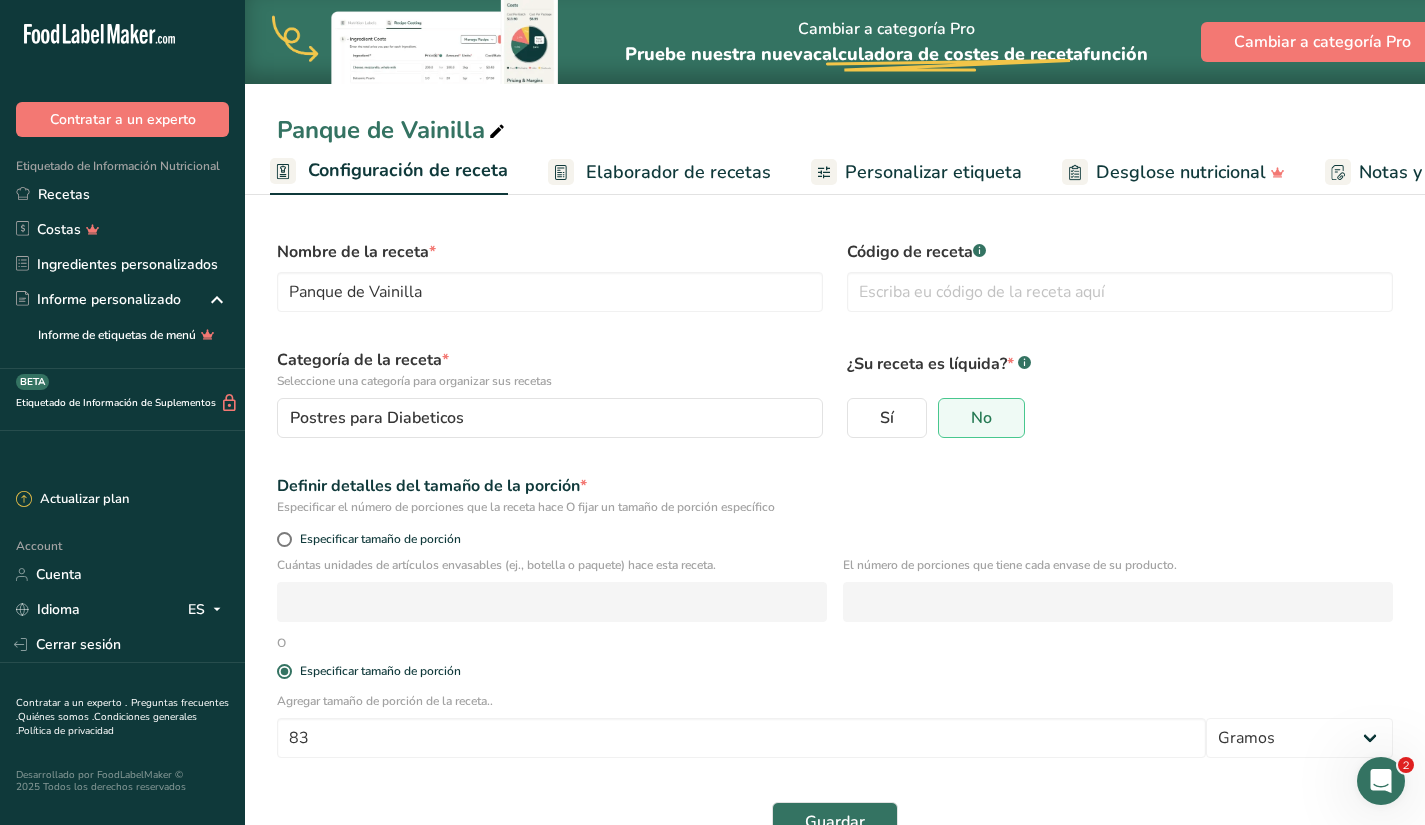 click on "Elaborador de recetas" at bounding box center (678, 172) 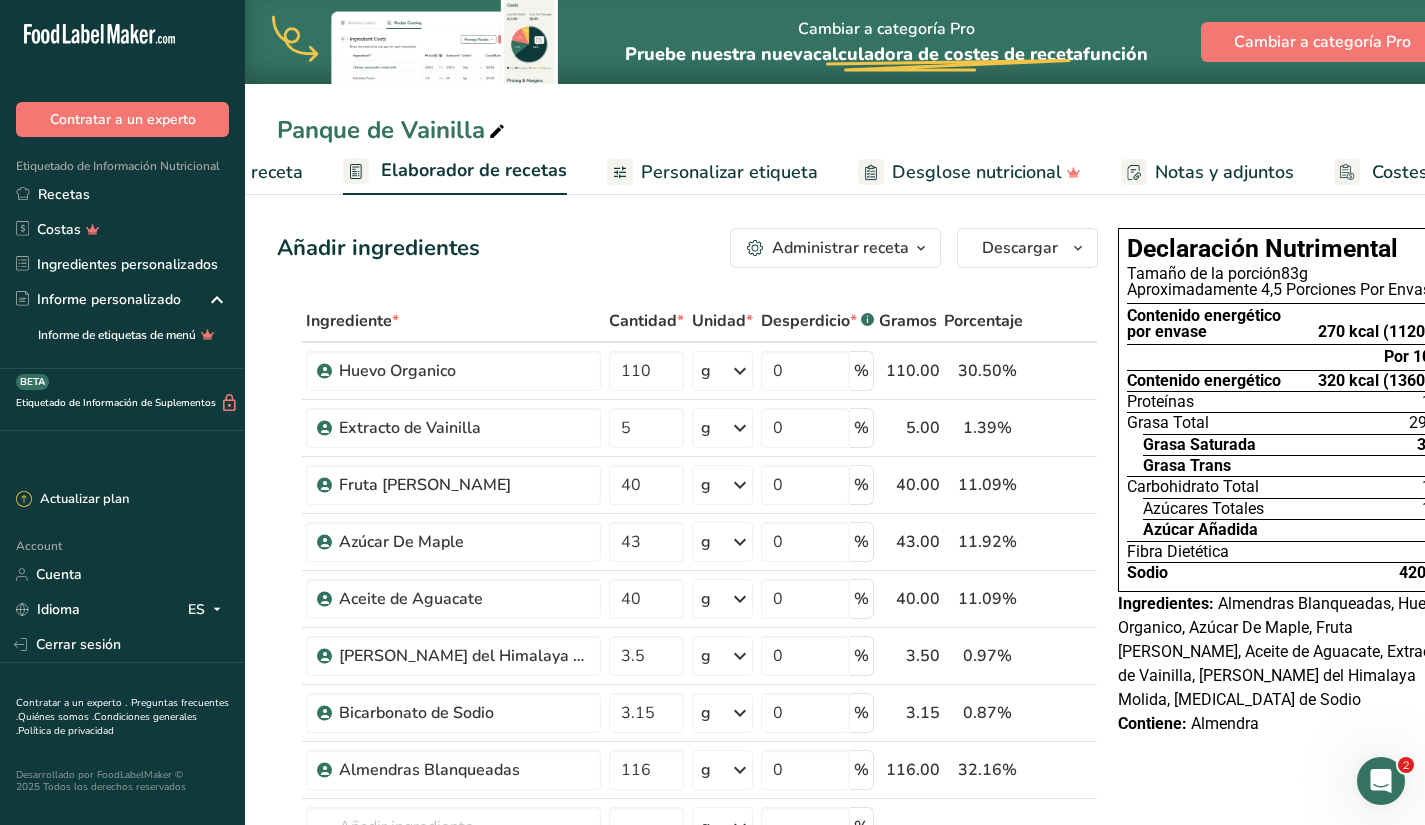 scroll, scrollTop: 0, scrollLeft: 278, axis: horizontal 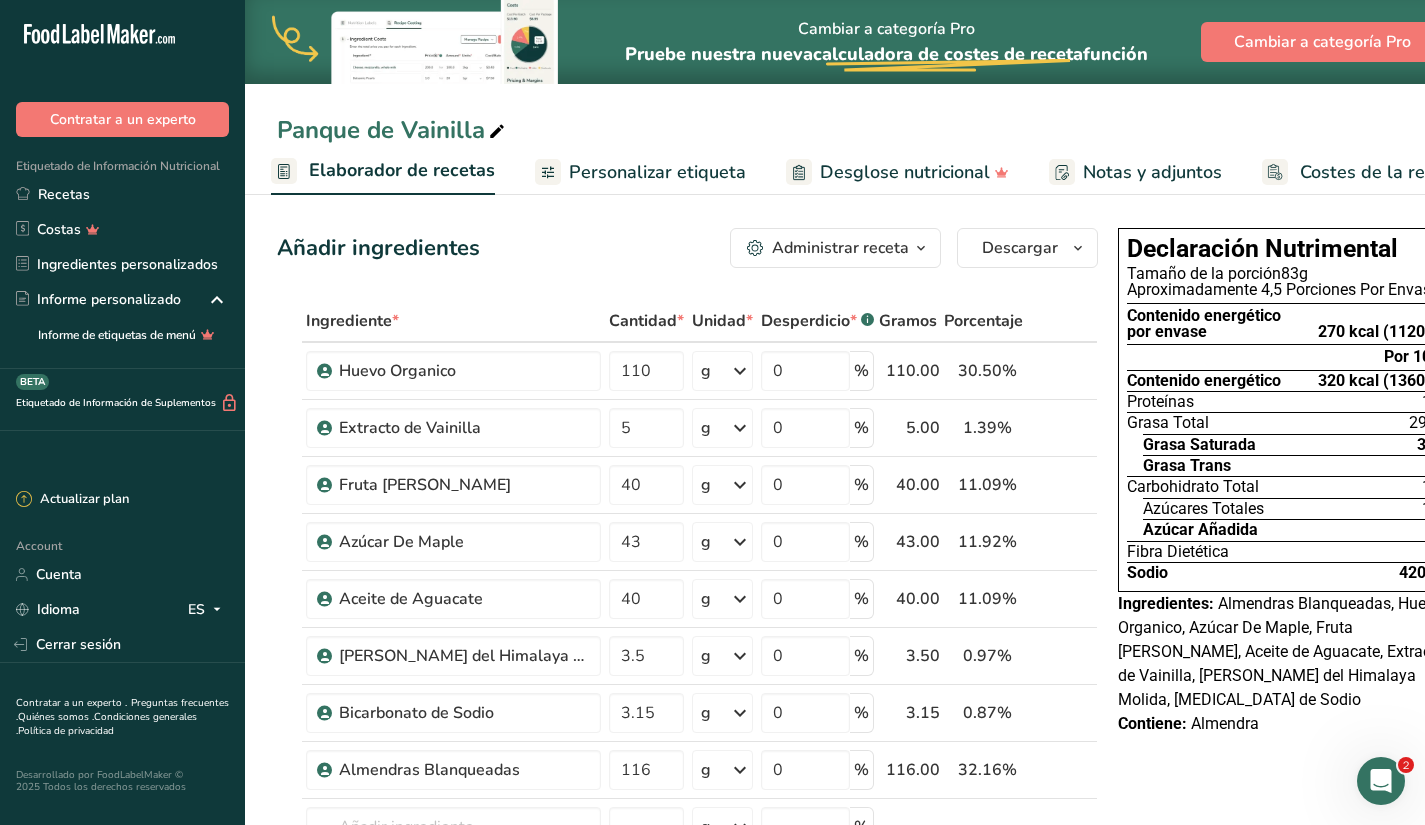 click on "Personalizar etiqueta" at bounding box center (657, 172) 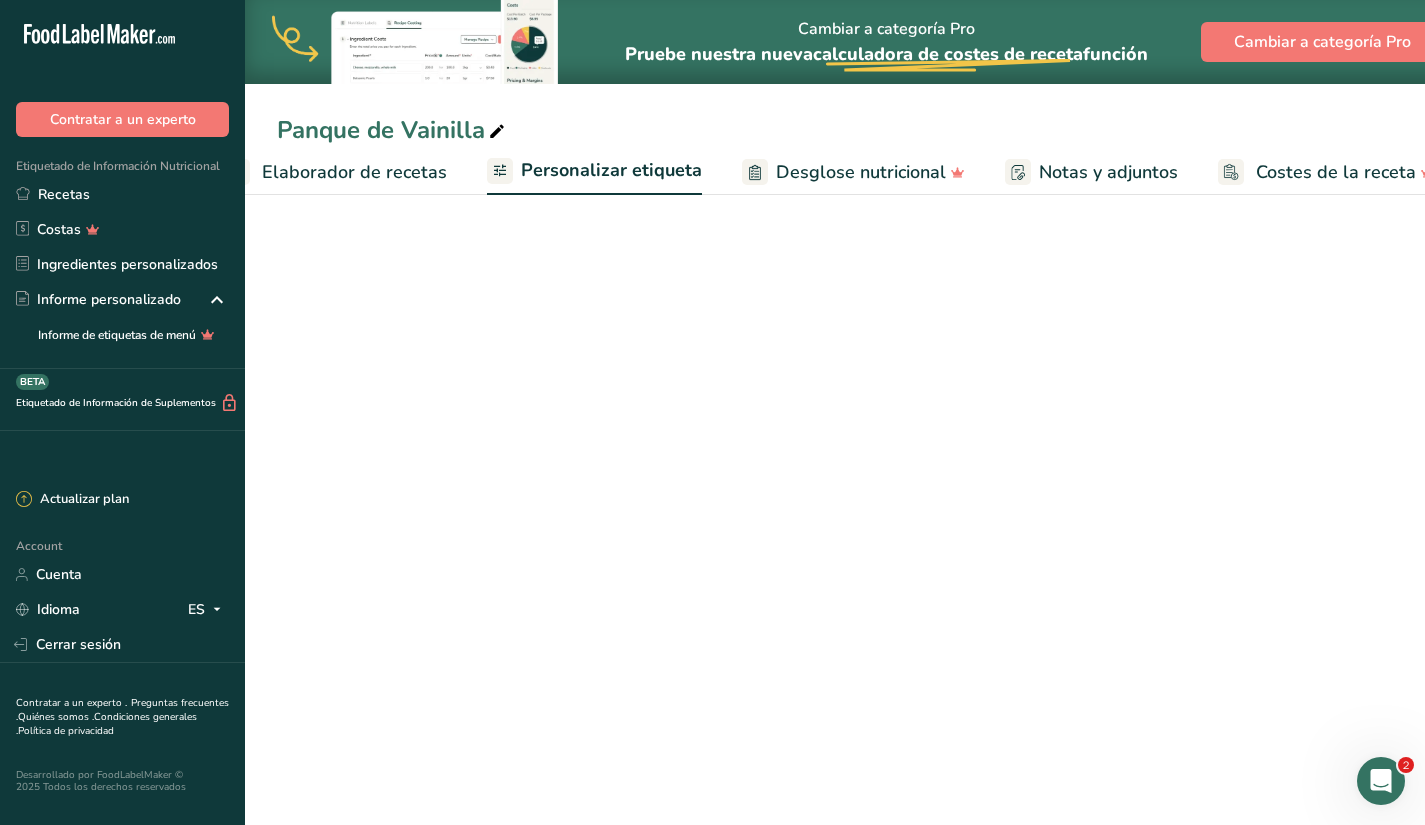 scroll, scrollTop: 0, scrollLeft: 357, axis: horizontal 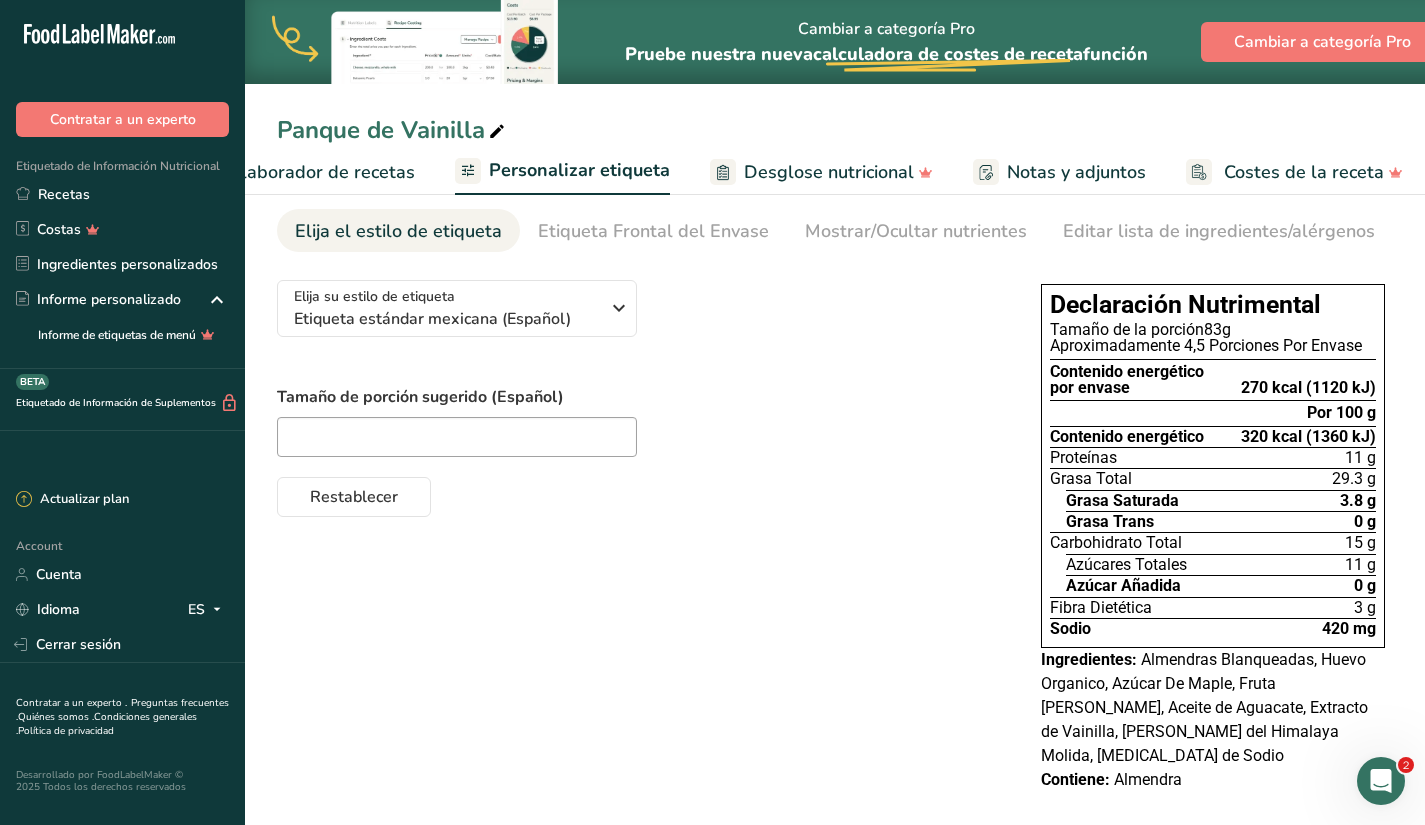 click on "Elaborador de recetas" at bounding box center [322, 172] 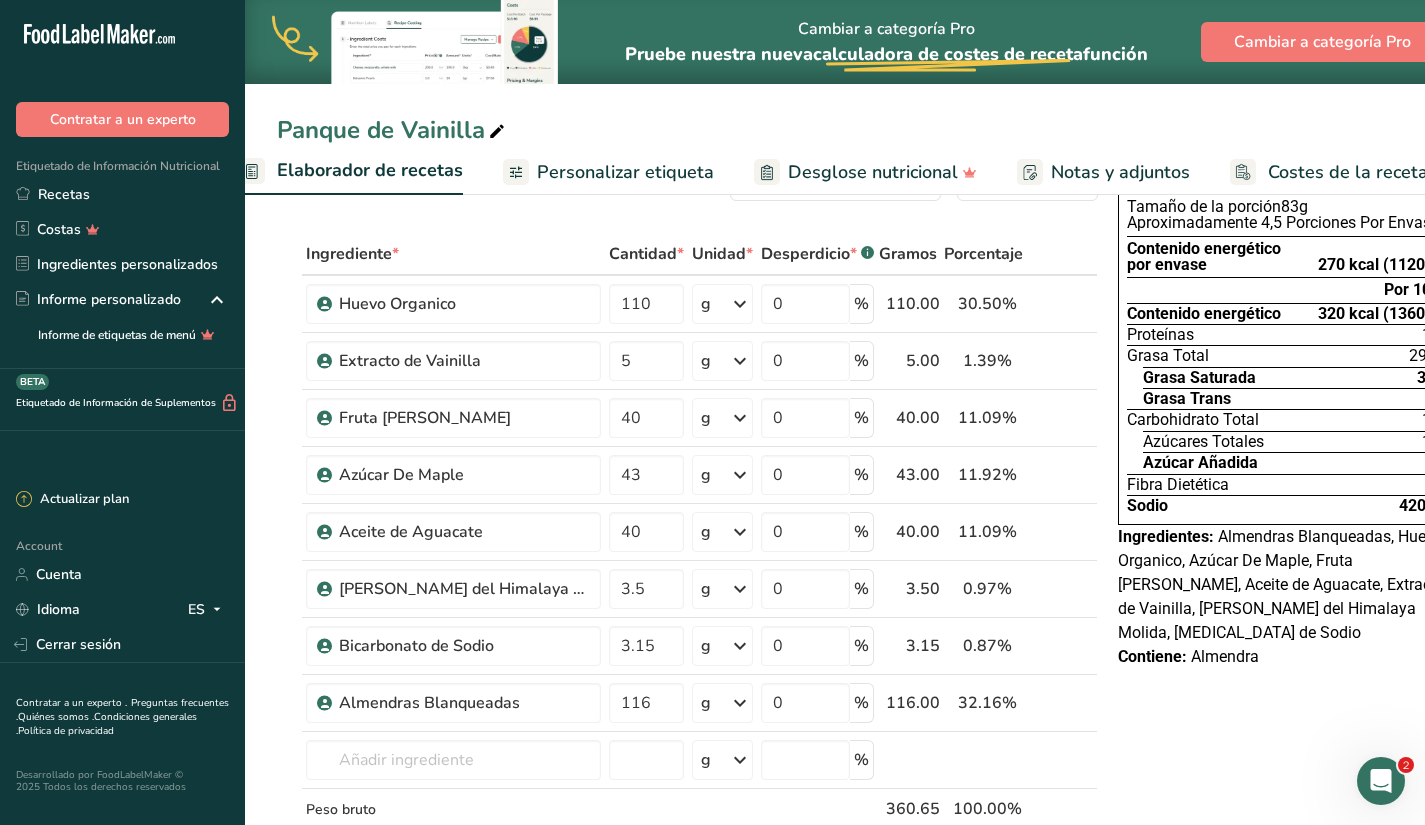 scroll, scrollTop: 0, scrollLeft: 278, axis: horizontal 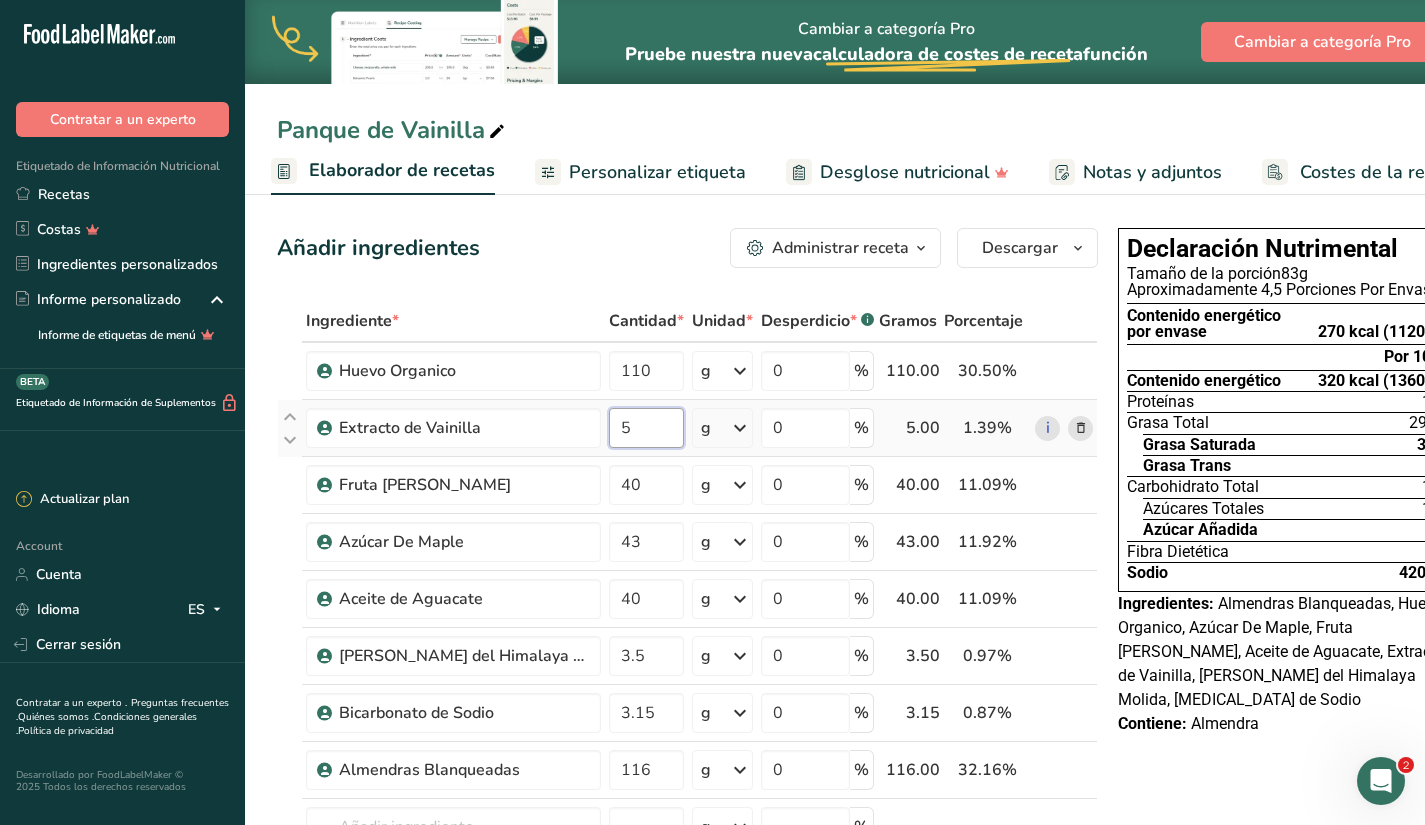 click on "5" at bounding box center (646, 428) 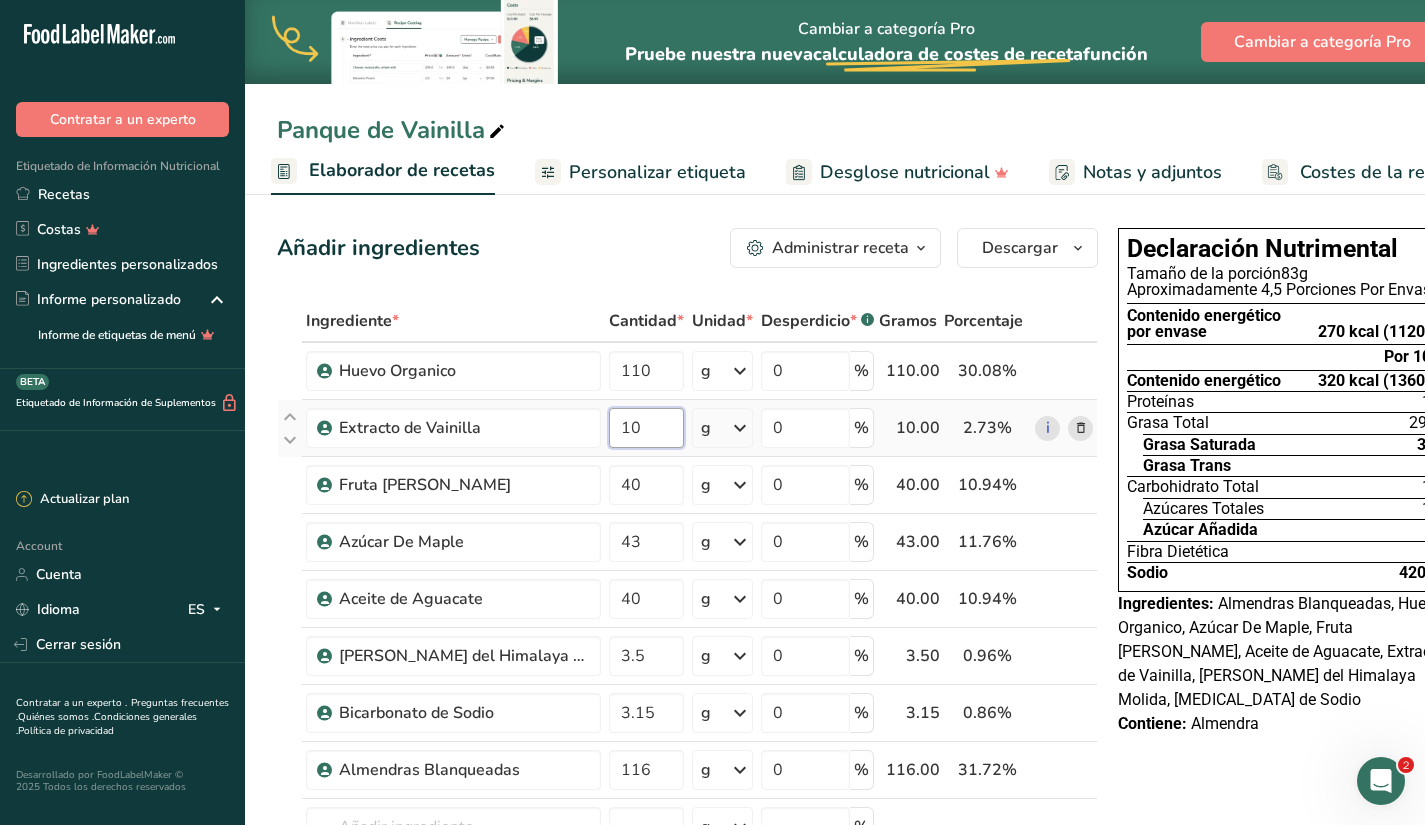 type on "10" 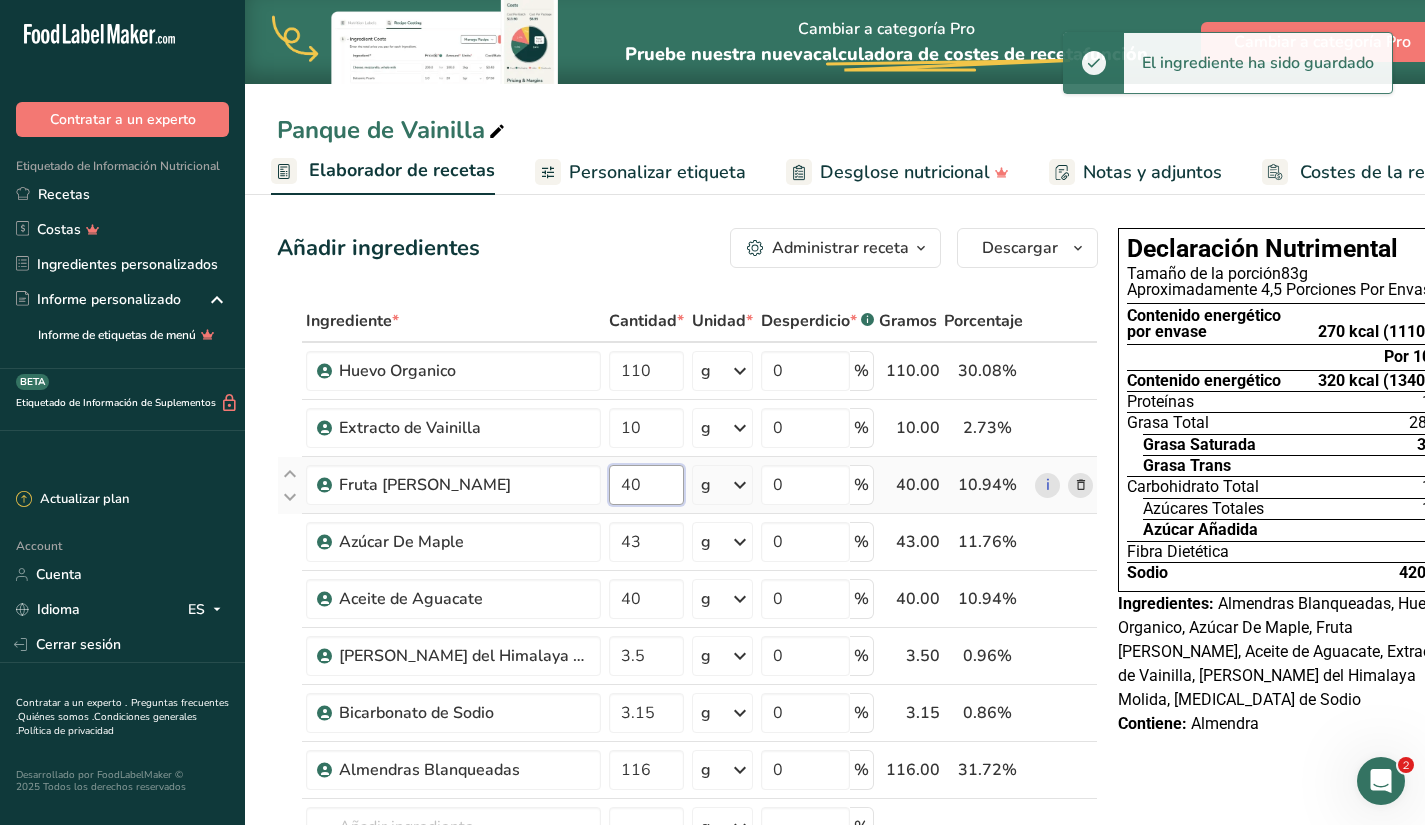 click on "Ingrediente *
Cantidad *
Unidad *
Desperdicio *   .a-a{fill:#347362;}.b-a{fill:#fff;}          Gramos
Porcentaje
Huevo Organico
110
g
Unidades de peso
g
kg
mg
Ver más
Unidades de volumen
[GEOGRAPHIC_DATA]
mL
onza líquida
Ver más
0
%
110.00
30.08%
i
Extracto de Vainilla
10
g
Unidades de peso
g
kg
mg
Ver más
Unidades de volumen
[GEOGRAPHIC_DATA]
mL
onza líquida
Ver más
0
%
10.00
2.73%" at bounding box center (687, 640) 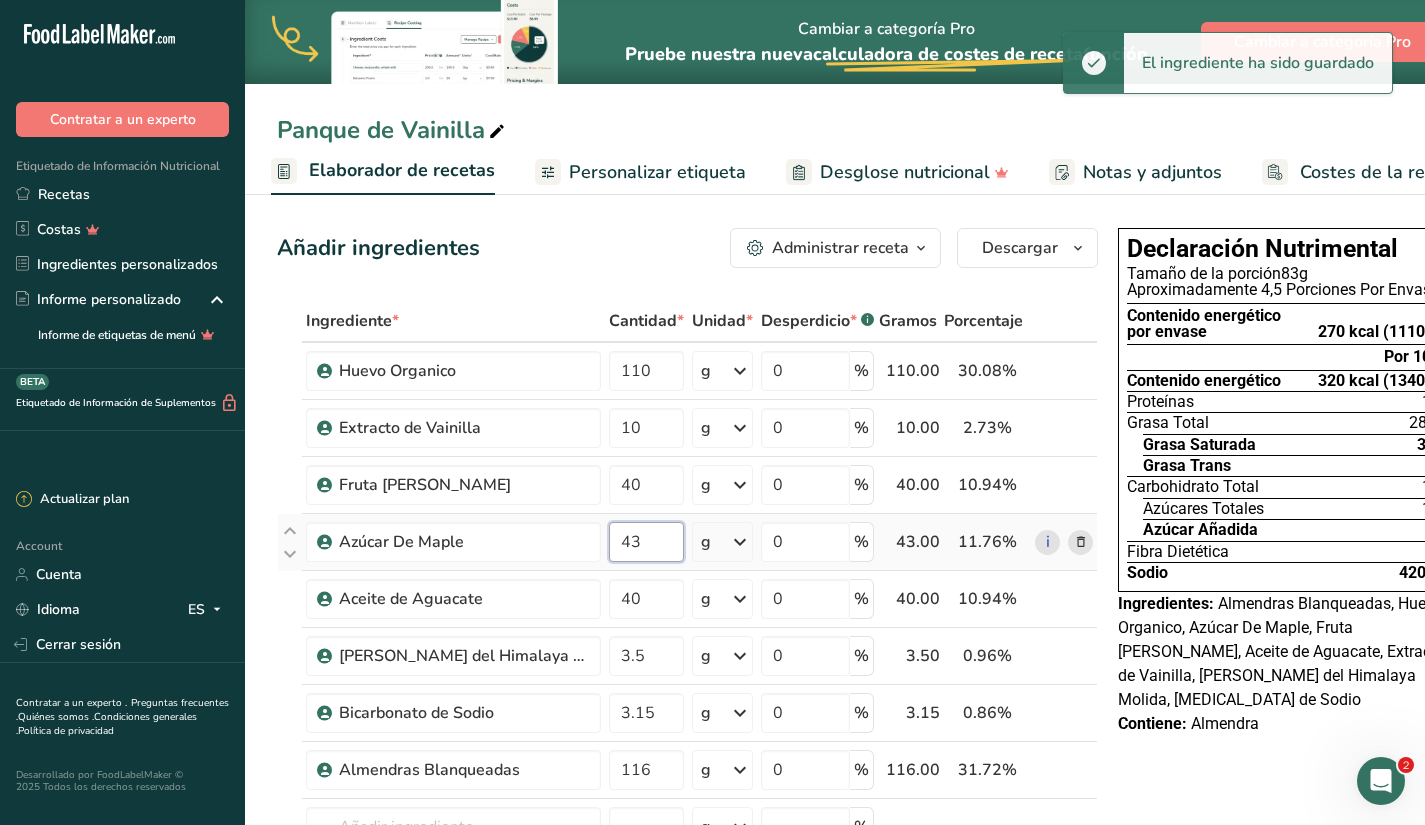 click on "Ingrediente *
Cantidad *
Unidad *
Desperdicio *   .a-a{fill:#347362;}.b-a{fill:#fff;}          Gramos
Porcentaje
Huevo Organico
110
g
Unidades de peso
g
kg
mg
Ver más
Unidades de volumen
[GEOGRAPHIC_DATA]
mL
onza líquida
Ver más
0
%
110.00
30.08%
i
Extracto de Vainilla
10
g
Unidades de peso
g
kg
mg
Ver más
Unidades de volumen
[GEOGRAPHIC_DATA]
mL
onza líquida
Ver más
0
%
10.00
2.73%" at bounding box center (687, 640) 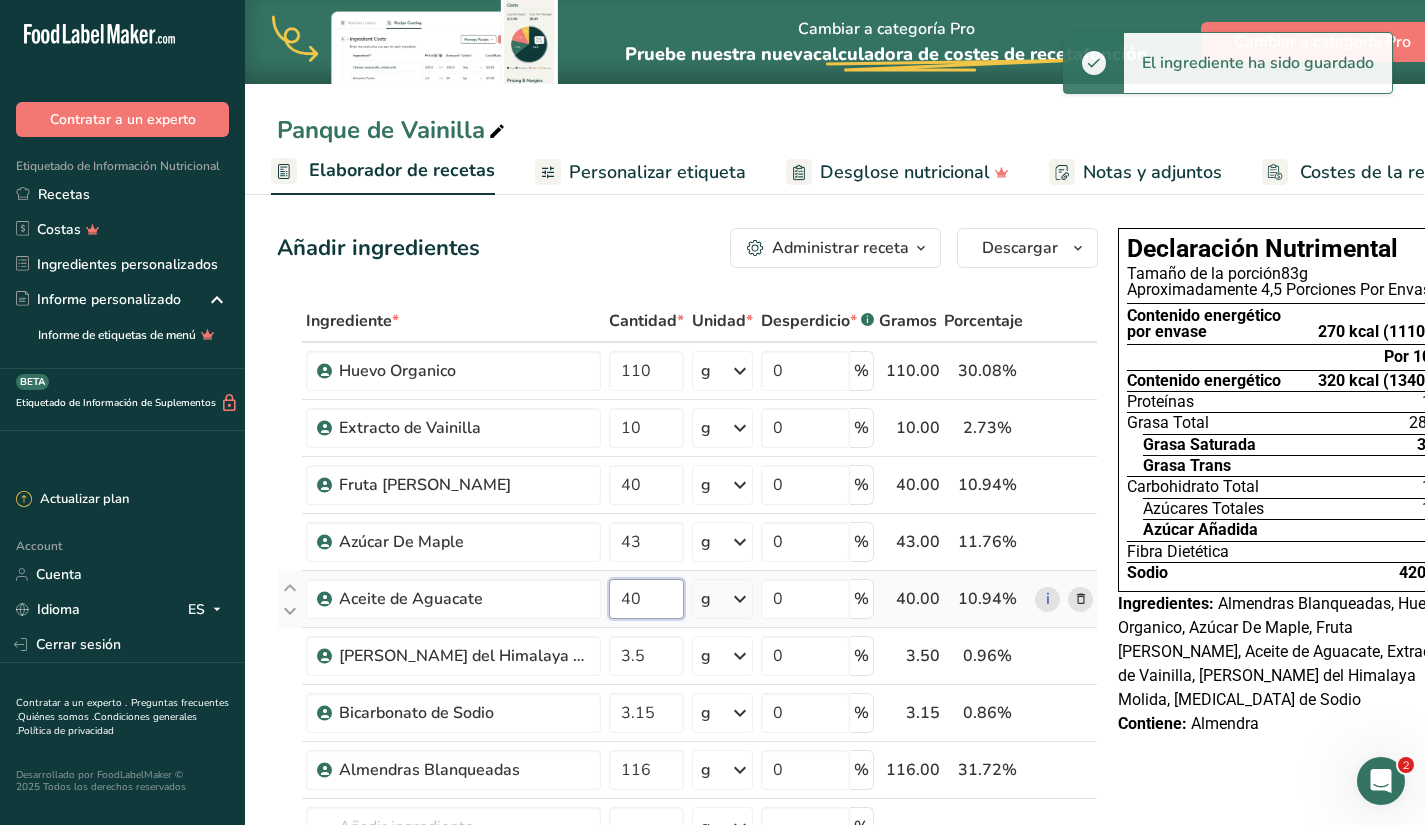 click on "Ingrediente *
Cantidad *
Unidad *
Desperdicio *   .a-a{fill:#347362;}.b-a{fill:#fff;}          Gramos
Porcentaje
Huevo Organico
110
g
Unidades de peso
g
kg
mg
Ver más
Unidades de volumen
[GEOGRAPHIC_DATA]
mL
onza líquida
Ver más
0
%
110.00
30.08%
i
Extracto de Vainilla
10
g
Unidades de peso
g
kg
mg
Ver más
Unidades de volumen
[GEOGRAPHIC_DATA]
mL
onza líquida
Ver más
0
%
10.00
2.73%" at bounding box center (687, 640) 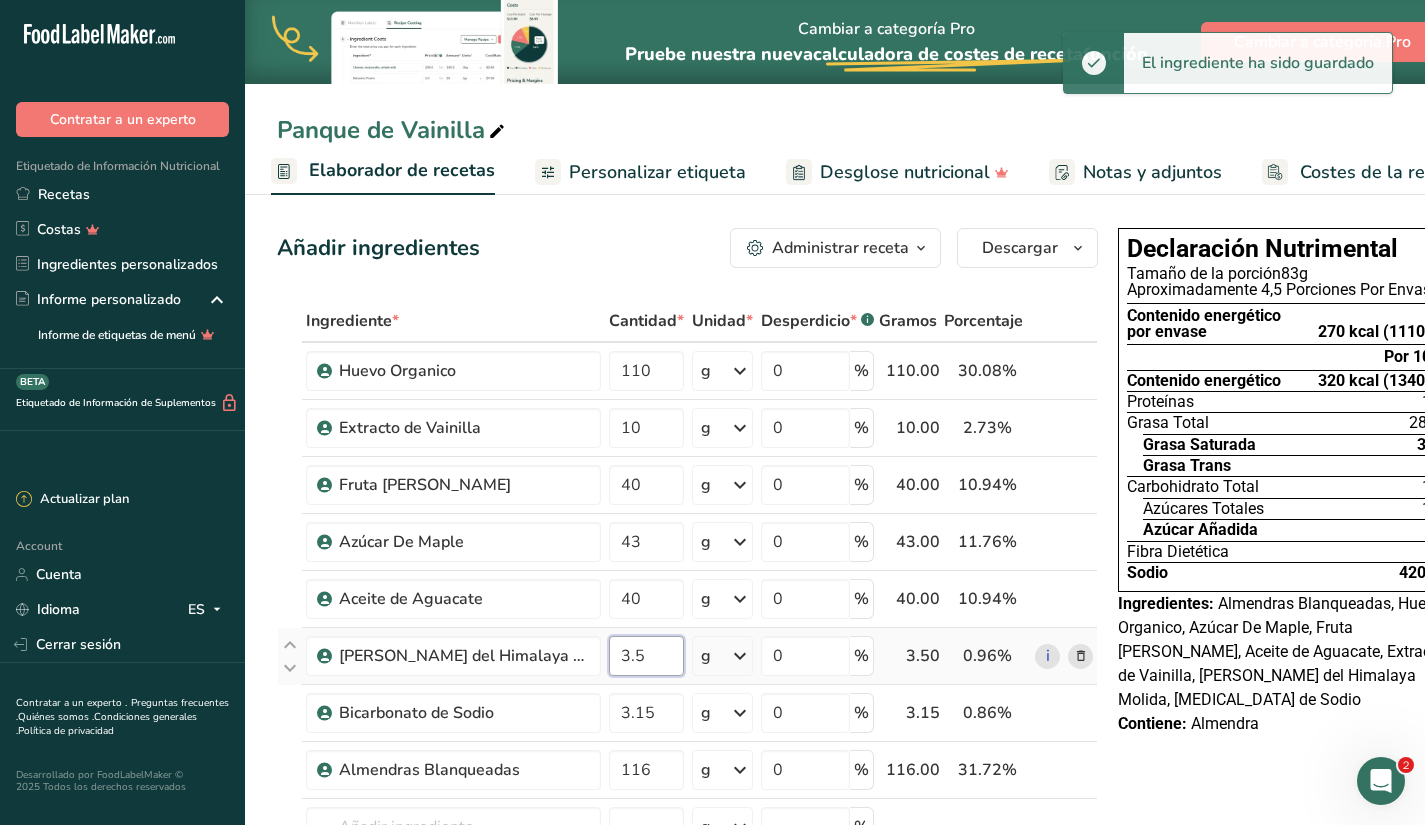 click on "Ingrediente *
Cantidad *
Unidad *
Desperdicio *   .a-a{fill:#347362;}.b-a{fill:#fff;}          Gramos
Porcentaje
Huevo Organico
110
g
Unidades de peso
g
kg
mg
Ver más
Unidades de volumen
[GEOGRAPHIC_DATA]
mL
onza líquida
Ver más
0
%
110.00
30.08%
i
Extracto de Vainilla
10
g
Unidades de peso
g
kg
mg
Ver más
Unidades de volumen
[GEOGRAPHIC_DATA]
mL
onza líquida
Ver más
0
%
10.00
2.73%" at bounding box center (687, 640) 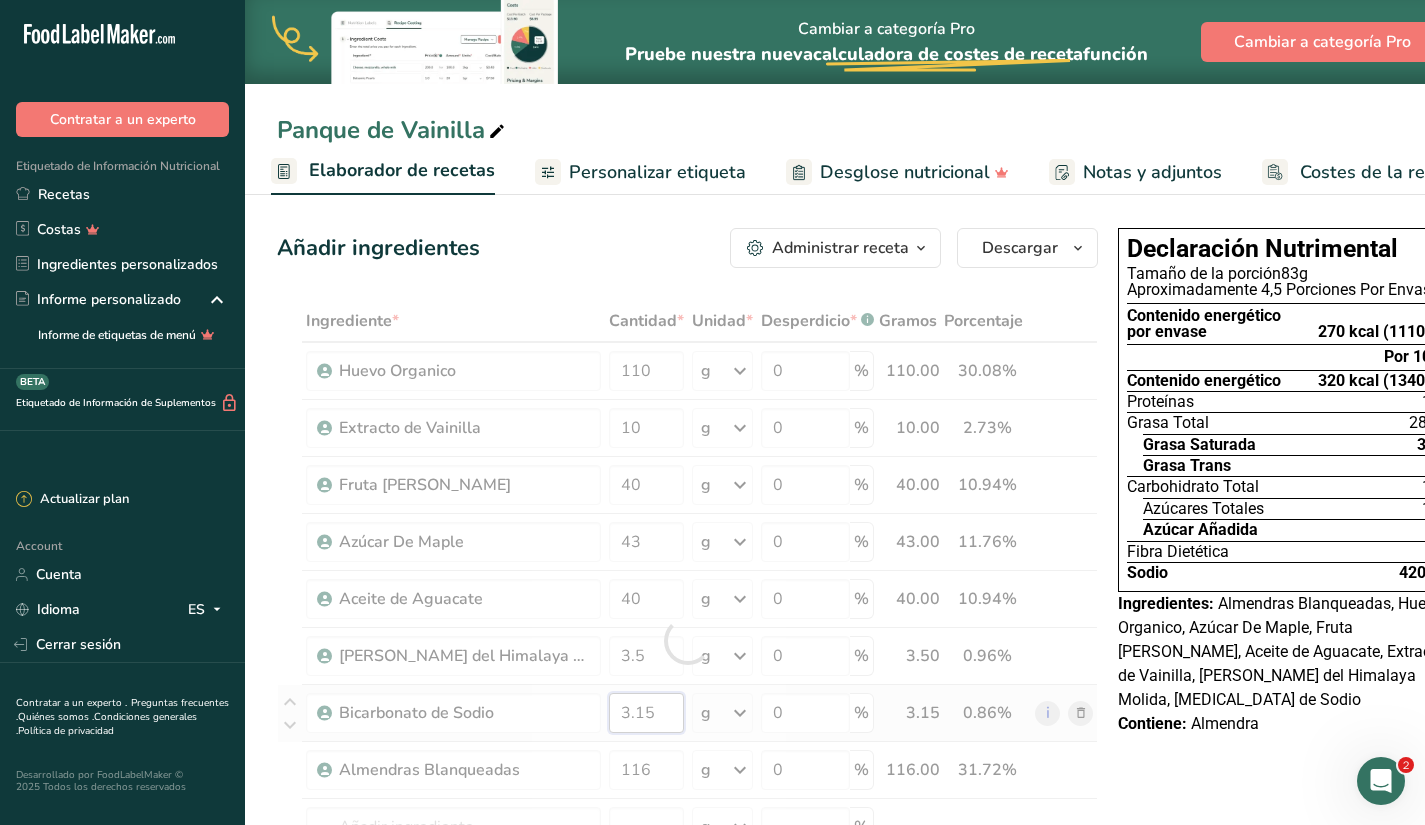 click on "Ingrediente *
Cantidad *
Unidad *
Desperdicio *   .a-a{fill:#347362;}.b-a{fill:#fff;}          Gramos
Porcentaje
Huevo Organico
110
g
Unidades de peso
g
kg
mg
Ver más
Unidades de volumen
[GEOGRAPHIC_DATA]
mL
onza líquida
Ver más
0
%
110.00
30.08%
i
Extracto de Vainilla
10
g
Unidades de peso
g
kg
mg
Ver más
Unidades de volumen
[GEOGRAPHIC_DATA]
mL
onza líquida
Ver más
0
%
10.00
2.73%" at bounding box center [687, 640] 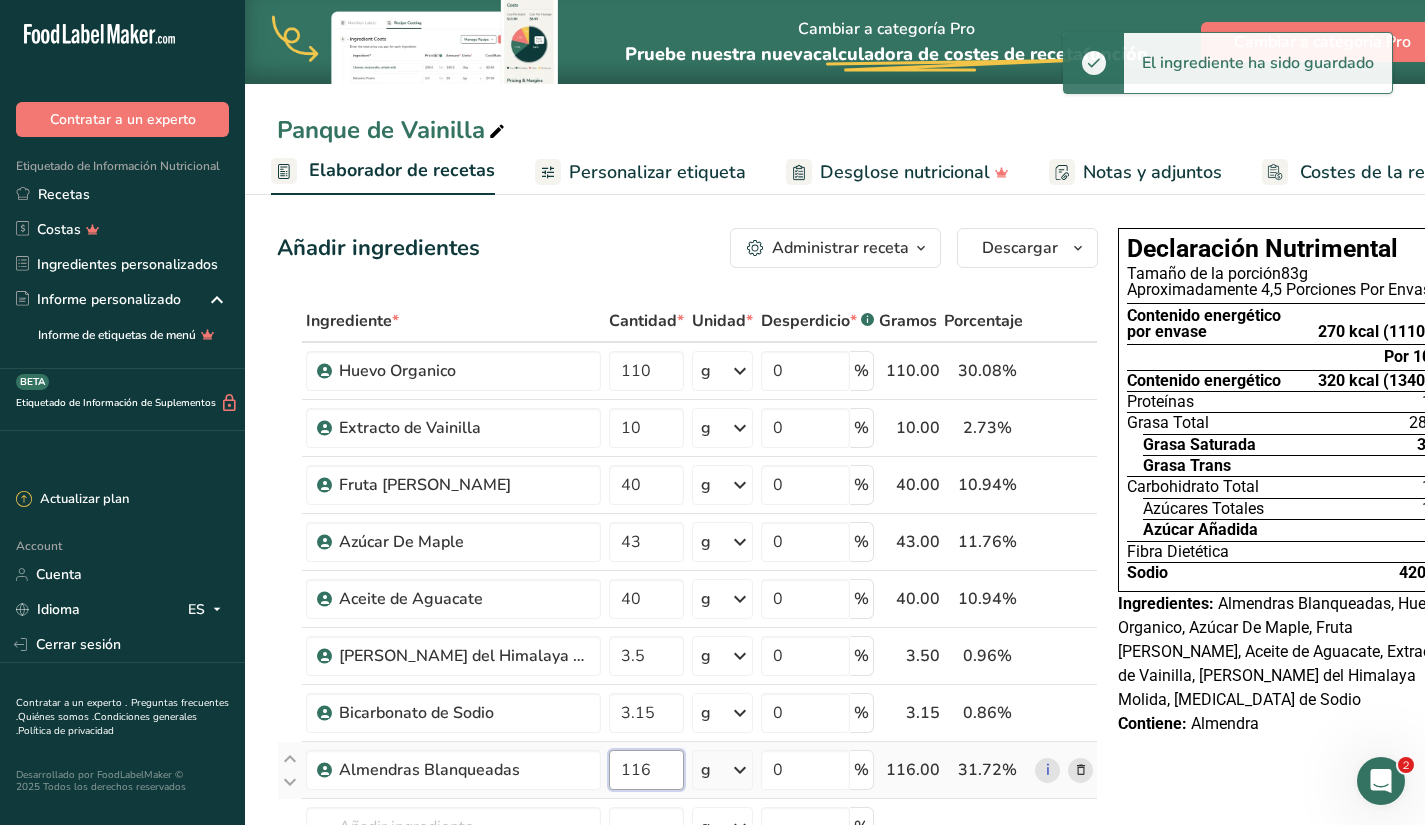 click on "Ingrediente *
Cantidad *
Unidad *
Desperdicio *   .a-a{fill:#347362;}.b-a{fill:#fff;}          Gramos
Porcentaje
Huevo Organico
110
g
Unidades de peso
g
kg
mg
Ver más
Unidades de volumen
[GEOGRAPHIC_DATA]
mL
onza líquida
Ver más
0
%
110.00
30.08%
i
Extracto de Vainilla
10
g
Unidades de peso
g
kg
mg
Ver más
Unidades de volumen
[GEOGRAPHIC_DATA]
mL
onza líquida
Ver más
0
%
10.00
2.73%" at bounding box center [687, 640] 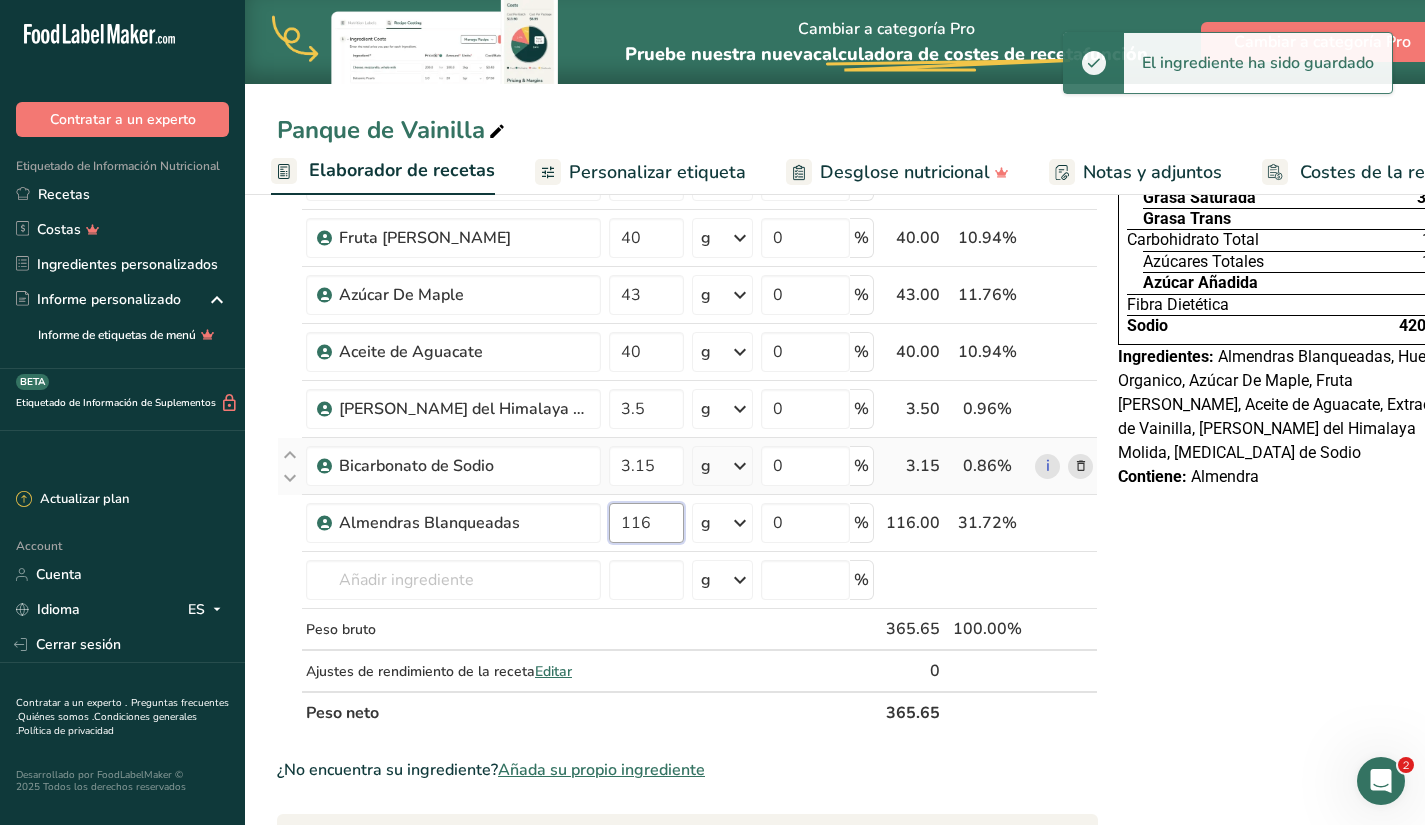 scroll, scrollTop: 360, scrollLeft: 0, axis: vertical 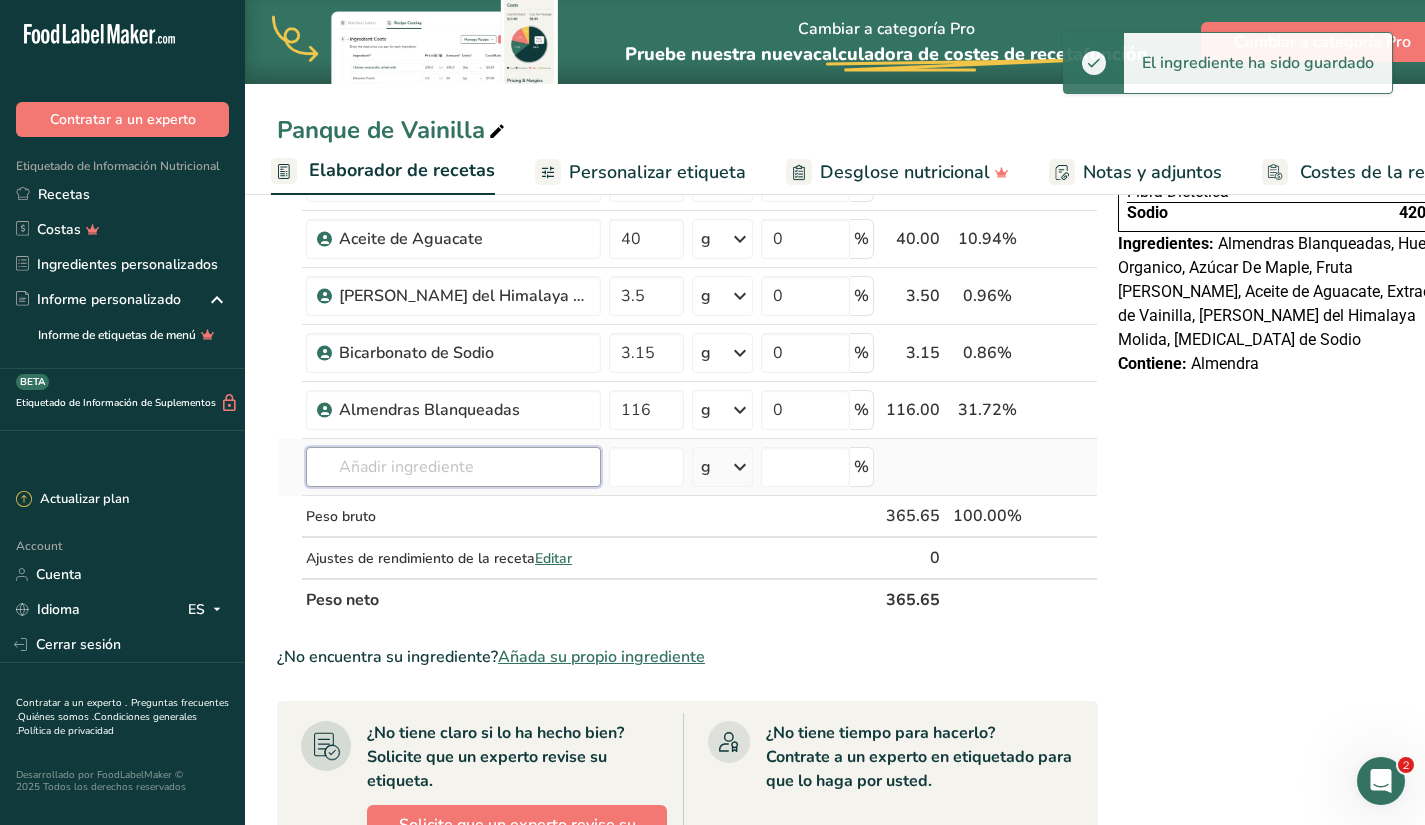 click on "Ingrediente *
Cantidad *
Unidad *
Desperdicio *   .a-a{fill:#347362;}.b-a{fill:#fff;}          Gramos
Porcentaje
Huevo Organico
110
g
Unidades de peso
g
kg
mg
Ver más
Unidades de volumen
[GEOGRAPHIC_DATA]
mL
onza líquida
Ver más
0
%
110.00
30.08%
i
Extracto de Vainilla
10
g
Unidades de peso
g
kg
mg
Ver más
Unidades de volumen
[GEOGRAPHIC_DATA]
mL
onza líquida
Ver más
0
%
10.00
2.73%" at bounding box center [687, 280] 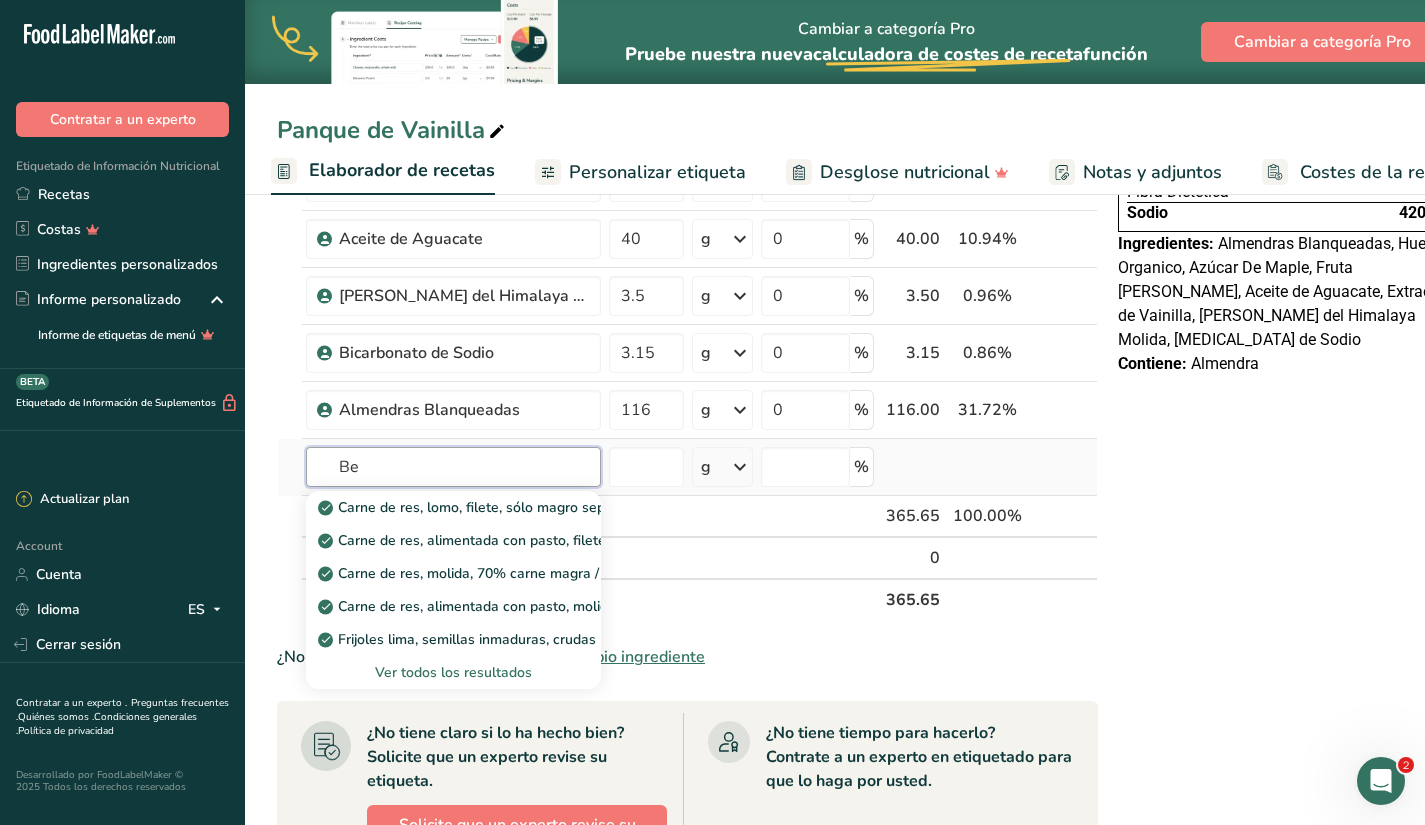 type on "B" 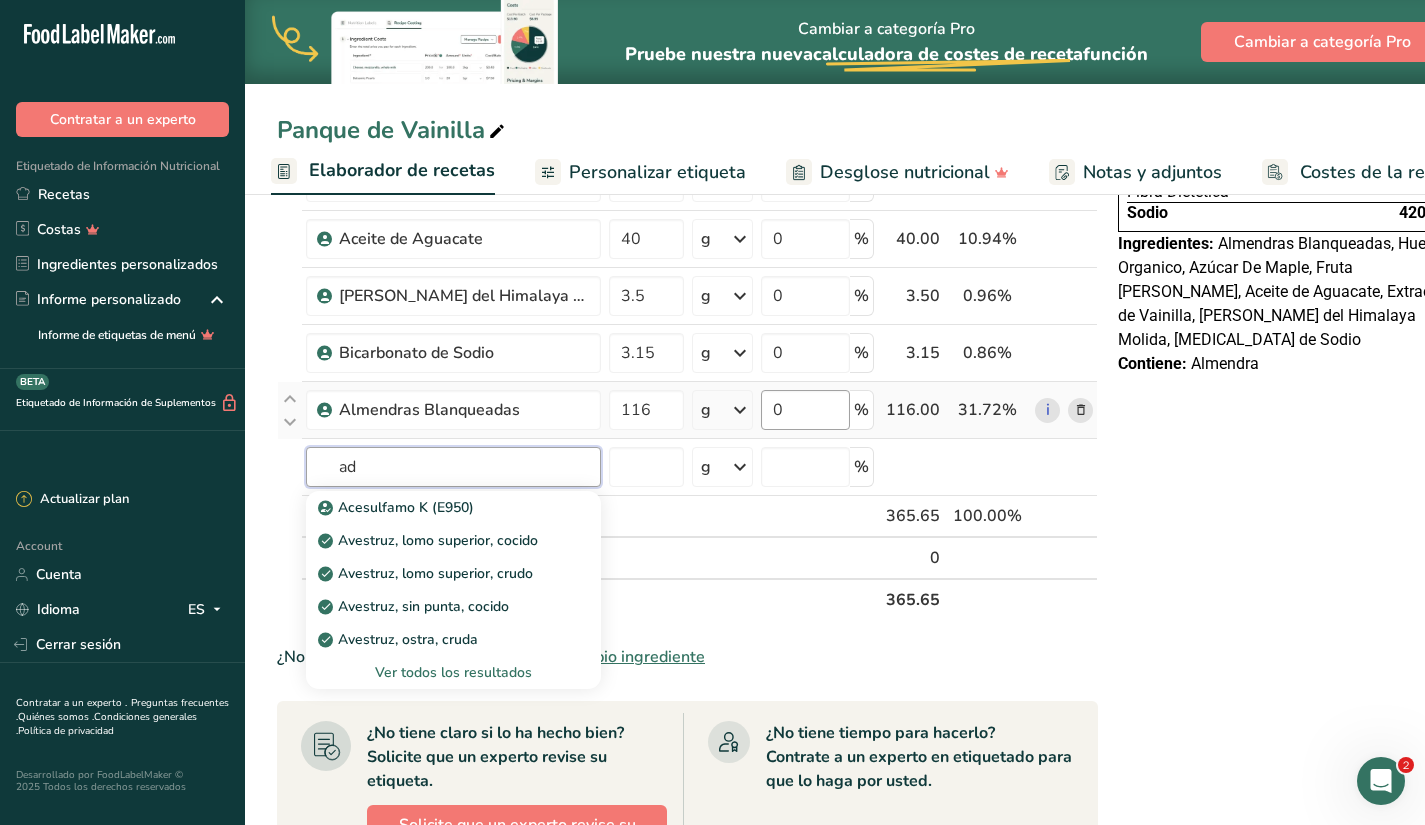 type on "a" 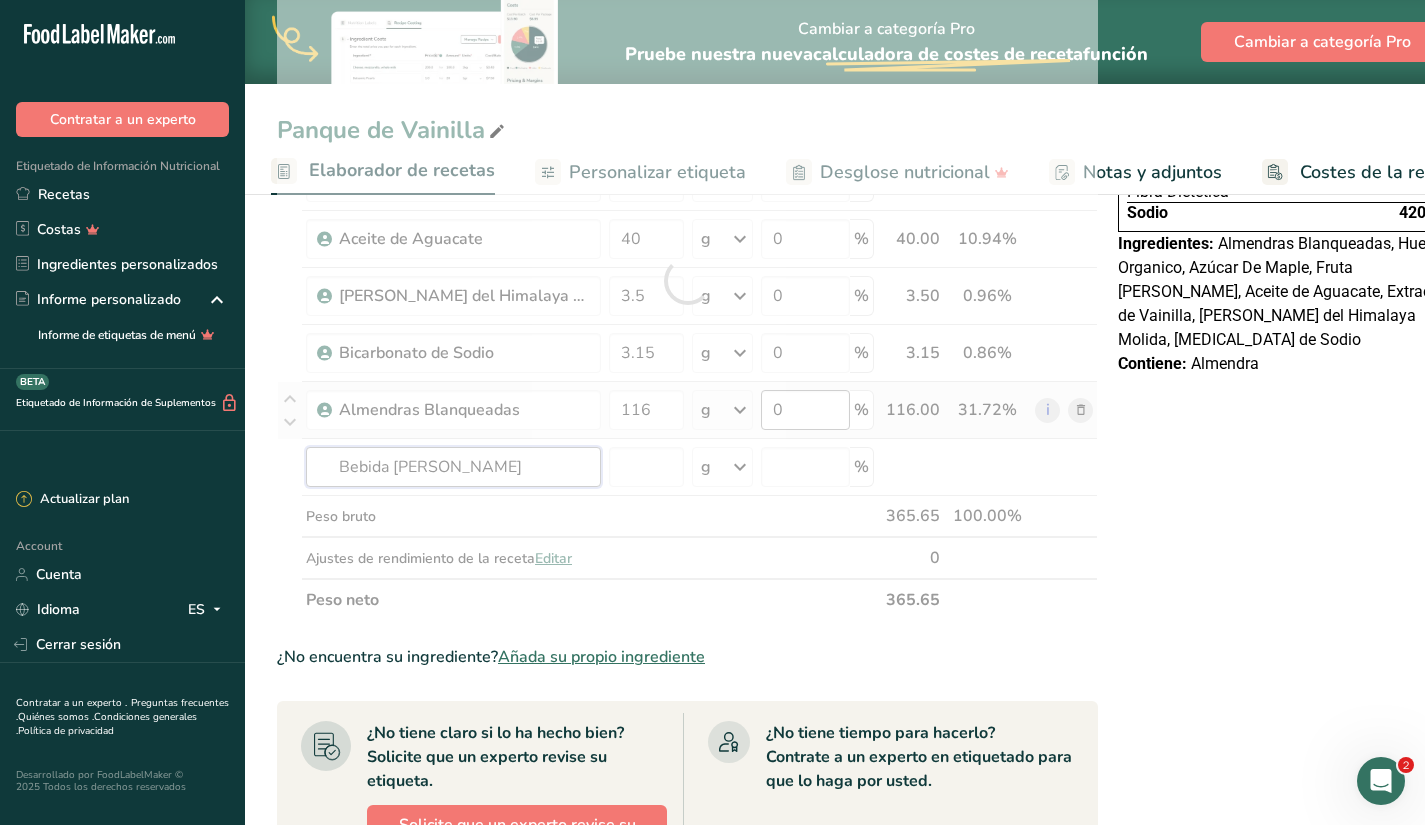 type on "Beverages, almond milk, unsweetened, shelf stable" 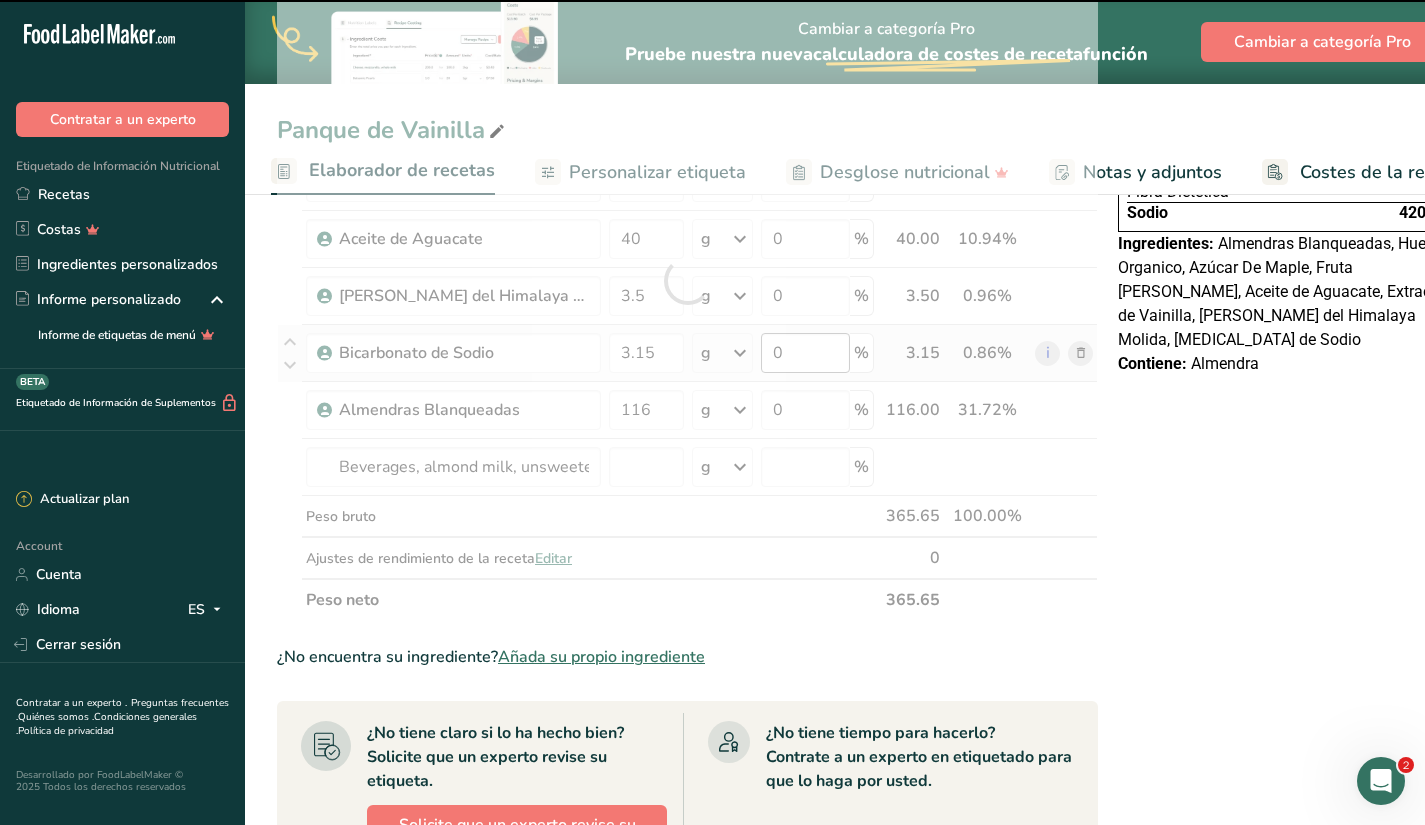 type on "0" 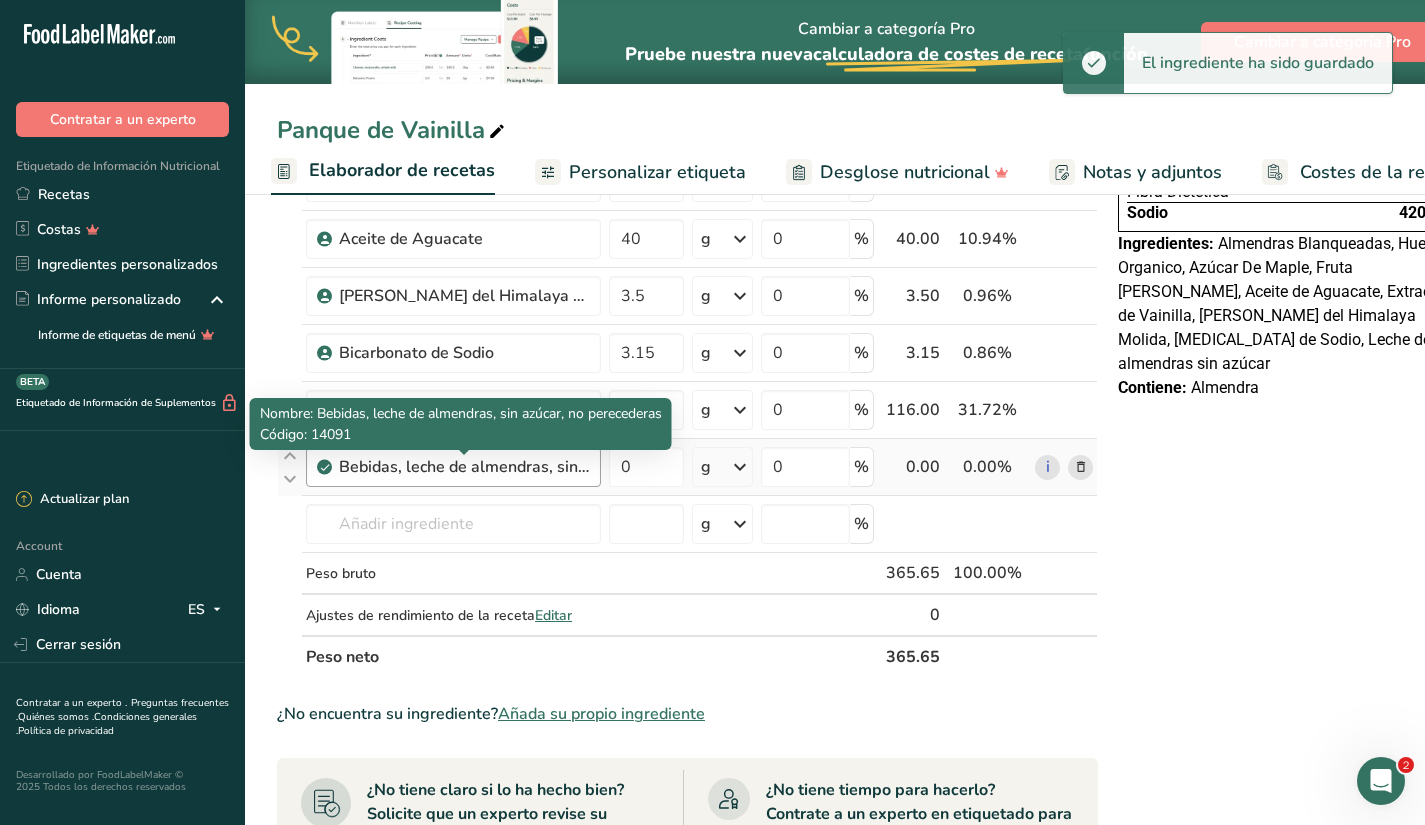 click on "Bebidas, leche de almendras, sin azúcar, no perecederas" at bounding box center [464, 467] 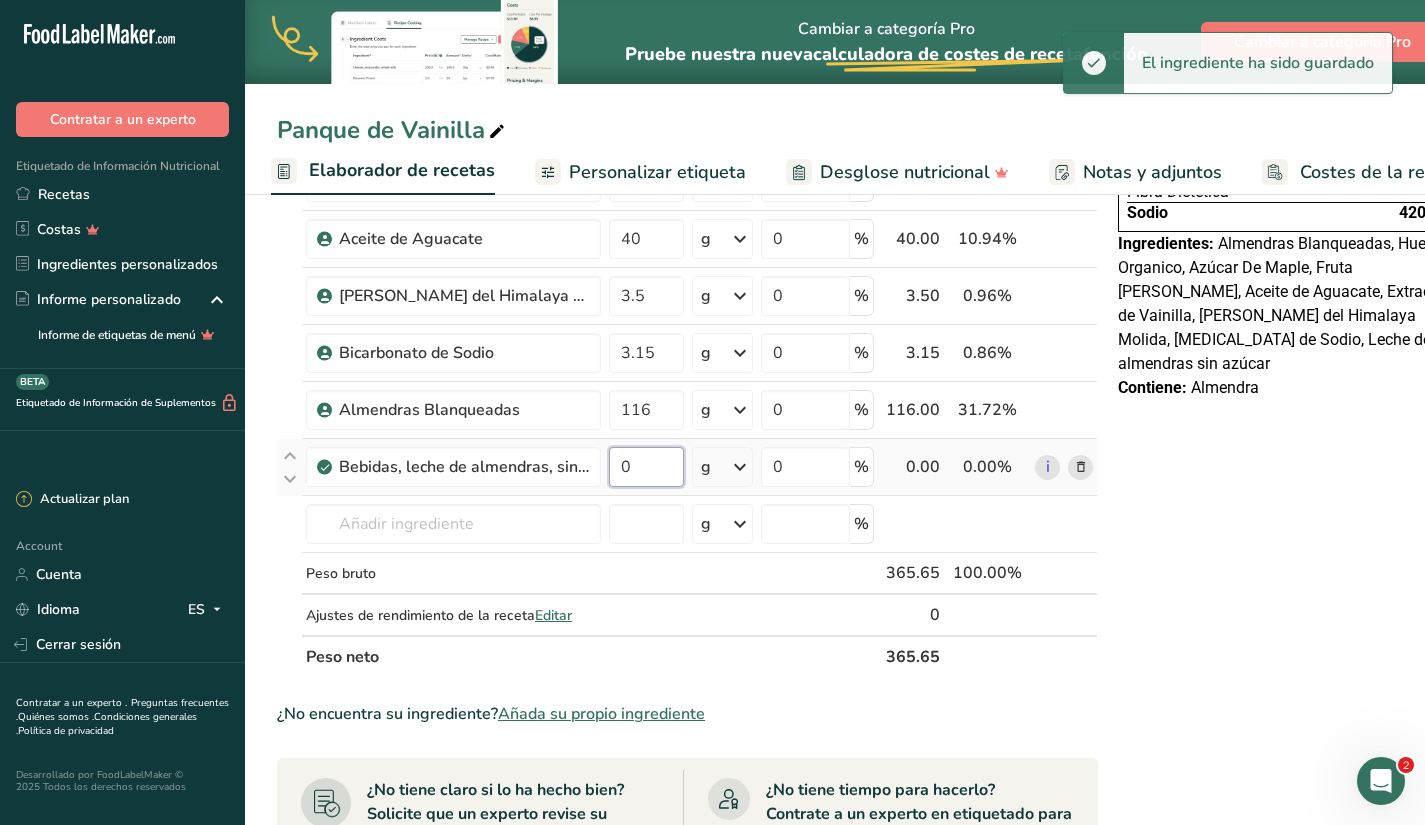 click on "0" at bounding box center [646, 467] 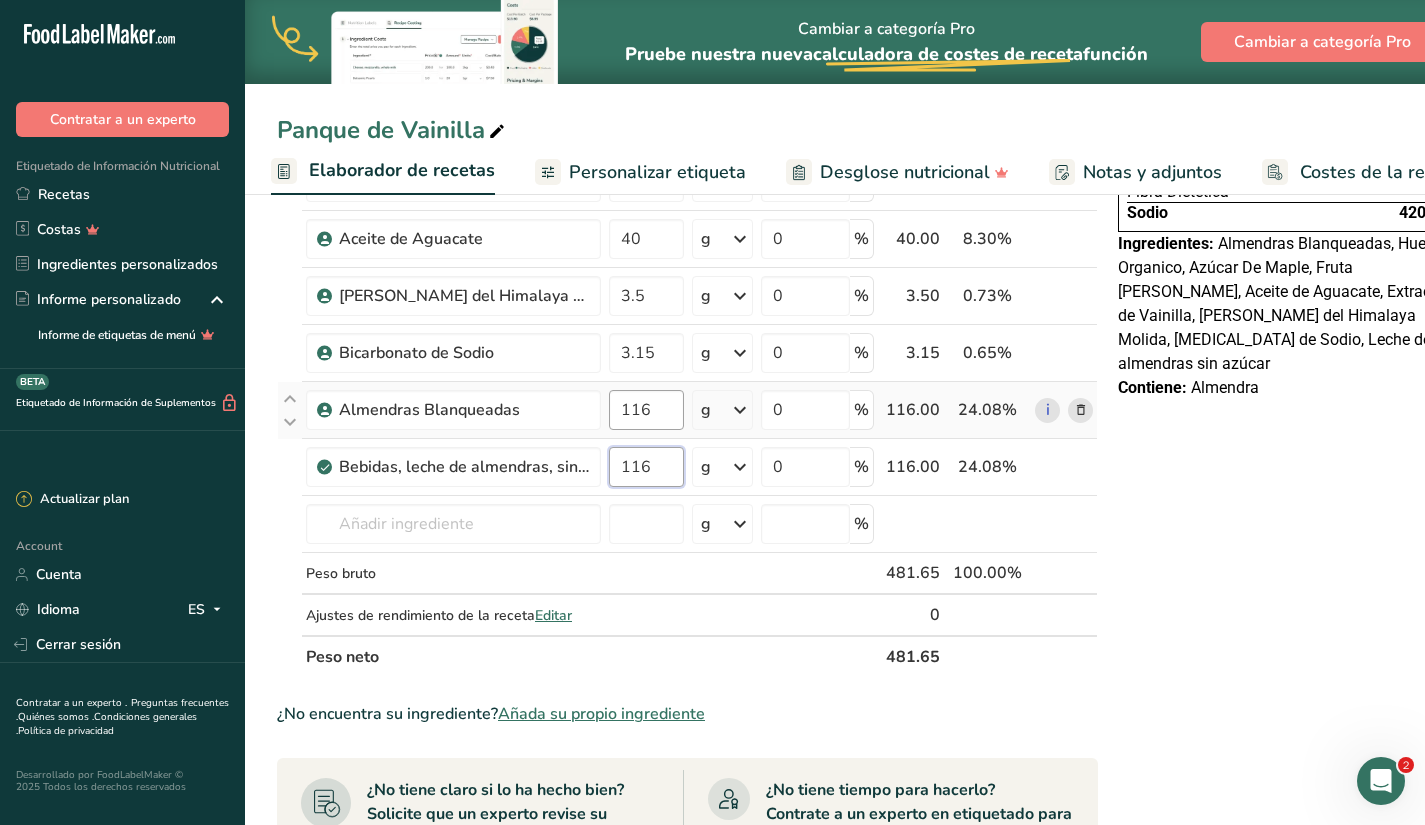type on "116" 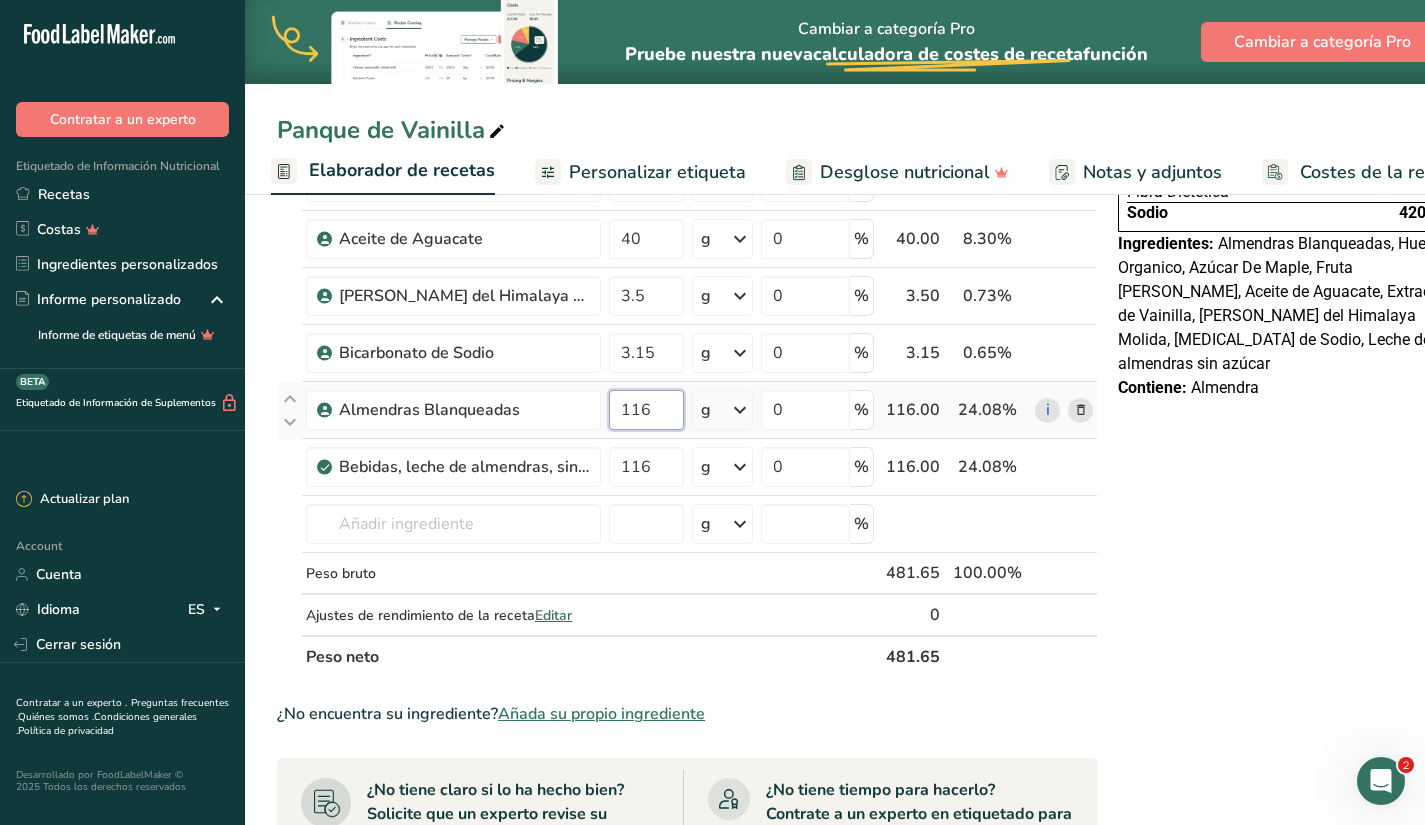 click on "Ingrediente *
Cantidad *
Unidad *
Desperdicio *   .a-a{fill:#347362;}.b-a{fill:#fff;}          Gramos
Porcentaje
Huevo Organico
110
g
Unidades de peso
g
kg
mg
Ver más
Unidades de volumen
[GEOGRAPHIC_DATA]
mL
onza líquida
Ver más
0
%
110.00
22.84%
i
Extracto de Vainilla
10
g
Unidades de peso
g
kg
mg
Ver más
Unidades de volumen
[GEOGRAPHIC_DATA]
mL
onza líquida
Ver más
0
%
10.00
2.08%" at bounding box center (687, 309) 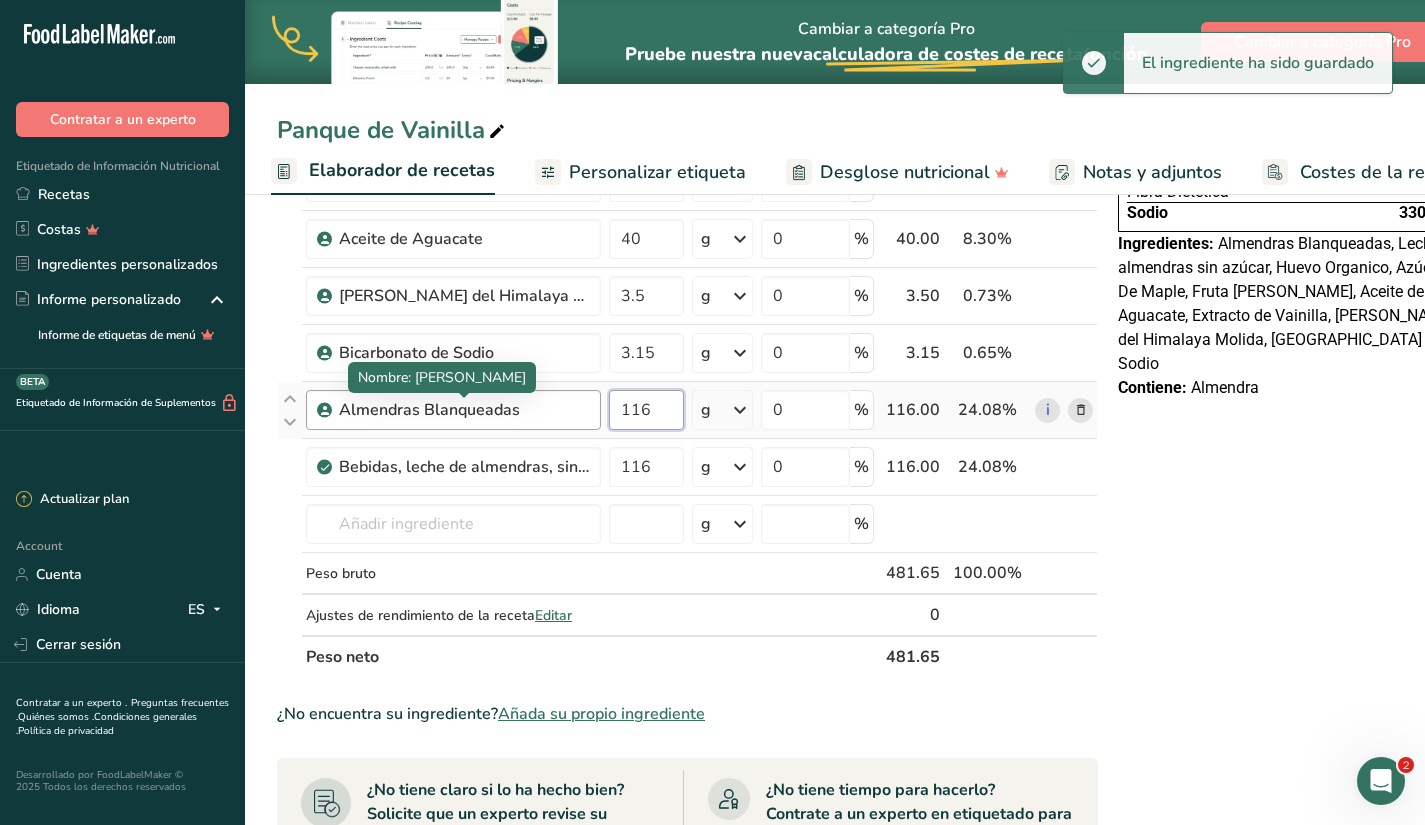 drag, startPoint x: 658, startPoint y: 408, endPoint x: 564, endPoint y: 408, distance: 94 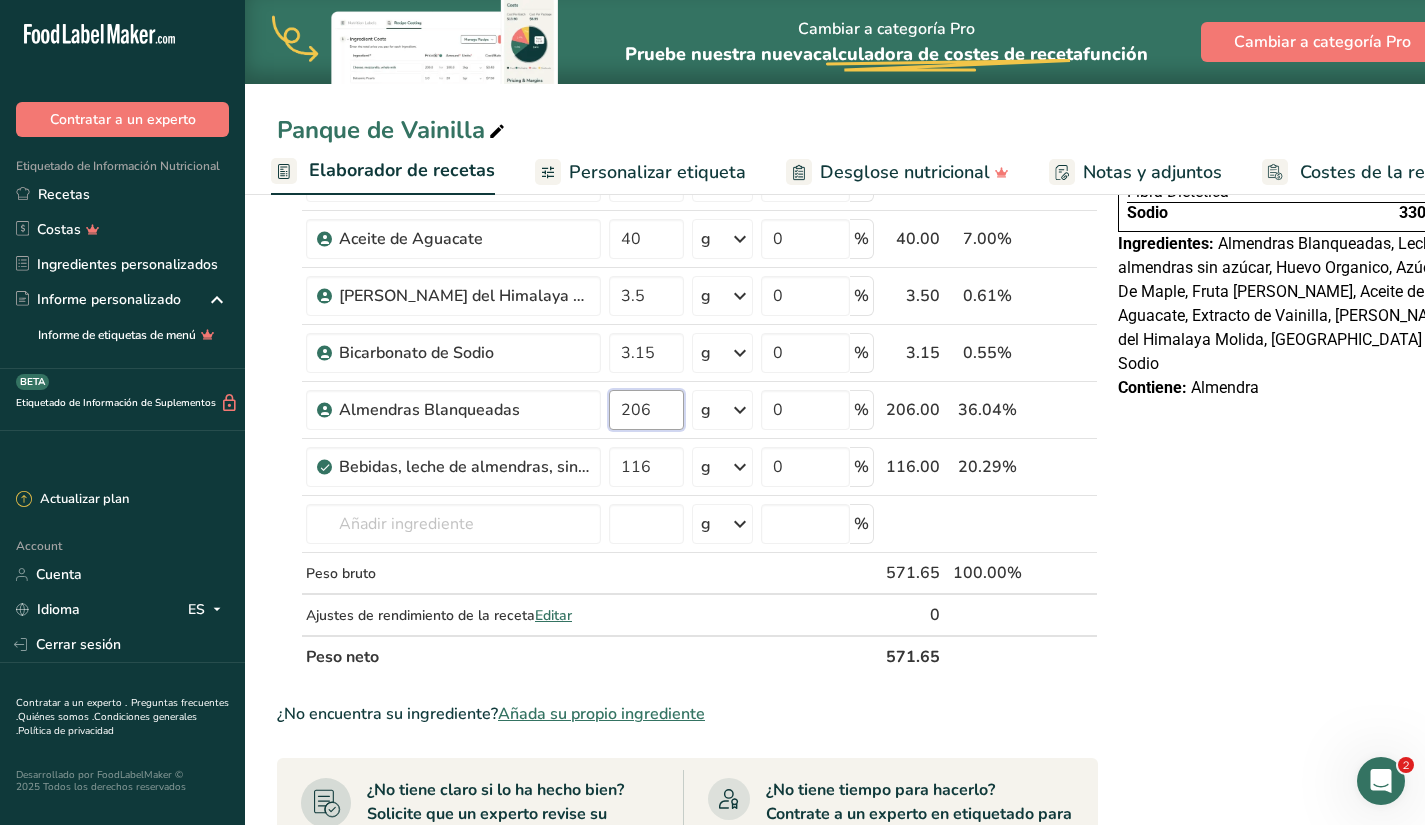 type on "206" 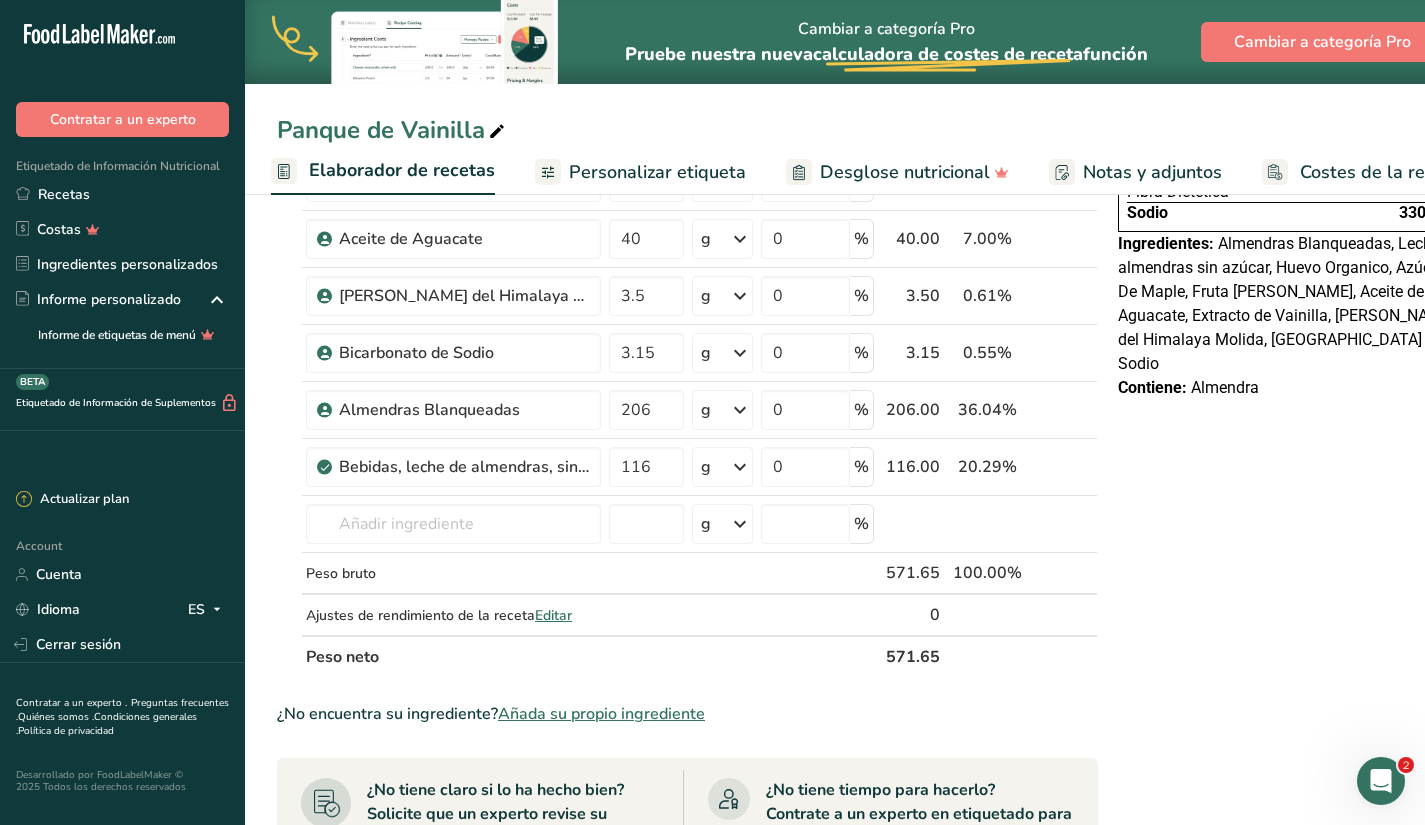 click on "Declaración Nutrimental
Tamaño de la porción
83g
6 Porciones Por Envase
Contenido energético   por envase
200 kcal (860 kJ)
Por 100 g
Contenido energético
250 kcal (1030 kJ)
Proteínas
8 g
Grasa Total
22.2 g
Grasa Saturada
2.8 g
Grasa Trans
0 g
Carbohidrato Total
12 g
Azúcares Totales
8 g
Azúcar Añadida
0 g
Fibra Dietética
2 g
Sodio
330 mg
Ingredientes:      Contiene:" at bounding box center (1290, 611) 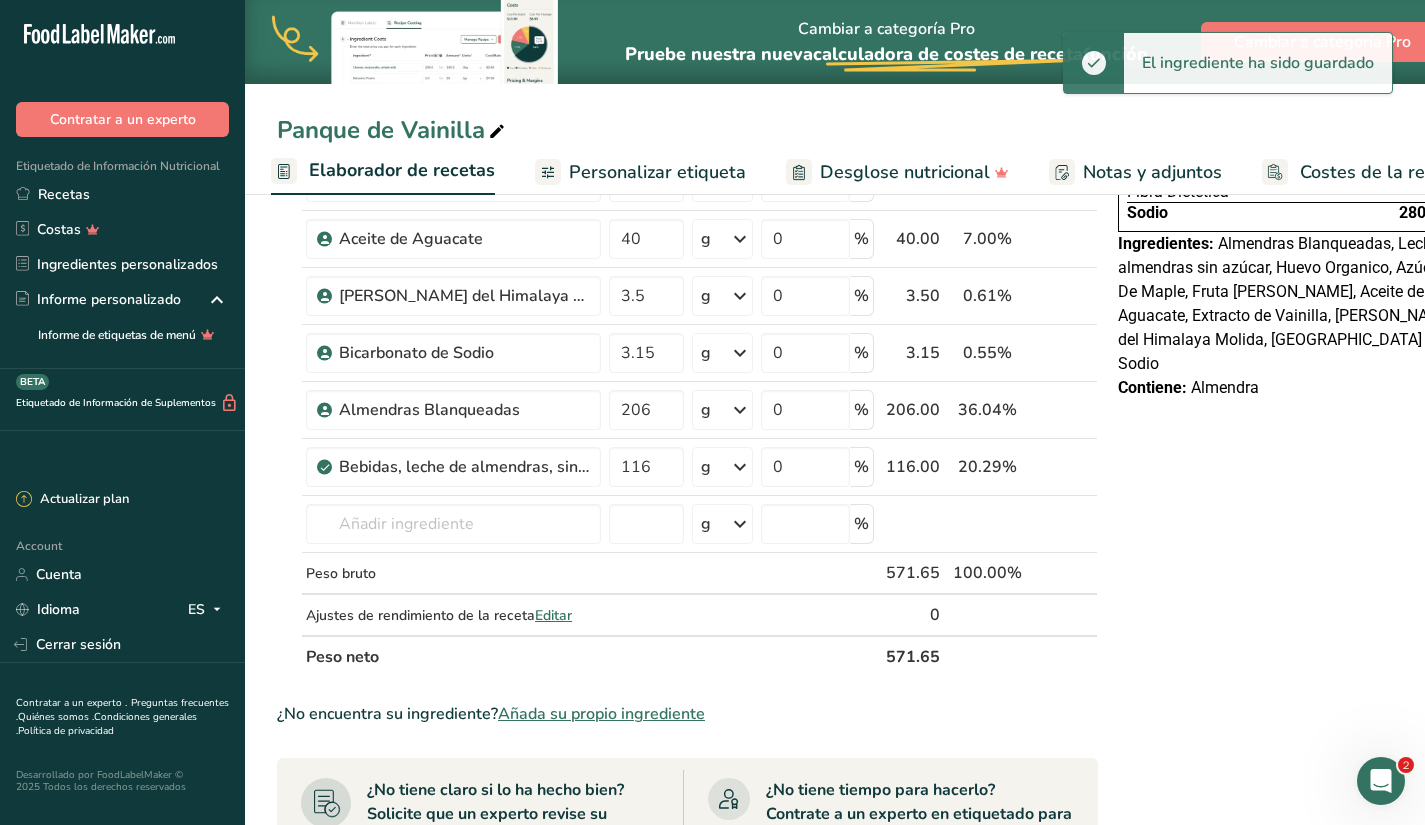 scroll, scrollTop: 0, scrollLeft: 0, axis: both 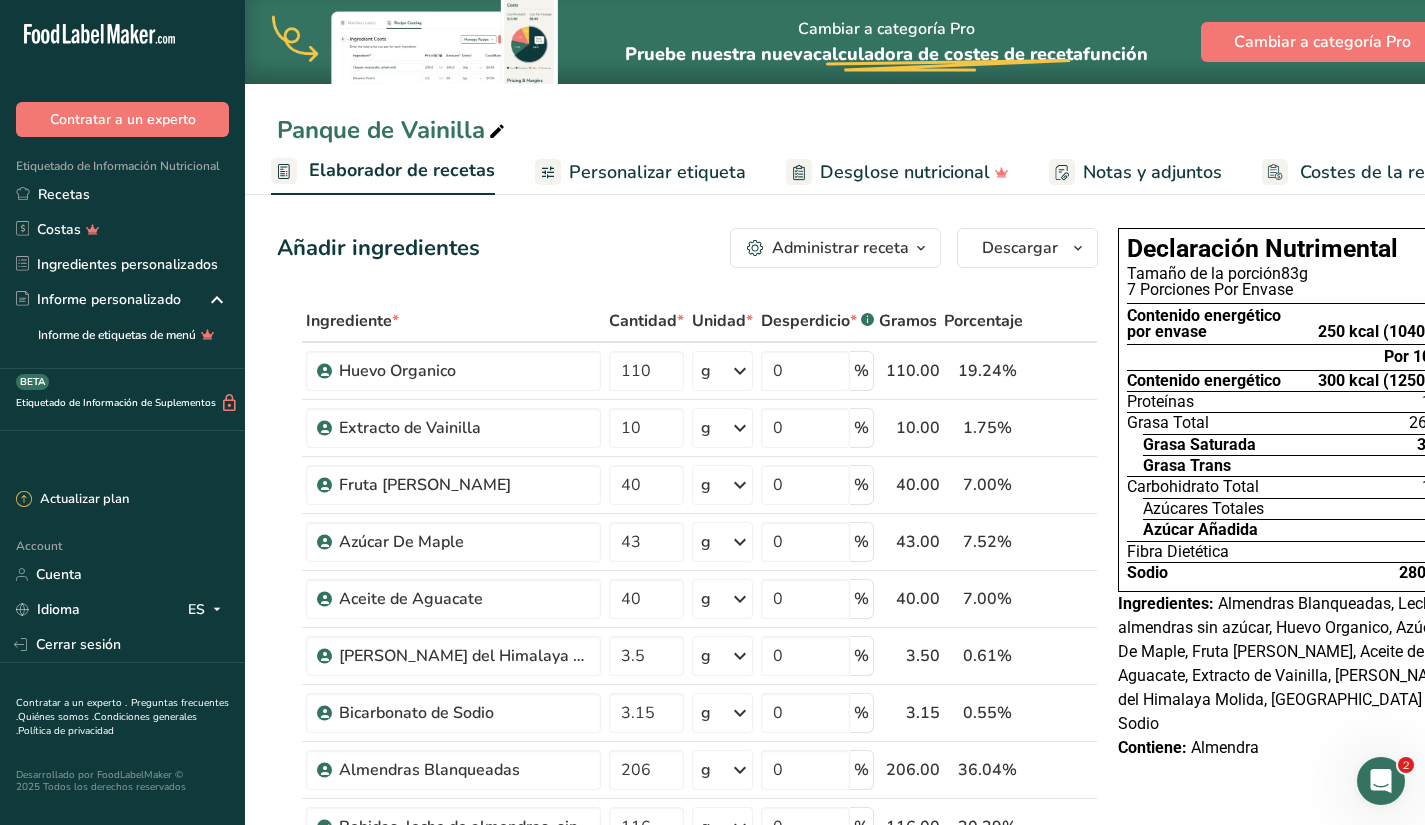 click on "Personalizar etiqueta" at bounding box center [657, 172] 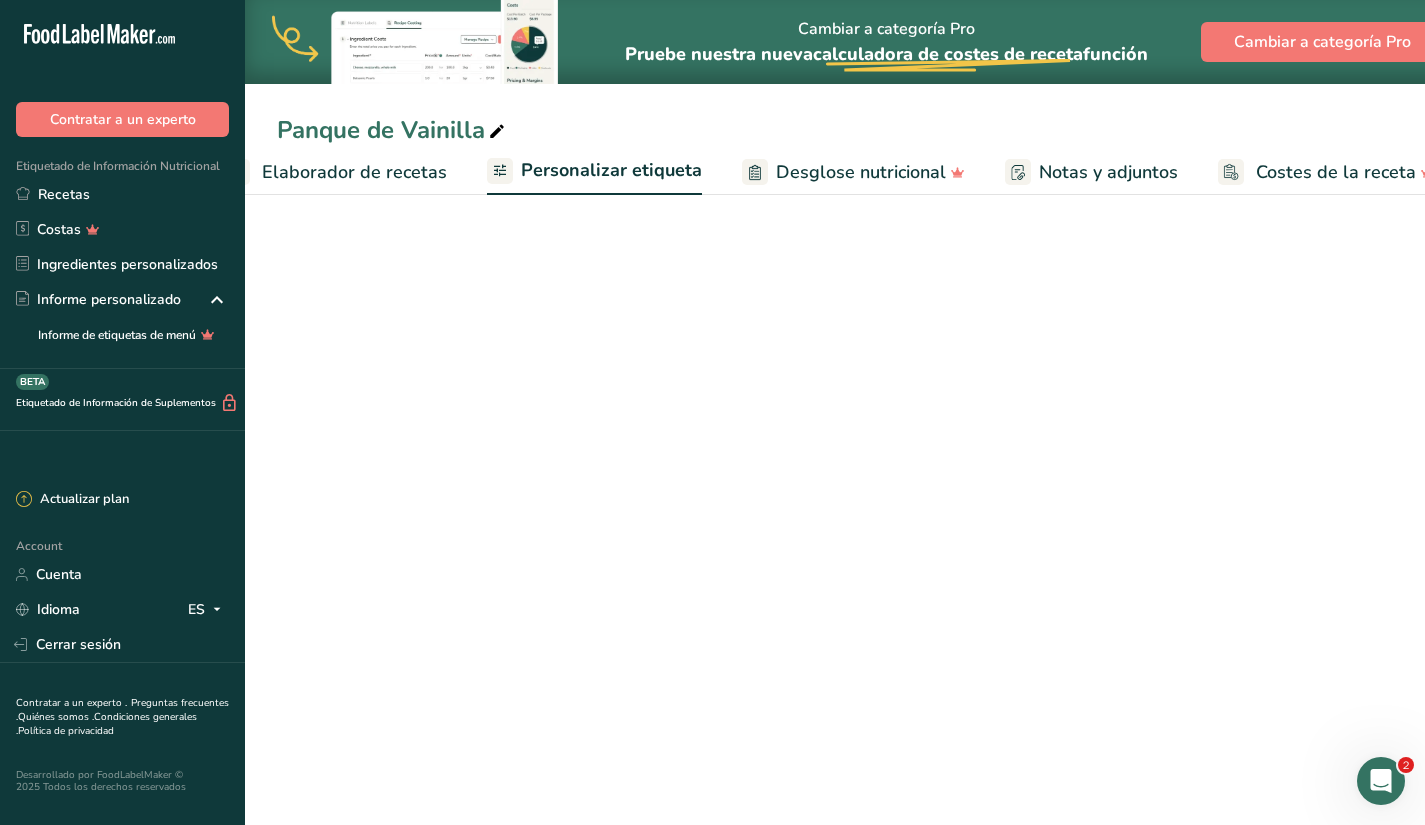 scroll, scrollTop: 0, scrollLeft: 357, axis: horizontal 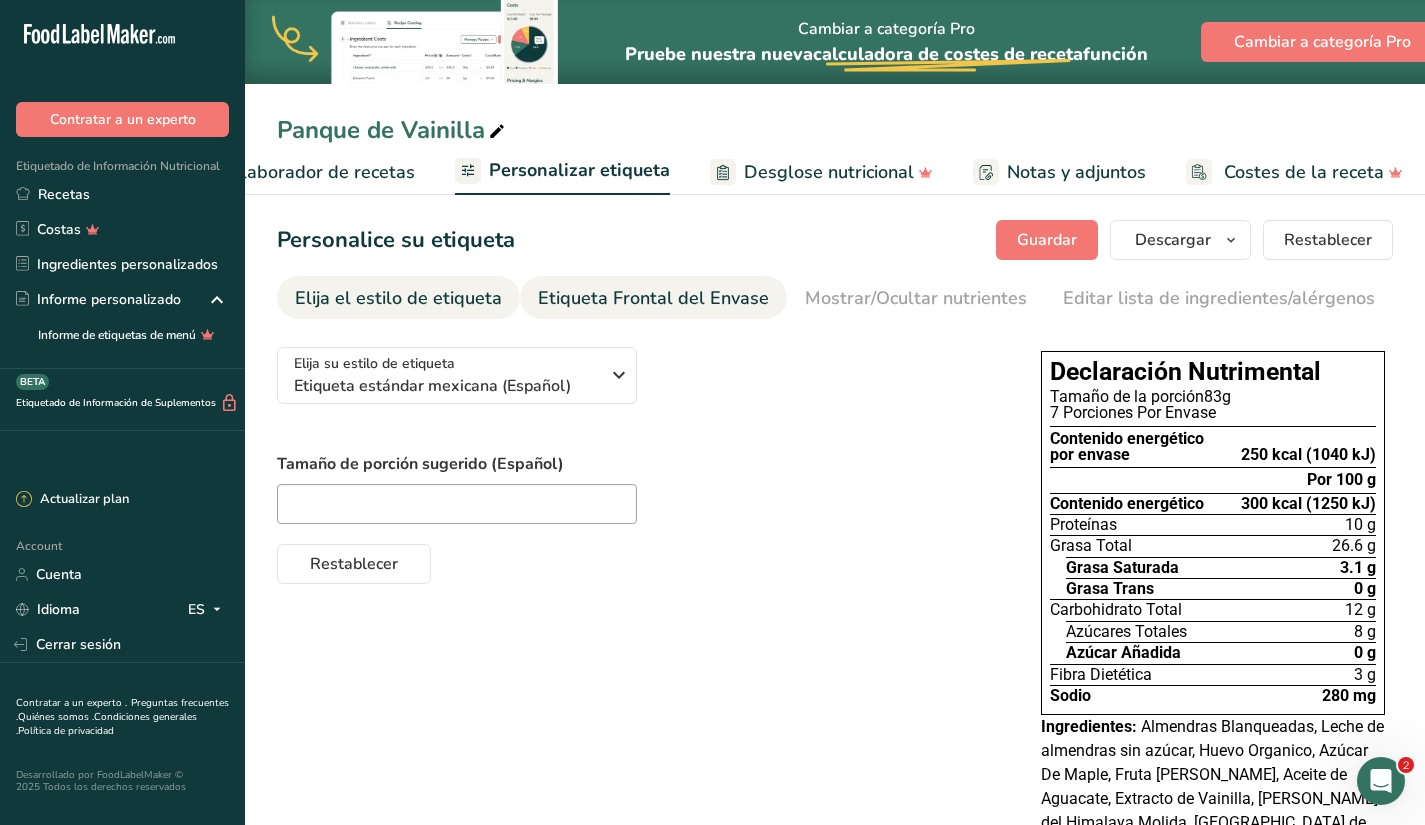 click on "Etiqueta Frontal del Envase" at bounding box center (653, 298) 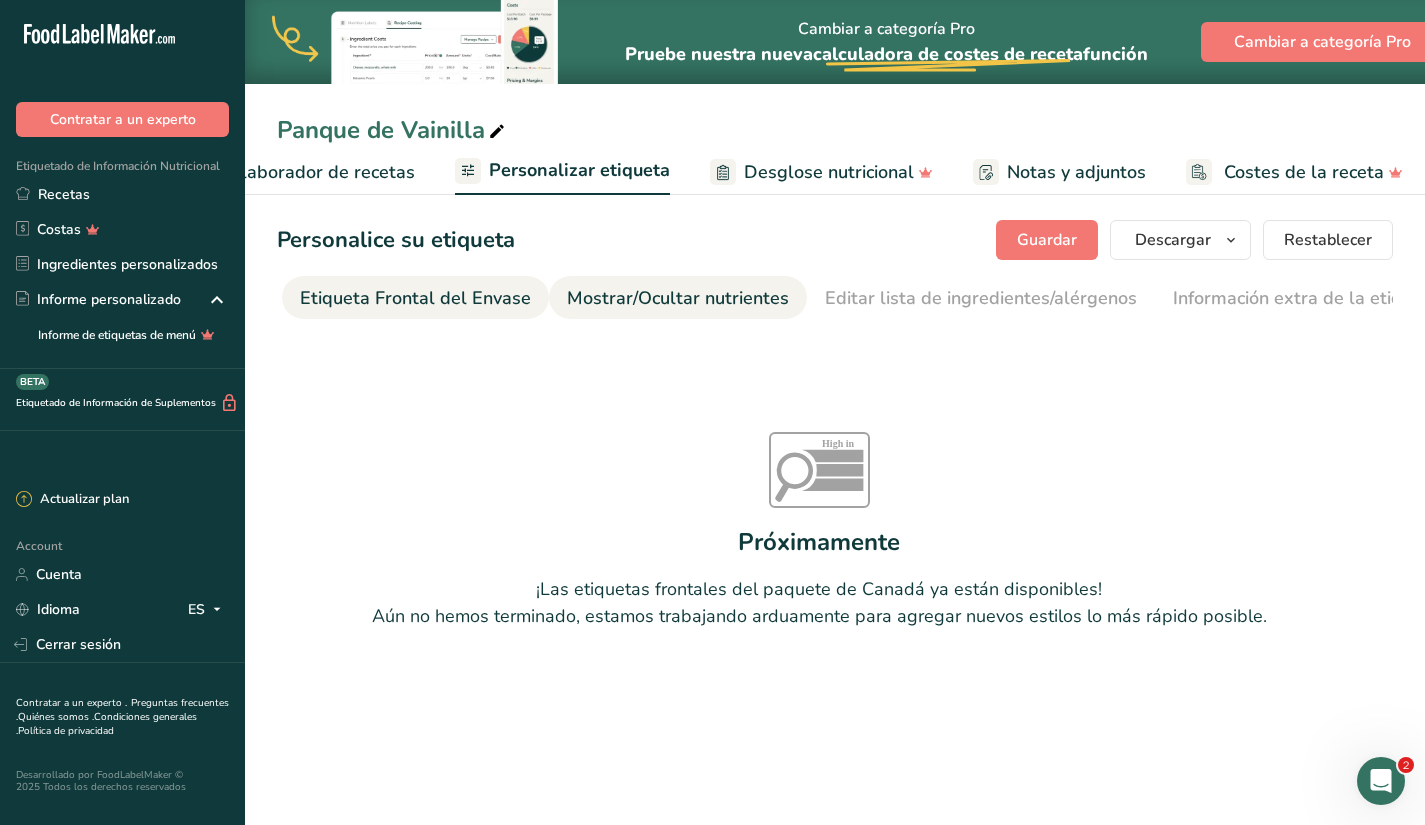 click on "Mostrar/Ocultar nutrientes" at bounding box center (678, 298) 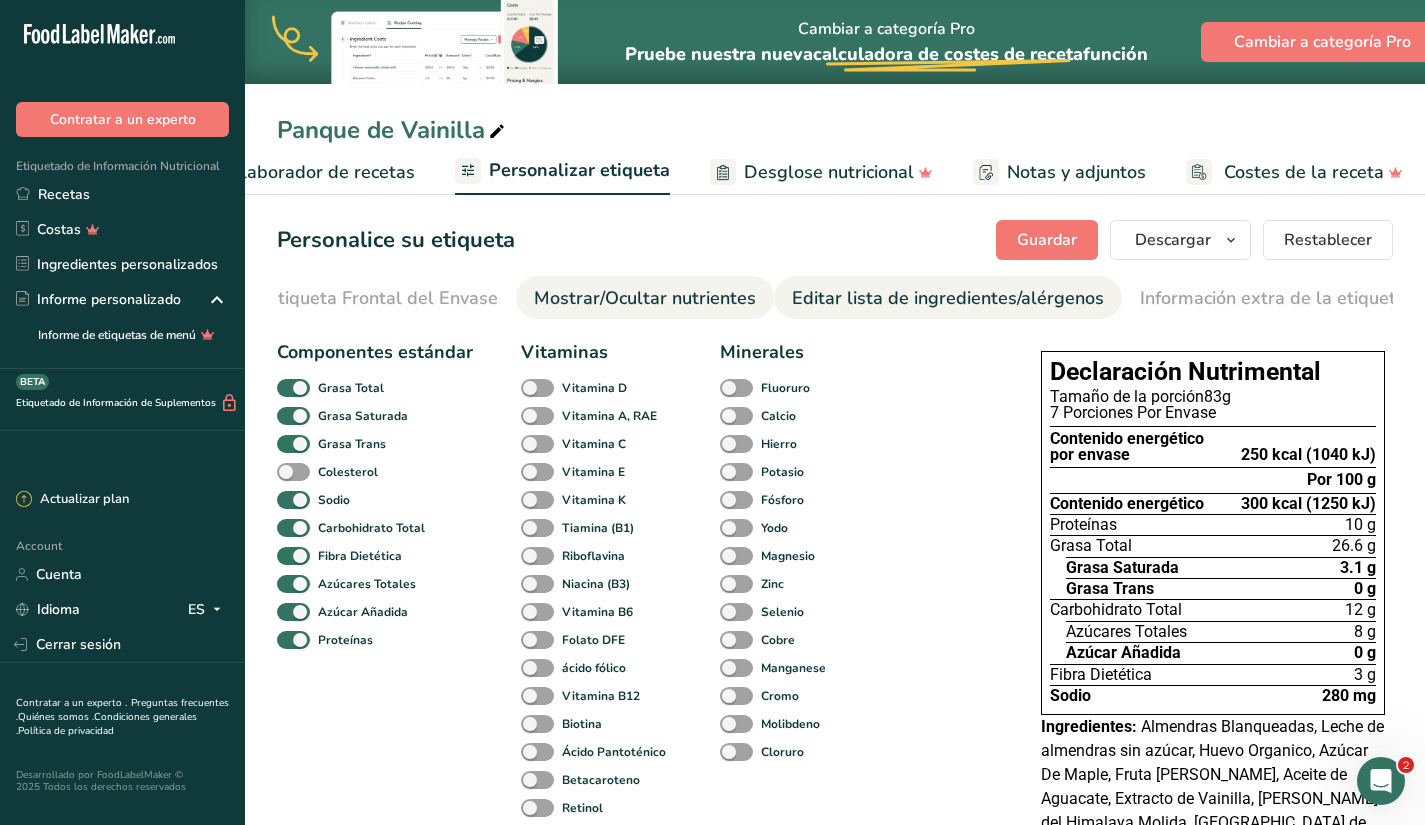 scroll, scrollTop: 0, scrollLeft: 273, axis: horizontal 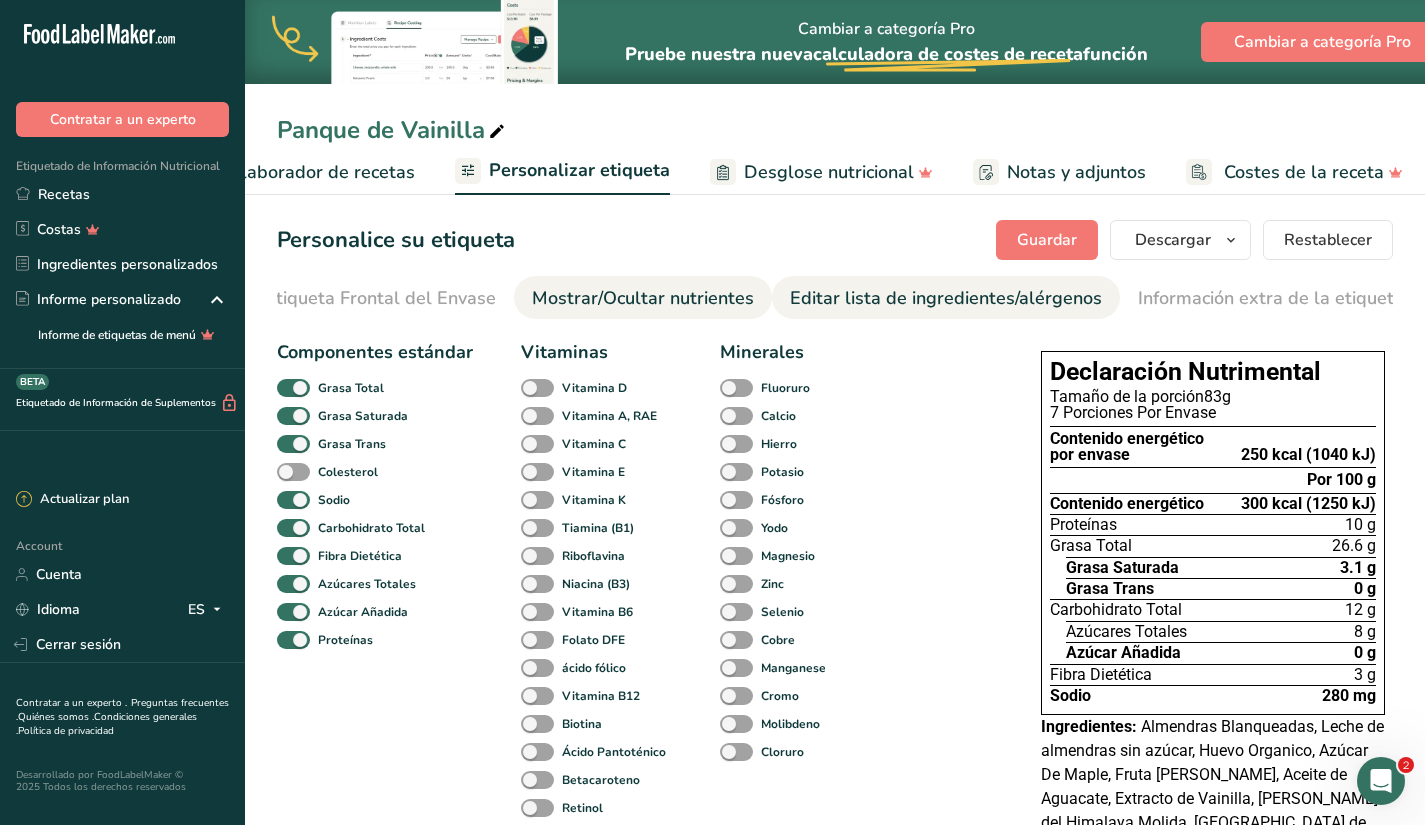 click on "Editar lista de ingredientes/alérgenos" at bounding box center [946, 298] 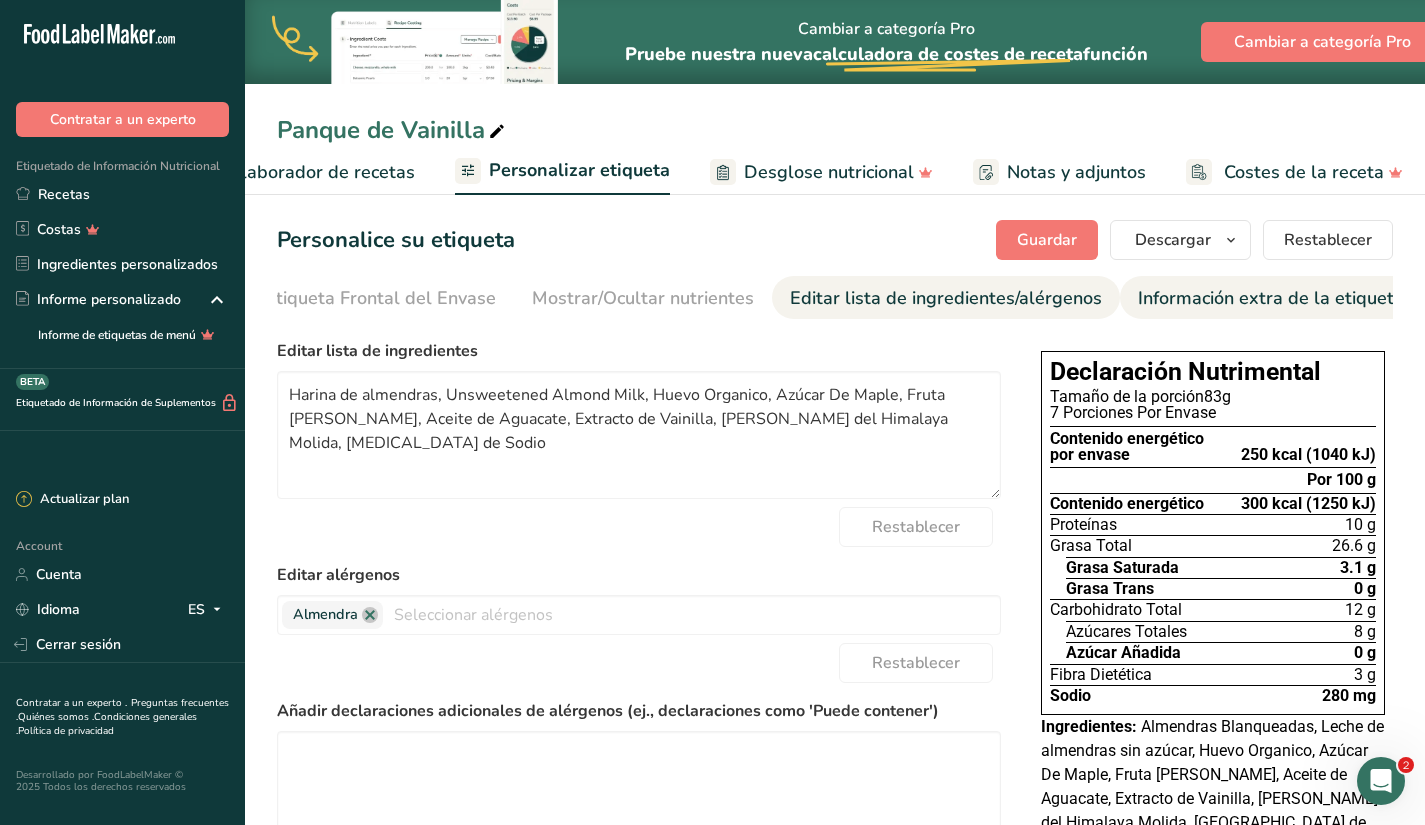 click on "Información extra de la etiqueta" at bounding box center [1271, 298] 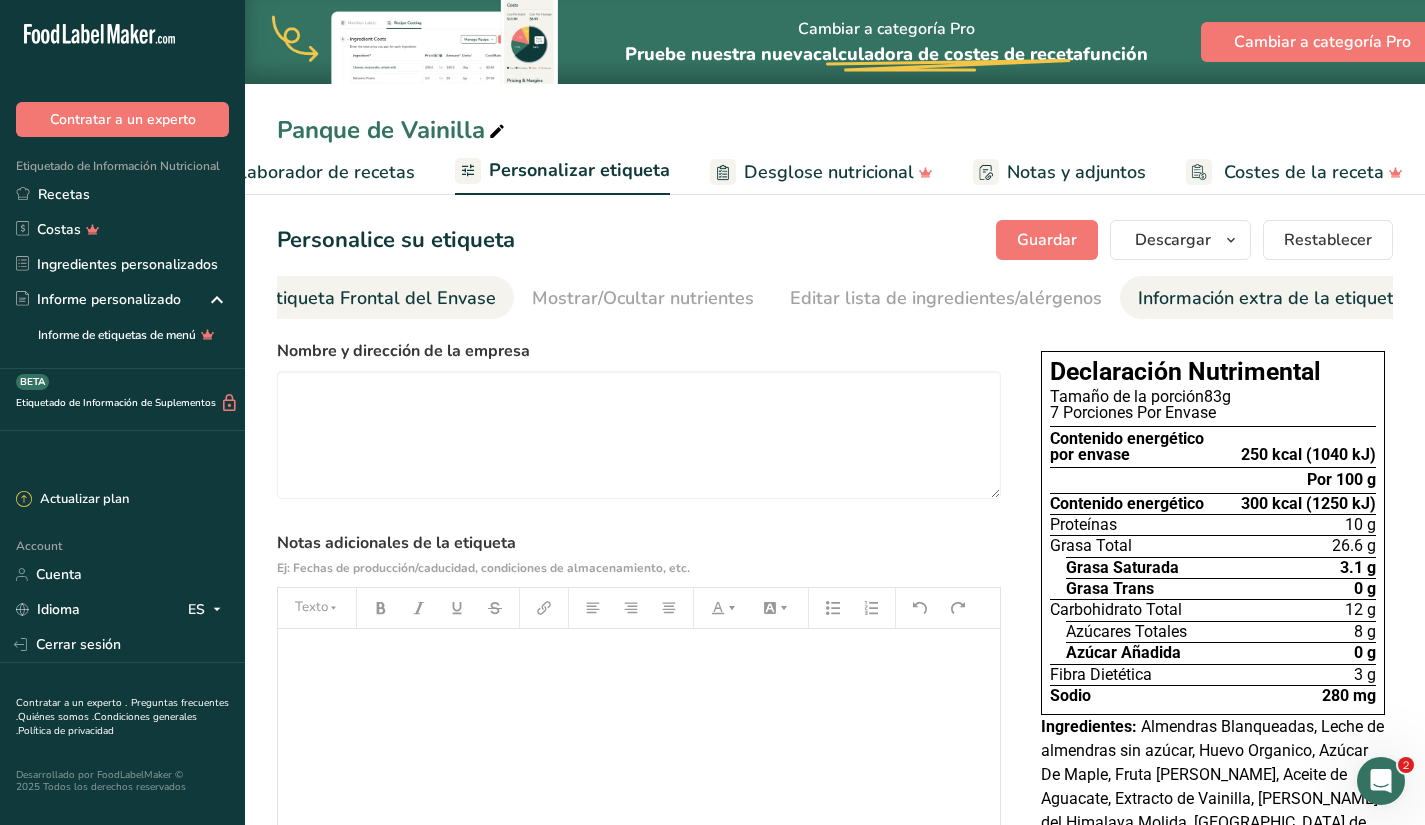 click on "Etiqueta Frontal del Envase" at bounding box center (380, 298) 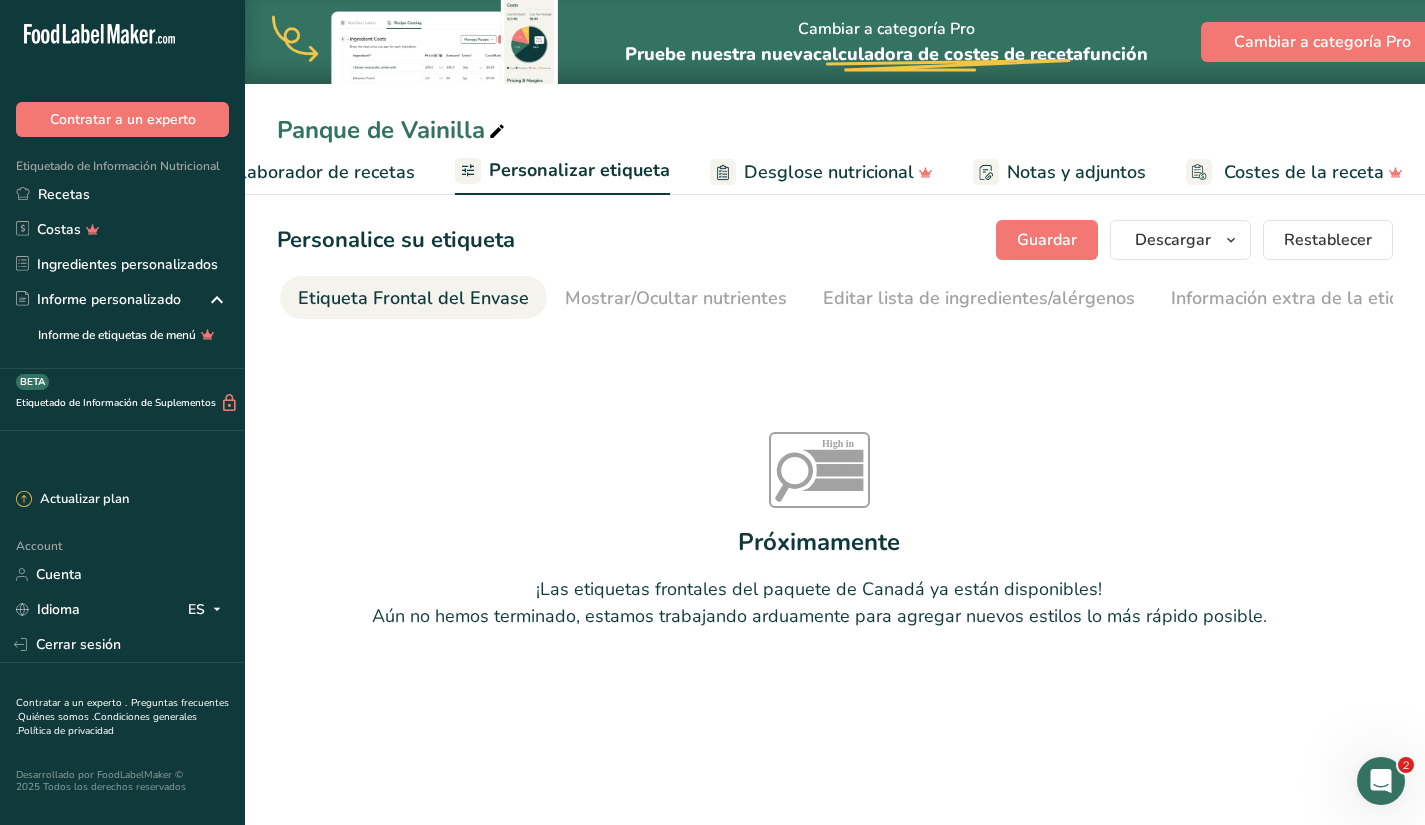 scroll, scrollTop: 0, scrollLeft: 238, axis: horizontal 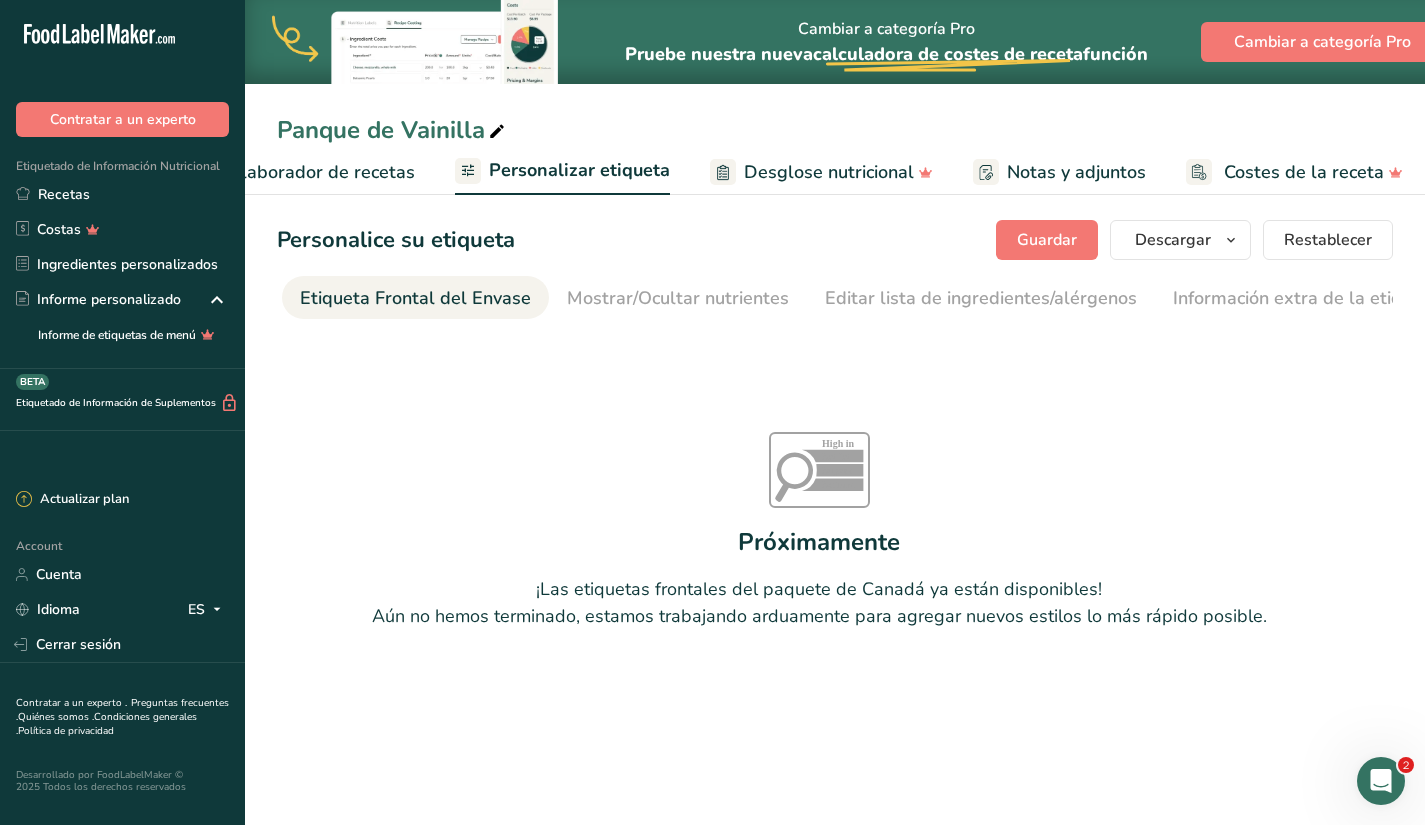 click on "Etiqueta Frontal del Envase" at bounding box center [415, 298] 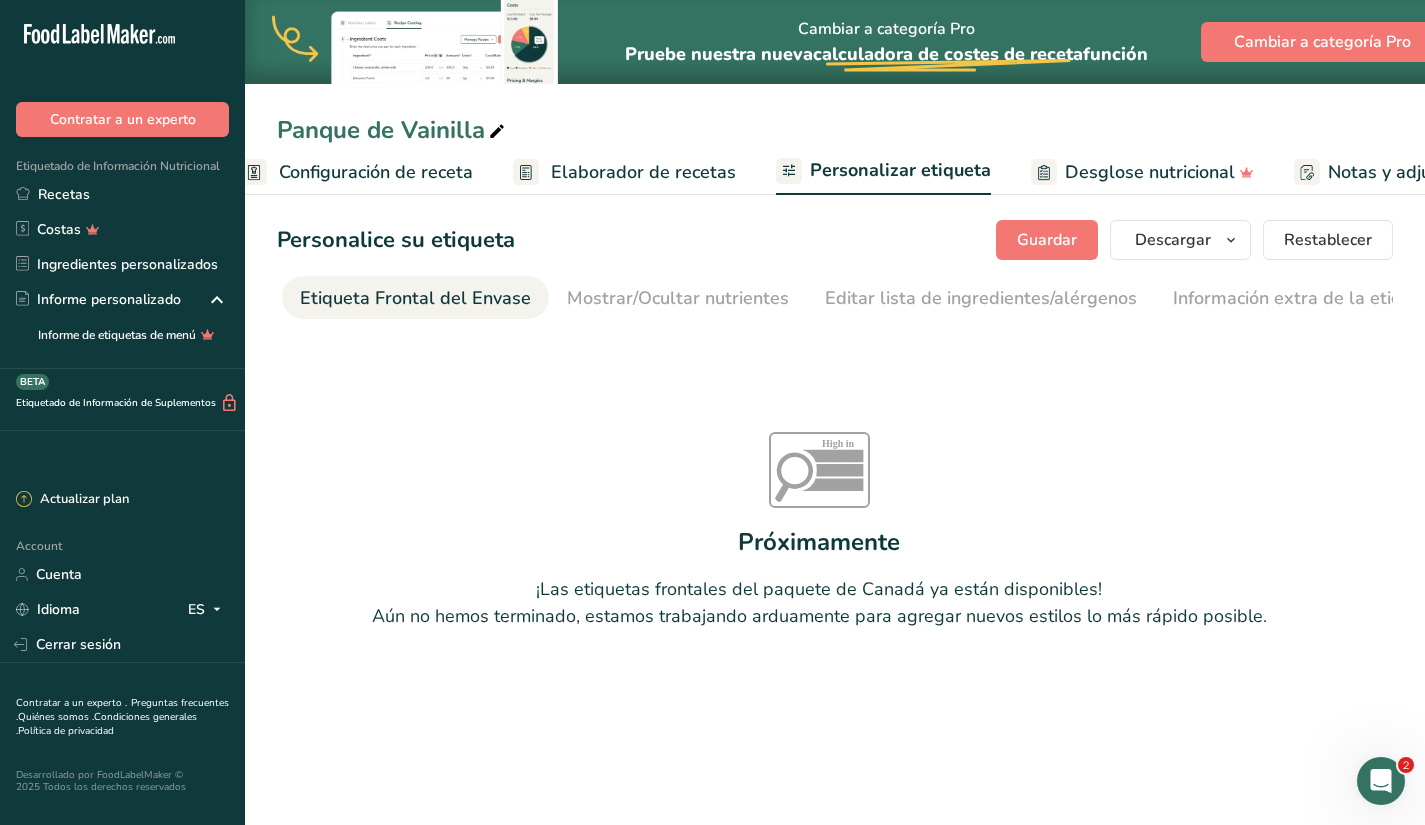 scroll, scrollTop: 0, scrollLeft: 0, axis: both 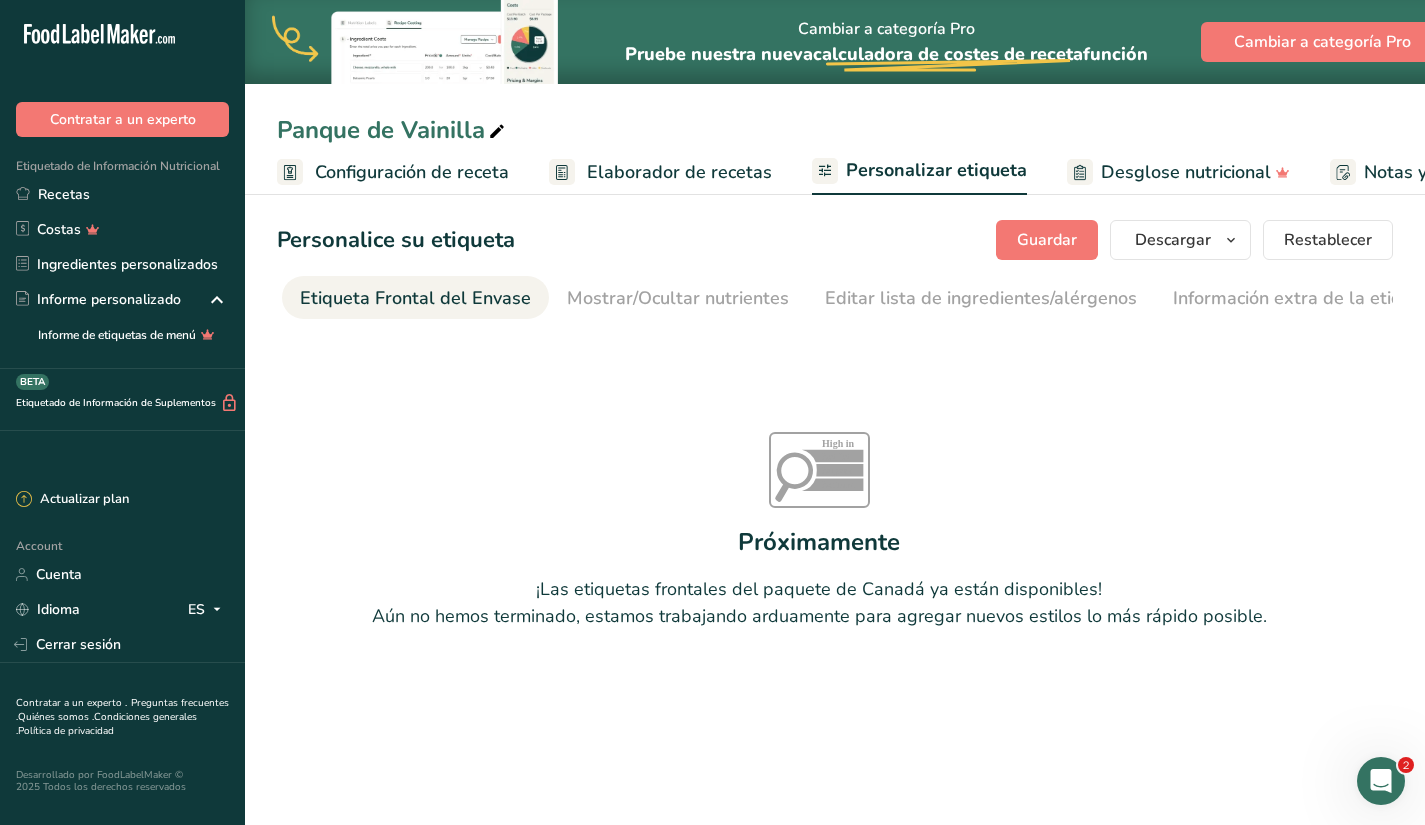 click on "Configuración de receta" at bounding box center (412, 172) 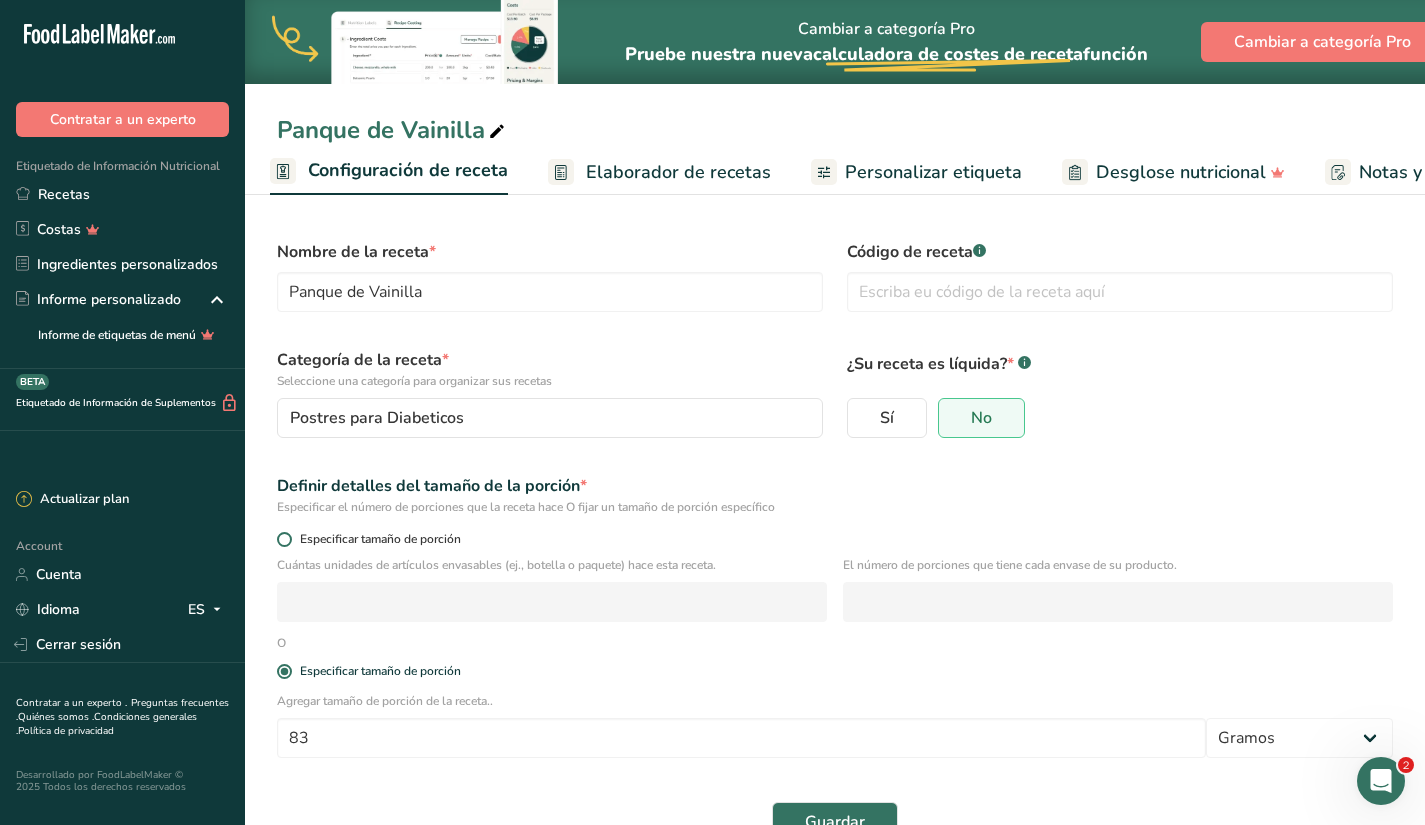 click on "Especificar tamaño de porción" at bounding box center (376, 539) 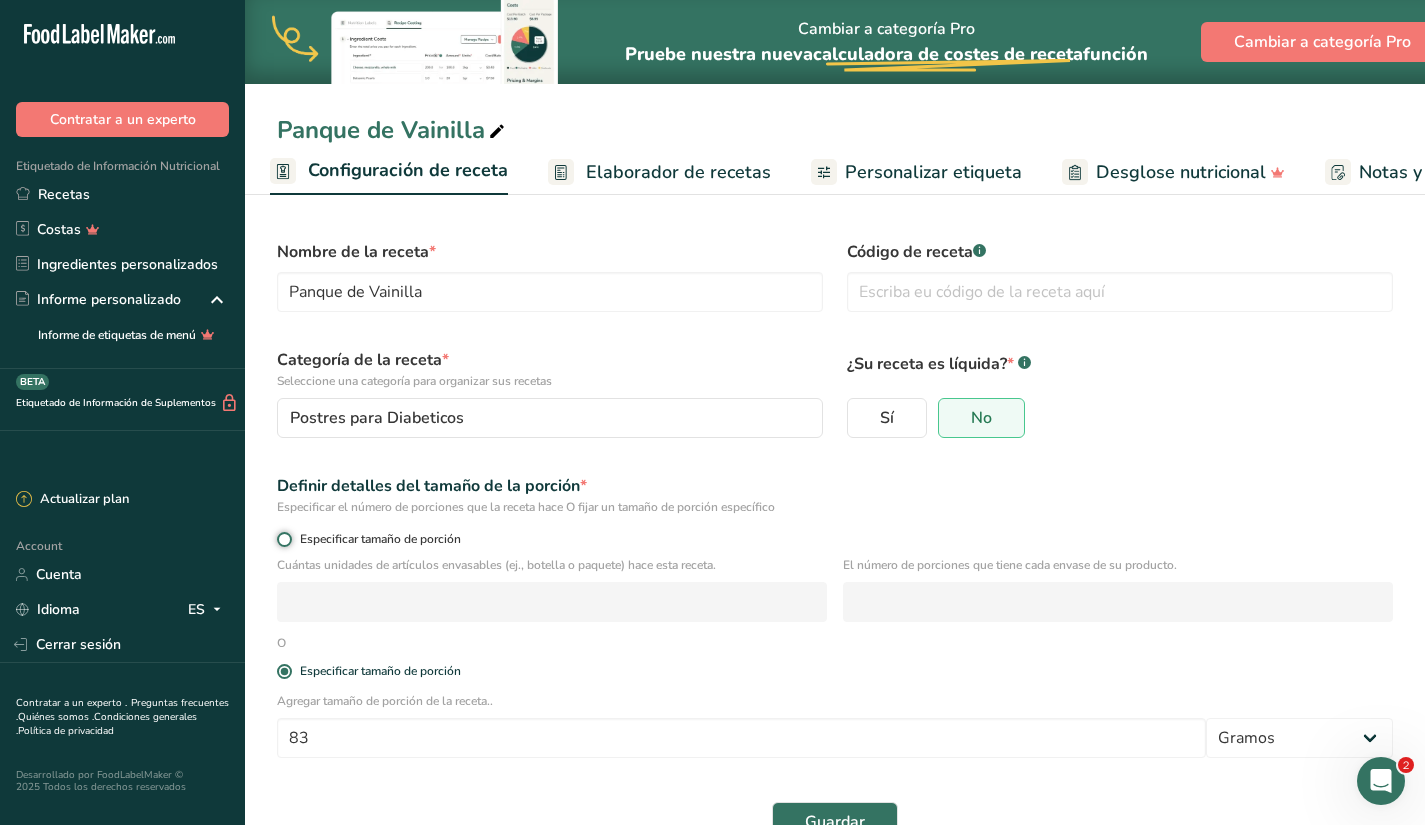 click on "Especificar tamaño de porción" at bounding box center [283, 539] 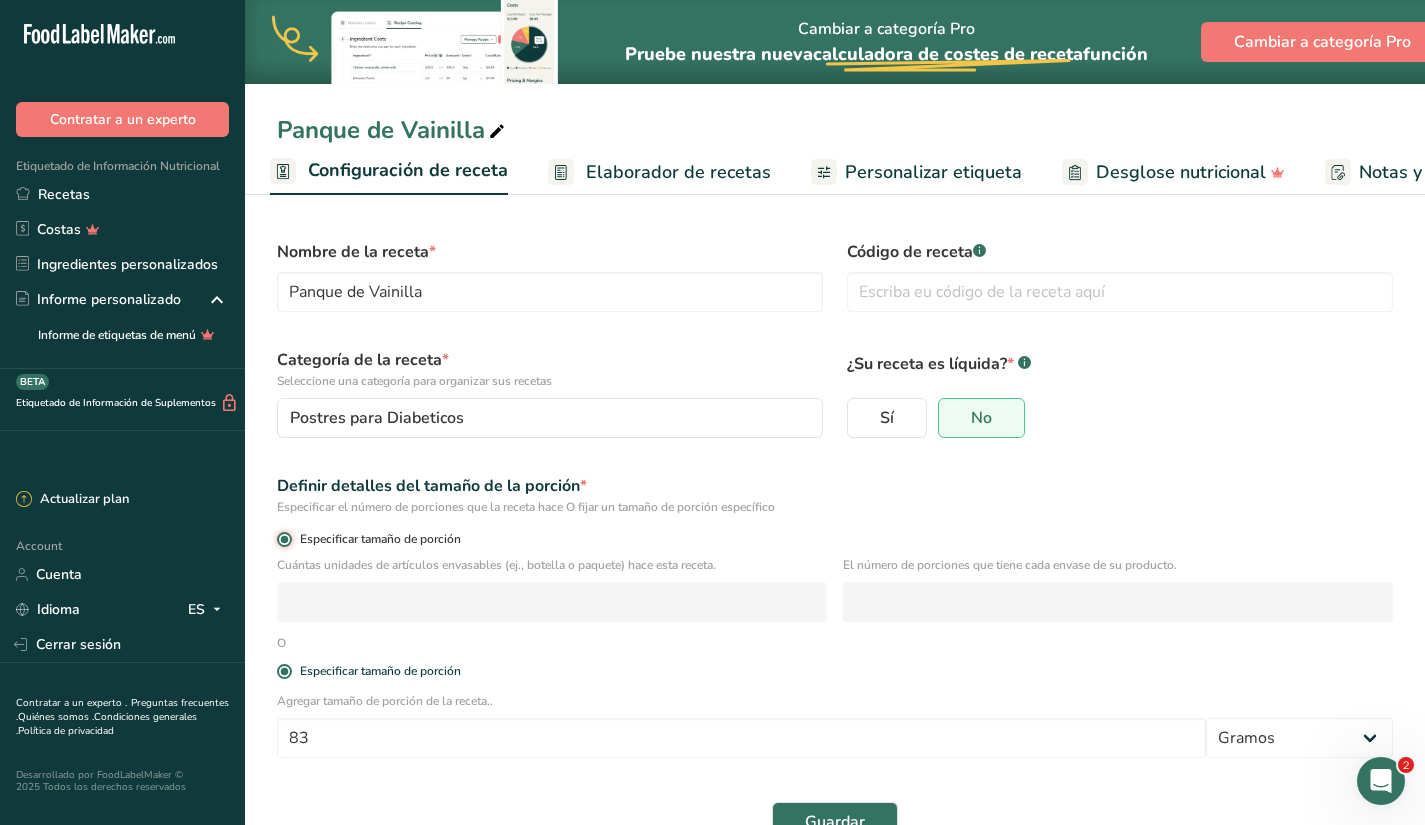 radio on "false" 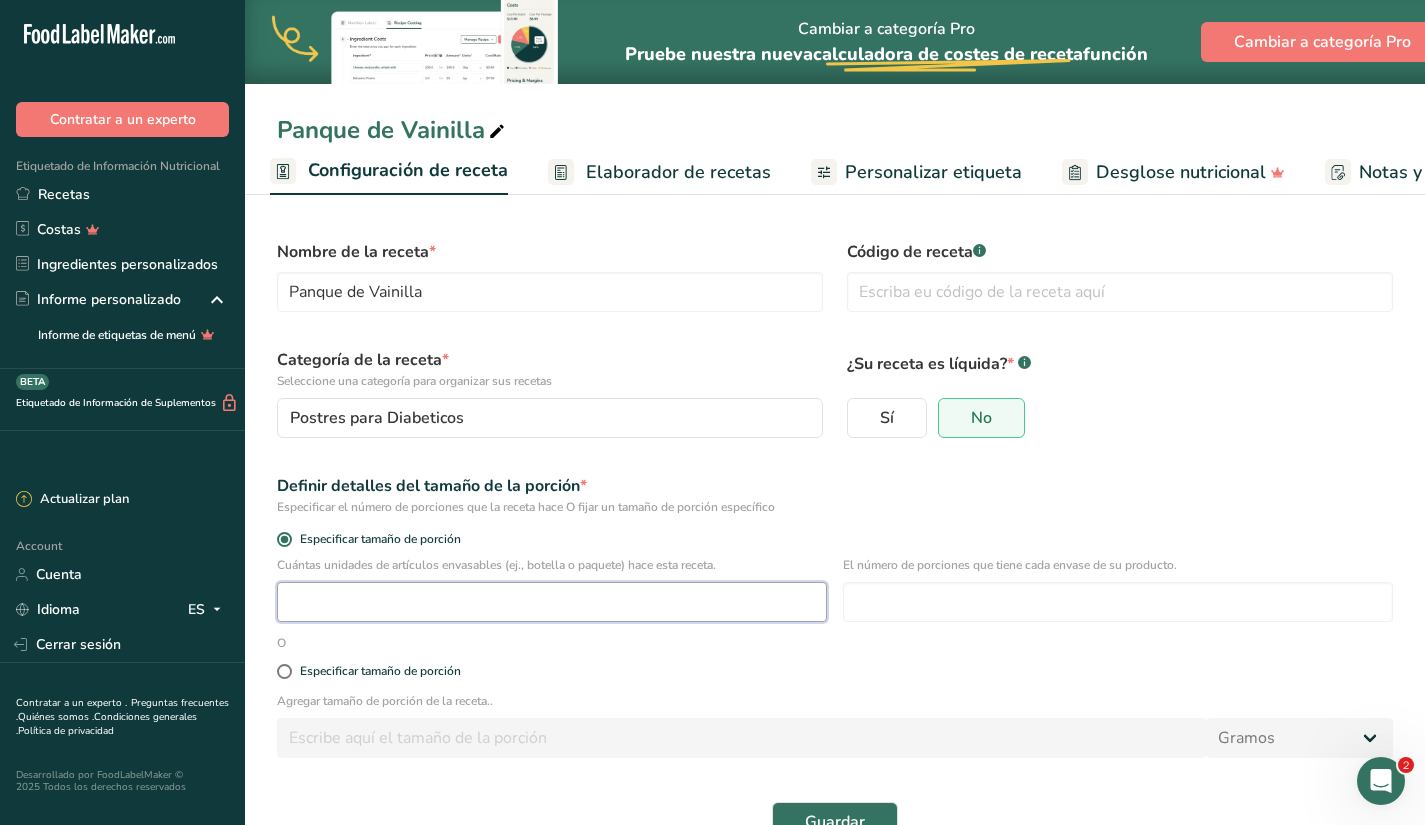 click at bounding box center [552, 602] 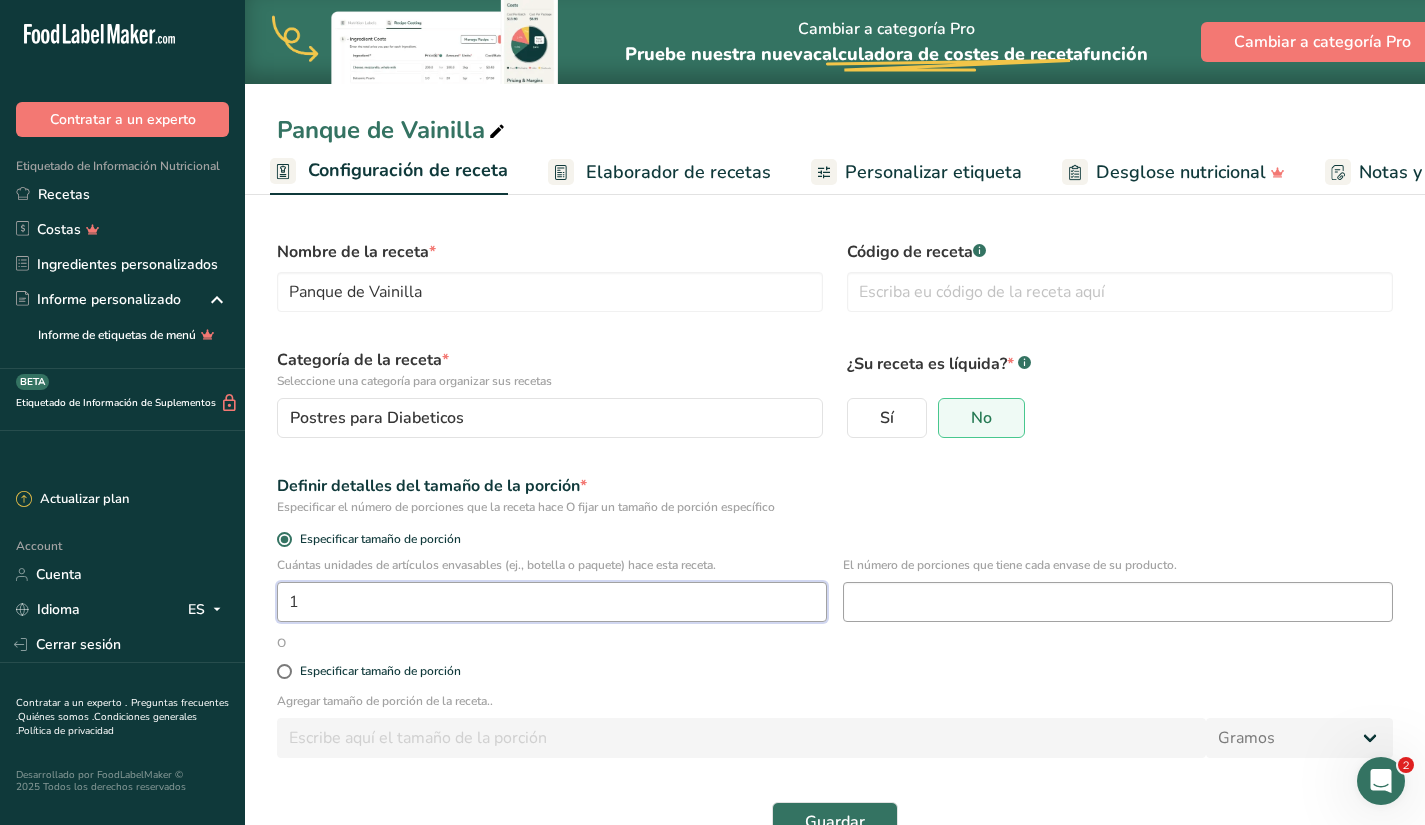 type on "1" 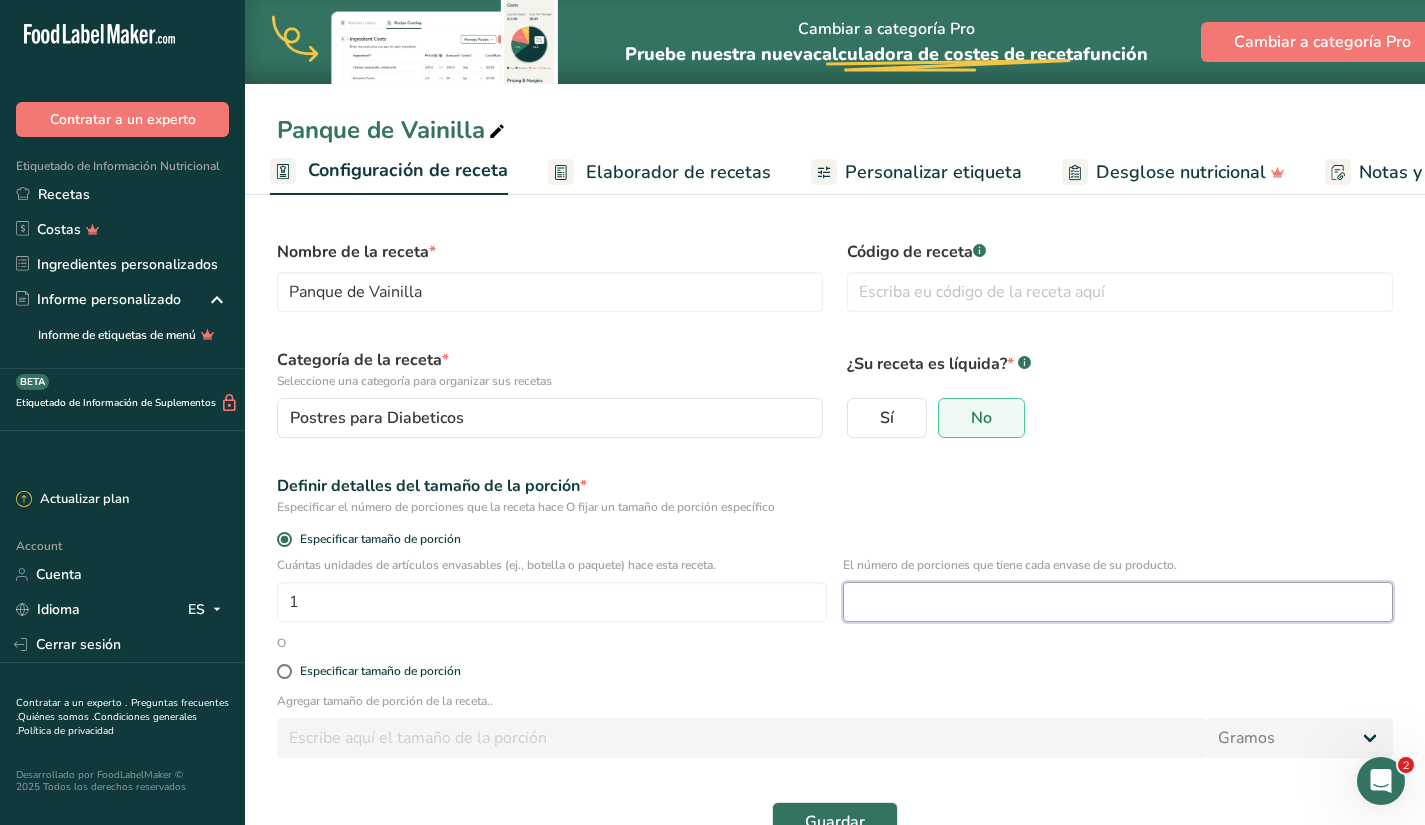 click at bounding box center (1118, 602) 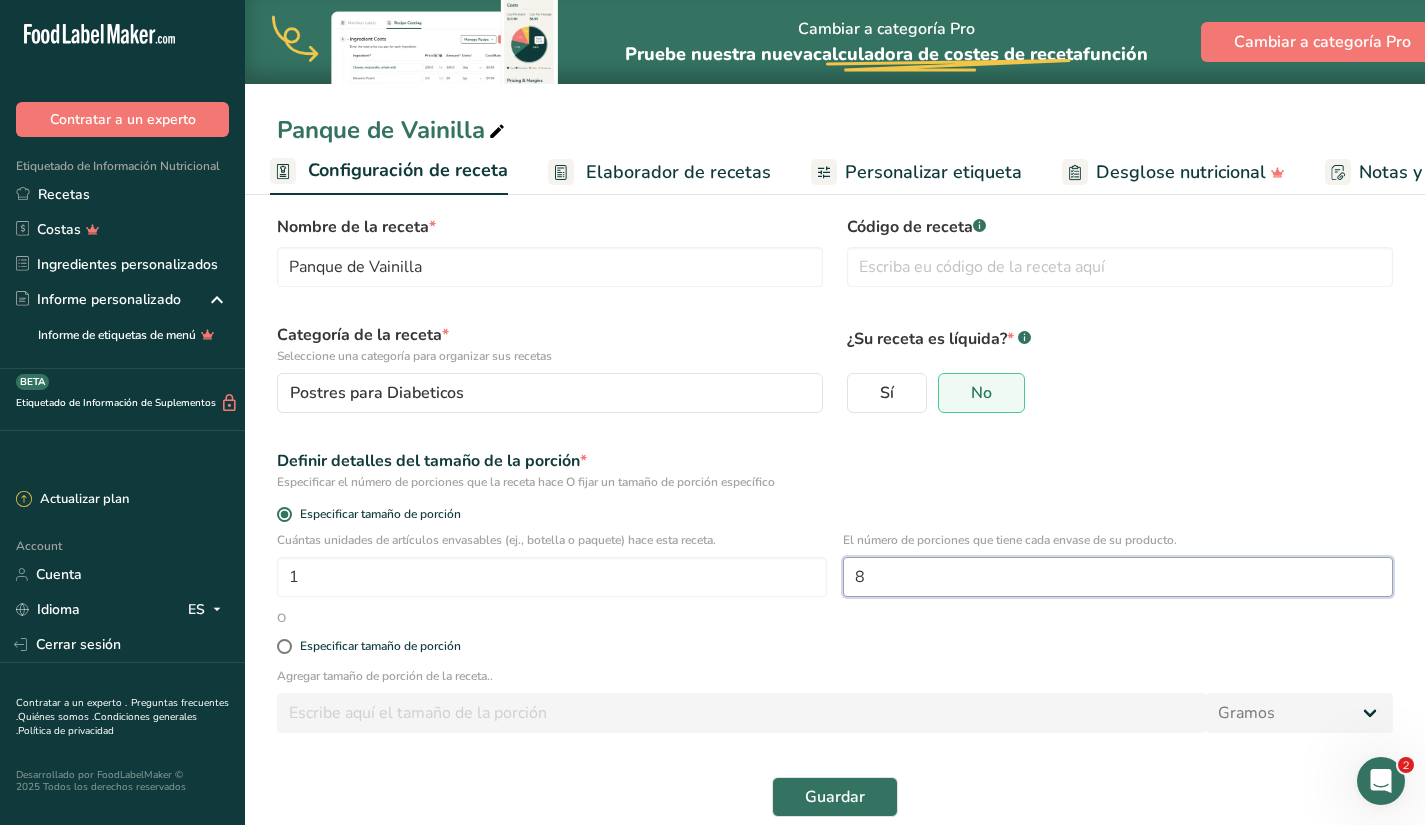 scroll, scrollTop: 49, scrollLeft: 0, axis: vertical 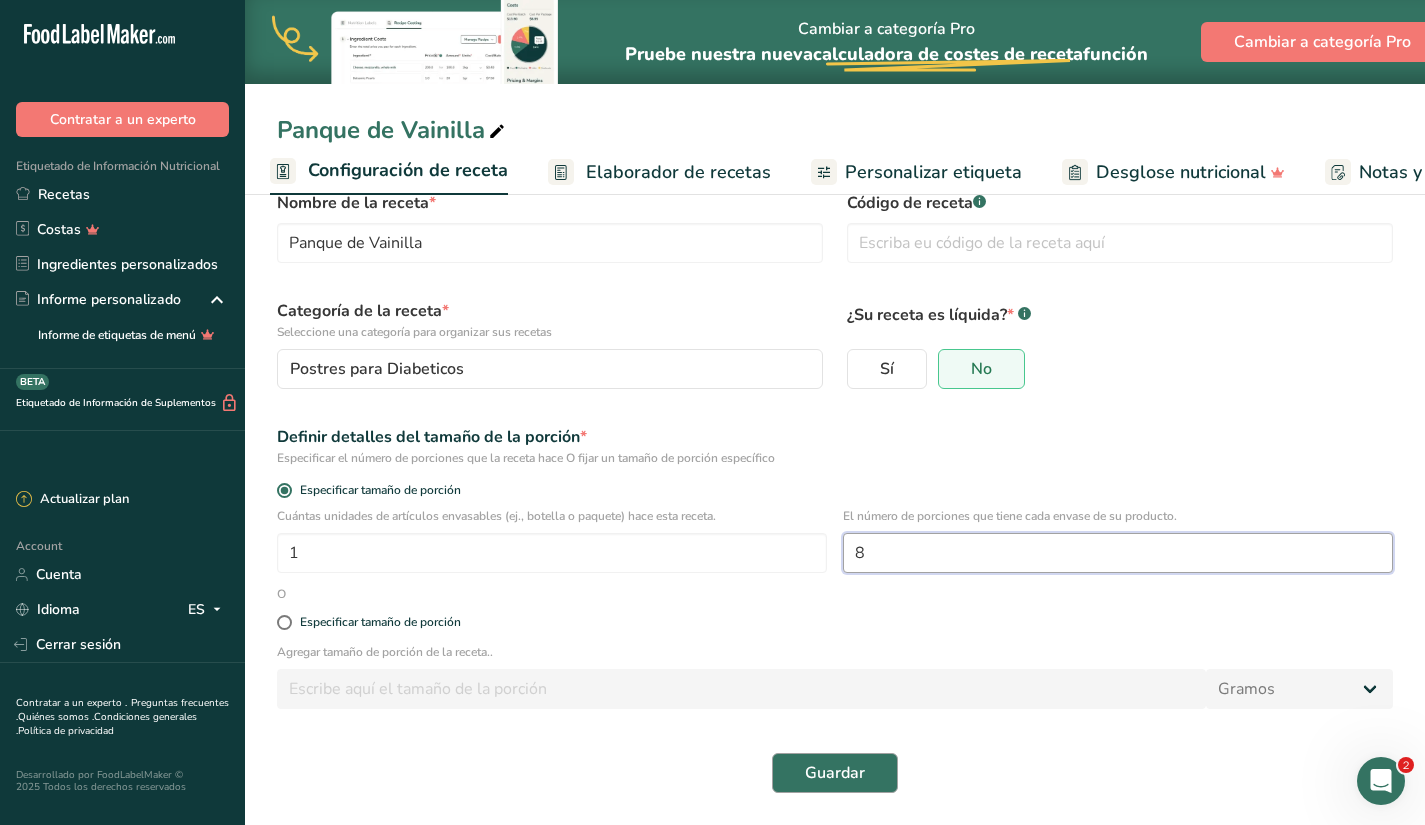 type on "8" 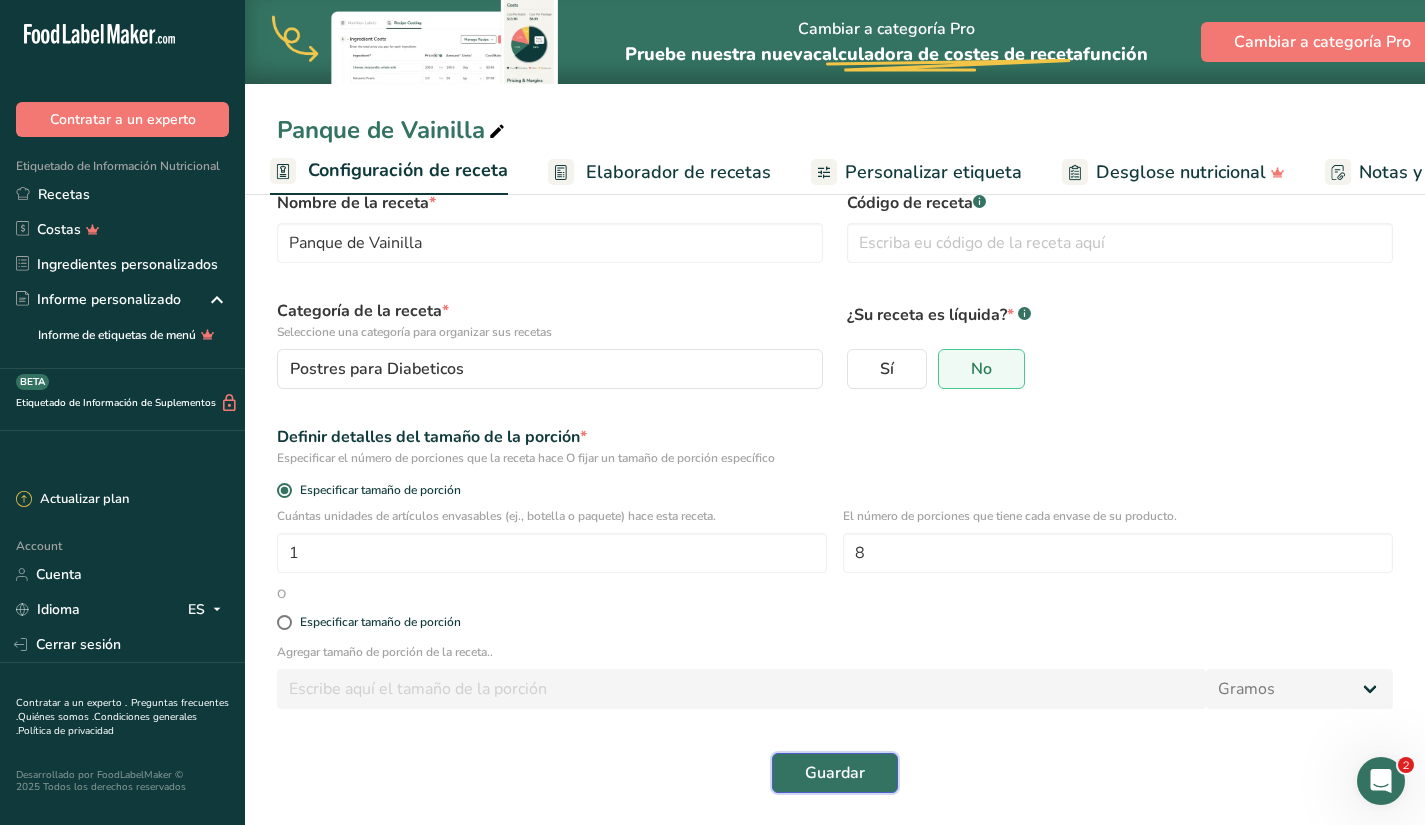 click on "Guardar" at bounding box center (835, 773) 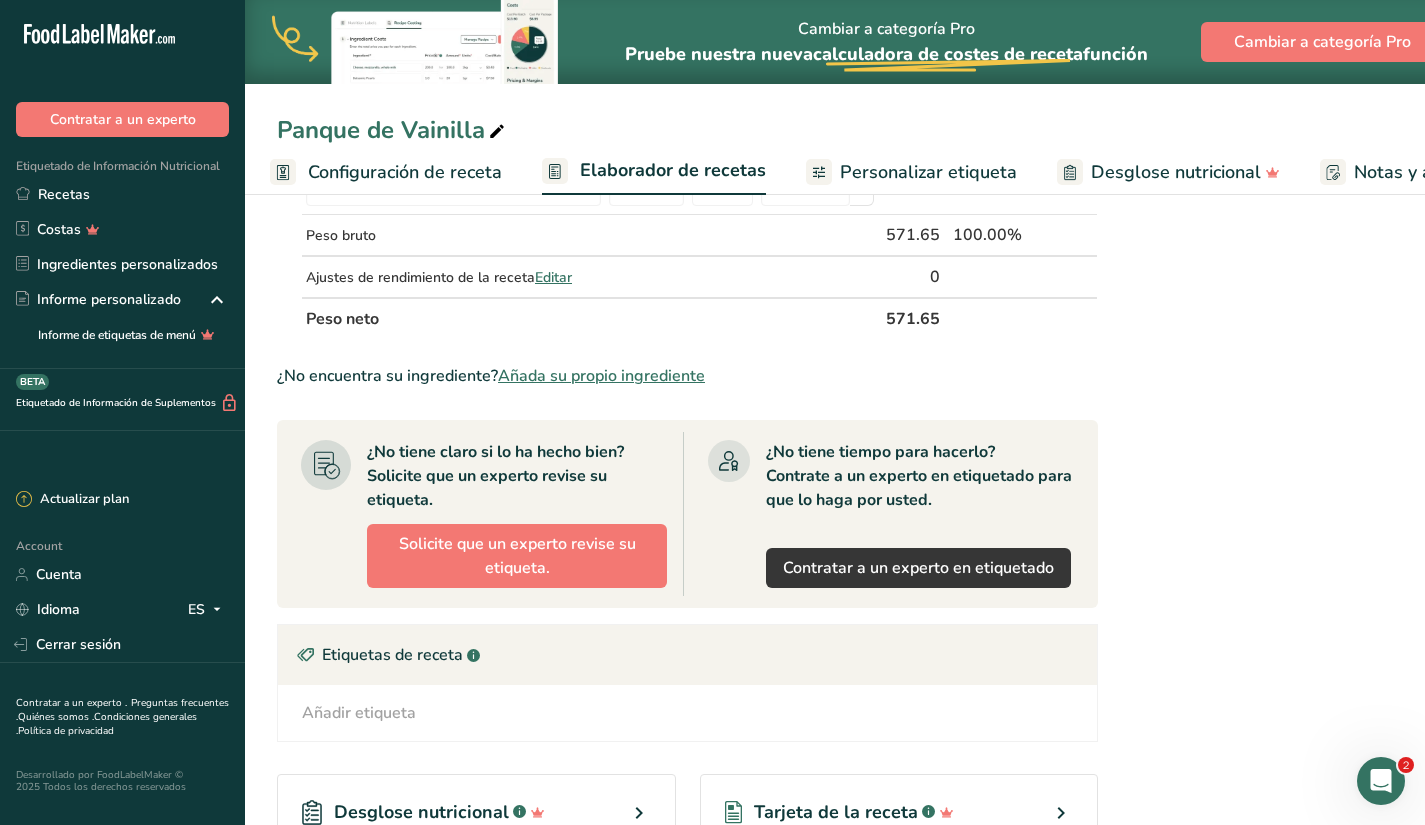 scroll, scrollTop: 944, scrollLeft: 0, axis: vertical 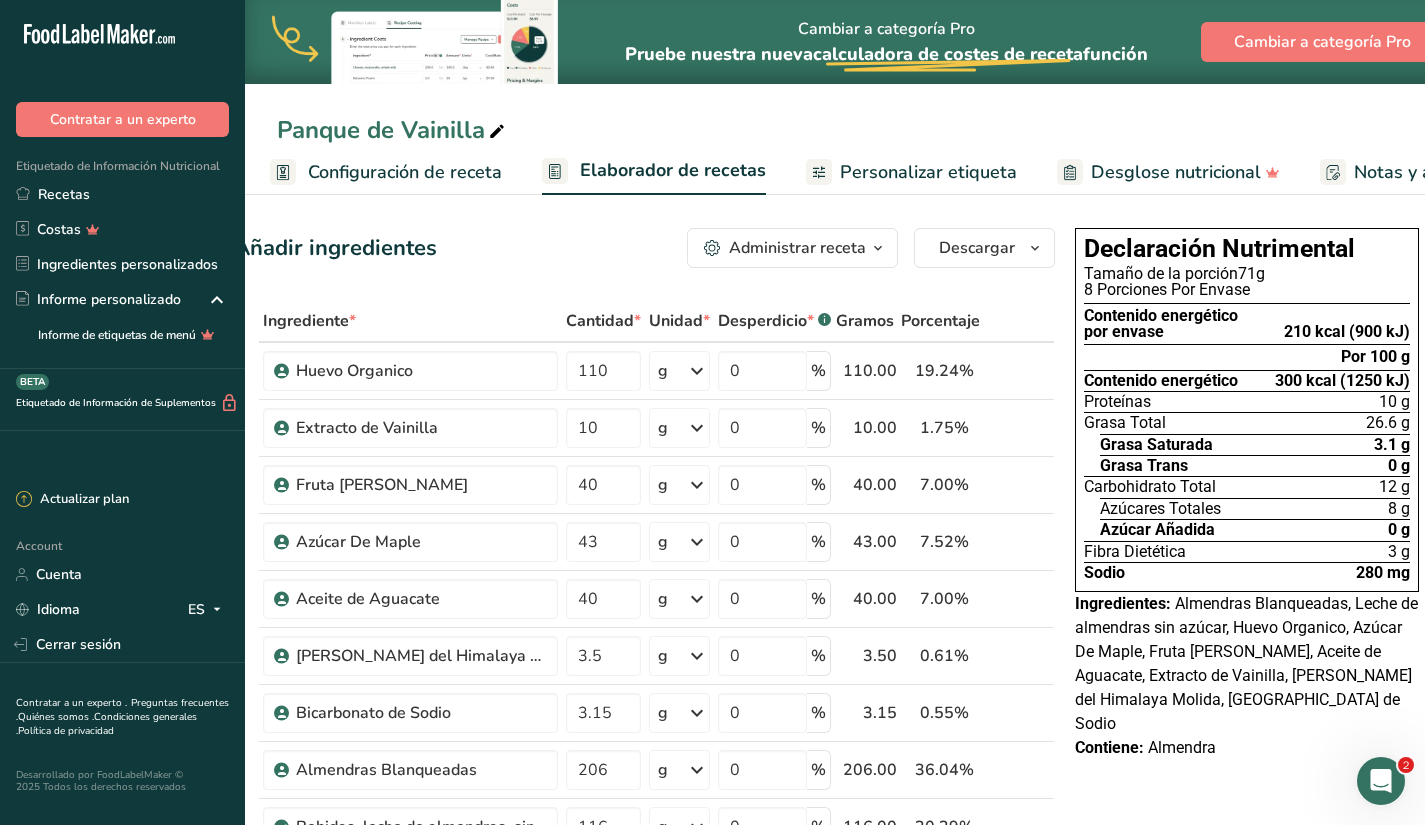 click on "Personalizar etiqueta" at bounding box center [928, 172] 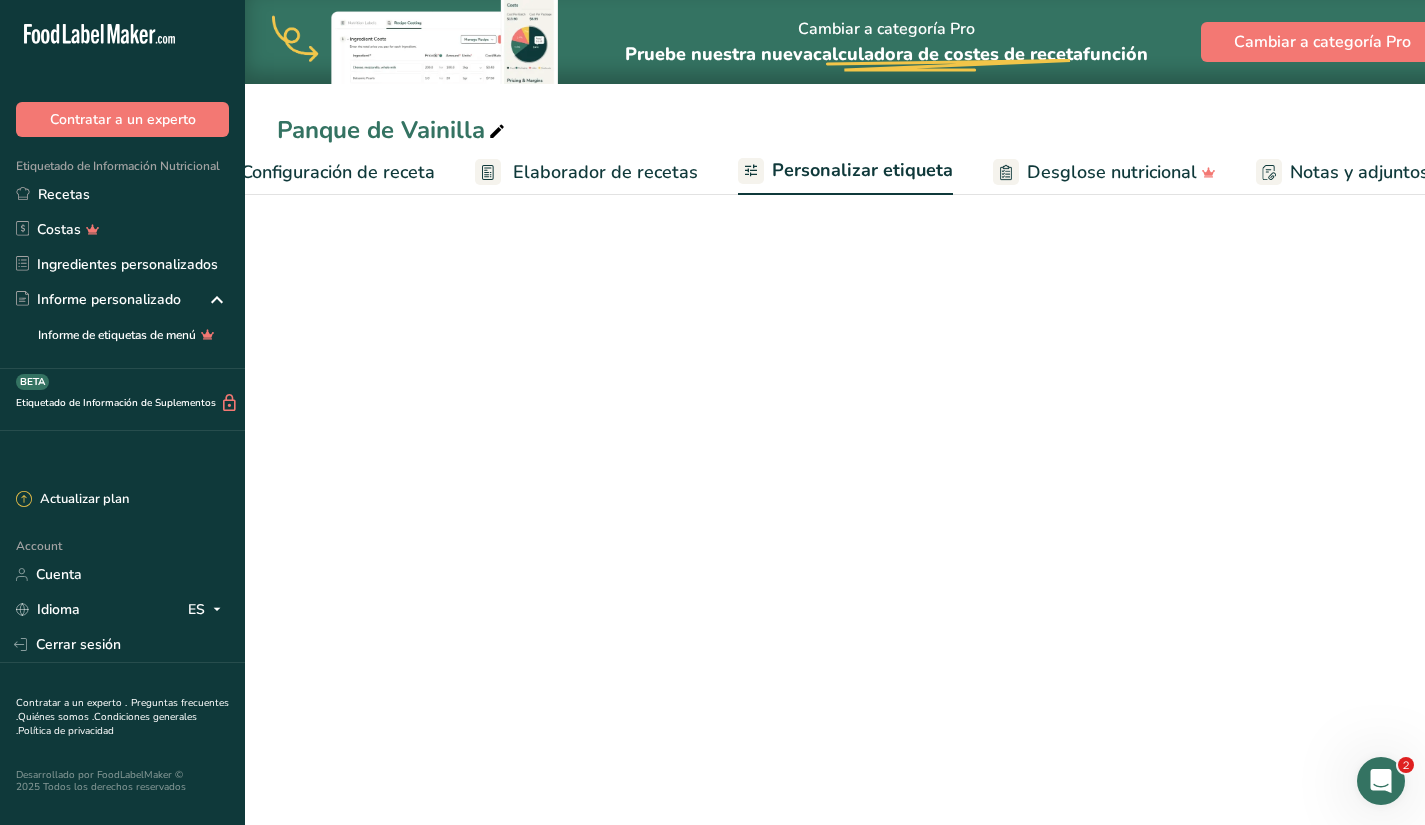 scroll, scrollTop: 0, scrollLeft: 199, axis: horizontal 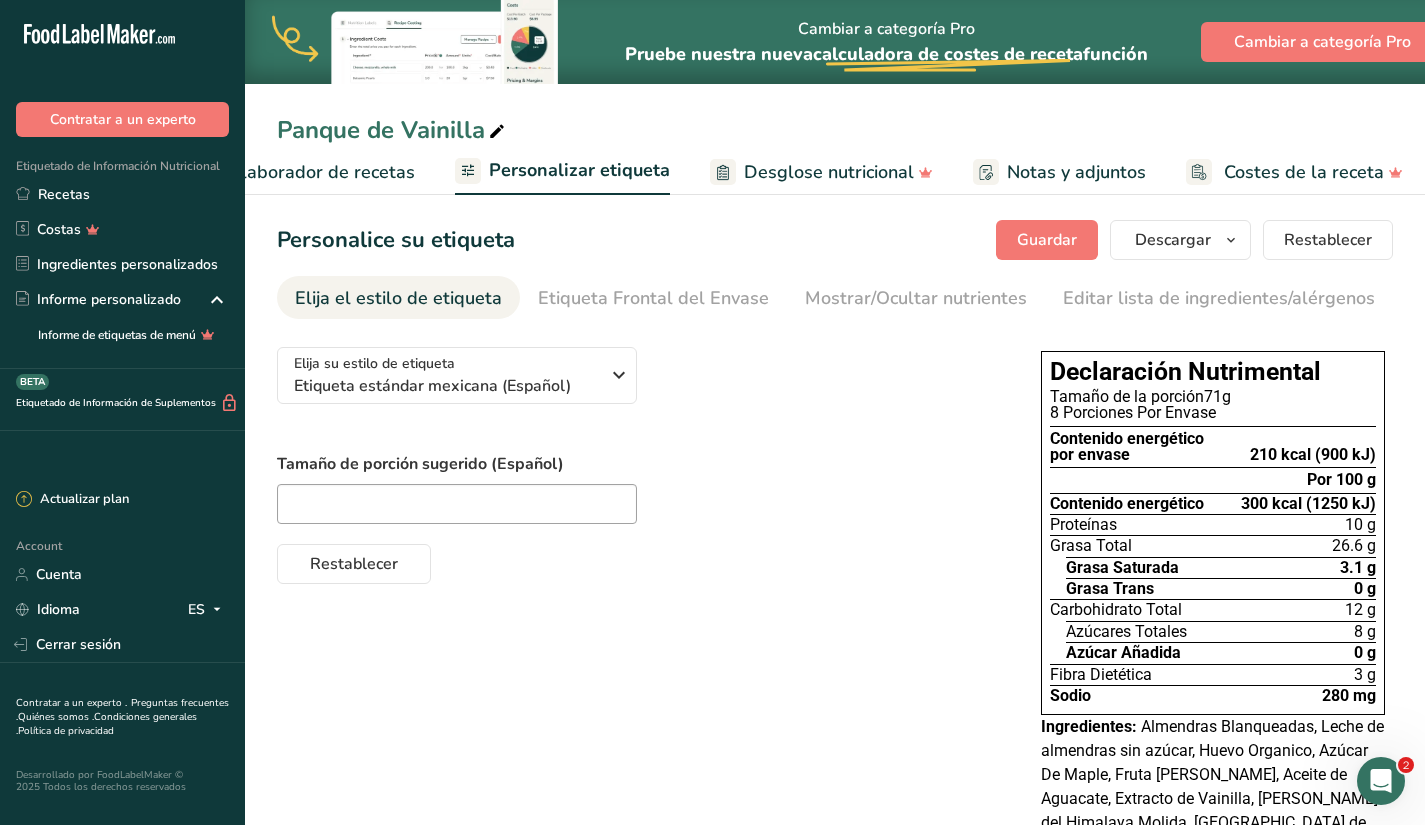 click on "Notas y adjuntos" at bounding box center [1076, 172] 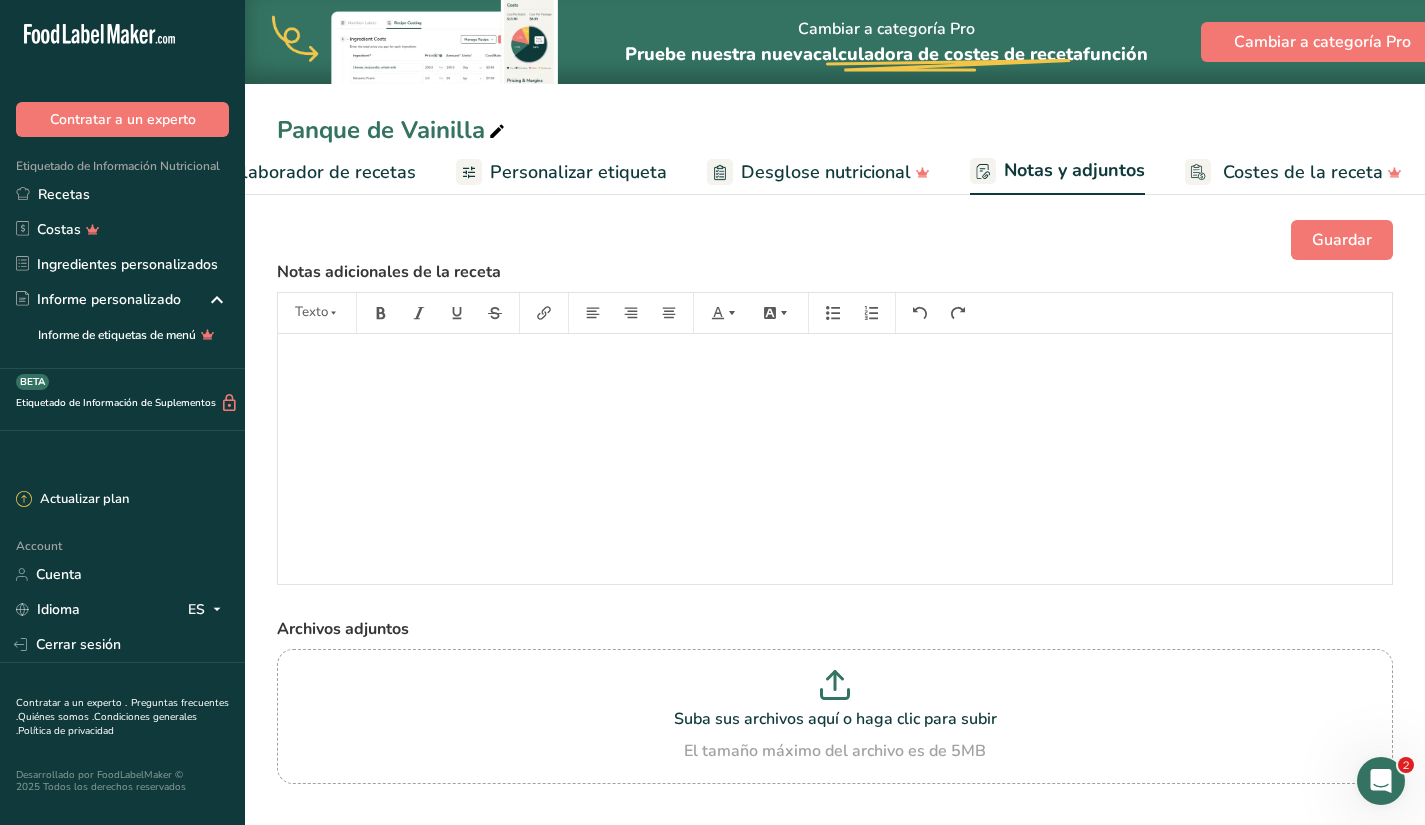 click on "Desglose nutricional" at bounding box center (826, 172) 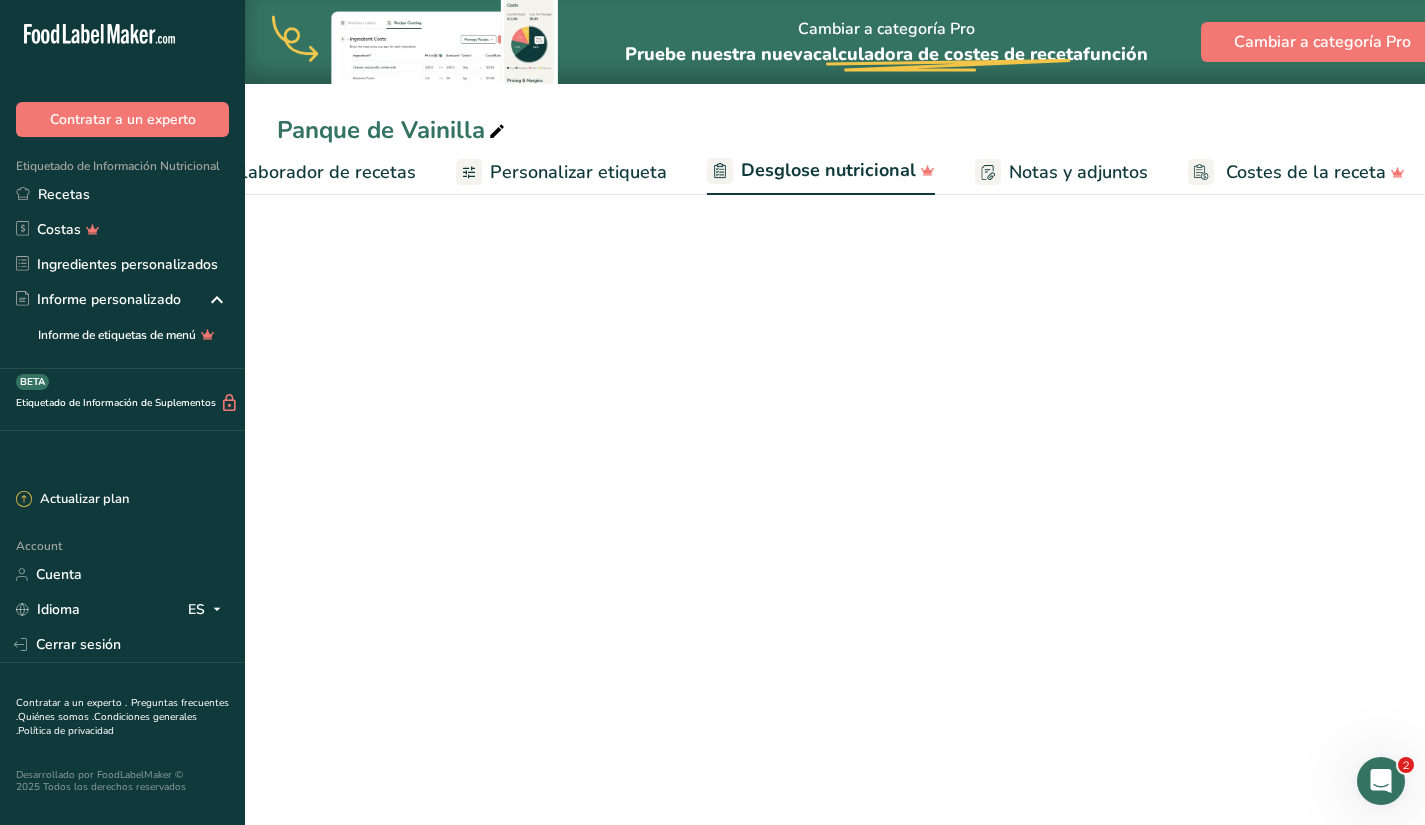 scroll, scrollTop: 0, scrollLeft: 356, axis: horizontal 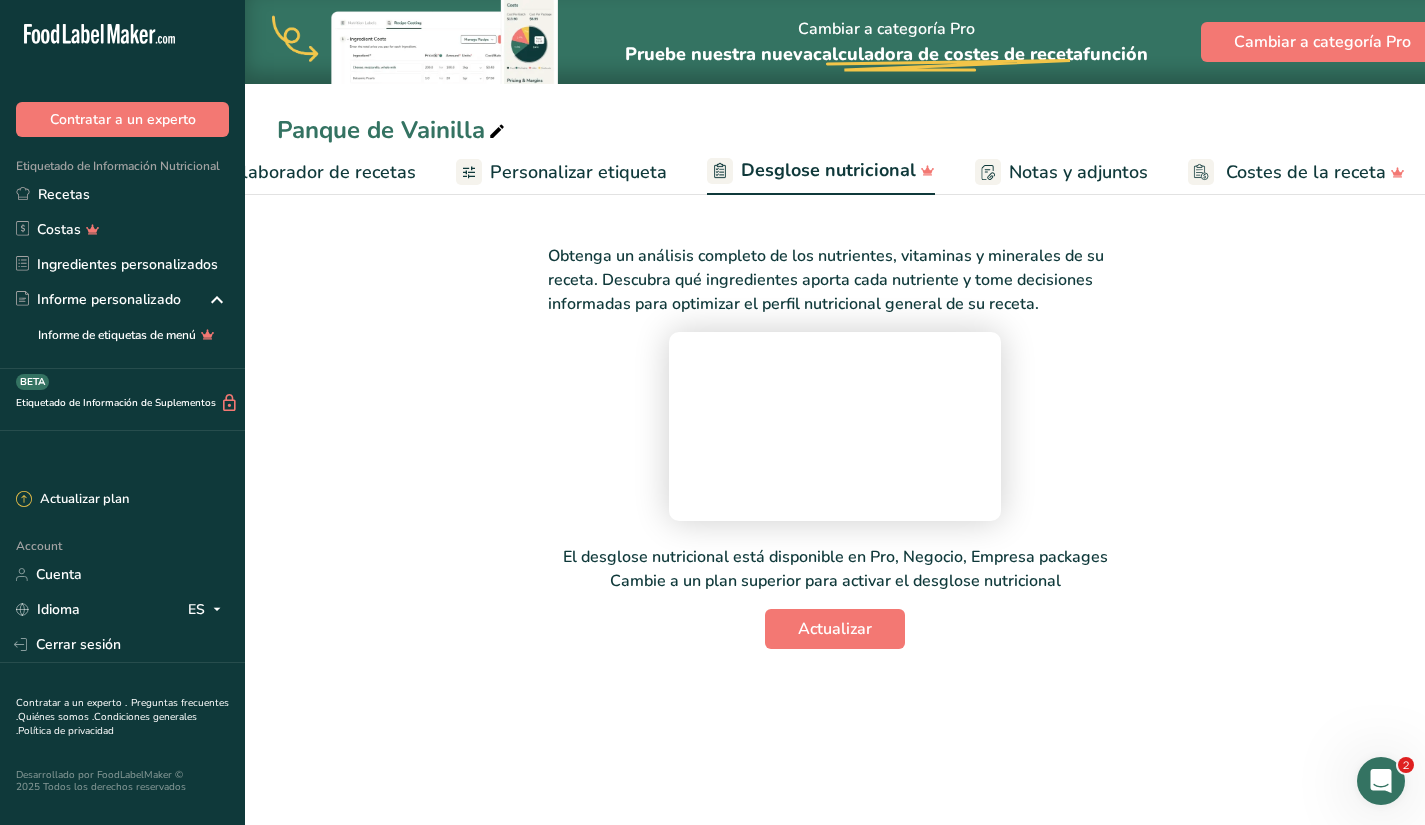click on "Personalizar etiqueta" at bounding box center (578, 172) 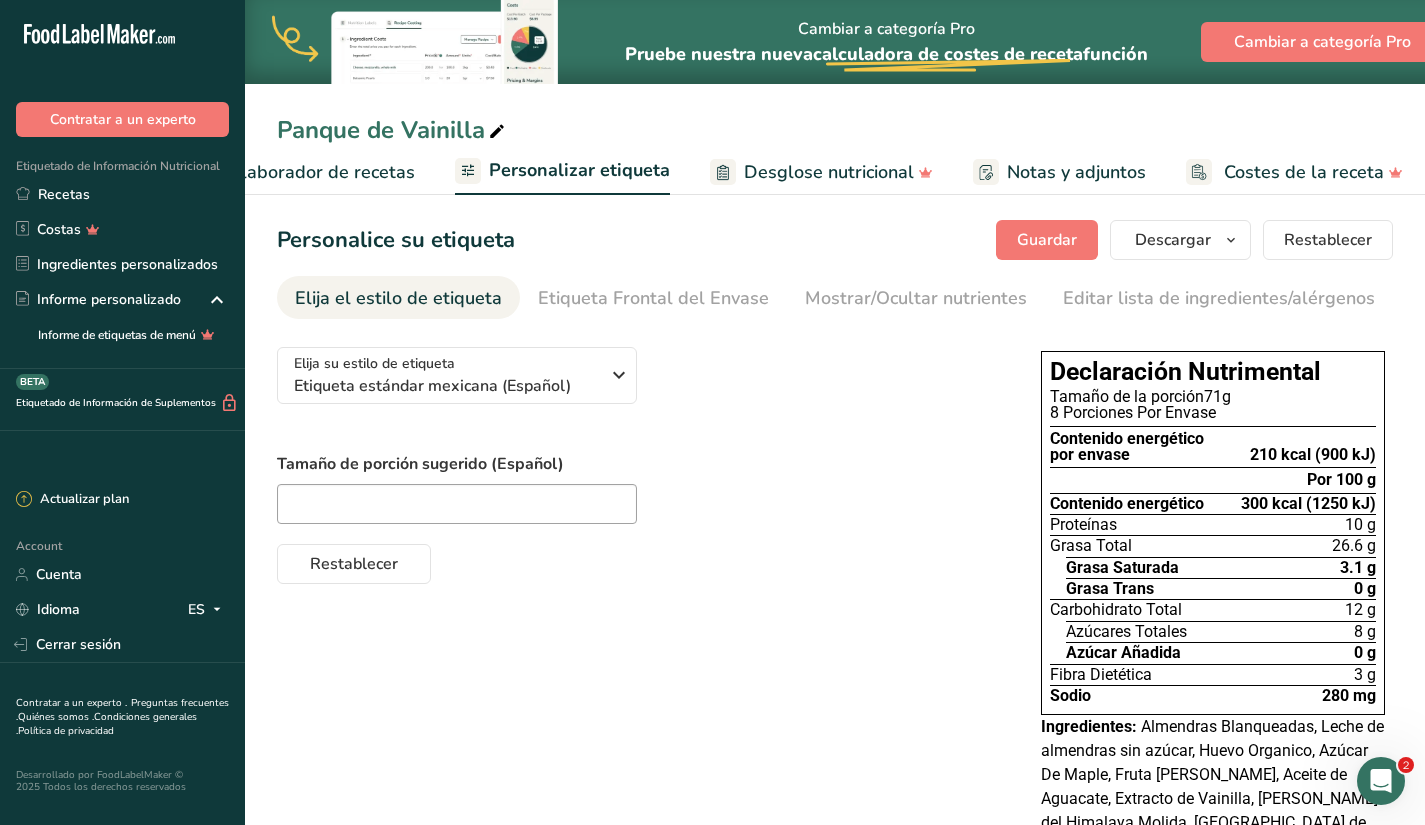 click on "Elaborador de recetas" at bounding box center [322, 172] 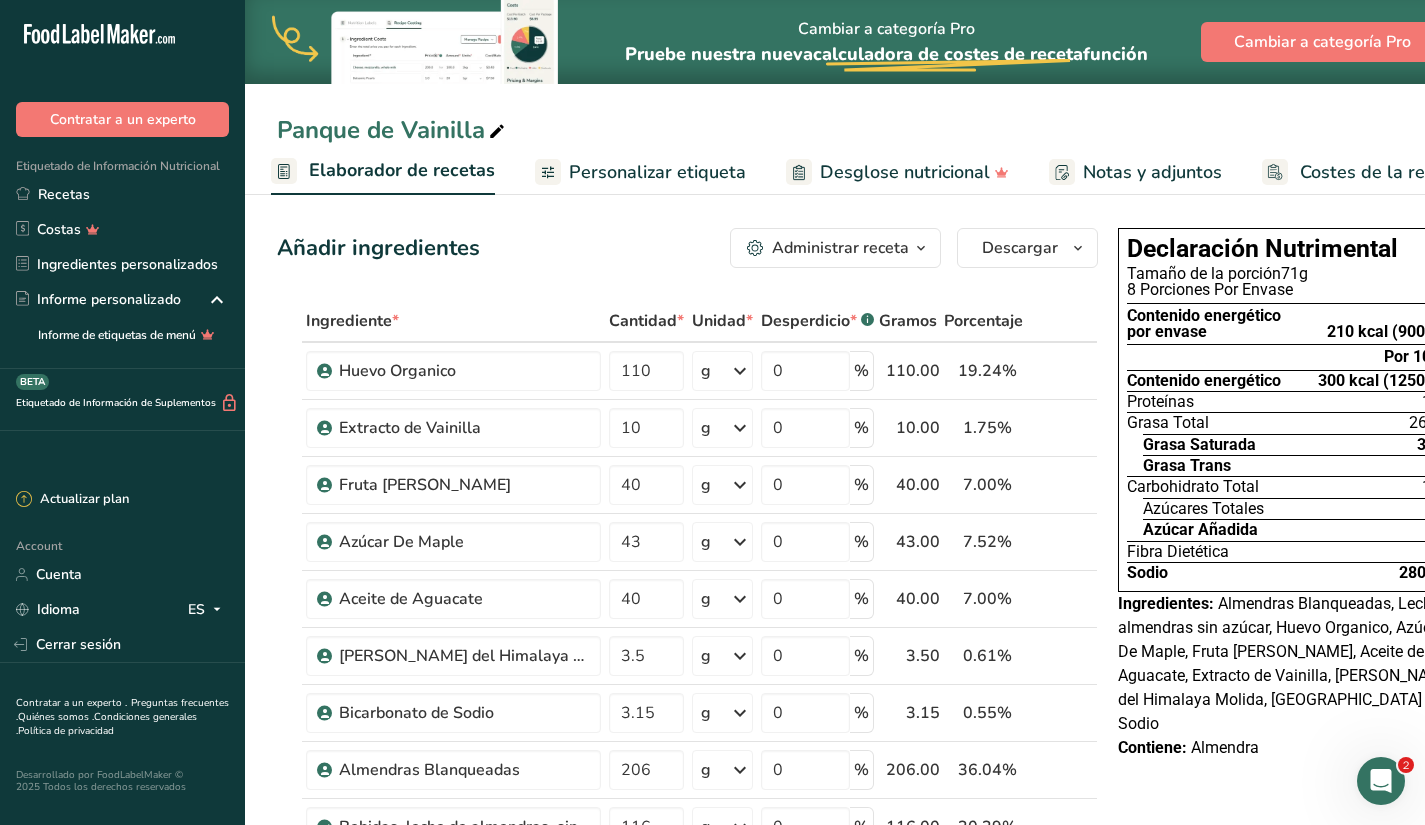 scroll, scrollTop: 0, scrollLeft: 278, axis: horizontal 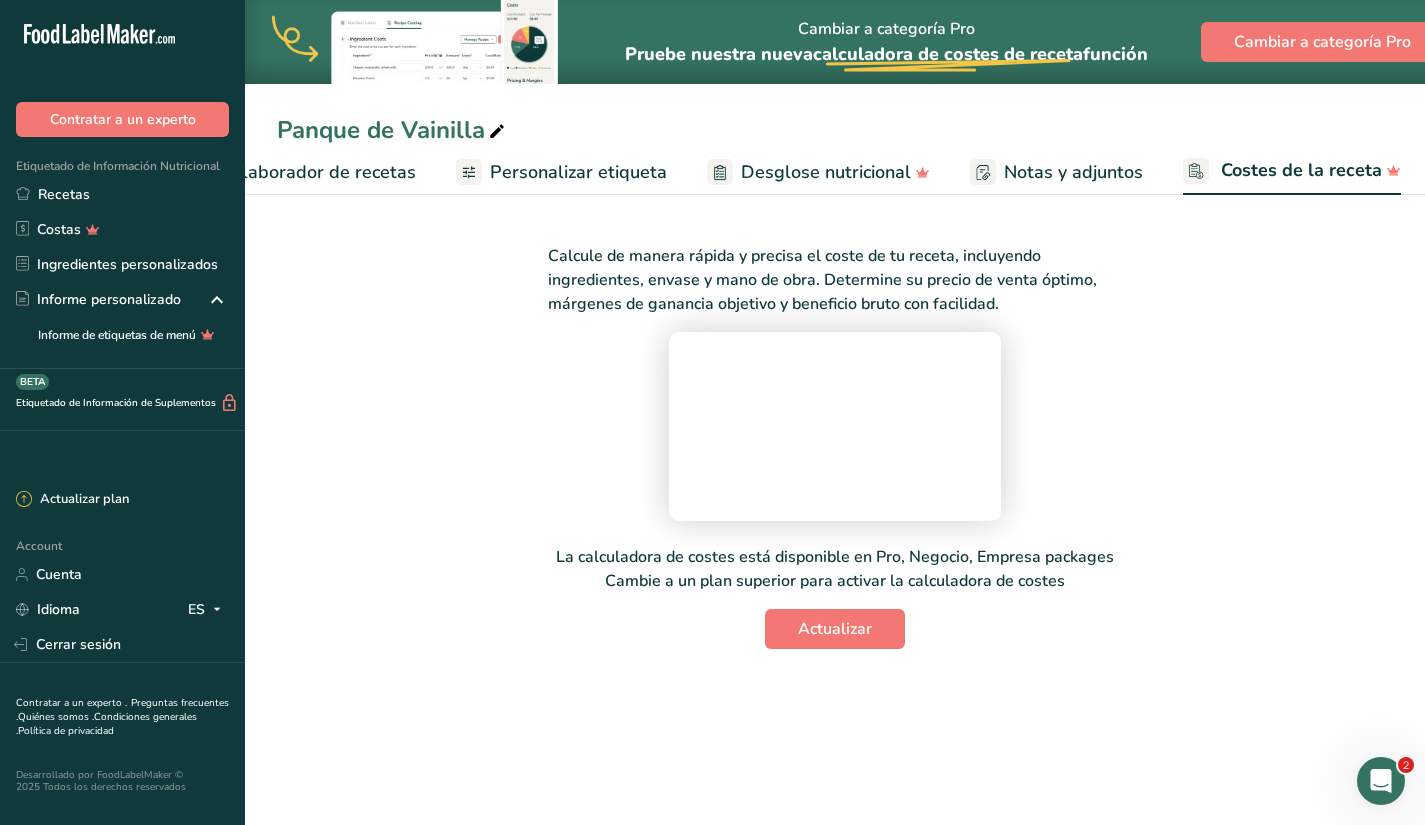click on "Notas y adjuntos" at bounding box center [1073, 172] 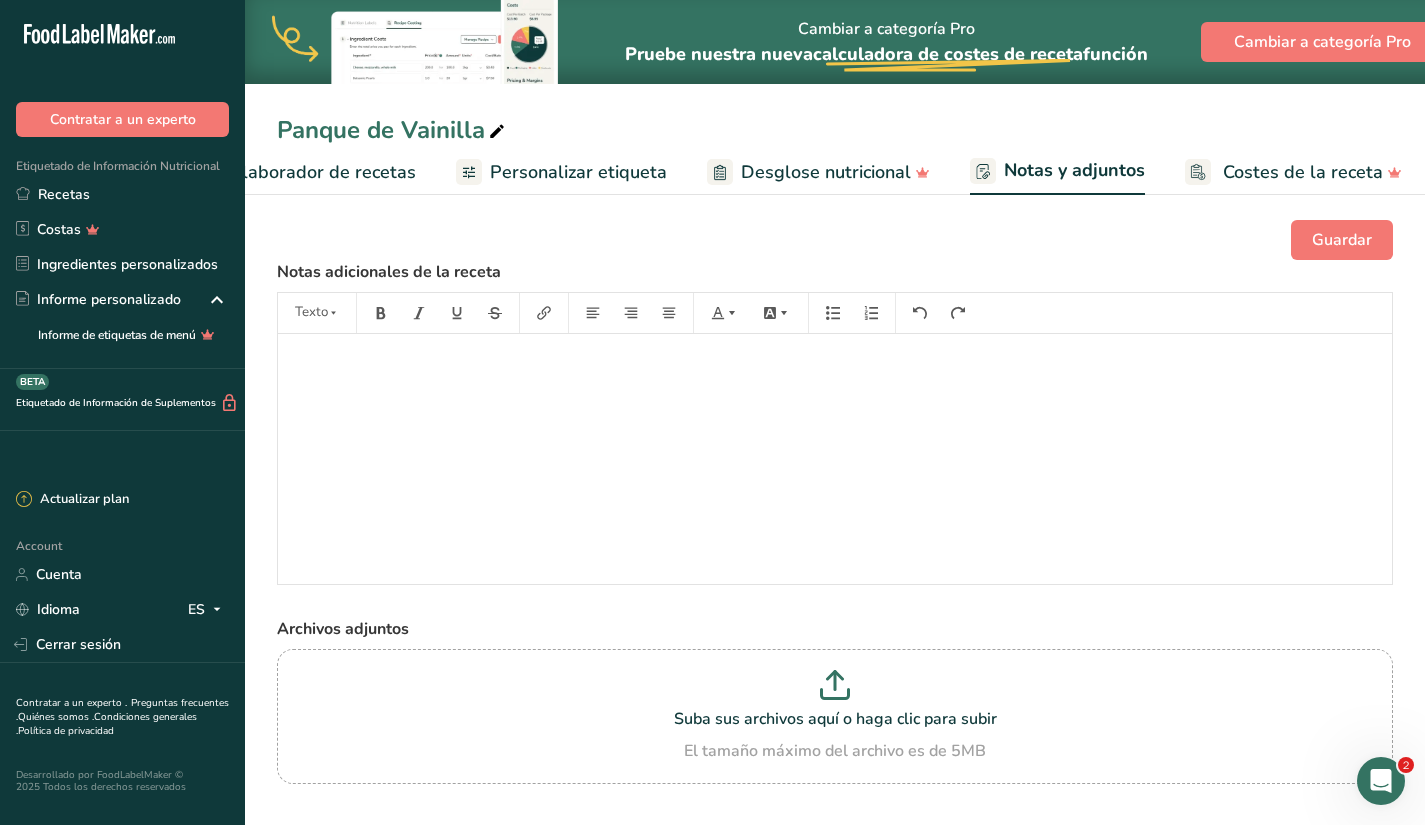 click on "Desglose nutricional" at bounding box center [826, 172] 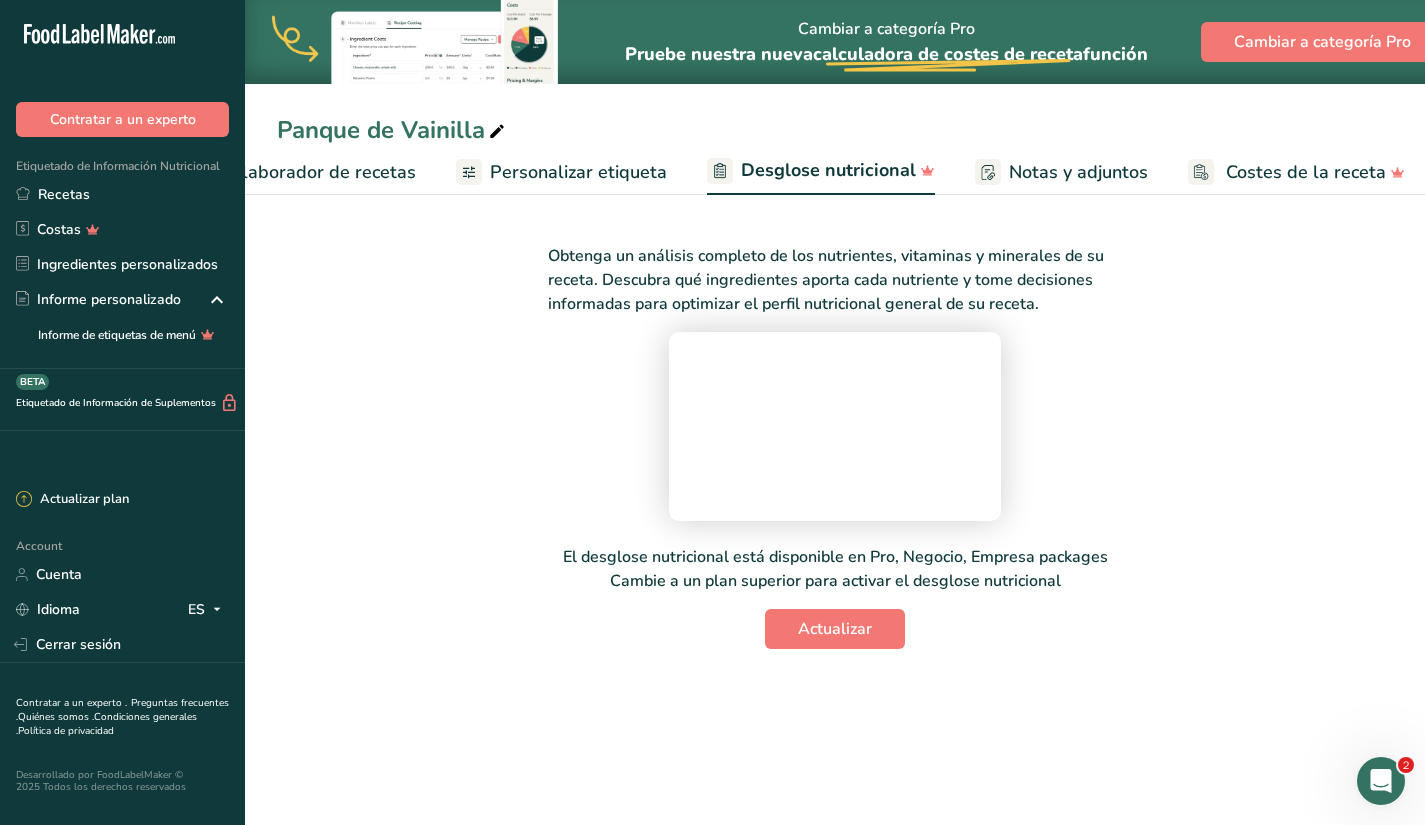 click on "Personalizar etiqueta" at bounding box center [578, 172] 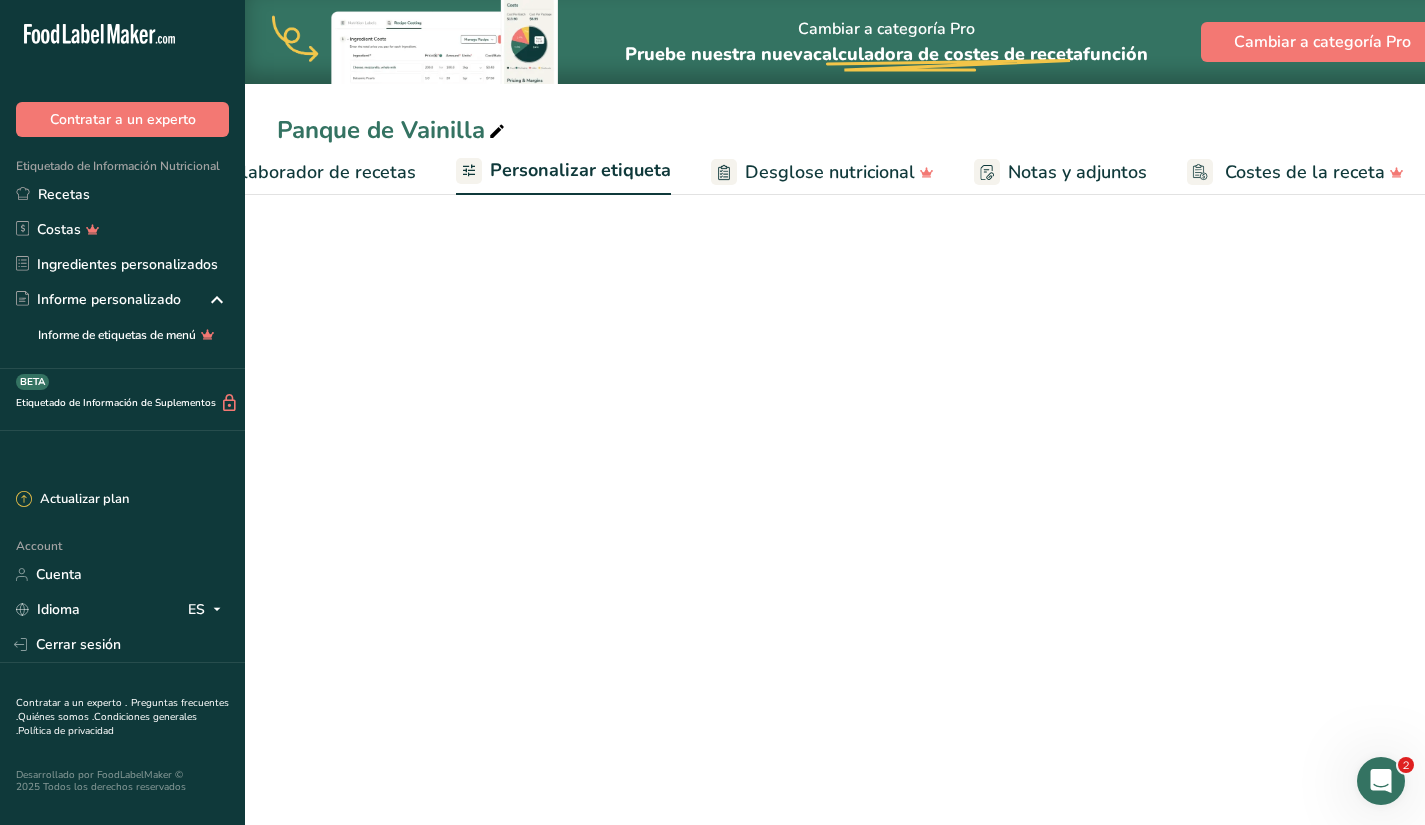 scroll, scrollTop: 0, scrollLeft: 357, axis: horizontal 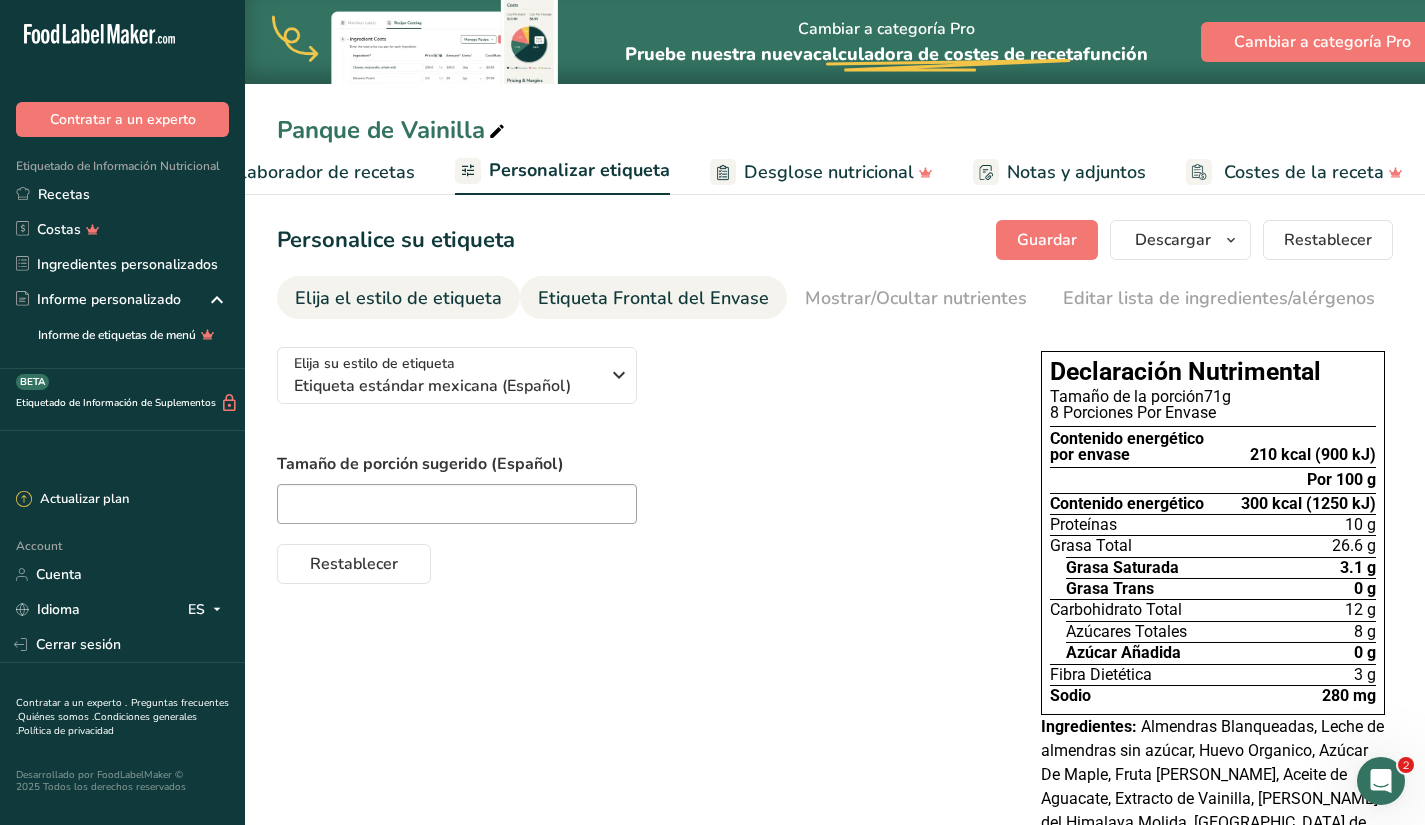 click on "Etiqueta Frontal del Envase" at bounding box center (653, 298) 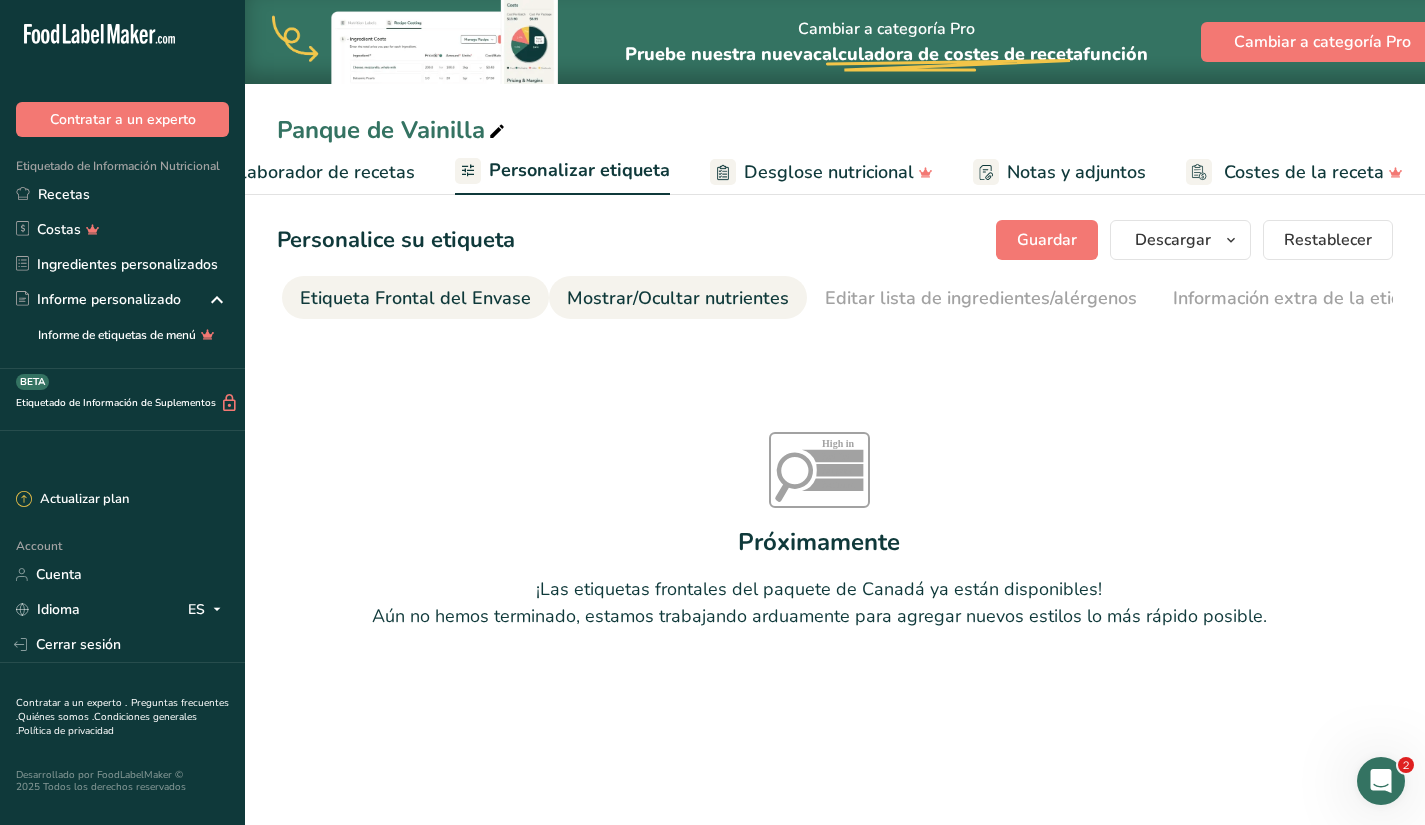 click on "Editar lista de ingredientes/alérgenos" at bounding box center (981, 298) 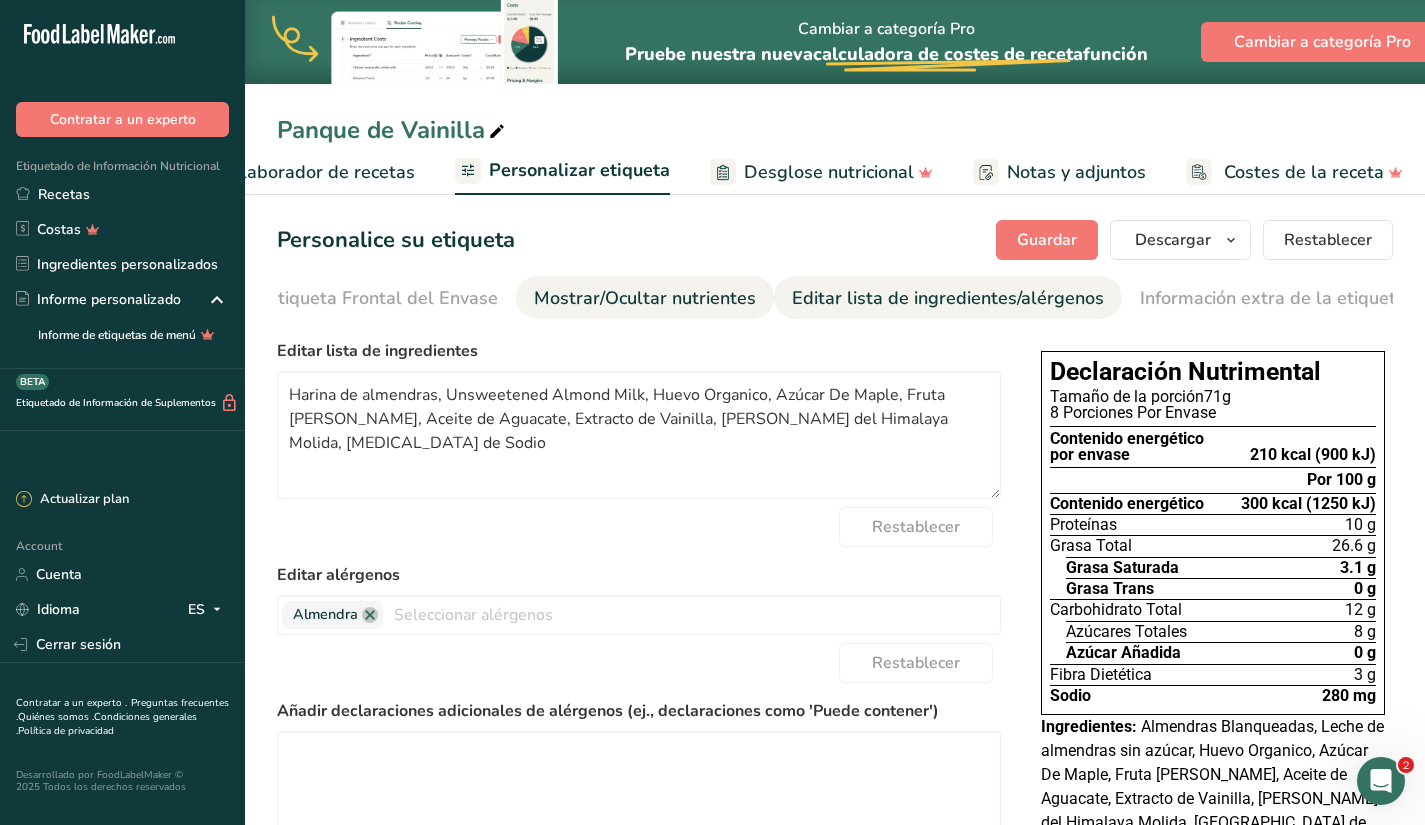 scroll, scrollTop: 0, scrollLeft: 273, axis: horizontal 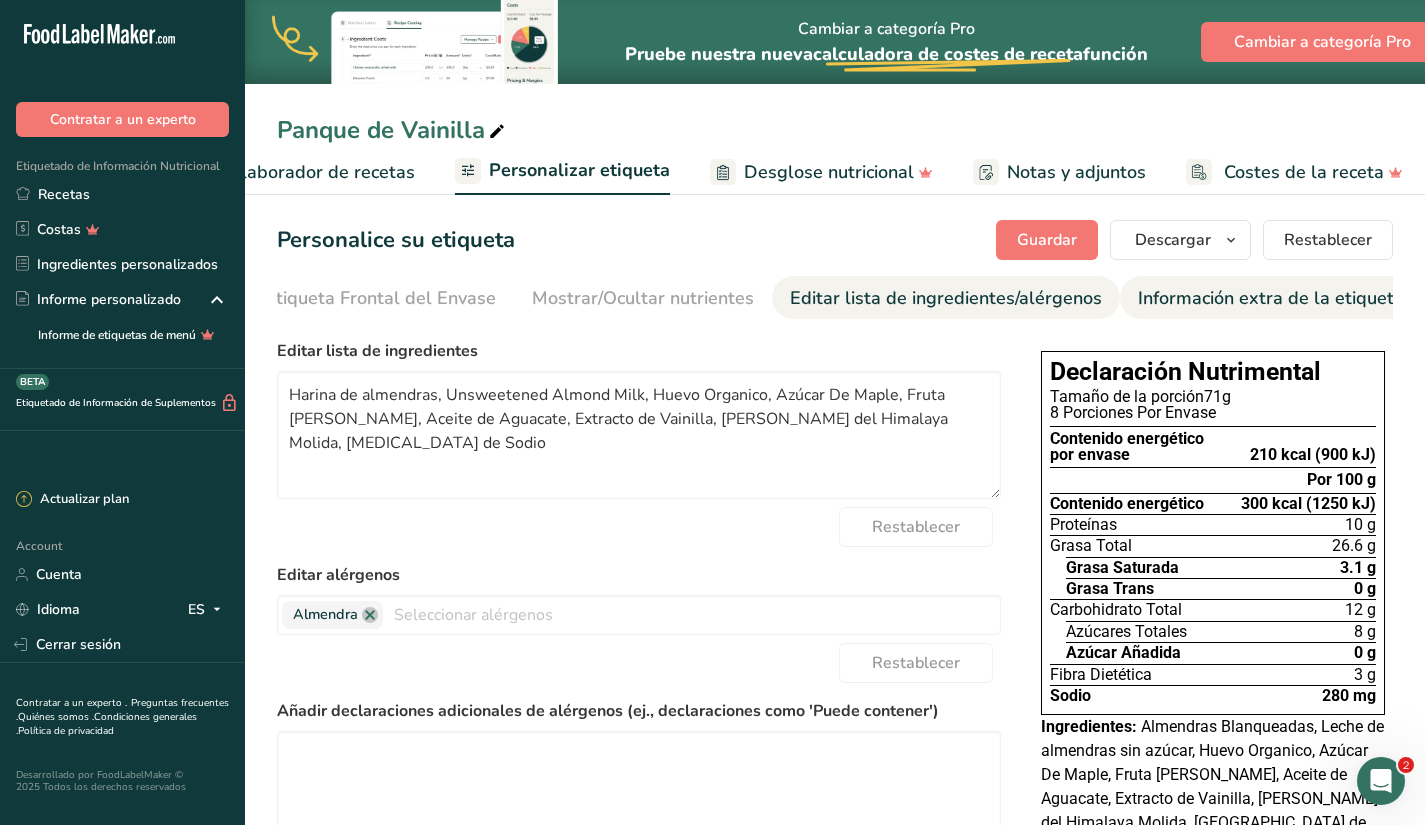 click on "Información extra de la etiqueta" at bounding box center (1271, 298) 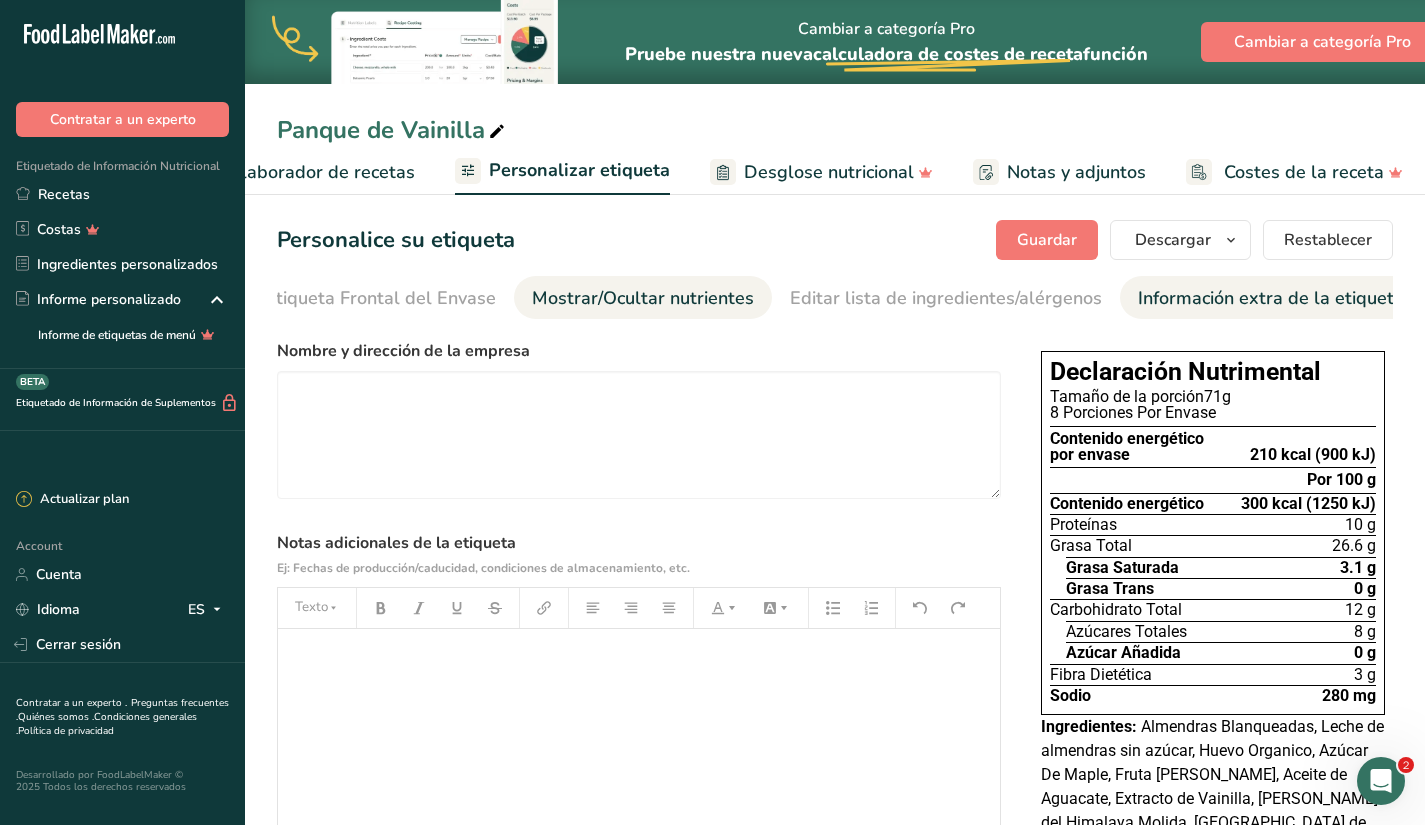 click on "Mostrar/Ocultar nutrientes" at bounding box center [643, 298] 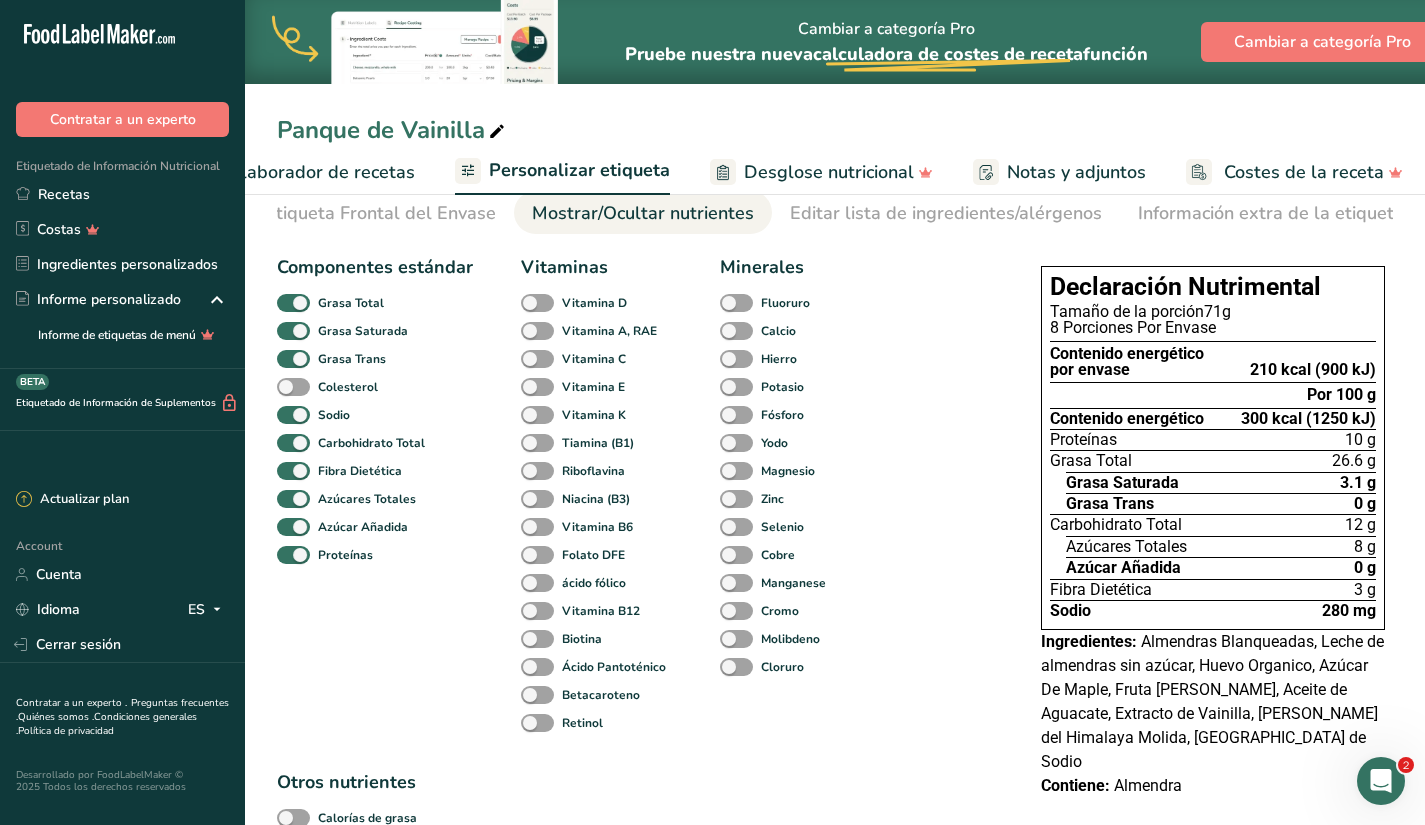 scroll, scrollTop: 315, scrollLeft: 0, axis: vertical 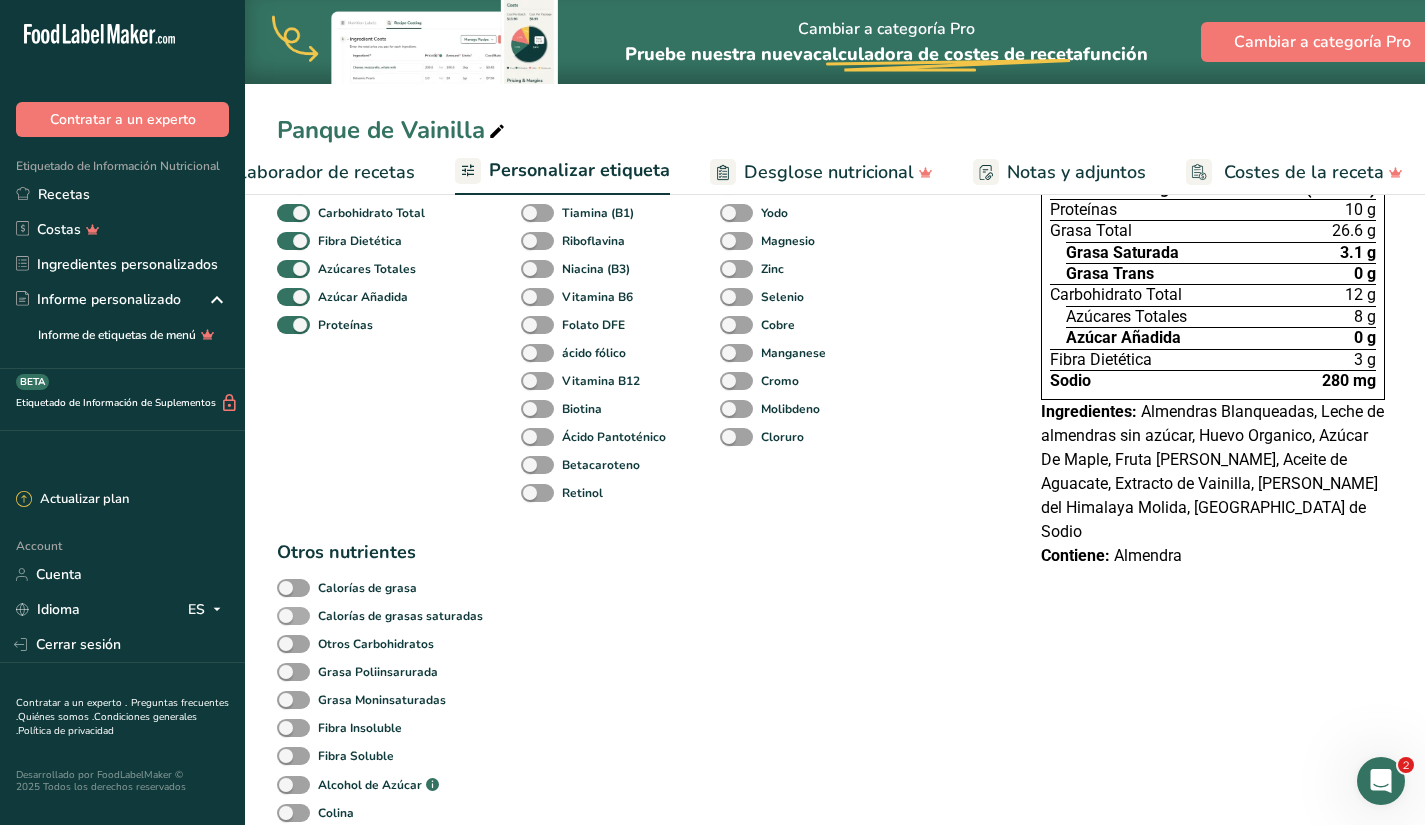 click at bounding box center [293, 616] 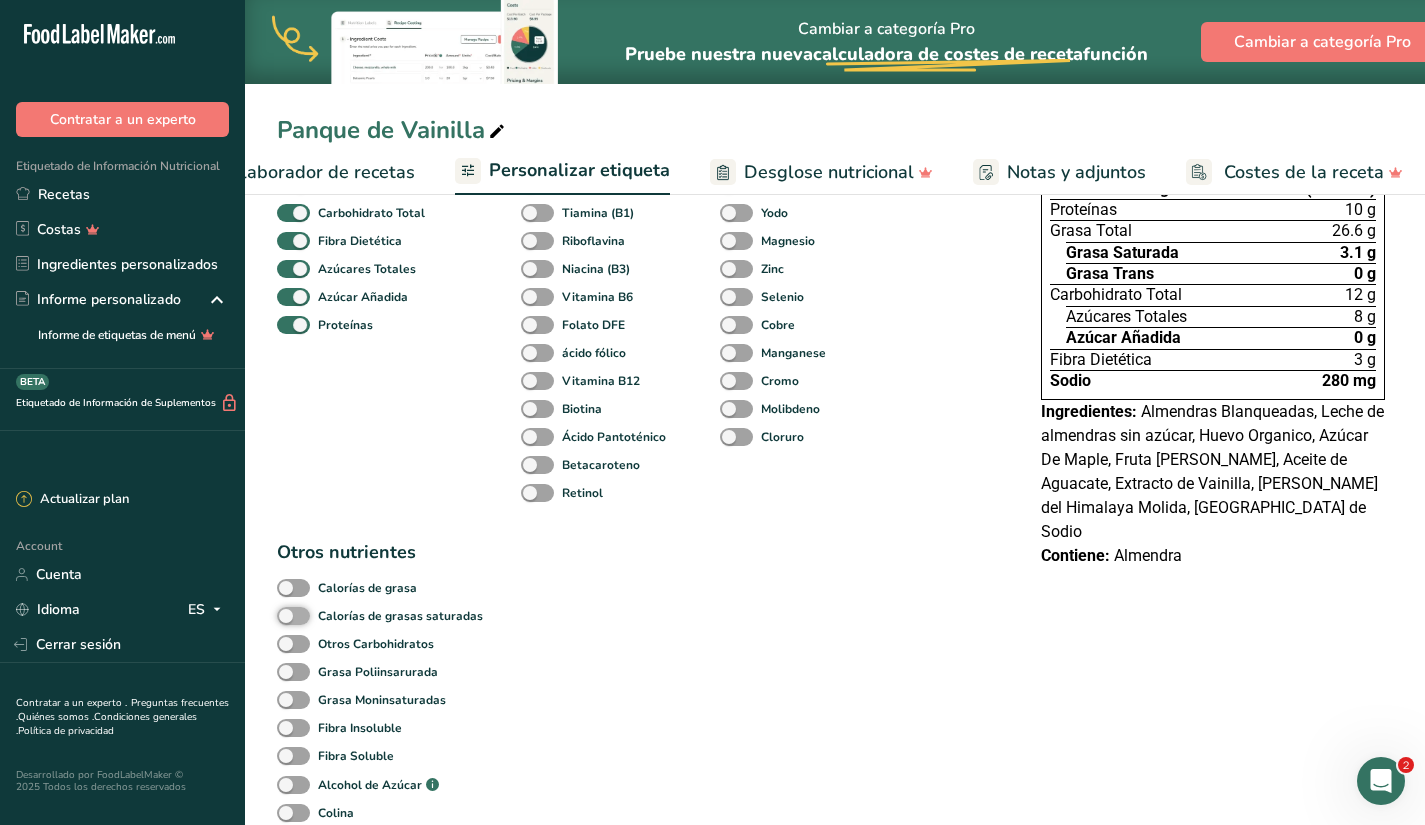 click on "Calorías de grasas saturadas" at bounding box center (283, 615) 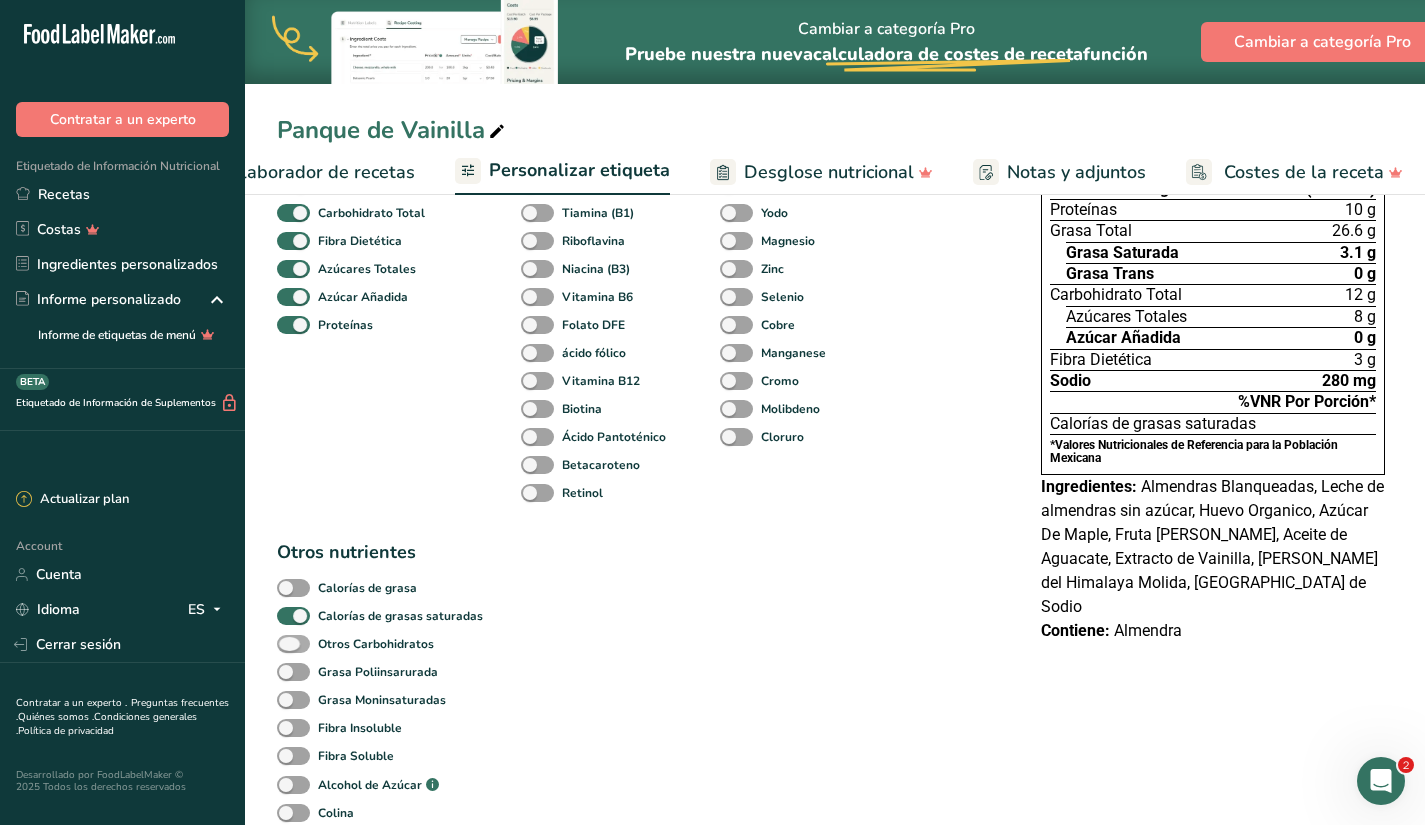 click at bounding box center (293, 644) 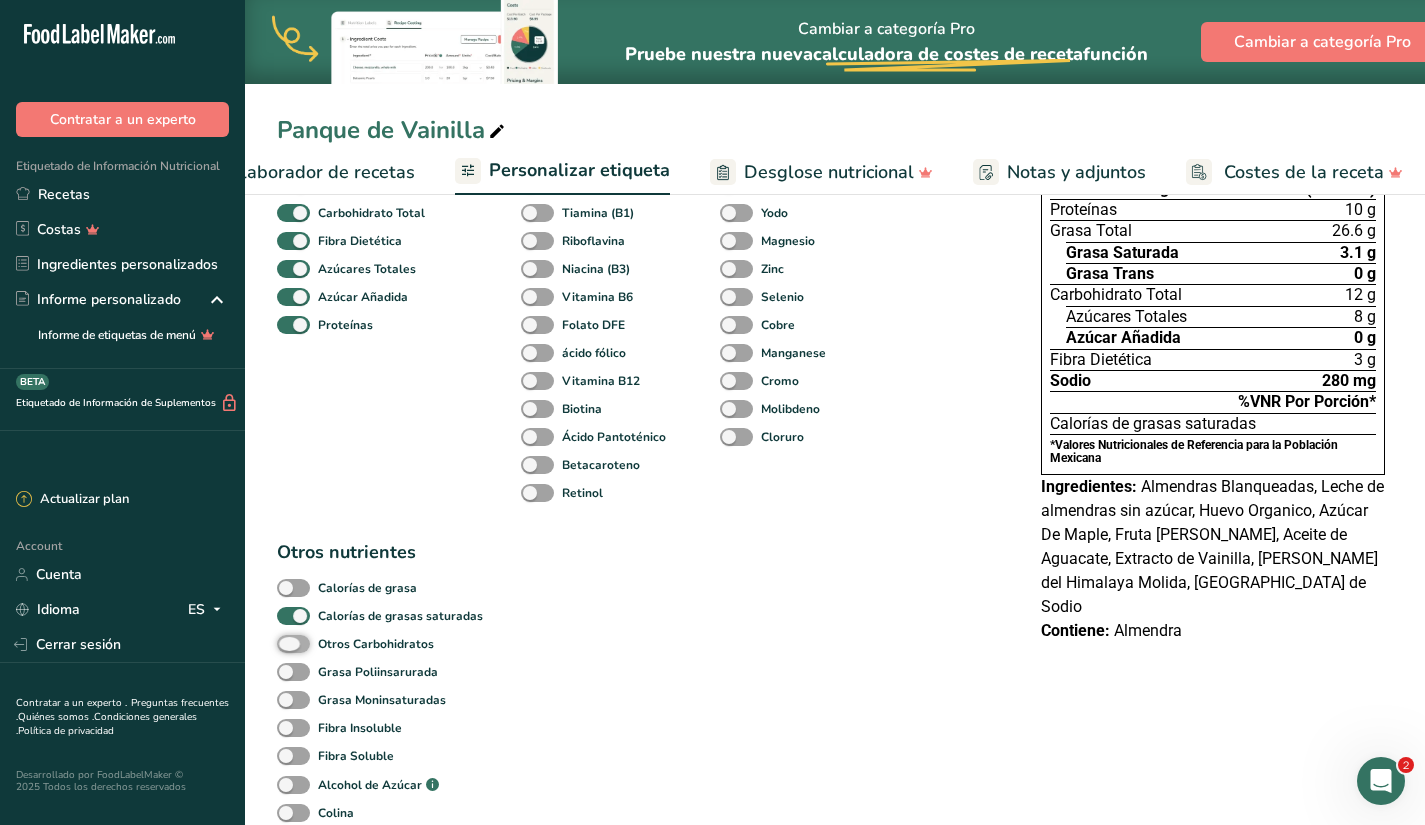 click on "Otros Carbohidratos" at bounding box center [283, 643] 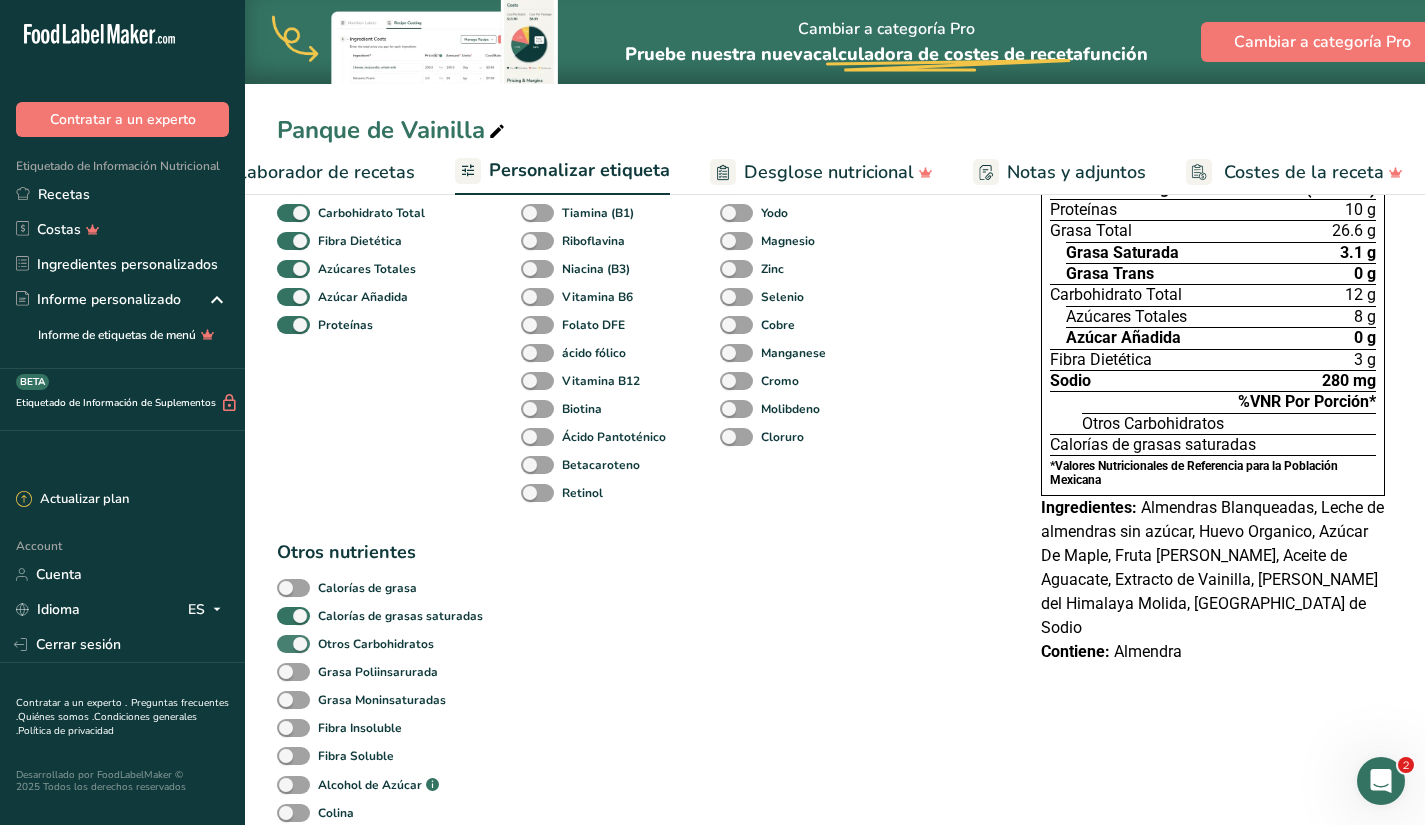 click at bounding box center (293, 644) 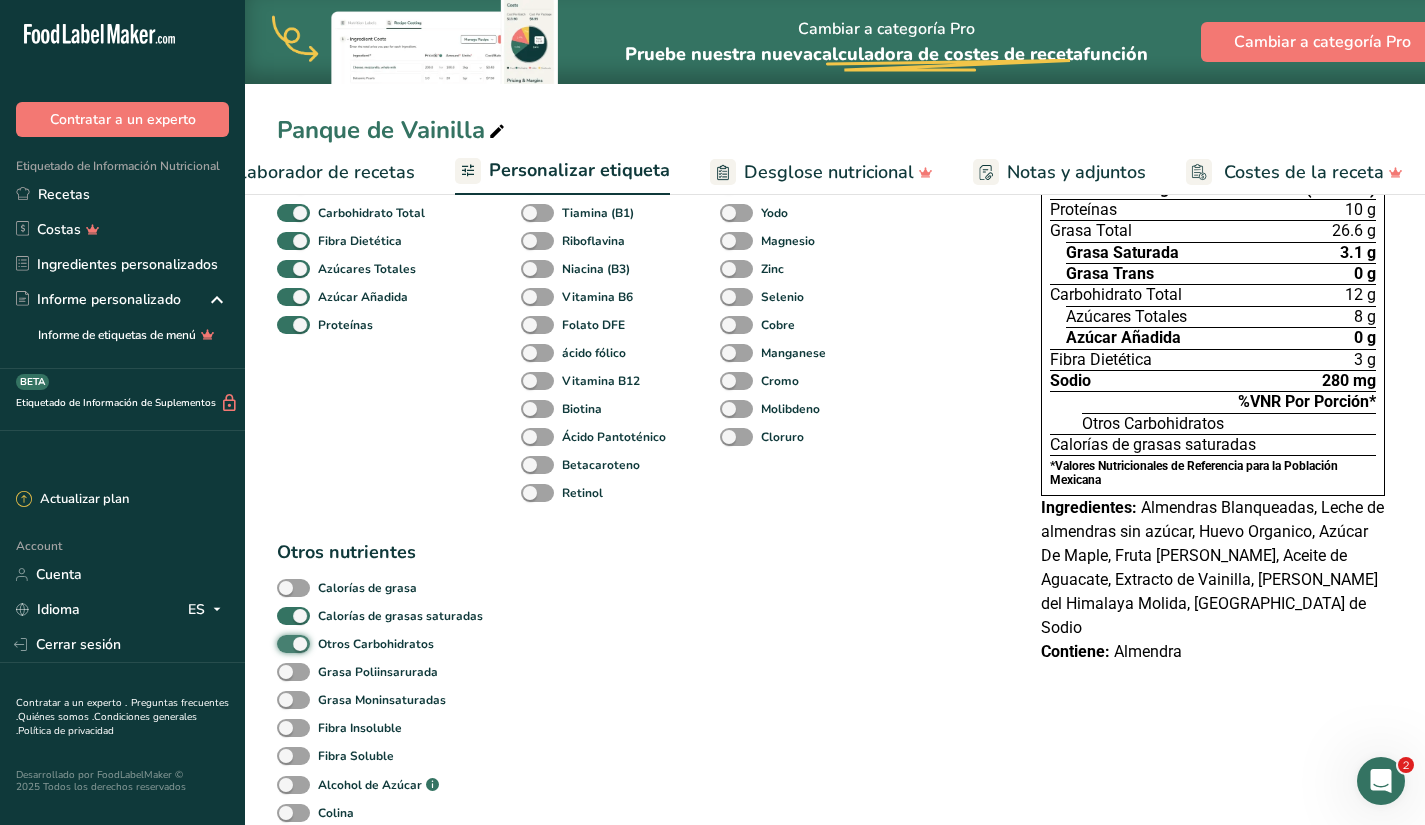 click on "Otros Carbohidratos" at bounding box center [283, 643] 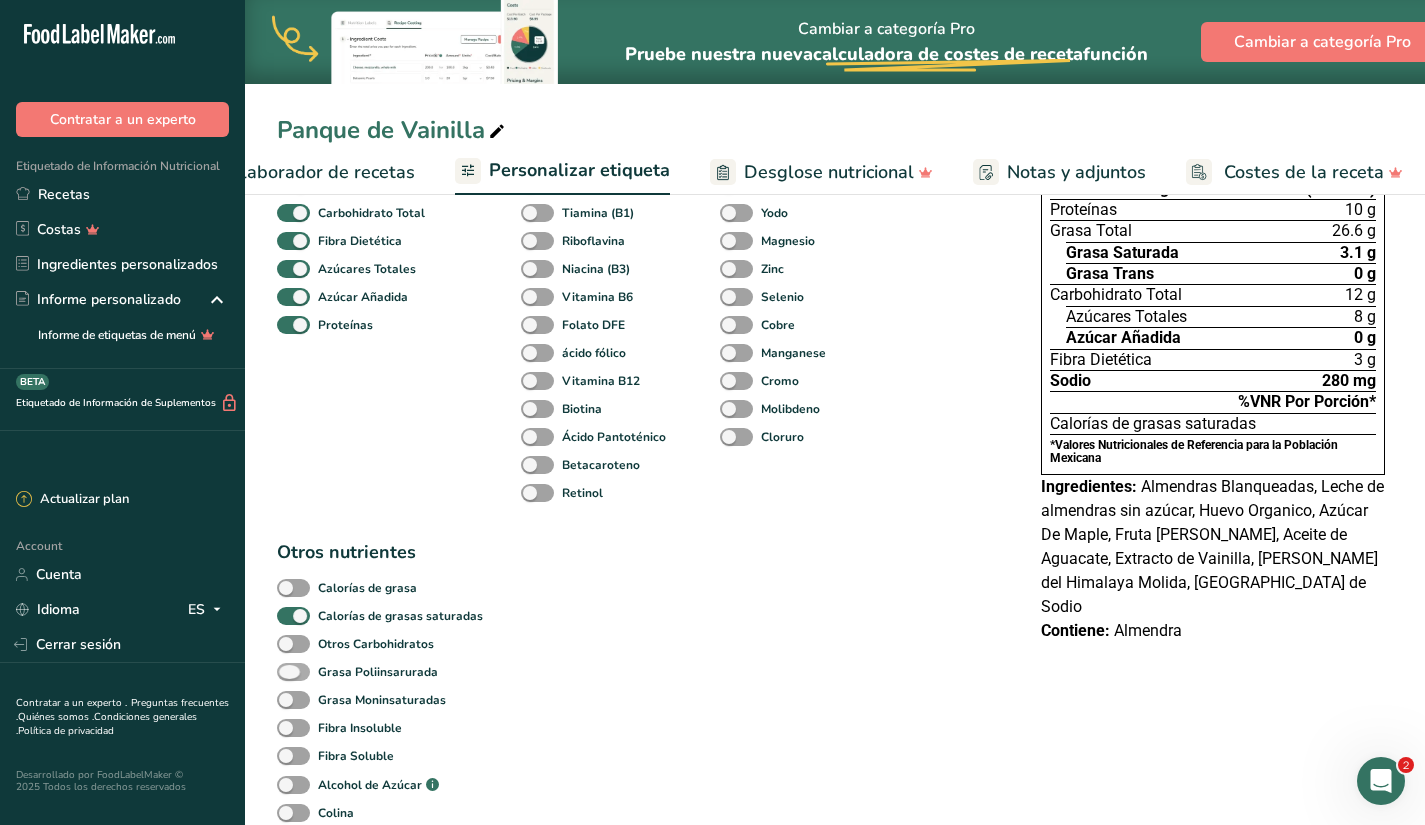 click at bounding box center (293, 672) 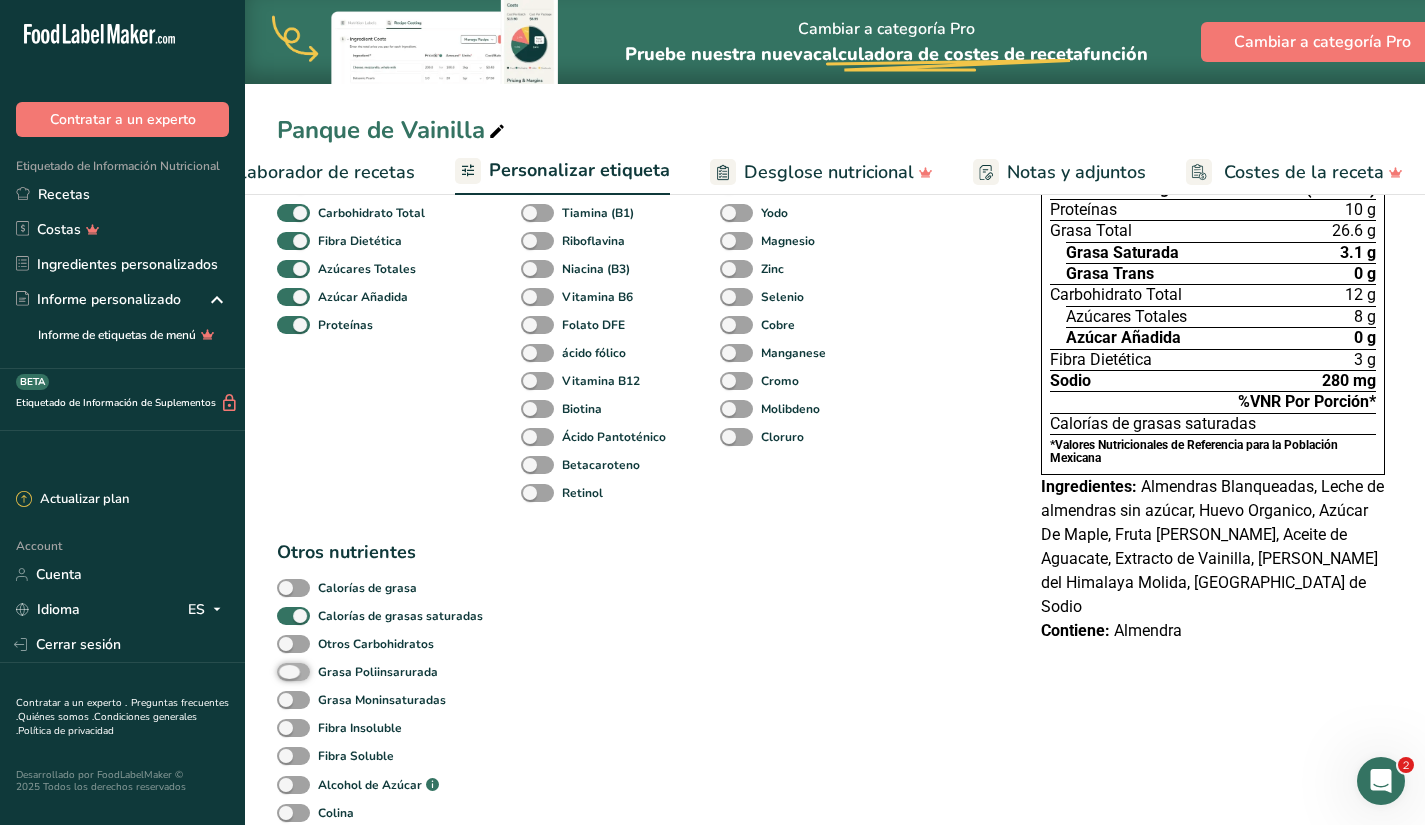 click on "Grasa Poliinsarurada" at bounding box center [283, 671] 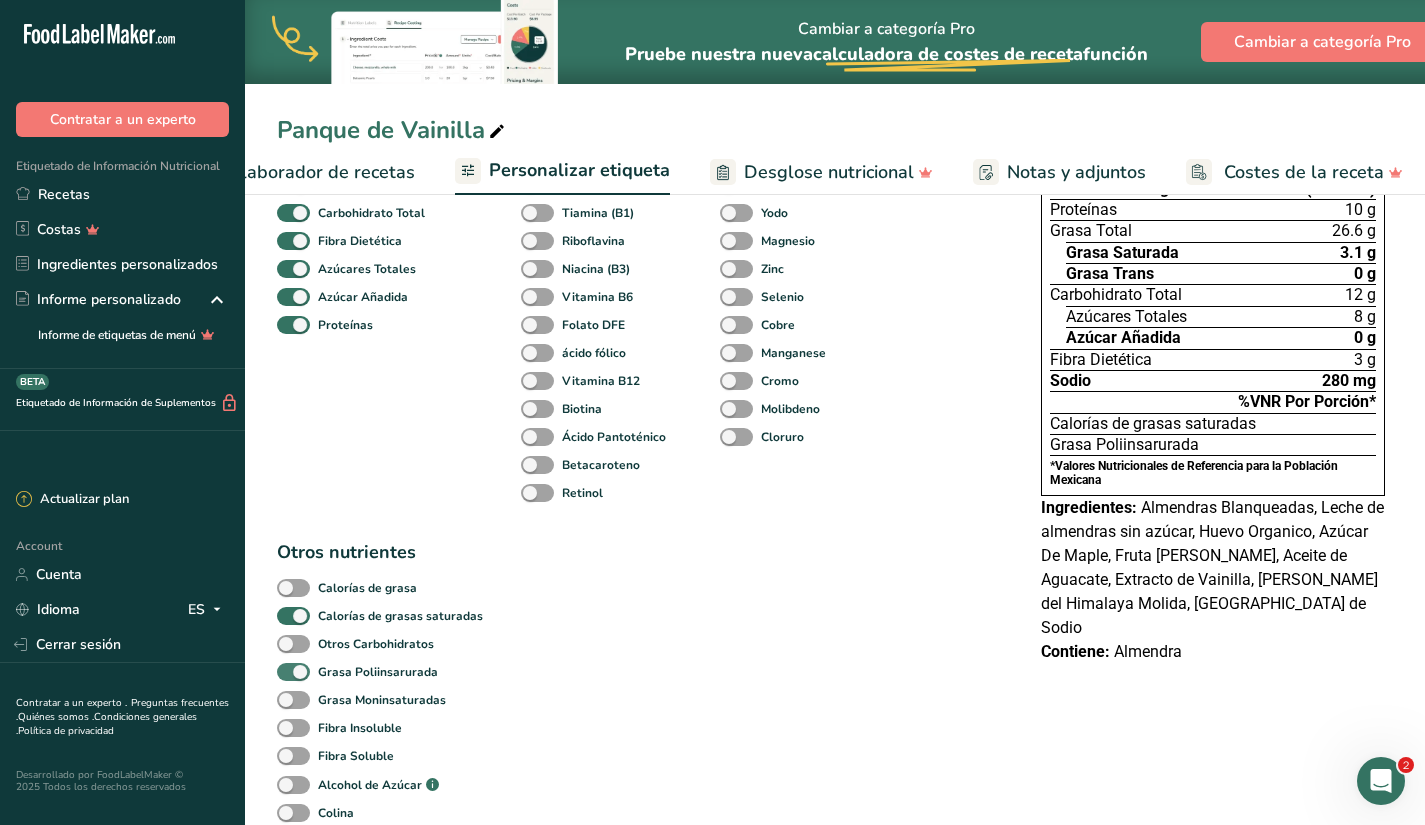 click at bounding box center [293, 672] 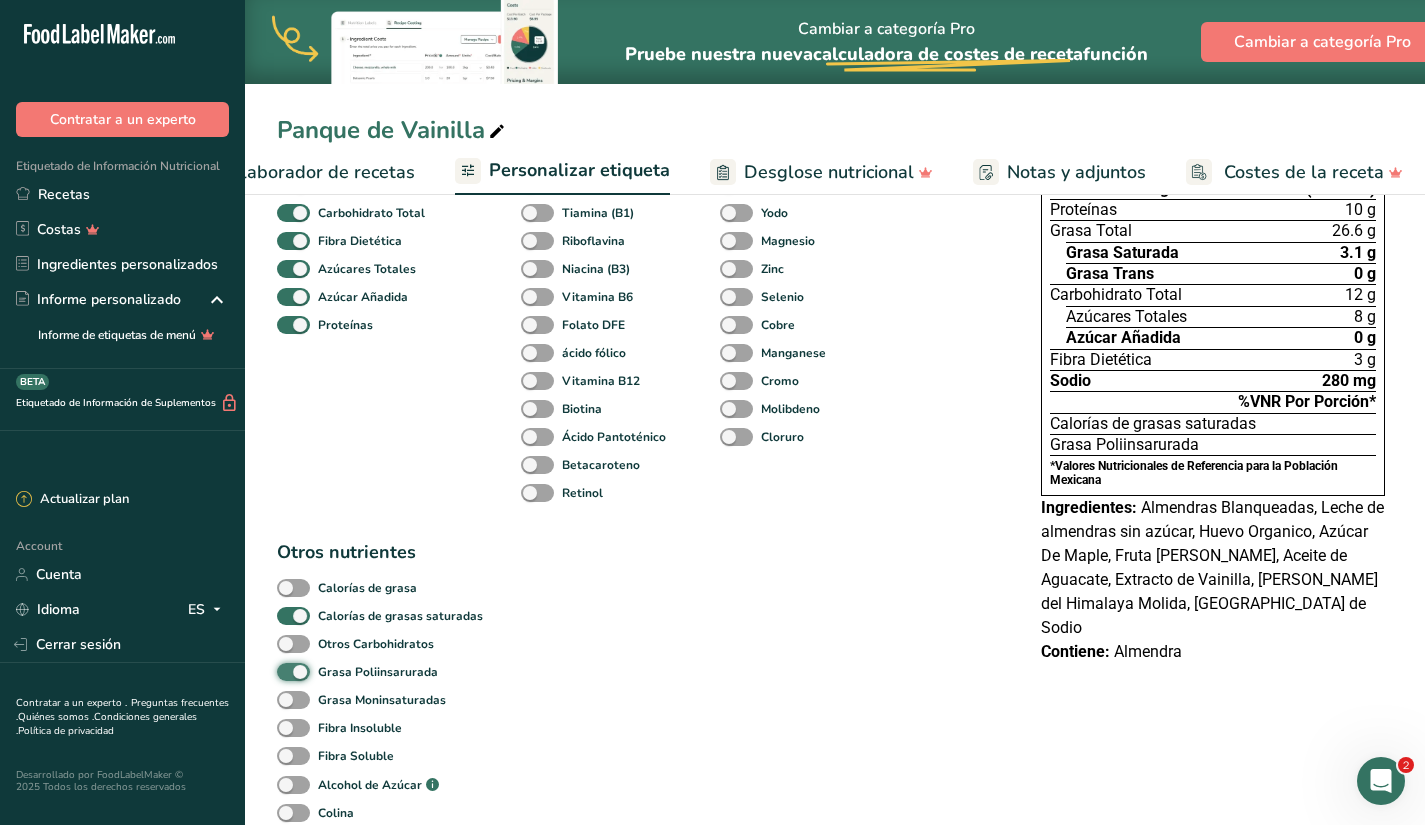 click on "Grasa Poliinsarurada" at bounding box center [283, 671] 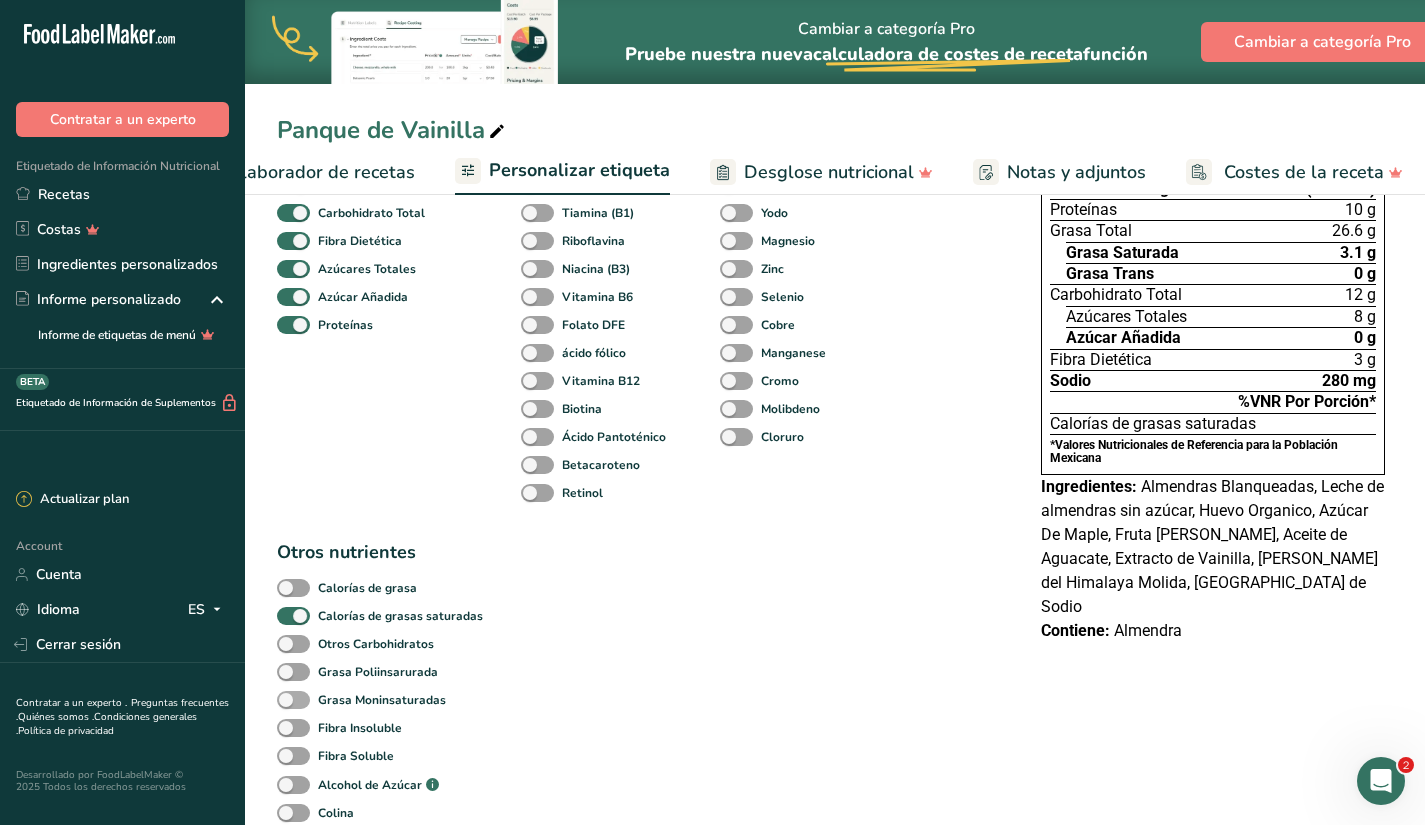 click at bounding box center [293, 700] 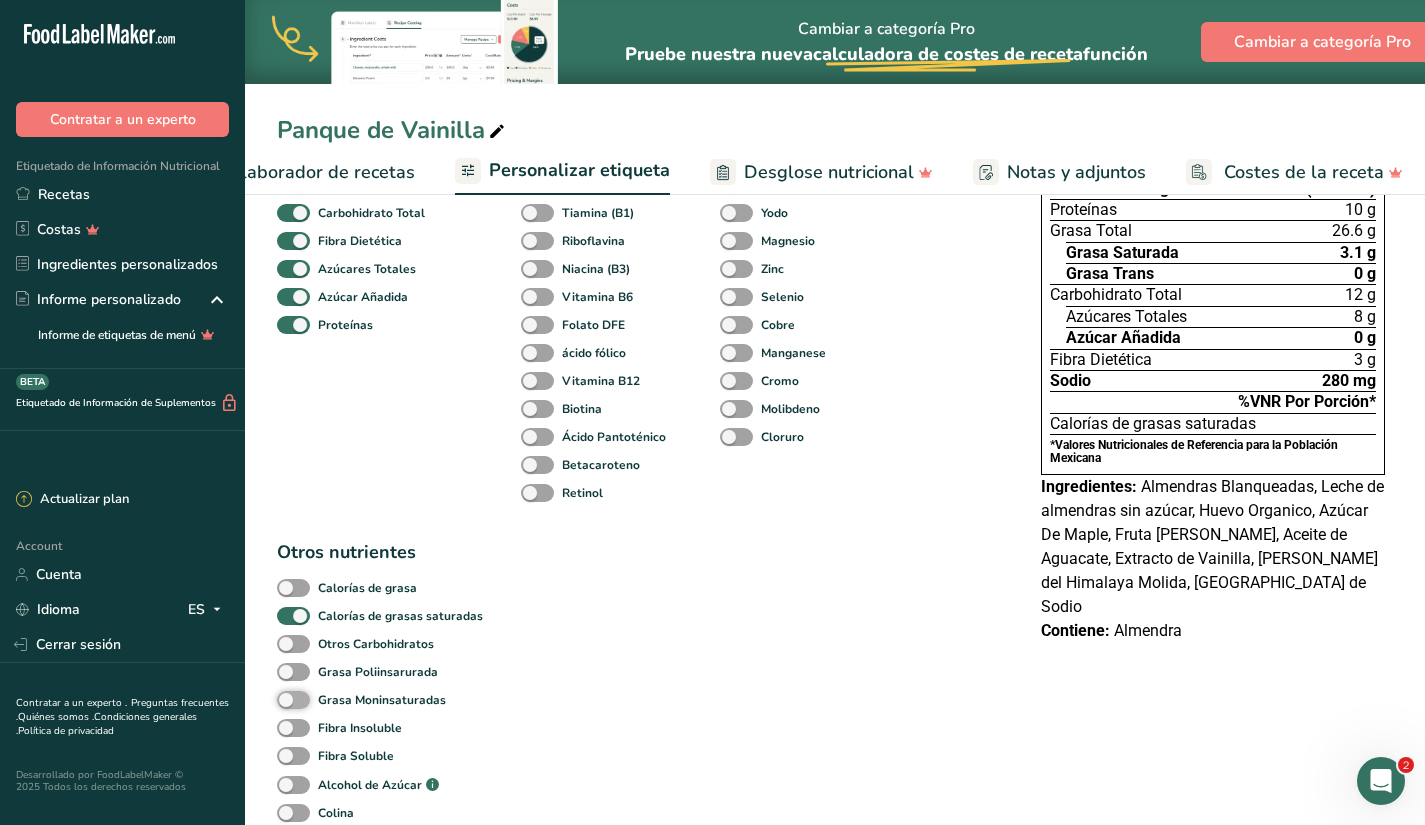 click on "Grasa Moninsaturadas" at bounding box center (283, 699) 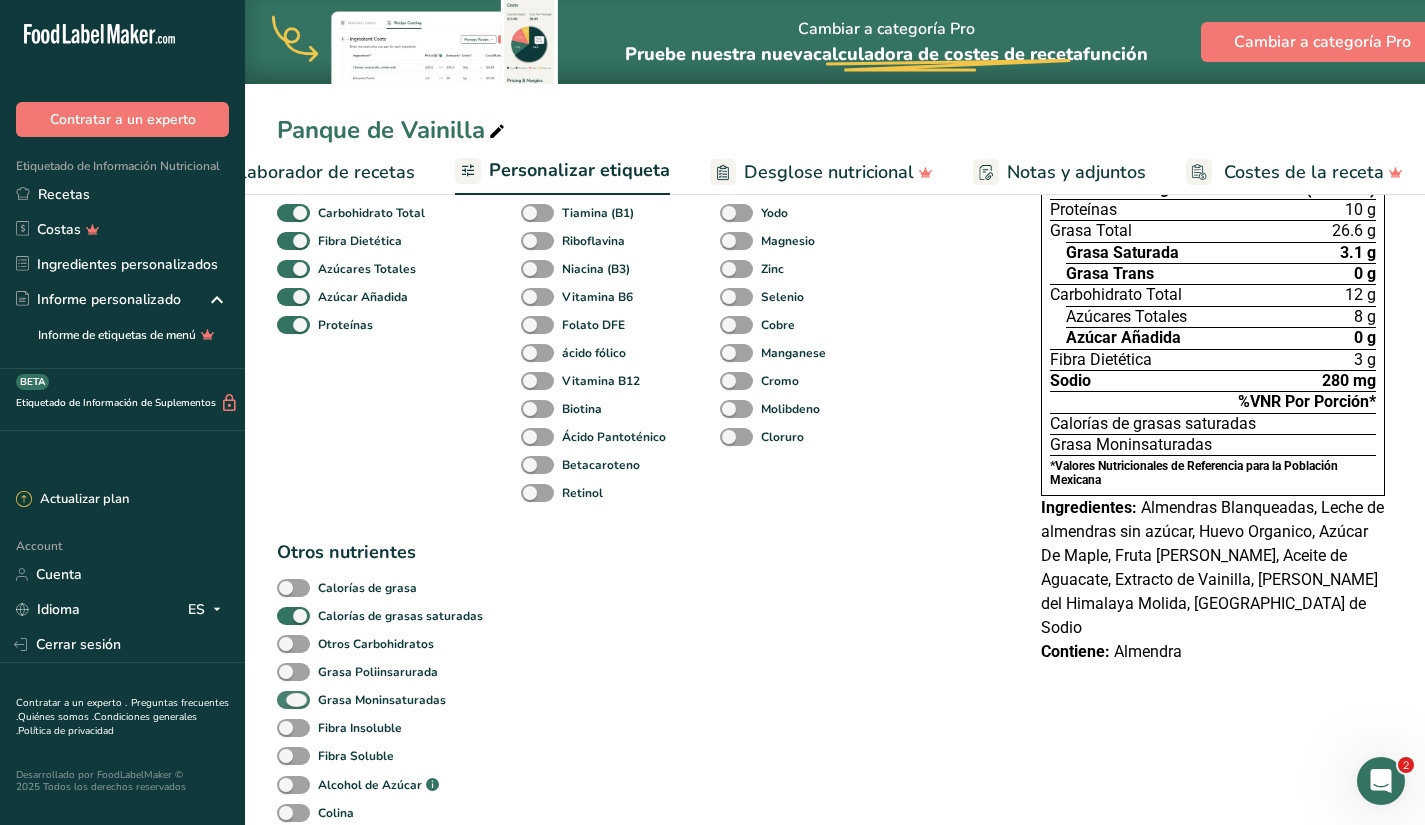 click at bounding box center [293, 700] 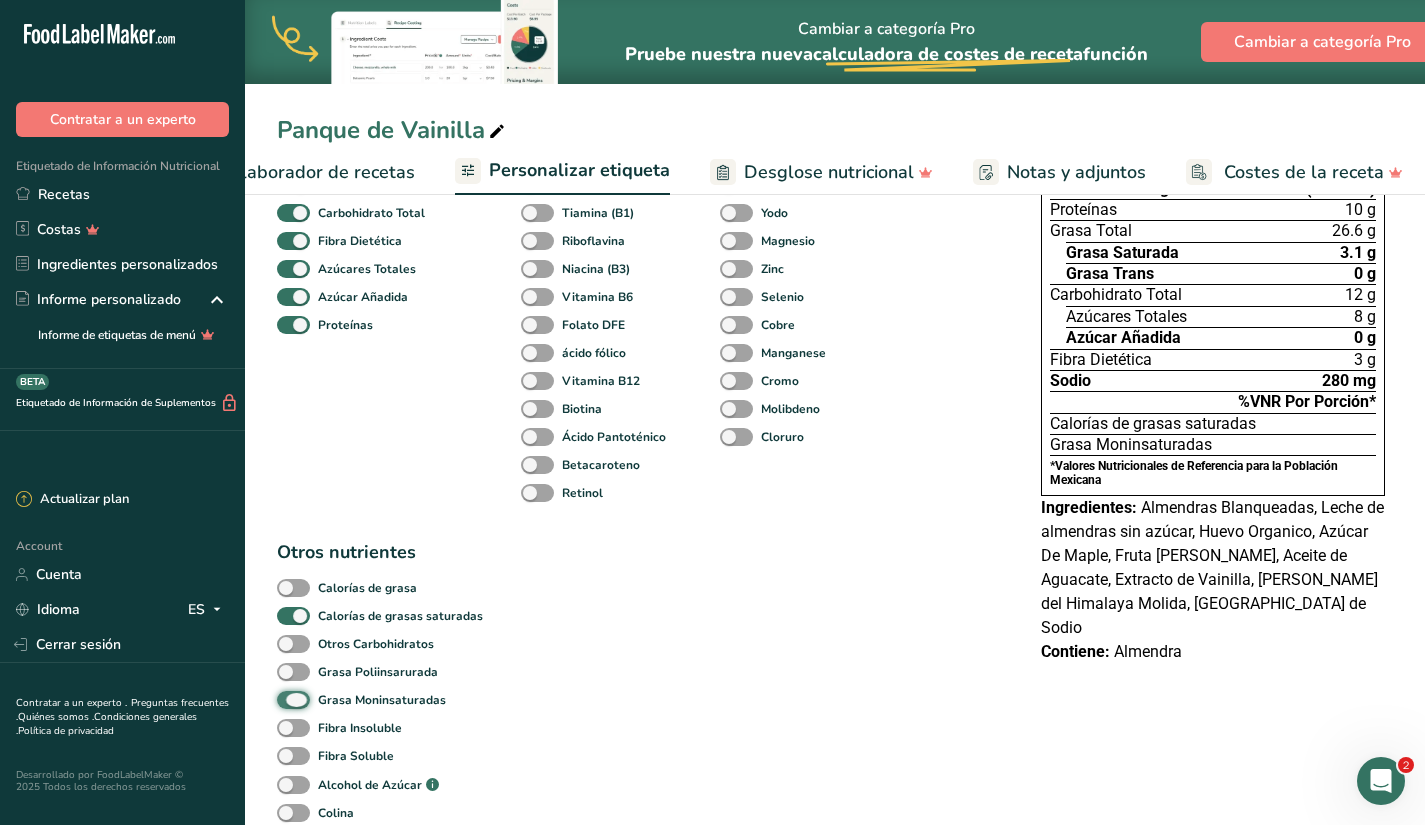 click on "Grasa Moninsaturadas" at bounding box center [283, 699] 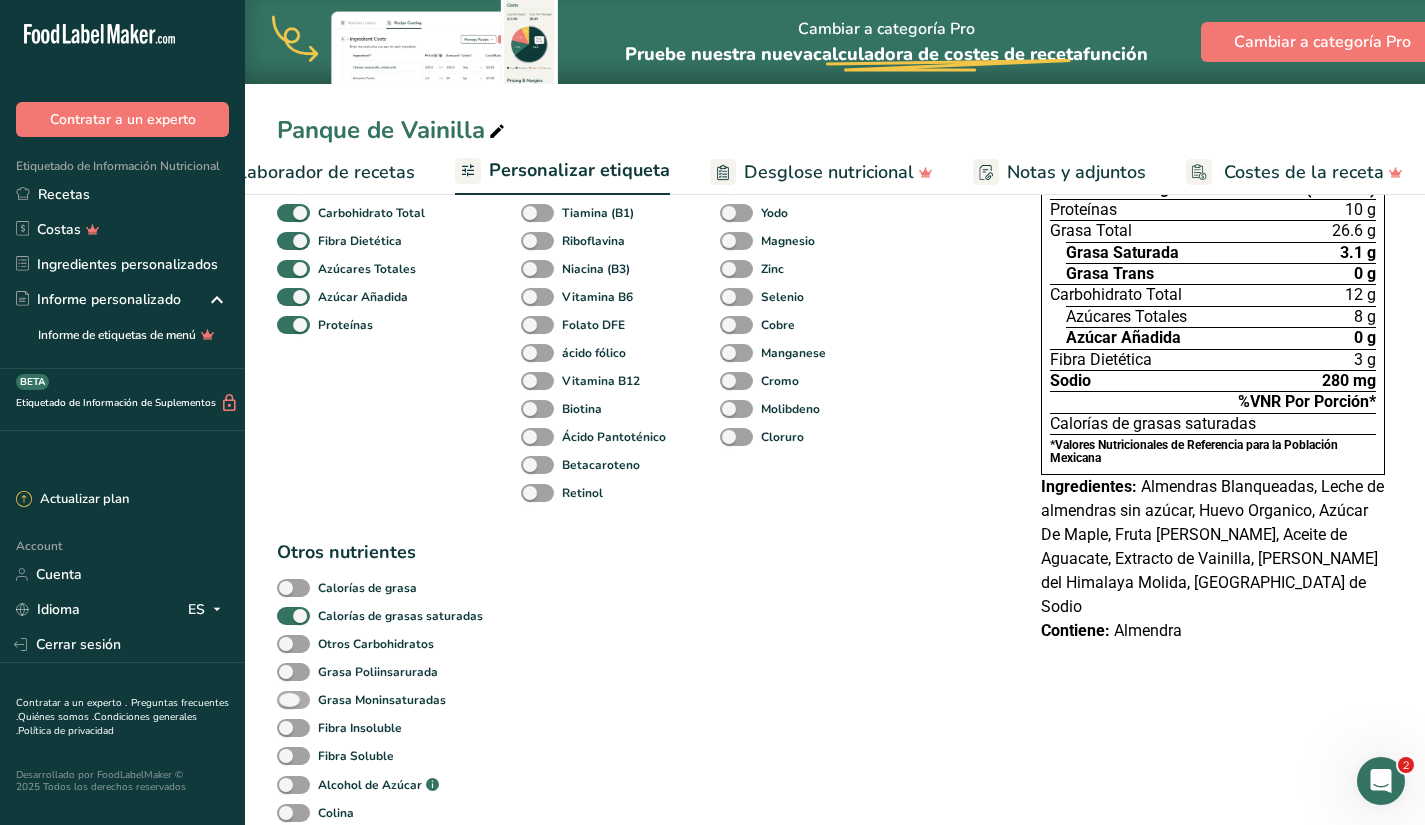 click at bounding box center [293, 700] 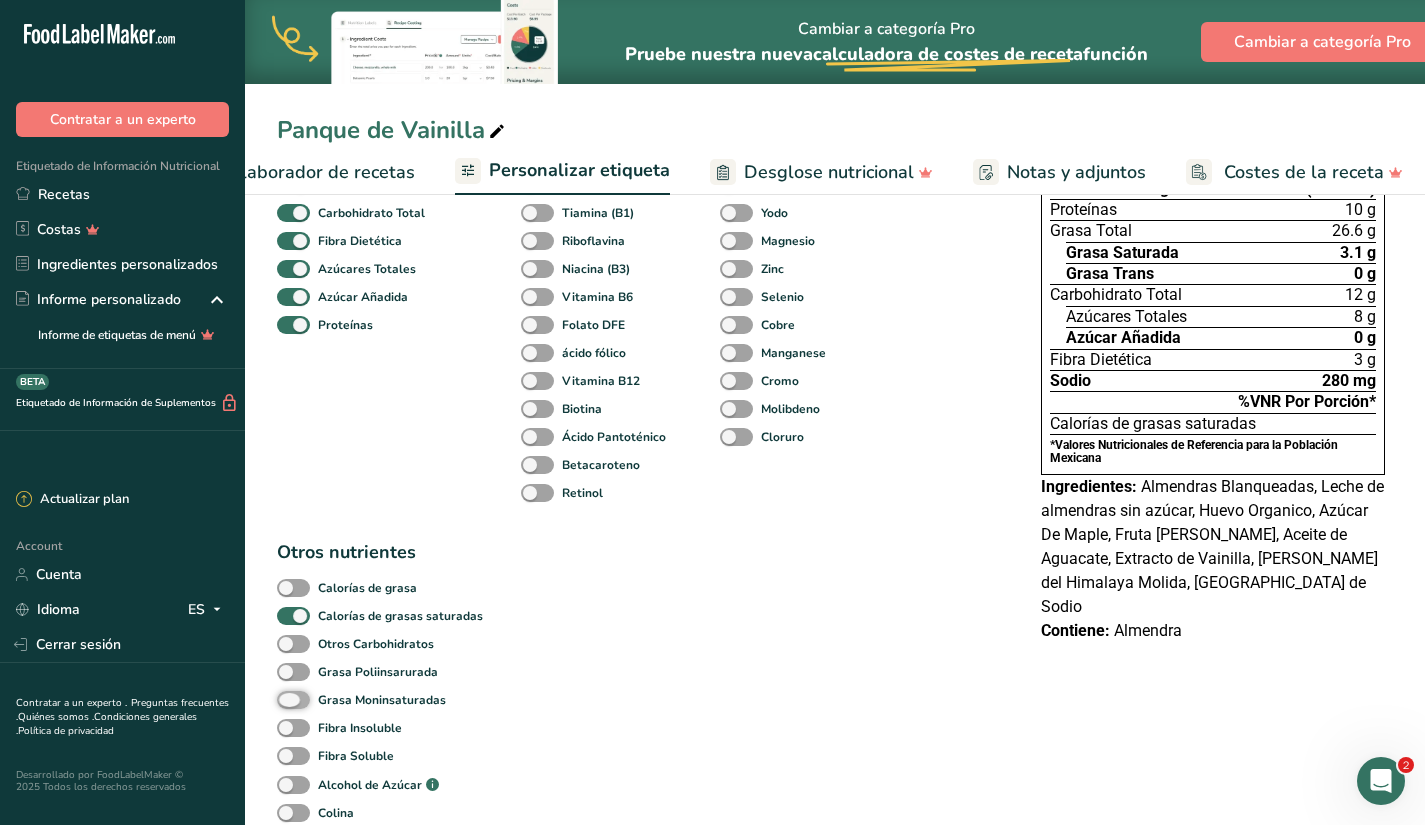 click on "Grasa Moninsaturadas" at bounding box center (283, 699) 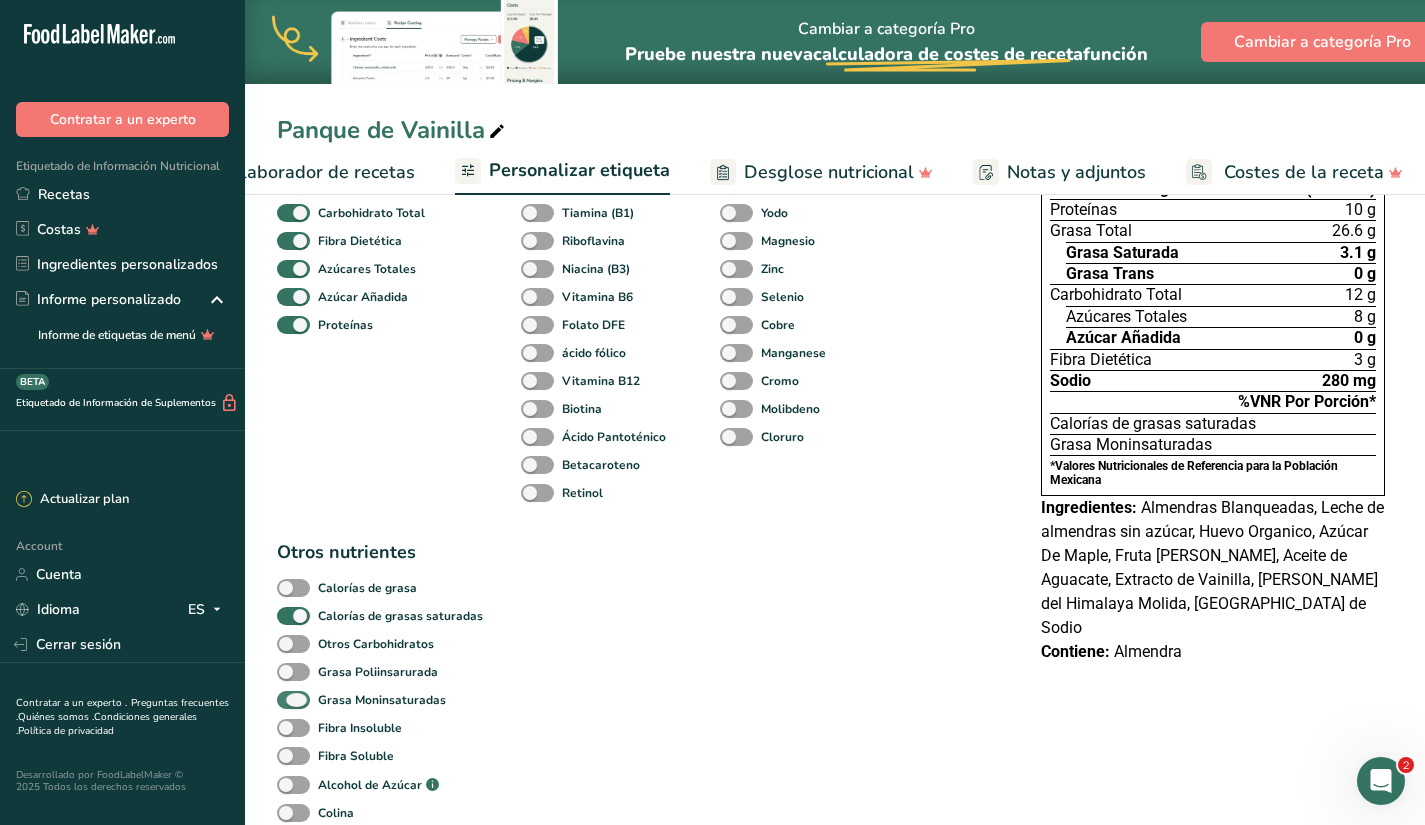 click at bounding box center [293, 700] 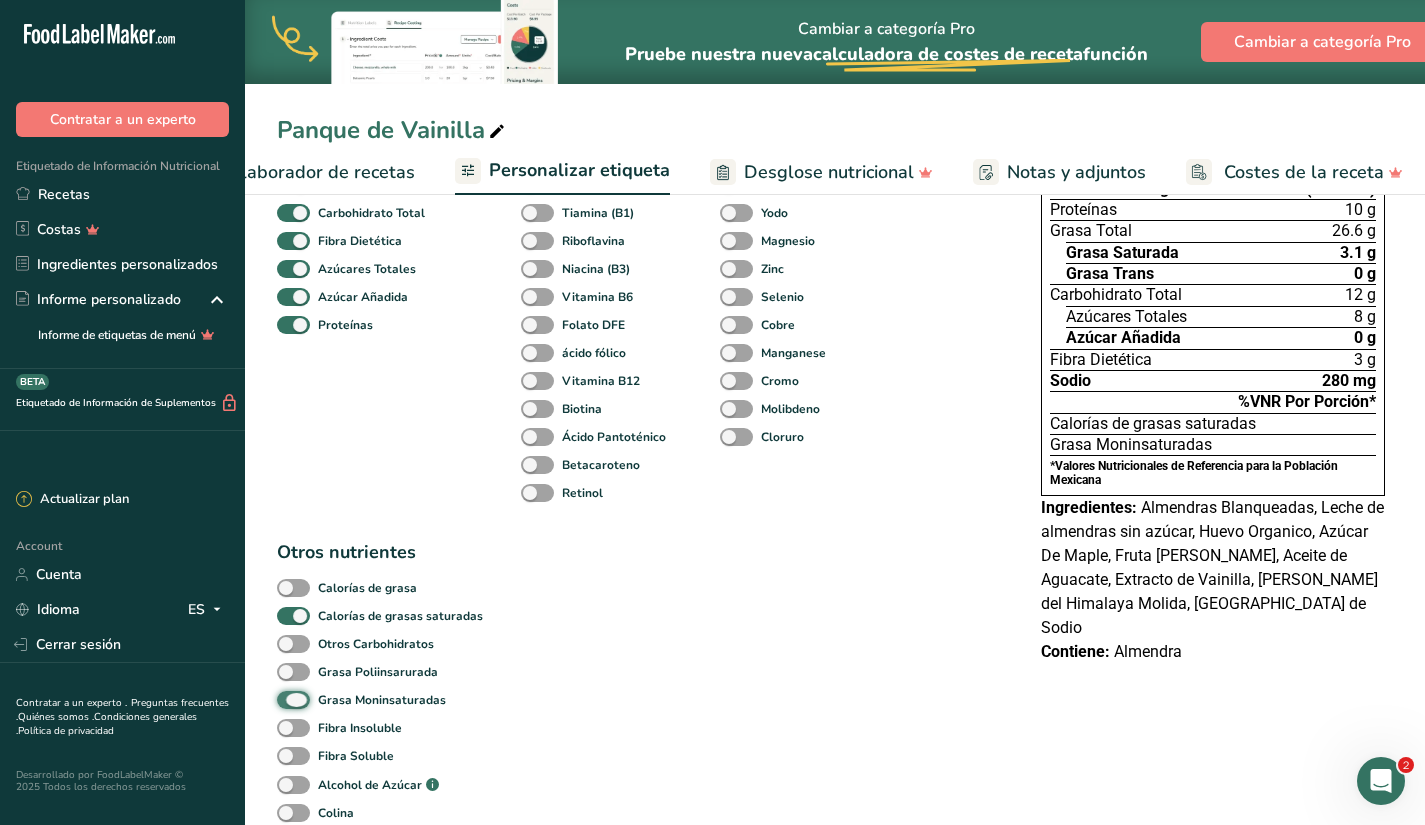 click on "Grasa Moninsaturadas" at bounding box center (283, 699) 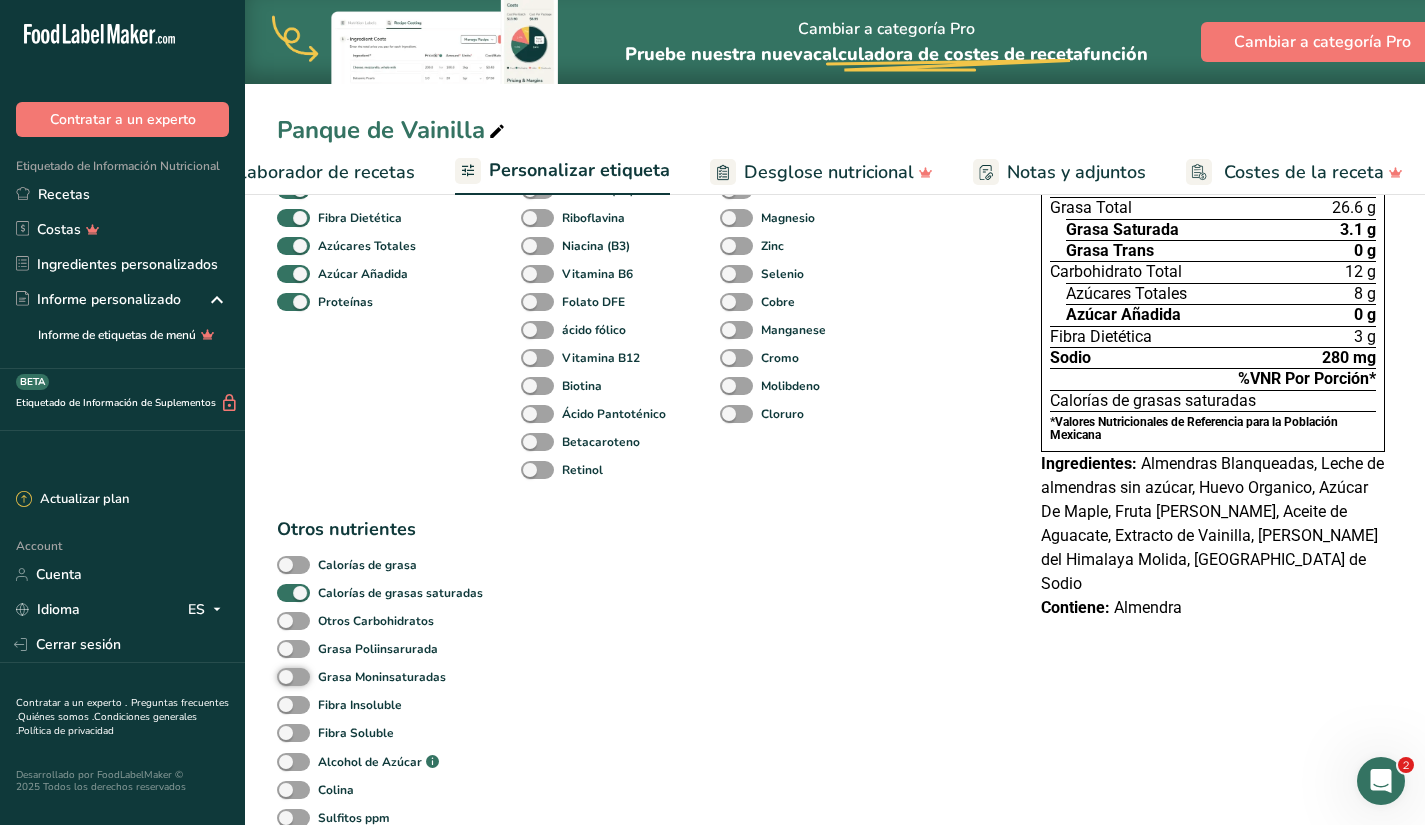 scroll, scrollTop: 337, scrollLeft: 0, axis: vertical 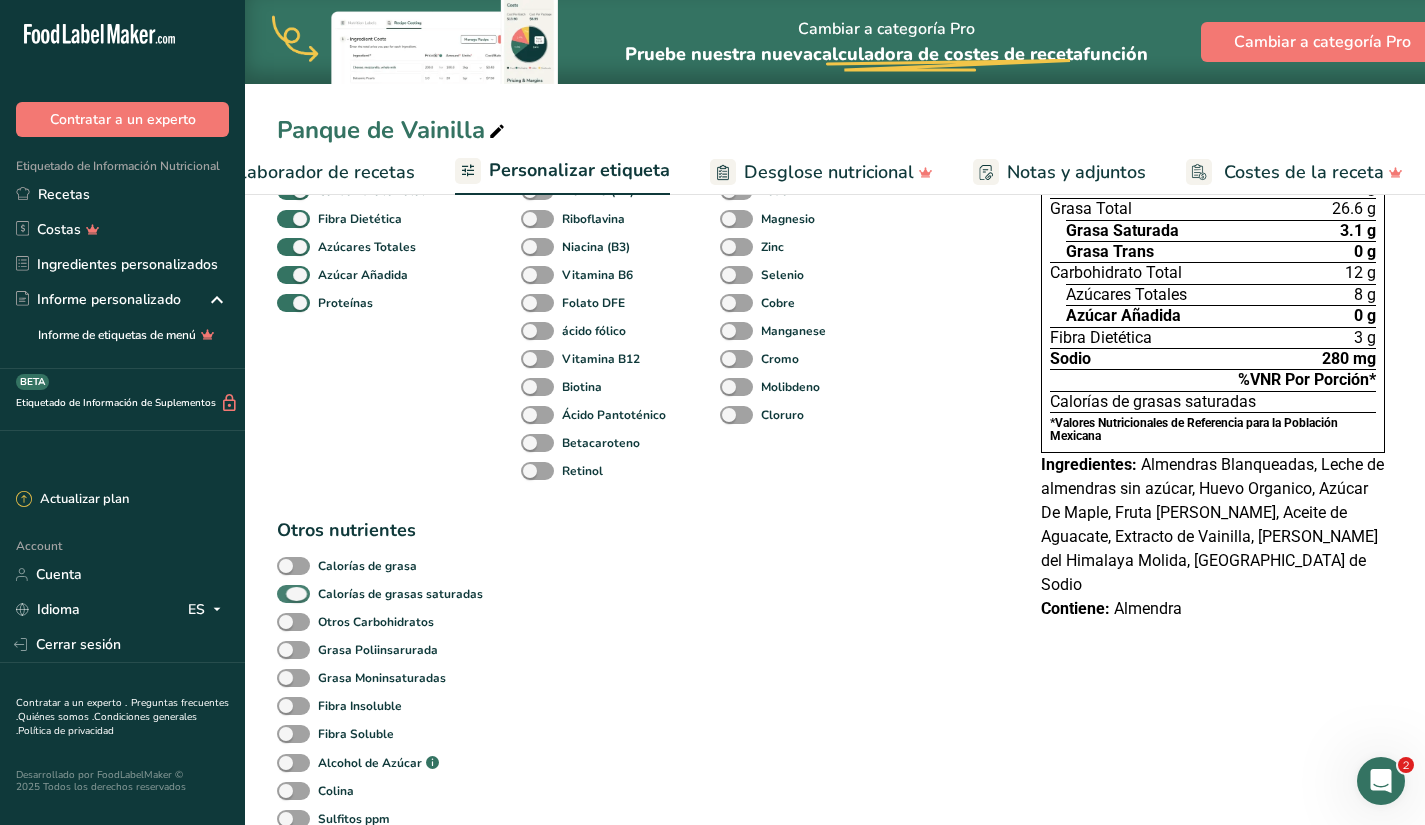 click at bounding box center (293, 594) 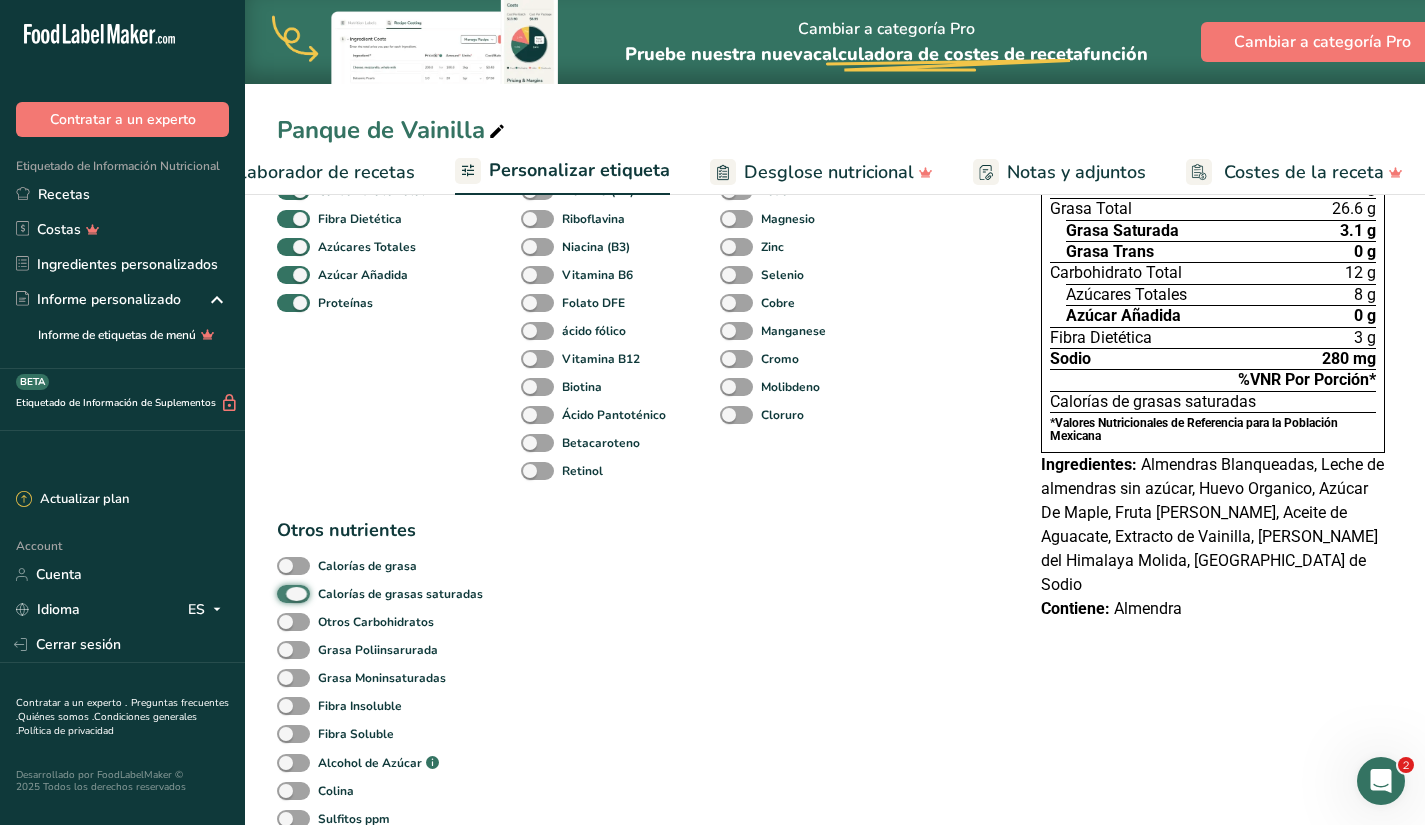 click on "Calorías de grasas saturadas" at bounding box center [283, 593] 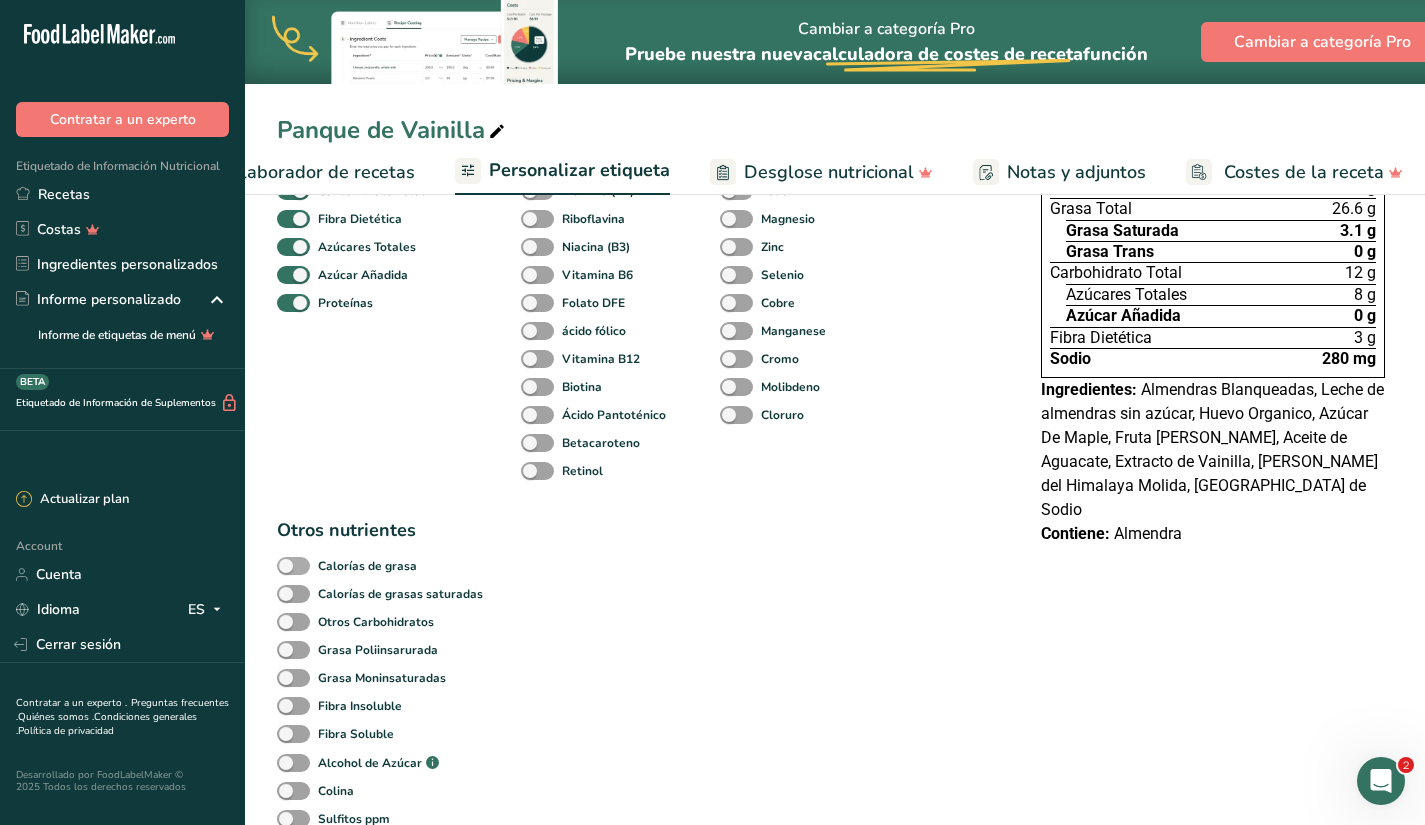 click at bounding box center [293, 566] 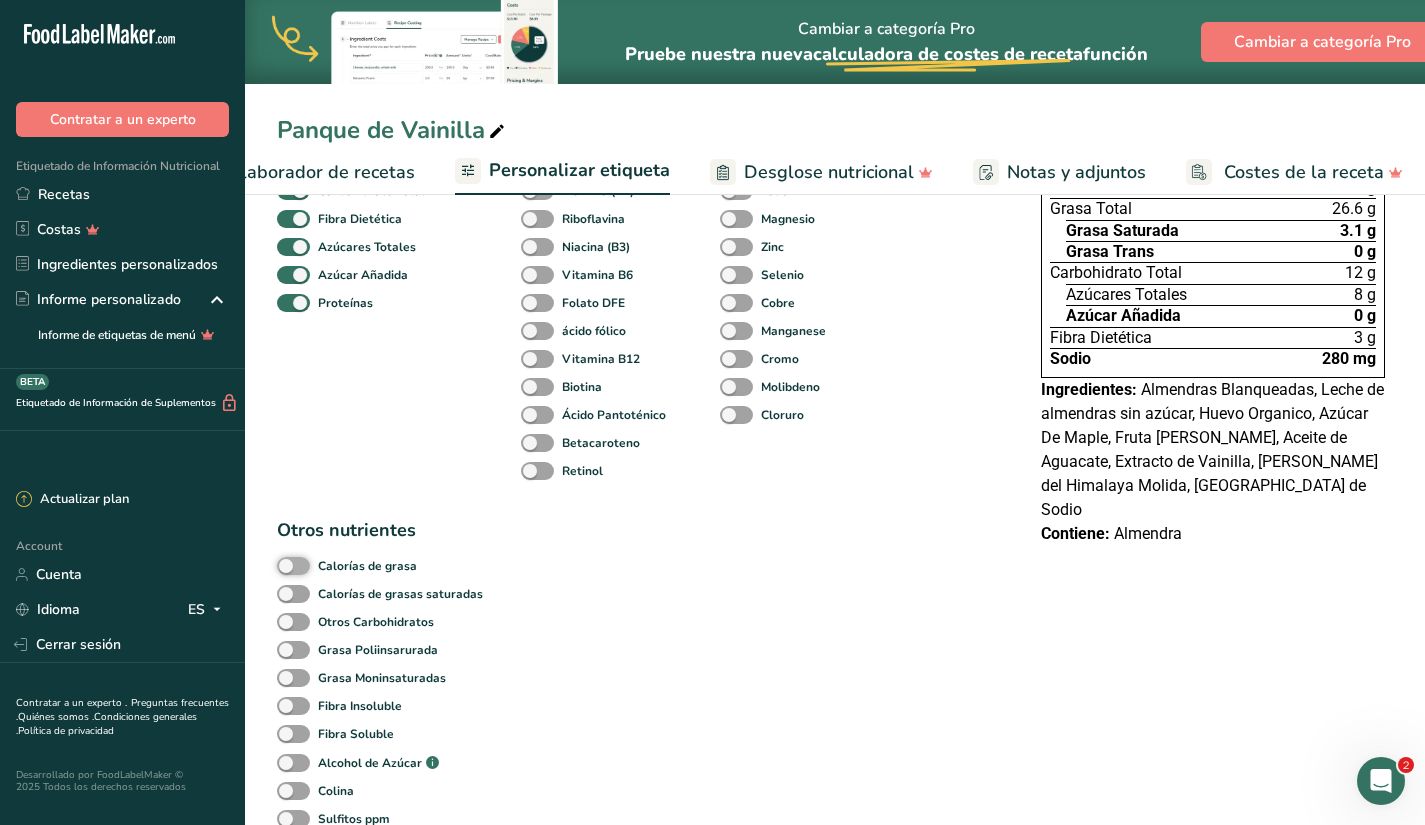 click on "Calorías de grasa" at bounding box center (283, 565) 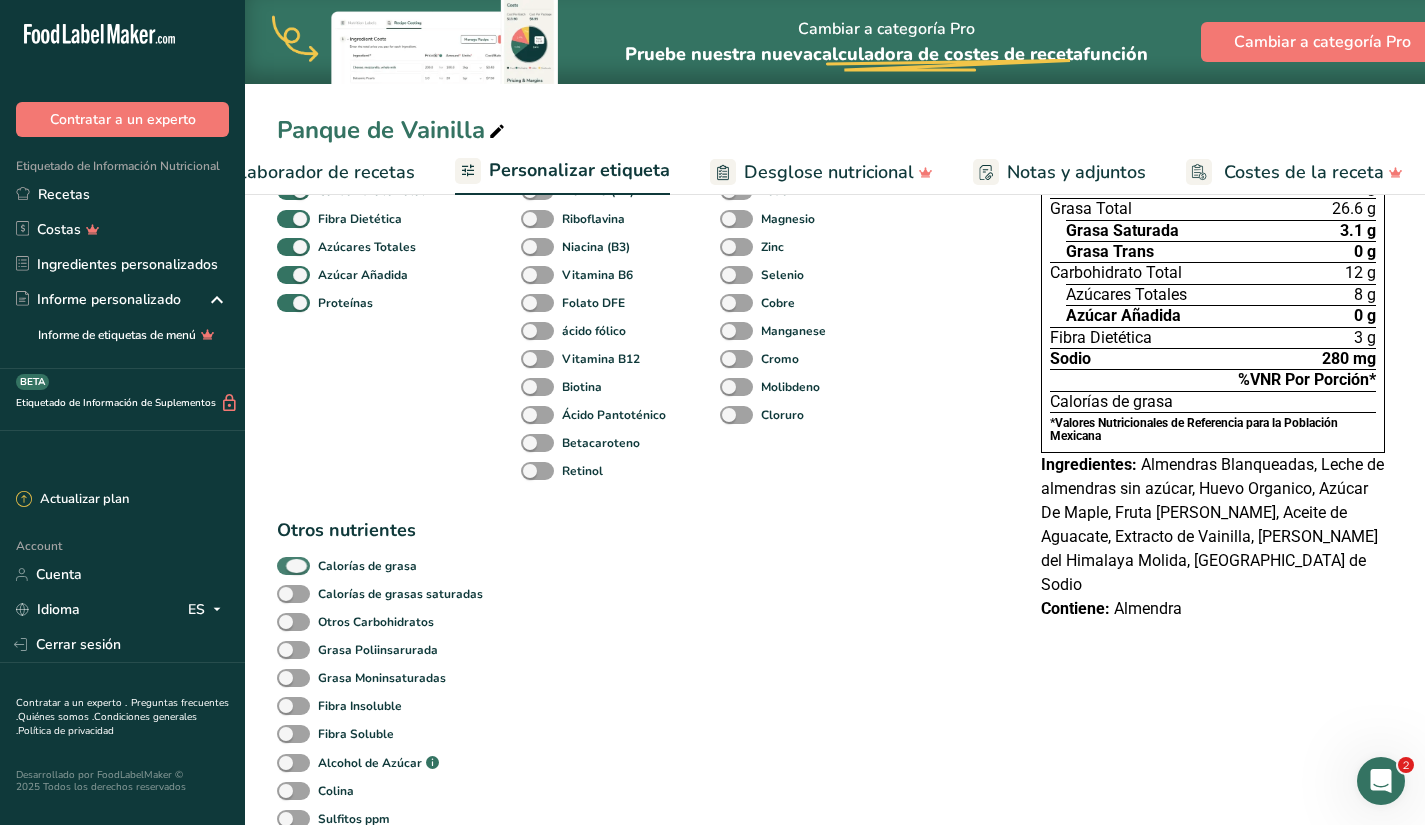 click at bounding box center [293, 566] 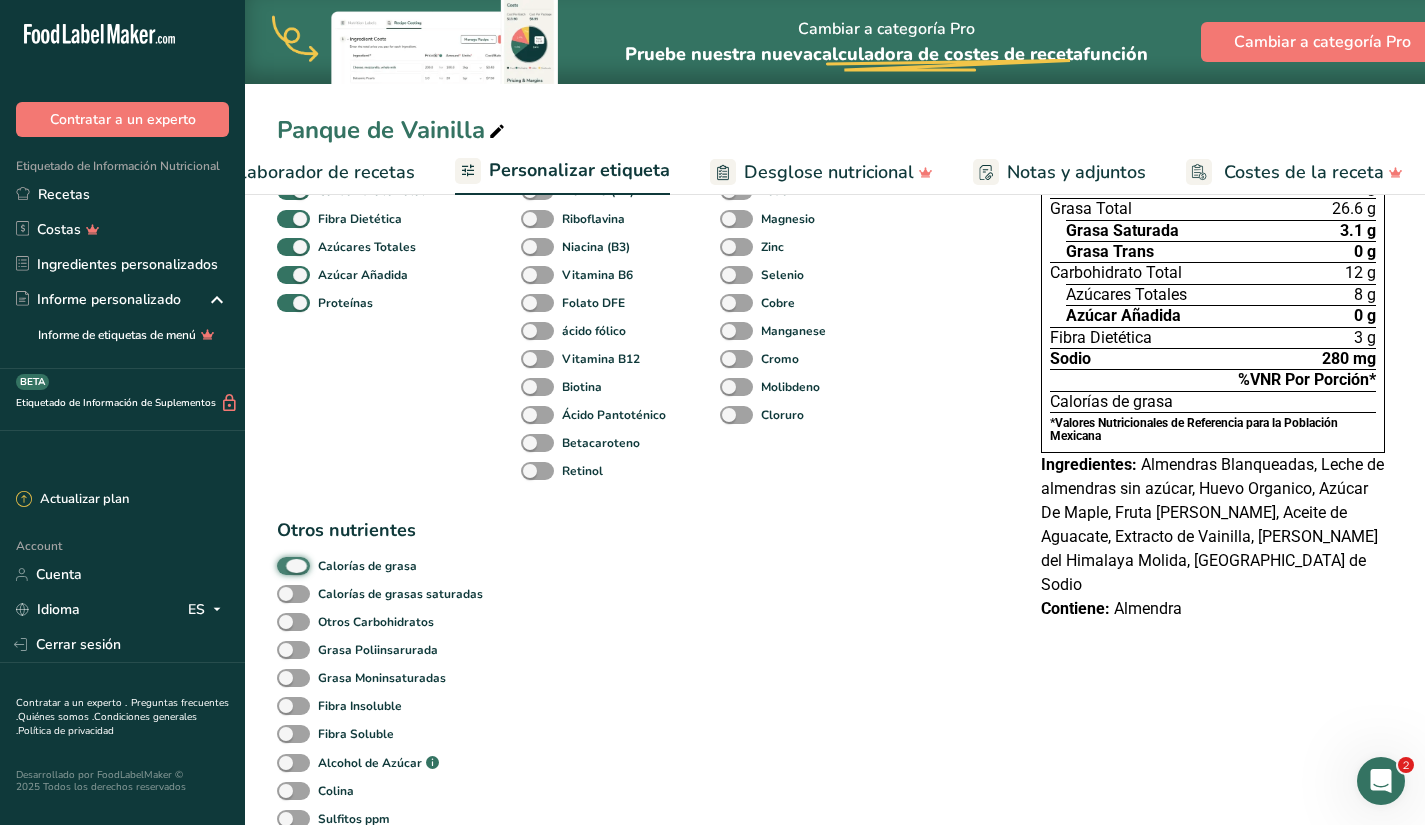 click on "Calorías de grasa" at bounding box center [283, 565] 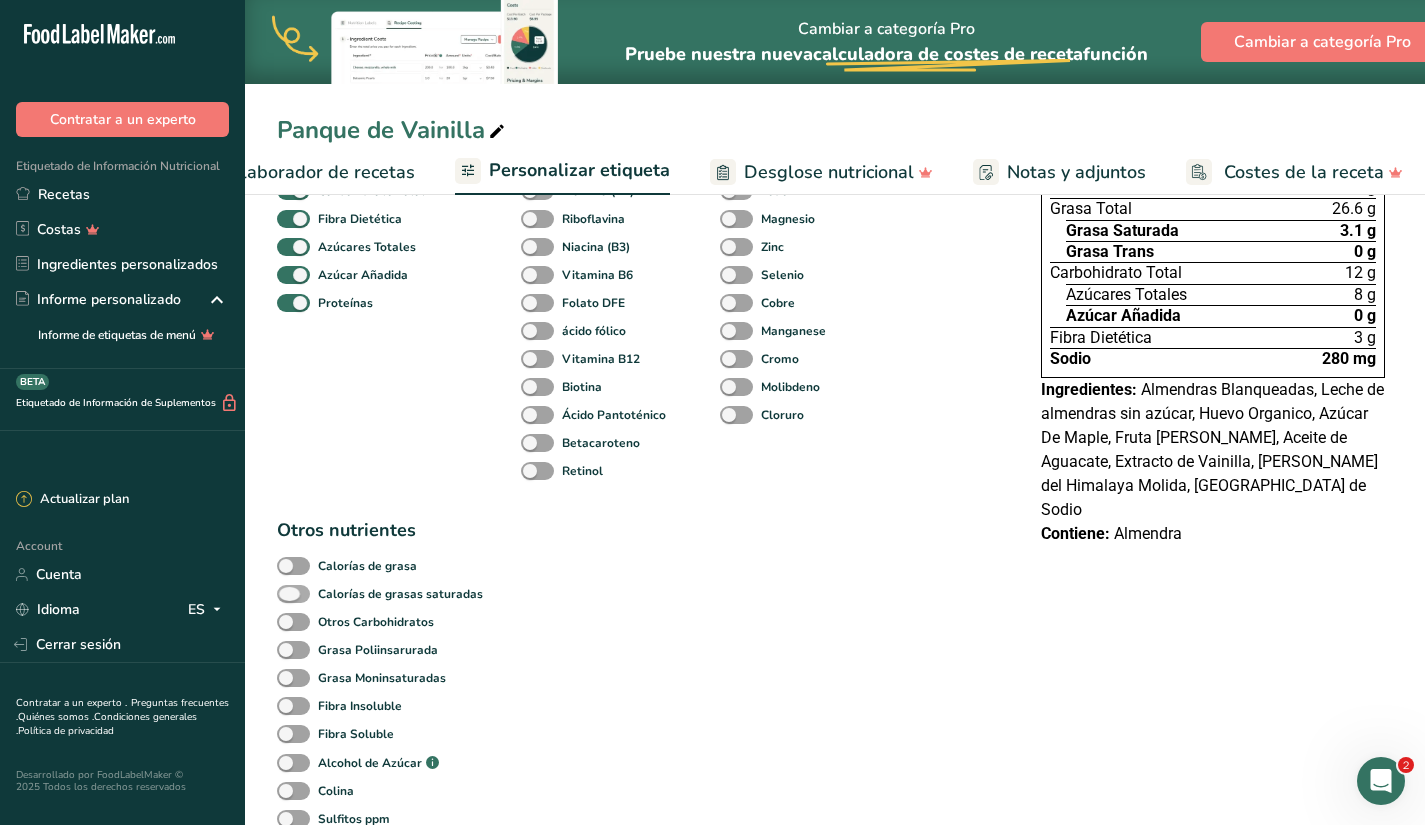 click at bounding box center (293, 594) 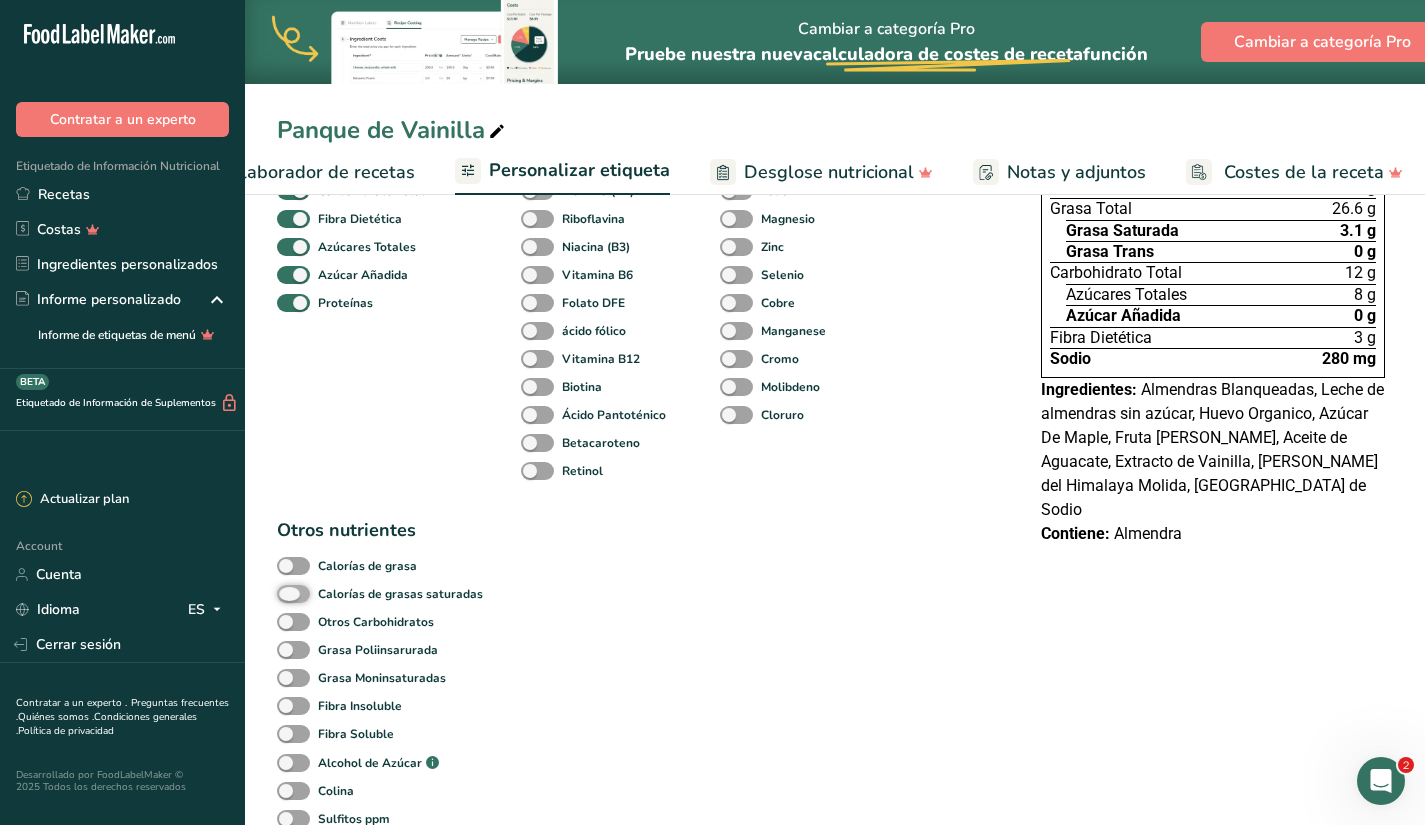 click on "Calorías de grasas saturadas" at bounding box center [283, 593] 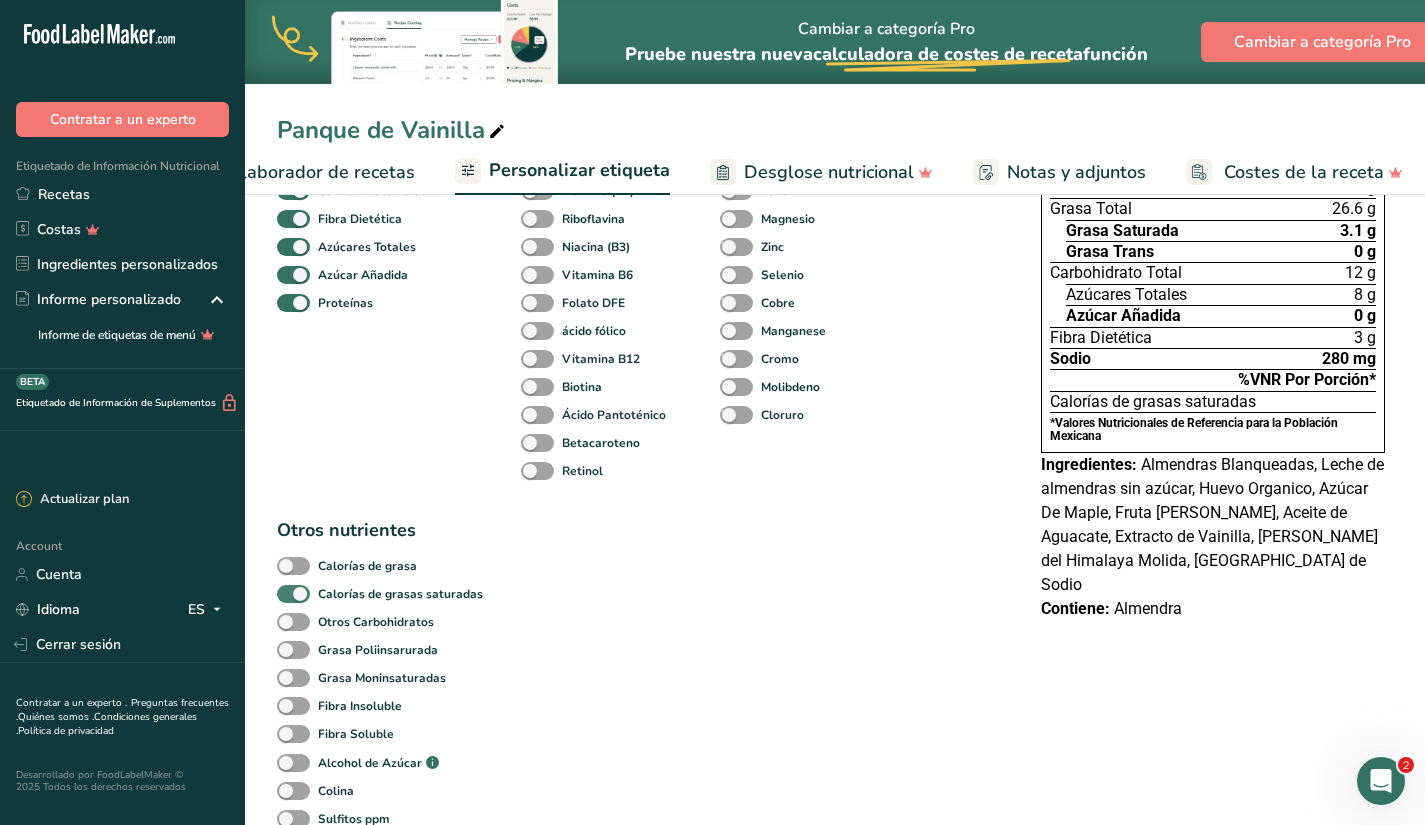 click at bounding box center (293, 594) 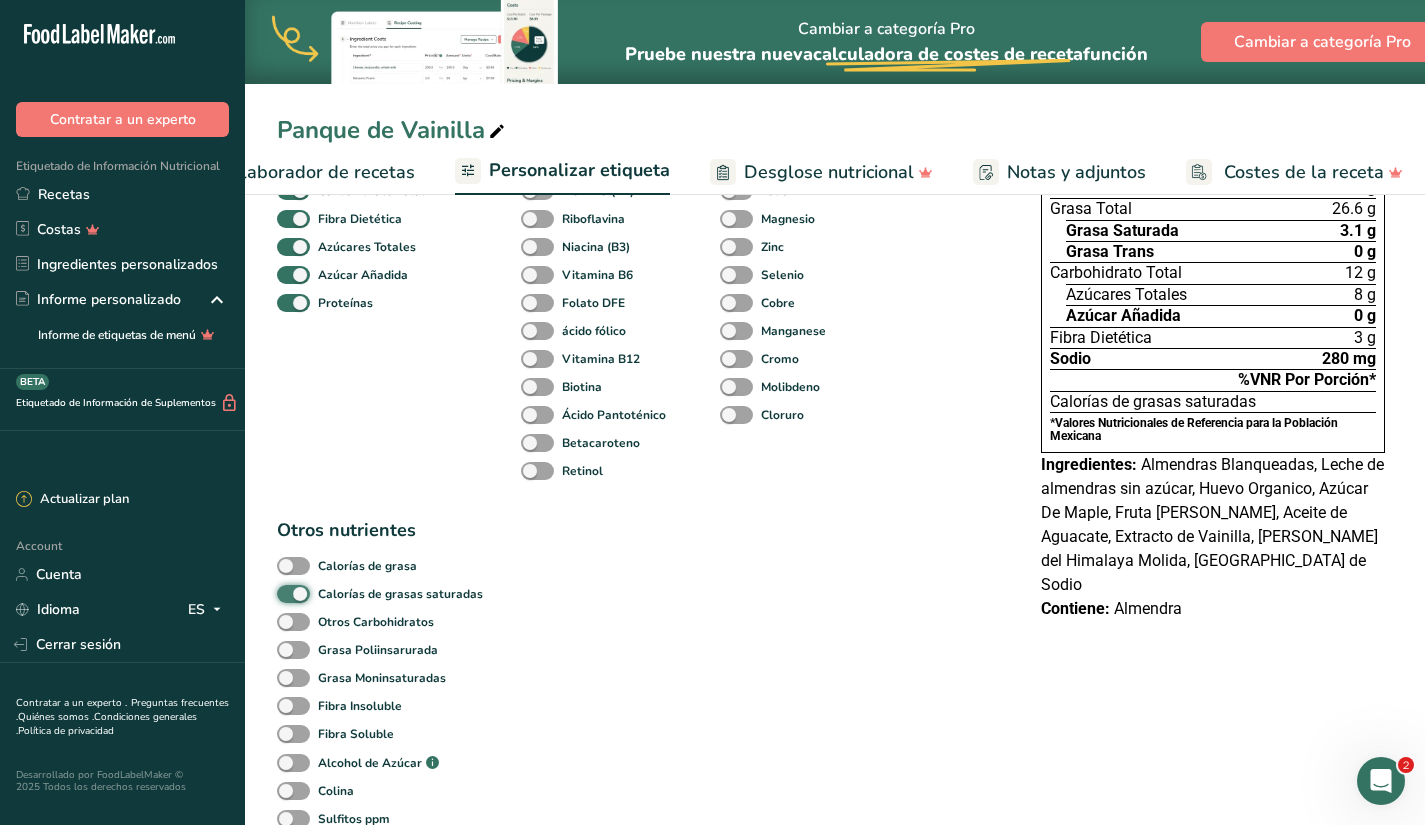 click on "Calorías de grasas saturadas" at bounding box center (283, 593) 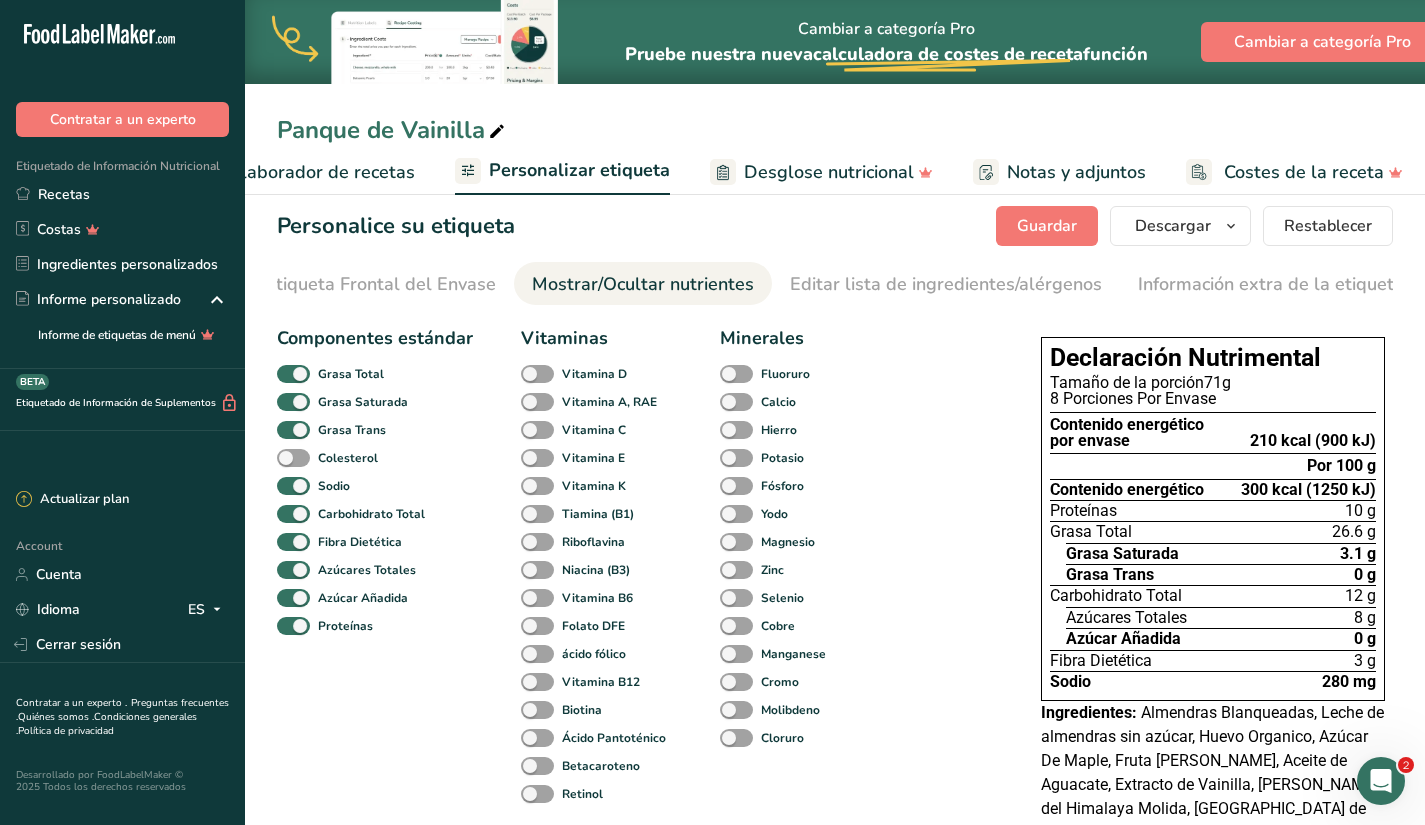 scroll, scrollTop: 0, scrollLeft: 0, axis: both 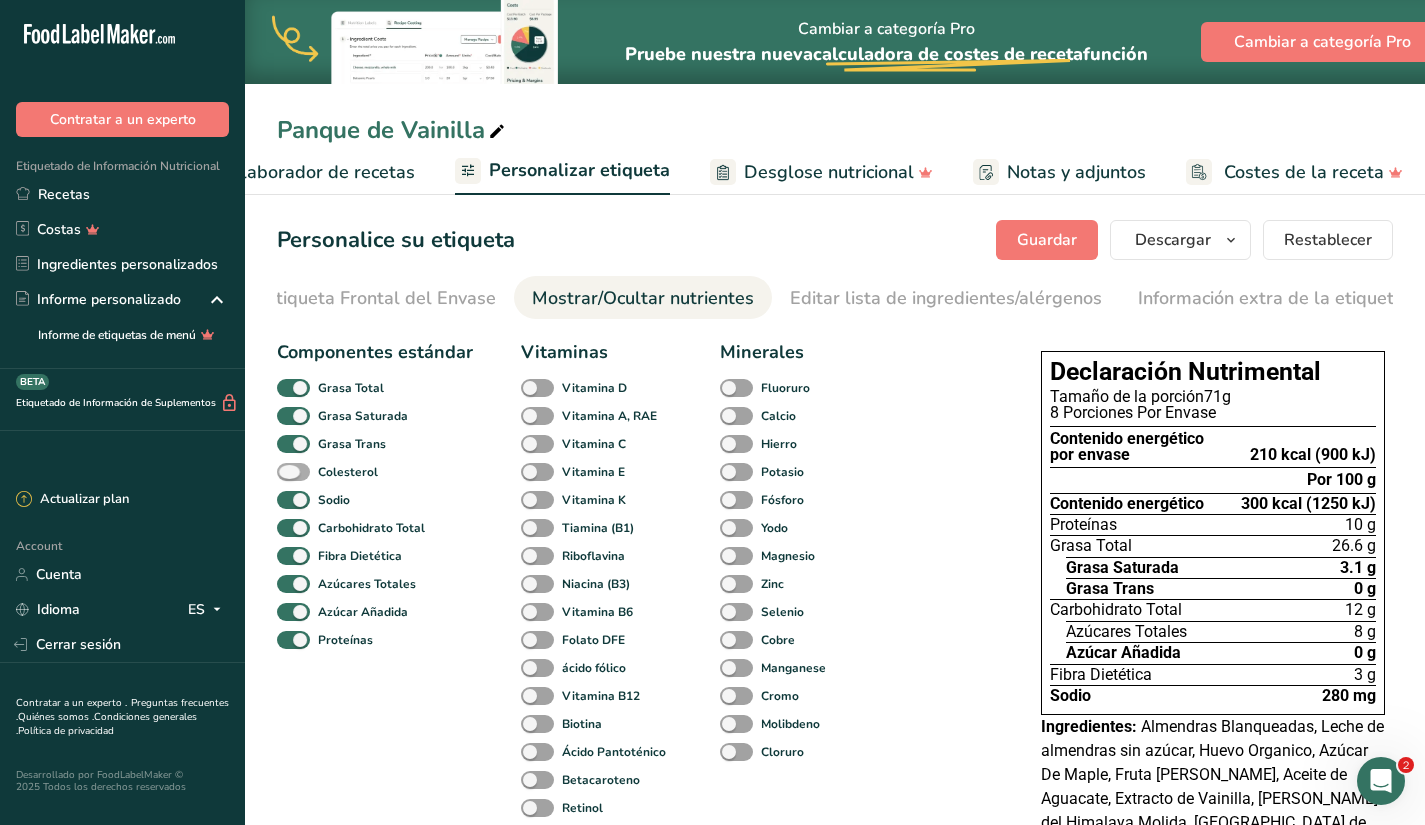 click at bounding box center [293, 472] 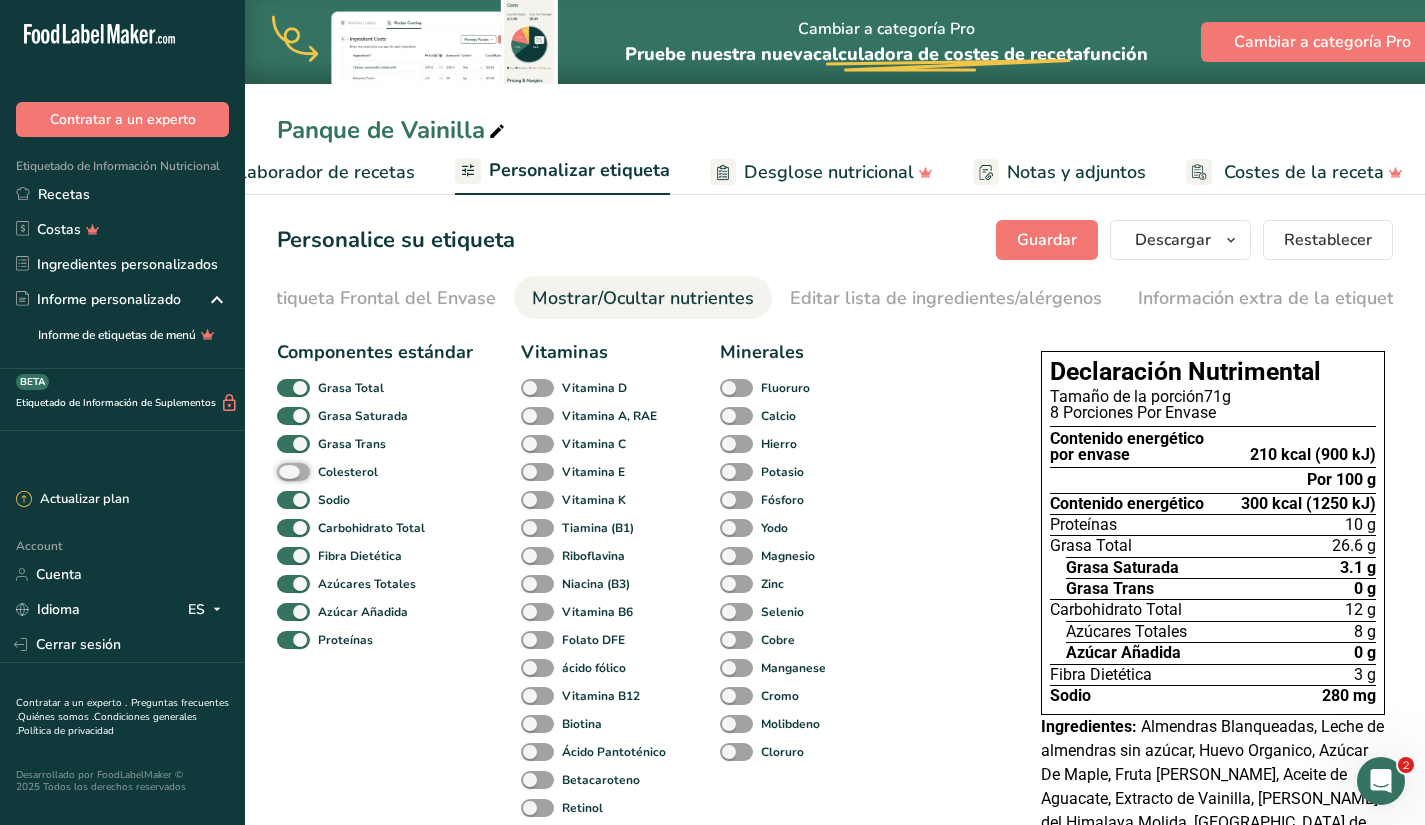 click on "Colesterol" at bounding box center [283, 471] 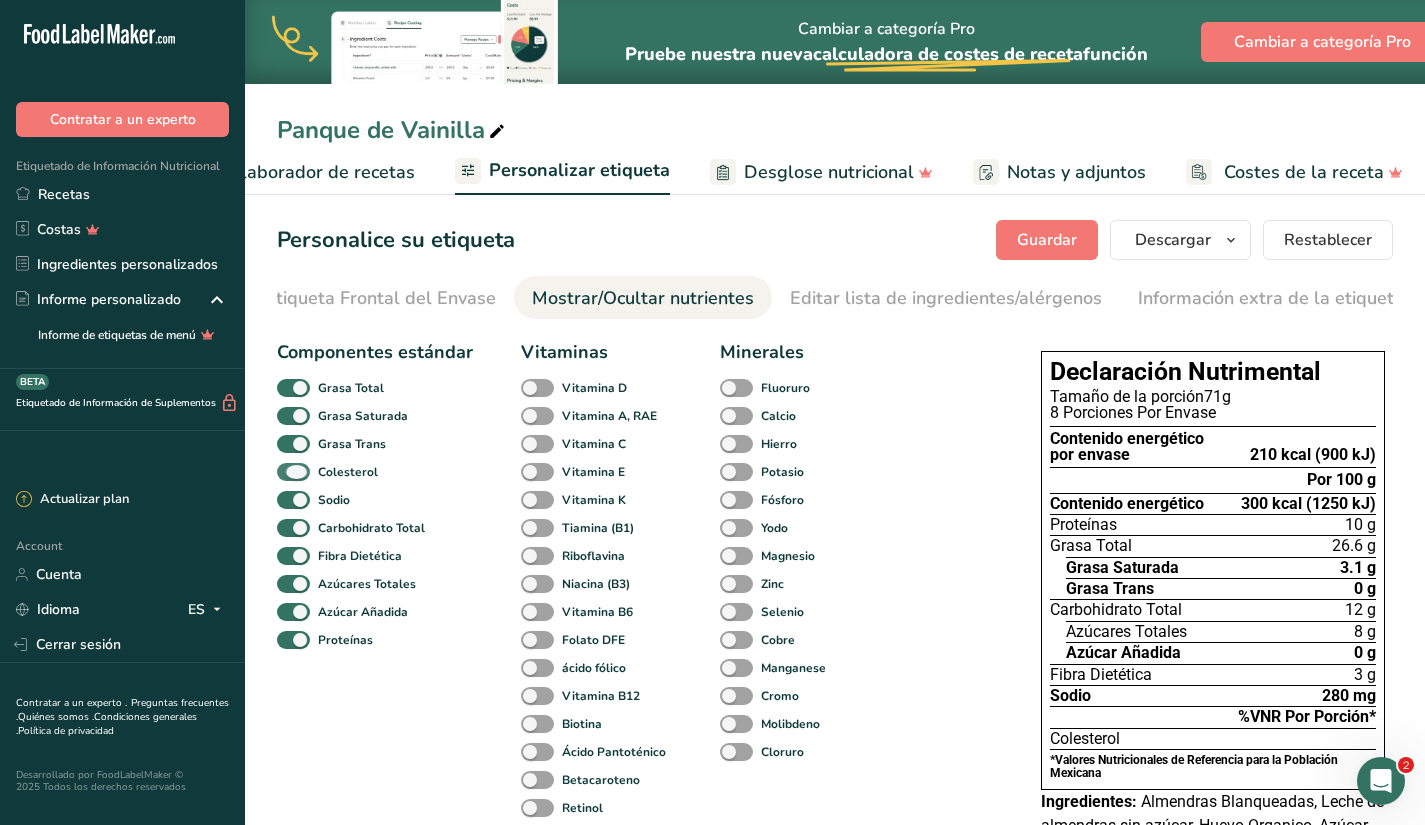 click at bounding box center (293, 472) 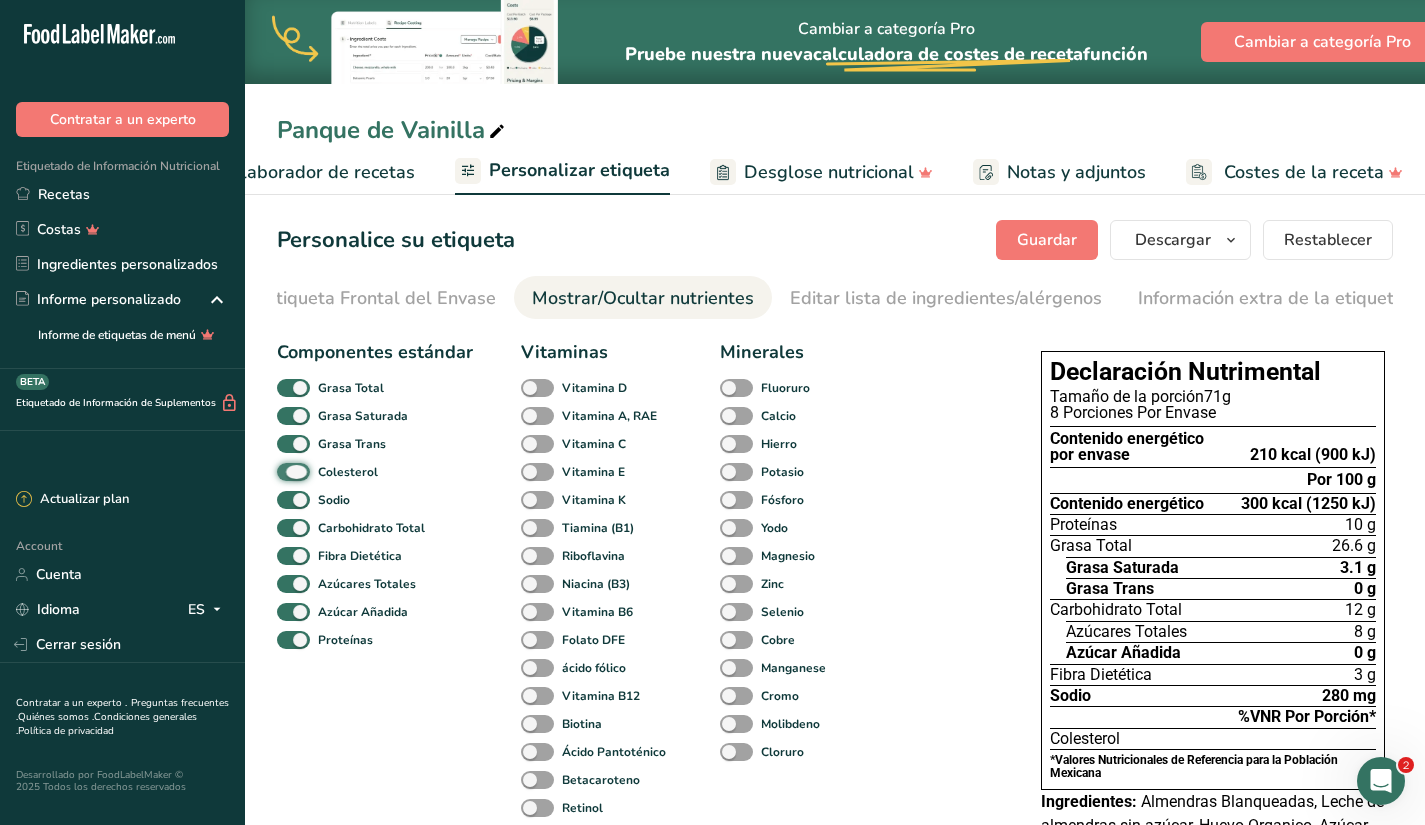 click on "Colesterol" at bounding box center (283, 471) 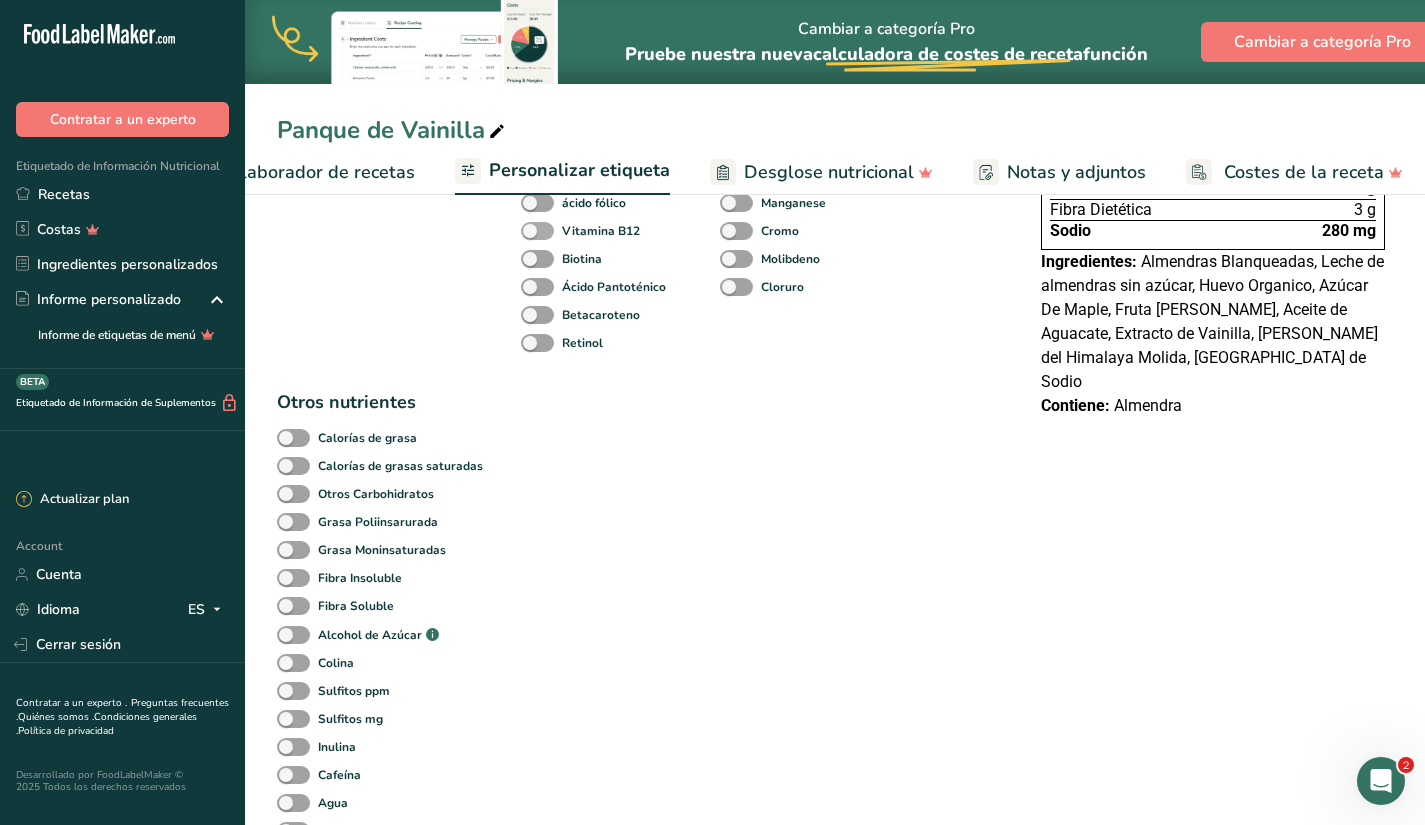 scroll, scrollTop: 495, scrollLeft: 0, axis: vertical 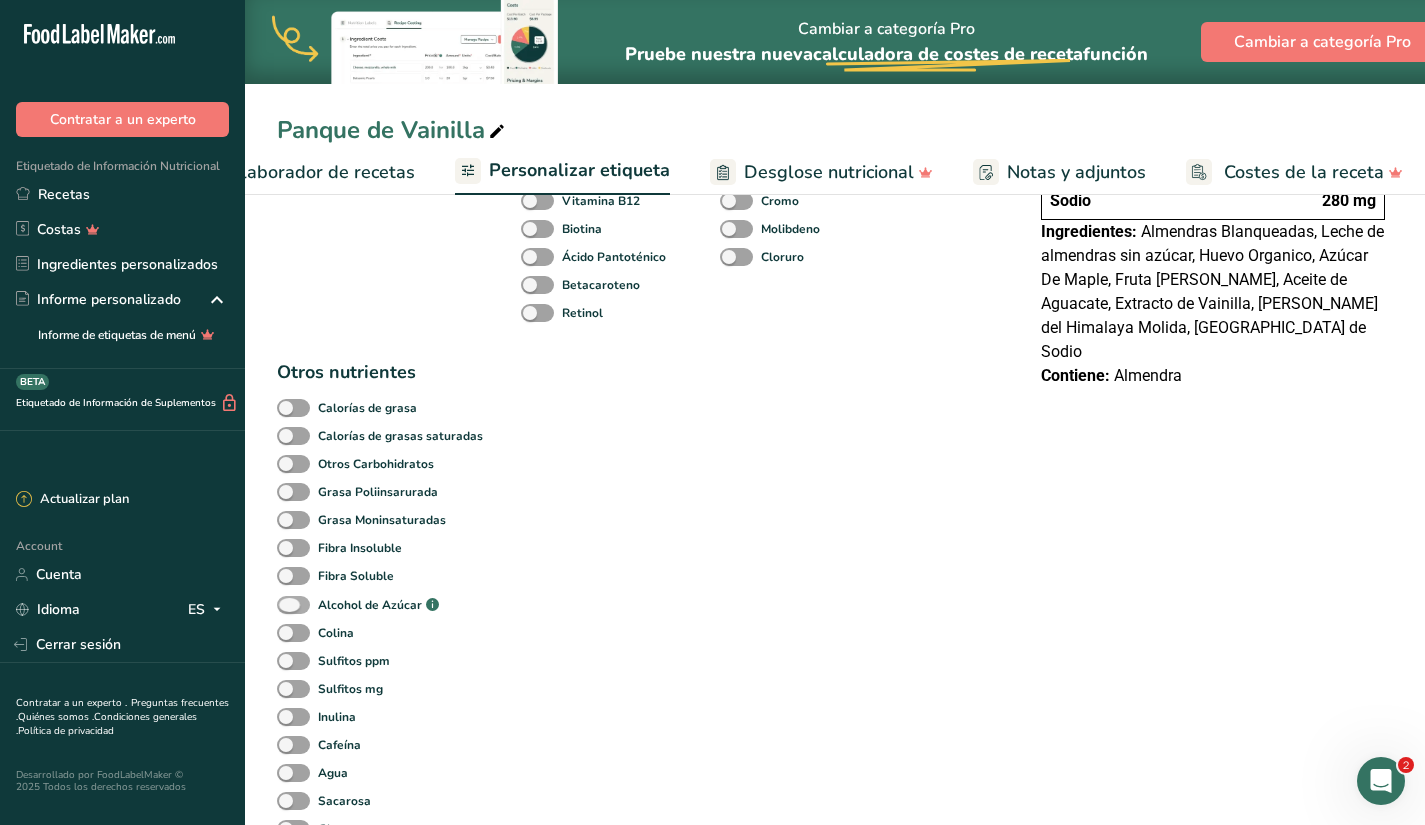 click at bounding box center (293, 605) 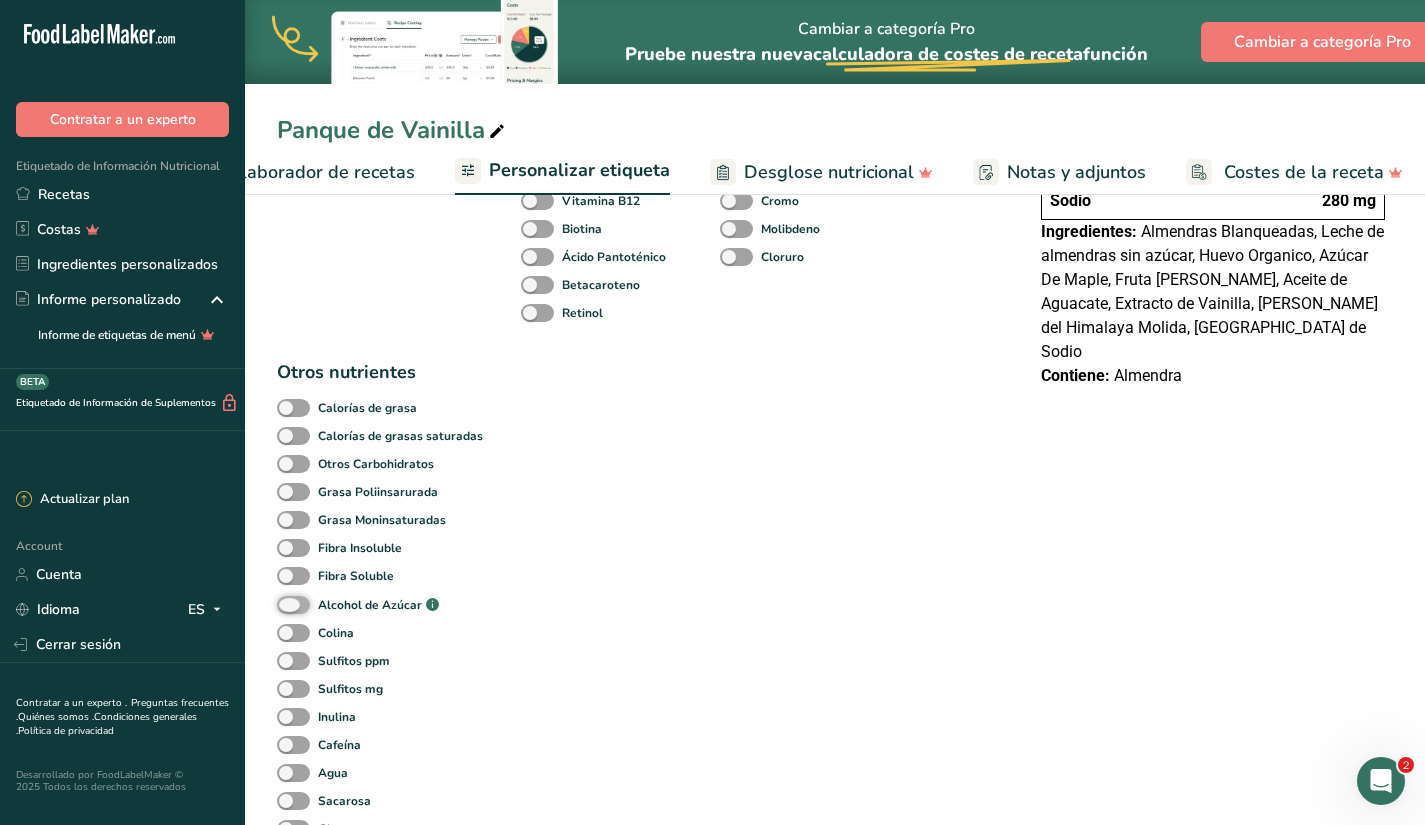 click on "Alcohol de Azúcar   .a-a{fill:#347362;}.b-a{fill:#fff;}" at bounding box center [283, 605] 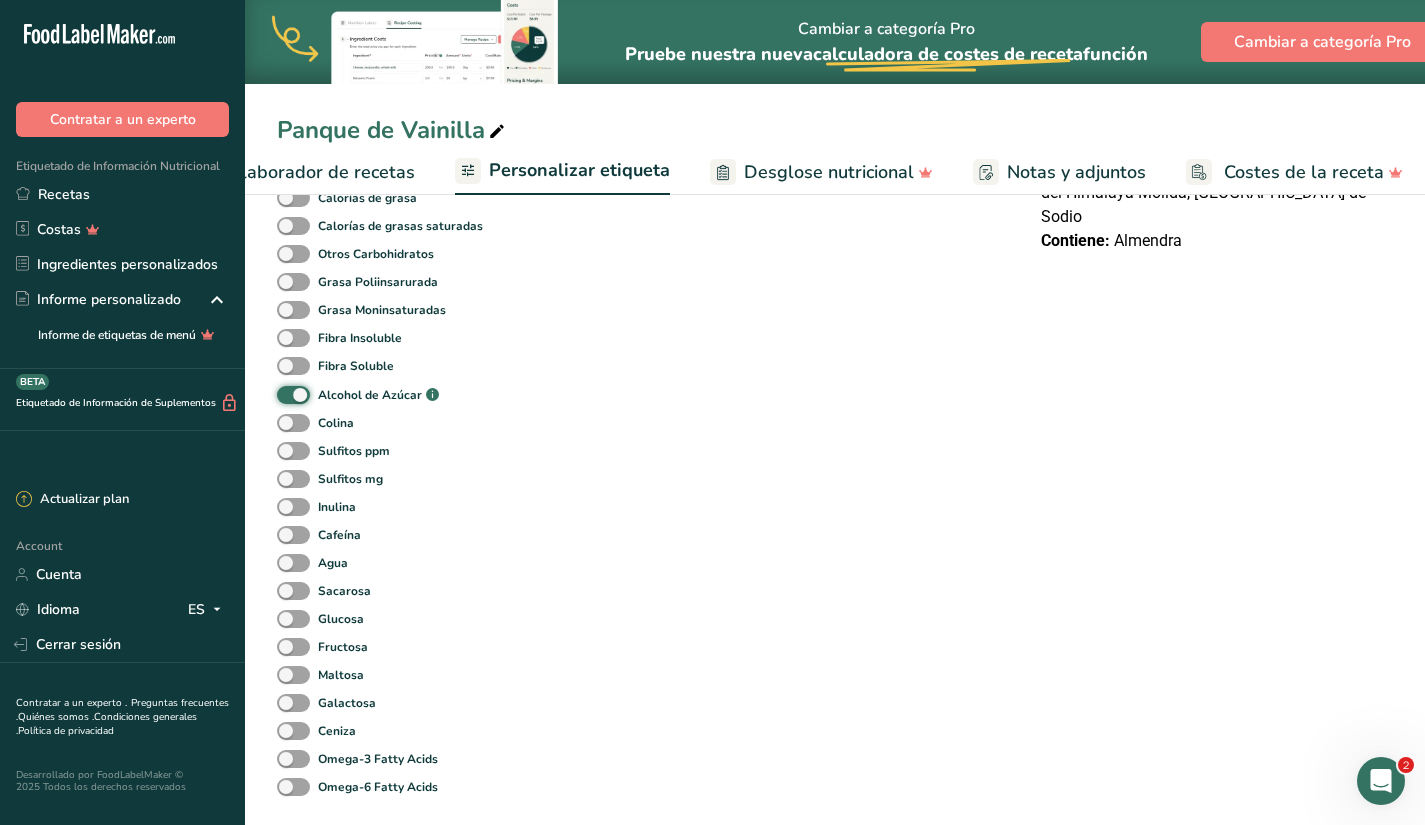 scroll, scrollTop: 727, scrollLeft: 0, axis: vertical 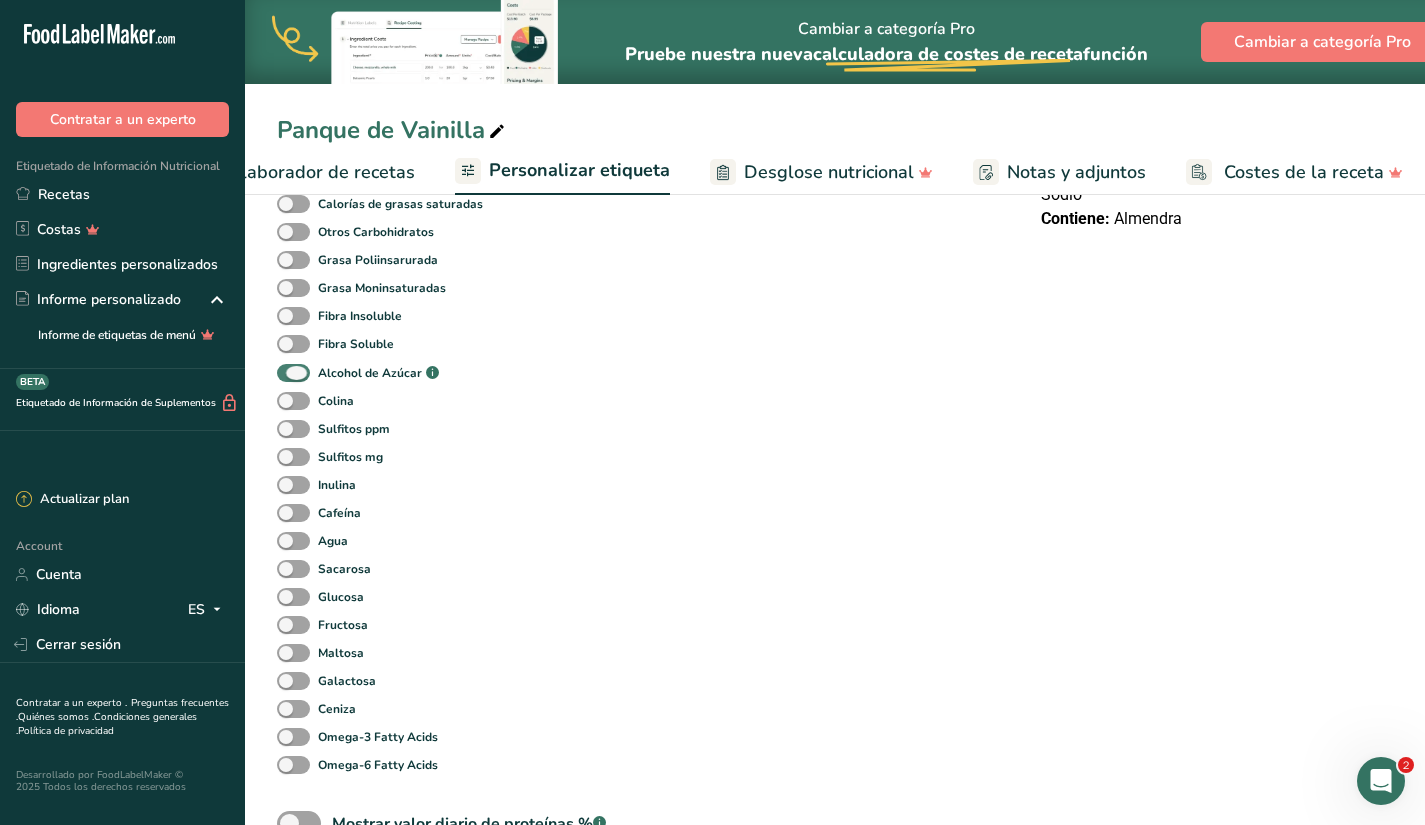 click at bounding box center (293, 373) 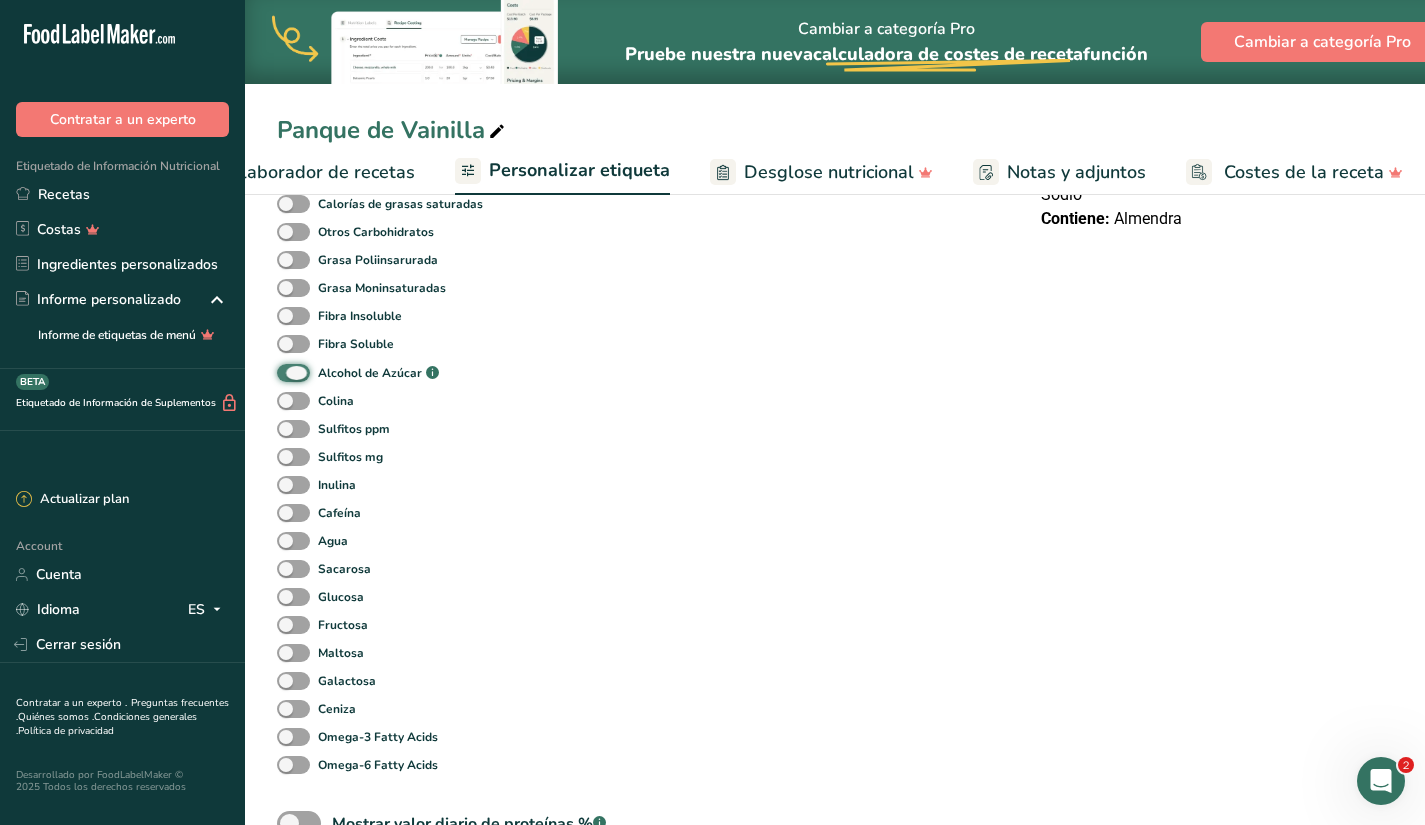 click on "Alcohol de Azúcar   .a-a{fill:#347362;}.b-a{fill:#fff;}" at bounding box center (283, 373) 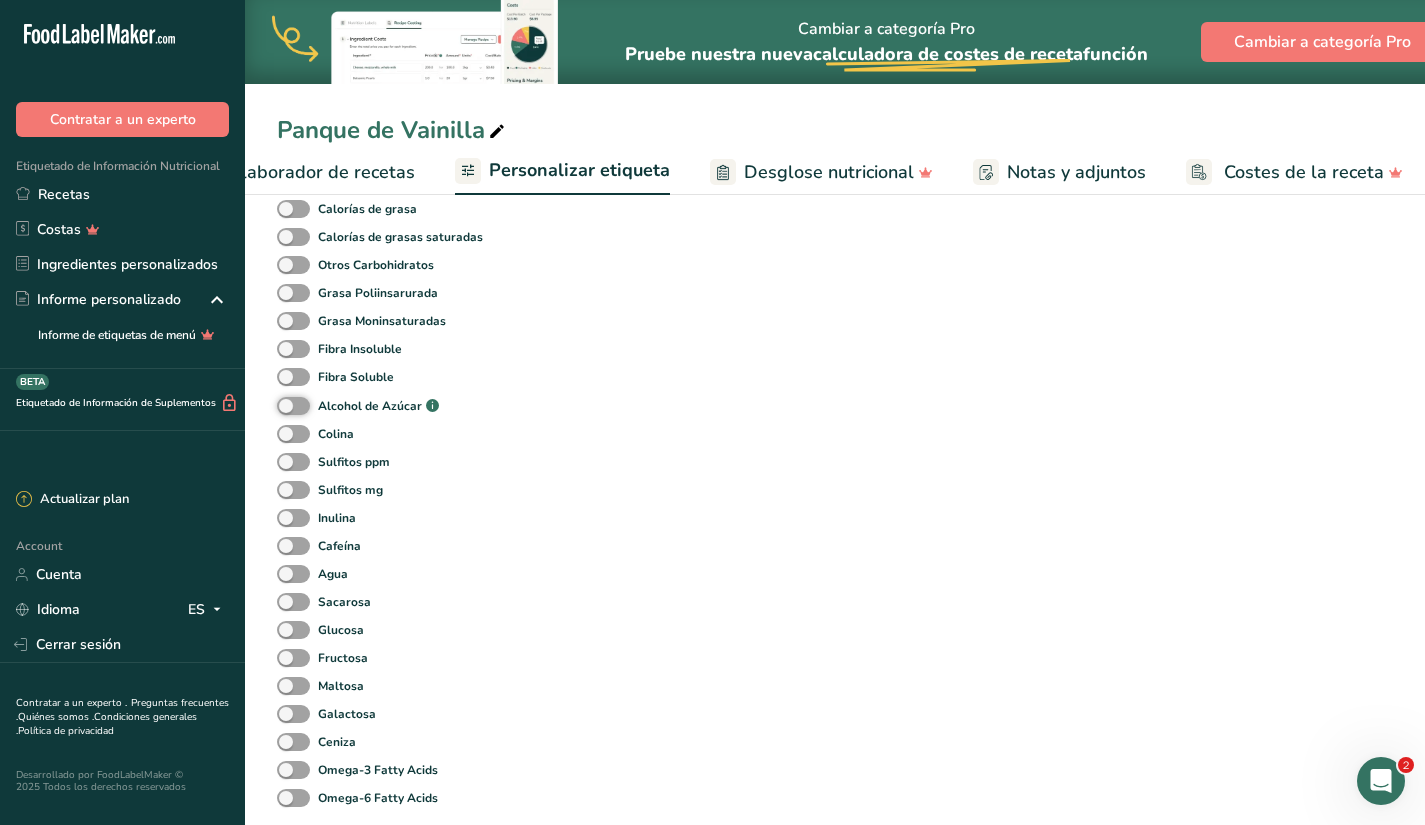 scroll, scrollTop: 667, scrollLeft: 0, axis: vertical 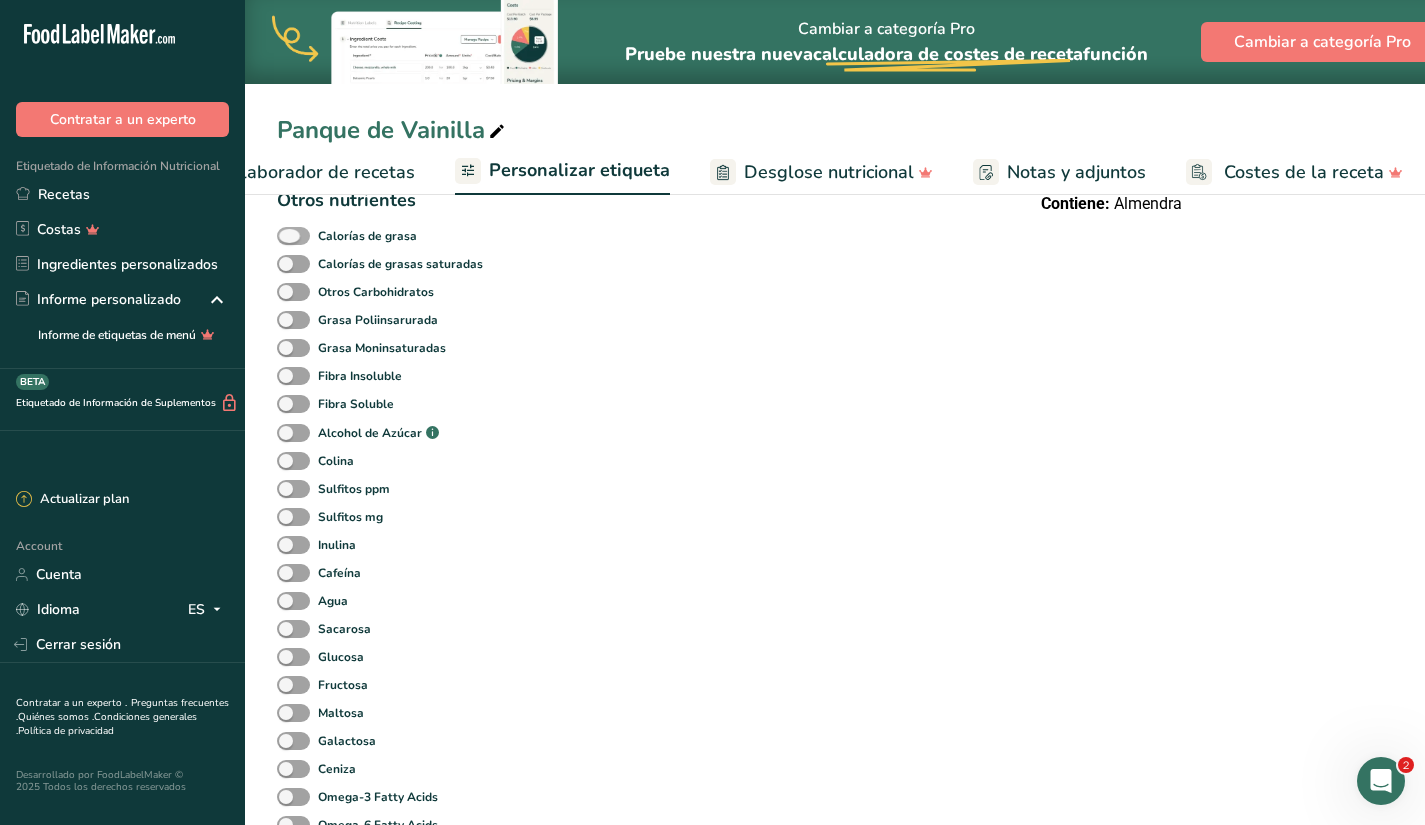 click at bounding box center [293, 236] 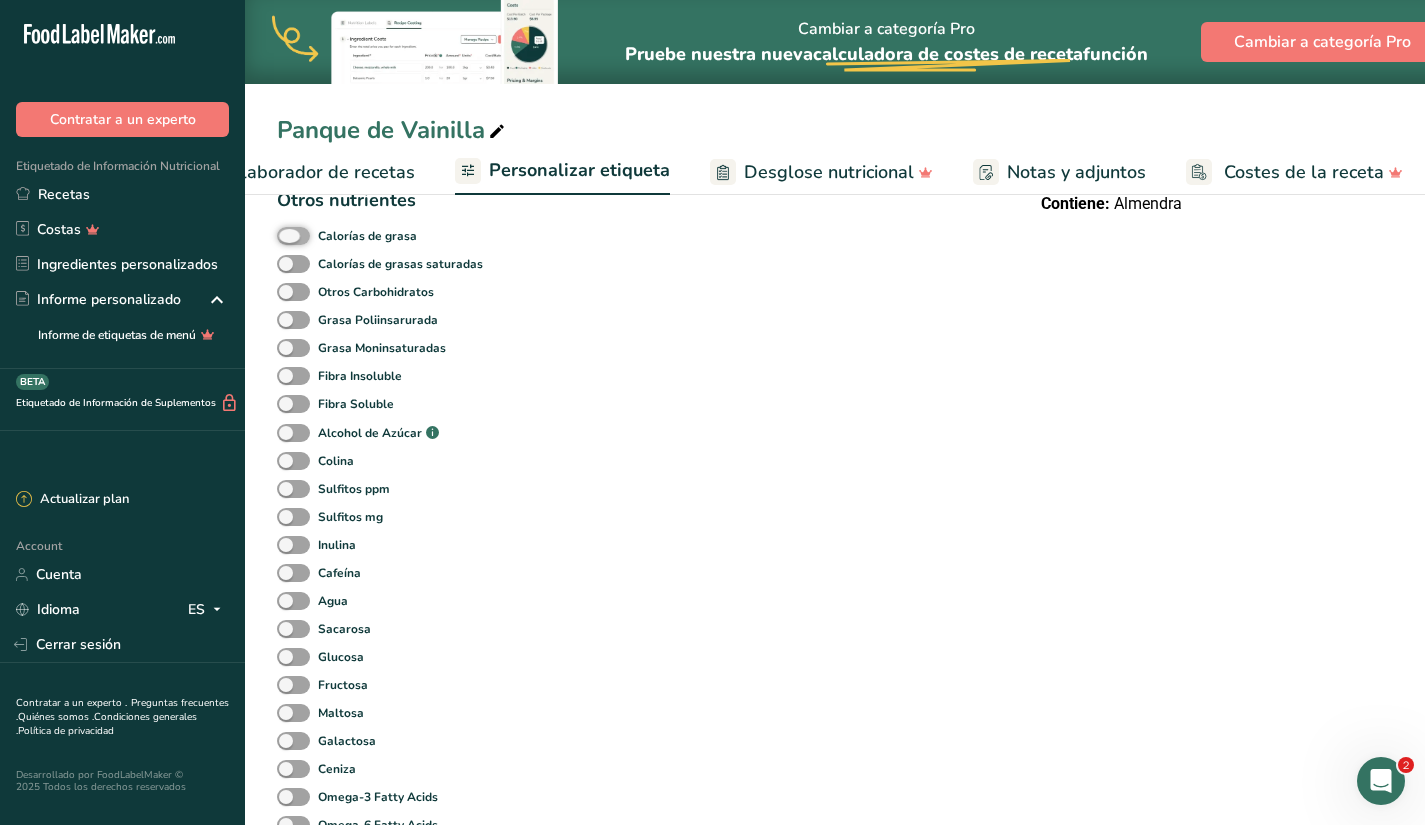 click on "Calorías de grasa" at bounding box center [283, 235] 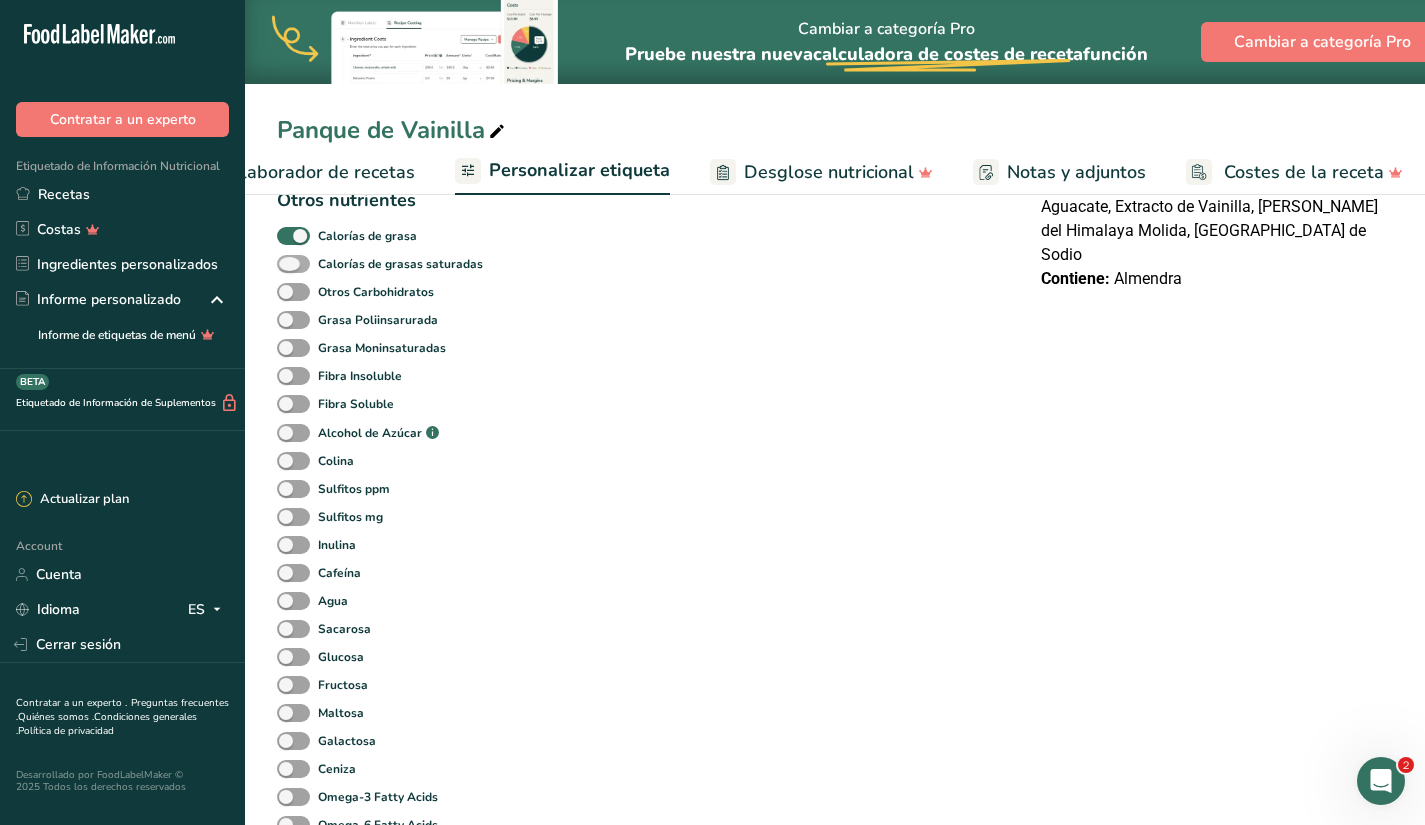 click at bounding box center [293, 264] 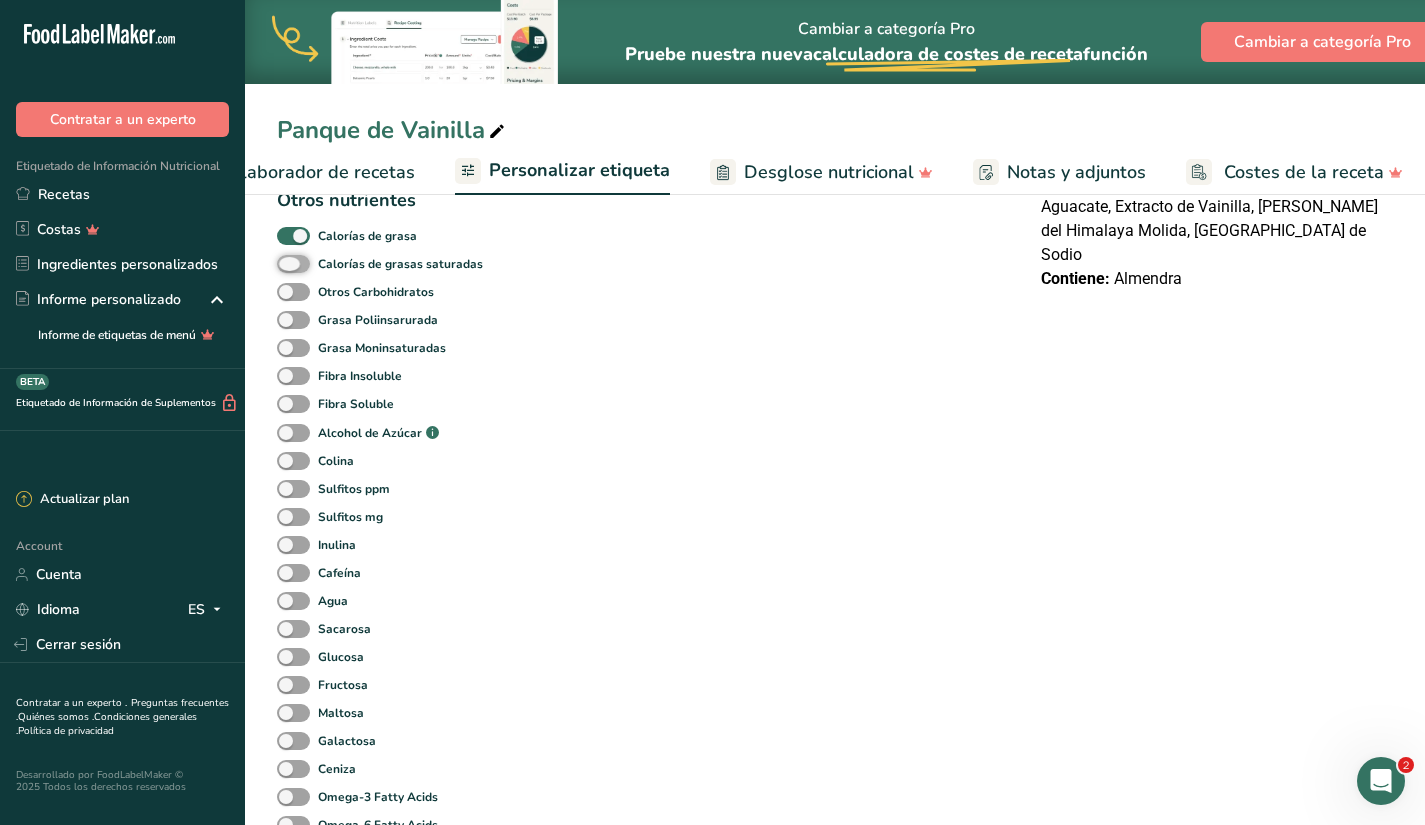 click on "Calorías de grasas saturadas" at bounding box center [283, 263] 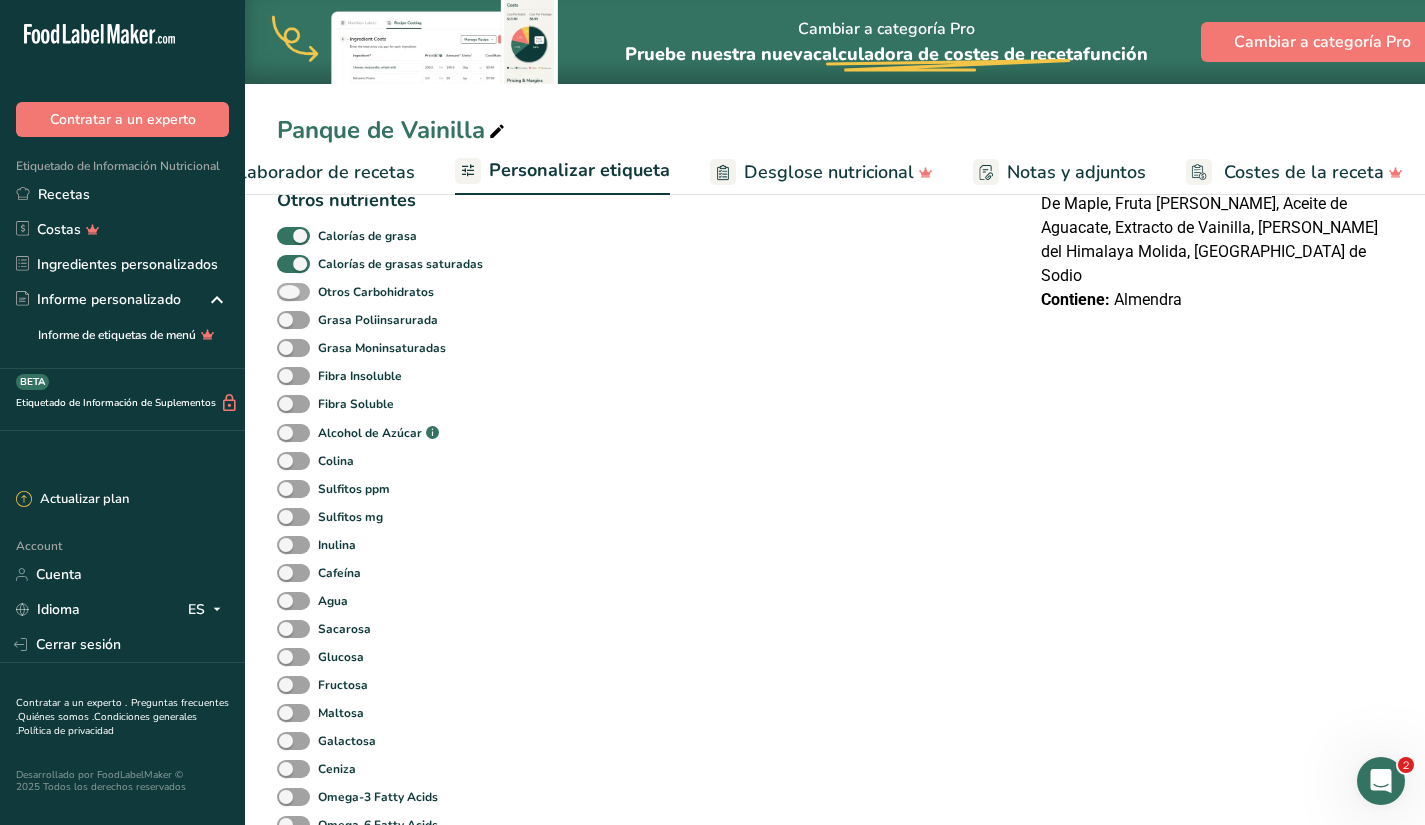click on "Otros Carbohidratos" at bounding box center (372, 292) 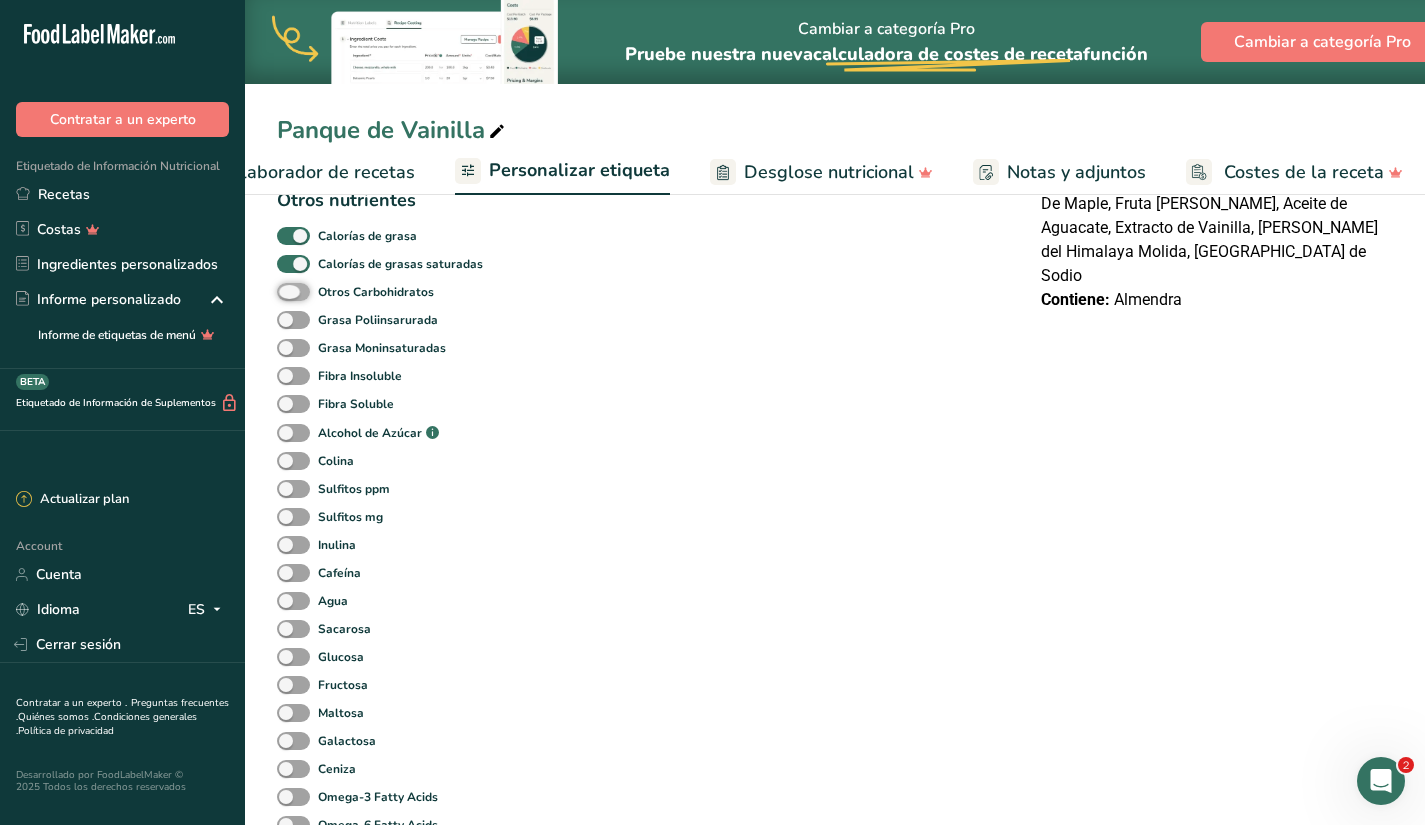 click on "Otros Carbohidratos" at bounding box center [283, 291] 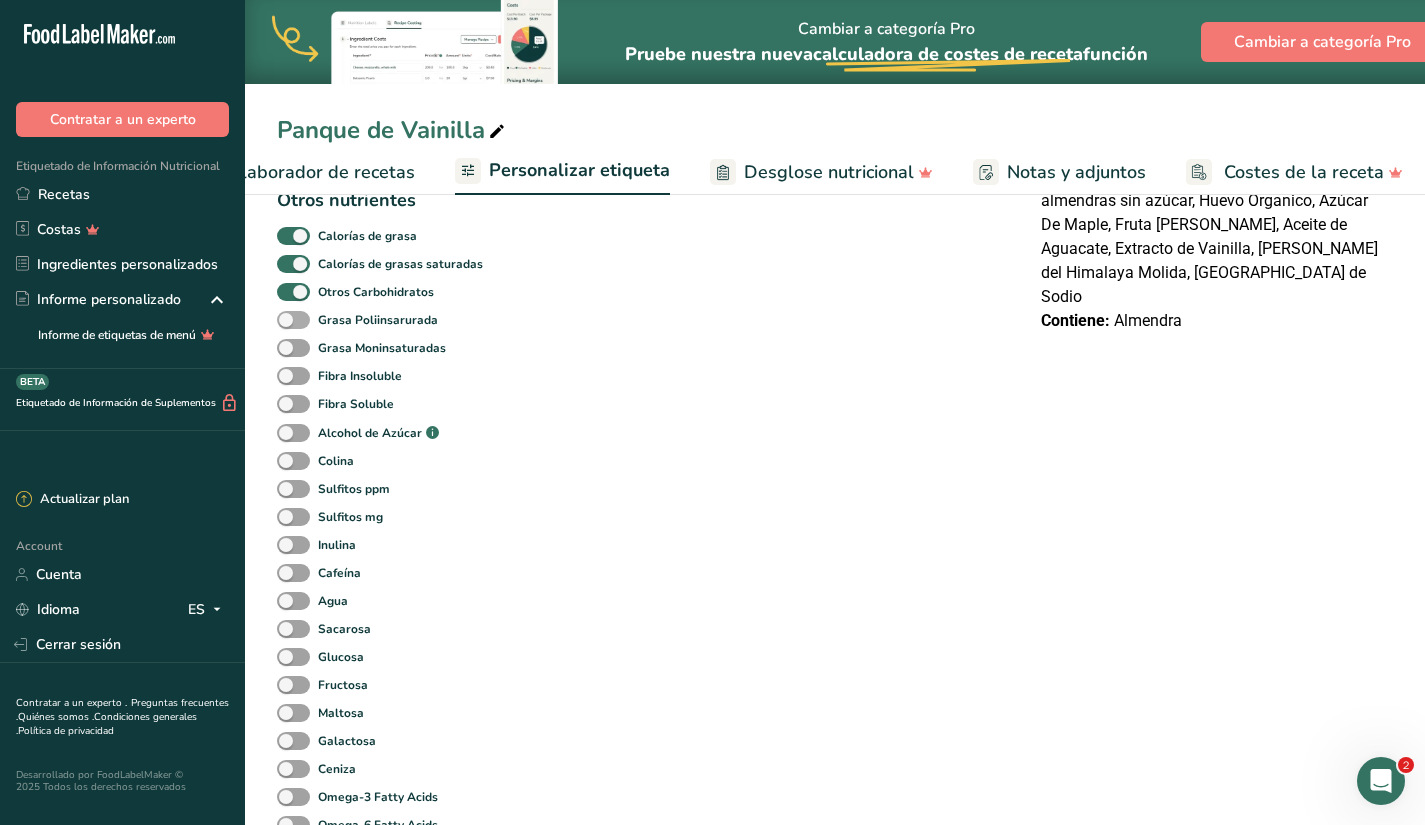 click at bounding box center [293, 320] 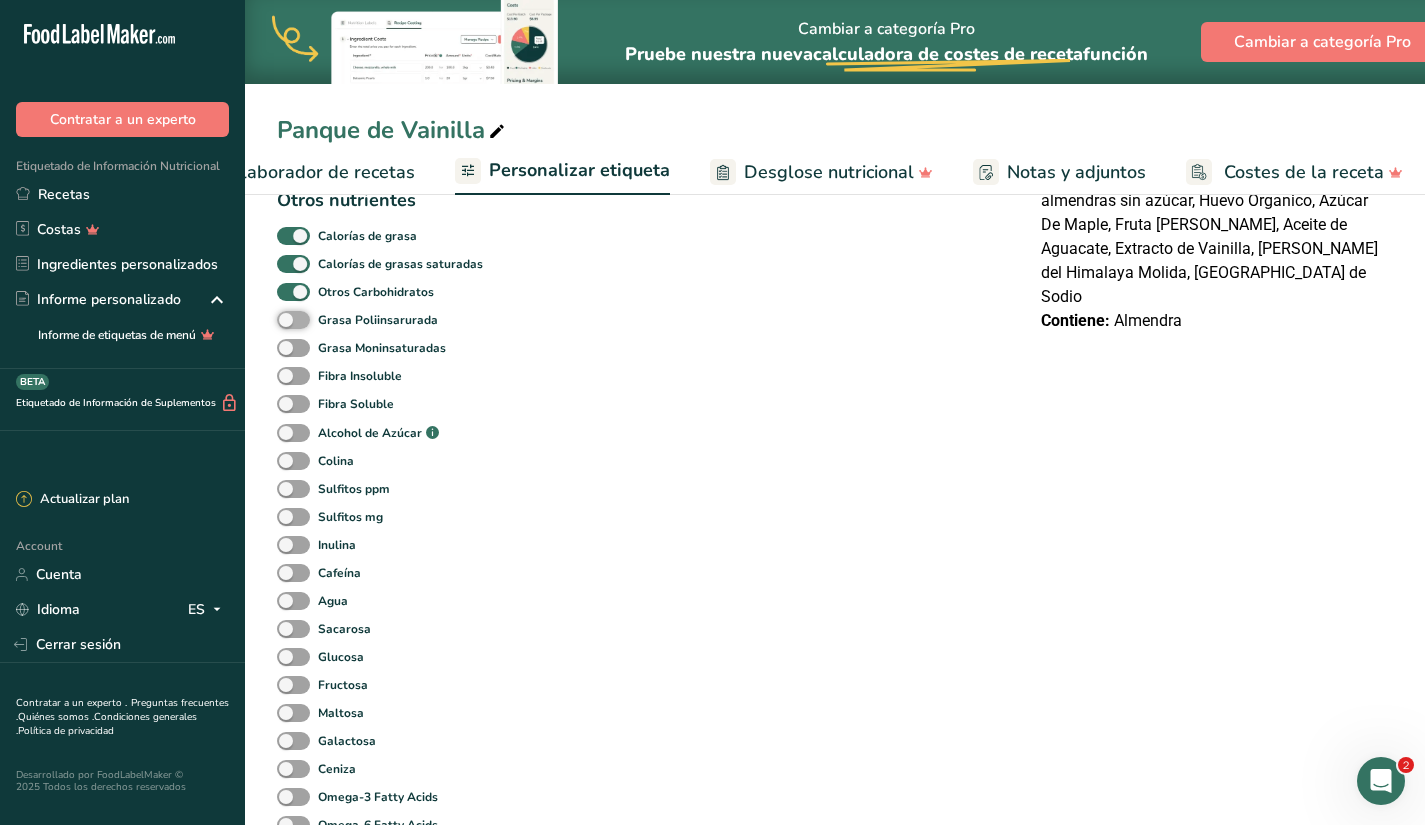 click on "Grasa Poliinsarurada" at bounding box center [283, 319] 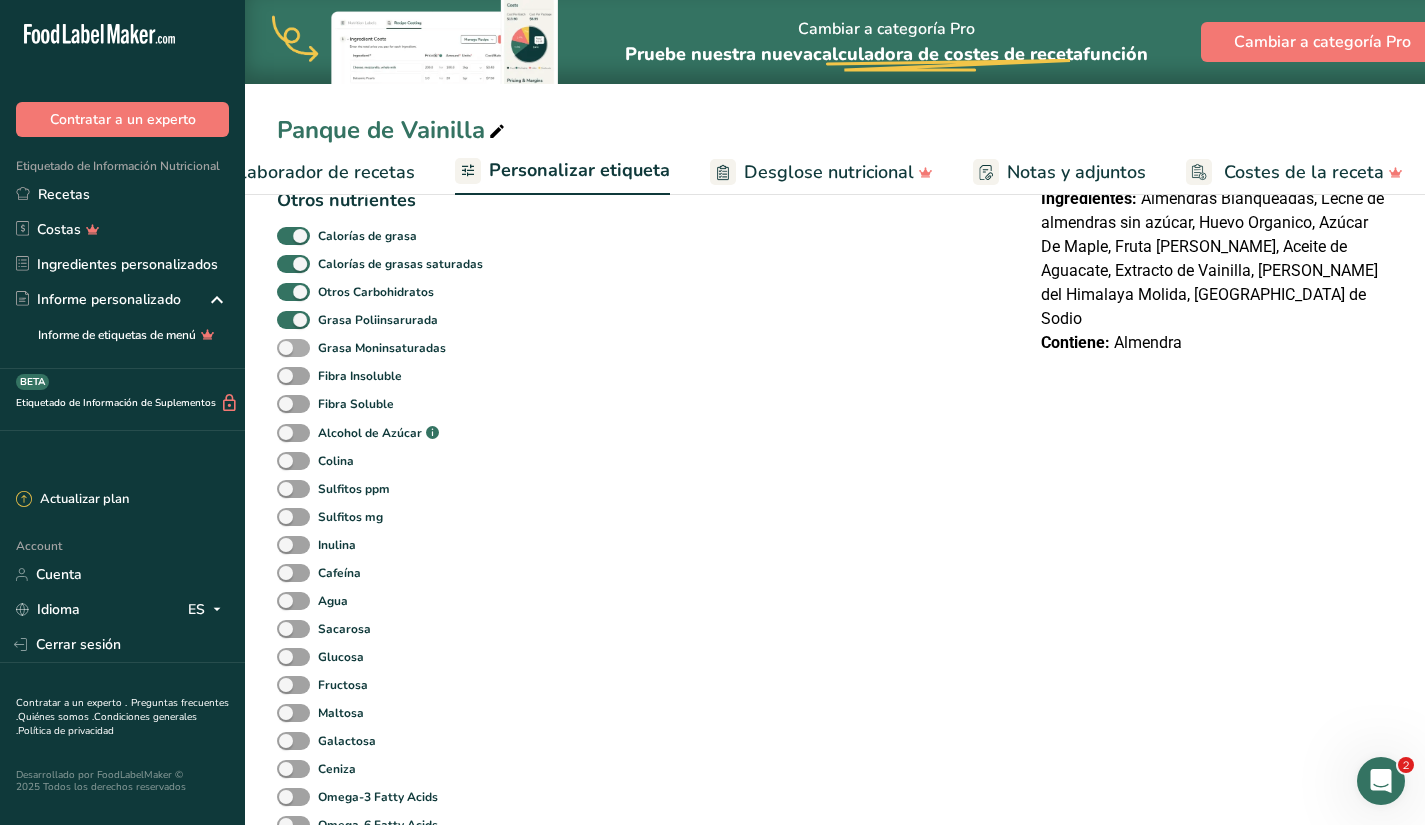 click at bounding box center (293, 348) 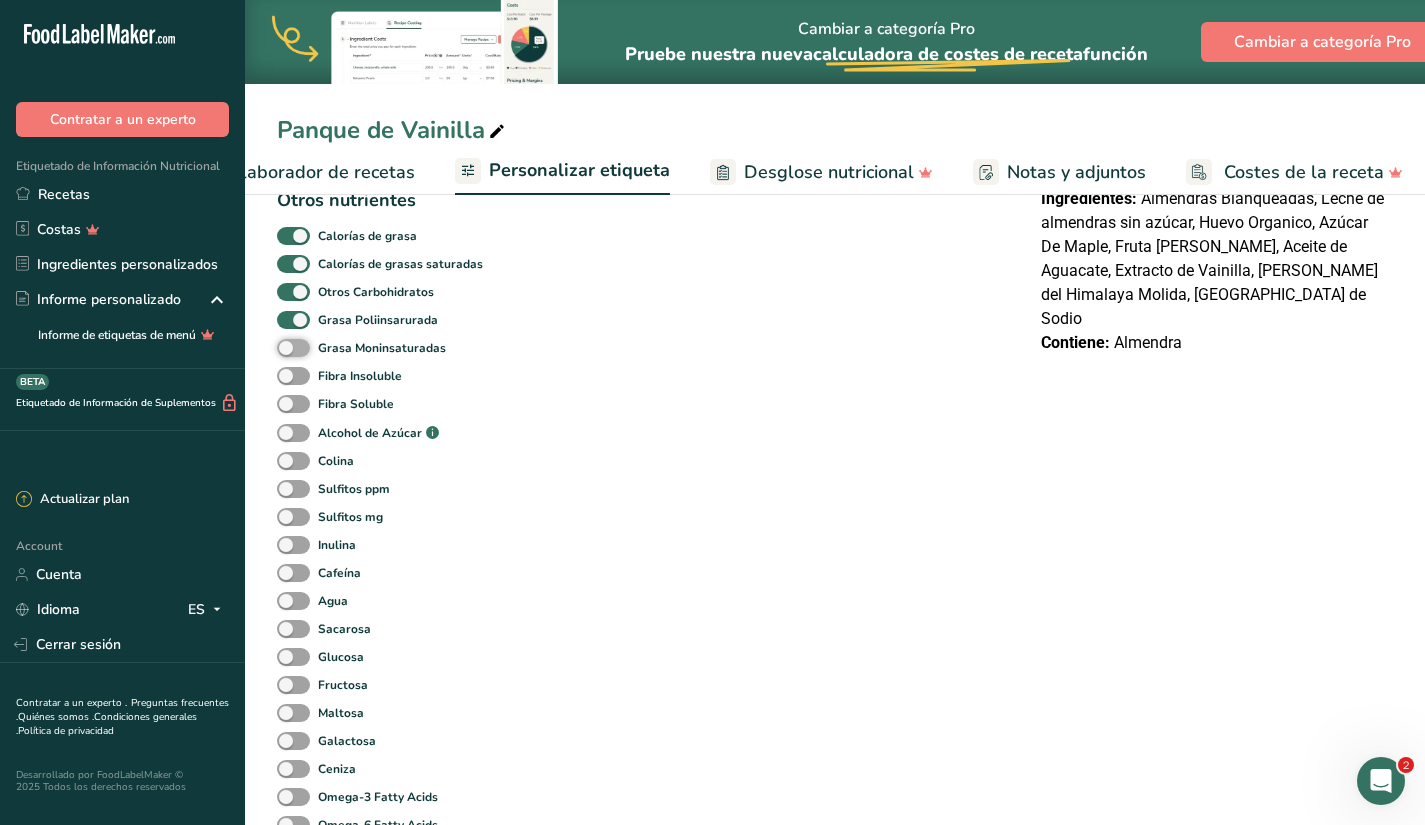 click on "Grasa Moninsaturadas" at bounding box center (283, 347) 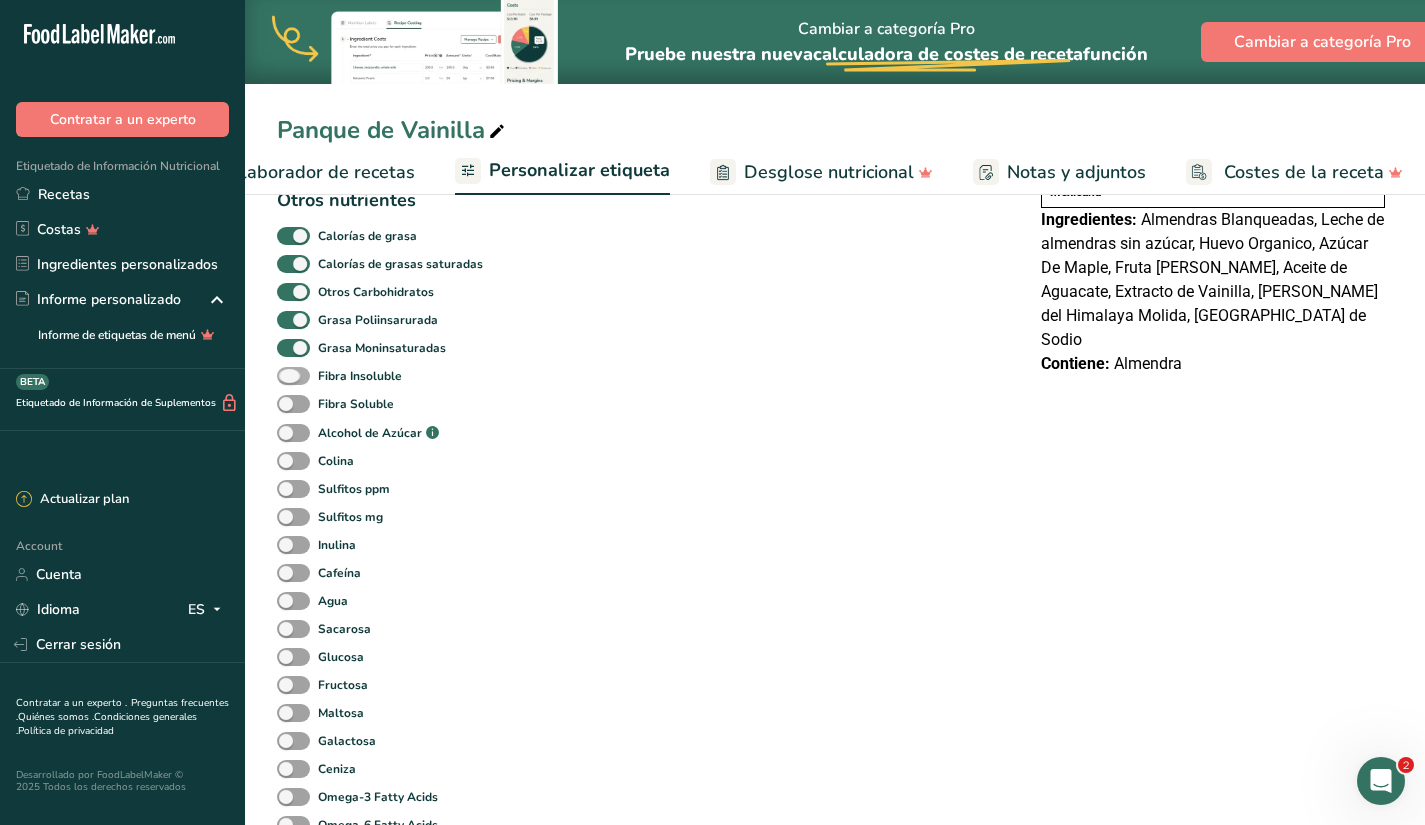 click at bounding box center [293, 376] 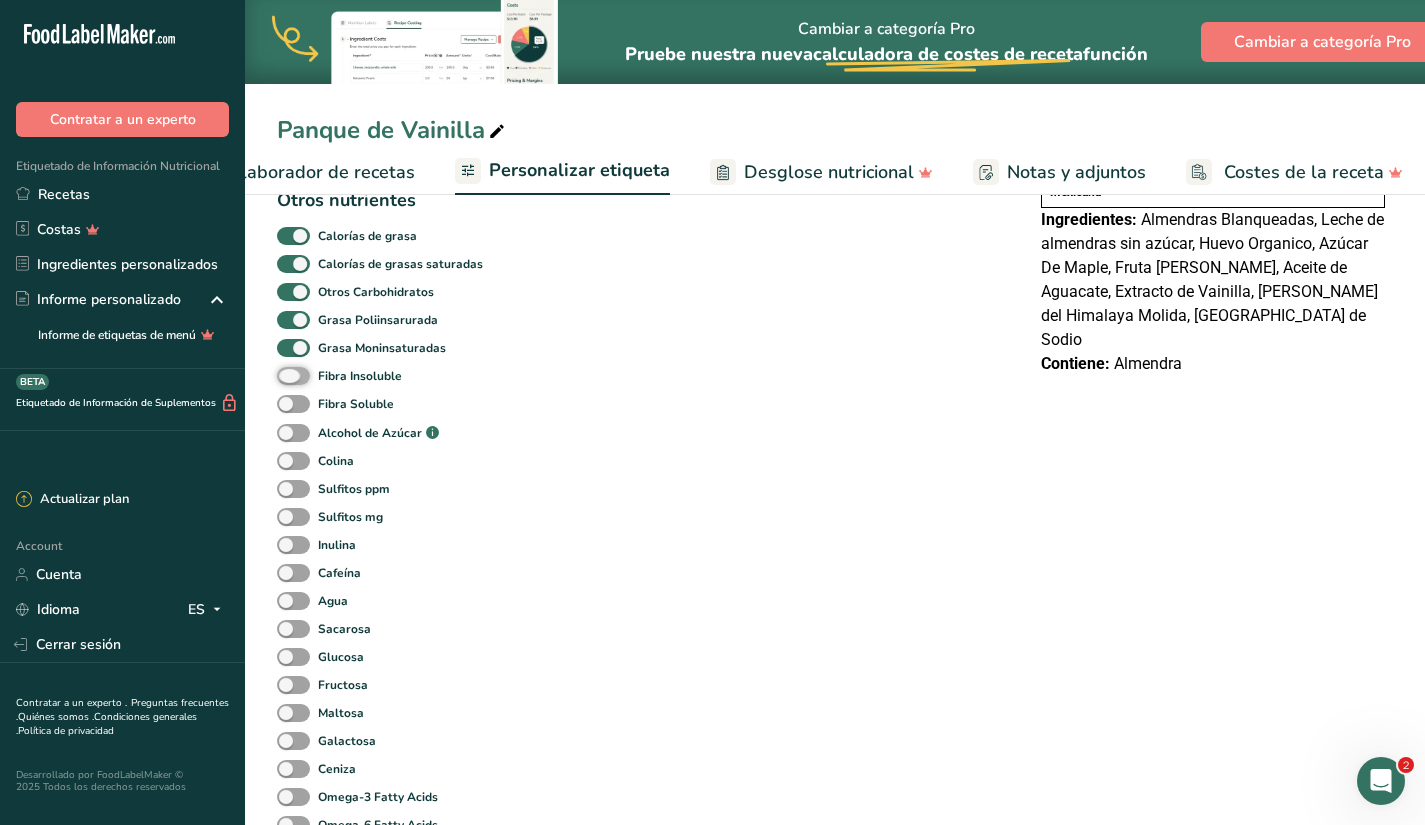 click on "Fibra Insoluble" at bounding box center [283, 375] 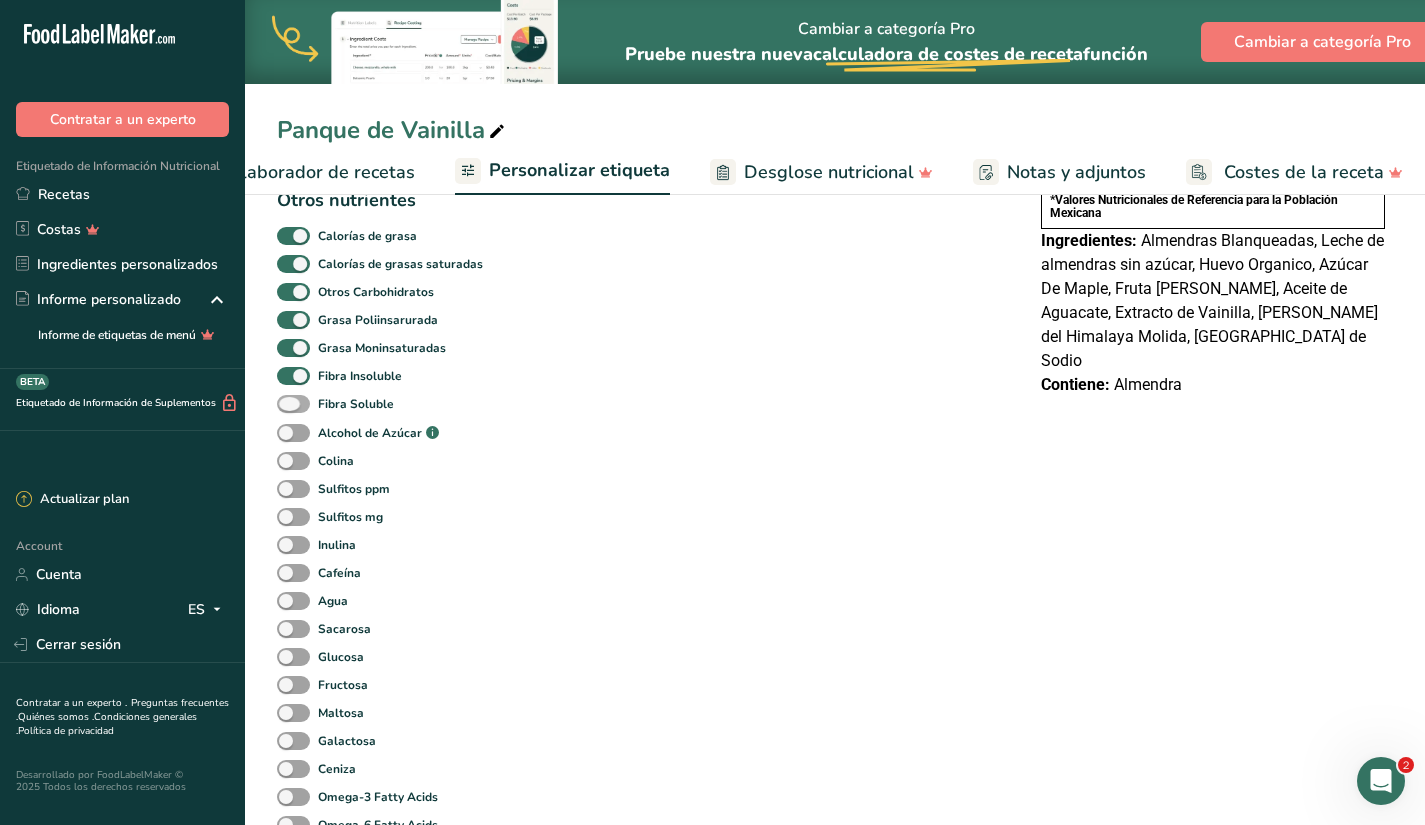 click at bounding box center (293, 404) 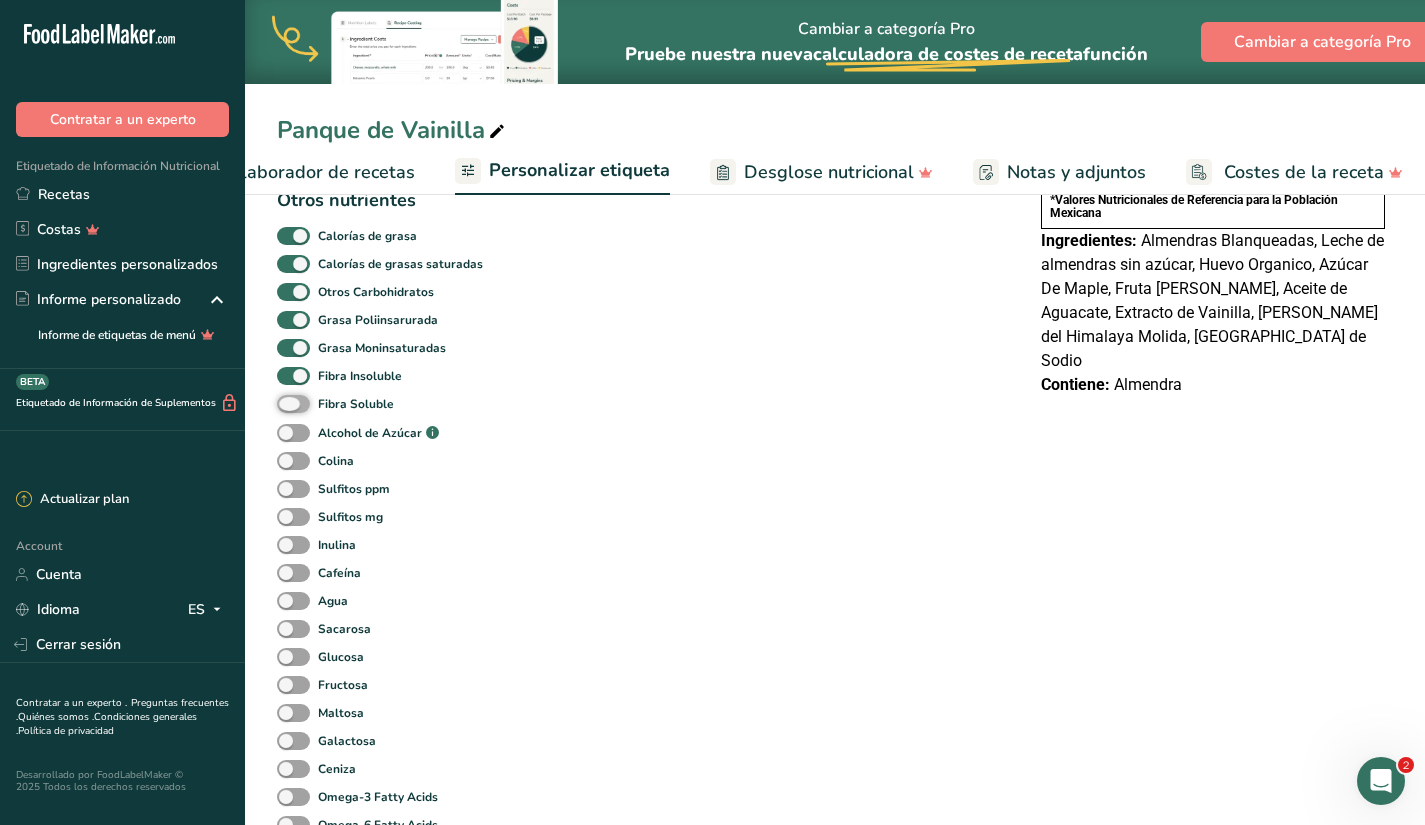 click on "Fibra Soluble" at bounding box center (283, 403) 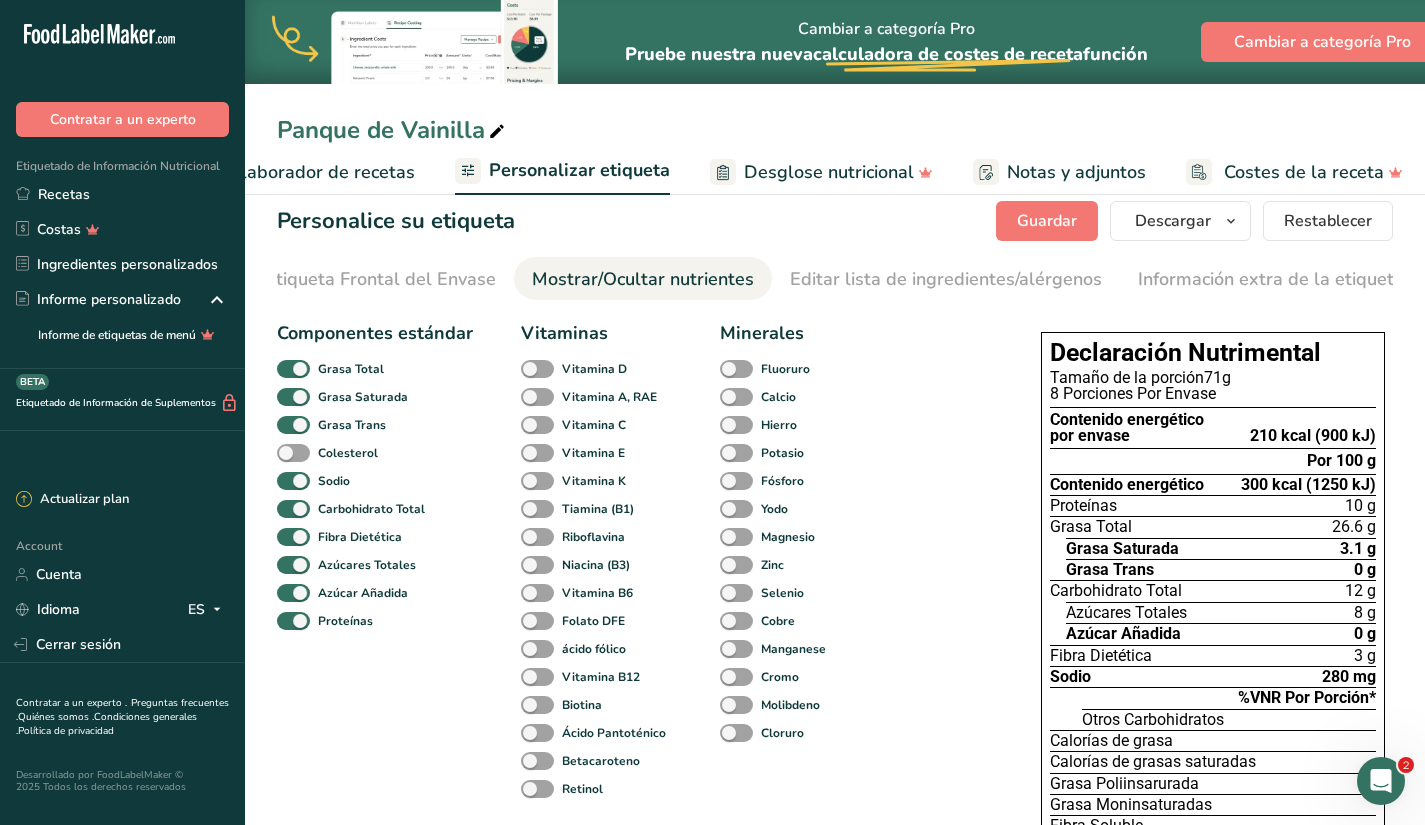 scroll, scrollTop: 0, scrollLeft: 0, axis: both 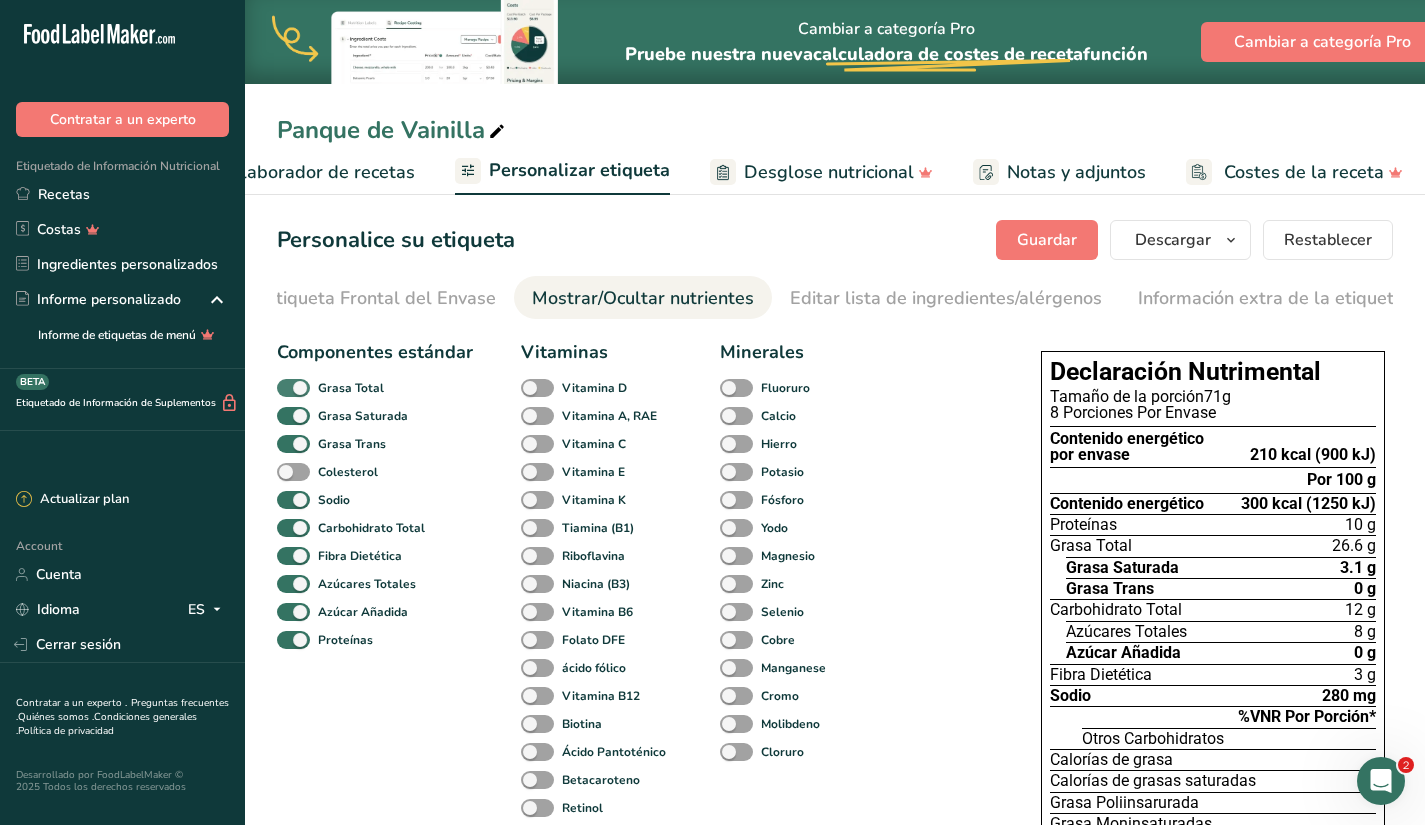 click at bounding box center (293, 388) 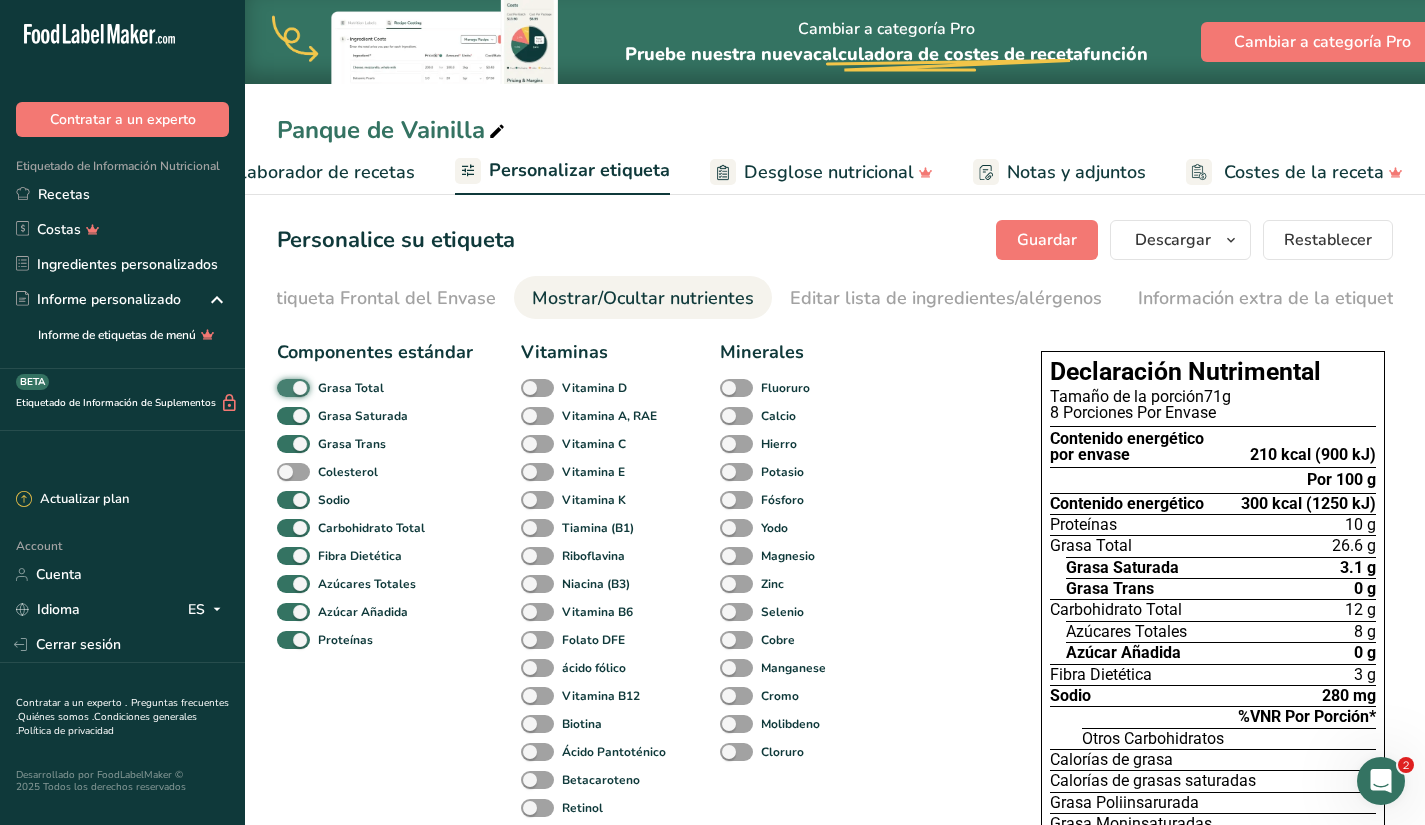 click on "Grasa Total" at bounding box center (283, 387) 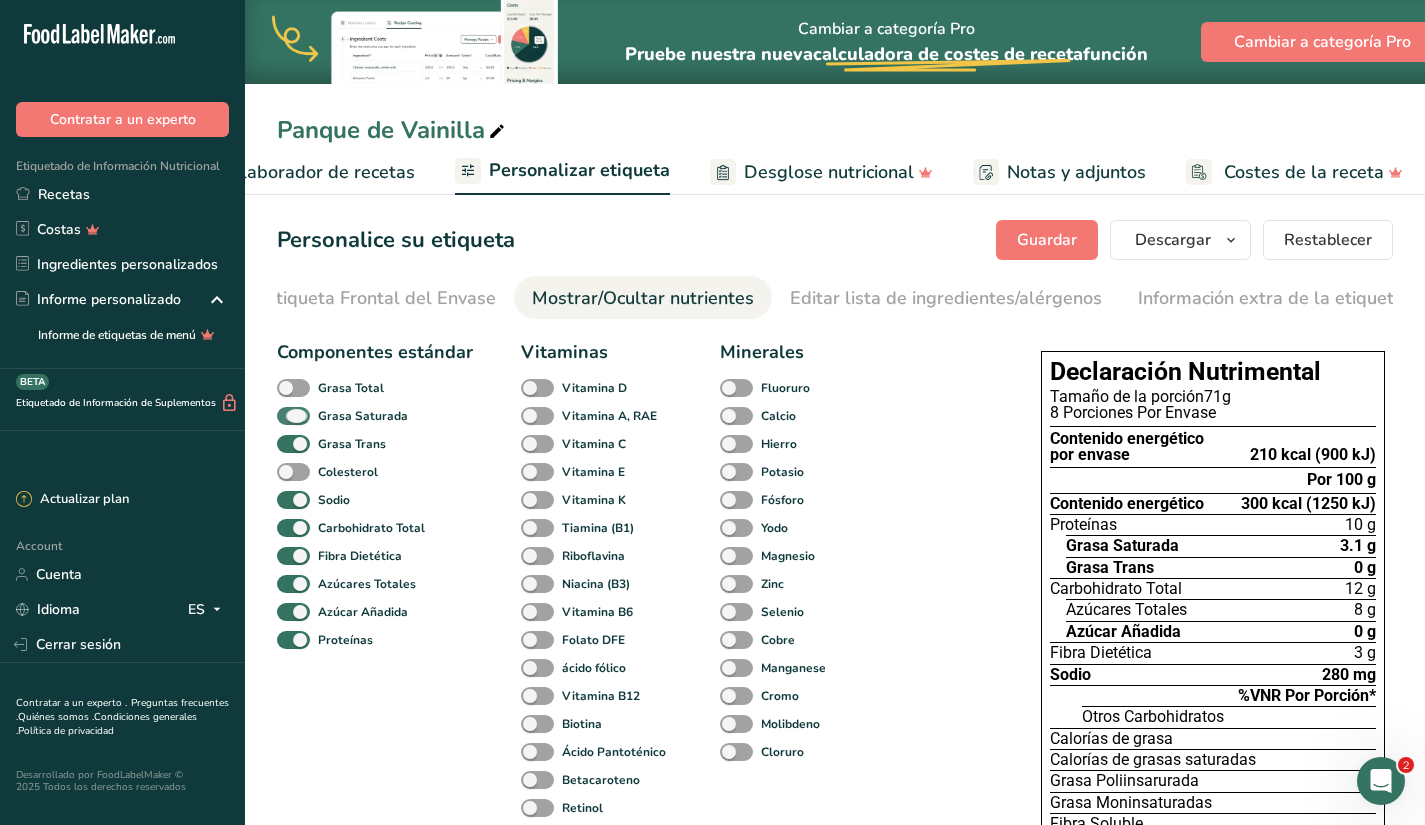 click at bounding box center (293, 416) 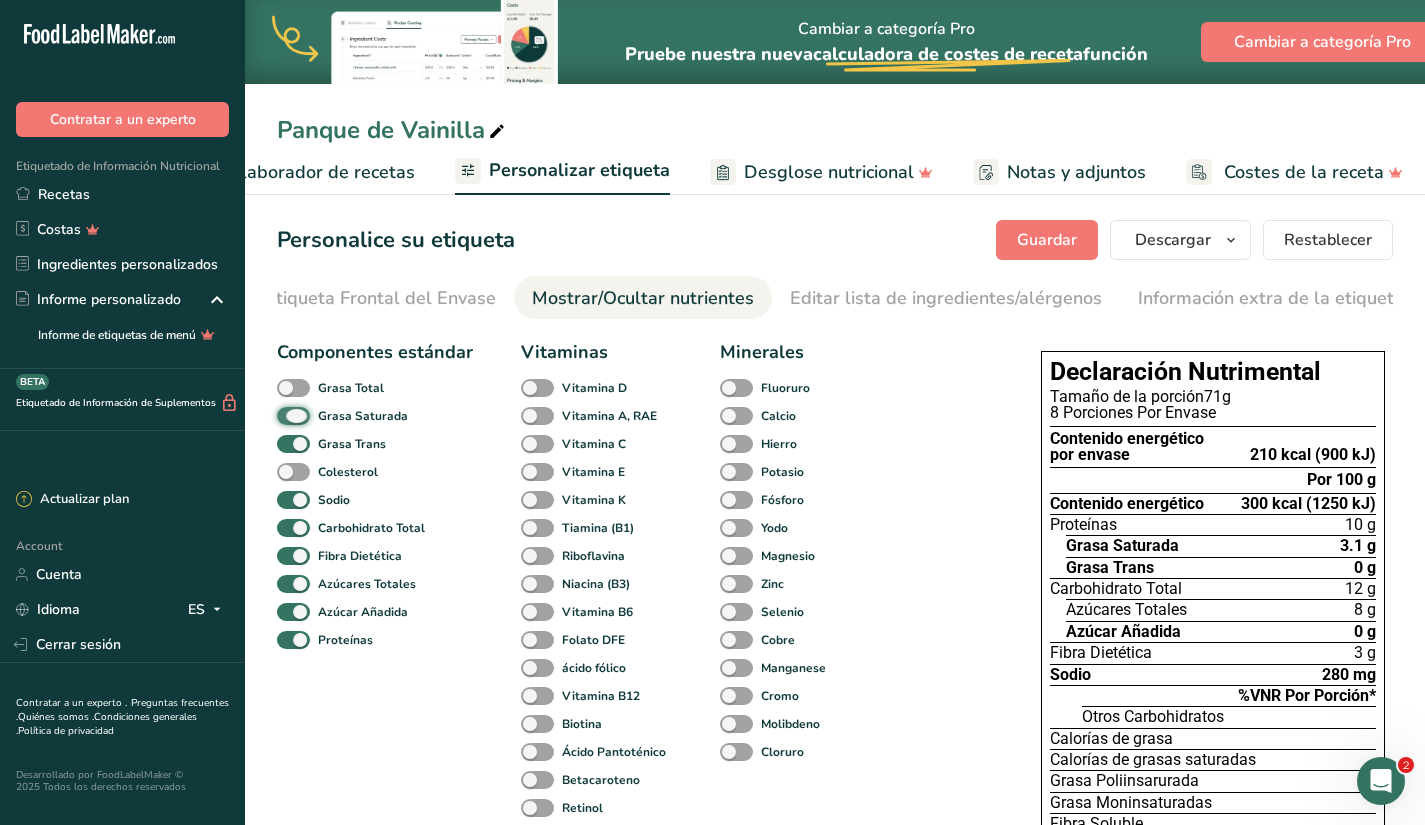 click on "Grasa Saturada" at bounding box center (283, 415) 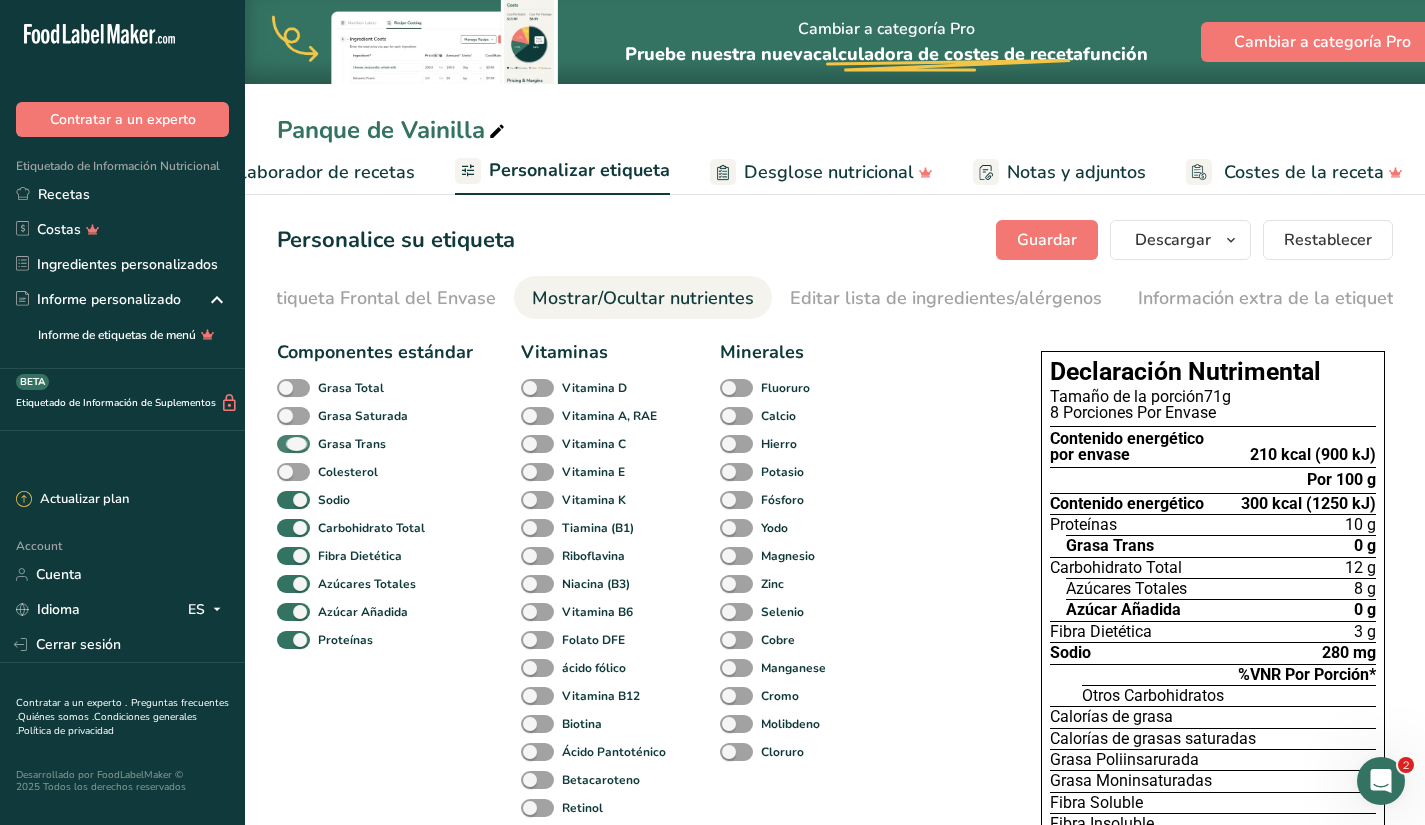 click at bounding box center [293, 444] 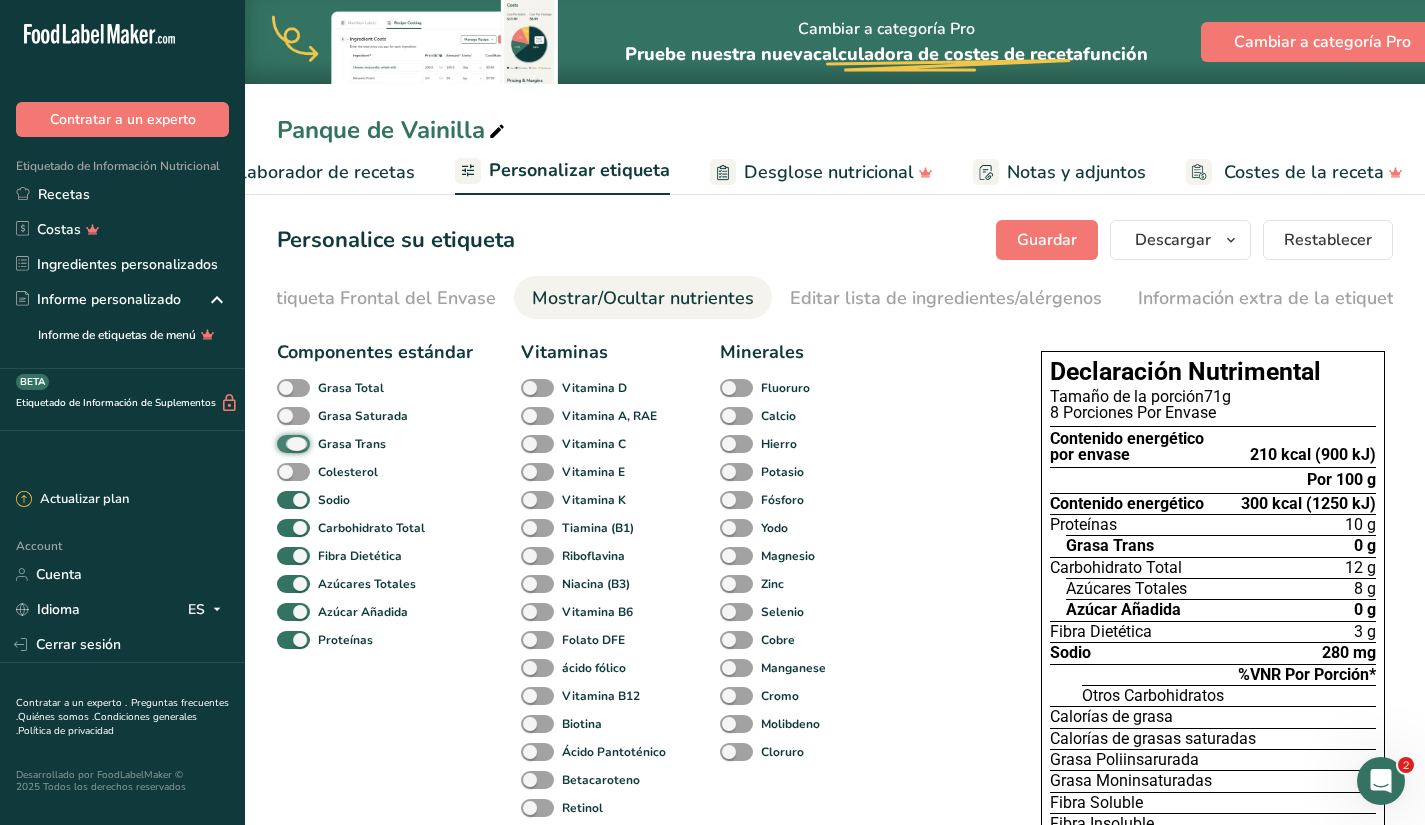 click on "Grasa Trans" at bounding box center [283, 443] 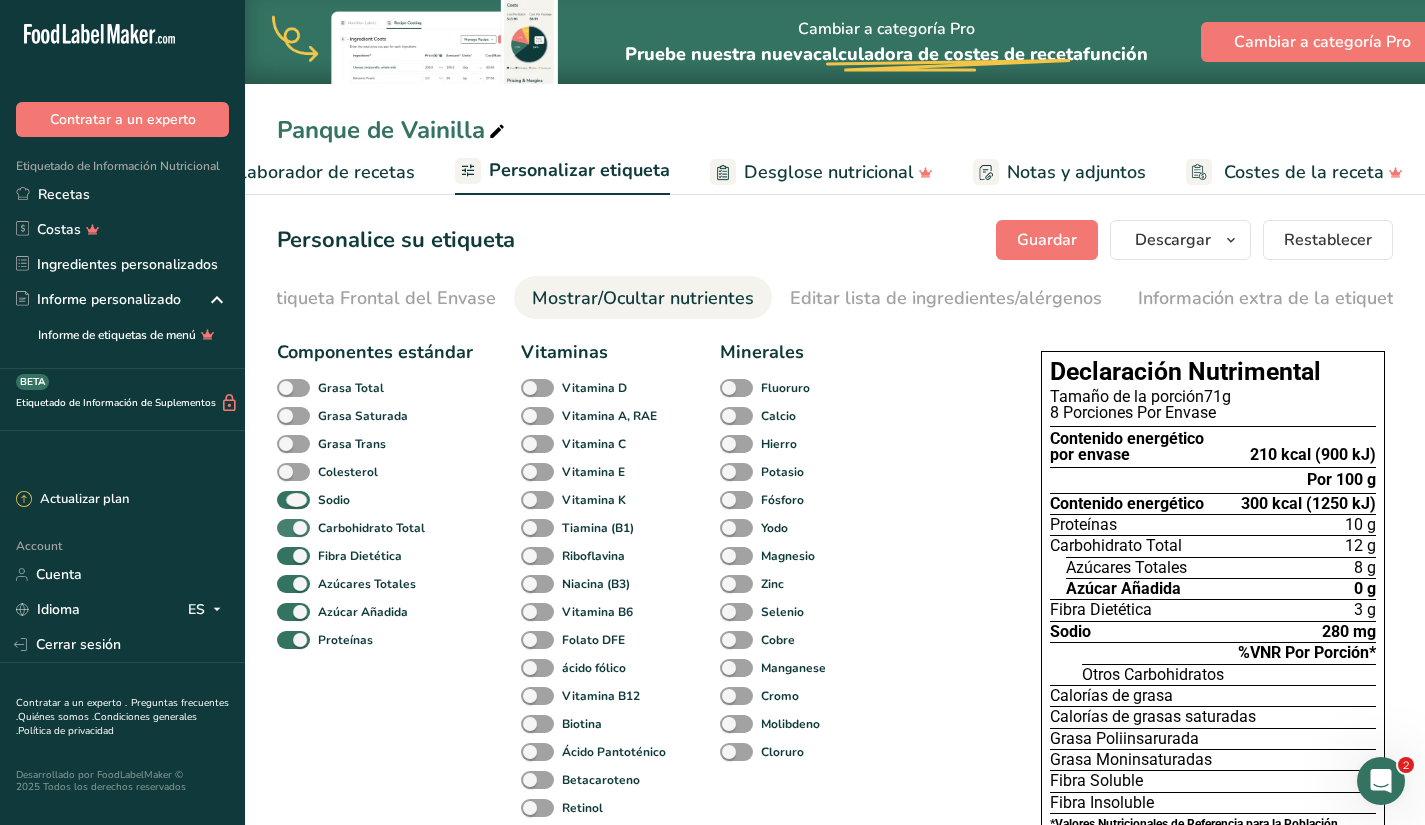 drag, startPoint x: 286, startPoint y: 506, endPoint x: 291, endPoint y: 529, distance: 23.537205 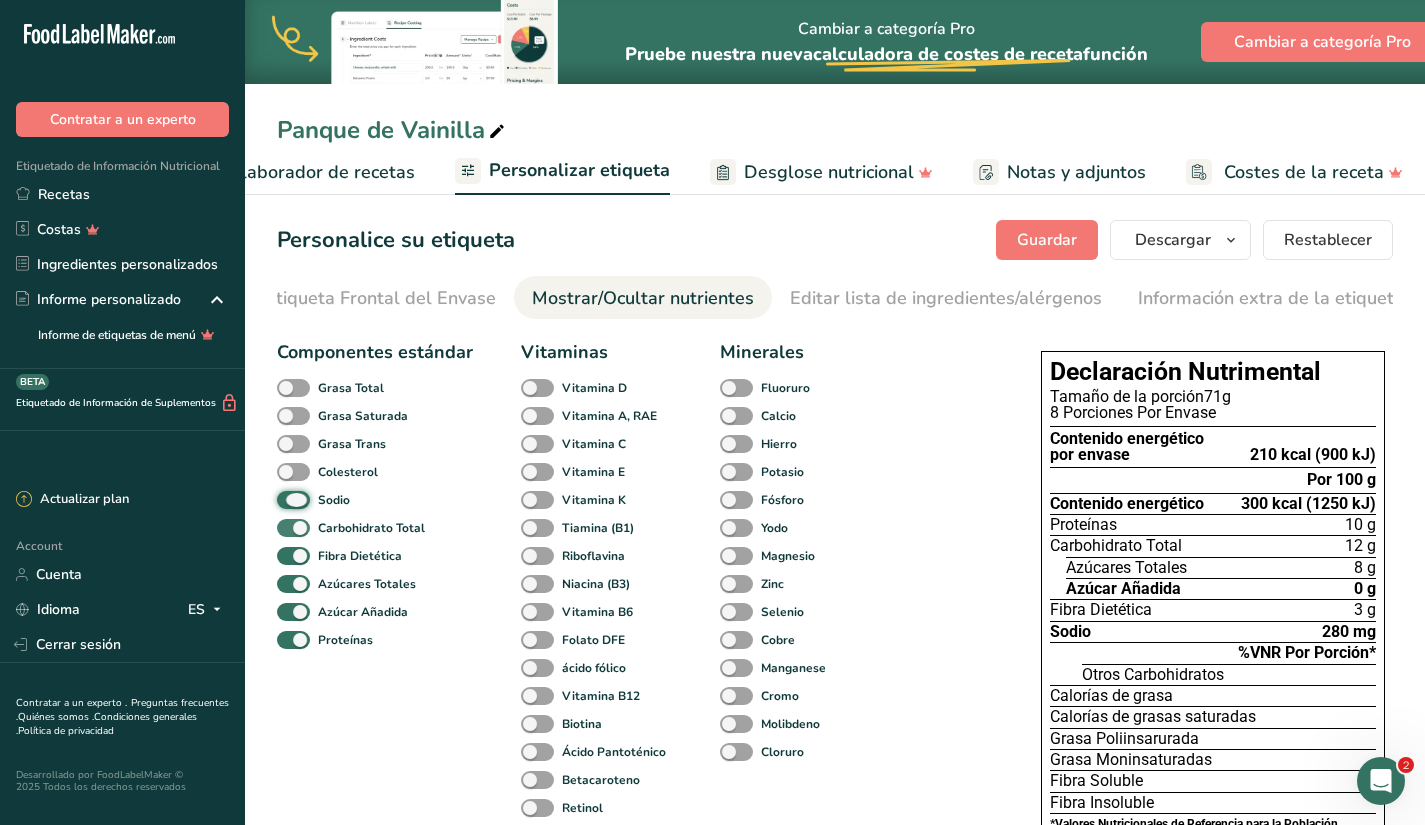 click on "Sodio" at bounding box center (283, 499) 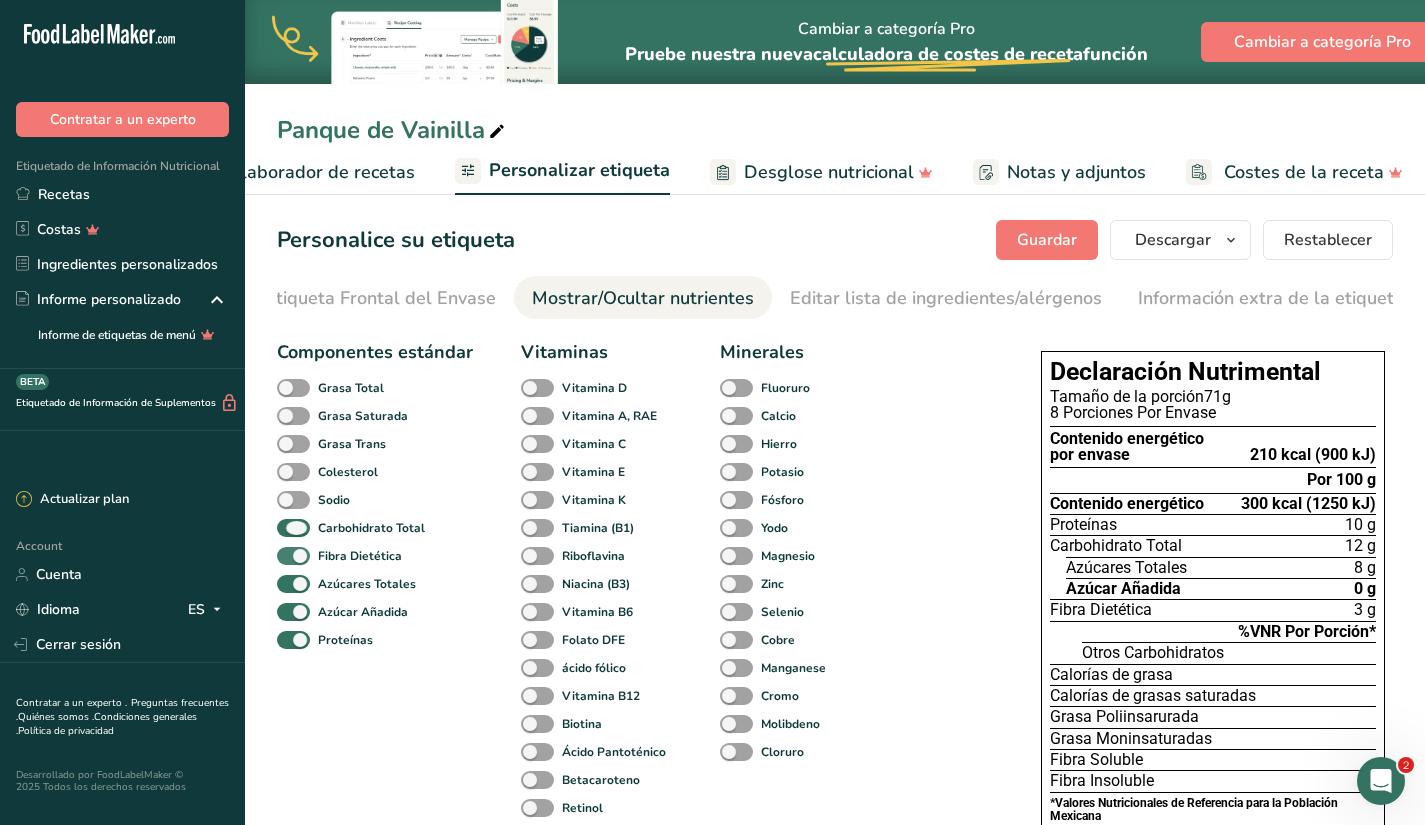 drag, startPoint x: 291, startPoint y: 535, endPoint x: 293, endPoint y: 554, distance: 19.104973 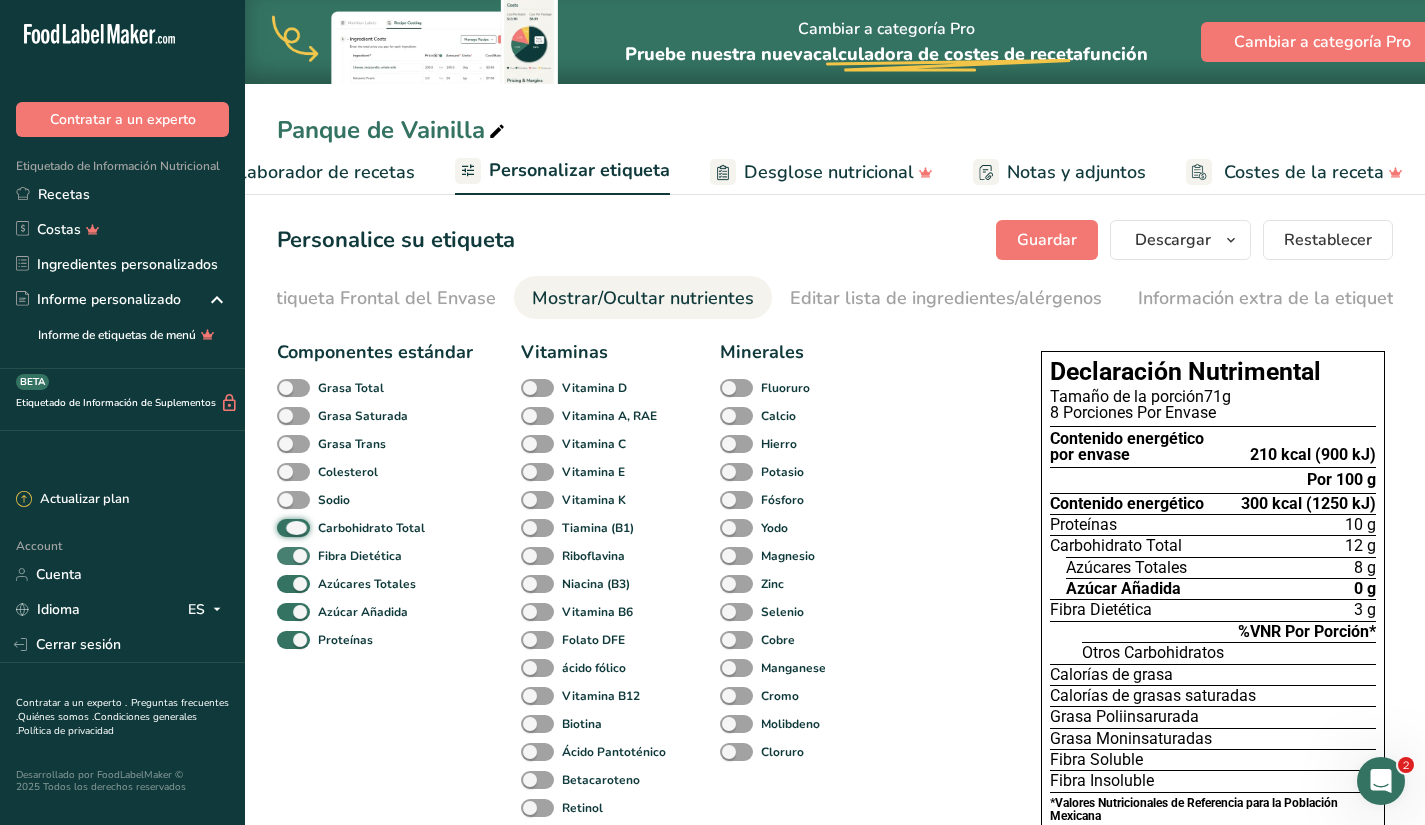 click on "Carbohidrato Total" at bounding box center (283, 527) 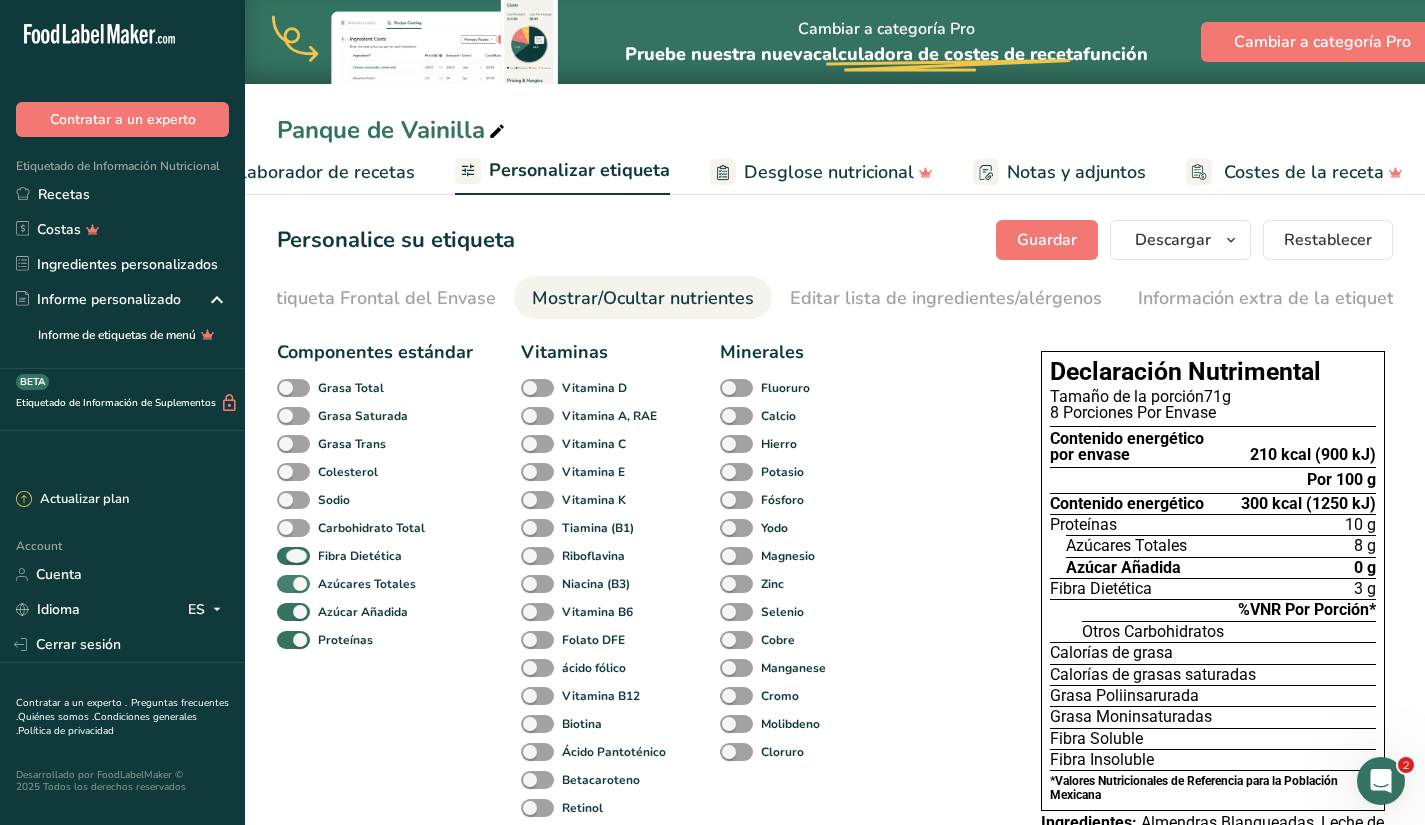 drag, startPoint x: 293, startPoint y: 563, endPoint x: 294, endPoint y: 580, distance: 17.029387 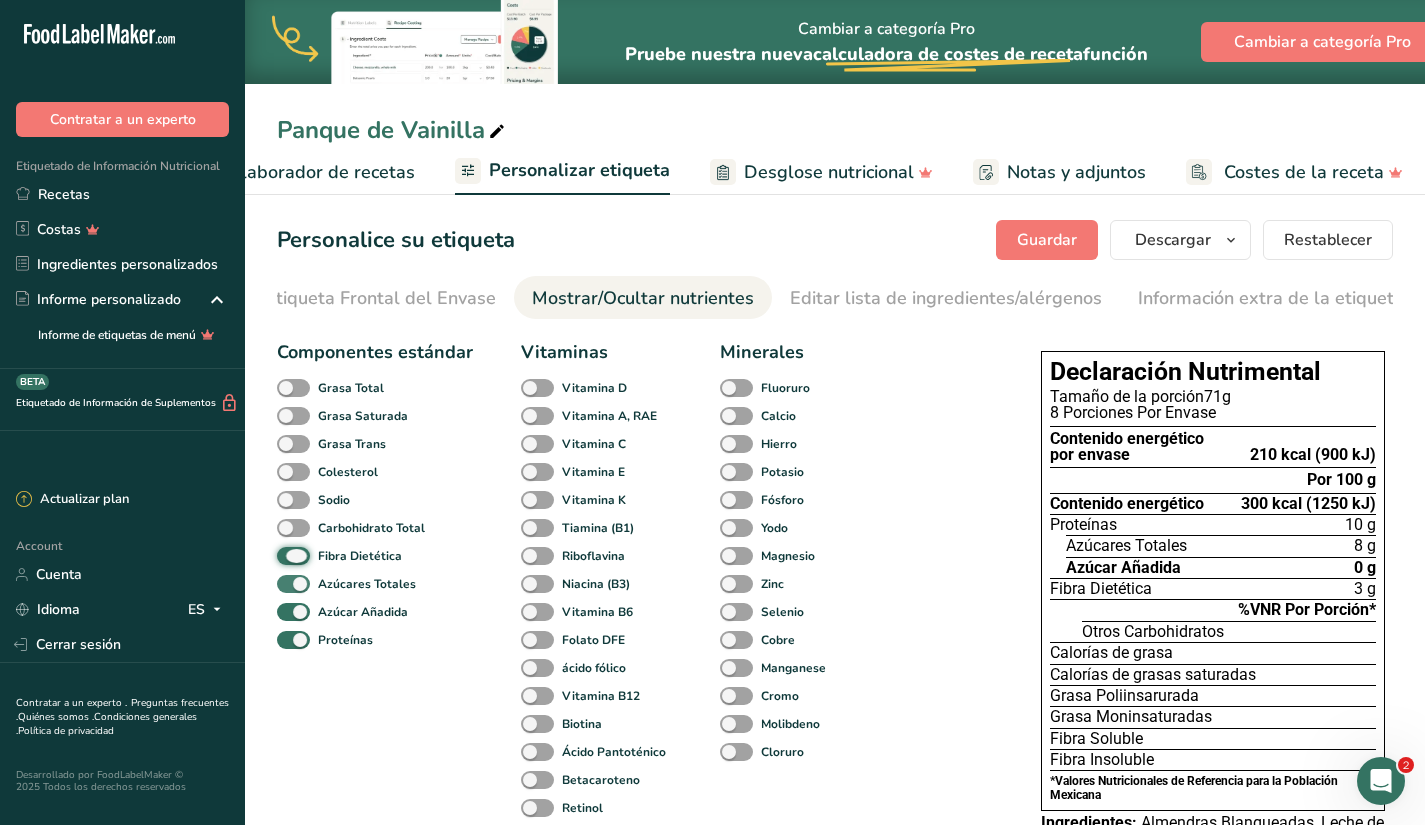 click on "Fibra Dietética" at bounding box center [283, 555] 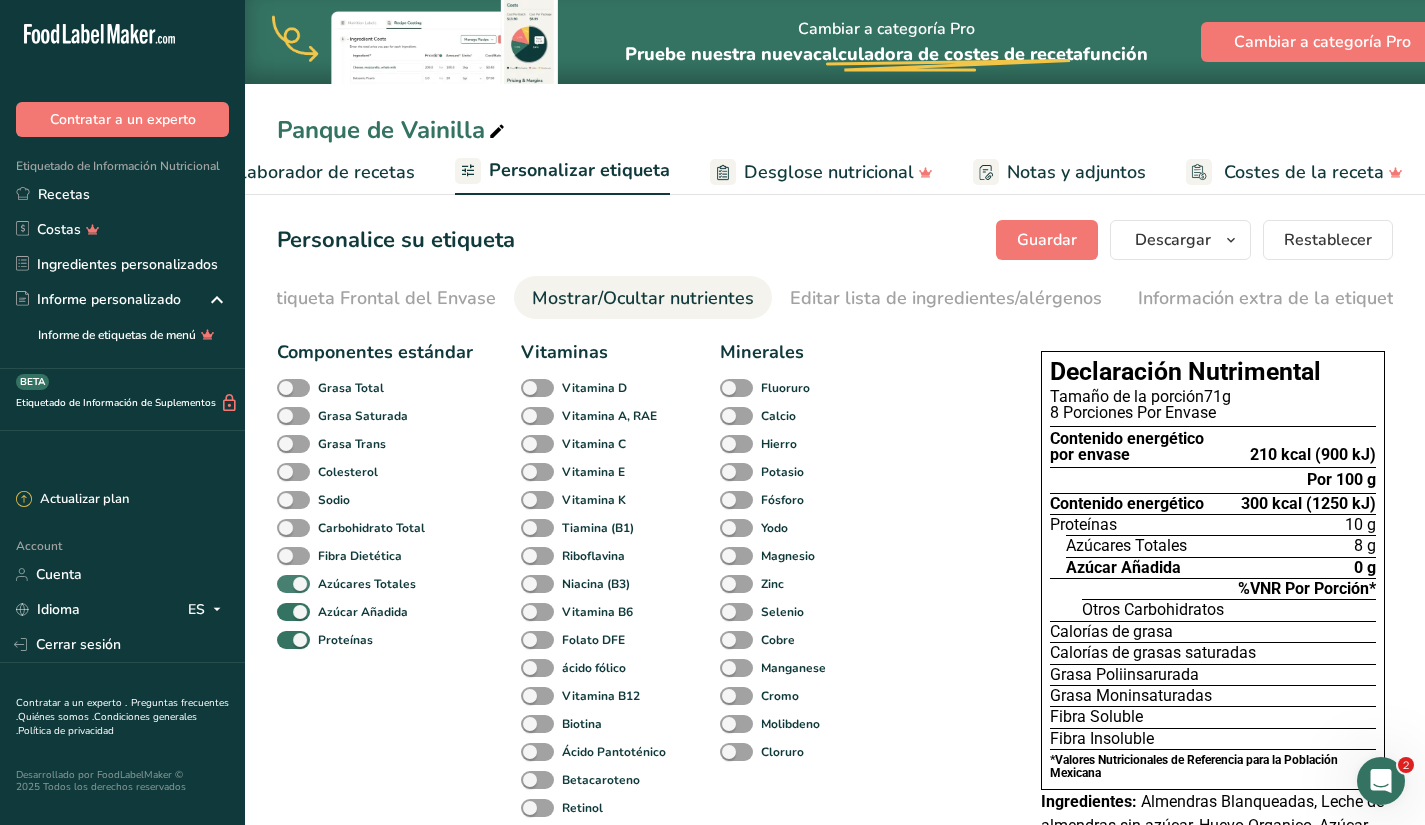drag, startPoint x: 294, startPoint y: 585, endPoint x: 296, endPoint y: 595, distance: 10.198039 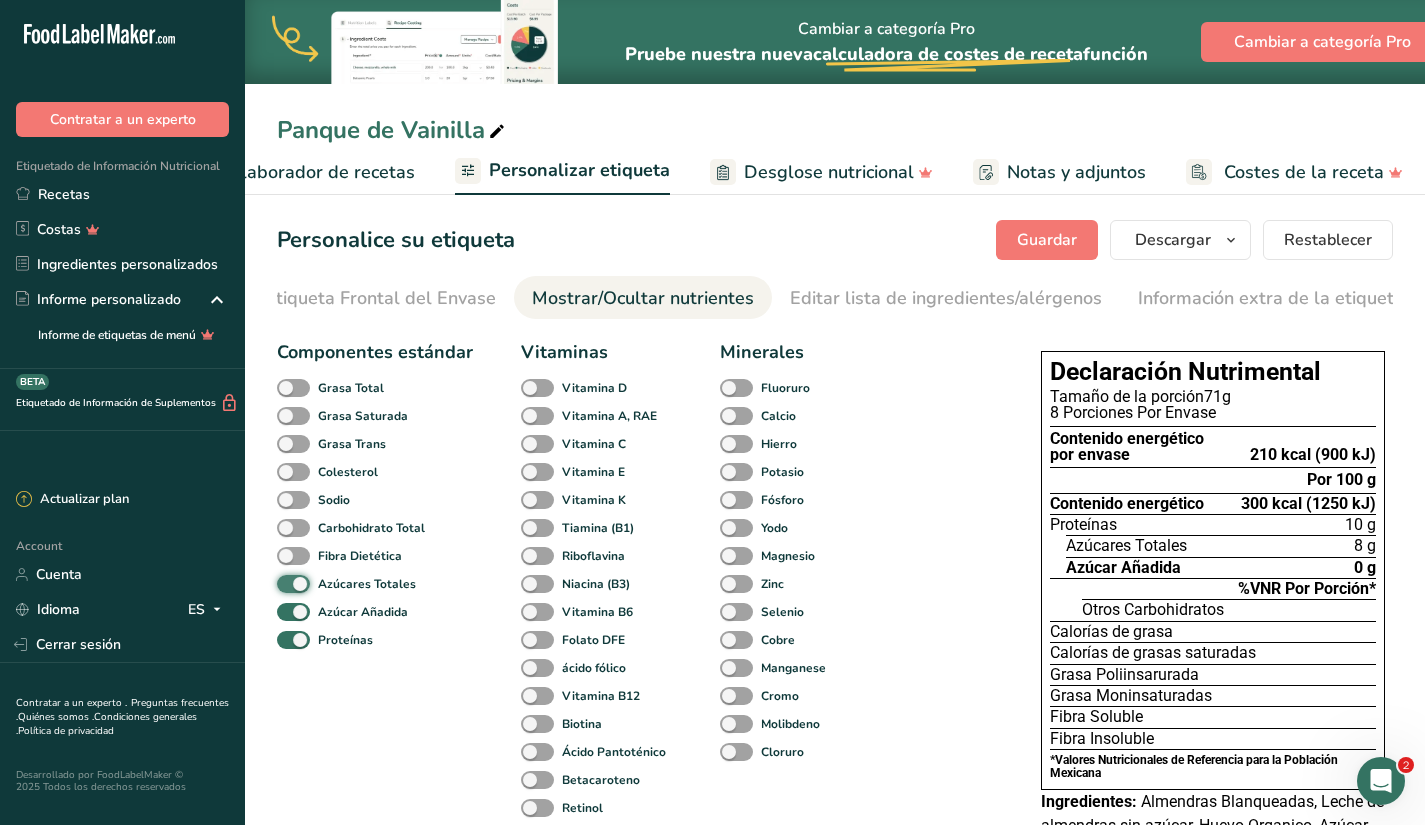 click on "Azúcares Totales" at bounding box center (283, 583) 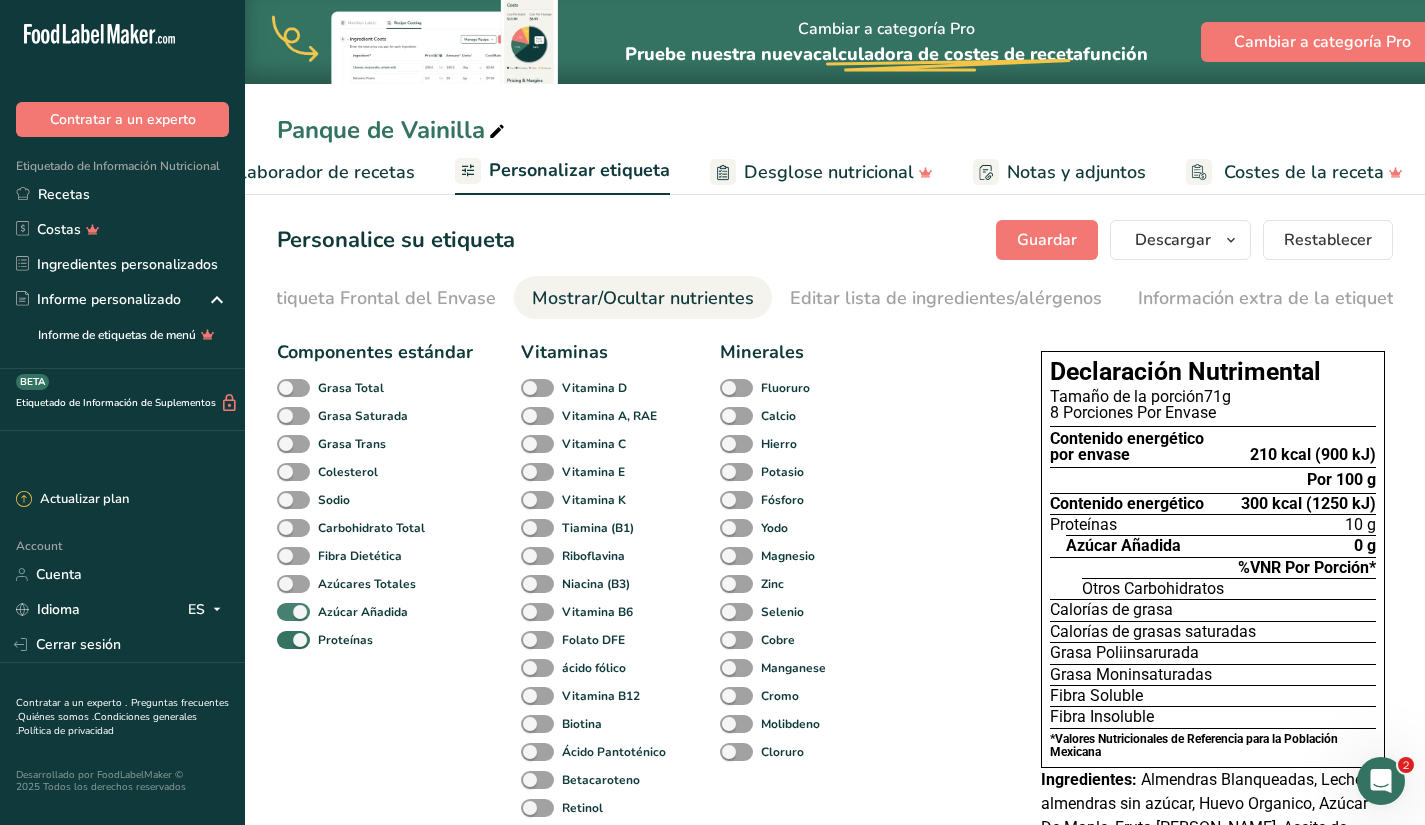 click at bounding box center [293, 612] 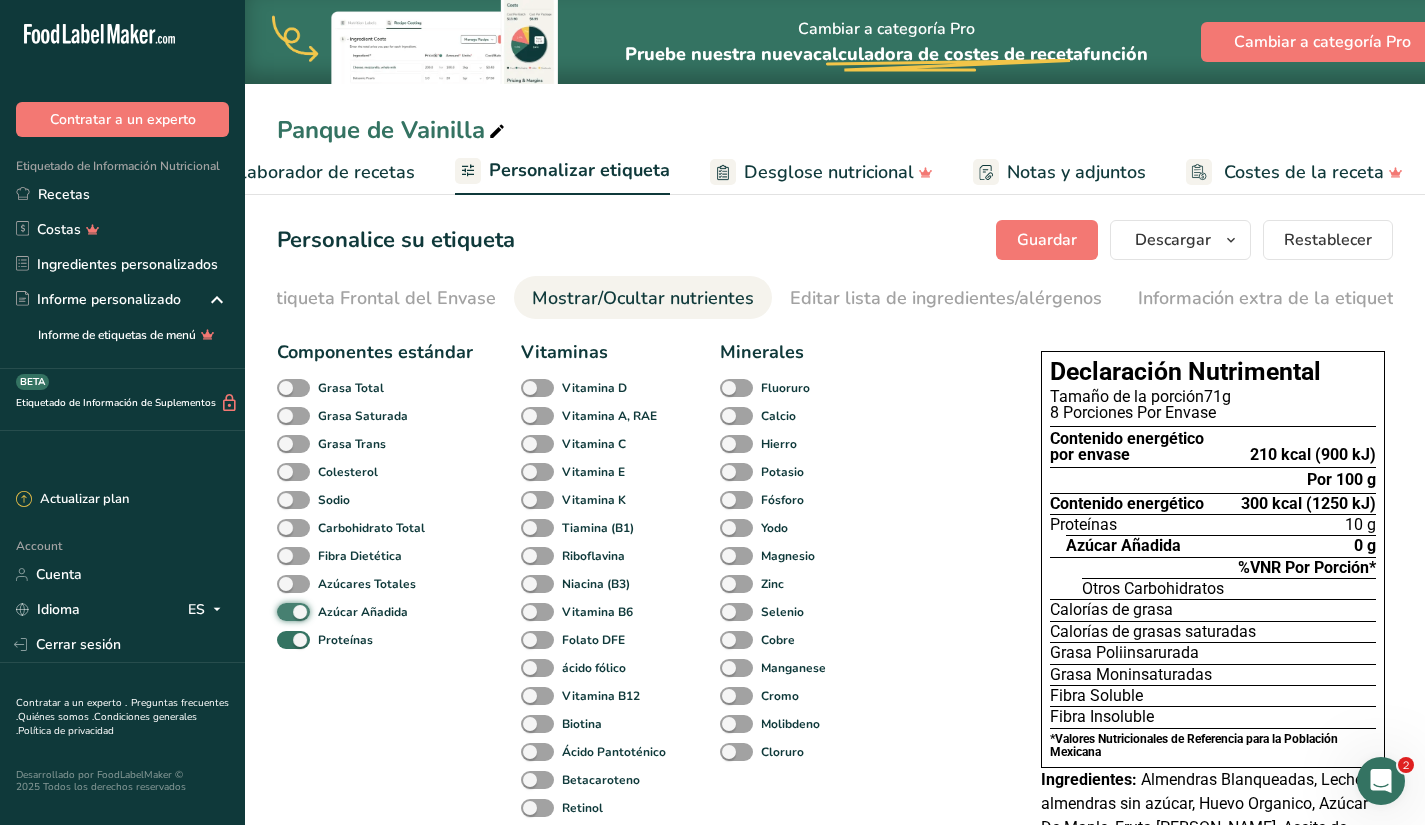 click on "Azúcar Añadida" at bounding box center [283, 611] 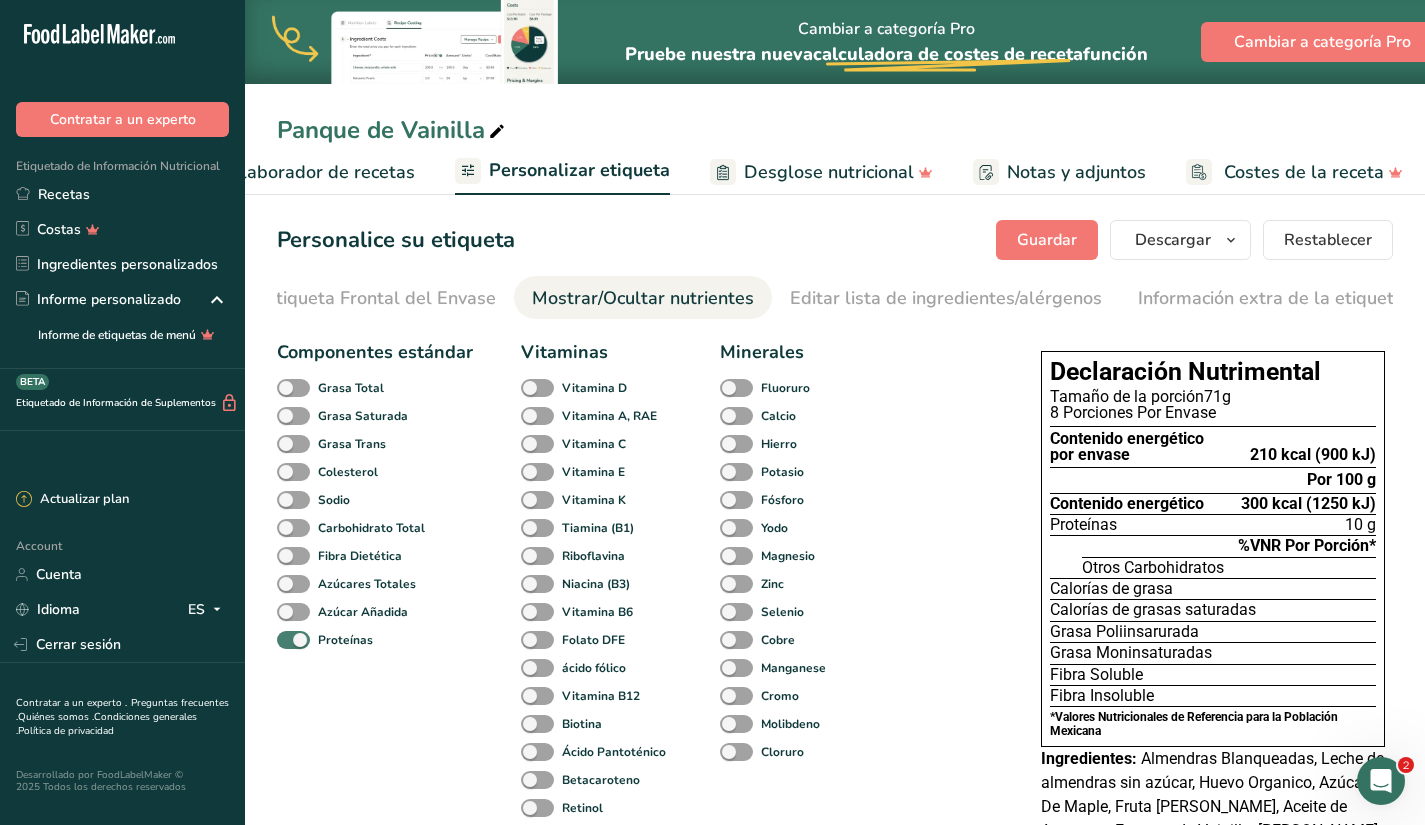 click at bounding box center [293, 640] 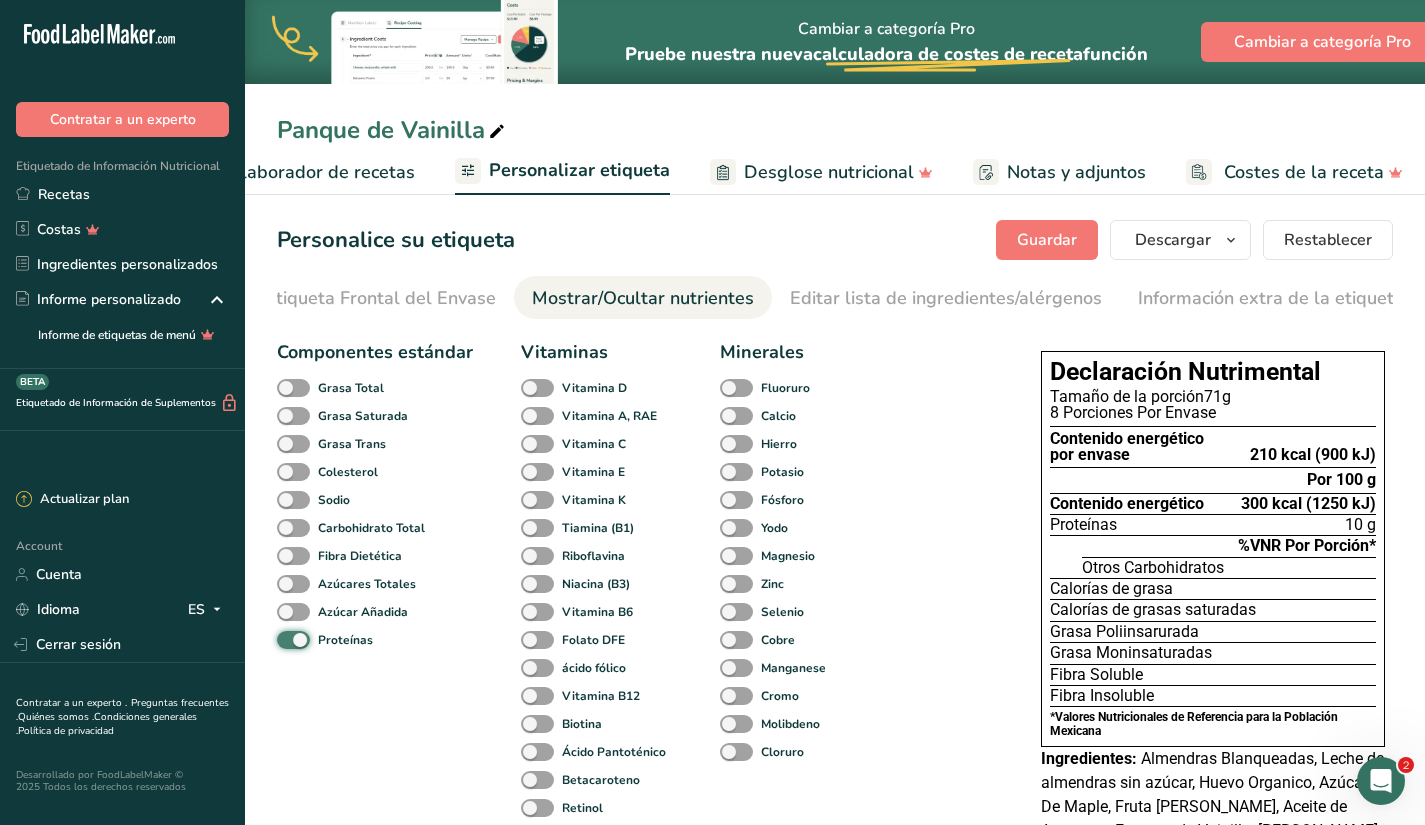 click on "Proteínas" at bounding box center [283, 639] 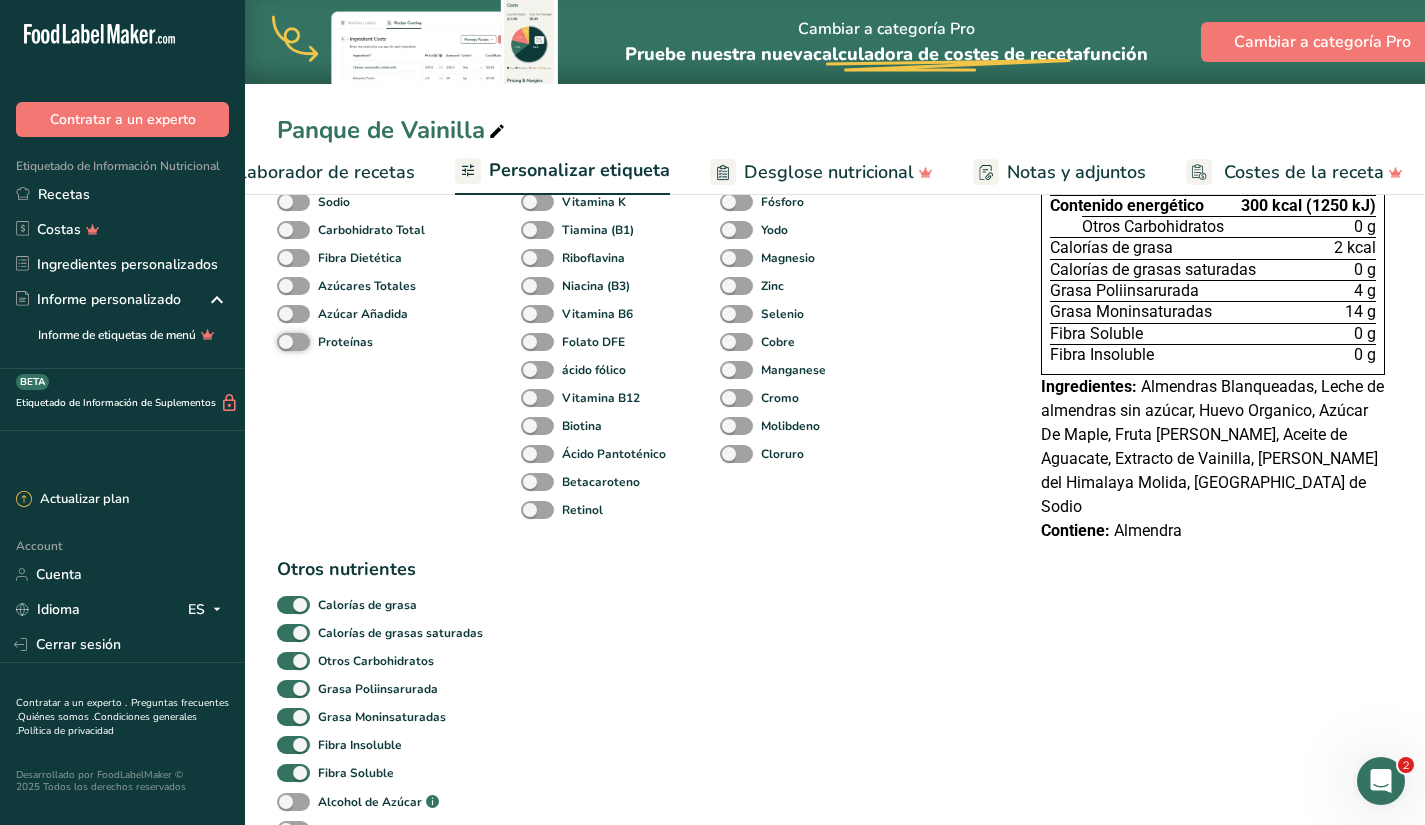 scroll, scrollTop: 296, scrollLeft: 0, axis: vertical 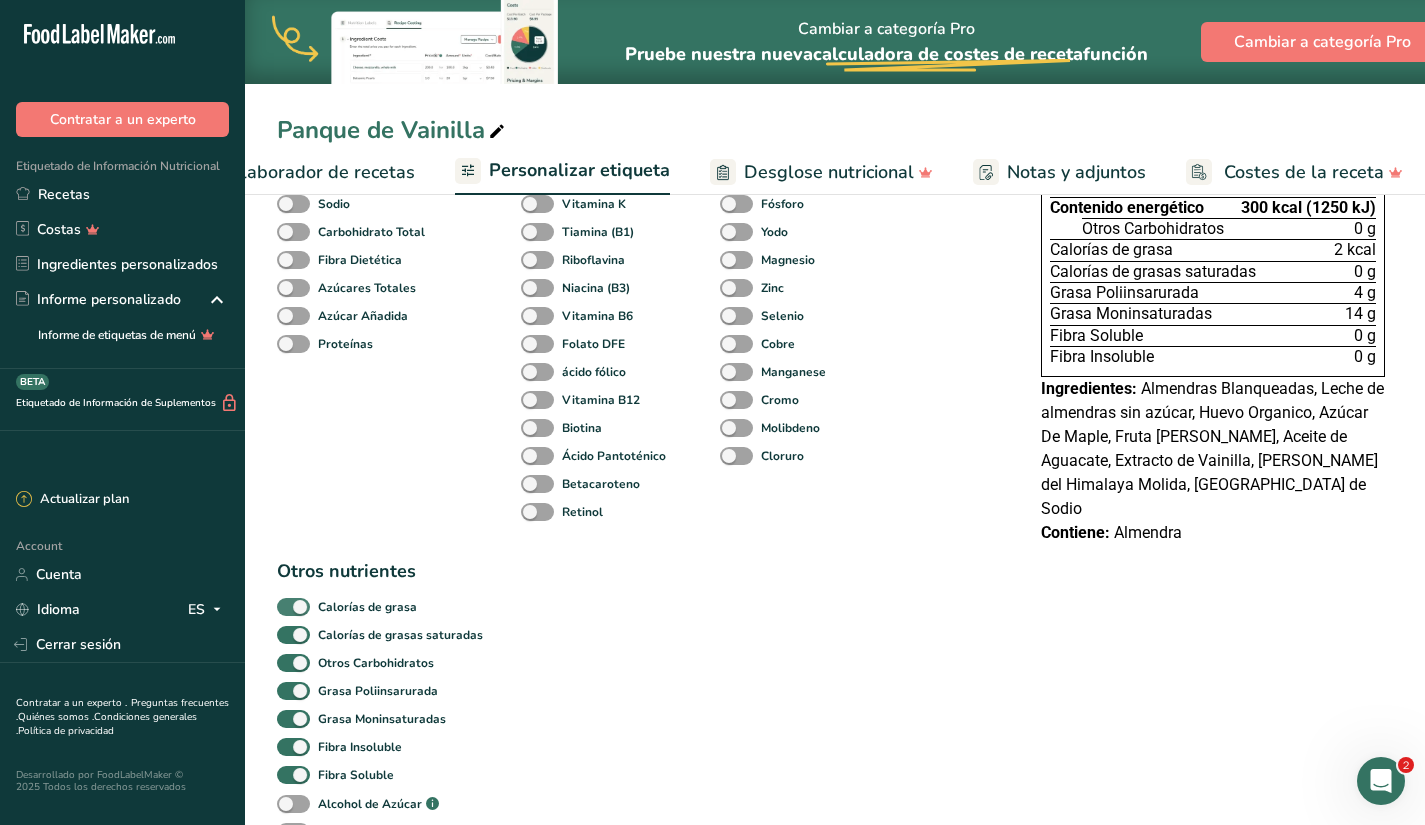 click at bounding box center [293, 607] 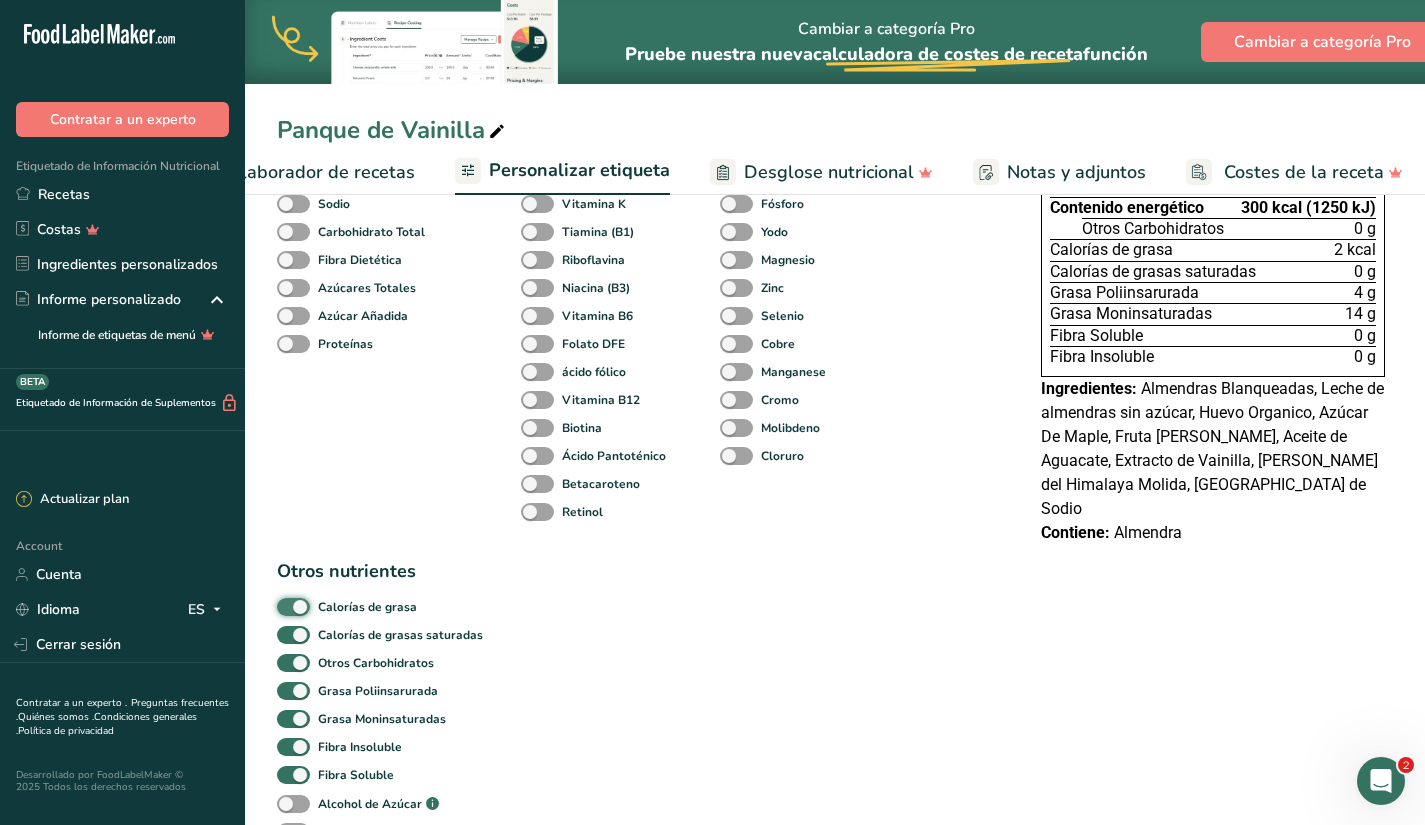 click on "Calorías de grasa" at bounding box center [283, 606] 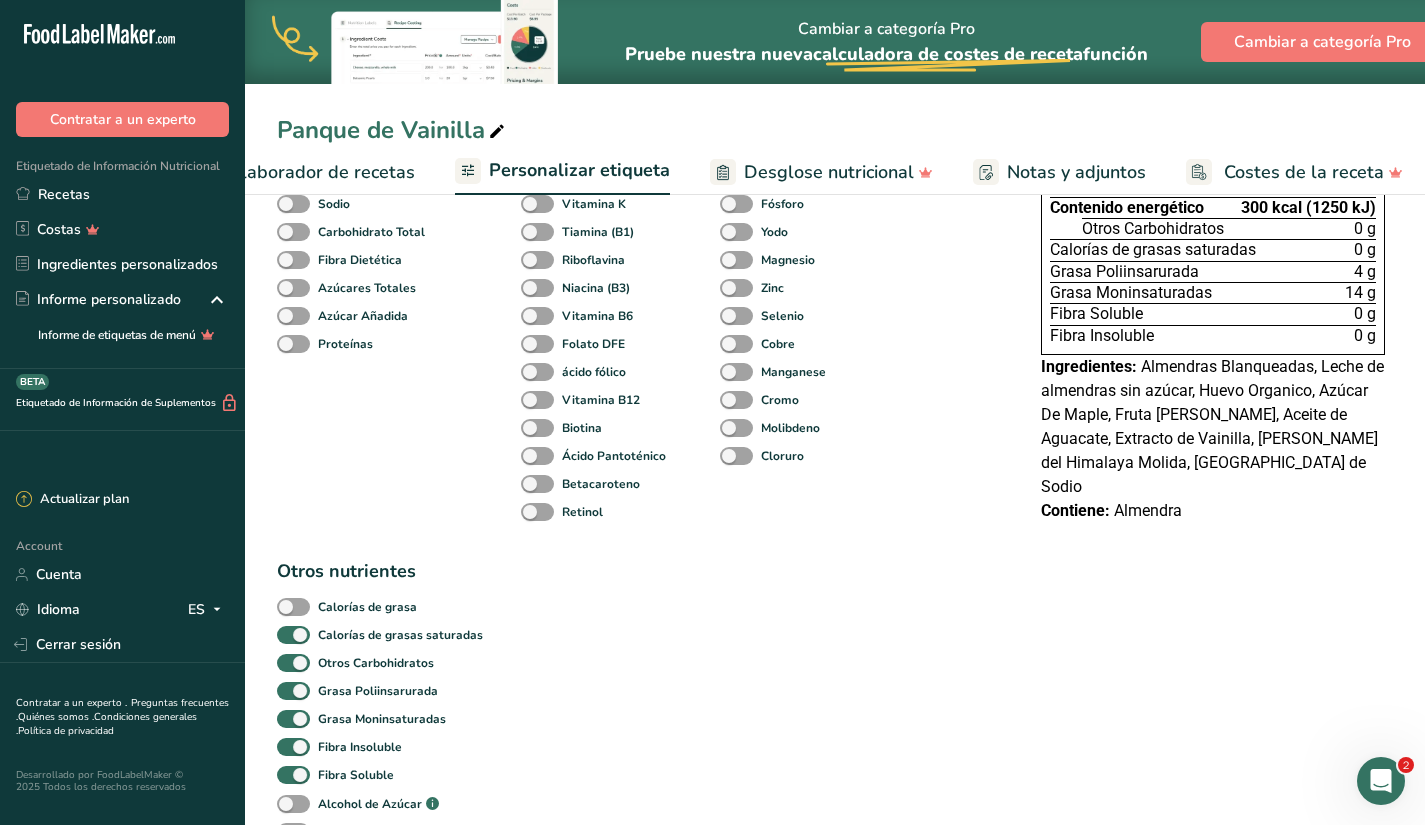 click on "Calorías de grasas saturadas" at bounding box center (303, 635) 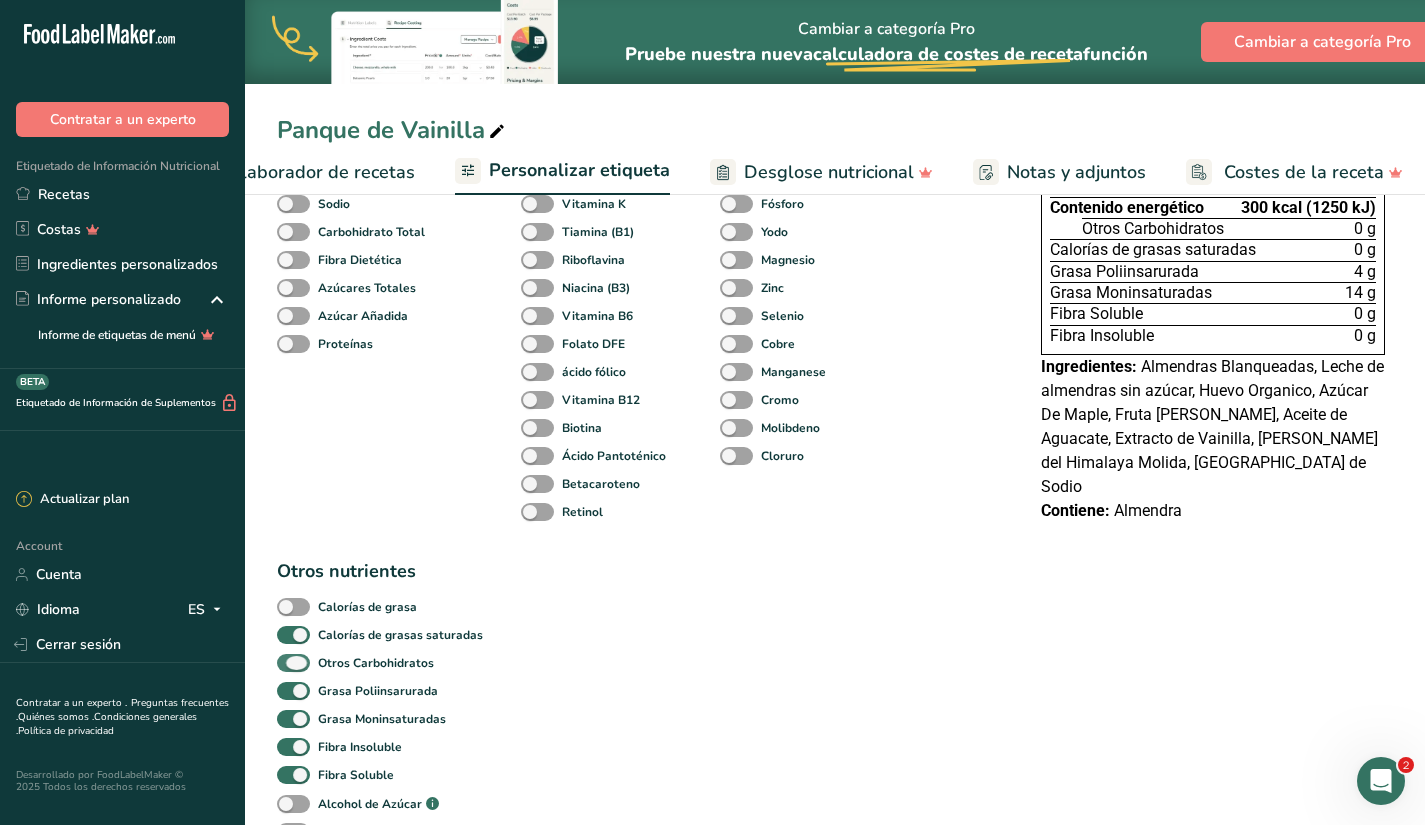 click at bounding box center [293, 663] 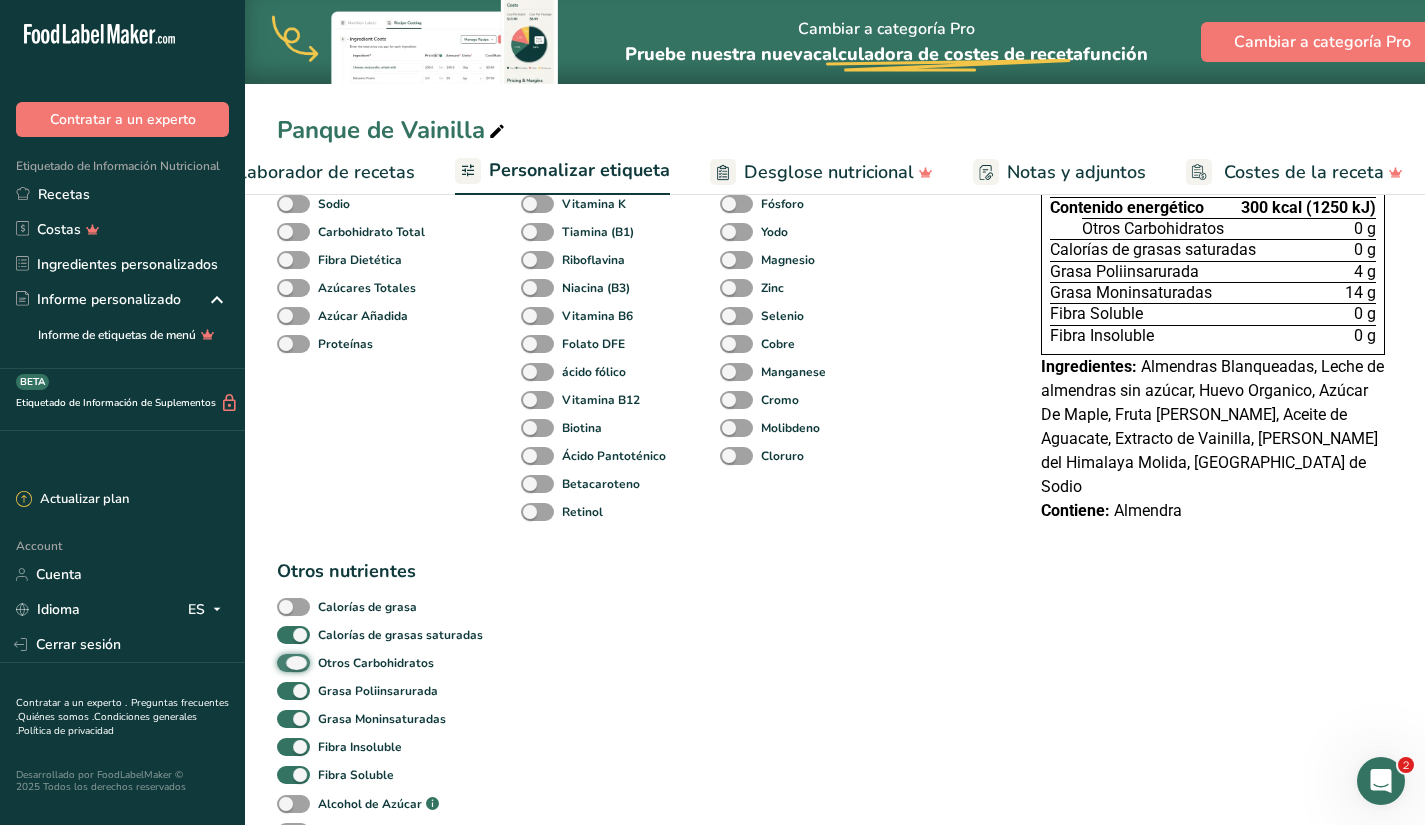 click on "Otros Carbohidratos" at bounding box center [283, 662] 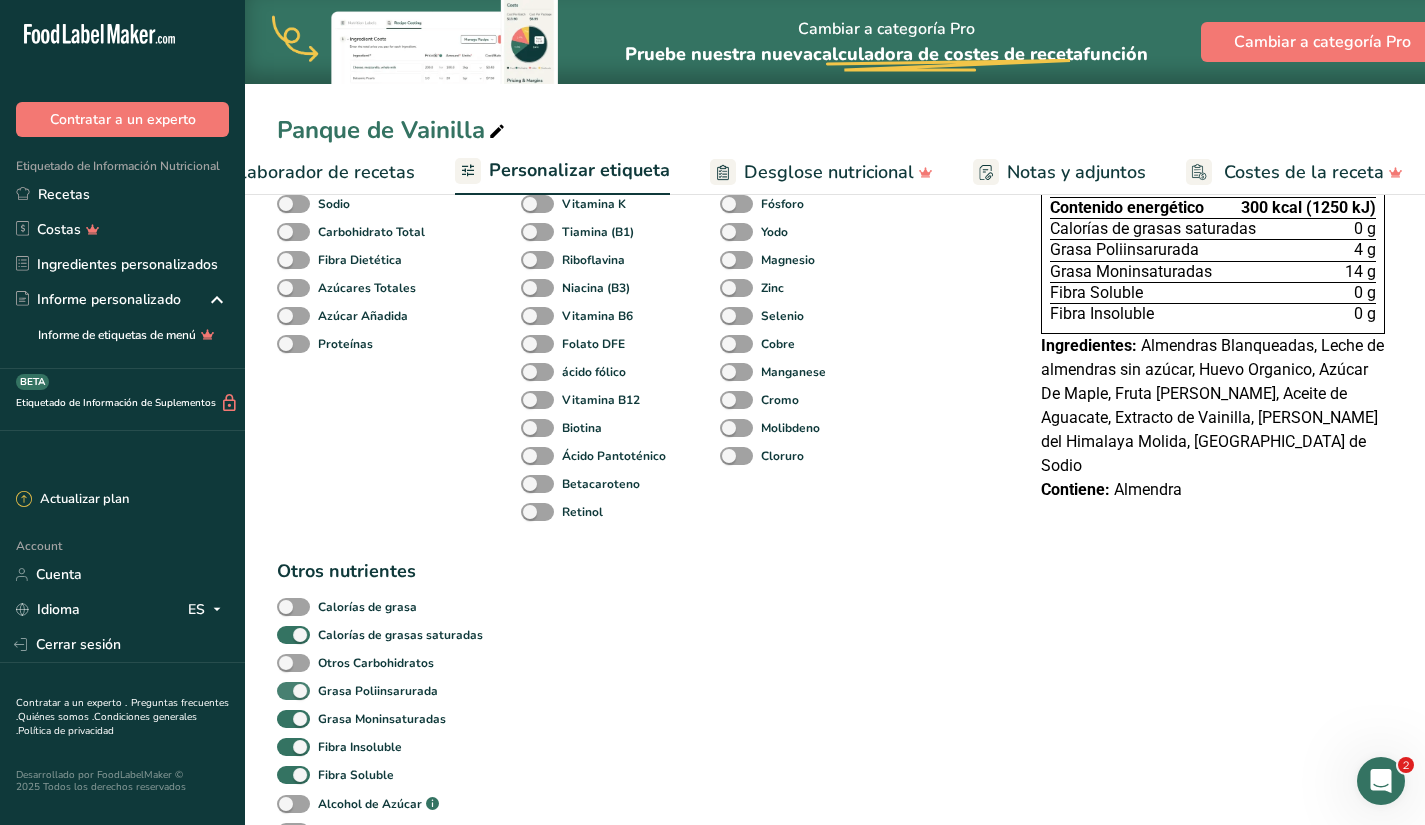 click at bounding box center (293, 691) 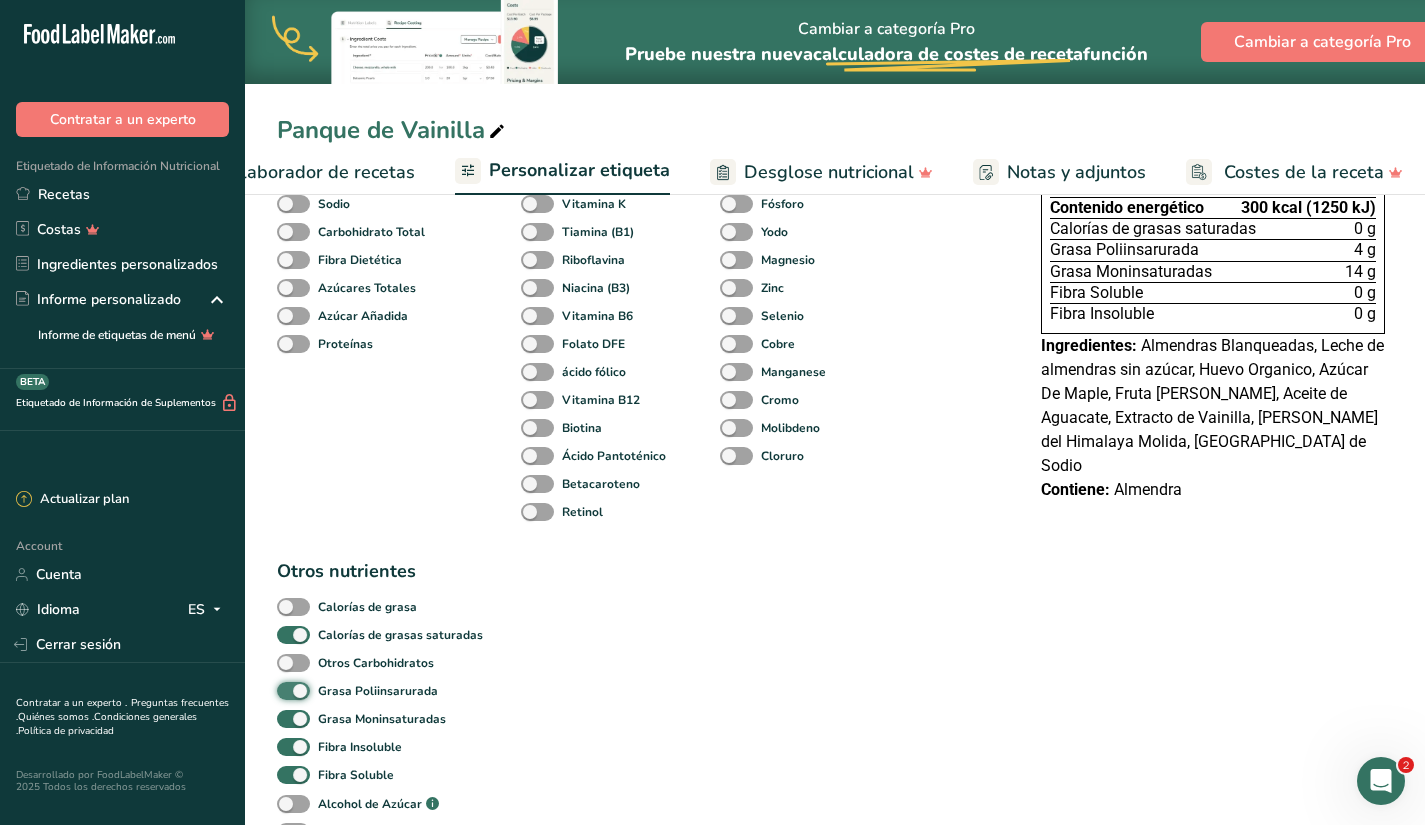 click on "Grasa Poliinsarurada" at bounding box center [283, 690] 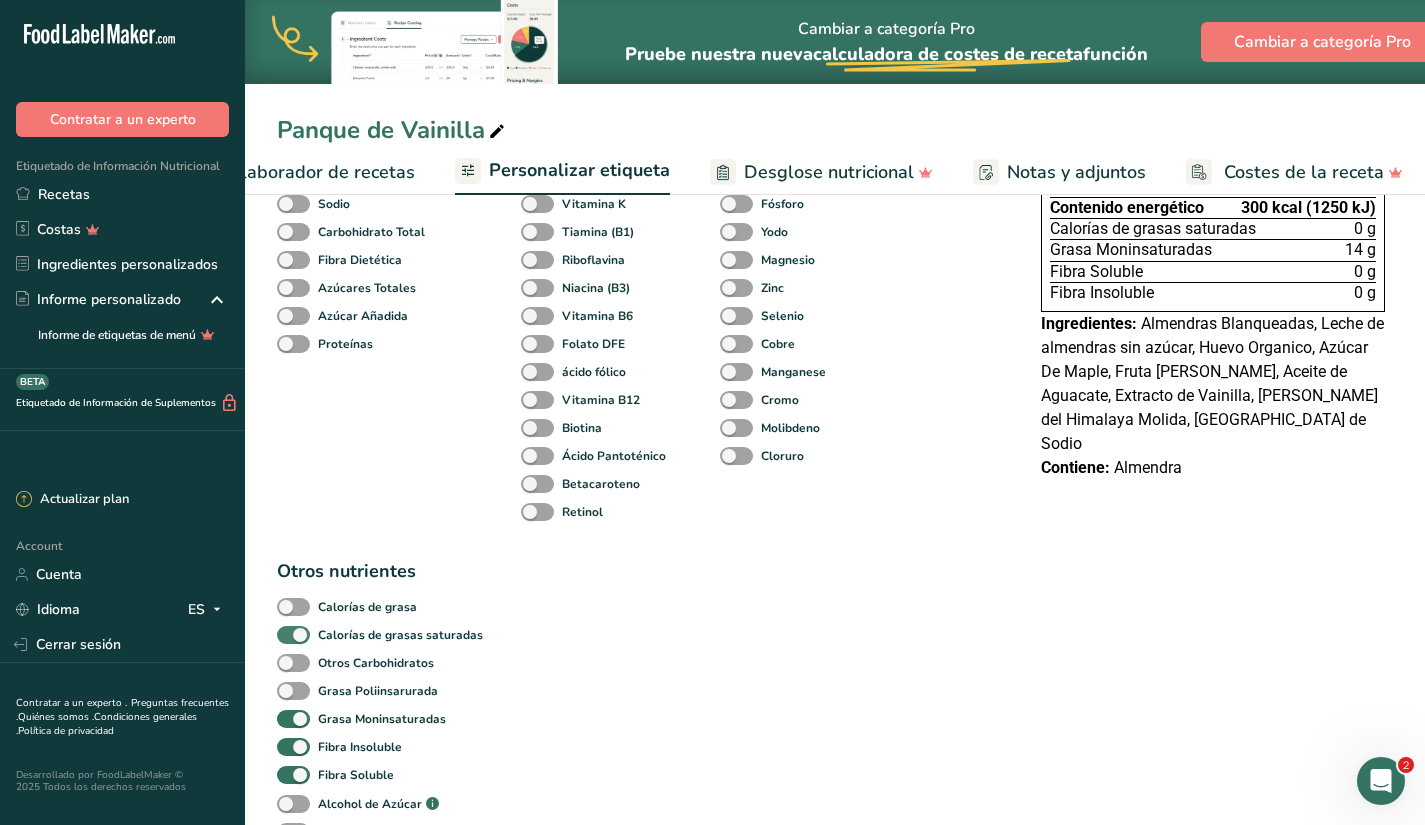 click at bounding box center (293, 635) 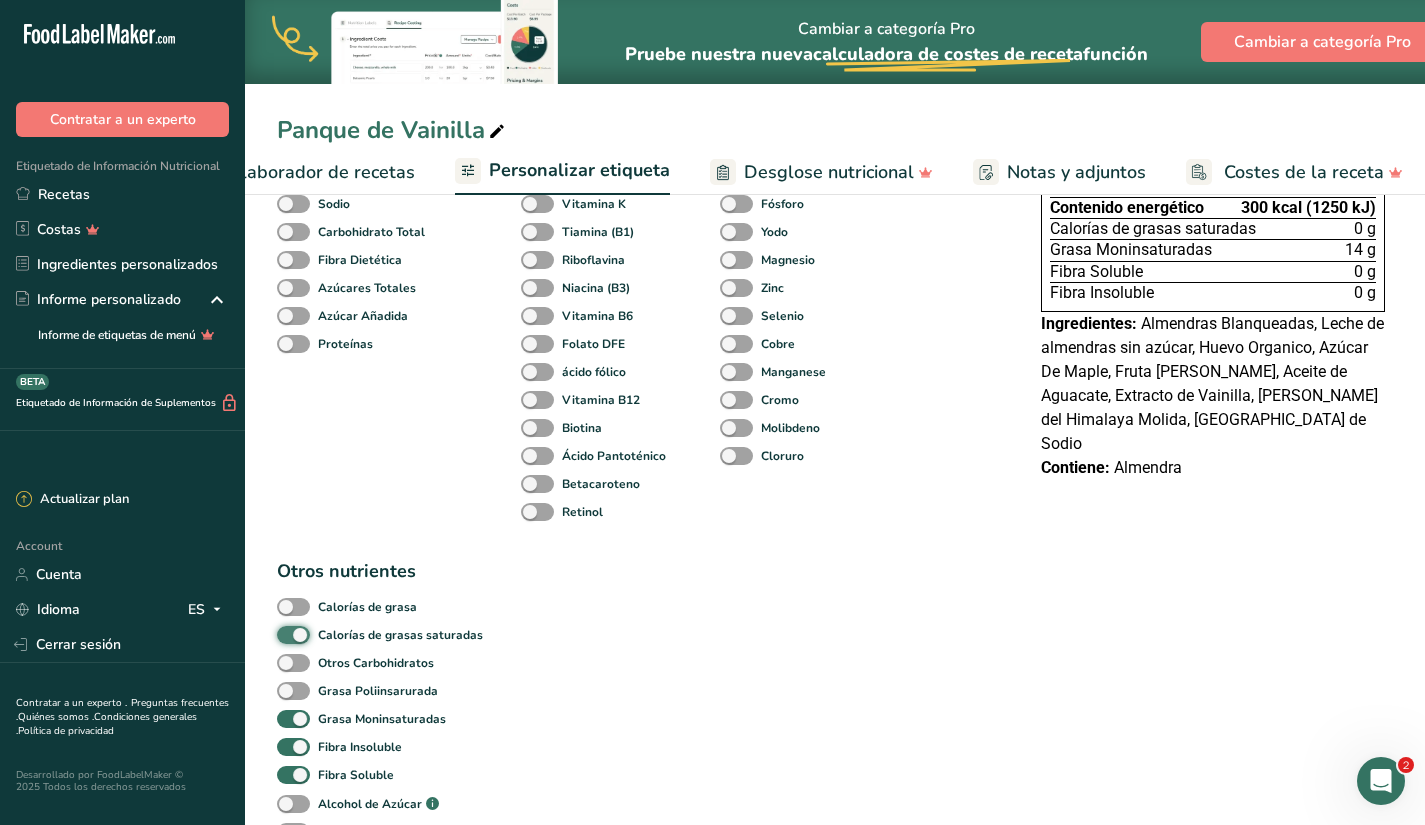 click on "Calorías de grasas saturadas" at bounding box center [283, 634] 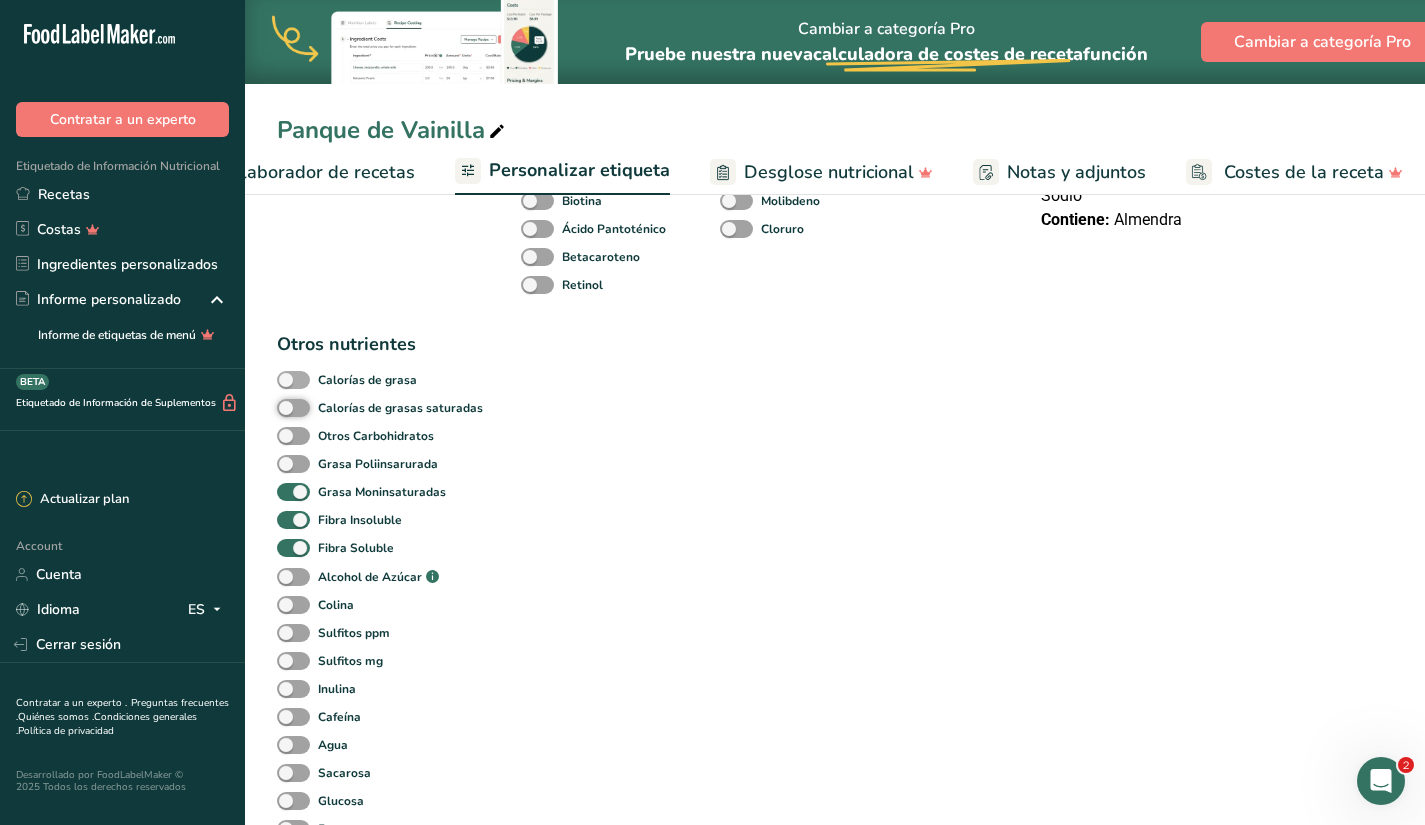 scroll, scrollTop: 633, scrollLeft: 0, axis: vertical 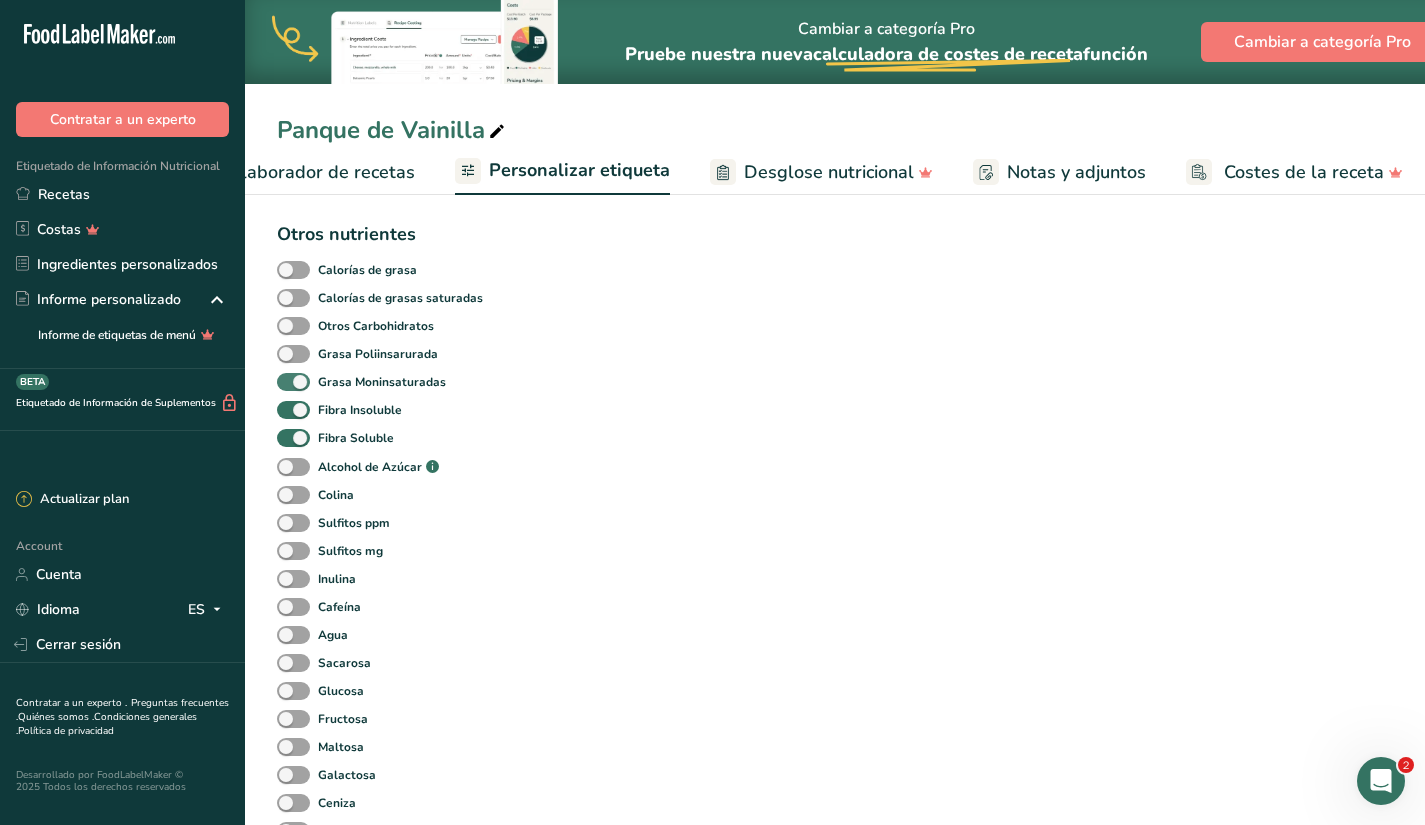 click at bounding box center (293, 382) 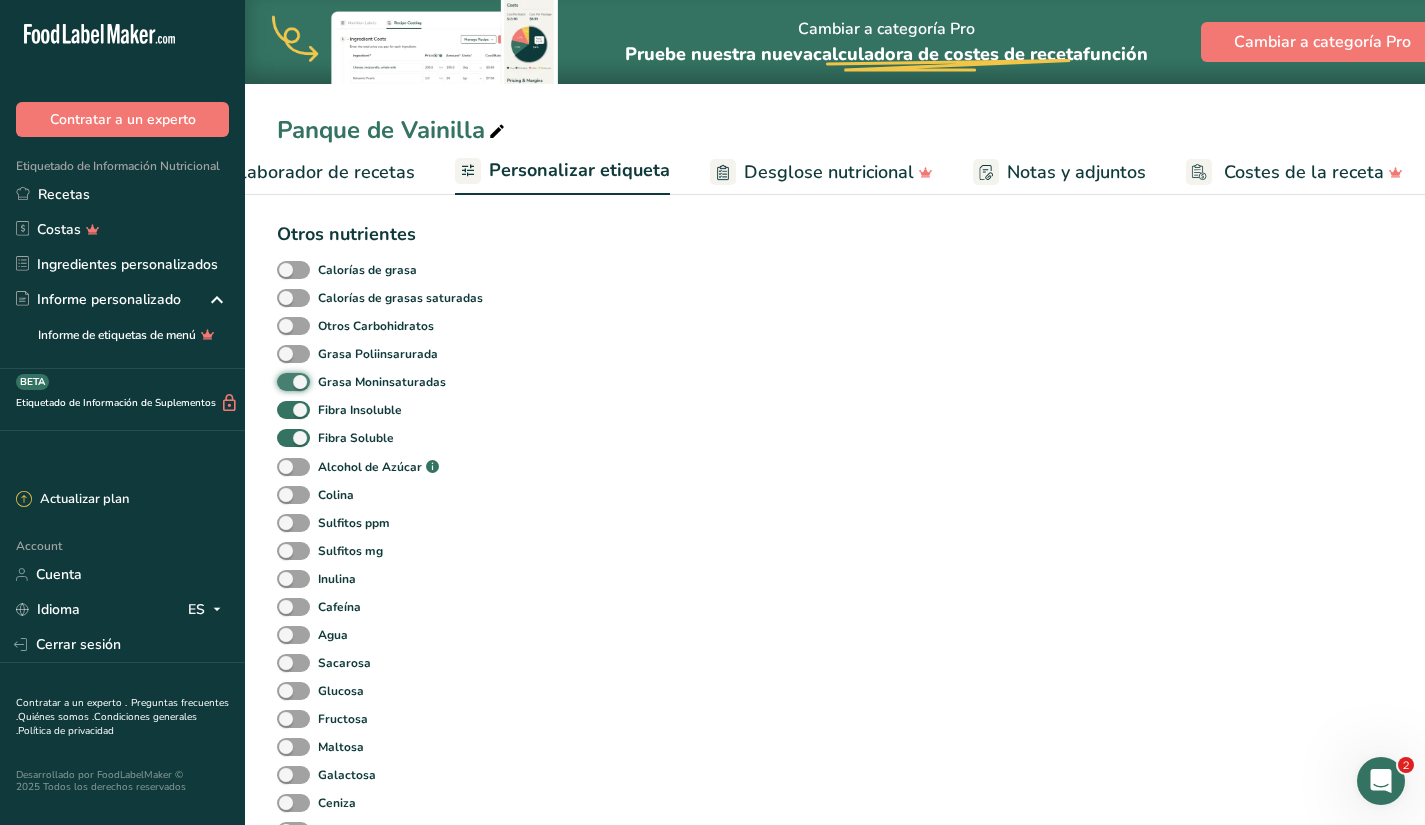 click on "Grasa Moninsaturadas" at bounding box center (283, 381) 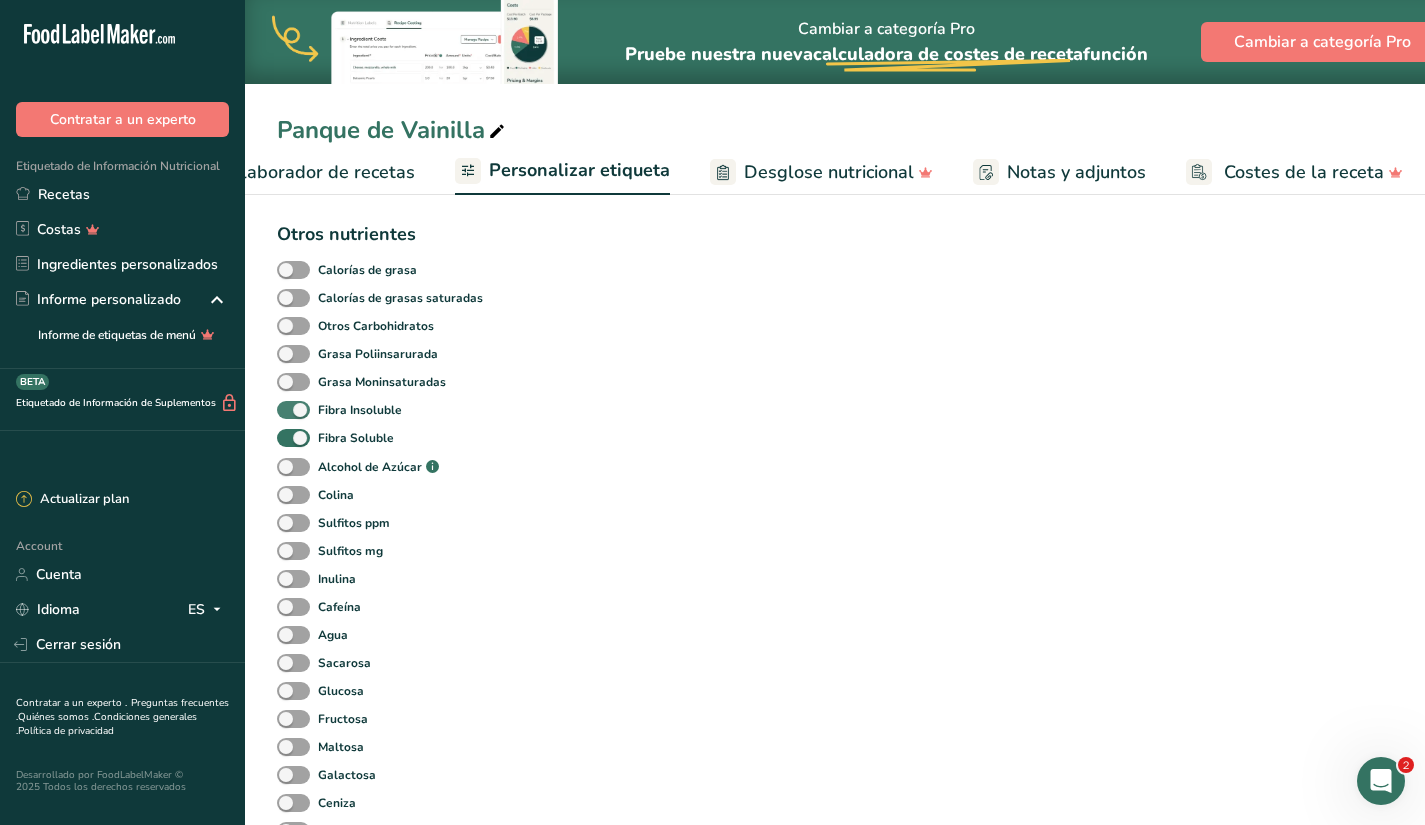 click at bounding box center [293, 410] 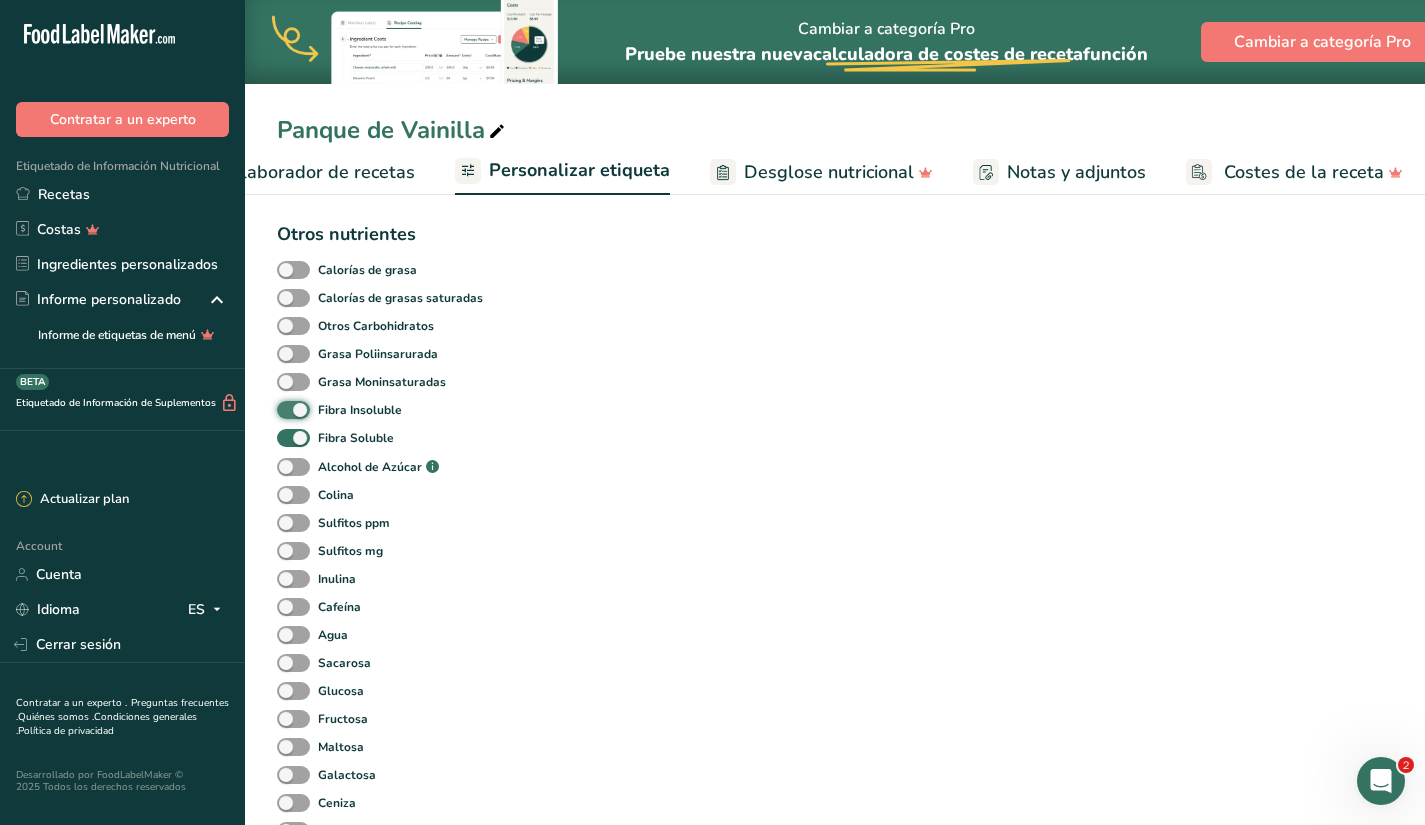 click on "Fibra Insoluble" at bounding box center (283, 409) 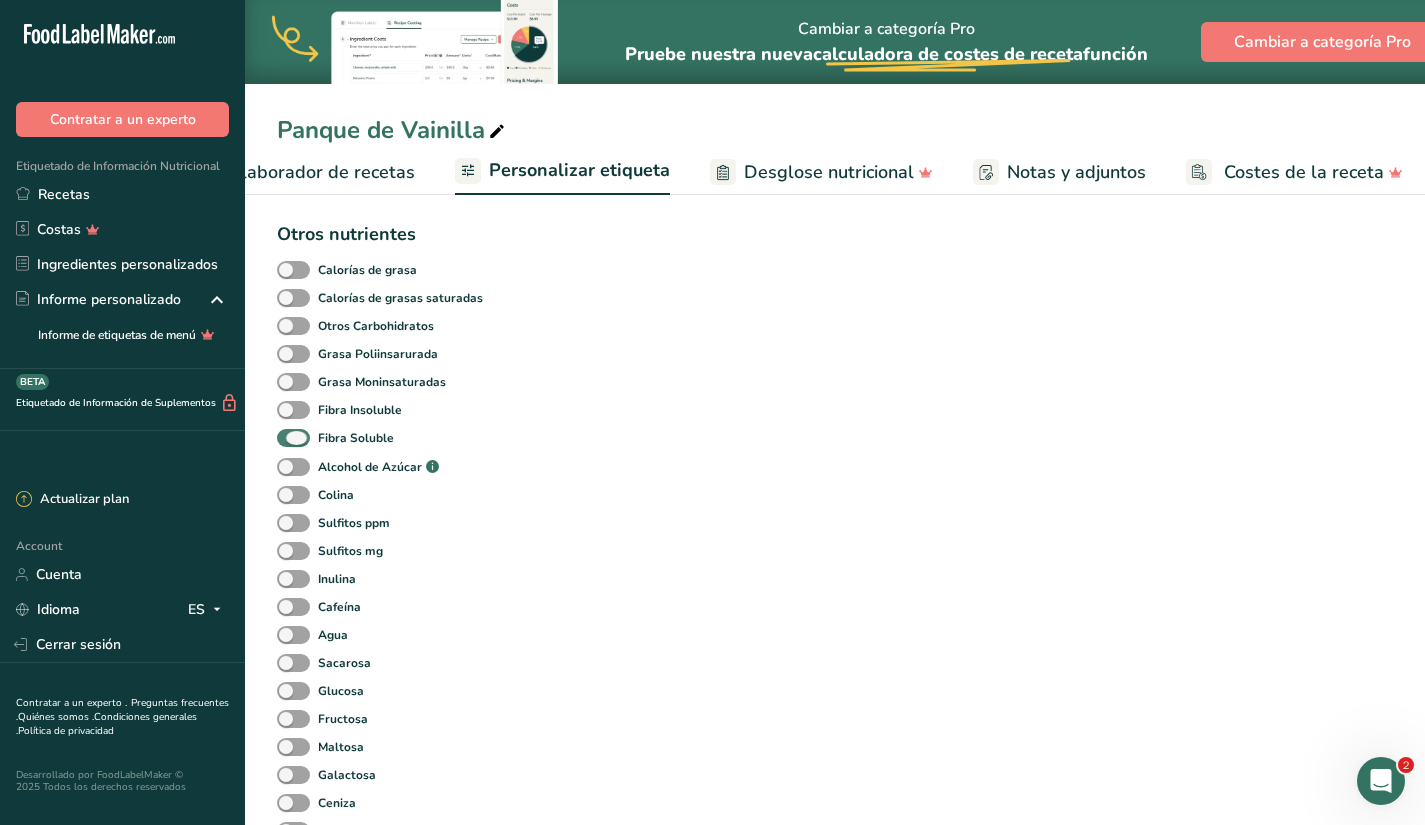click at bounding box center (293, 438) 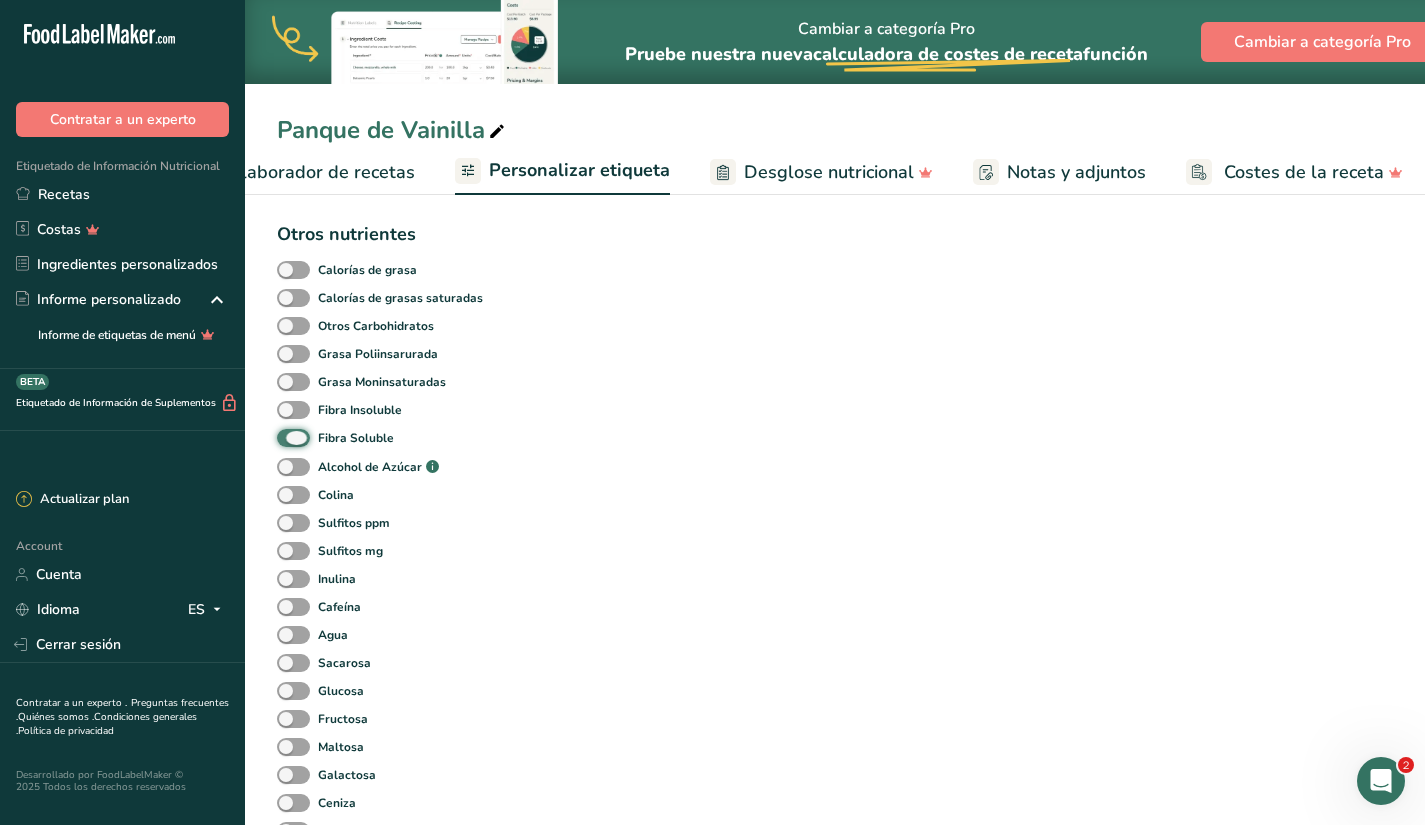 click on "Fibra Soluble" at bounding box center (283, 437) 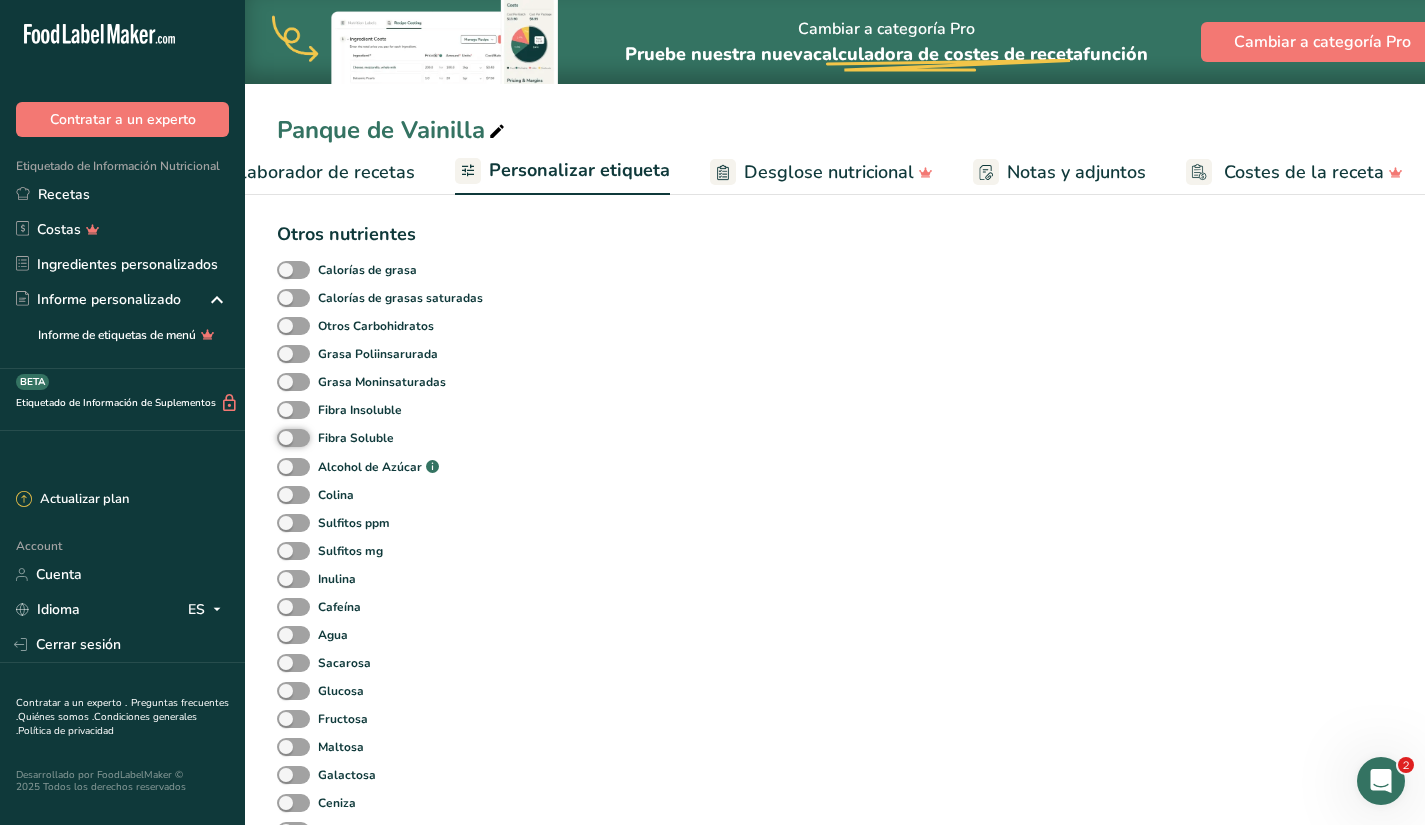 scroll, scrollTop: 0, scrollLeft: 0, axis: both 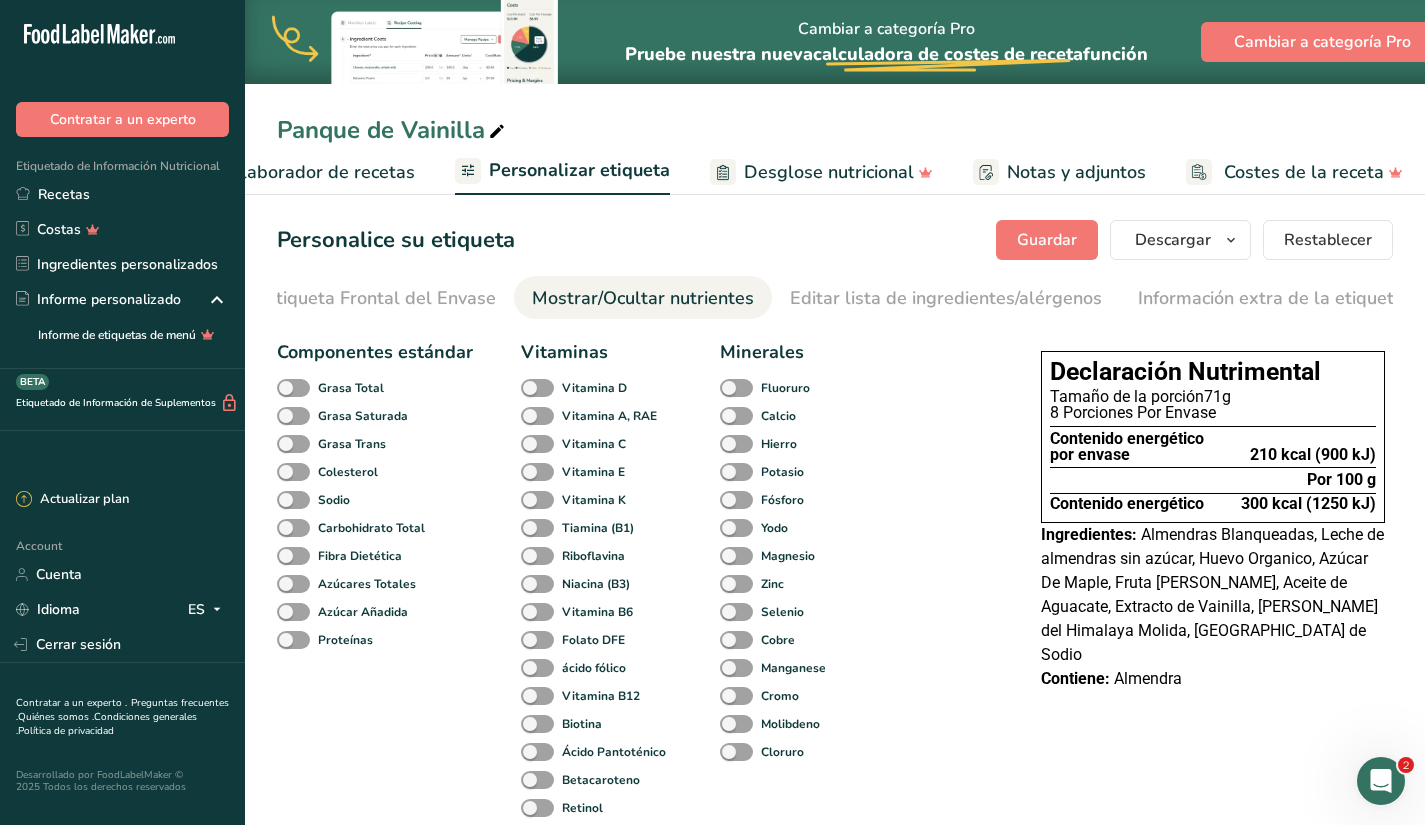 click on "Grasa Total" at bounding box center (301, 388) 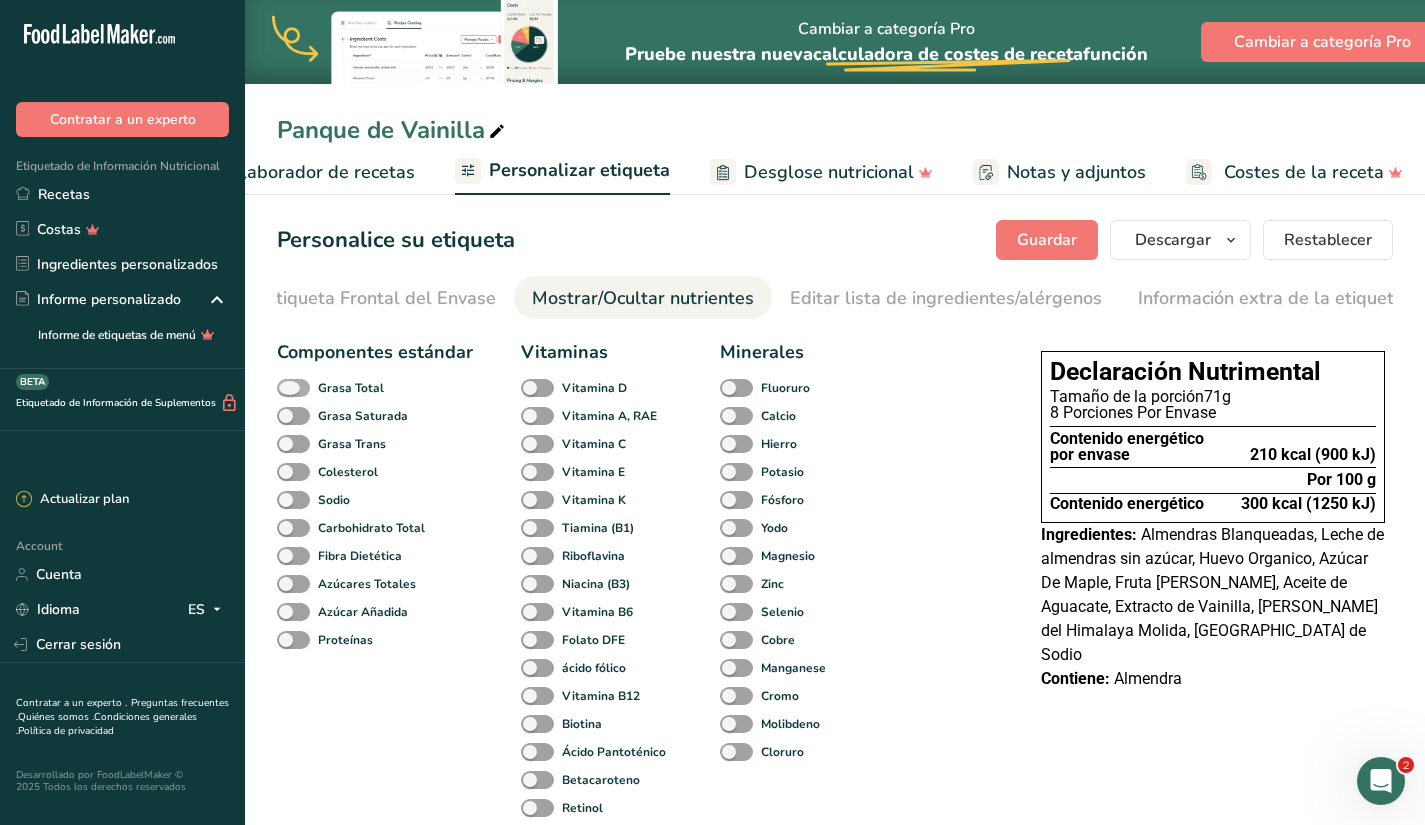 click at bounding box center [293, 388] 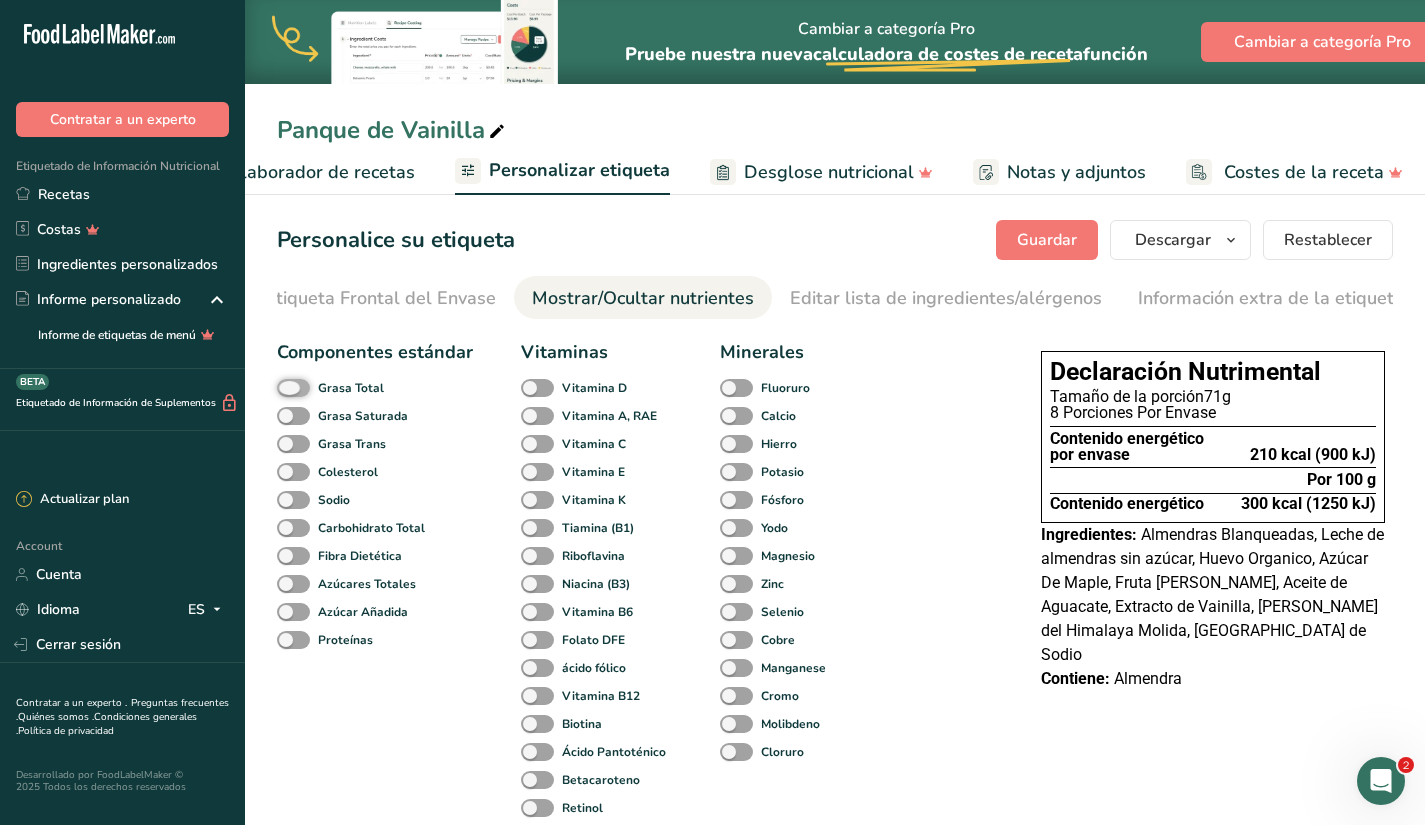 click on "Grasa Total" at bounding box center [283, 387] 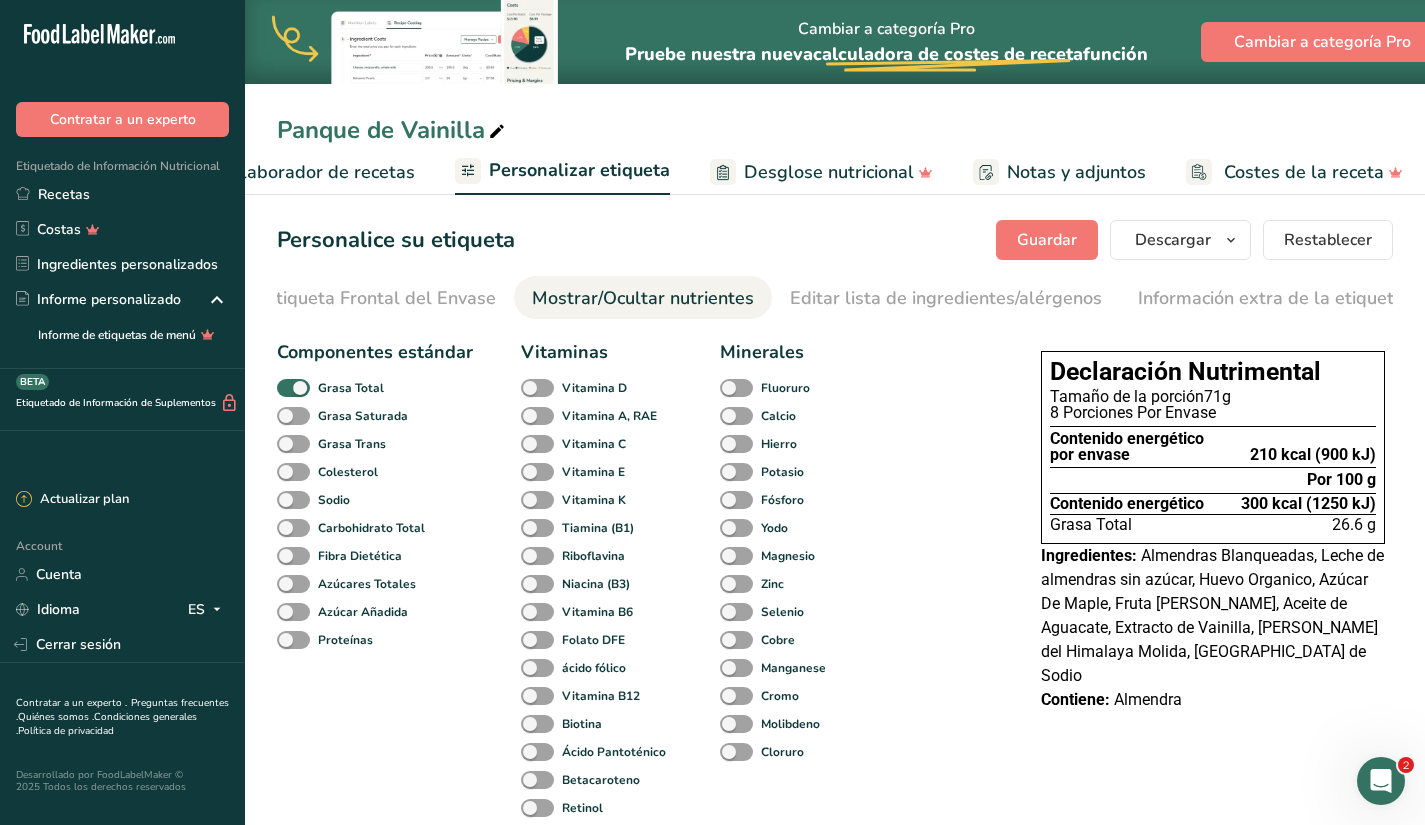 click on "Grasa Saturada" at bounding box center [301, 416] 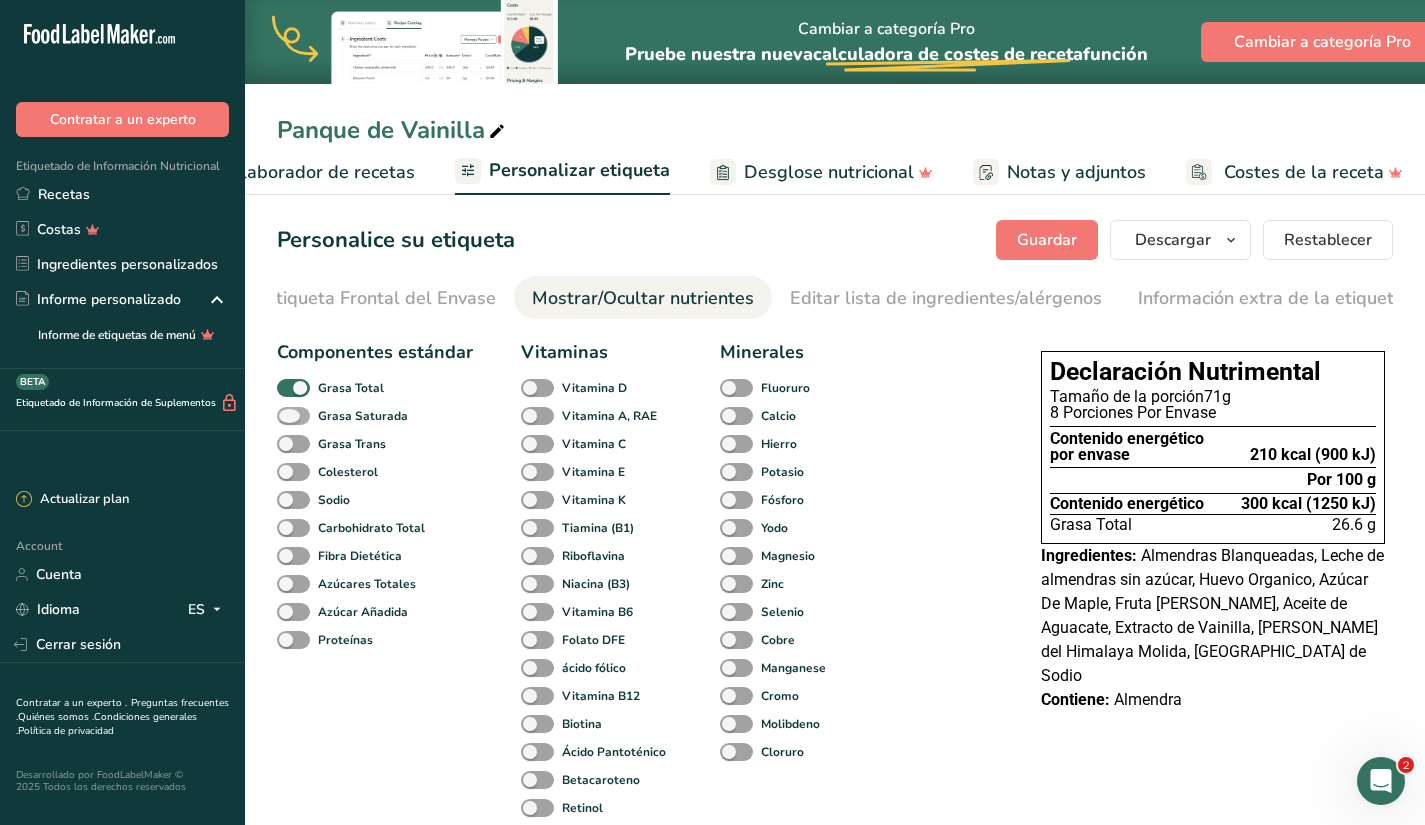 click at bounding box center (293, 416) 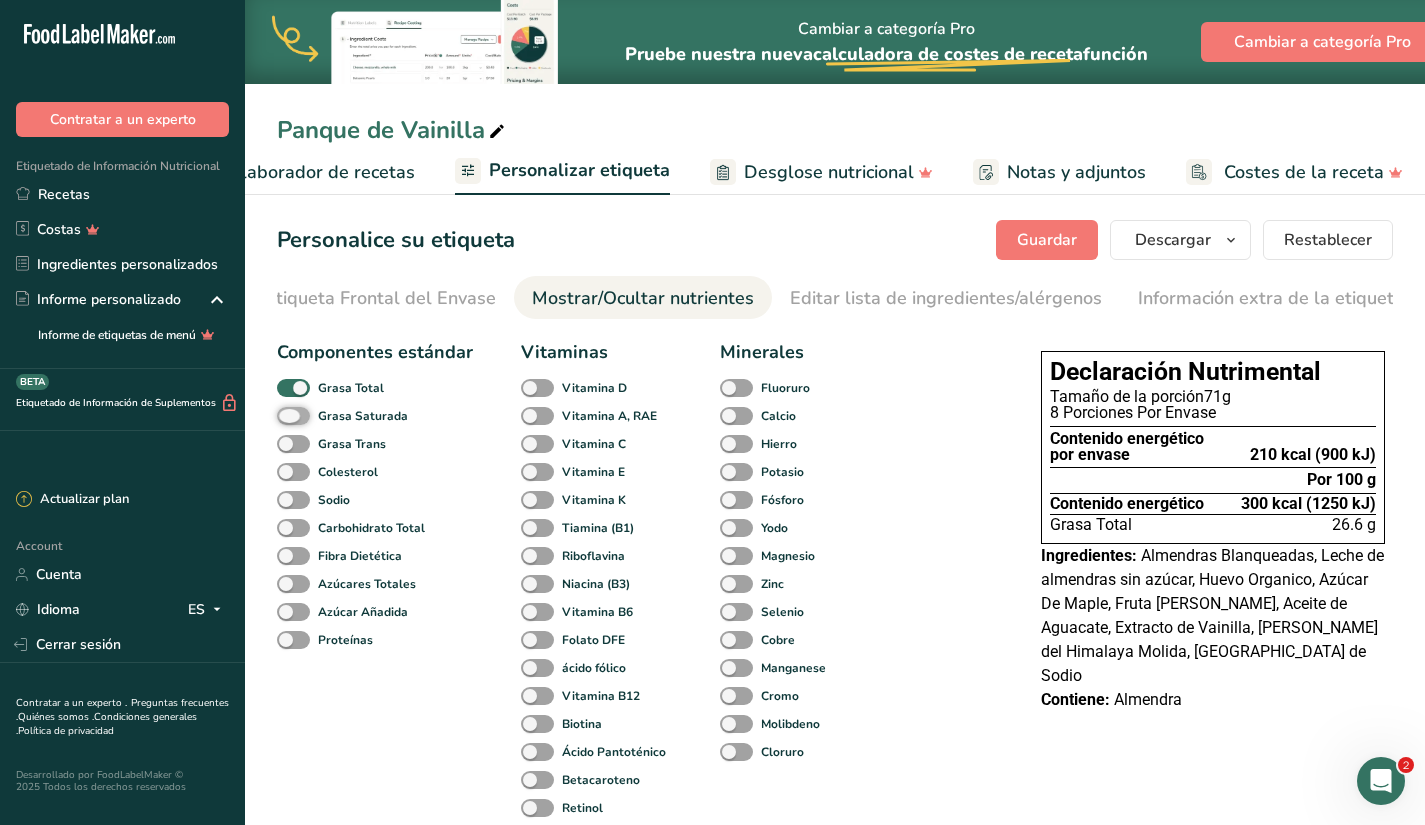 click on "Grasa Saturada" at bounding box center (283, 415) 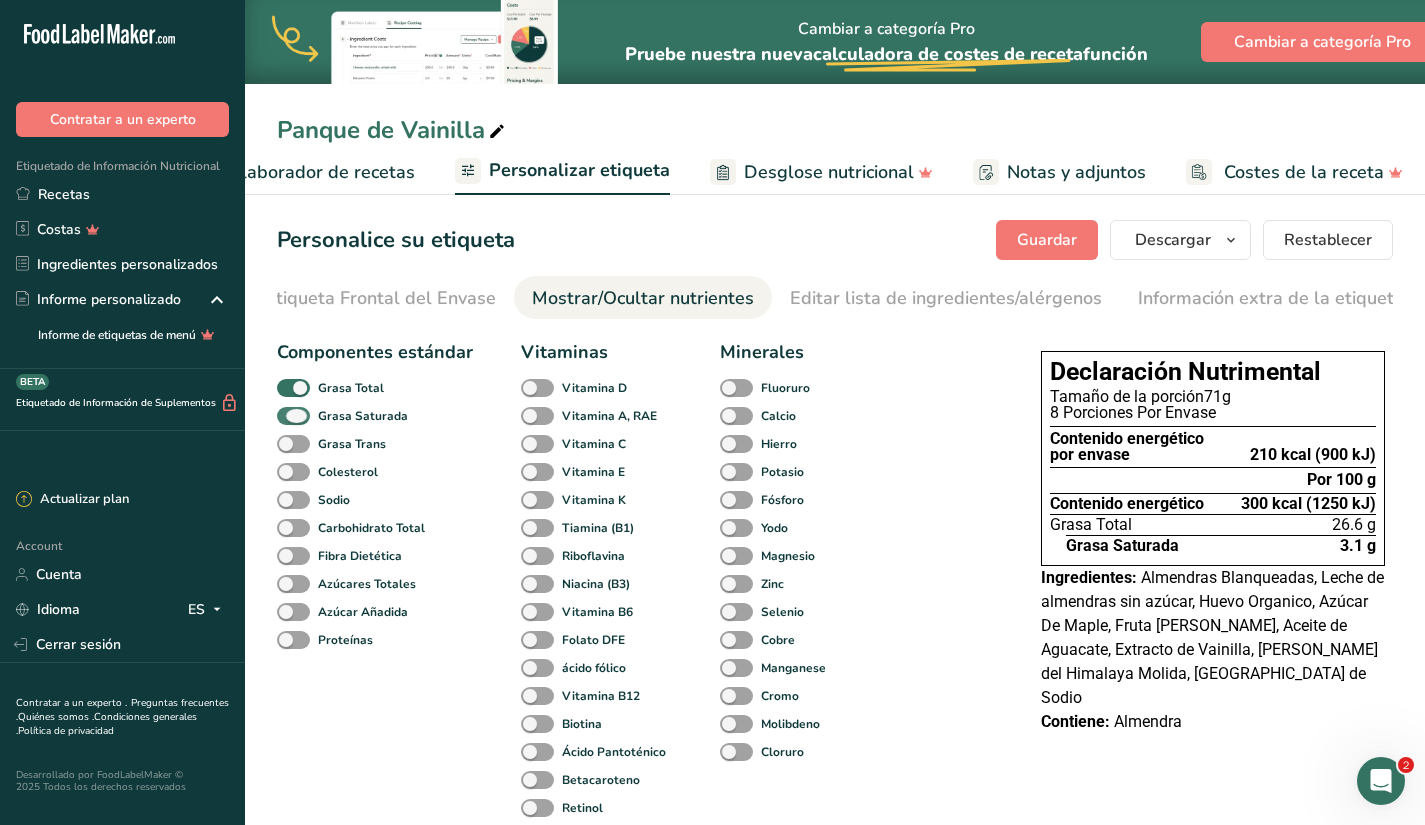 click at bounding box center [293, 416] 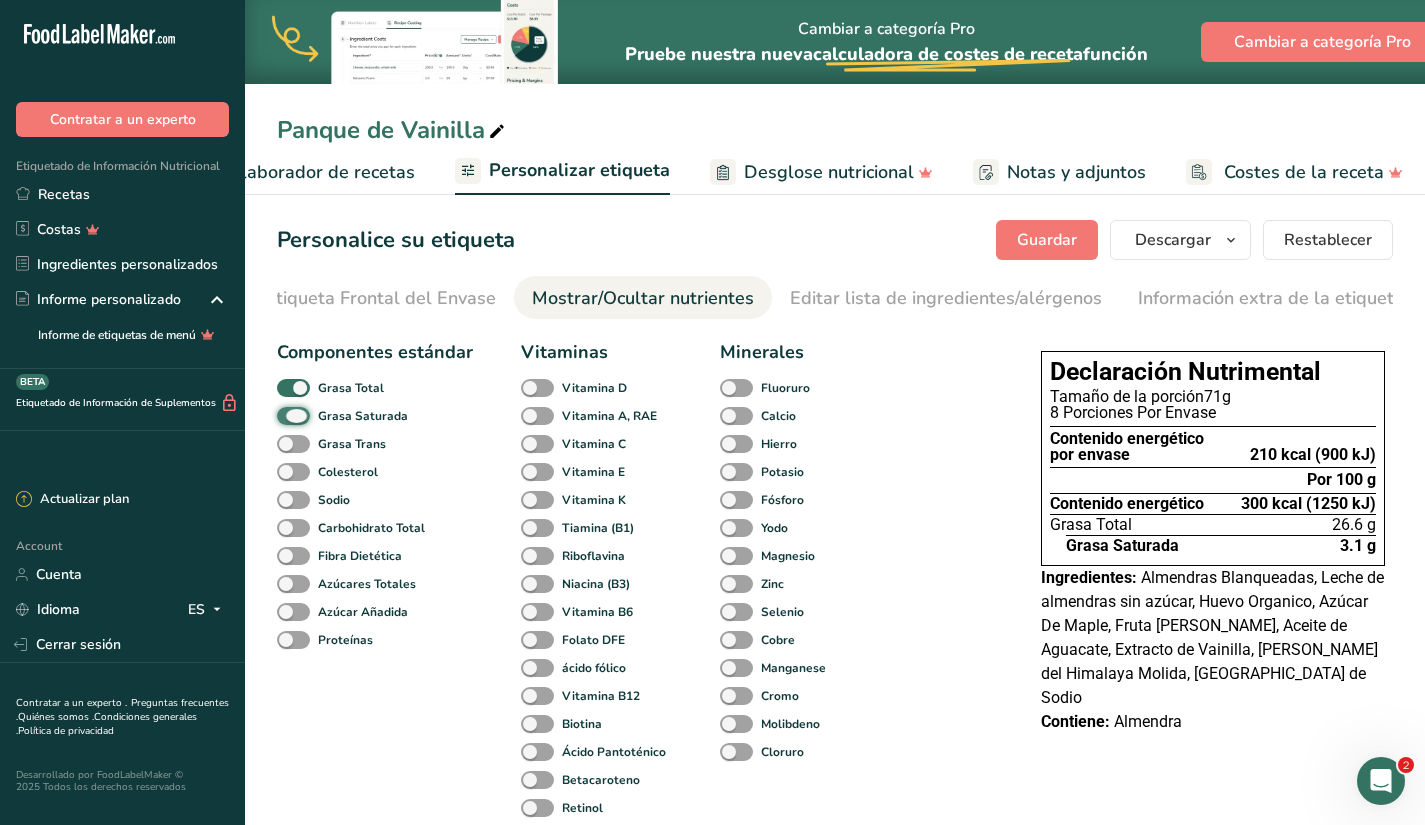 click on "Grasa Saturada" at bounding box center [283, 415] 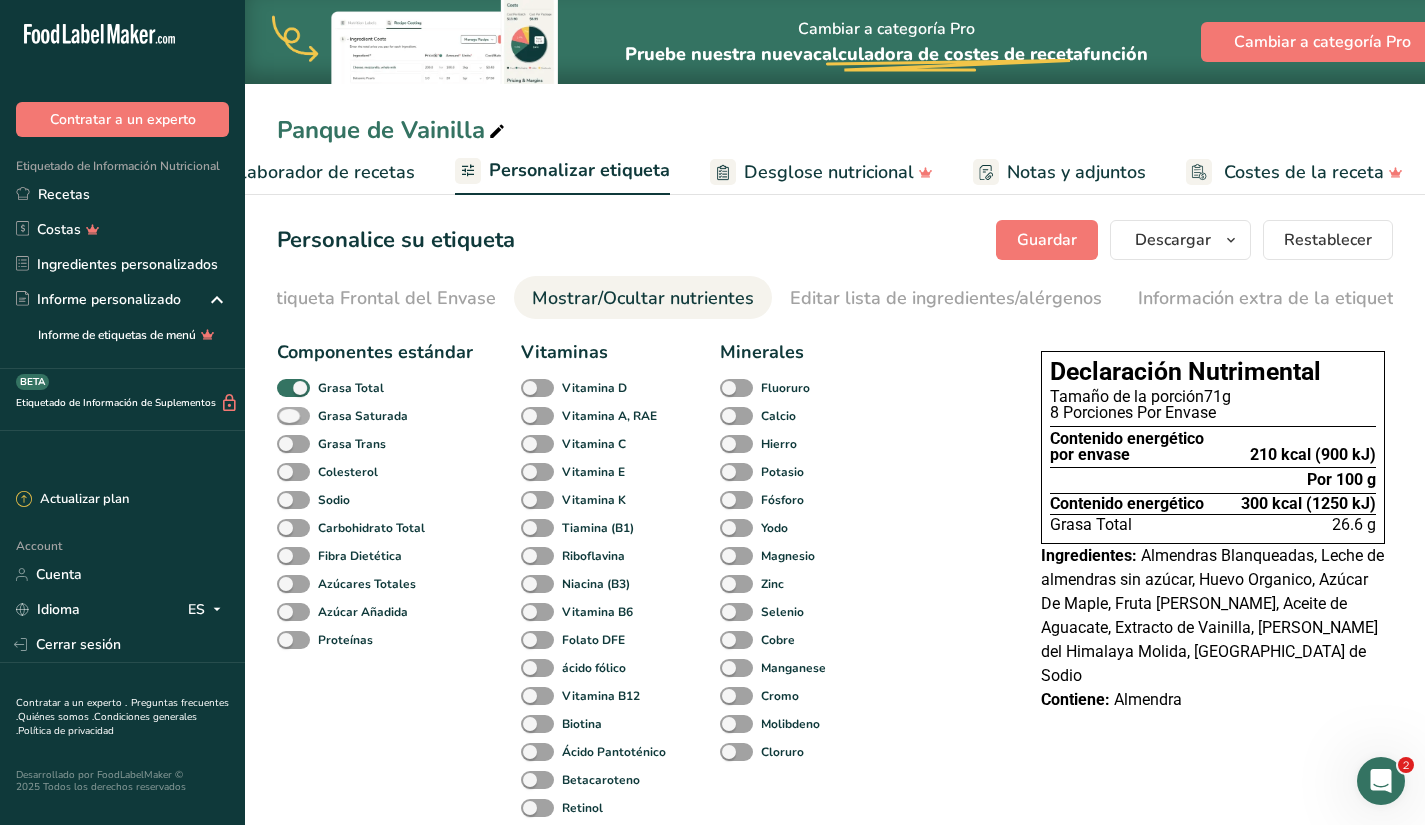 click at bounding box center [293, 416] 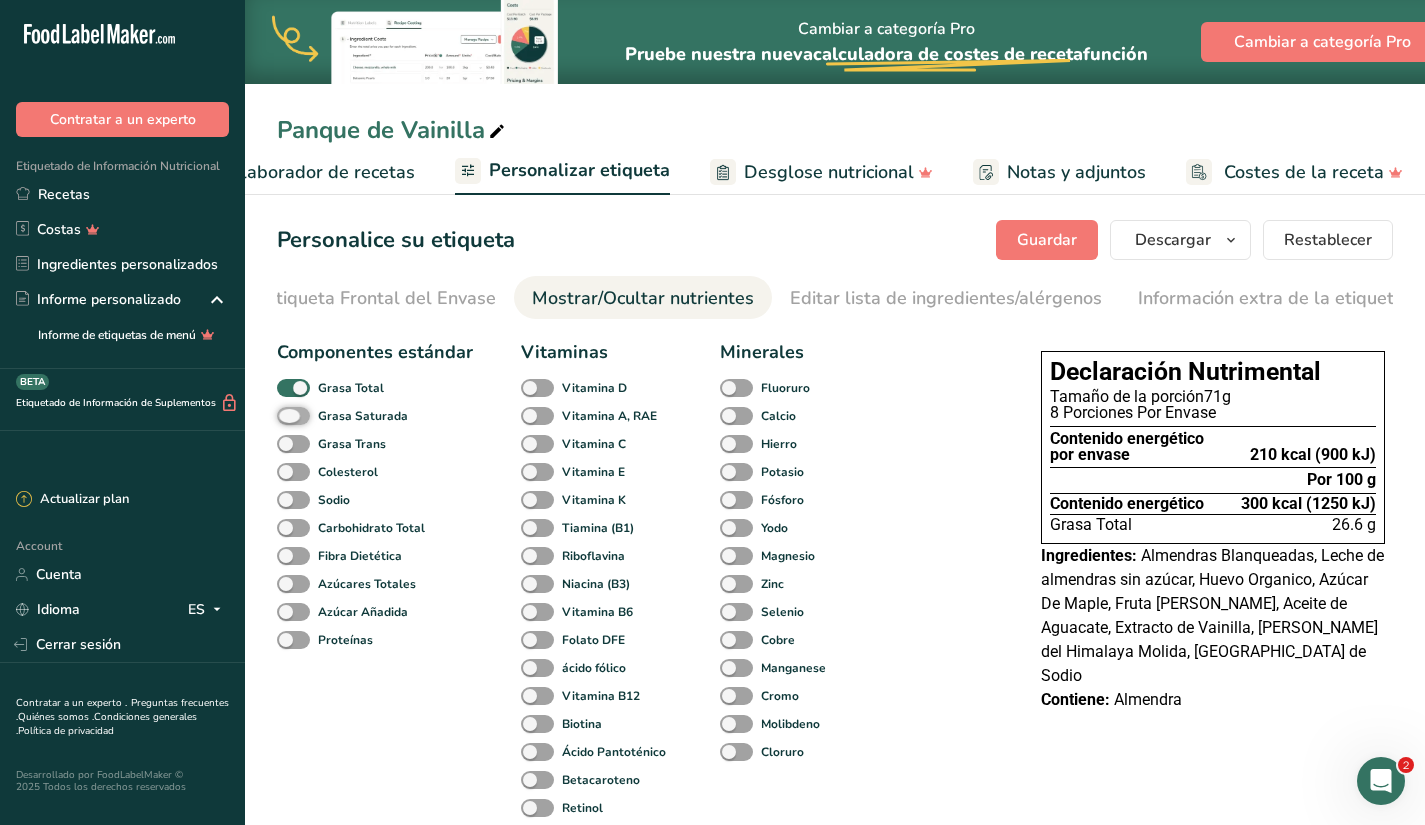 click on "Grasa Saturada" at bounding box center [283, 415] 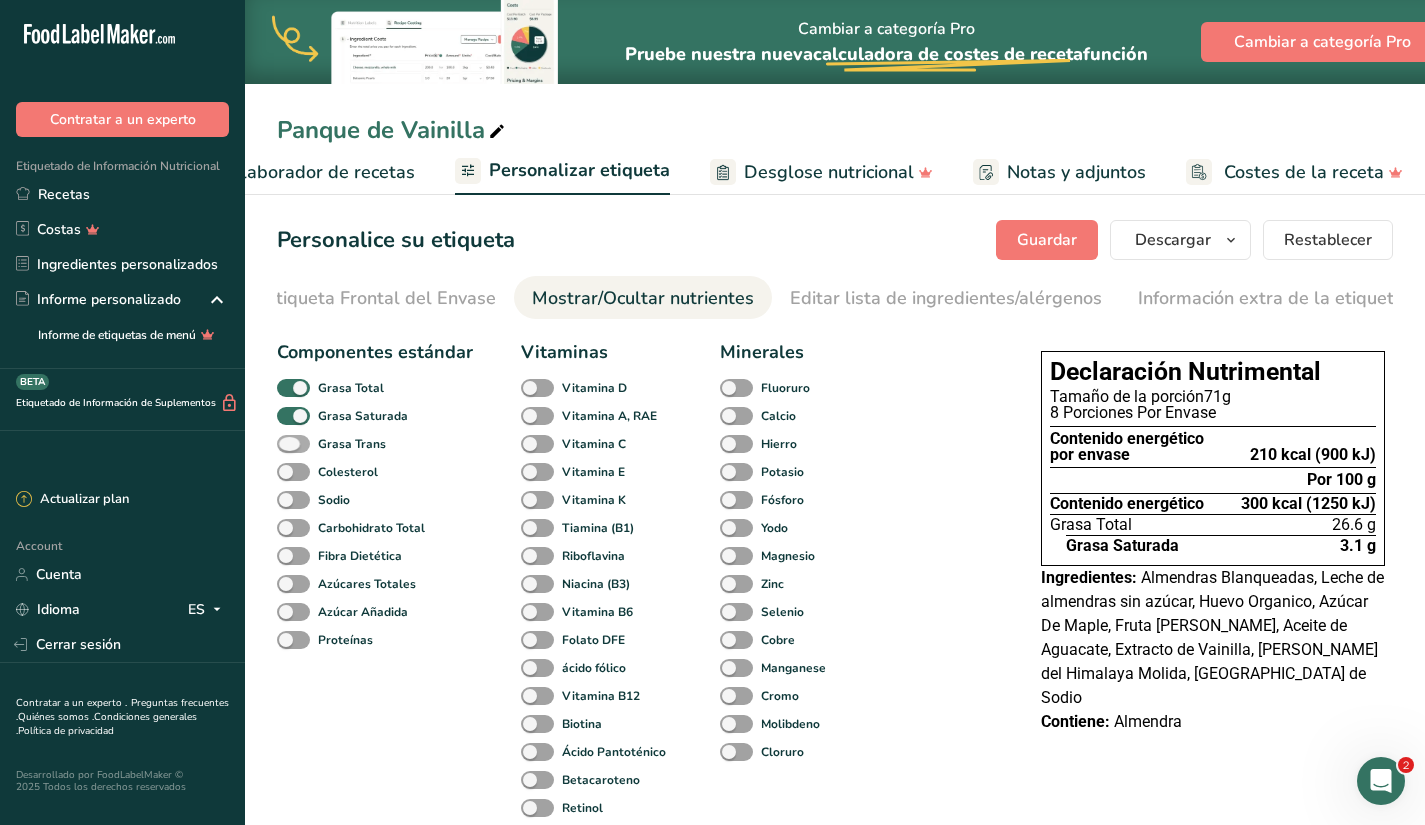 click at bounding box center [293, 444] 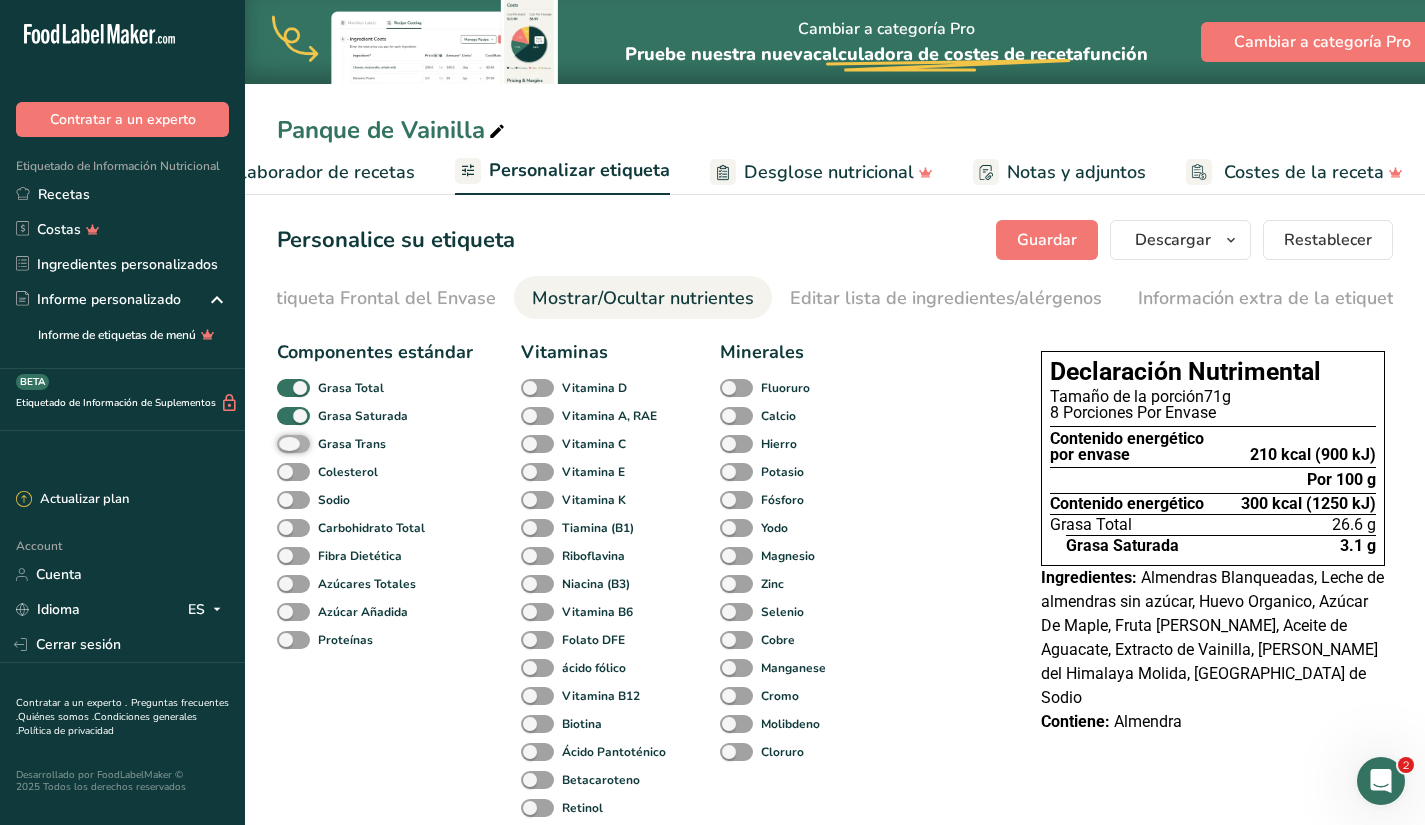 click on "Grasa Trans" at bounding box center [283, 443] 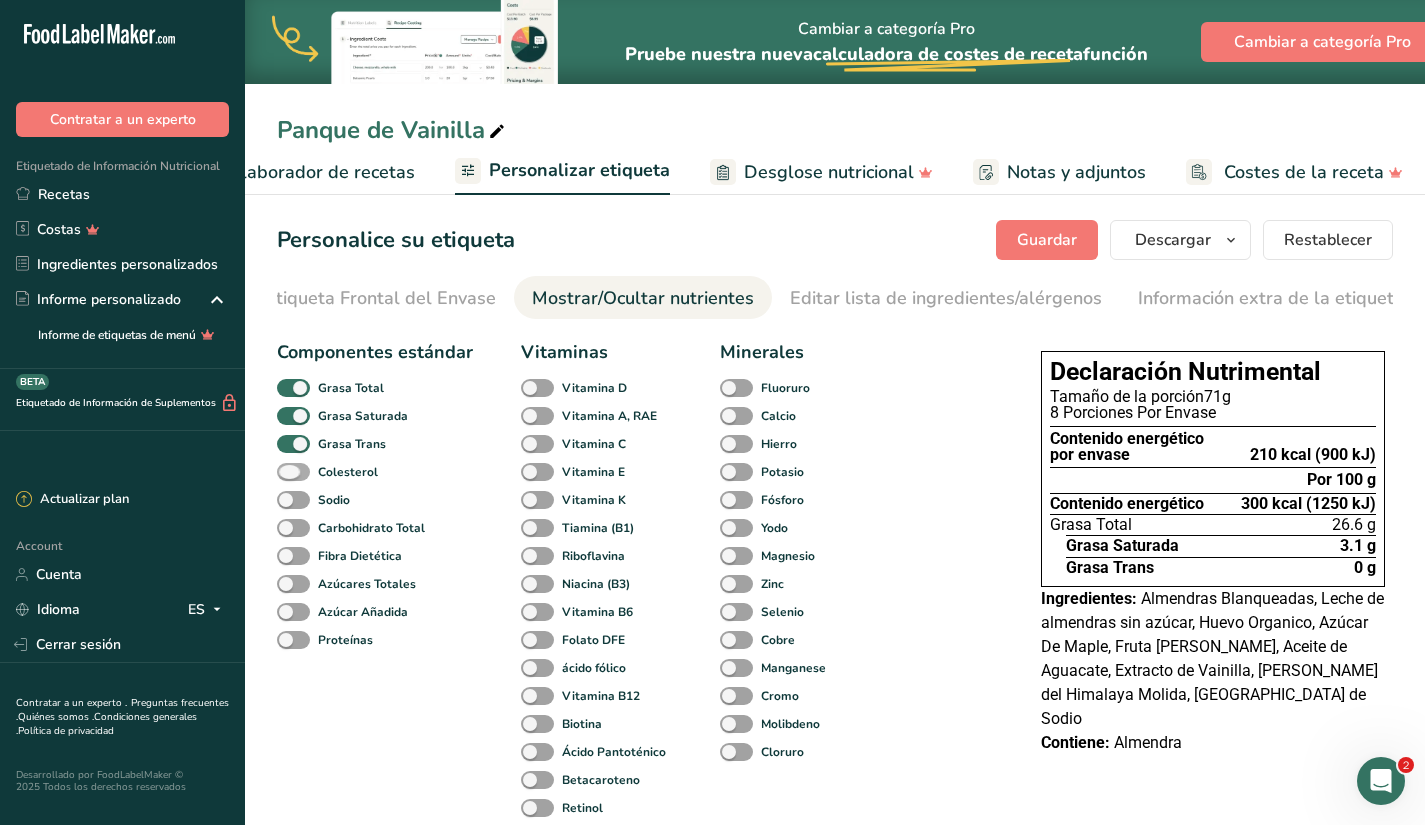 click at bounding box center (293, 472) 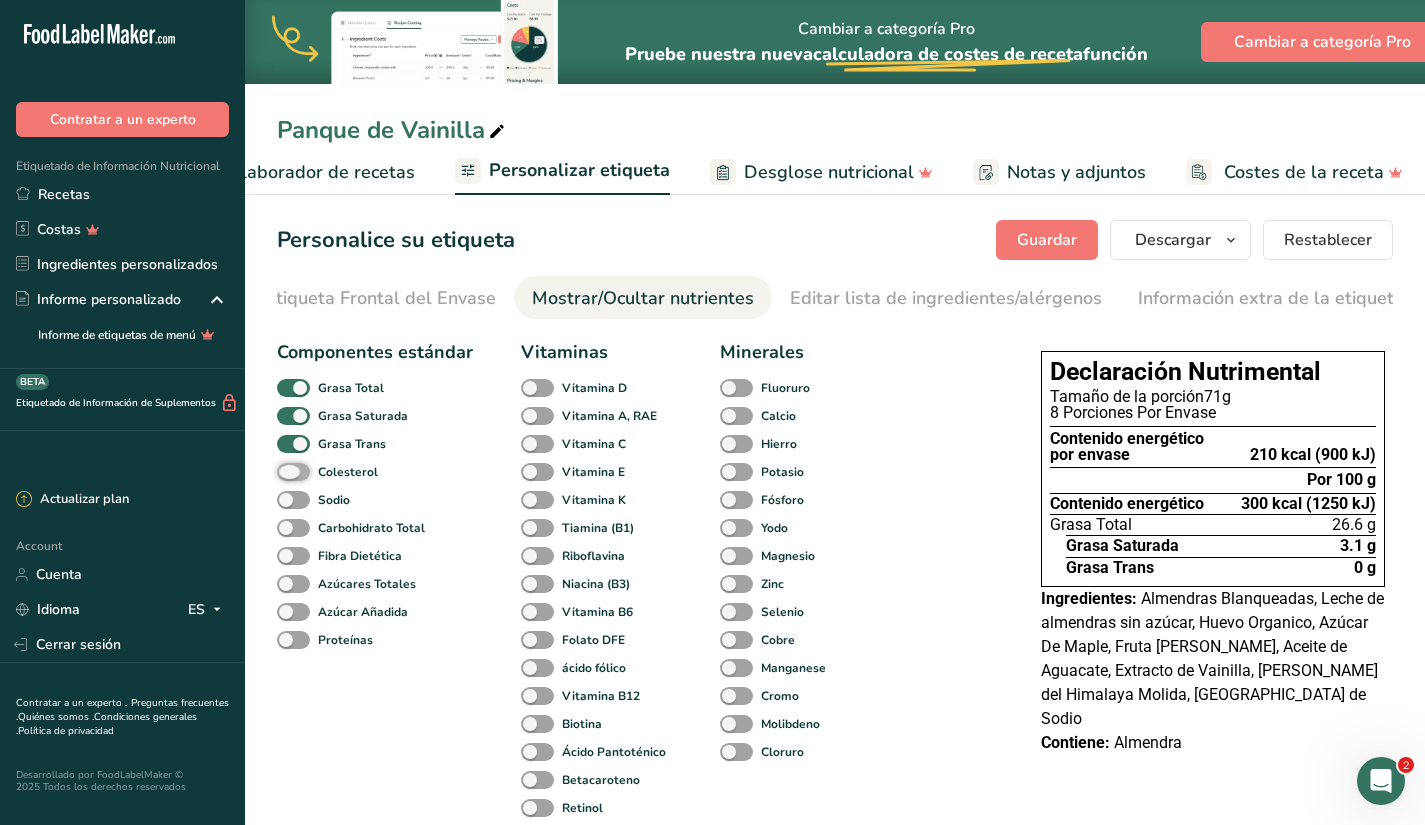 click on "Colesterol" at bounding box center (283, 471) 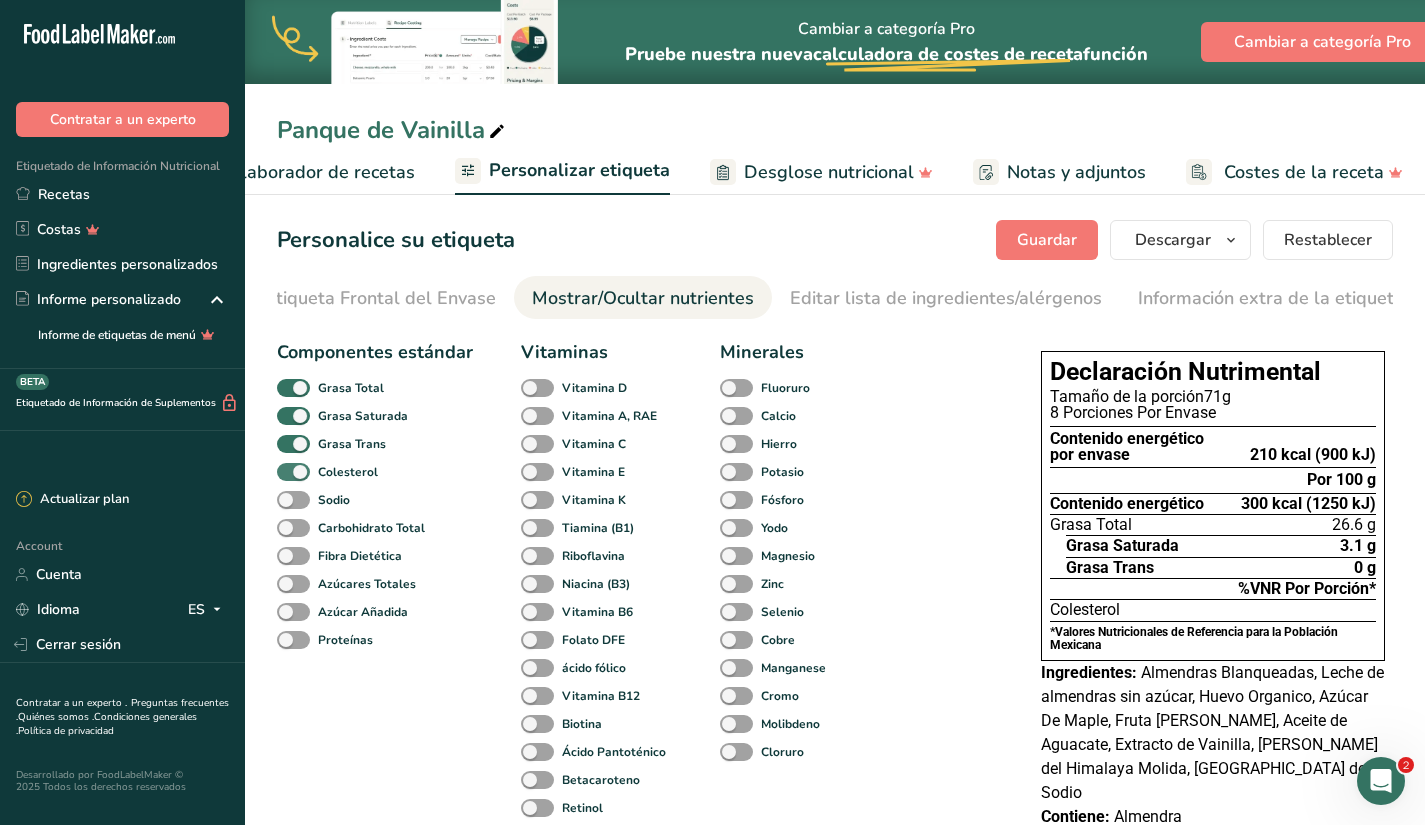 click at bounding box center (293, 472) 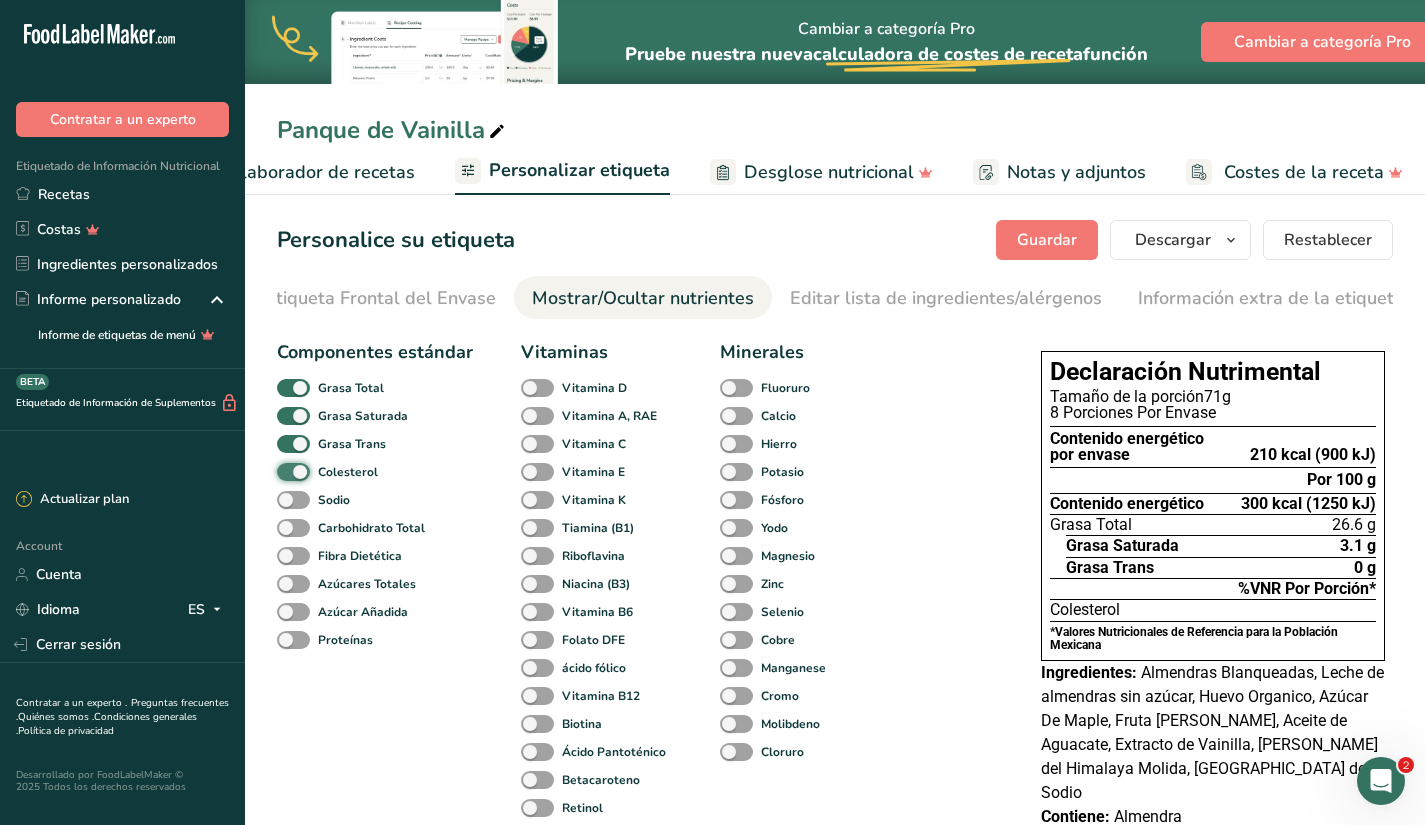 click on "Colesterol" at bounding box center (283, 471) 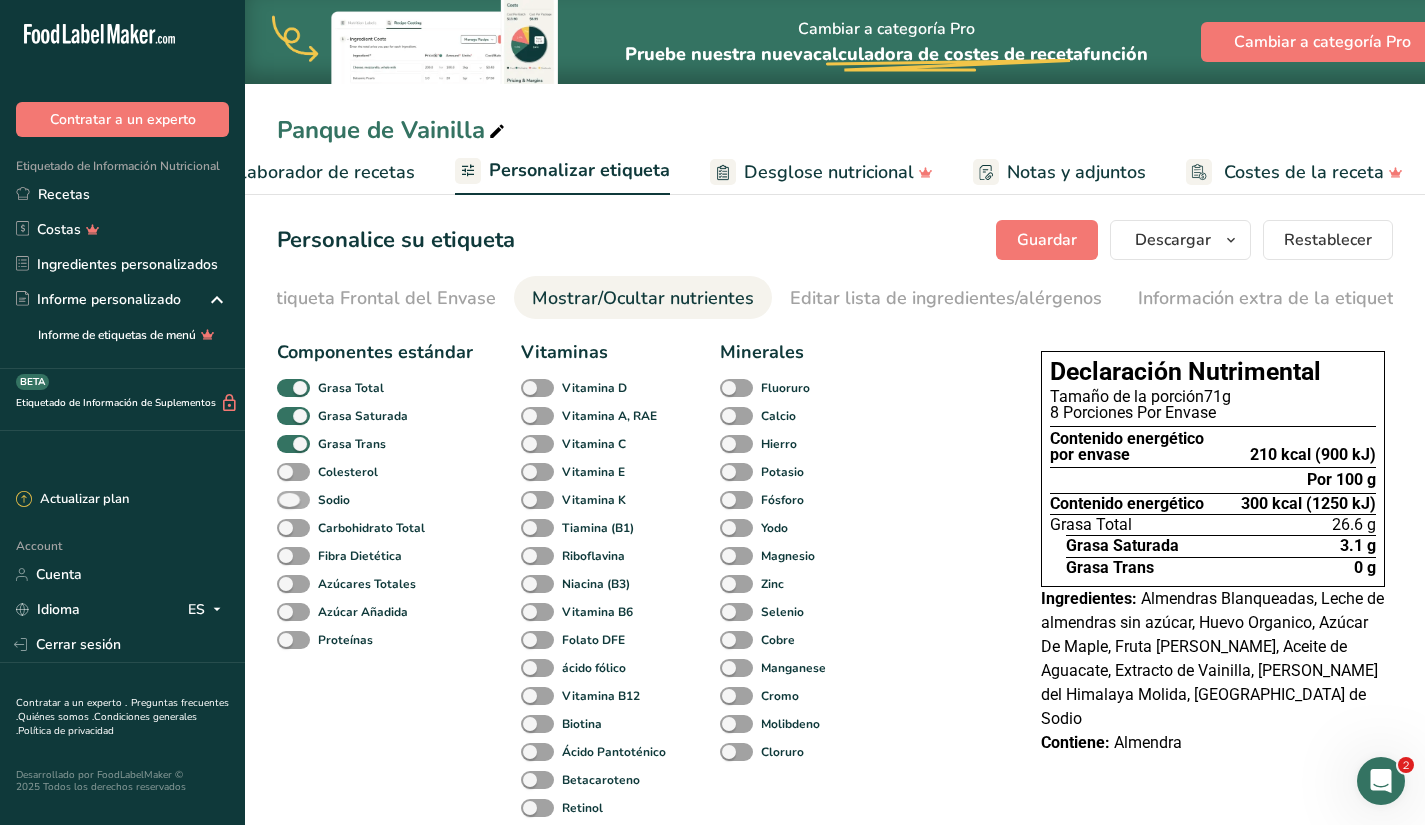 click at bounding box center [293, 500] 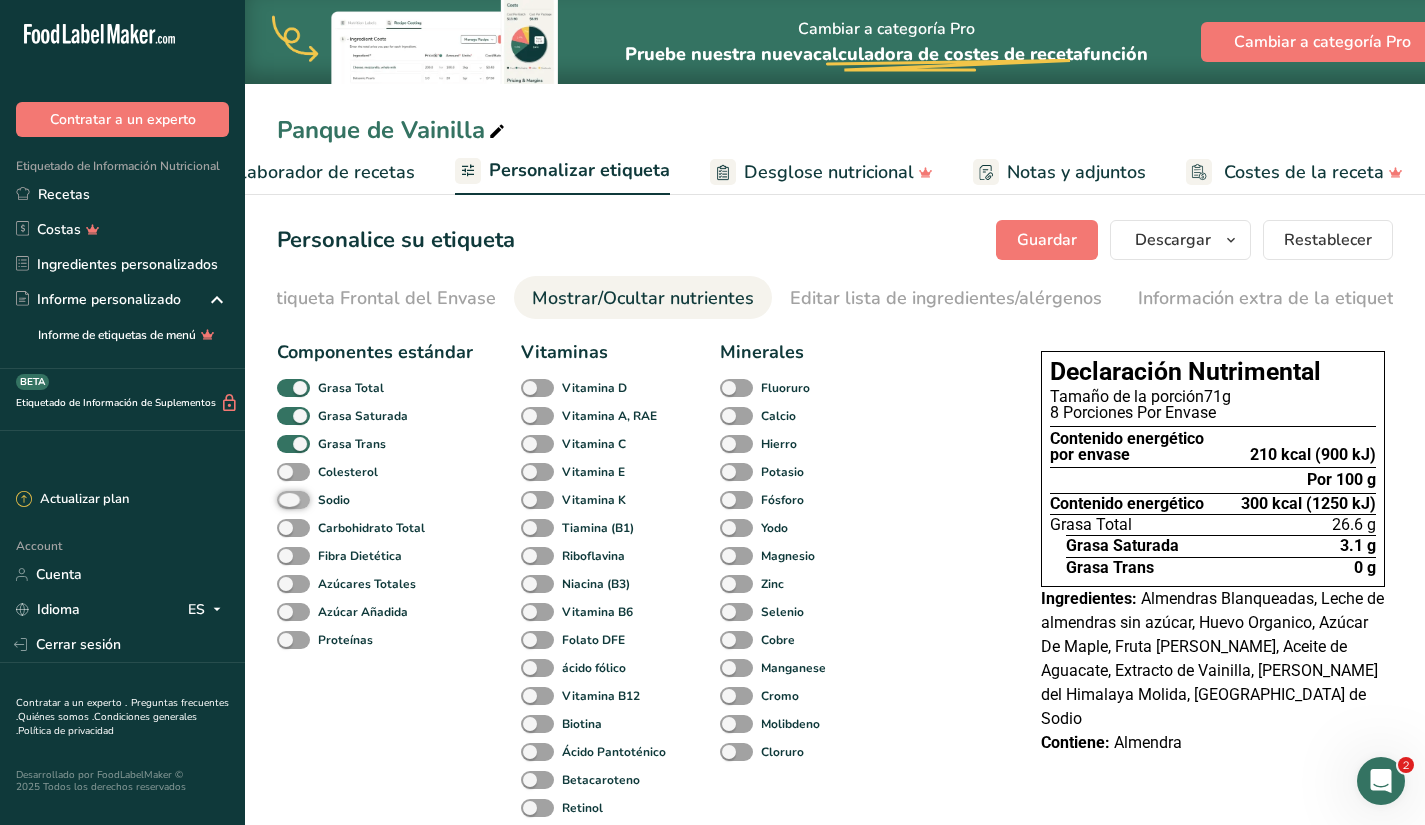 click on "Sodio" at bounding box center (283, 499) 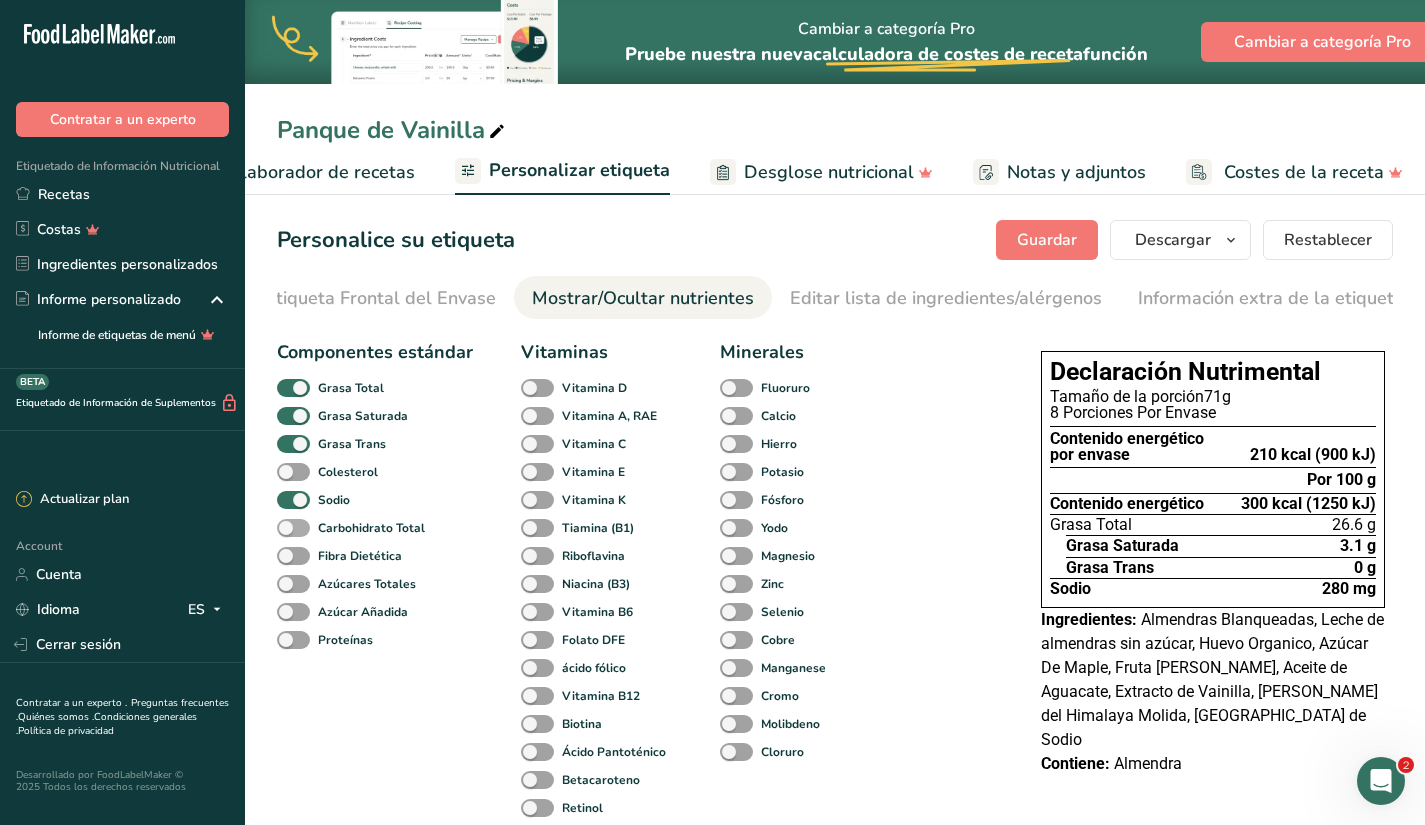 click at bounding box center [293, 528] 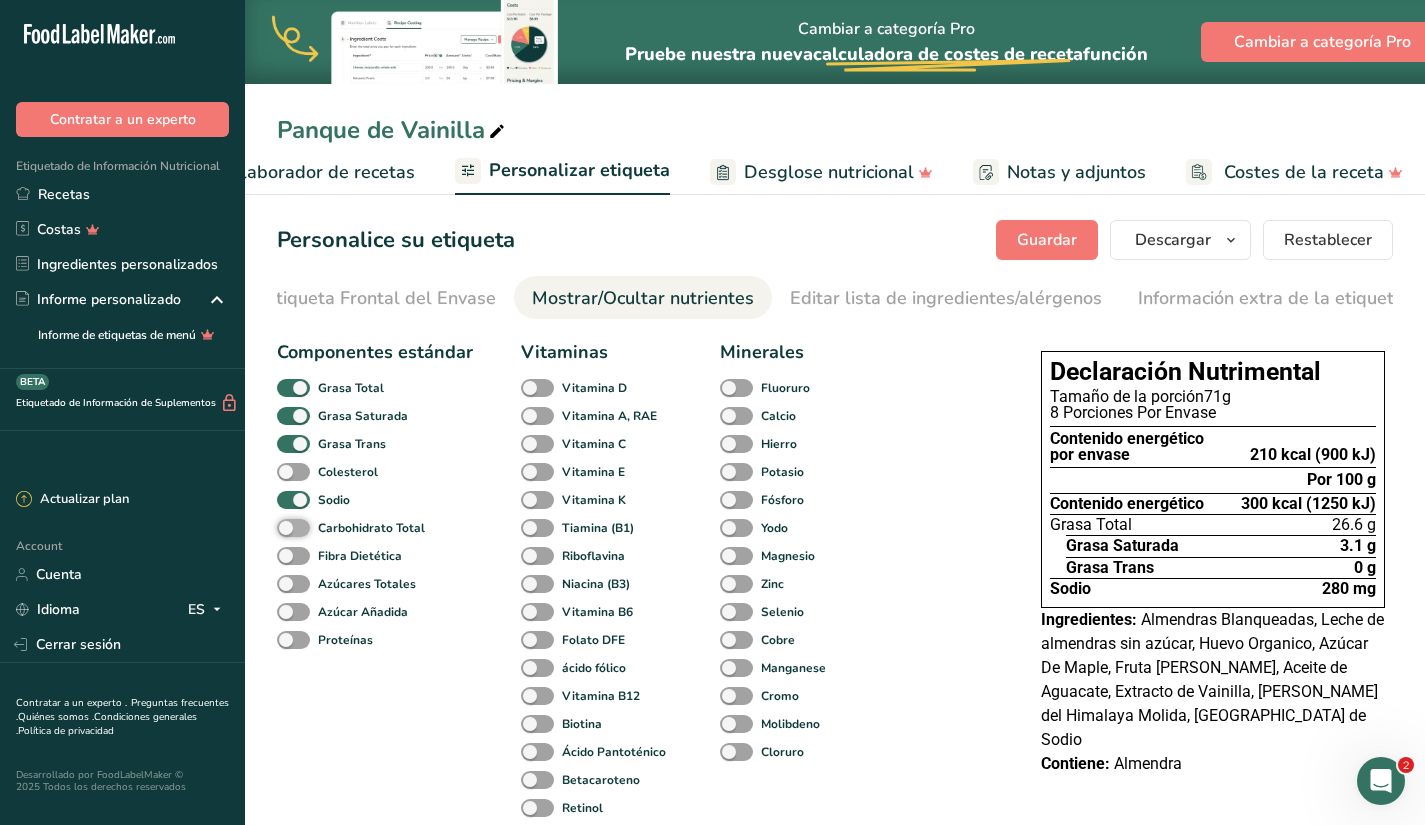 click on "Carbohidrato Total" at bounding box center [283, 527] 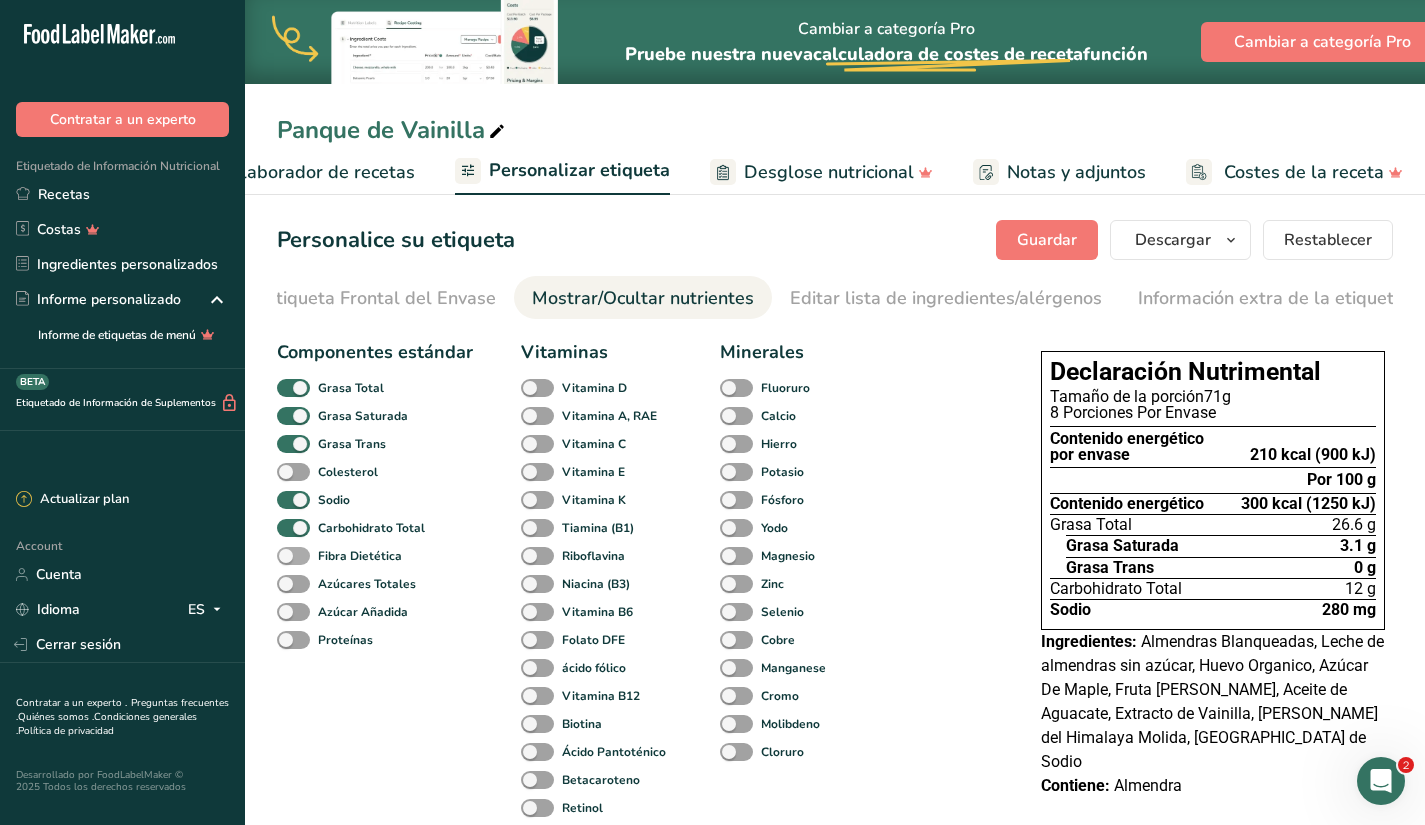 click at bounding box center (293, 556) 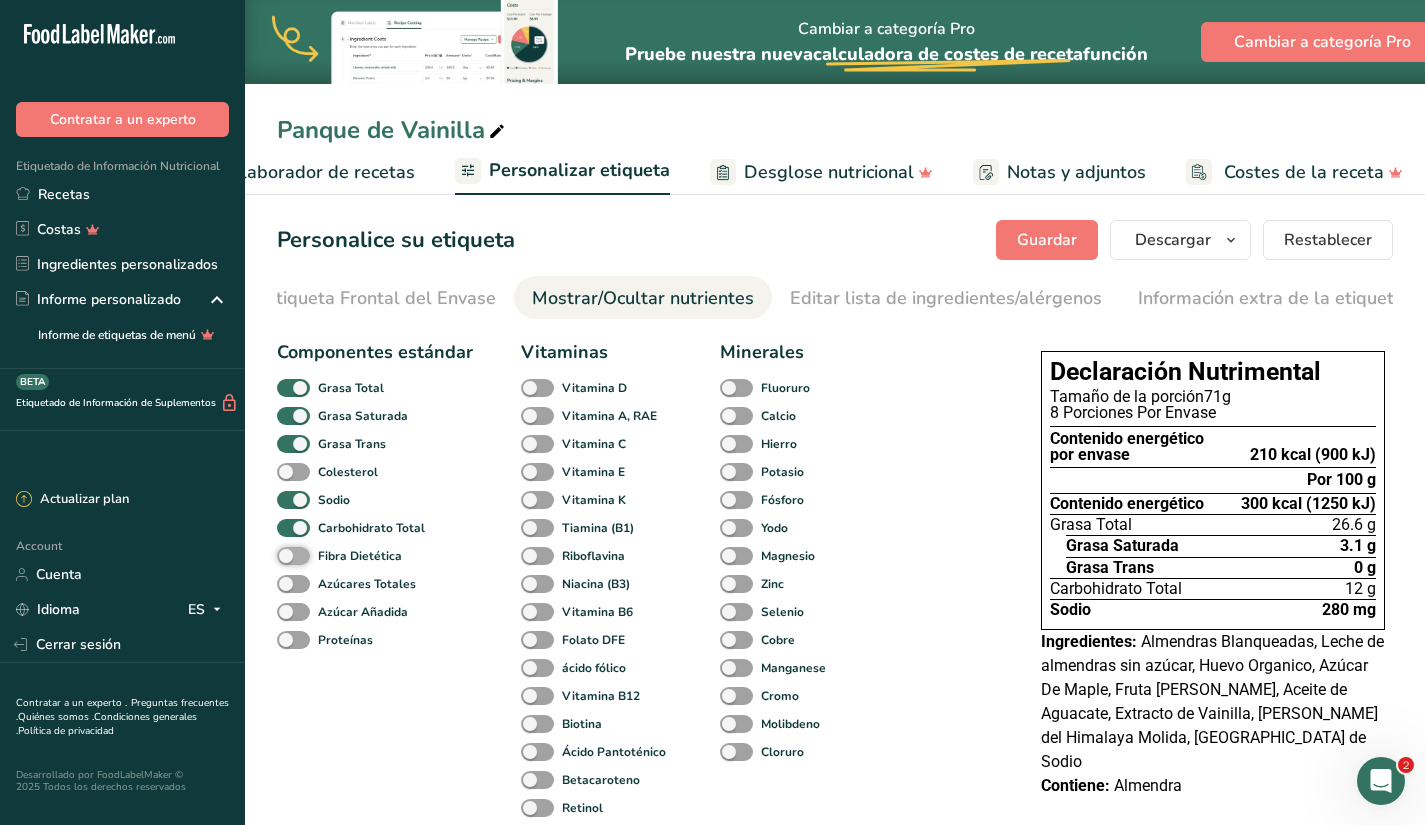 click on "Fibra Dietética" at bounding box center (283, 555) 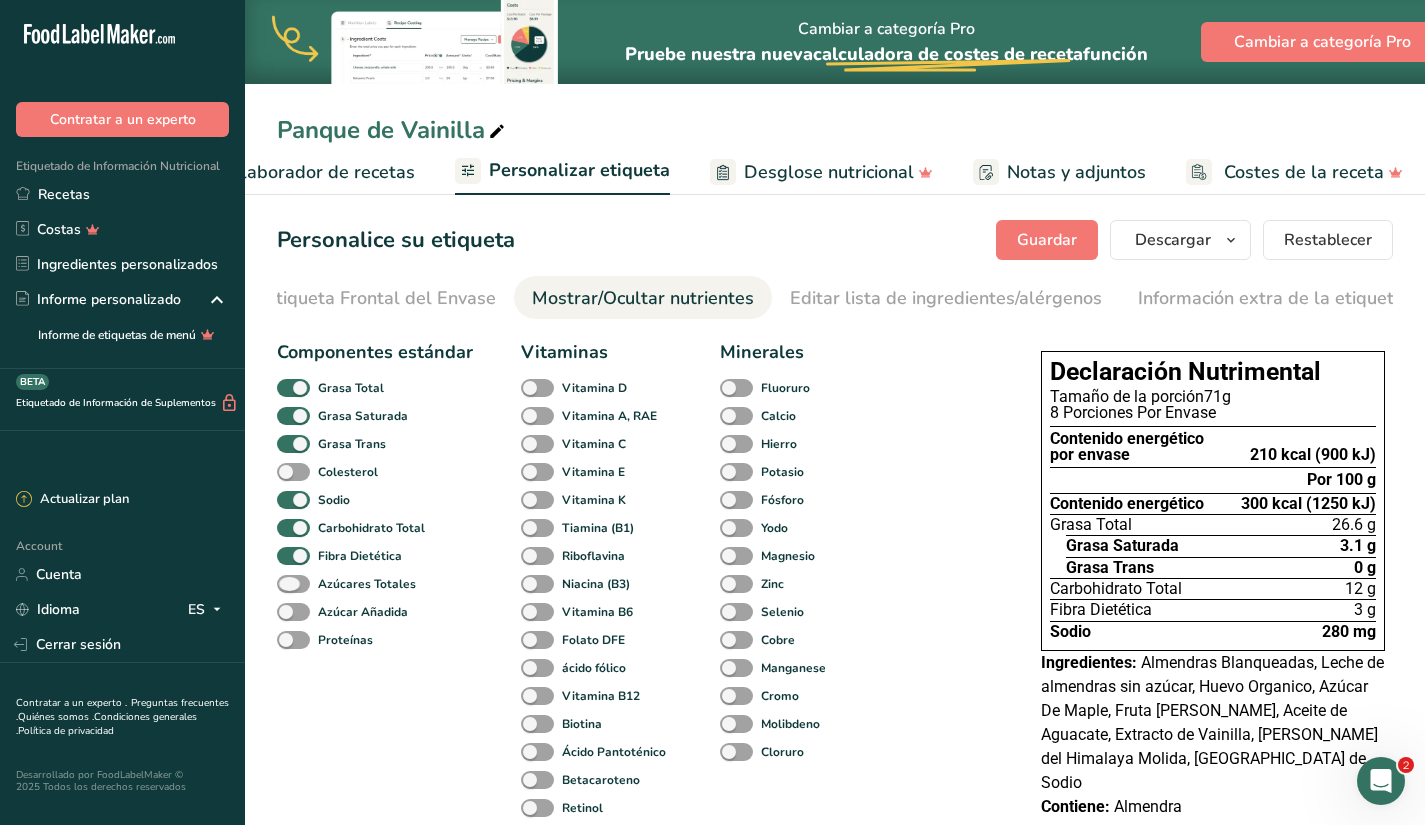 drag, startPoint x: 300, startPoint y: 585, endPoint x: 300, endPoint y: 603, distance: 18 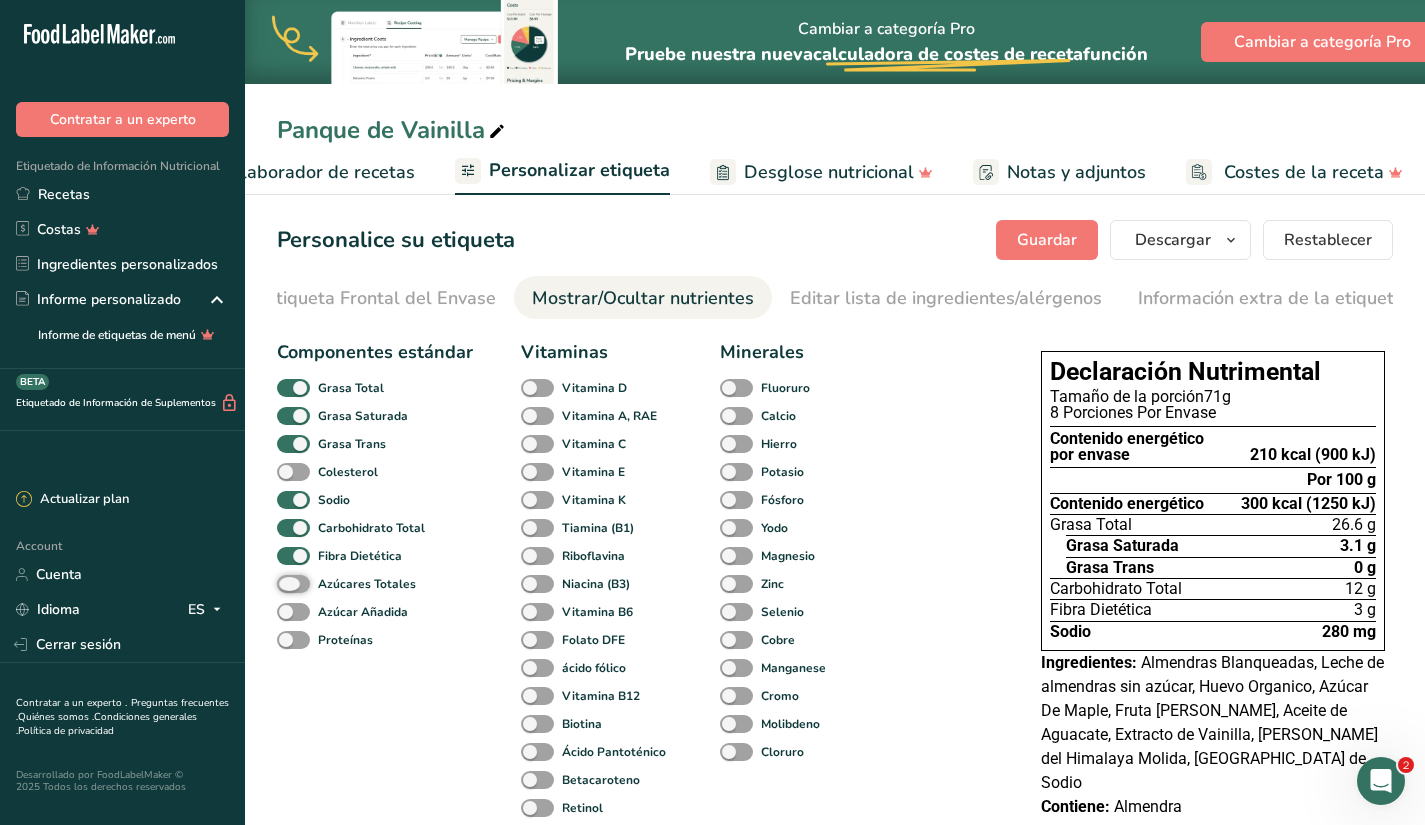 click on "Azúcares Totales" at bounding box center (283, 583) 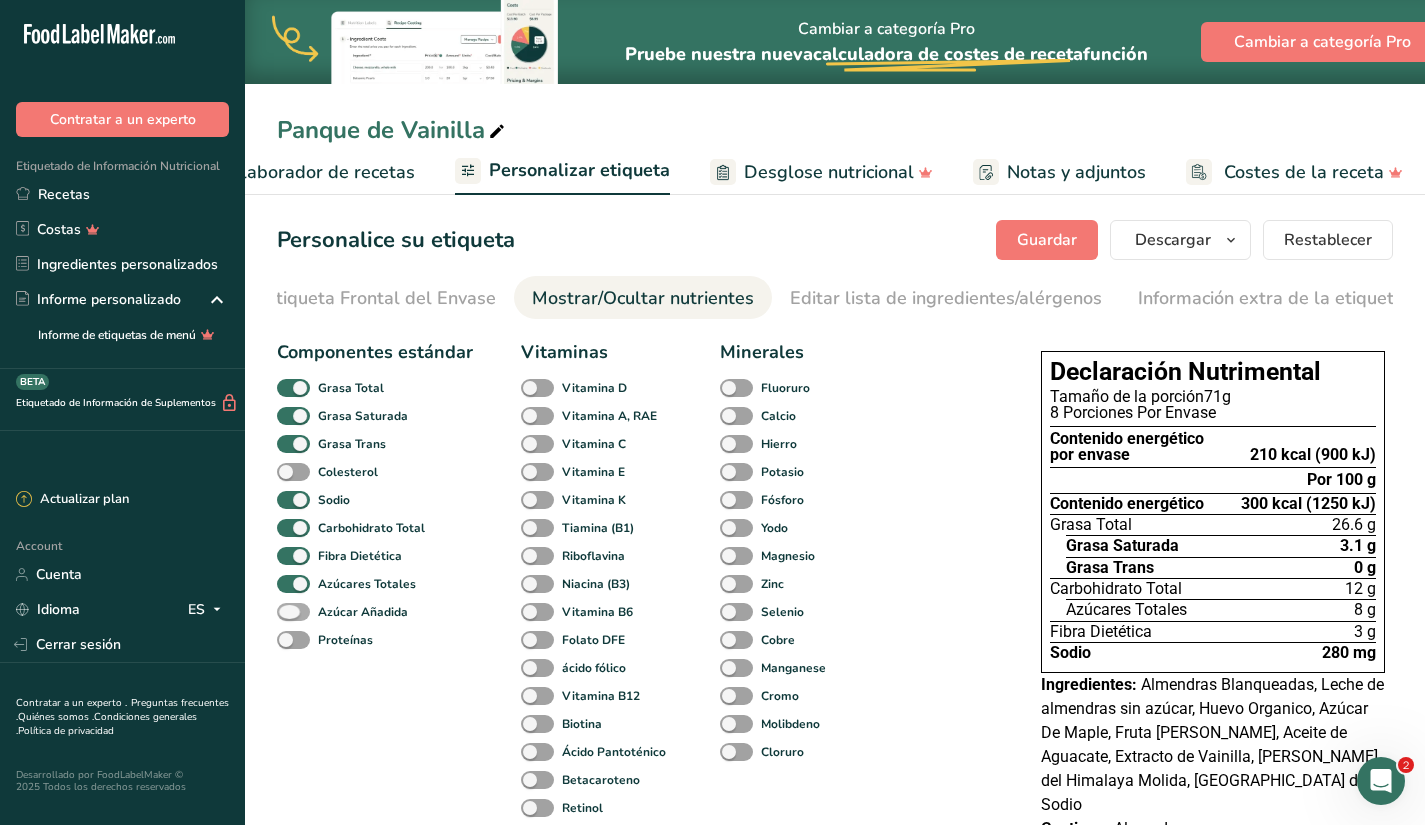 click at bounding box center [293, 612] 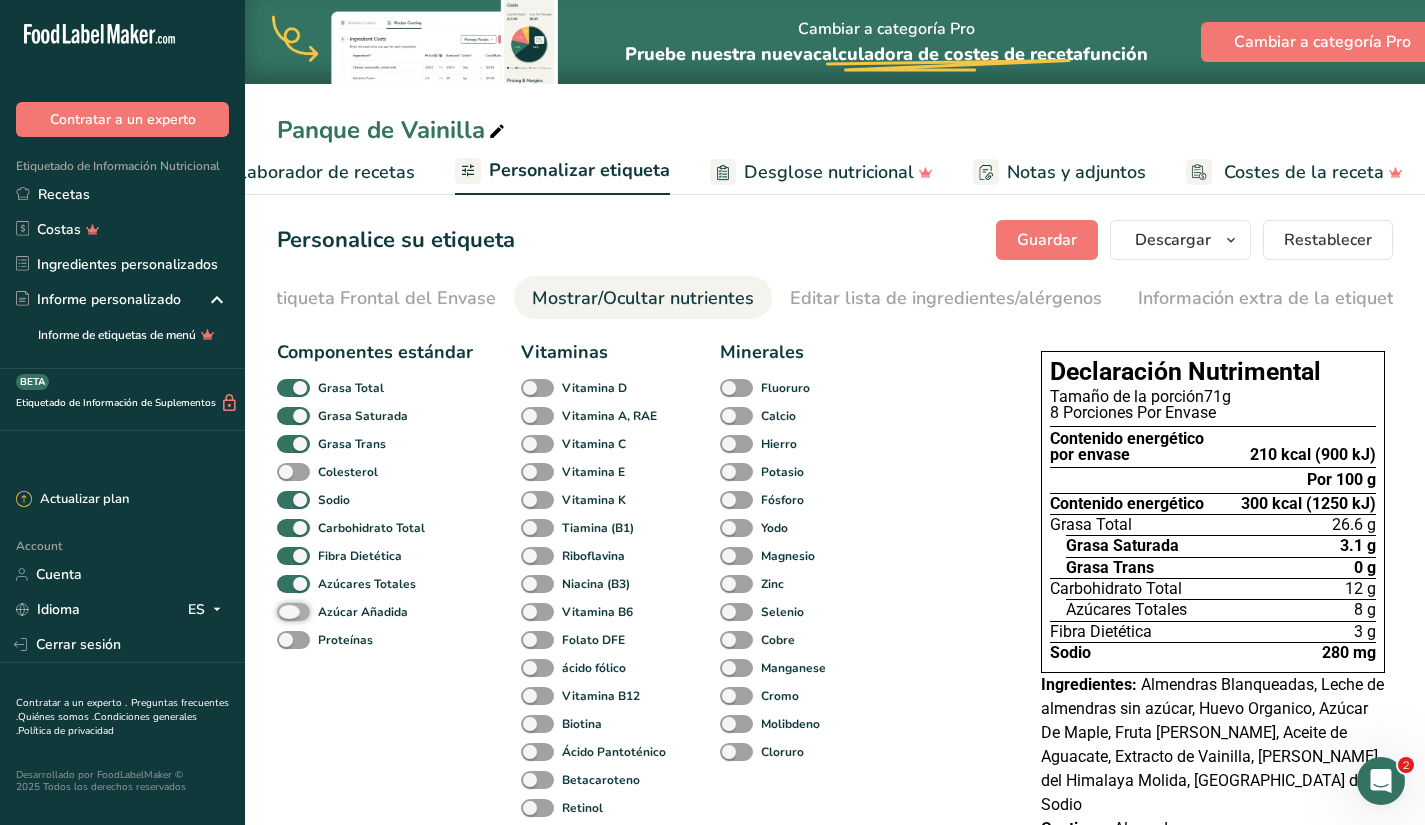 click on "Azúcar Añadida" at bounding box center (283, 611) 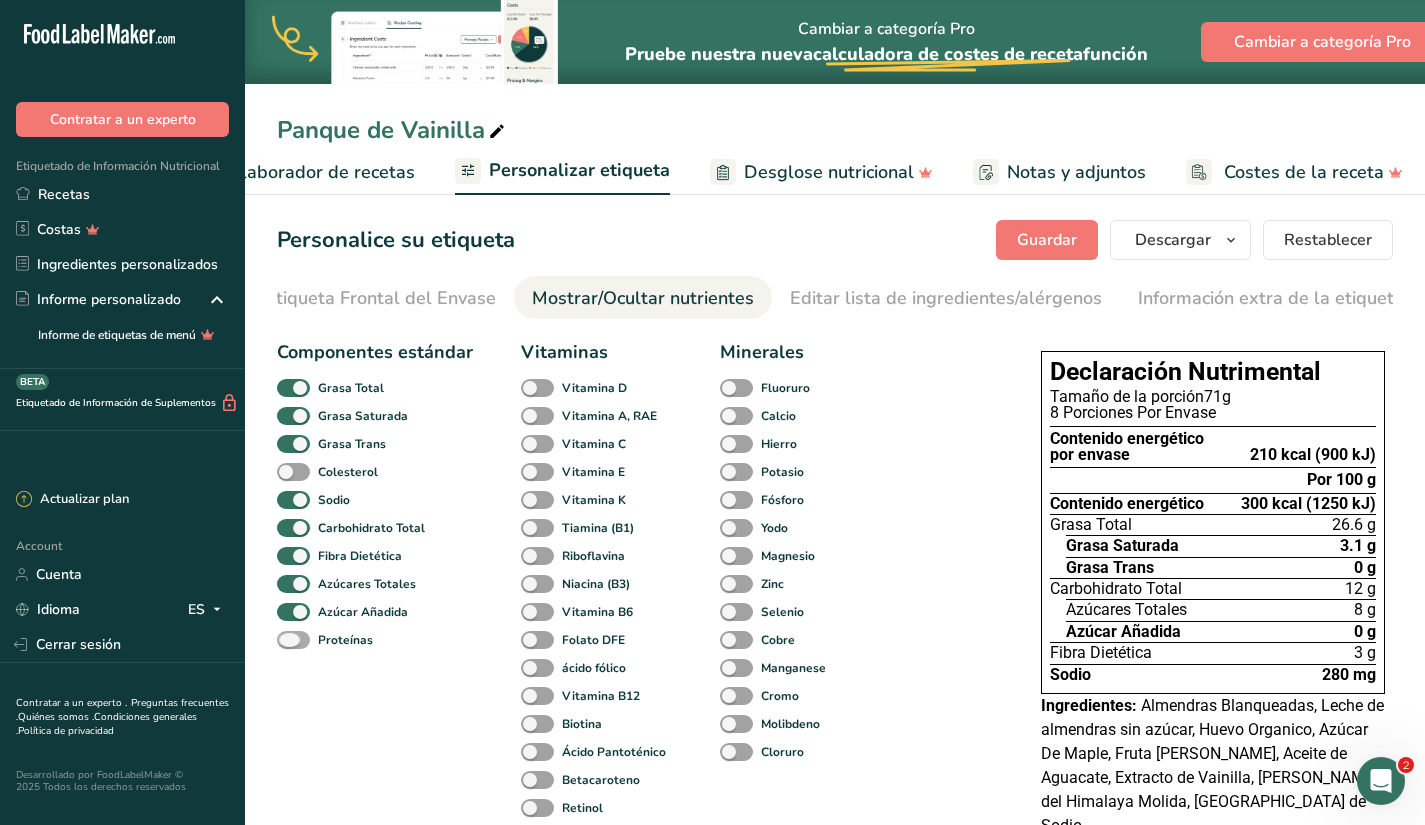 click on "Proteínas" at bounding box center (325, 640) 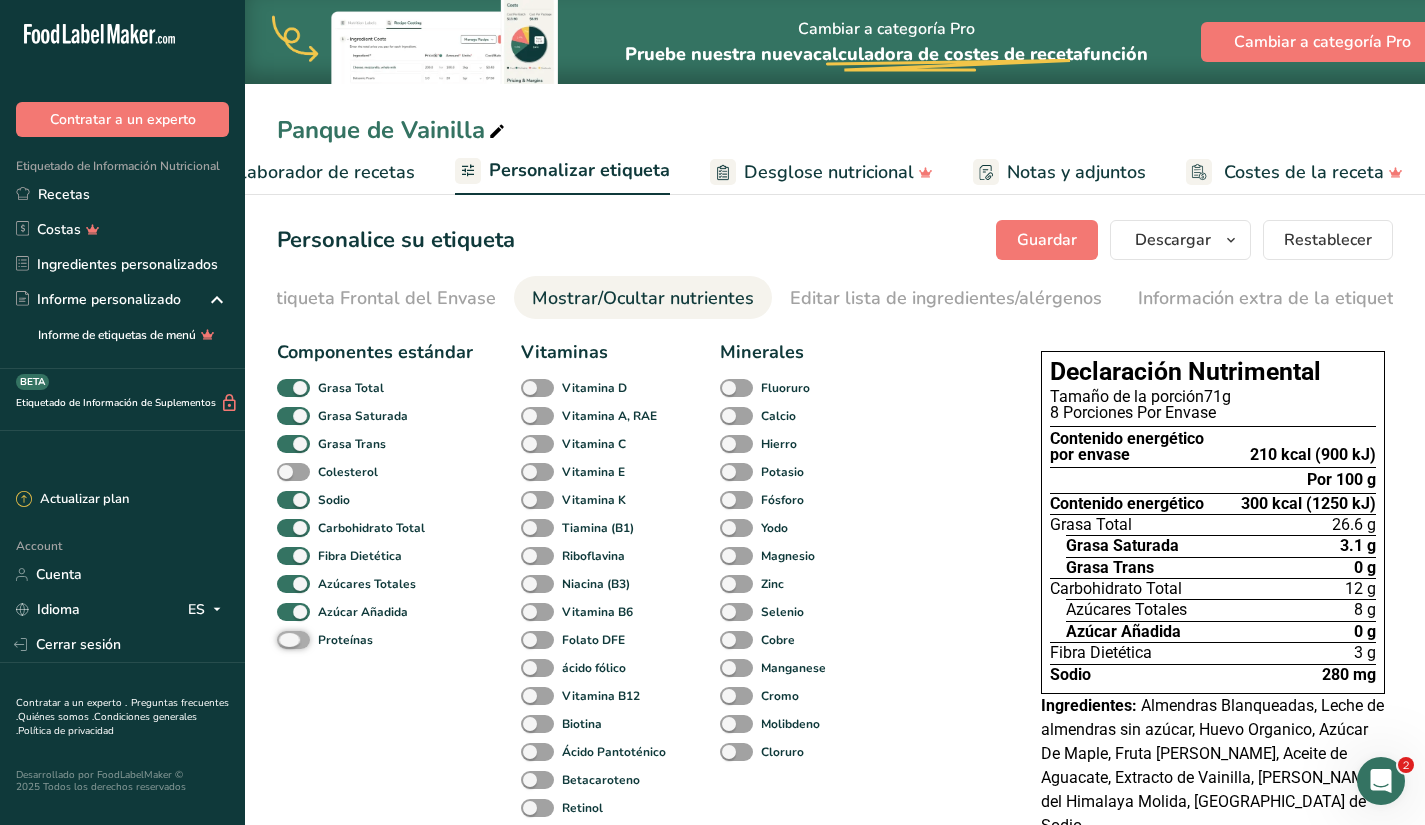 click on "Proteínas" at bounding box center [283, 639] 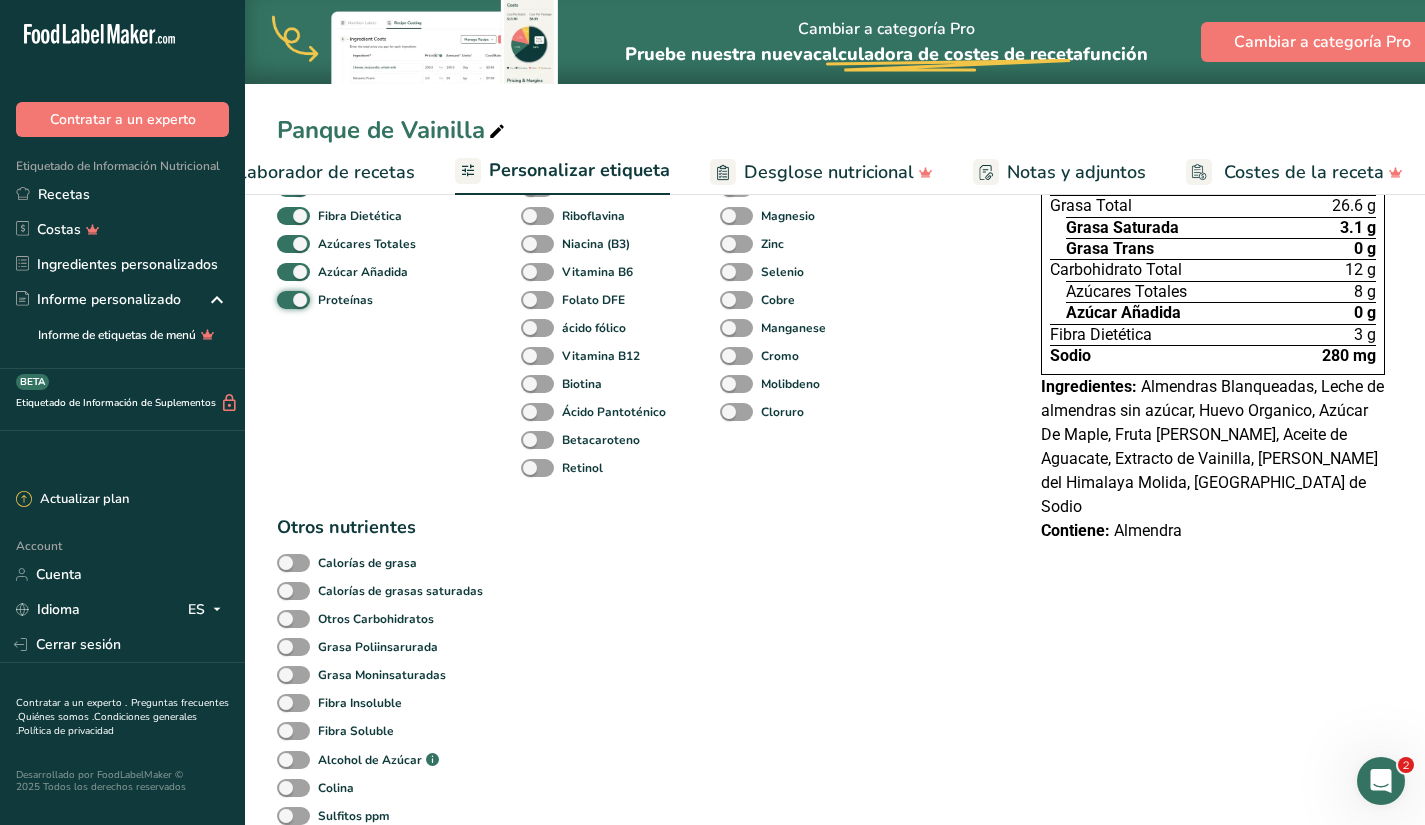 scroll, scrollTop: 397, scrollLeft: 0, axis: vertical 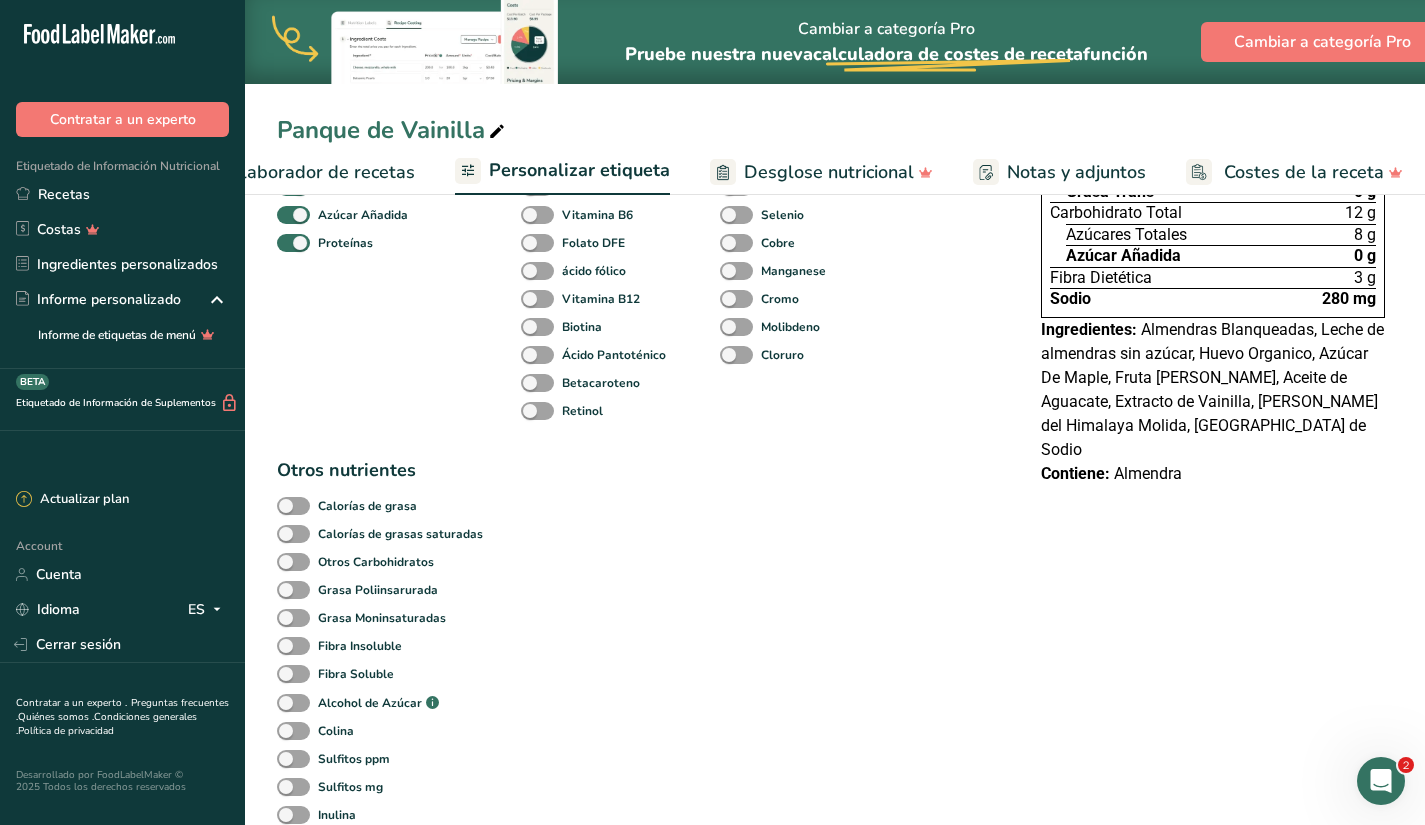 click on "Almendra" at bounding box center [1148, 473] 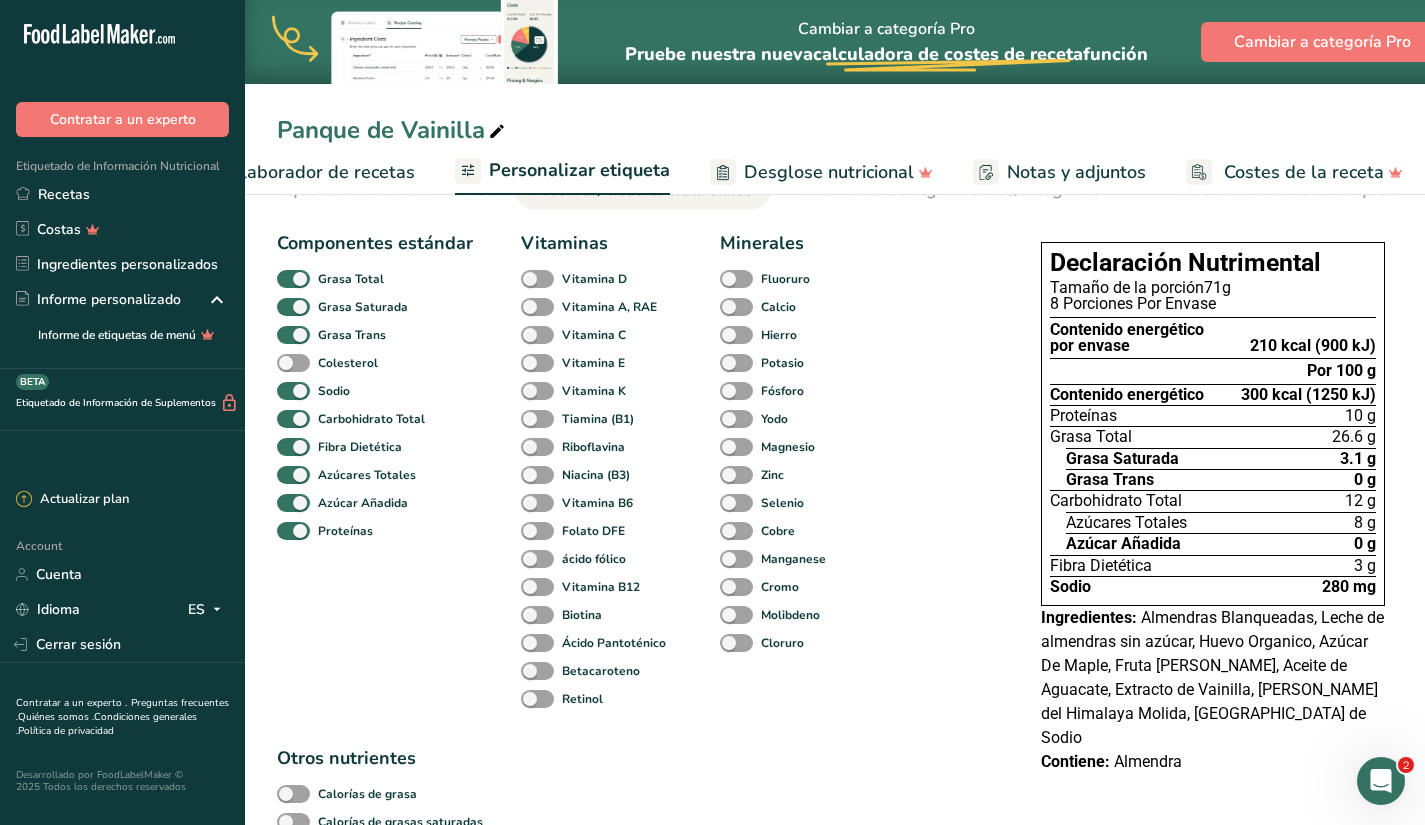 scroll, scrollTop: 0, scrollLeft: 0, axis: both 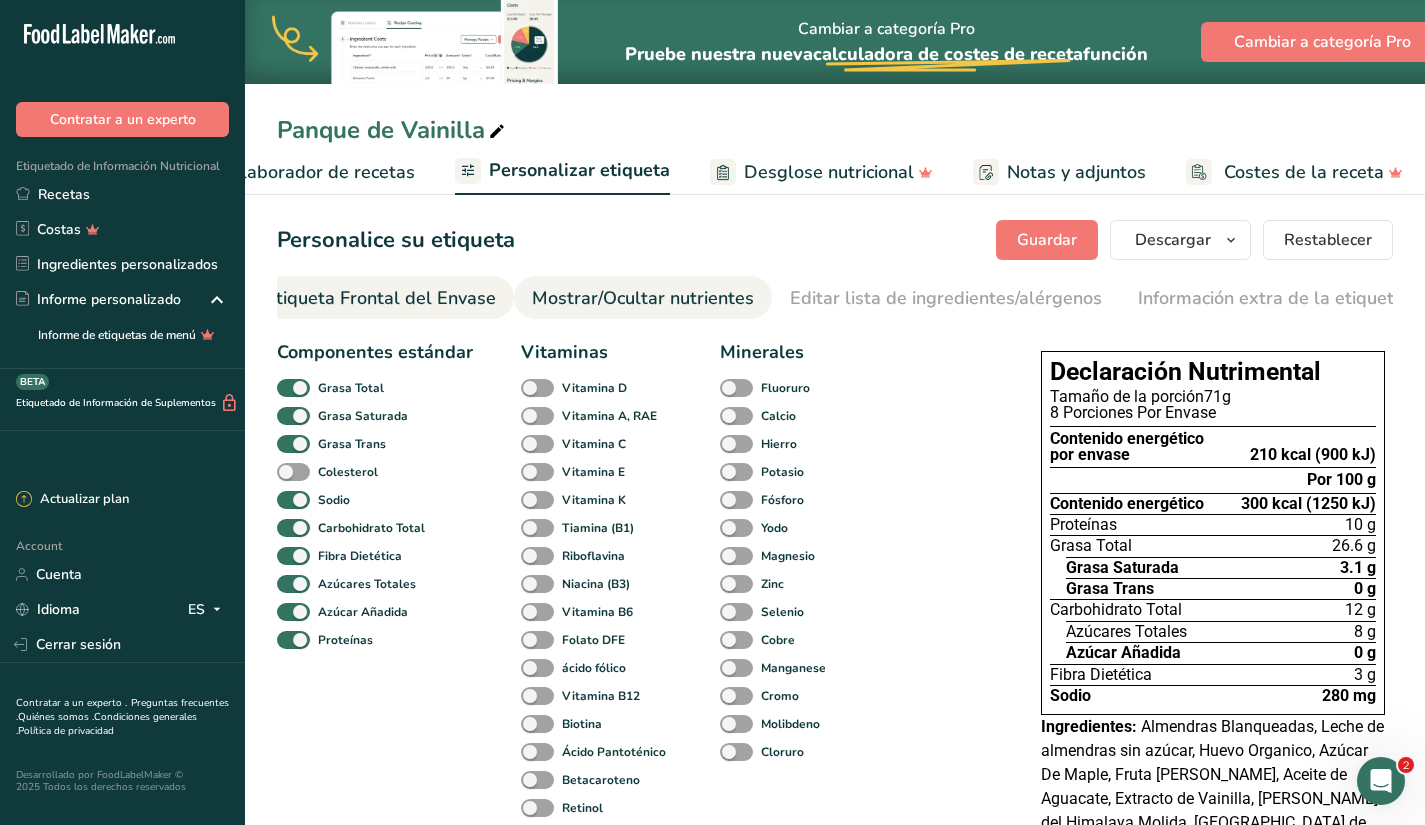 click on "Etiqueta Frontal del Envase" at bounding box center (380, 298) 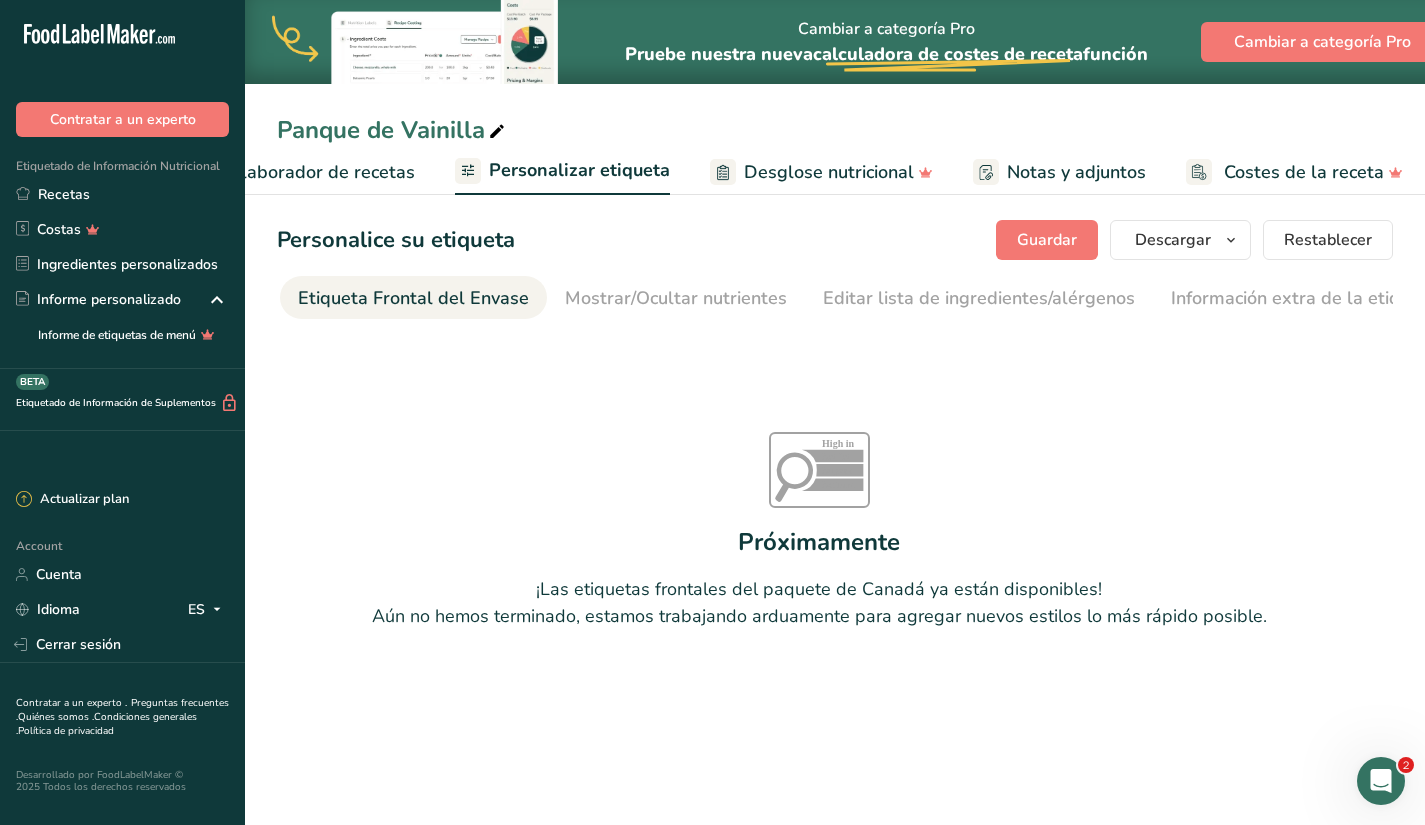 scroll, scrollTop: 0, scrollLeft: 238, axis: horizontal 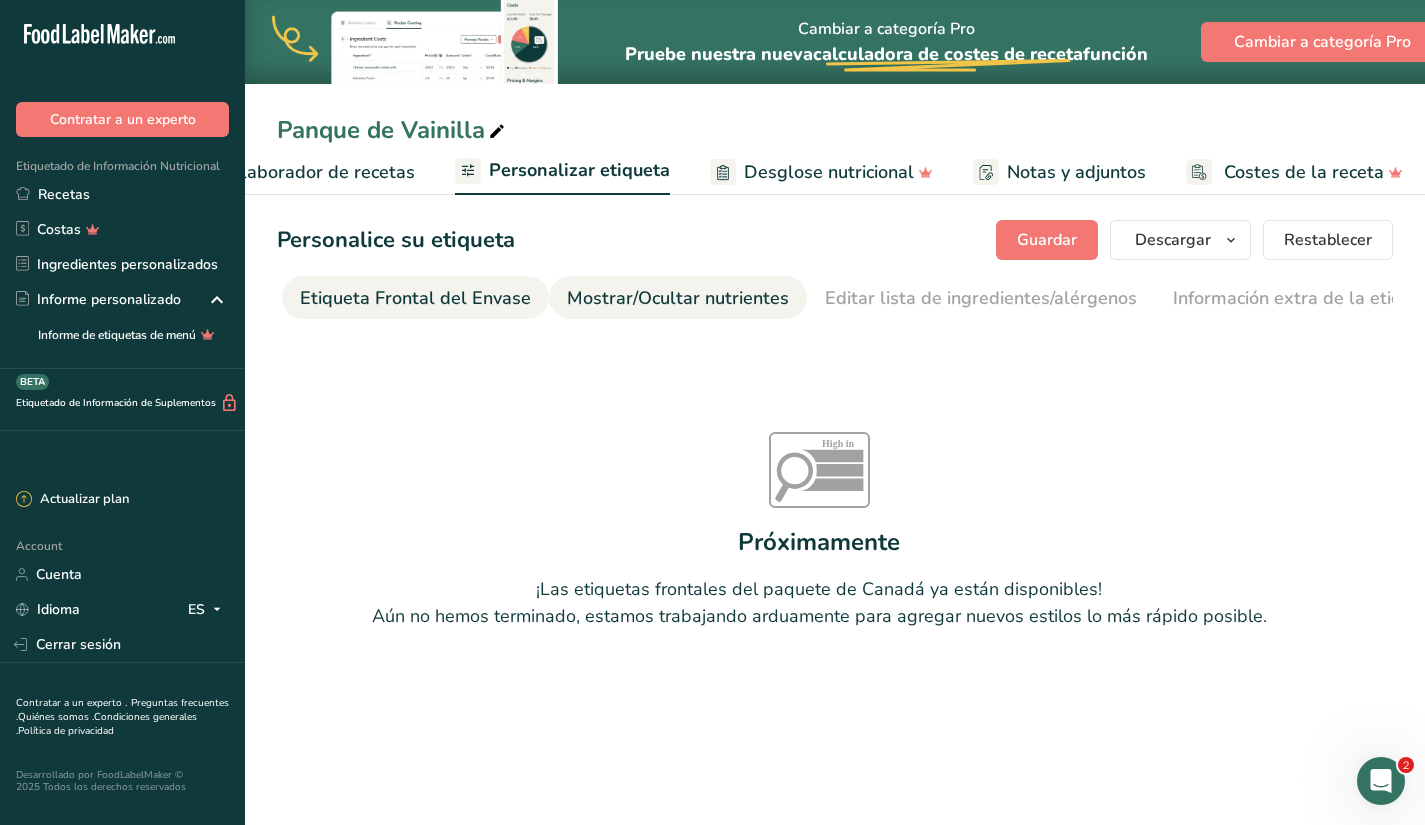 click on "Mostrar/Ocultar nutrientes" at bounding box center (678, 298) 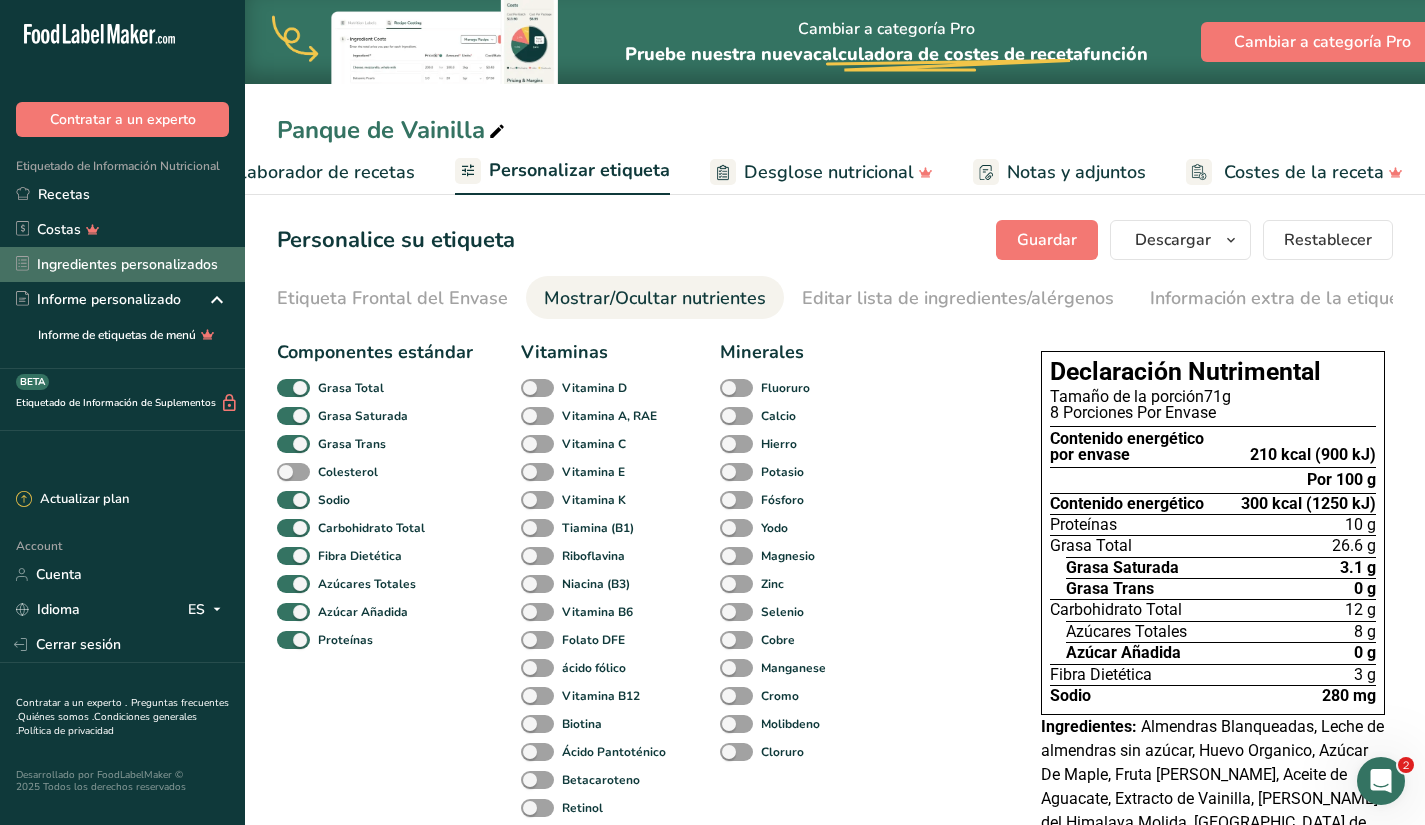 scroll, scrollTop: 0, scrollLeft: 273, axis: horizontal 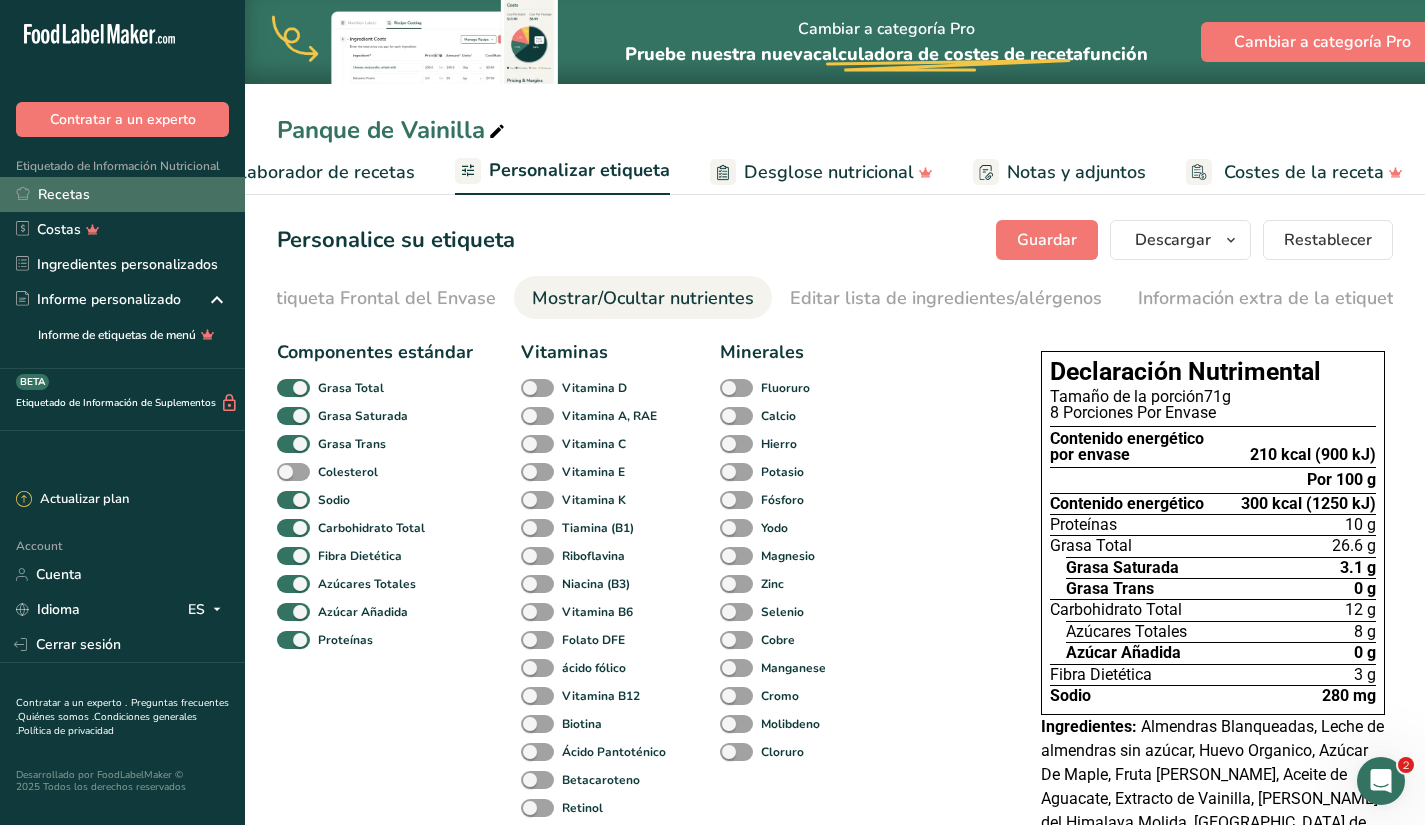 click on "Recetas" at bounding box center (122, 194) 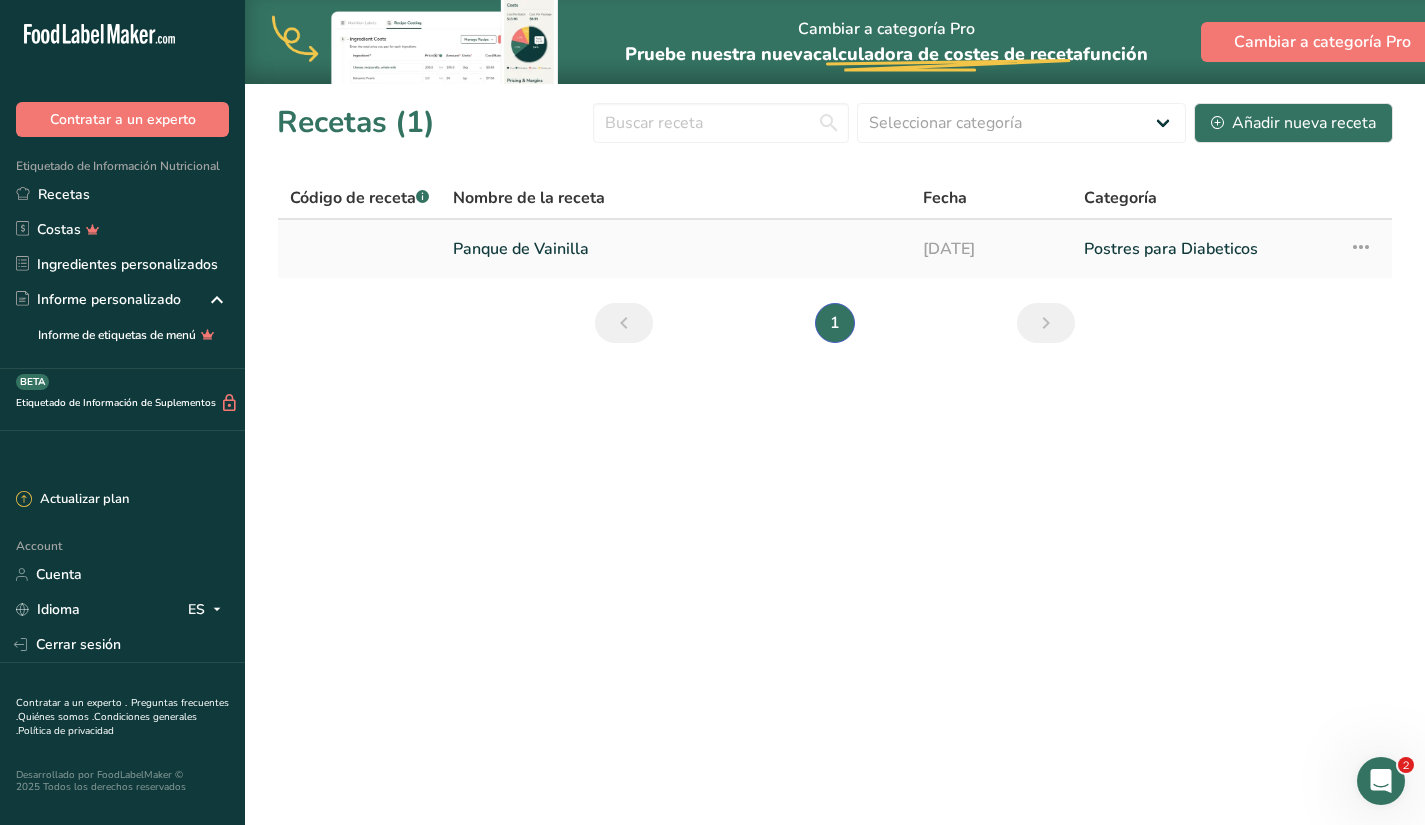 click on "[DATE]" at bounding box center (991, 249) 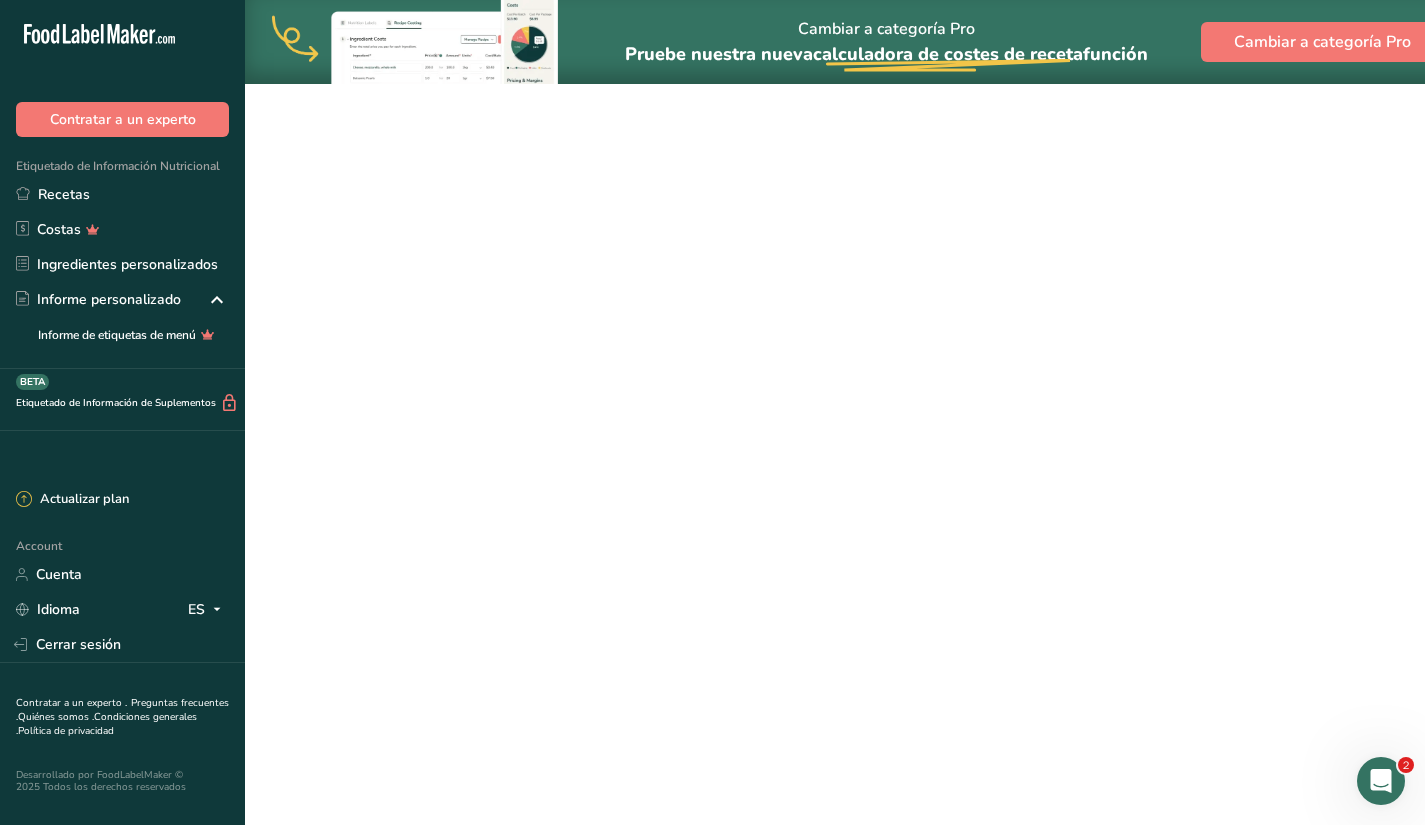 click on "[DATE]" at bounding box center (991, 249) 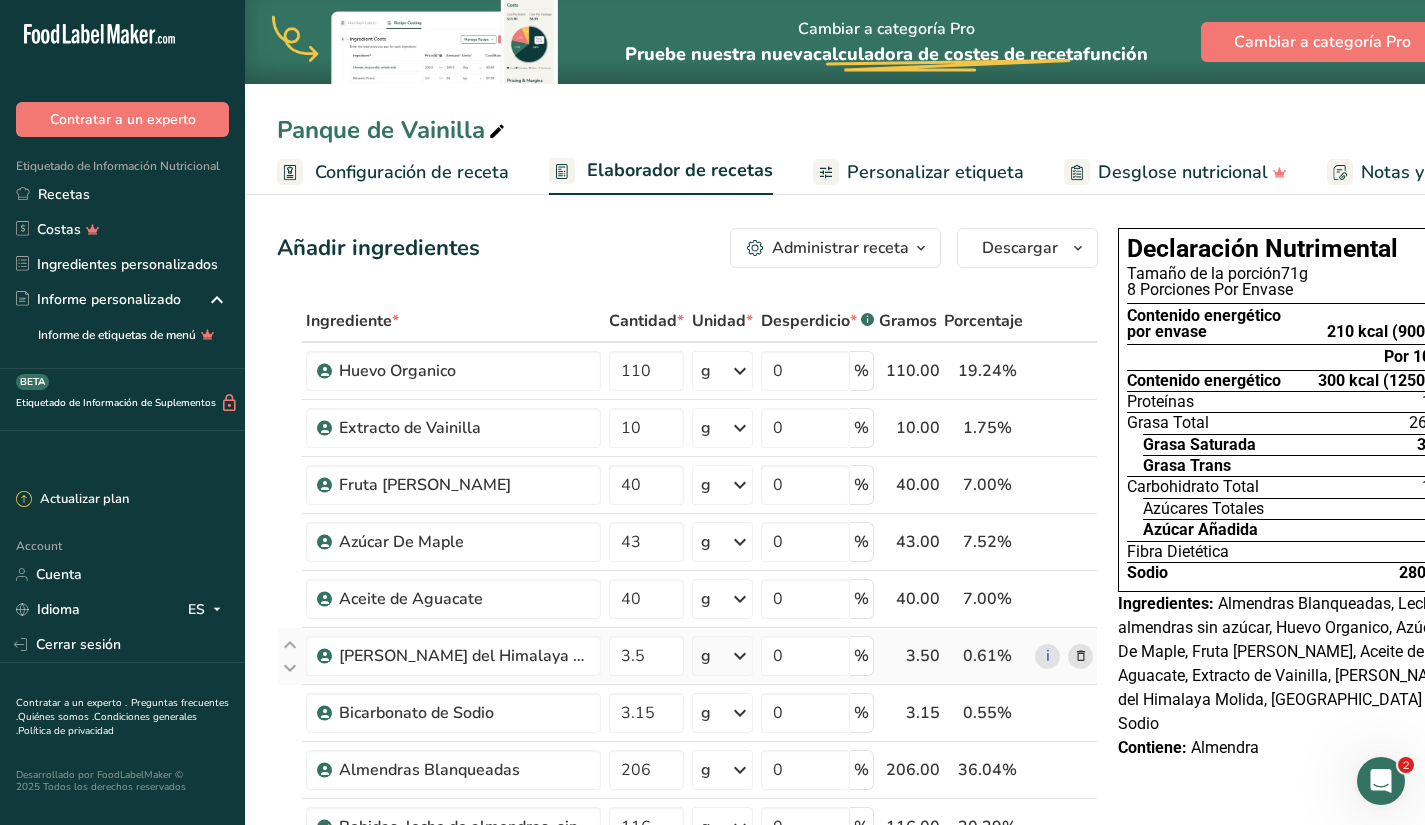 scroll, scrollTop: 405, scrollLeft: 0, axis: vertical 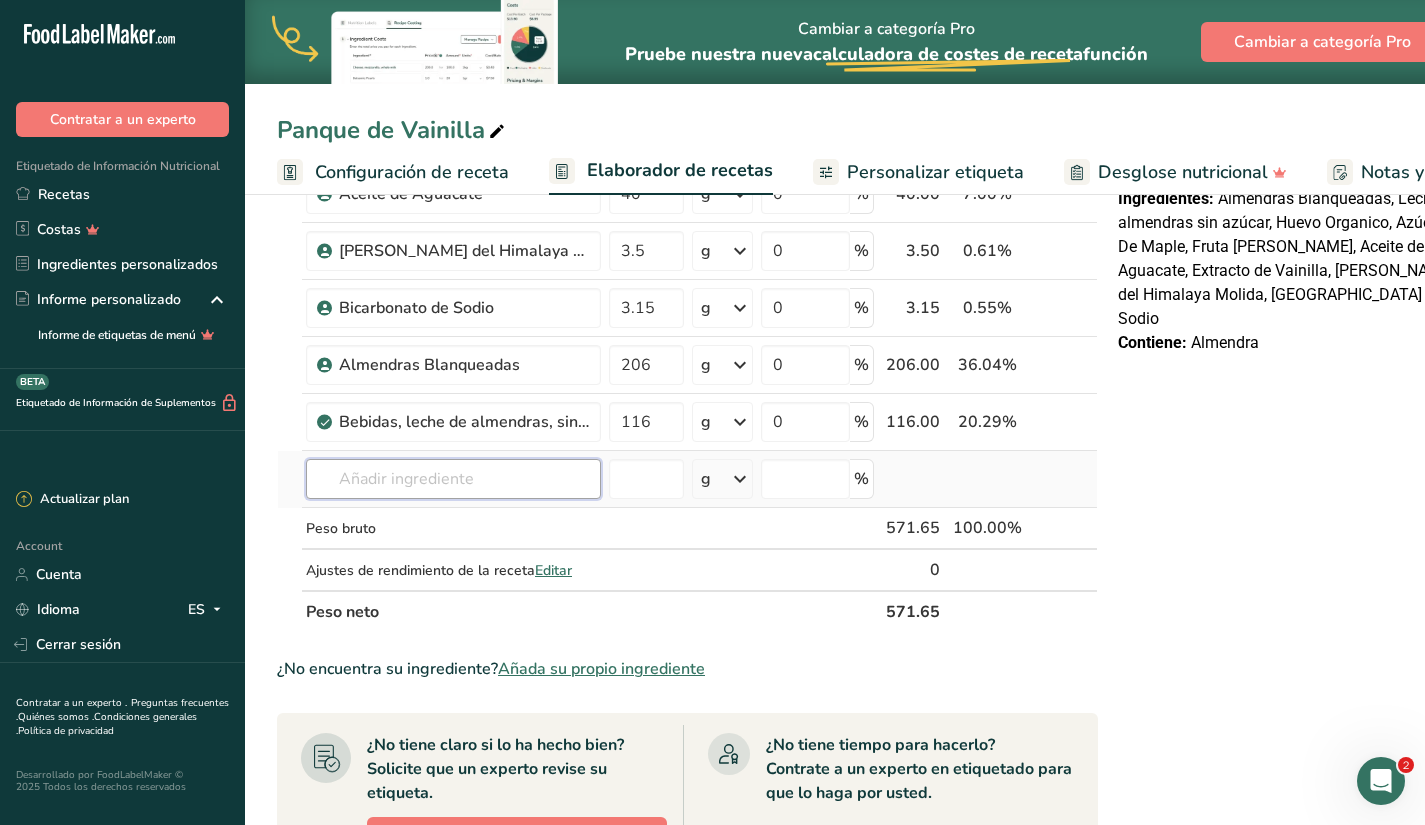 click at bounding box center [453, 479] 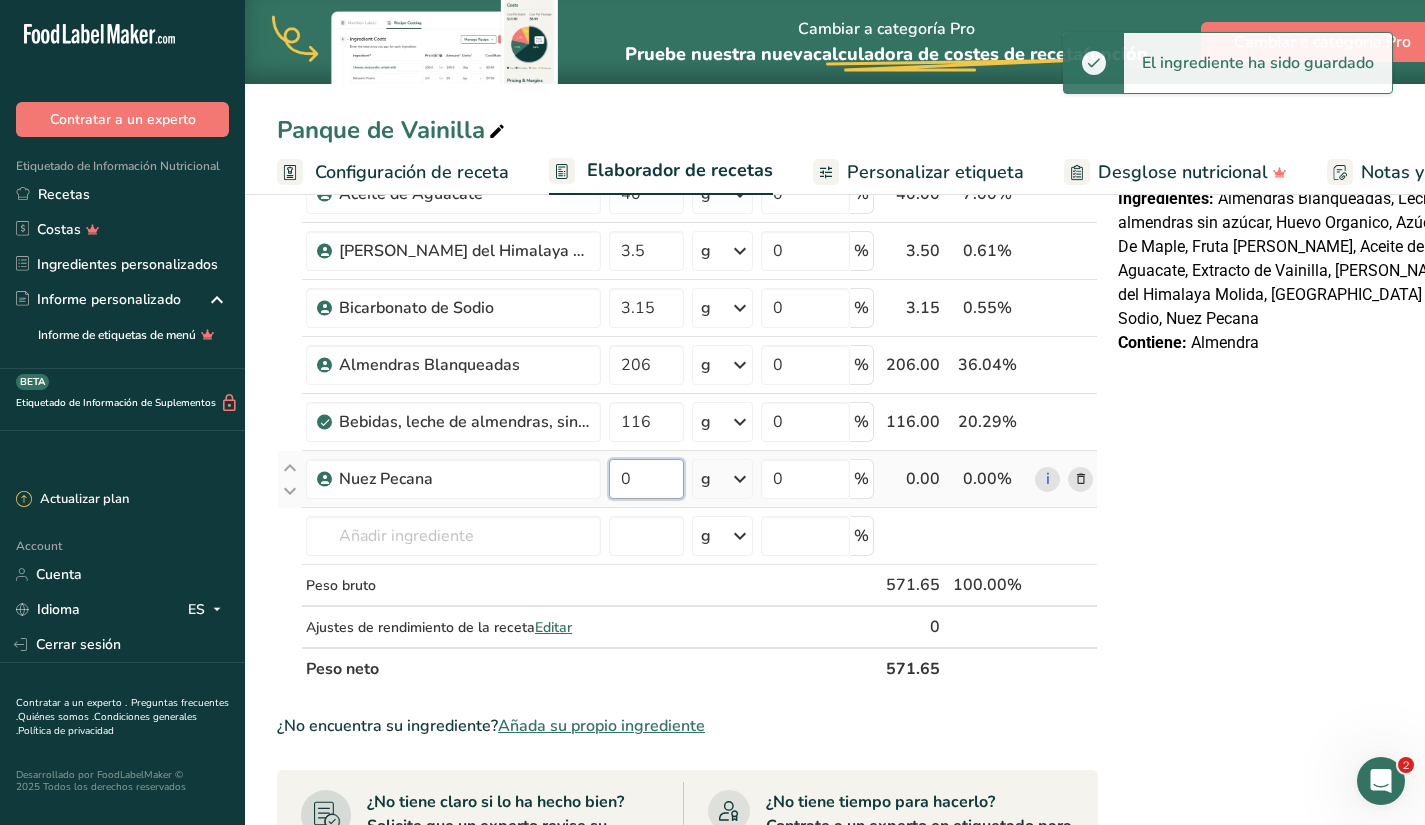 click on "0" at bounding box center (646, 479) 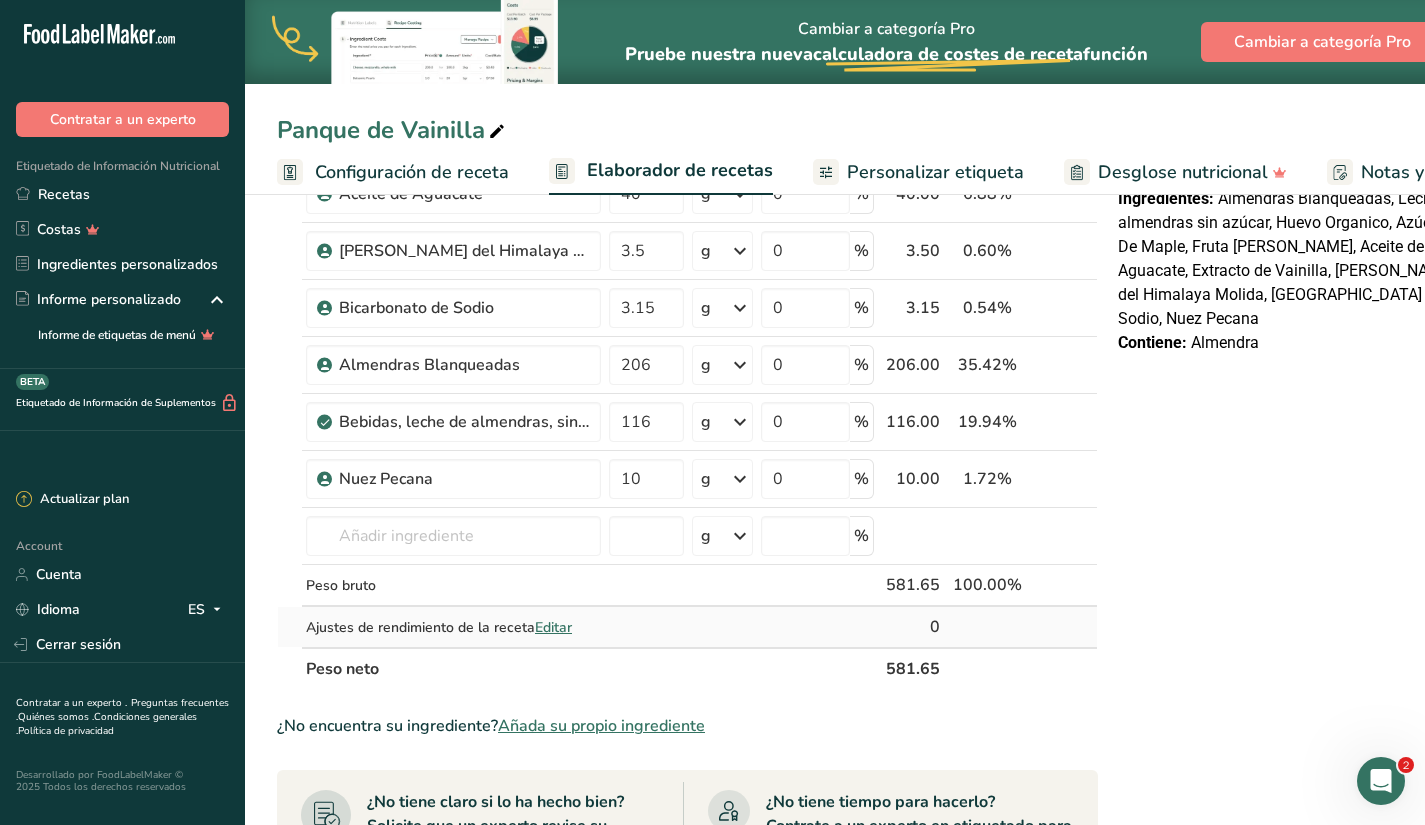 click on "Ingrediente *
Cantidad *
Unidad *
Desperdicio *   .a-a{fill:#347362;}.b-a{fill:#fff;}          Gramos
Porcentaje
Huevo Organico
110
g
Unidades de peso
g
kg
mg
Ver más
Unidades de volumen
[GEOGRAPHIC_DATA]
mL
onza líquida
Ver más
0
%
110.00
18.91%
i
Extracto de Vainilla
10
g
Unidades de peso
g
kg
mg
Ver más
Unidades de volumen
[GEOGRAPHIC_DATA]
mL
onza líquida
Ver más
0
%
10.00
1.72%" at bounding box center [687, 292] 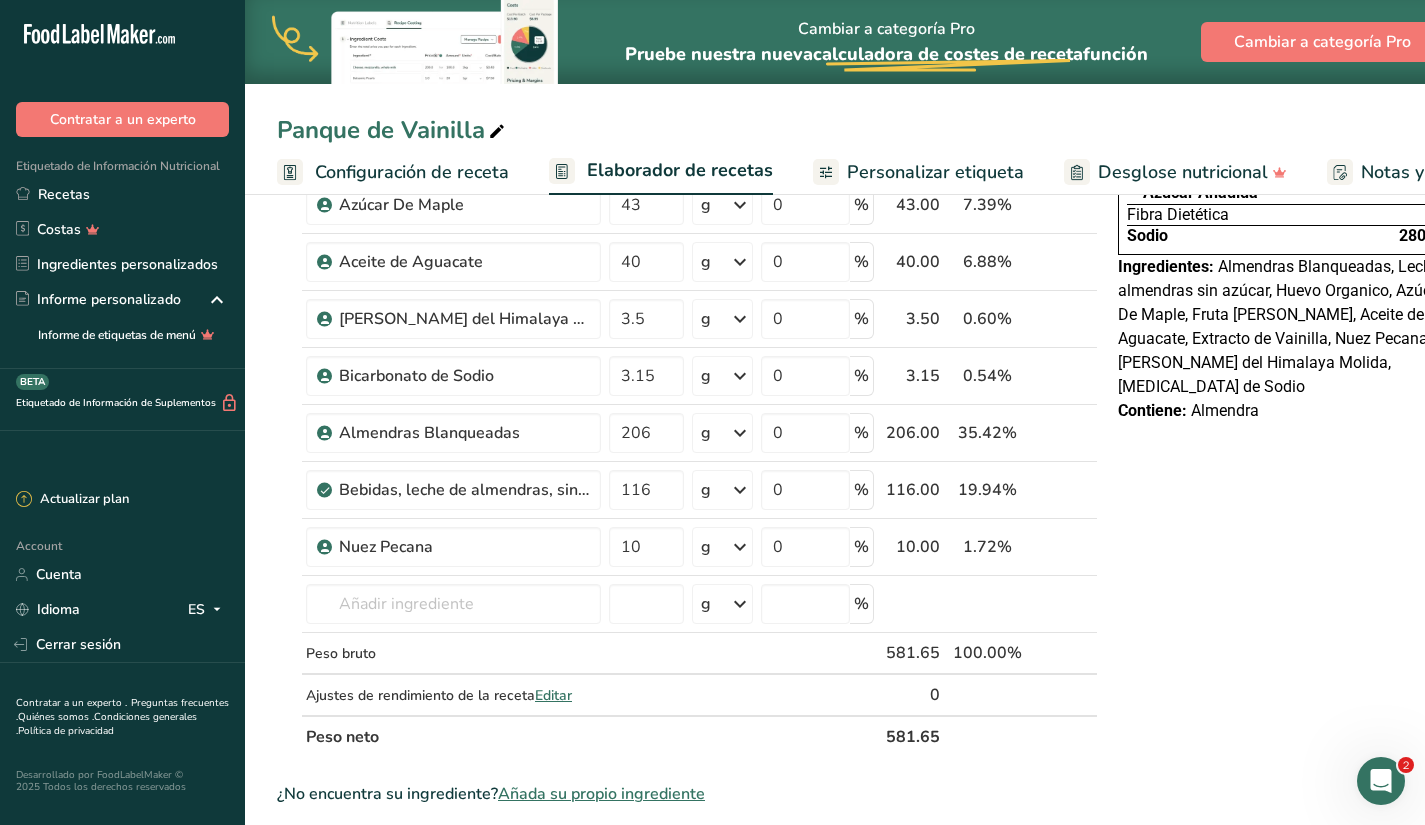 scroll, scrollTop: 465, scrollLeft: 0, axis: vertical 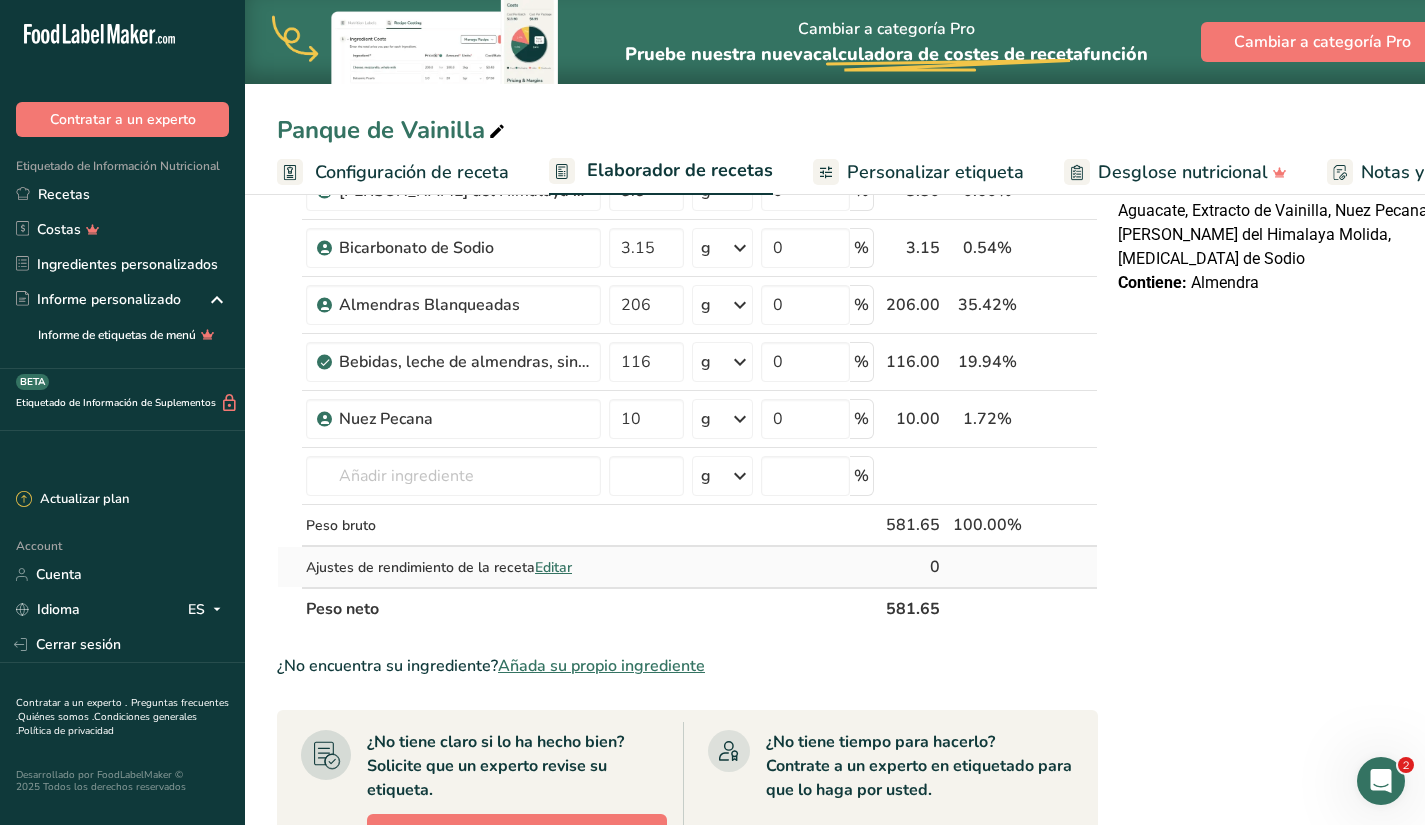 click on "Editar" at bounding box center (553, 567) 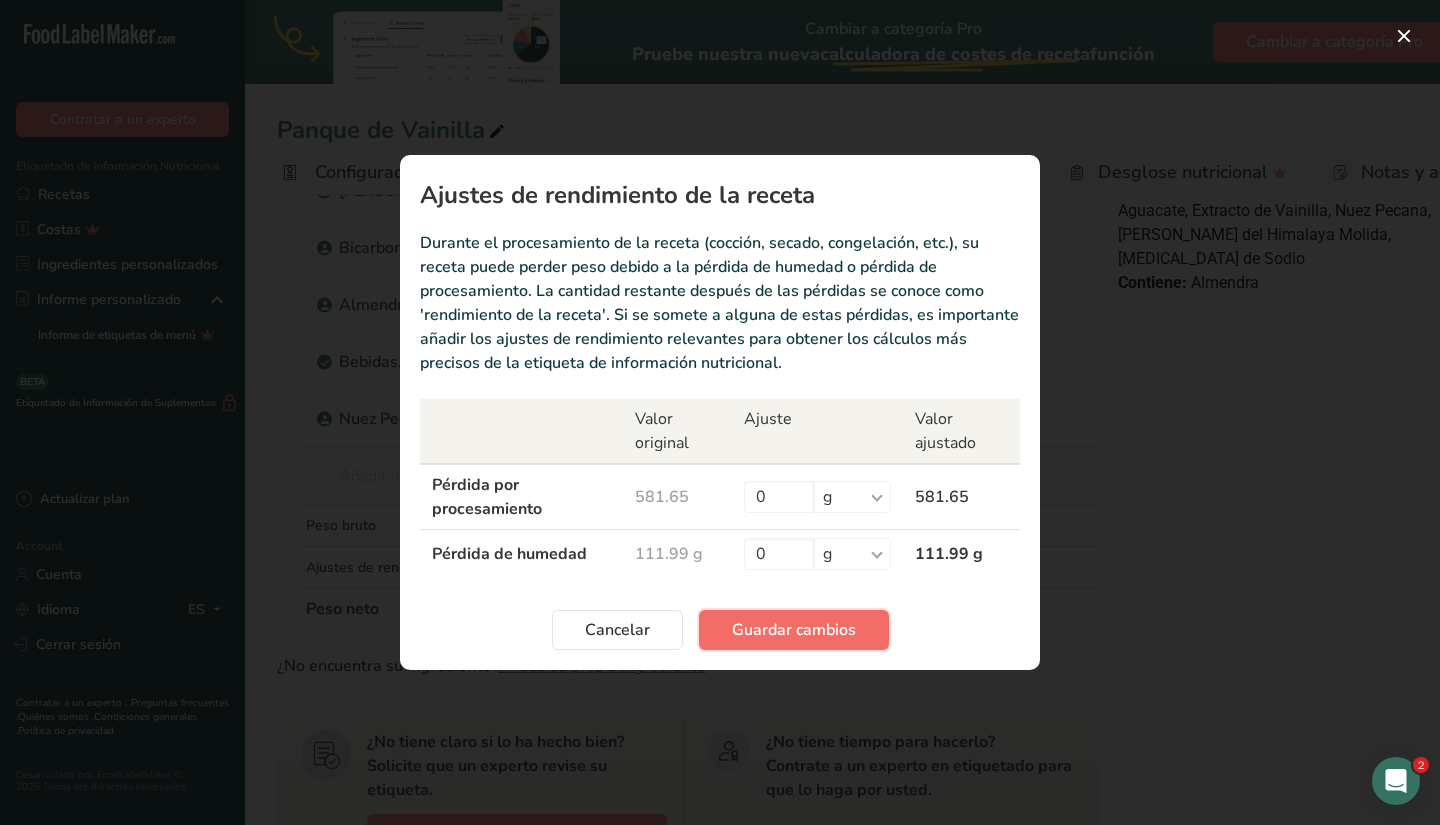 click on "Guardar cambios" at bounding box center [794, 630] 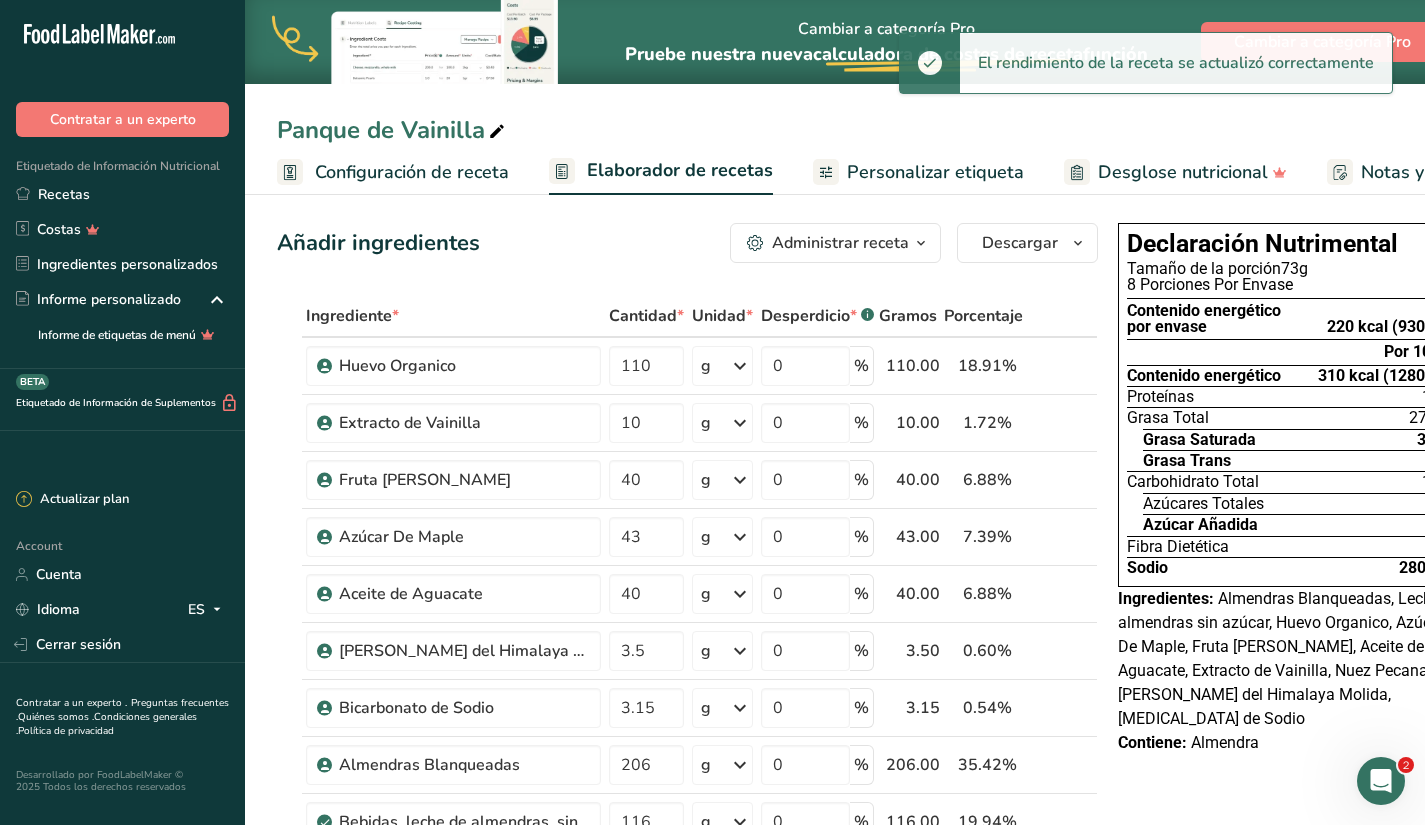 scroll, scrollTop: 0, scrollLeft: 0, axis: both 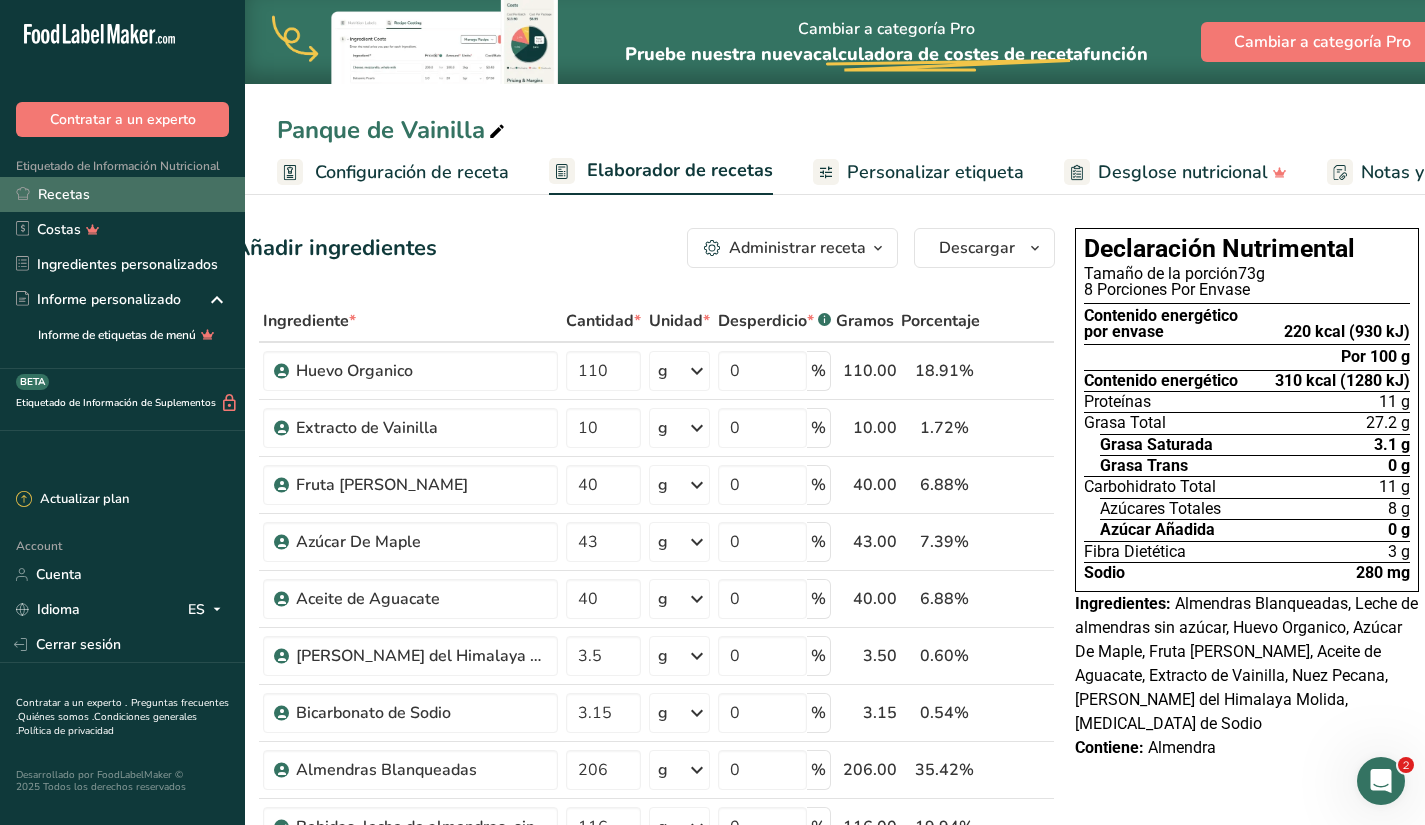 click on "Recetas" at bounding box center (122, 194) 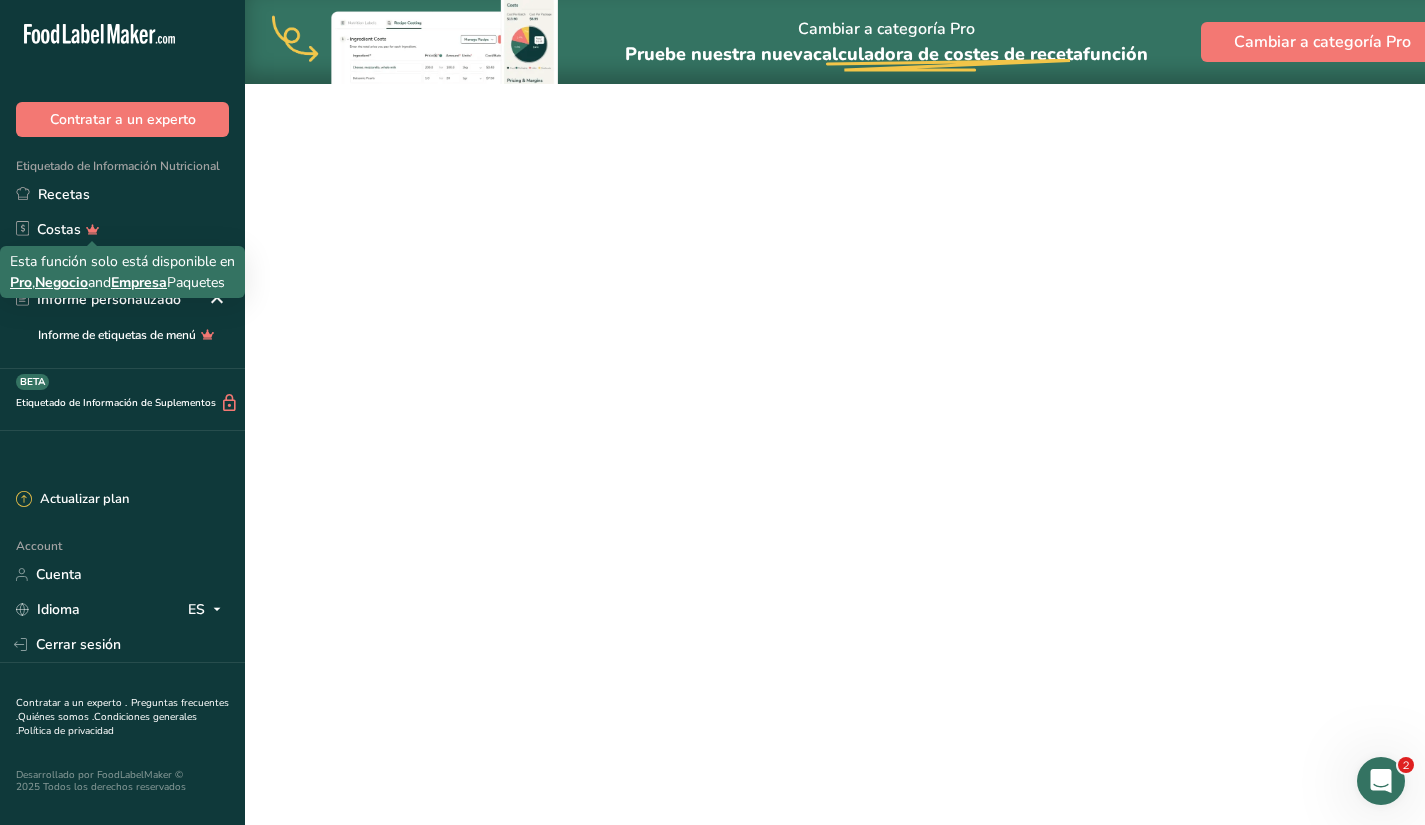 scroll, scrollTop: 0, scrollLeft: 0, axis: both 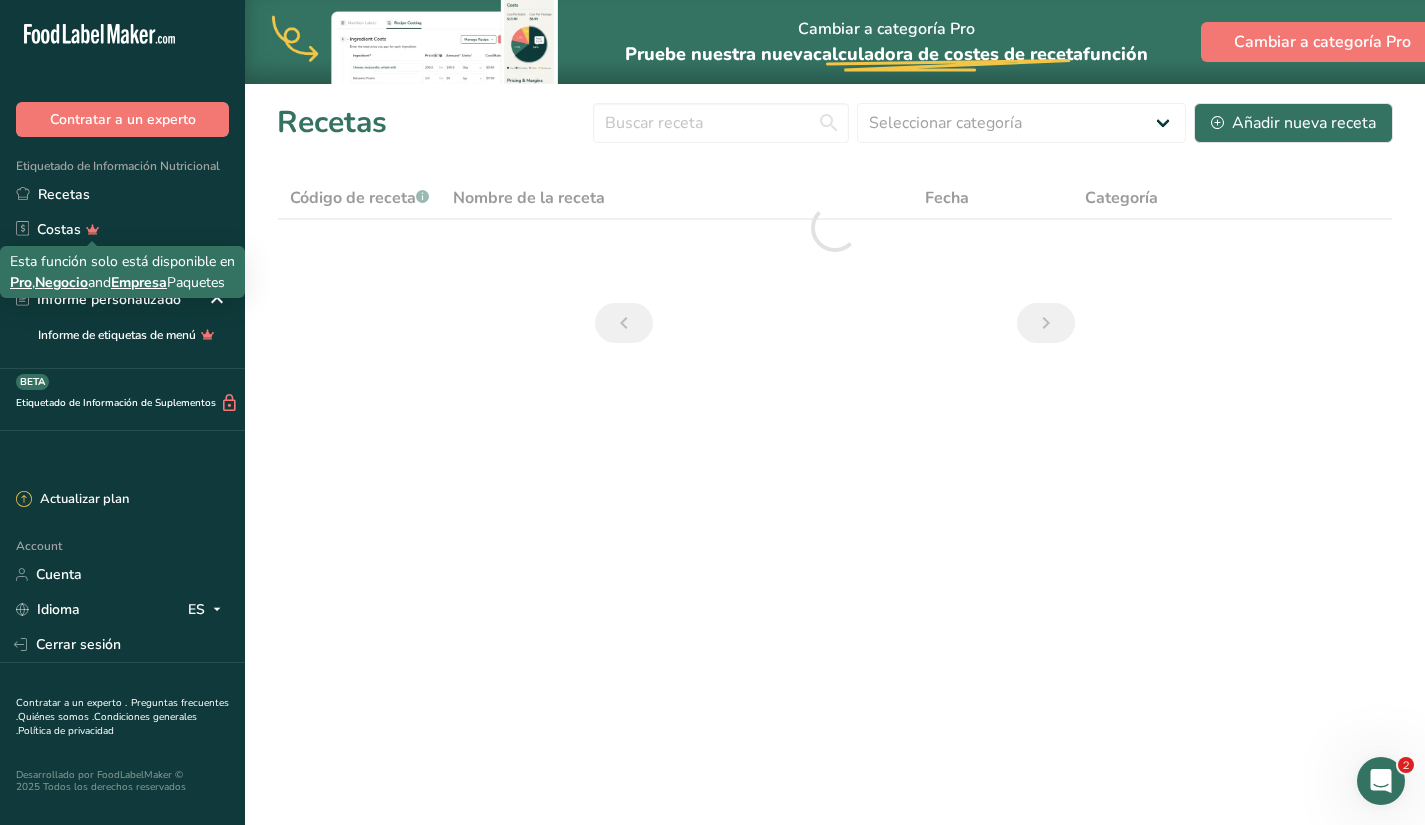 click on "Esta función solo está disponible en    Pro
,
Negocio
and
Empresa
Paquetes" at bounding box center (122, 272) 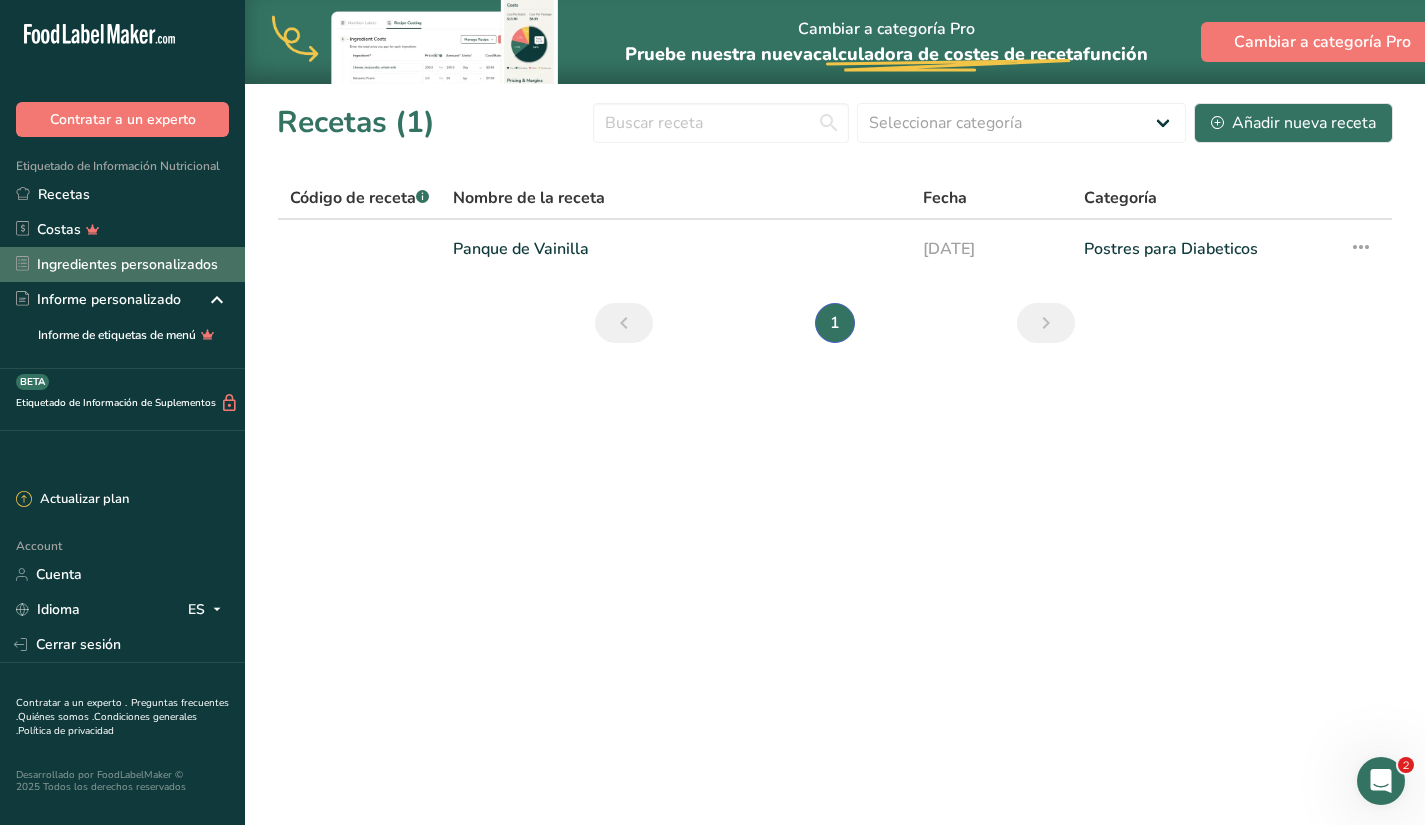 click on "Ingredientes personalizados" at bounding box center [122, 264] 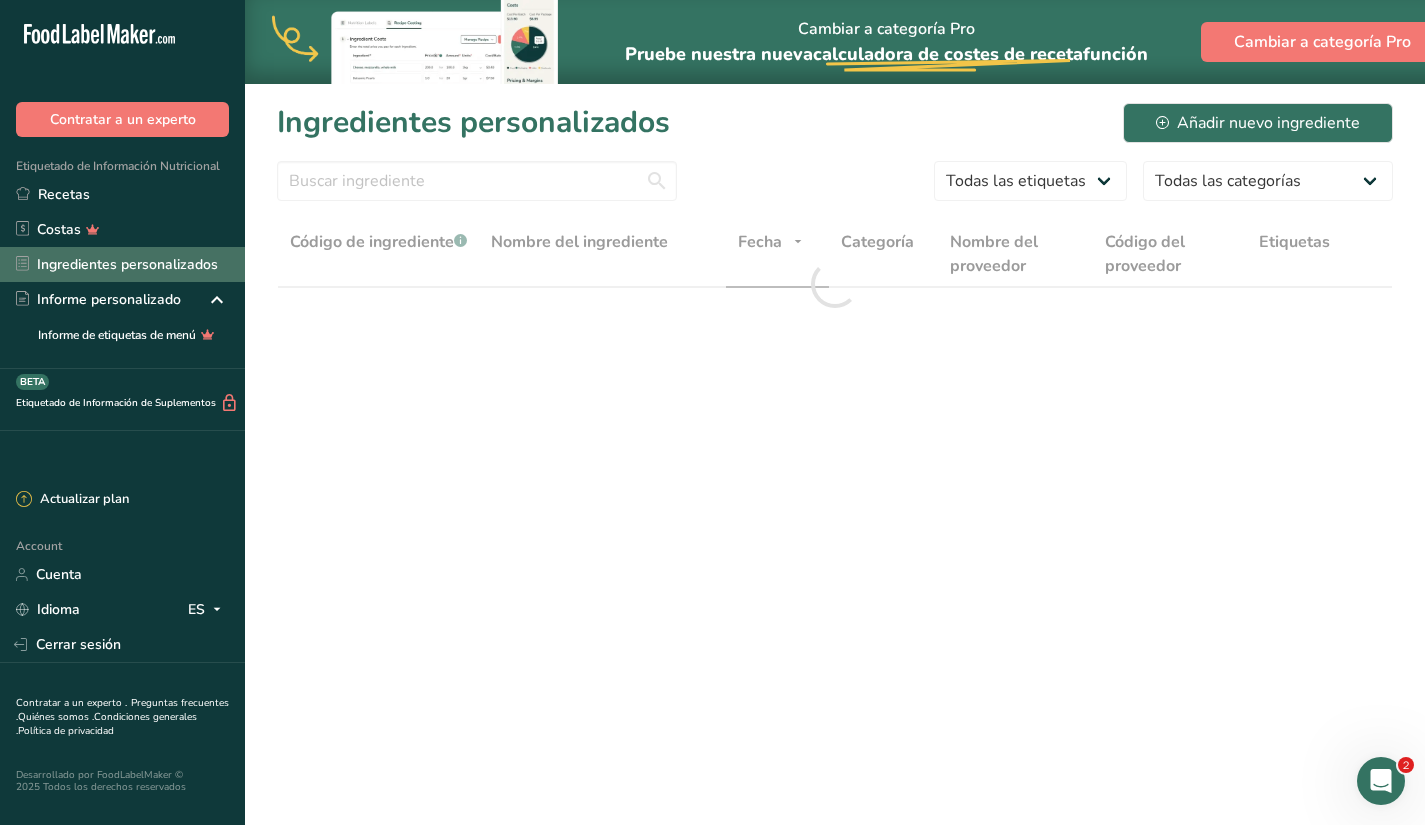 click on "Ingredientes personalizados" at bounding box center (122, 264) 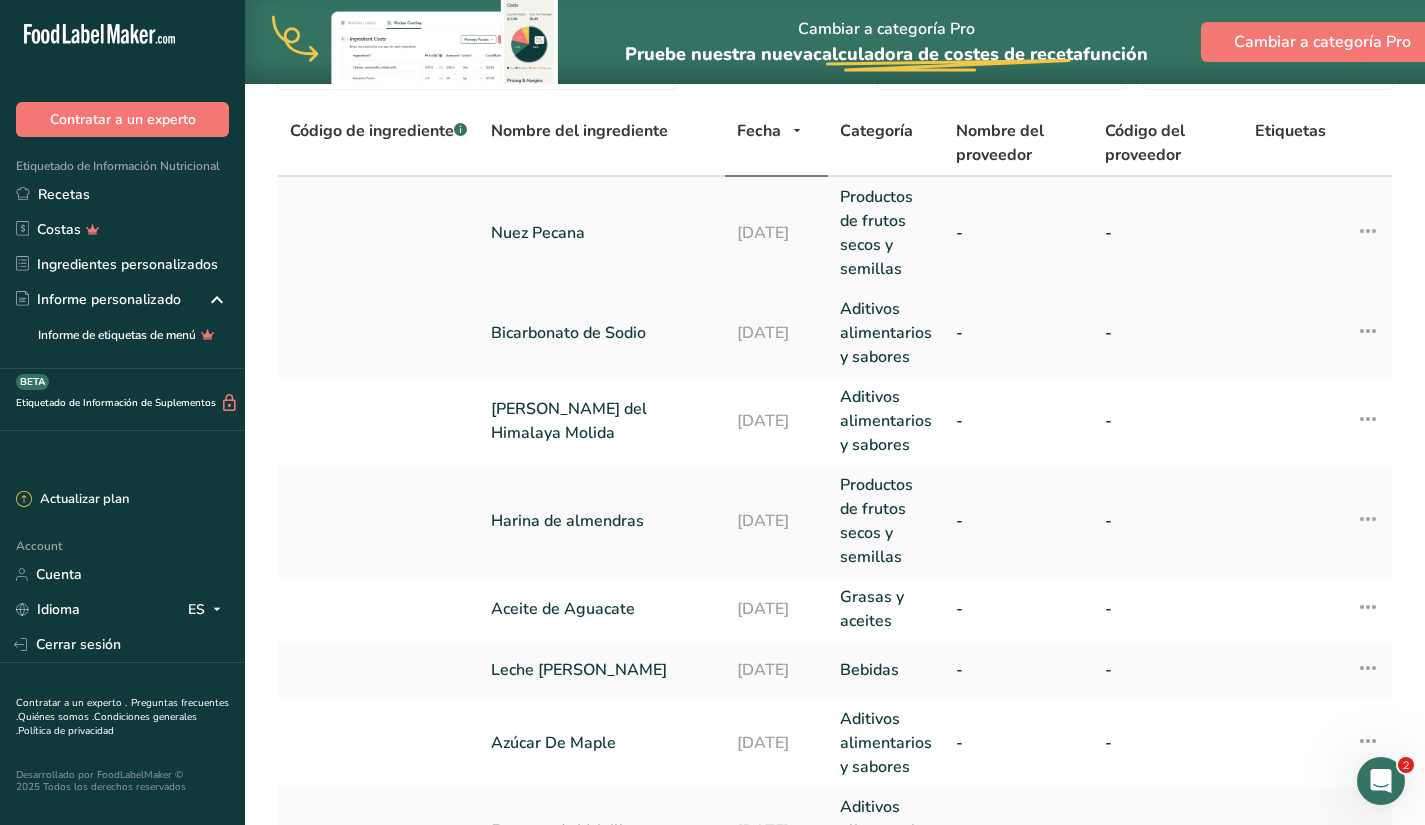 scroll, scrollTop: 0, scrollLeft: 0, axis: both 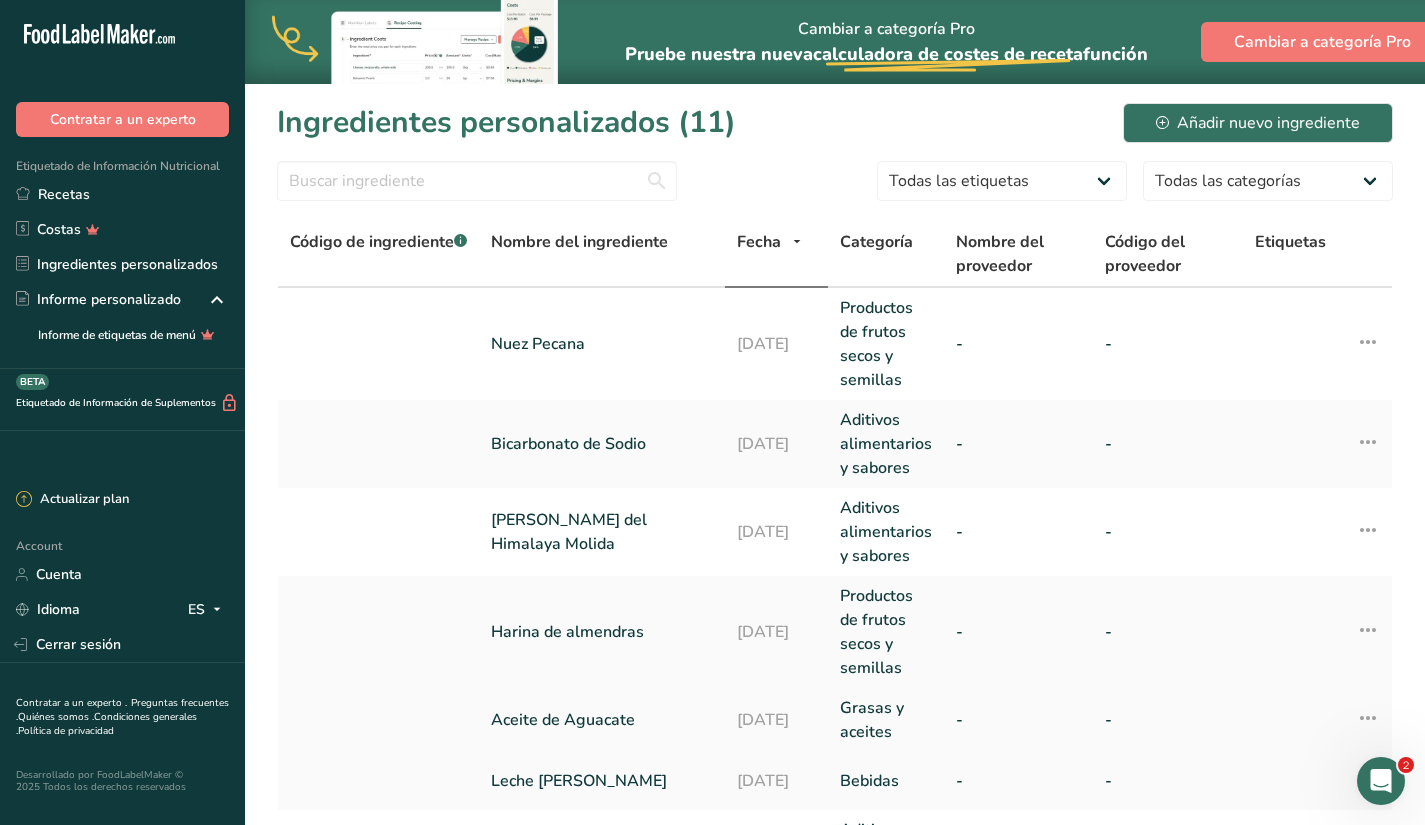 click on "Aceite de Aguacate" at bounding box center (602, 720) 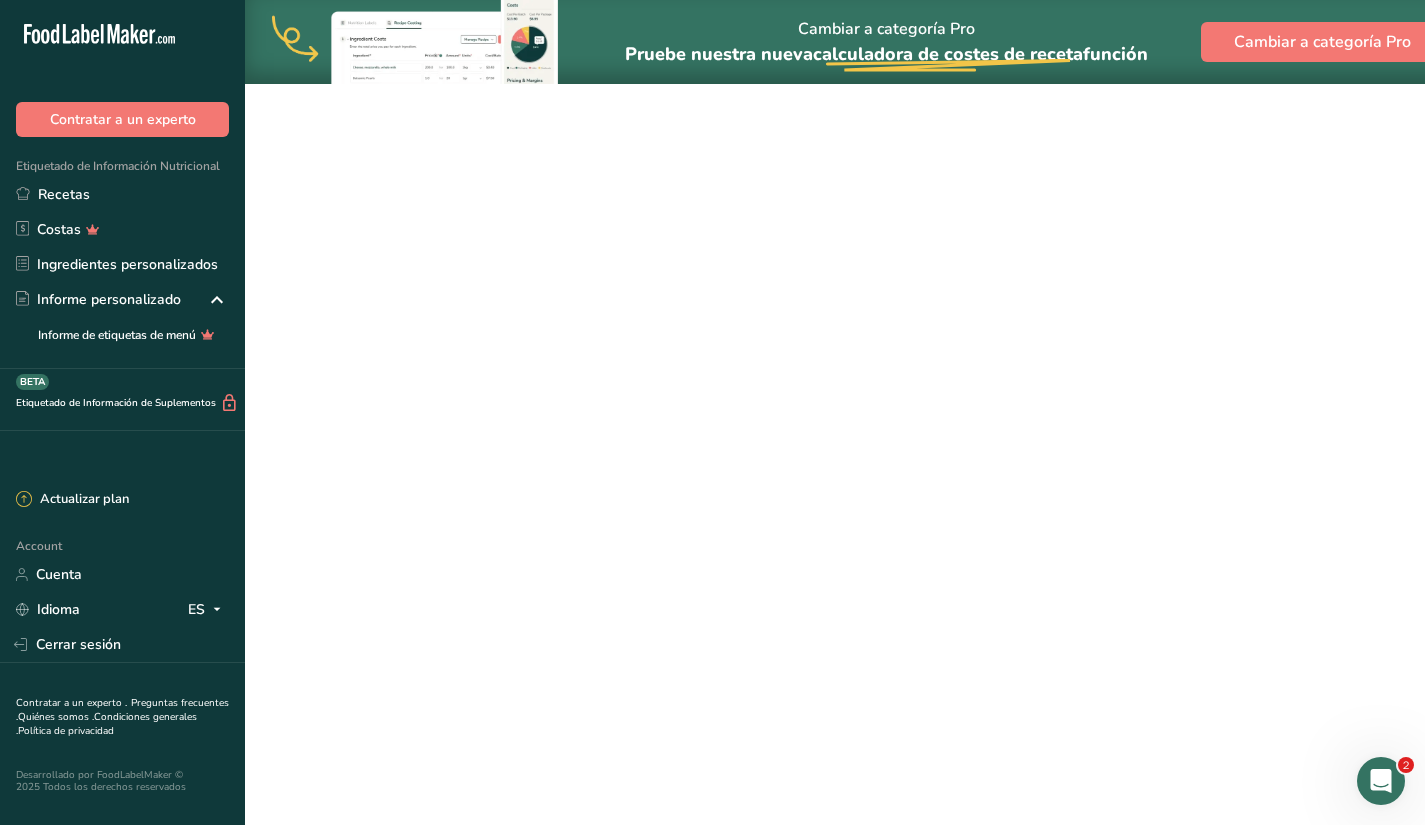 click on "Aceite de Aguacate" at bounding box center (602, 720) 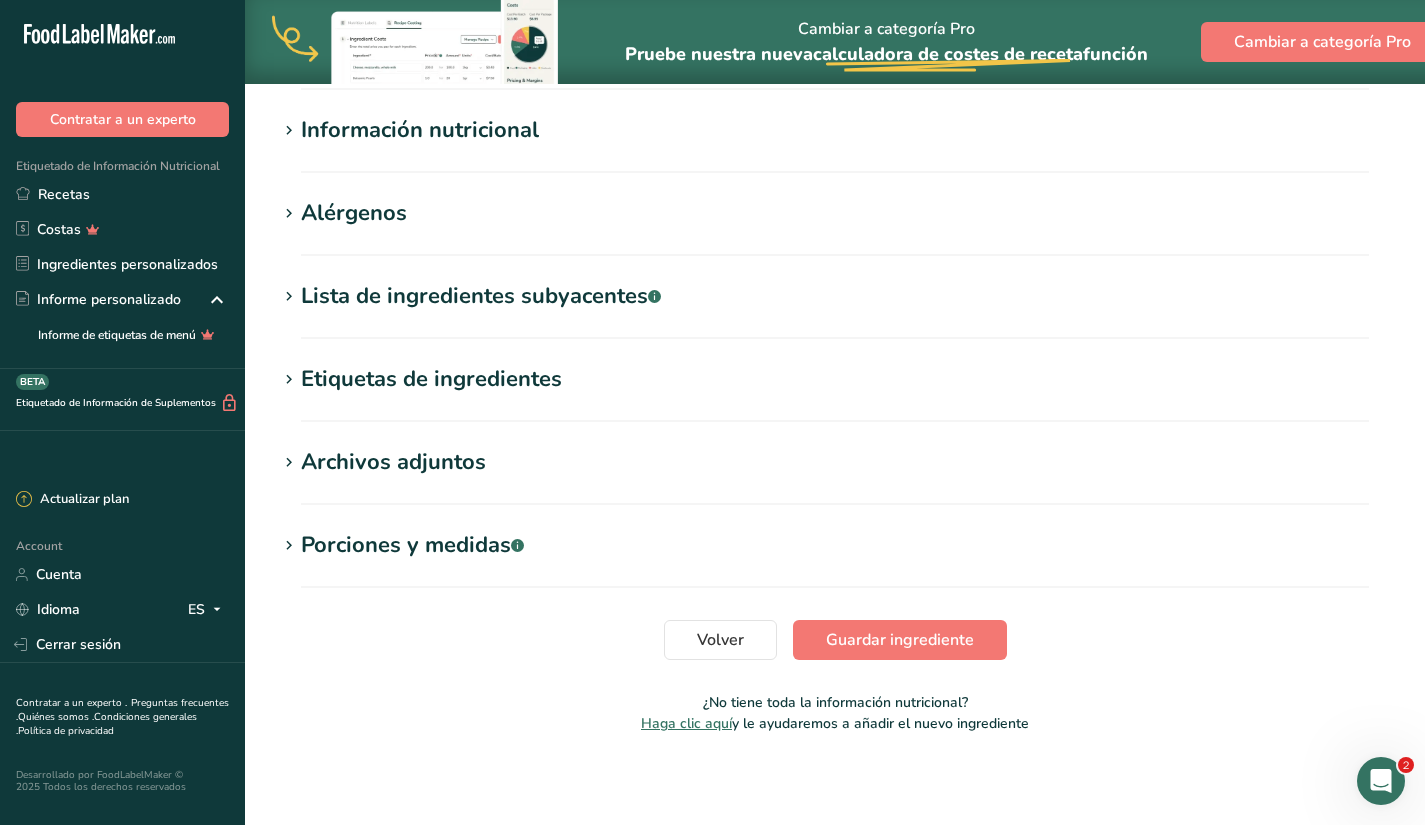 scroll, scrollTop: 636, scrollLeft: 0, axis: vertical 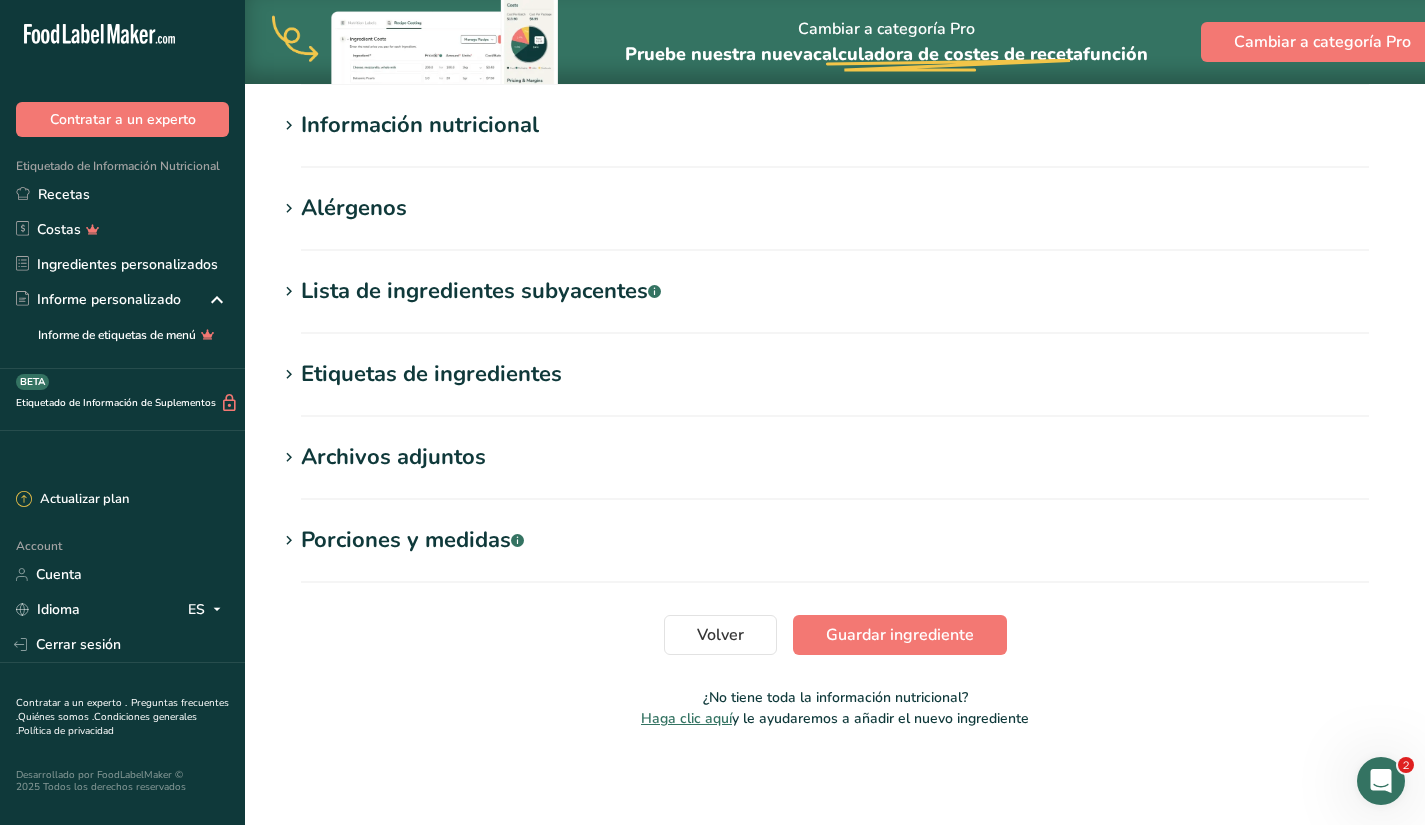 click on "Información nutricional" at bounding box center [420, 125] 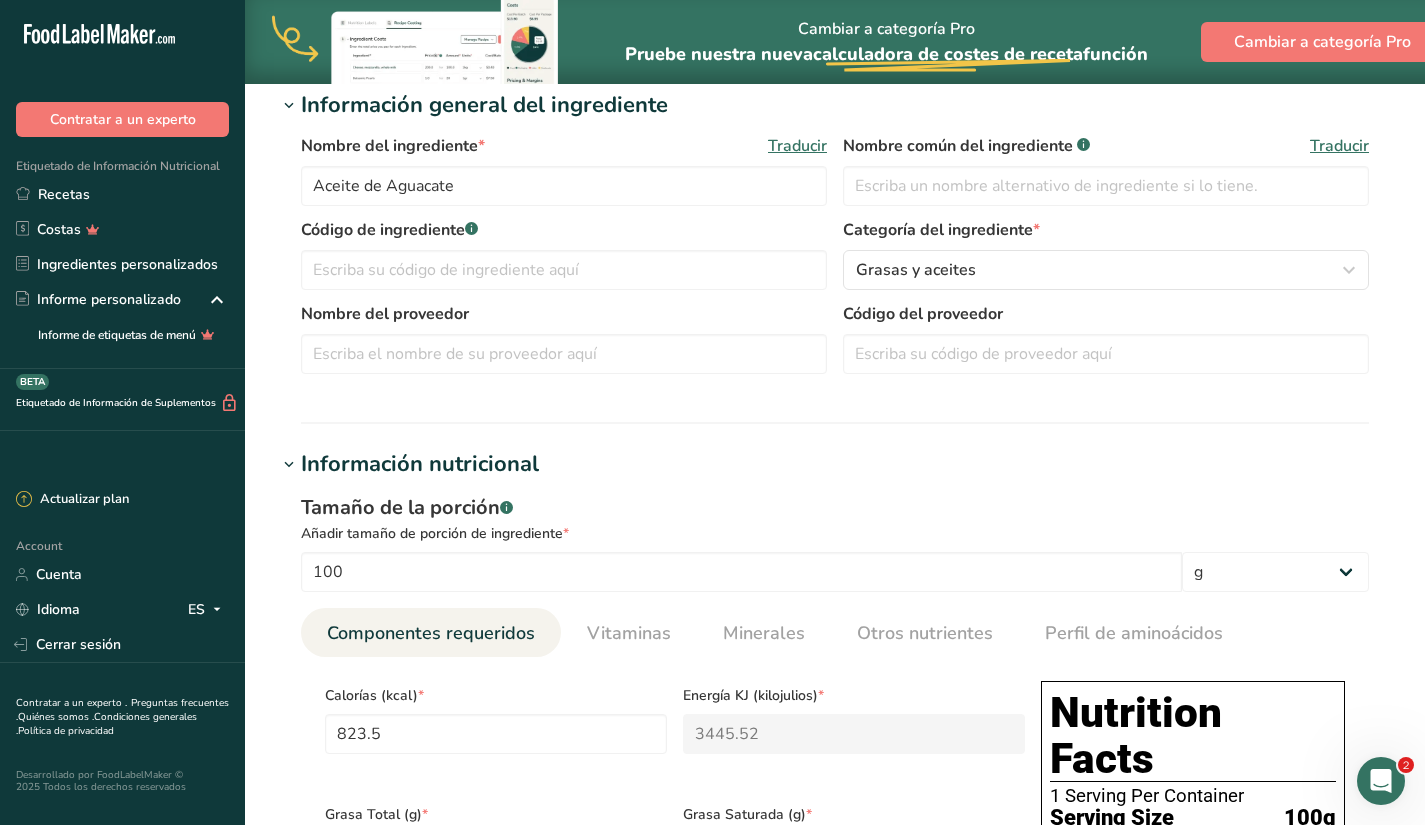 scroll, scrollTop: 472, scrollLeft: 0, axis: vertical 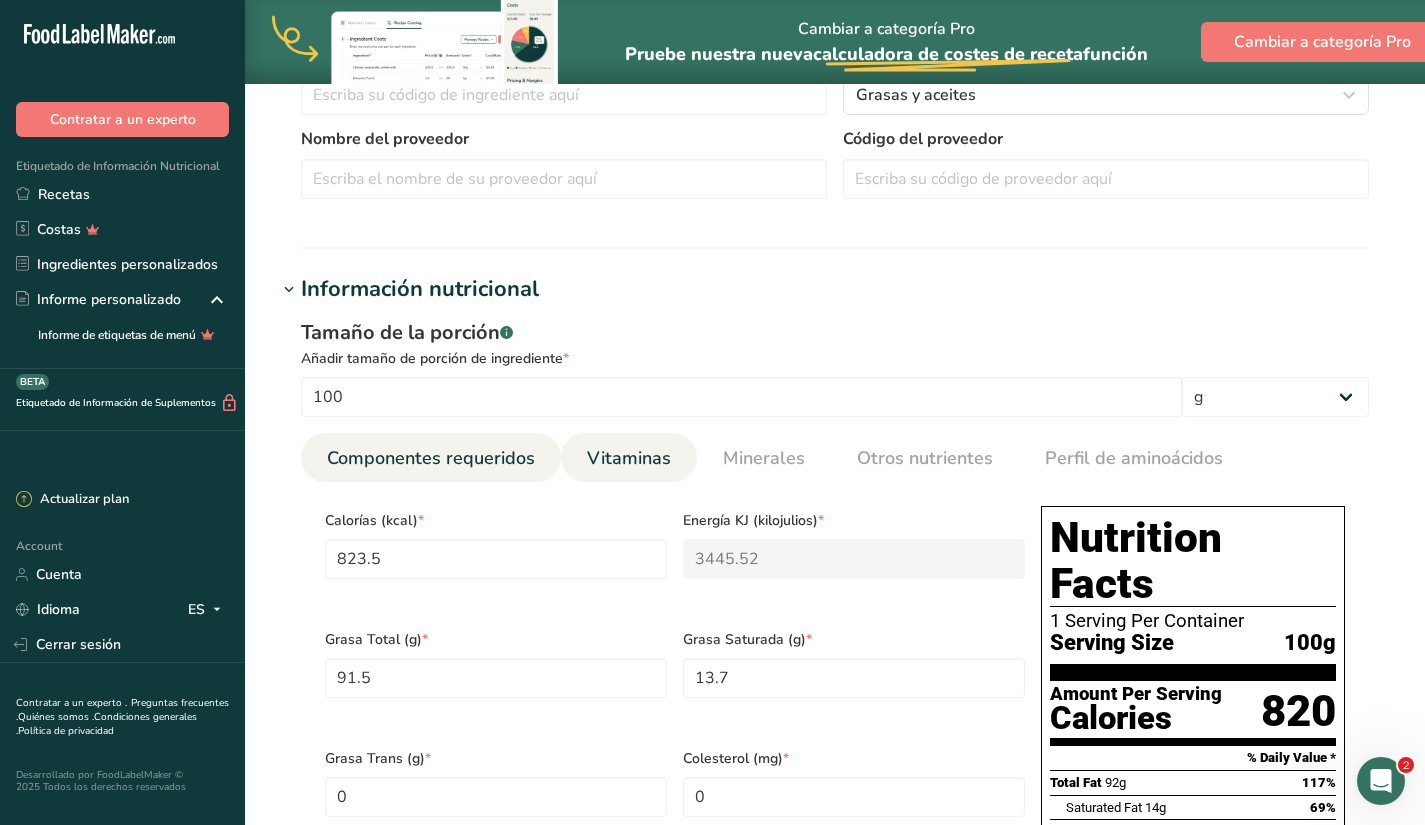 click on "Vitaminas" at bounding box center (629, 458) 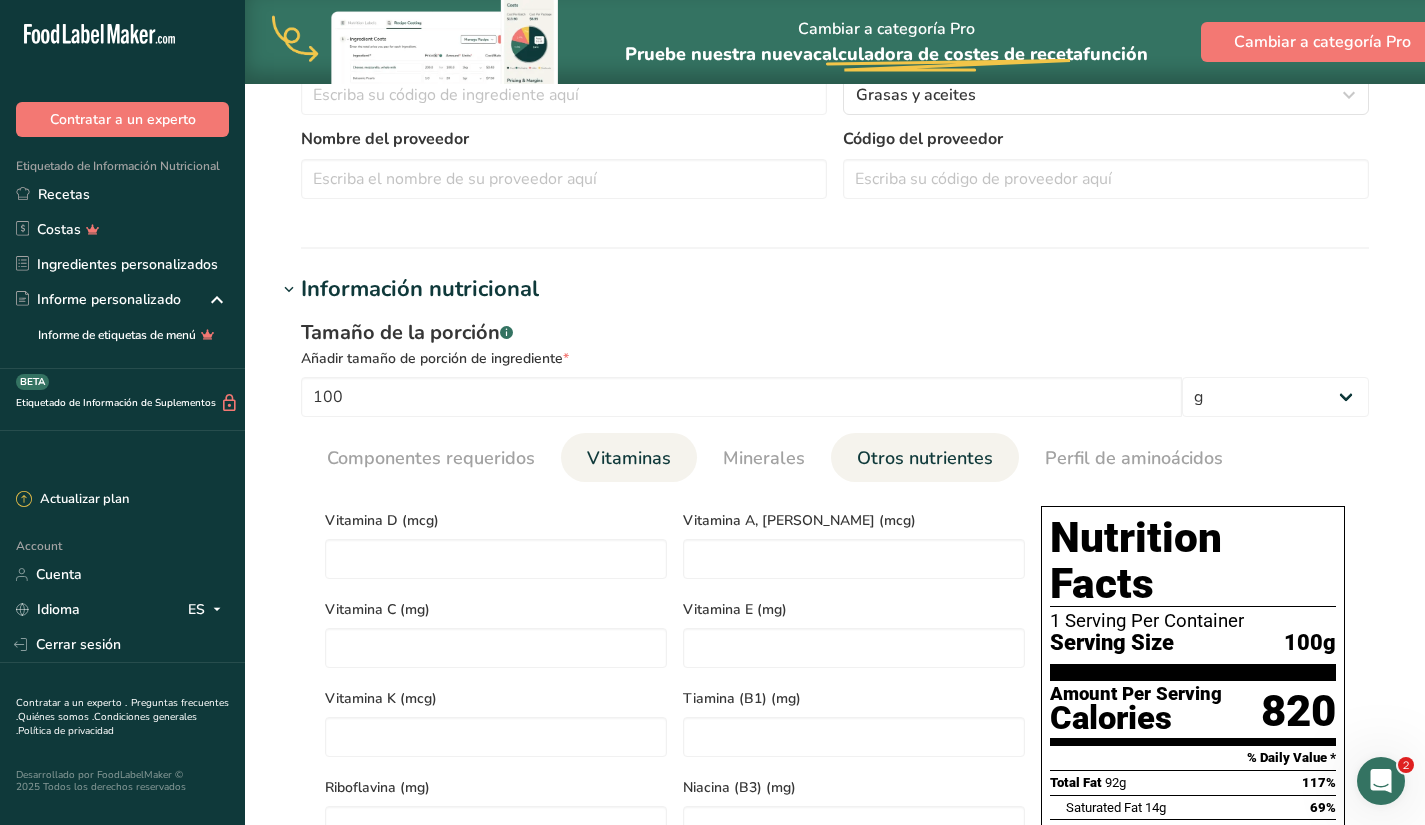 click on "Otros nutrientes" at bounding box center (925, 458) 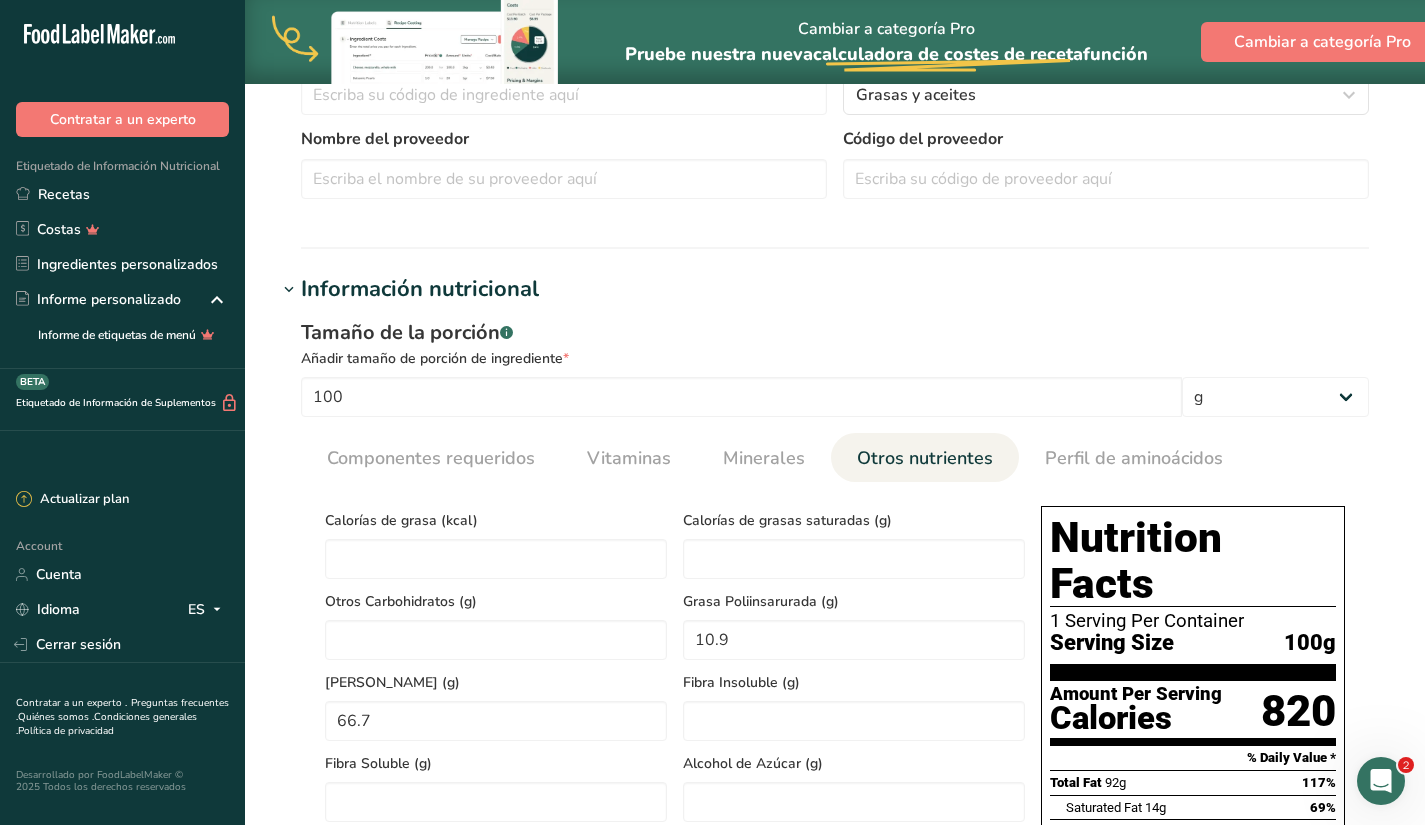 click on "Otros nutrientes" at bounding box center (925, 458) 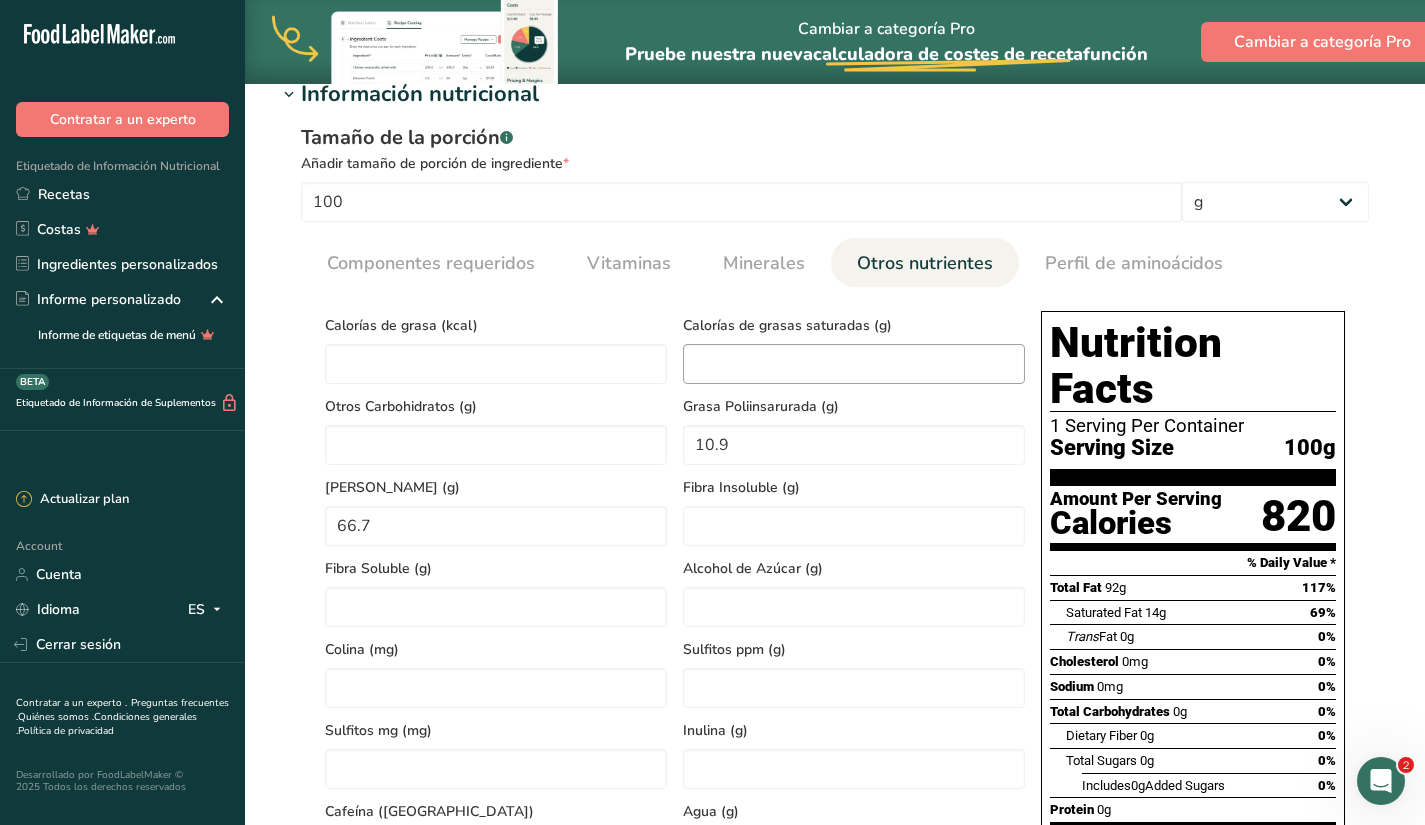 scroll, scrollTop: 705, scrollLeft: 0, axis: vertical 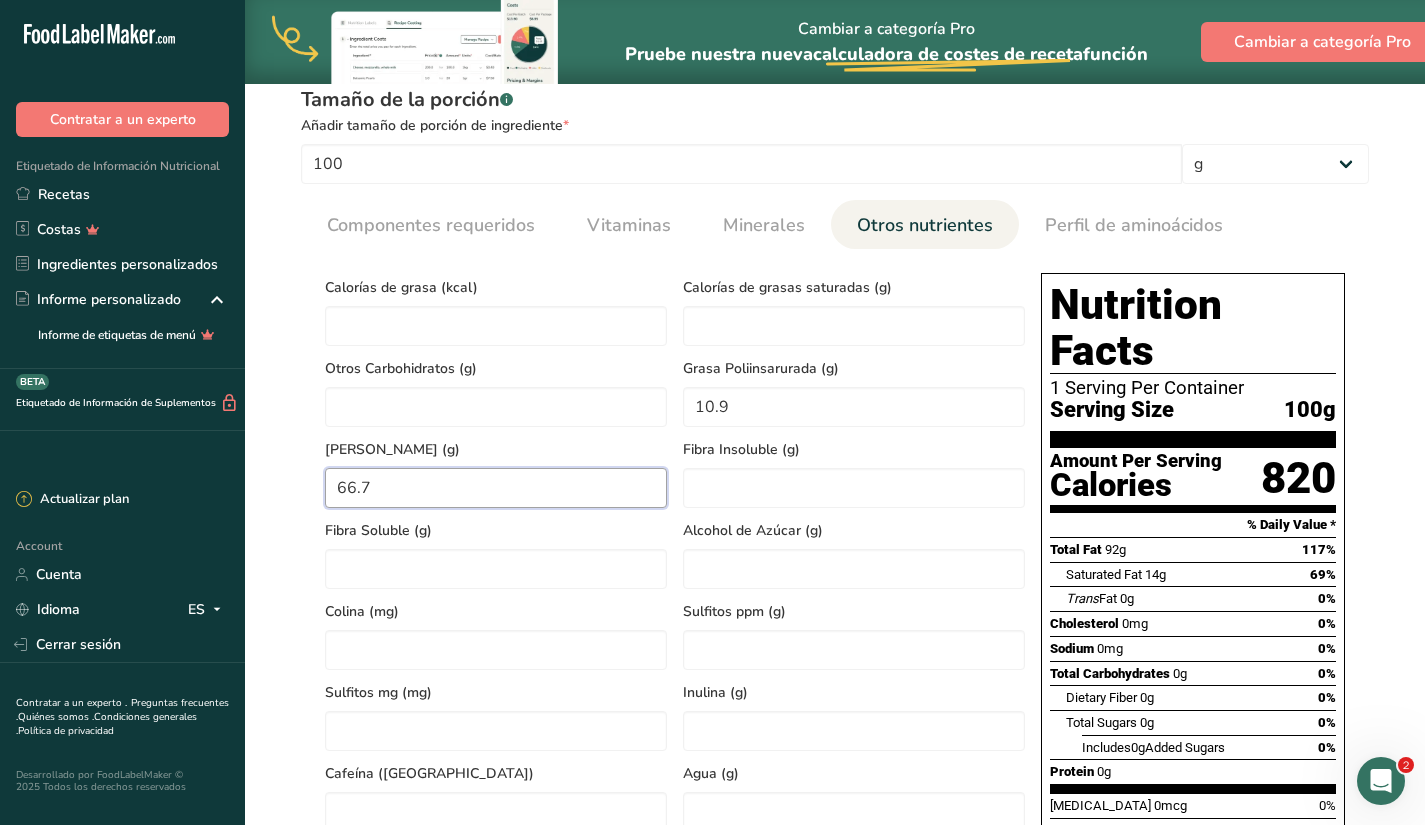click on "66.7" at bounding box center (496, 488) 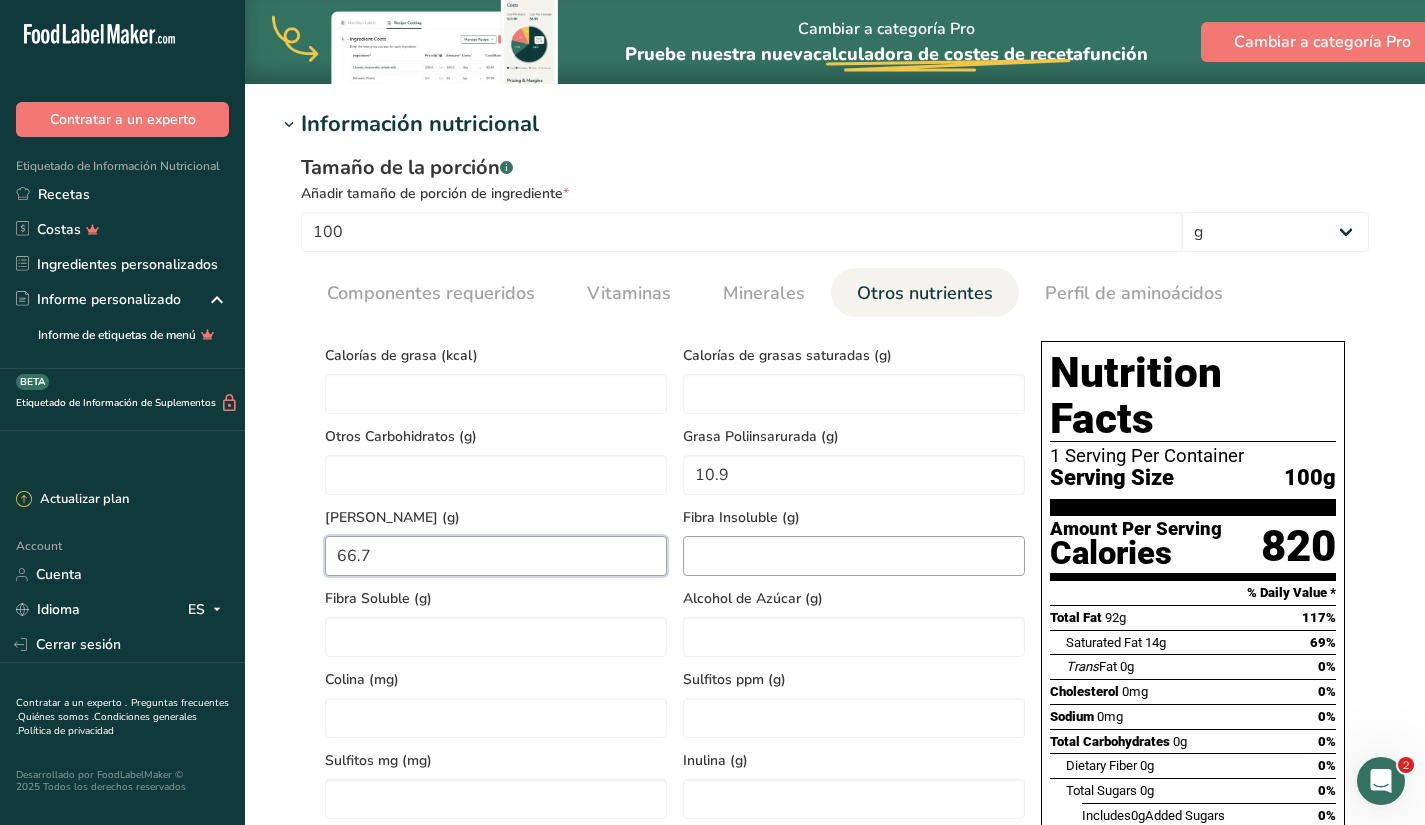 scroll, scrollTop: 682, scrollLeft: 0, axis: vertical 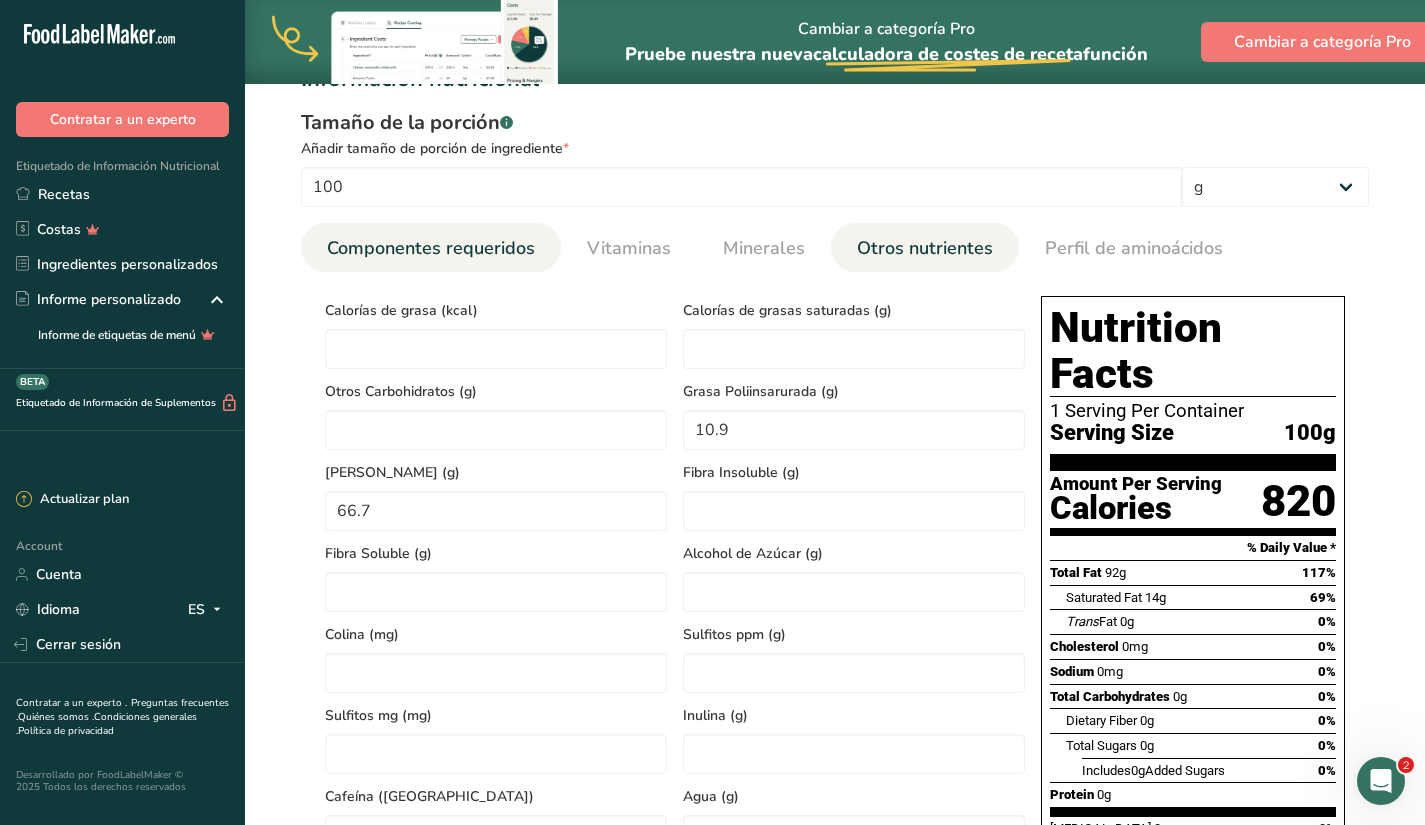 click on "Componentes requeridos" at bounding box center (431, 248) 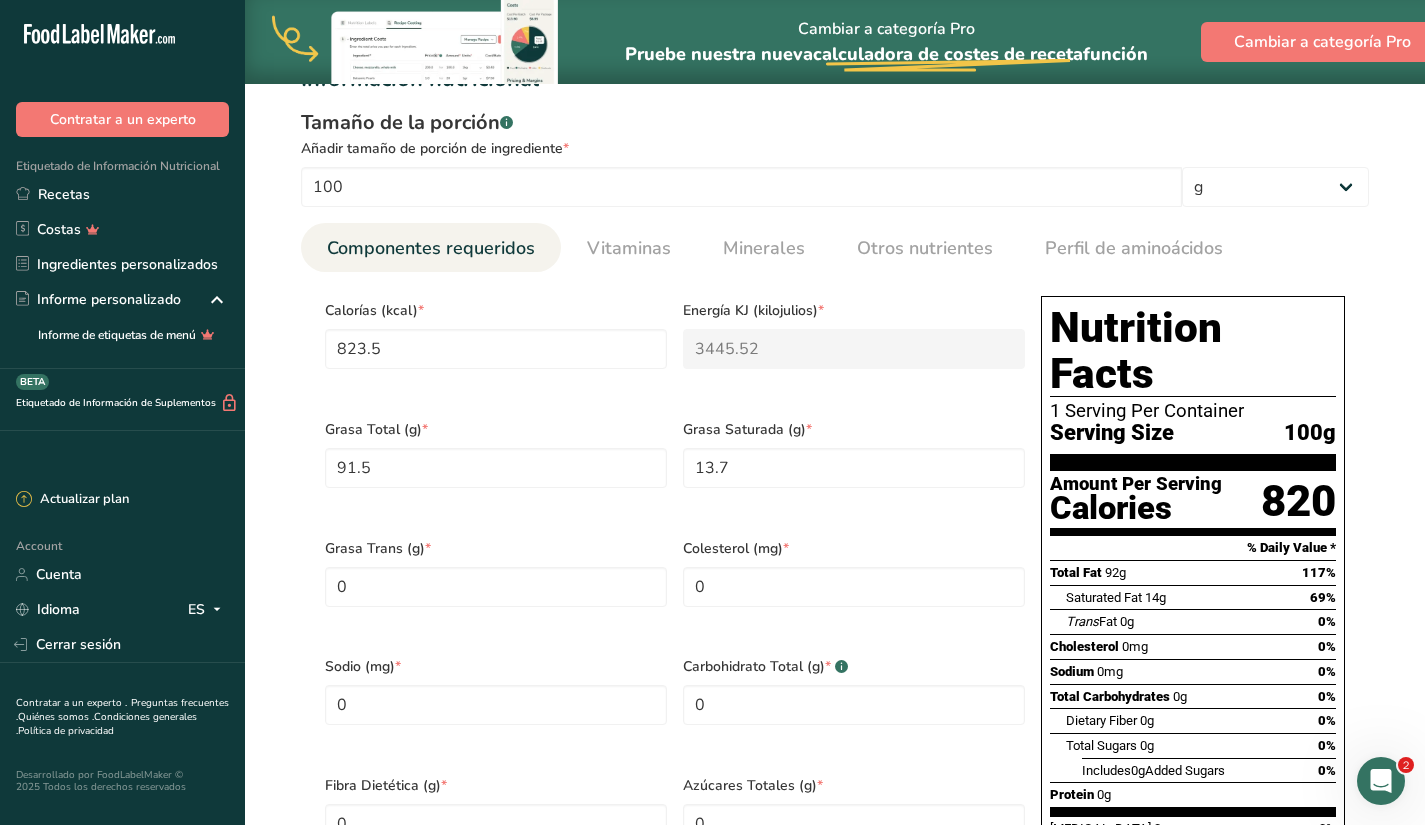 scroll, scrollTop: 0, scrollLeft: 0, axis: both 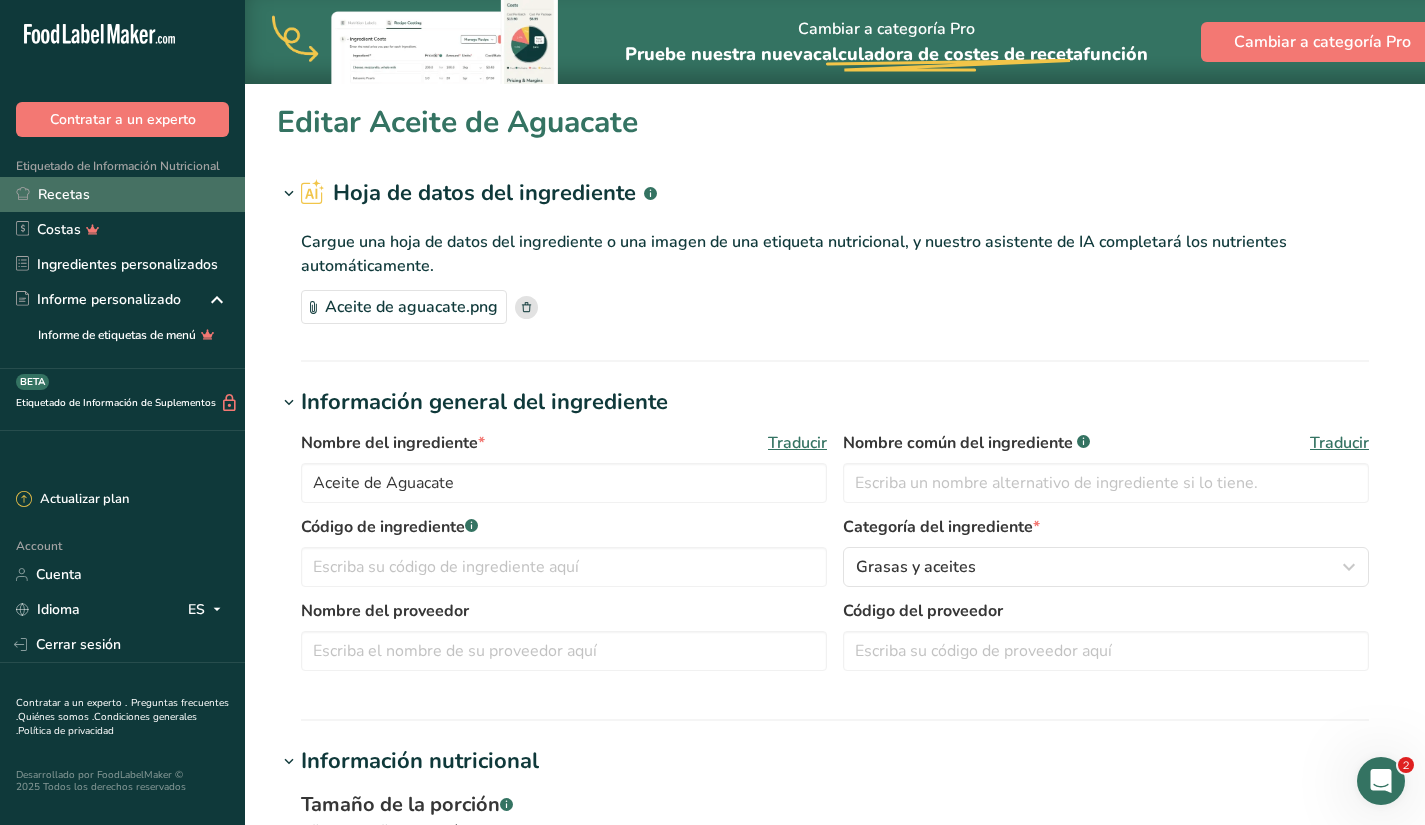 click on "Recetas" at bounding box center (122, 194) 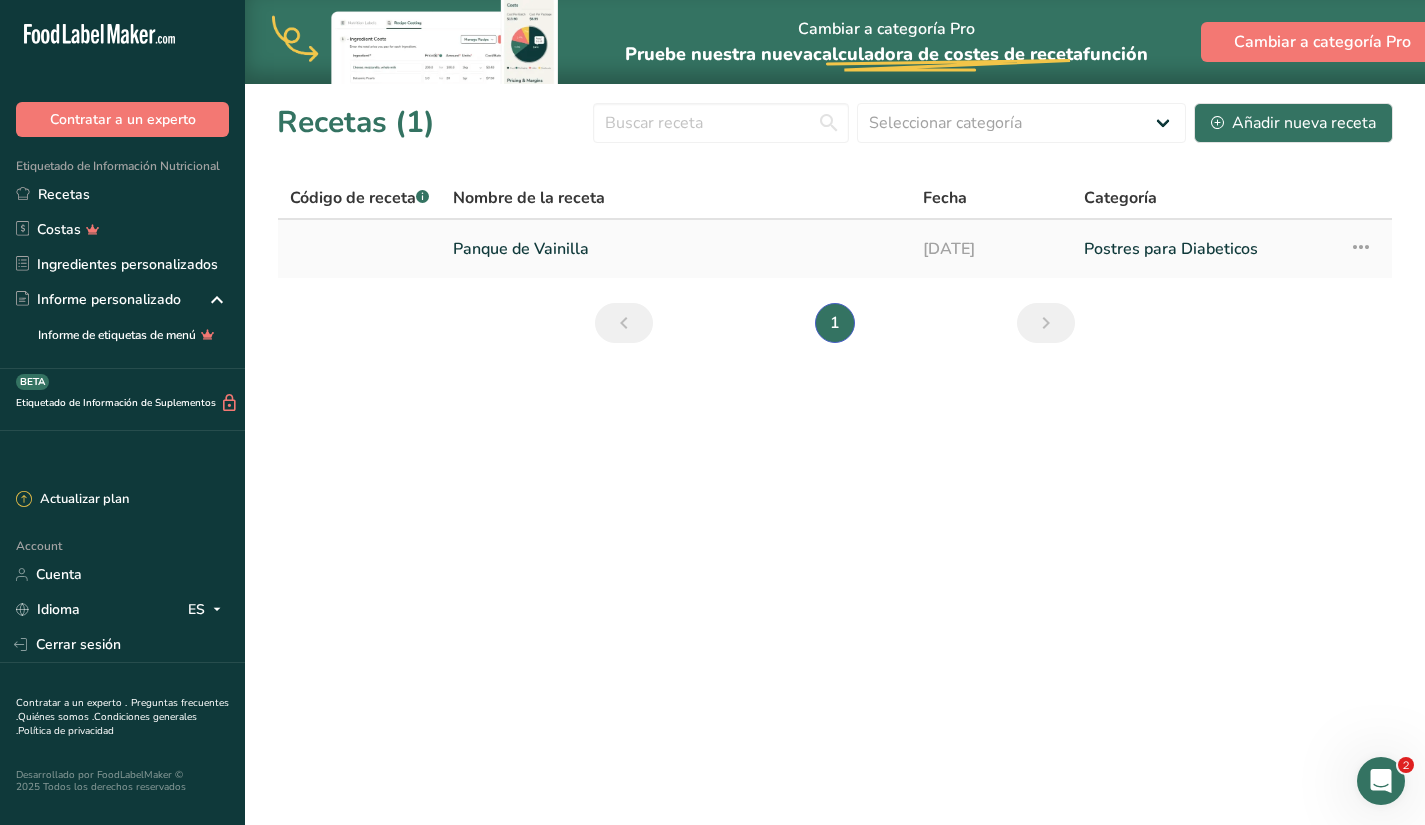 click on "Panque de Vainilla" at bounding box center [676, 249] 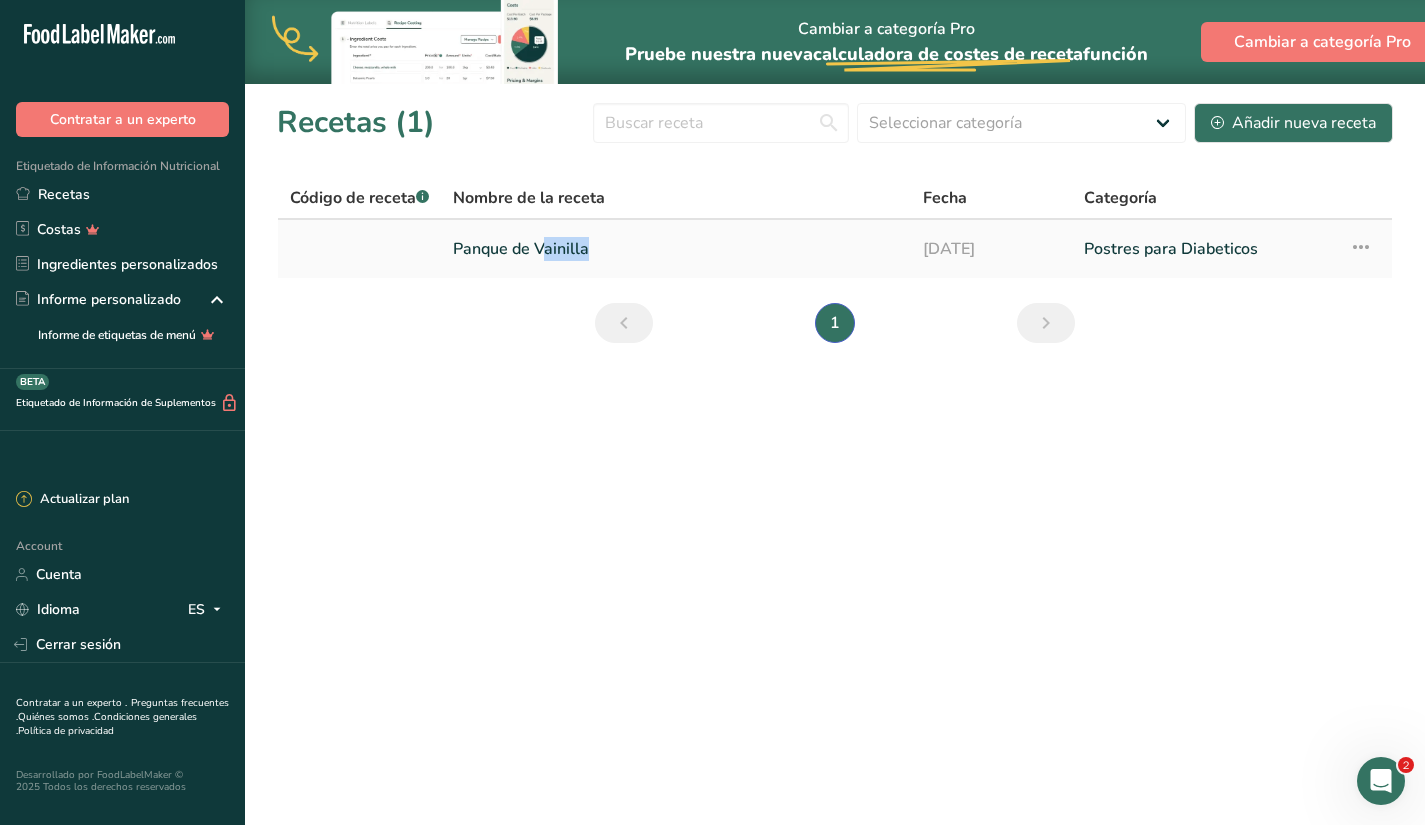 click on "Panque de Vainilla" at bounding box center (676, 249) 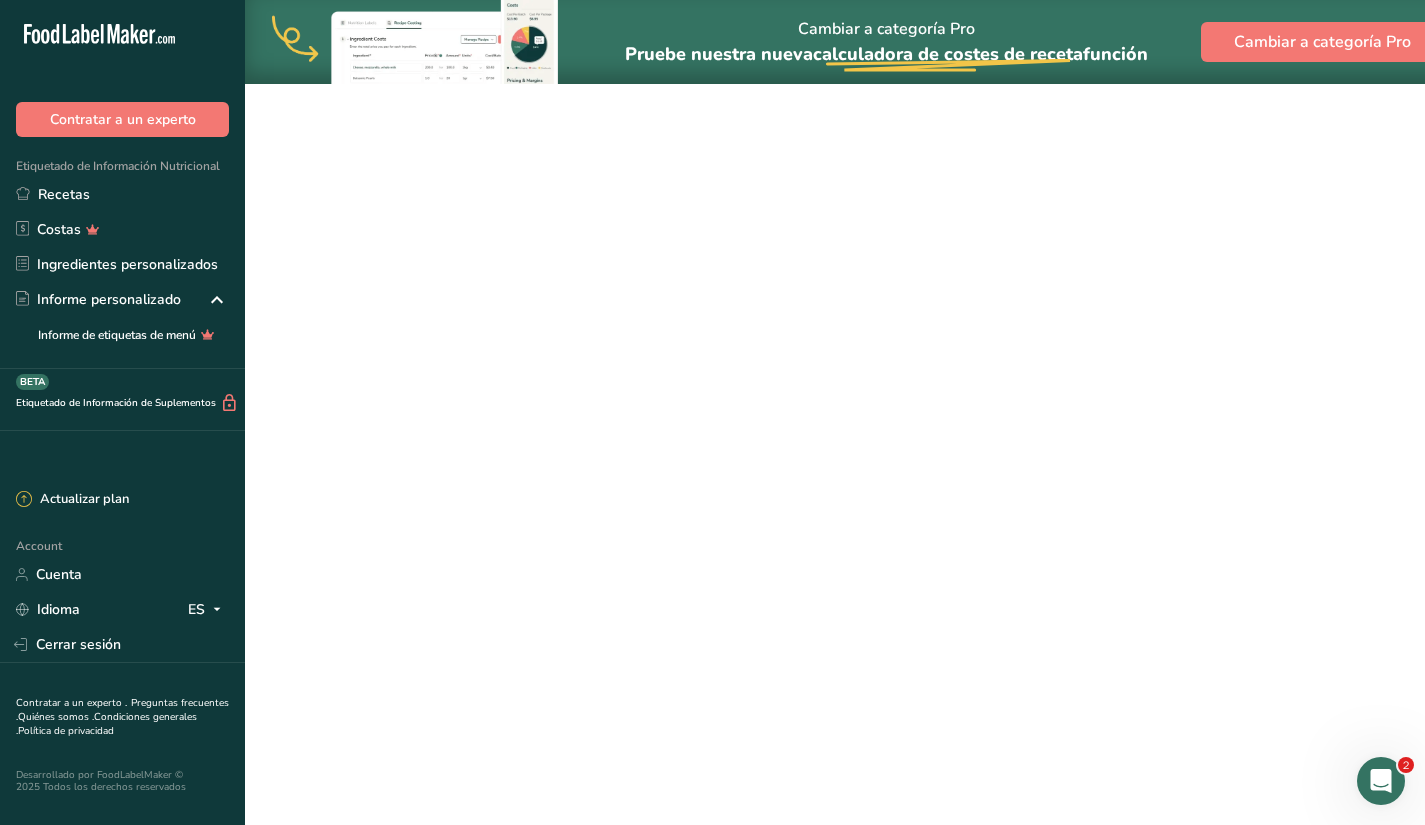 click on "Panque de Vainilla" at bounding box center [676, 249] 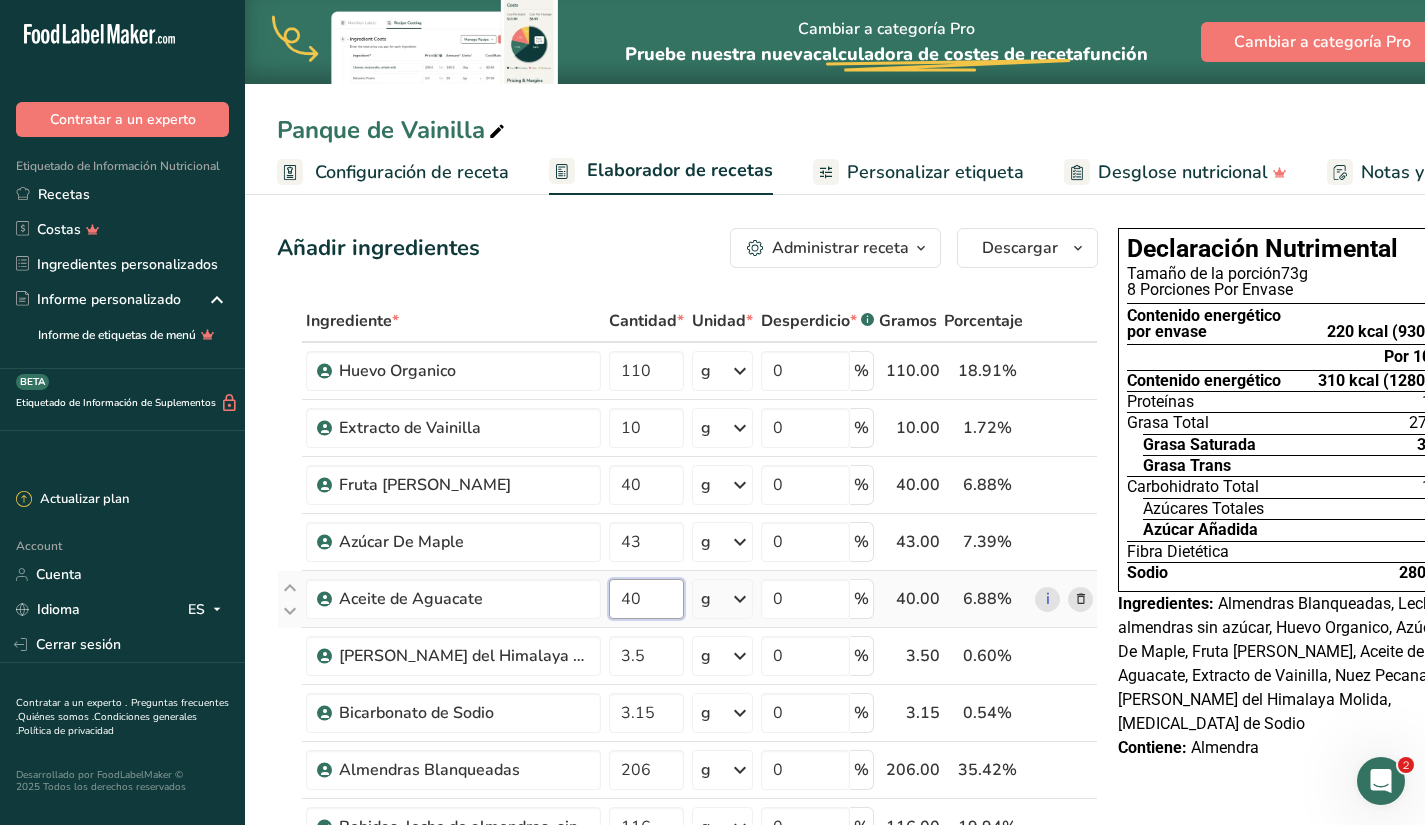 click on "40" at bounding box center (646, 599) 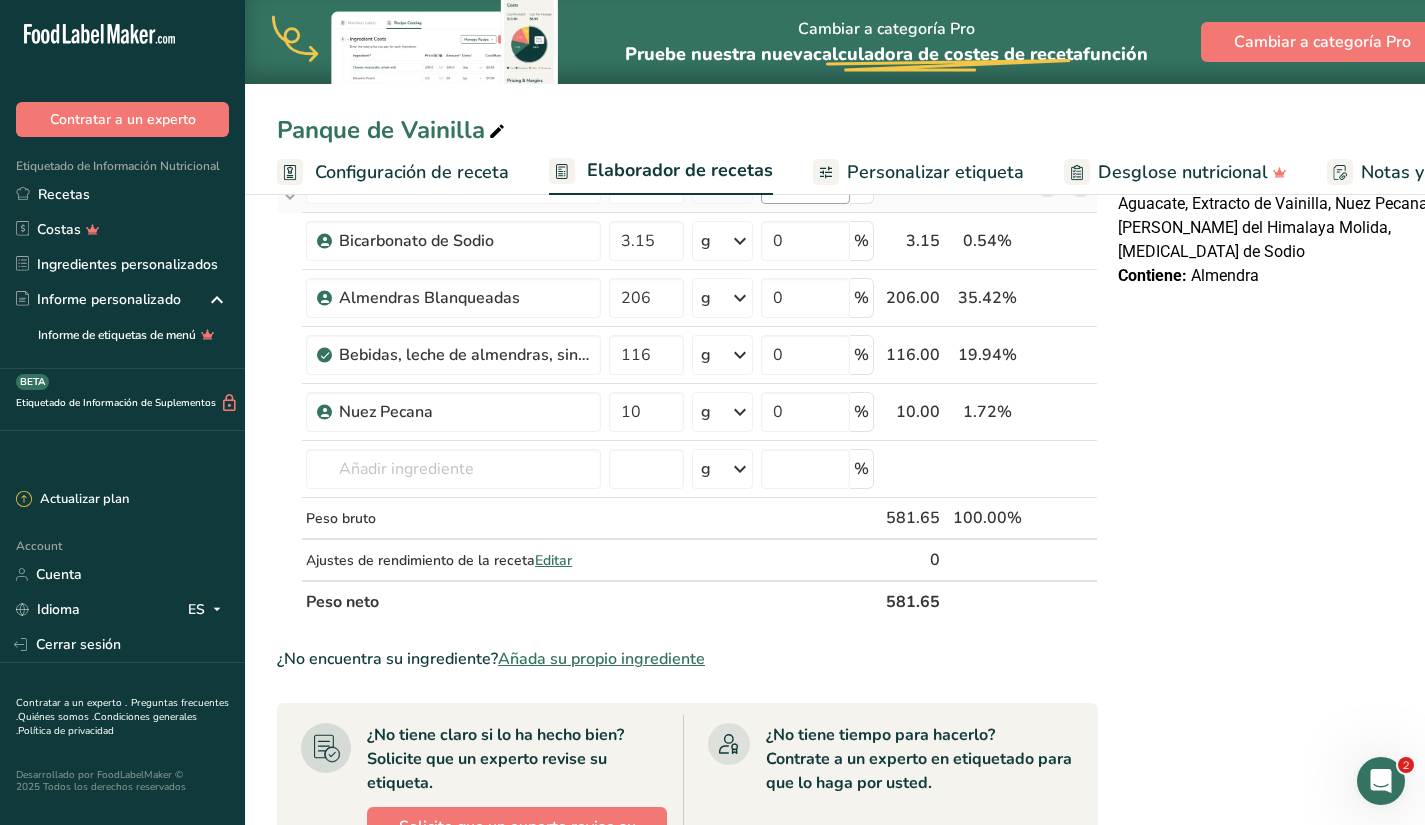 scroll, scrollTop: 0, scrollLeft: 0, axis: both 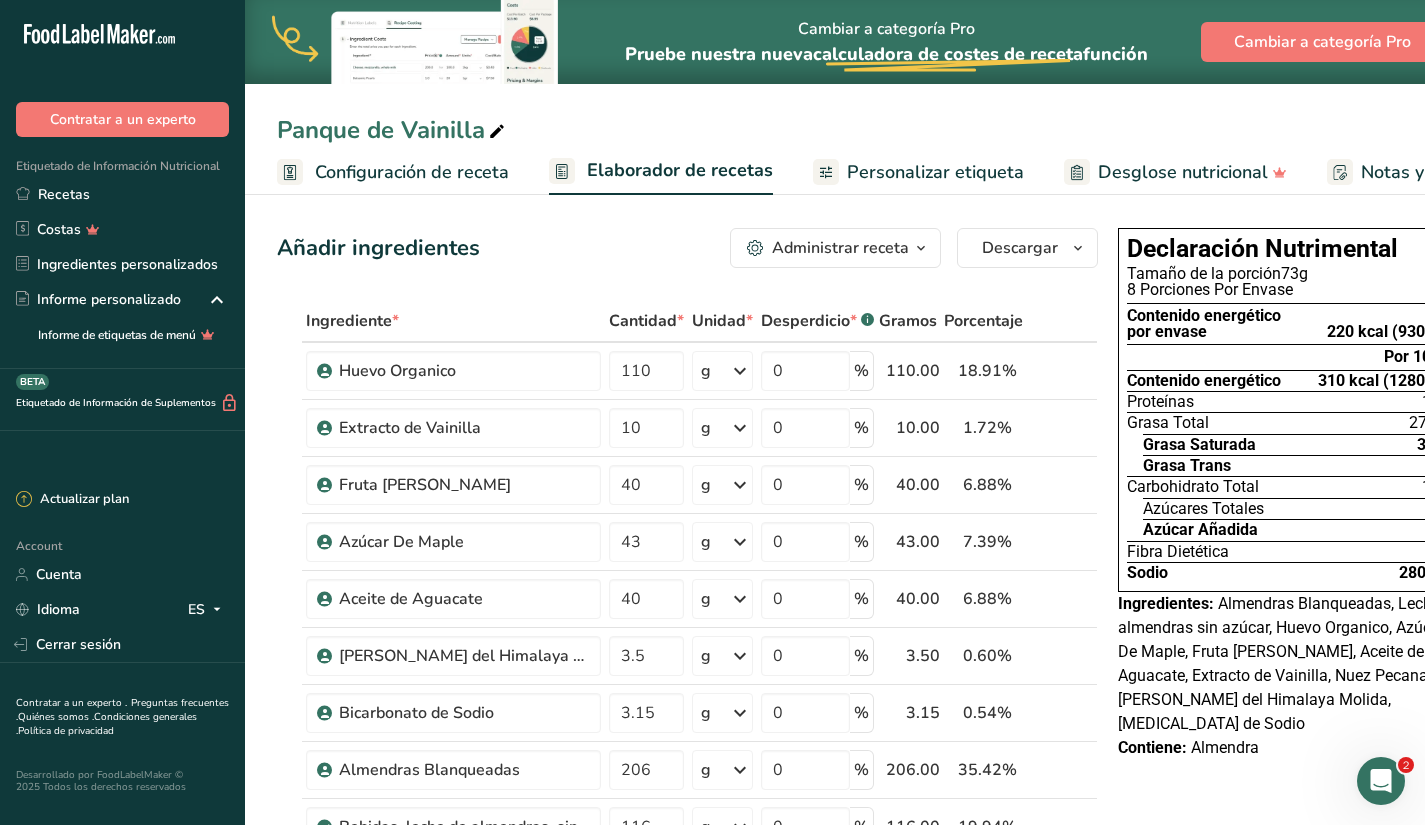 click on "Personalizar etiqueta" at bounding box center [935, 172] 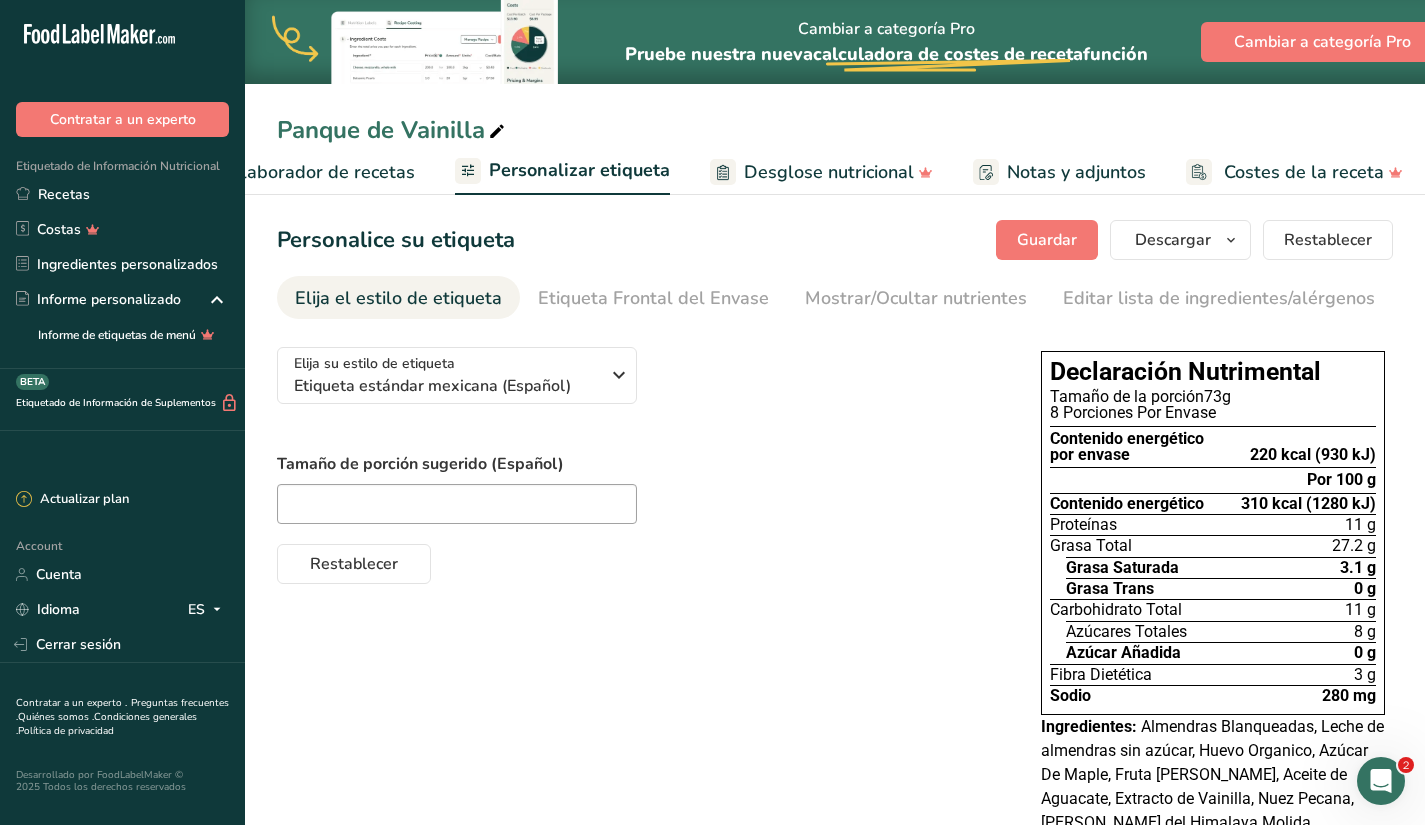 click on "Elaborador de recetas" at bounding box center [322, 172] 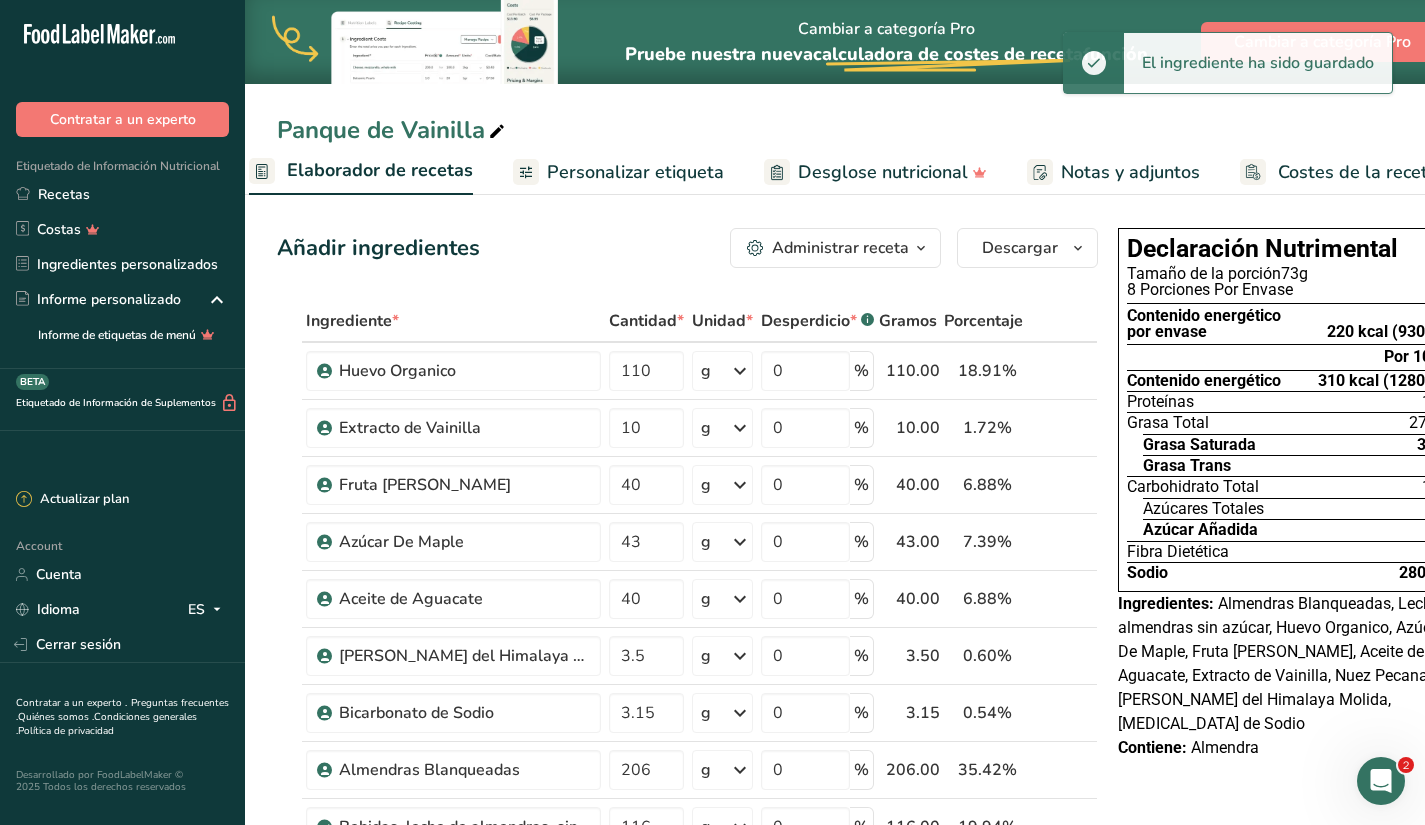 scroll, scrollTop: 0, scrollLeft: 278, axis: horizontal 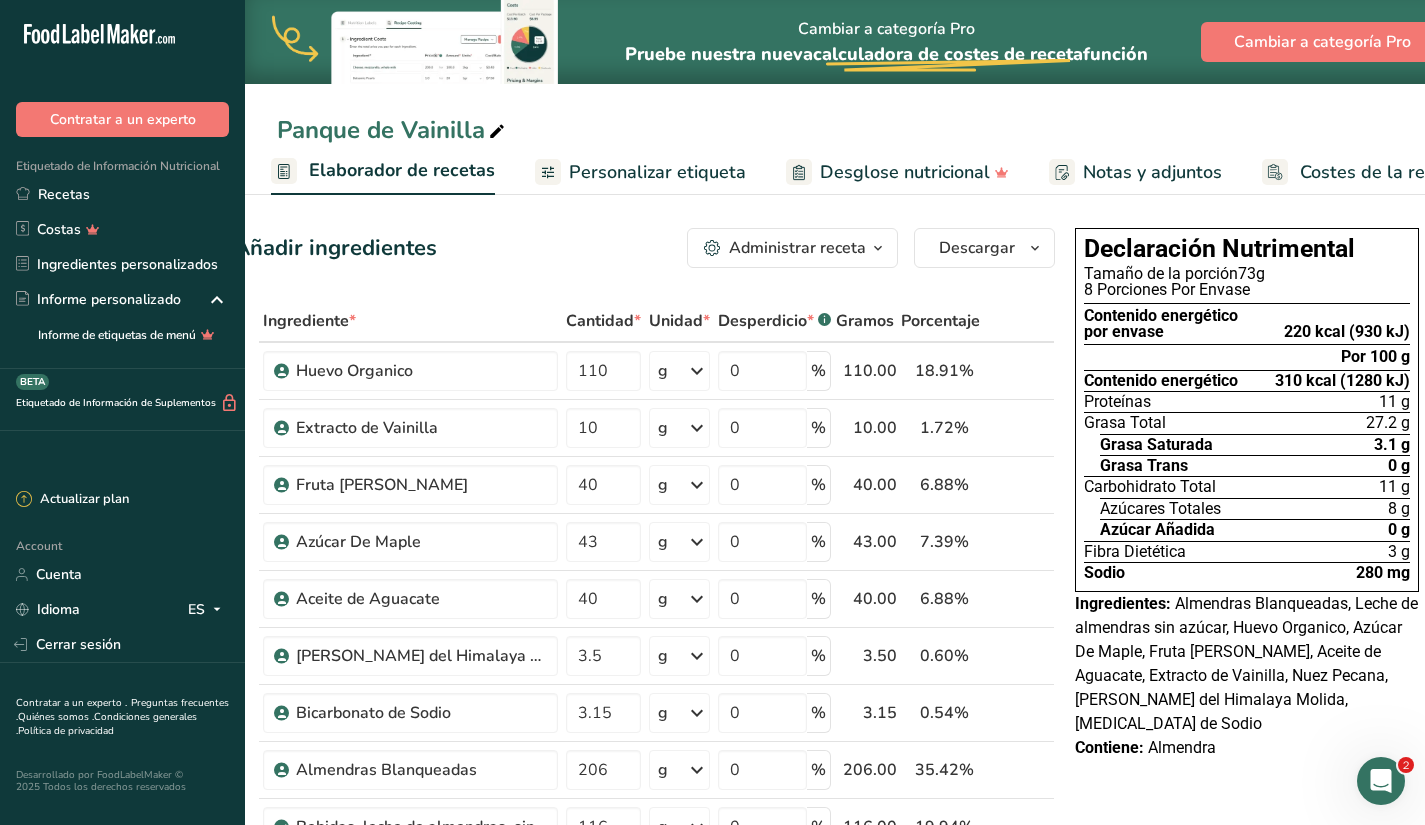 click on "Administrar receta" at bounding box center (792, 248) 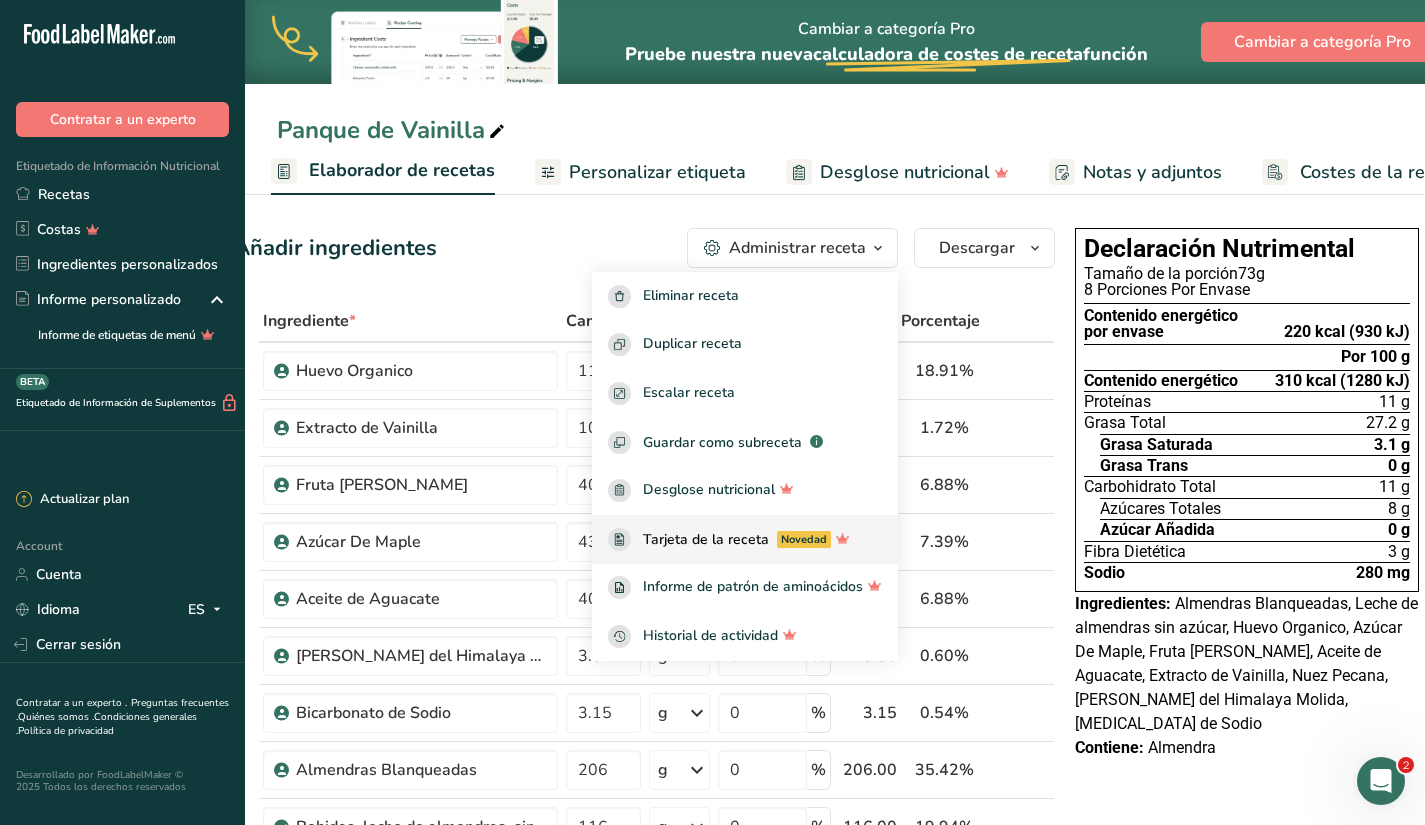 click on "Tarjeta de la receta" at bounding box center (706, 539) 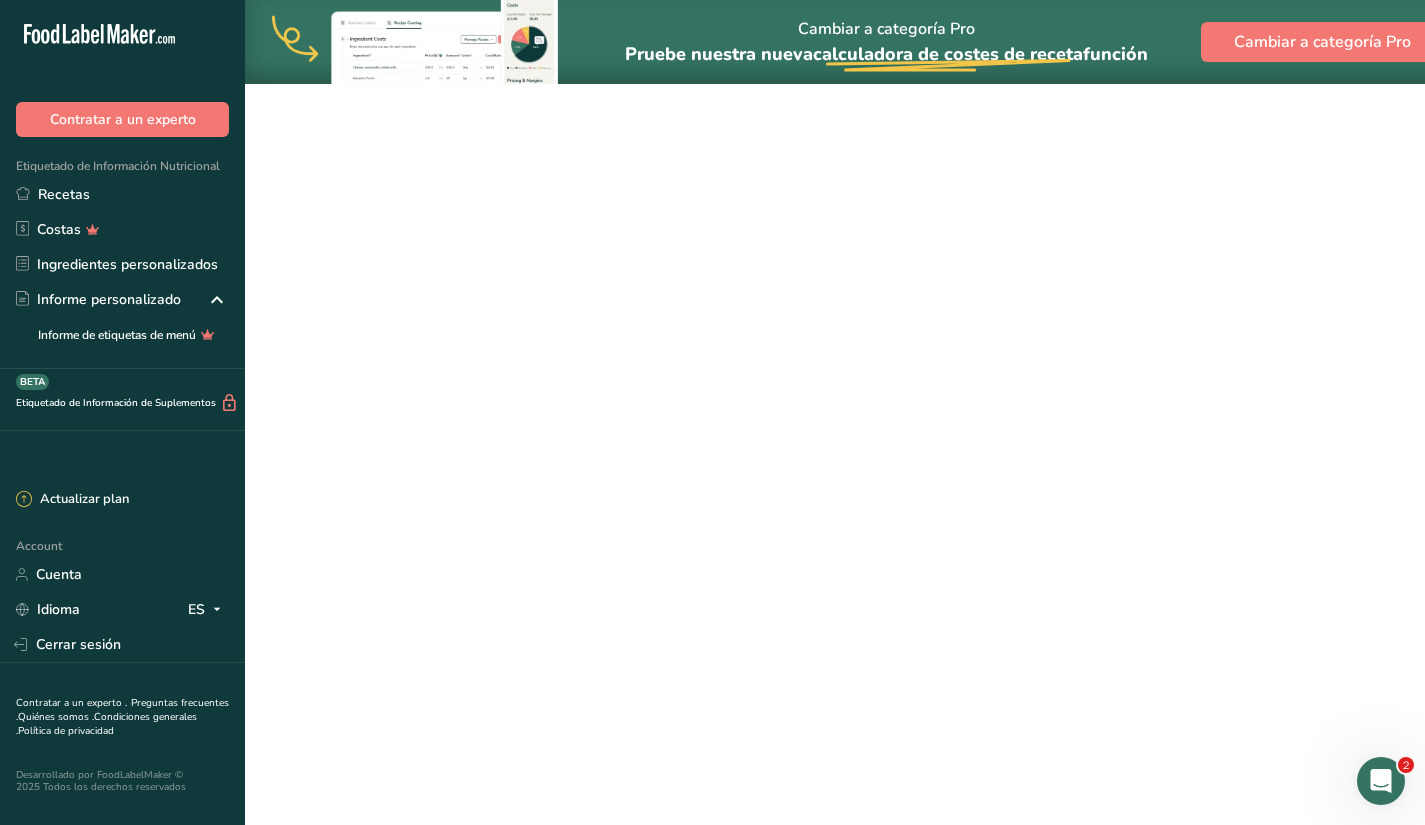 scroll, scrollTop: 0, scrollLeft: 0, axis: both 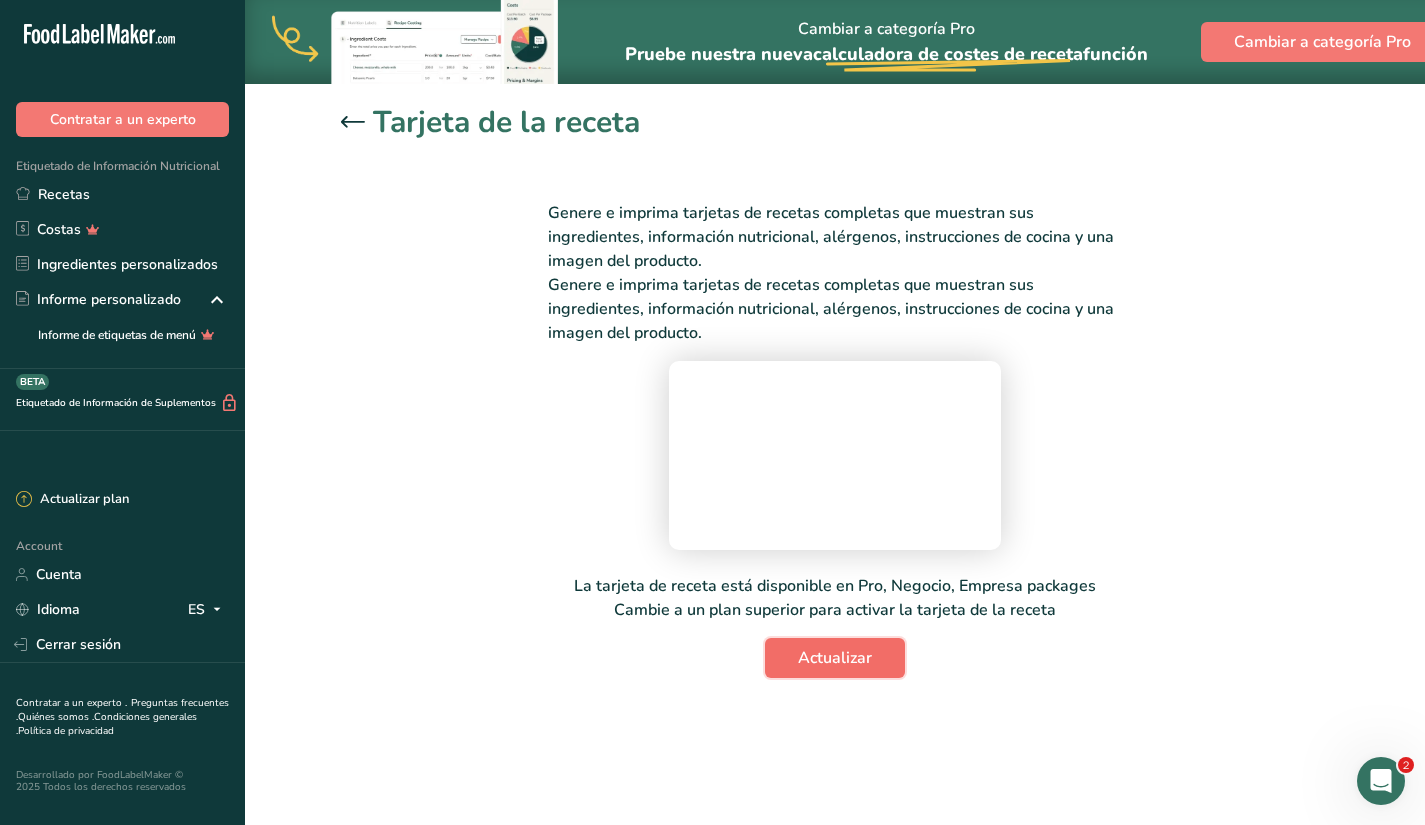 click on "Actualizar" at bounding box center (835, 658) 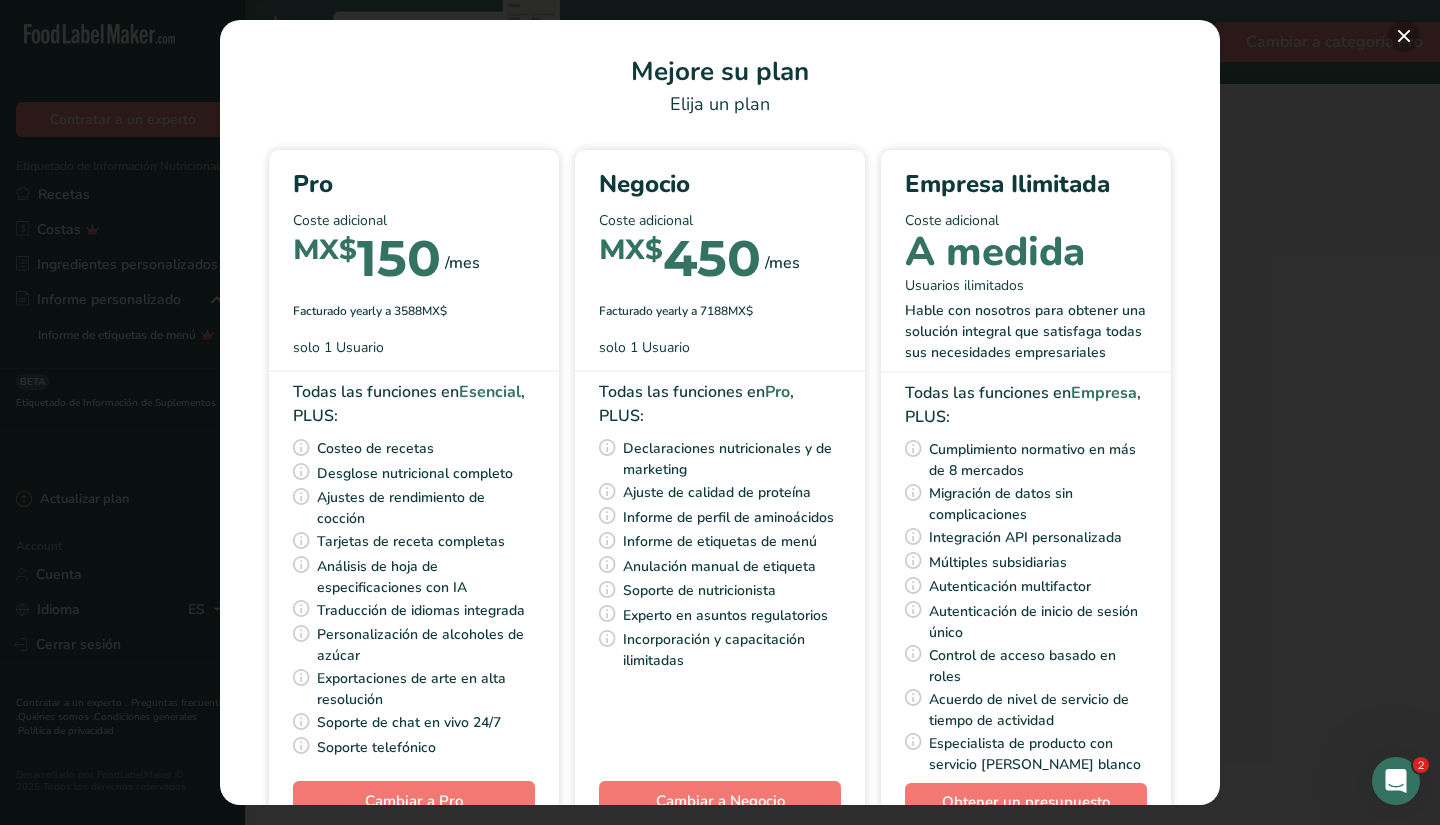 click at bounding box center [1404, 36] 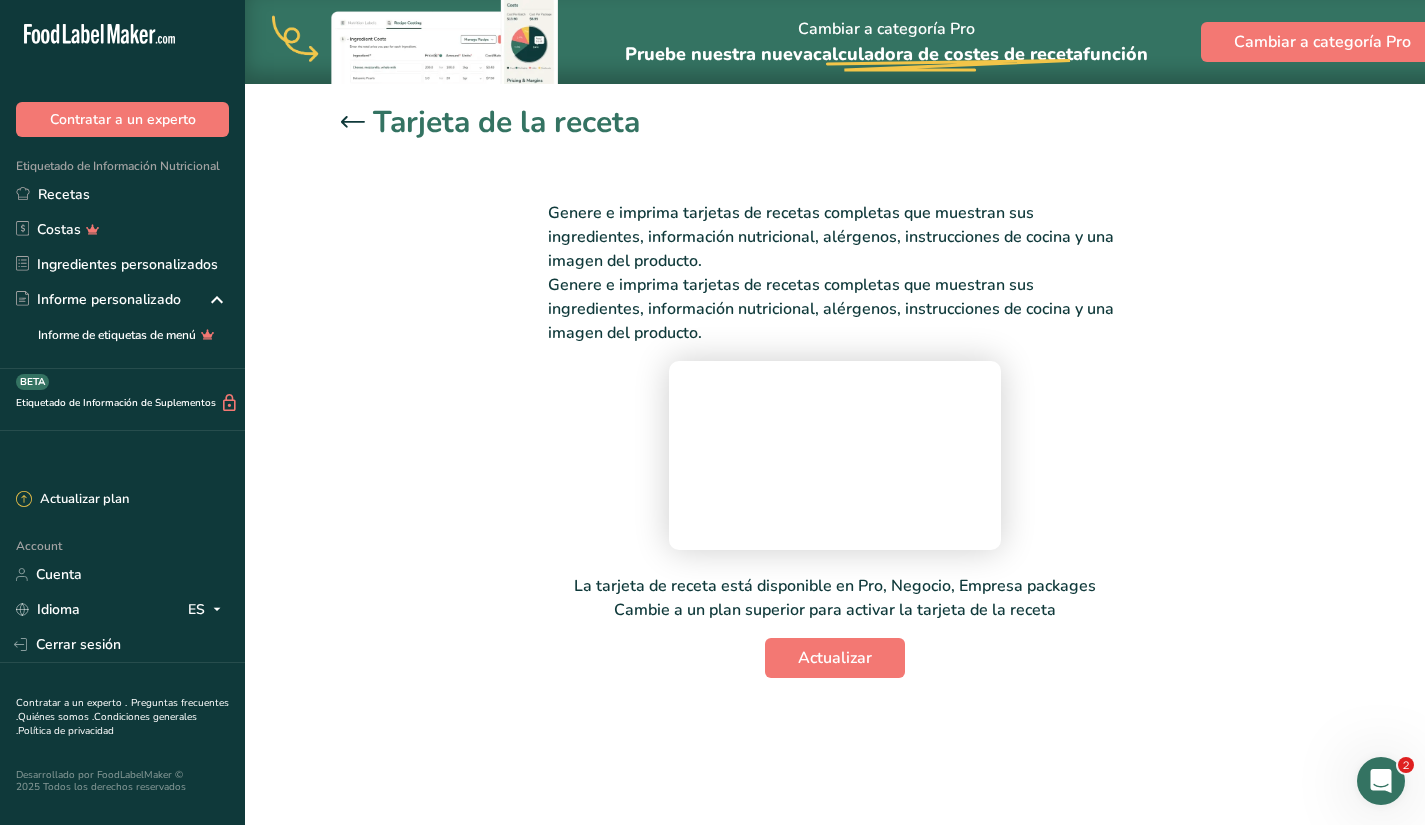 click on "Tarjeta de la receta
Genere e imprima tarjetas de recetas completas que muestran sus ingredientes, información nutricional, alérgenos, instrucciones de cocina y una imagen del producto.
Genere e imprima tarjetas de recetas completas que muestran sus ingredientes, información nutricional, alérgenos, instrucciones de cocina y una imagen del producto.
La tarjeta de receta está disponible en
Pro, Negocio, Empresa
packages
Cambie a un plan superior para activar la tarjeta de la receta
Actualizar" at bounding box center (835, 397) 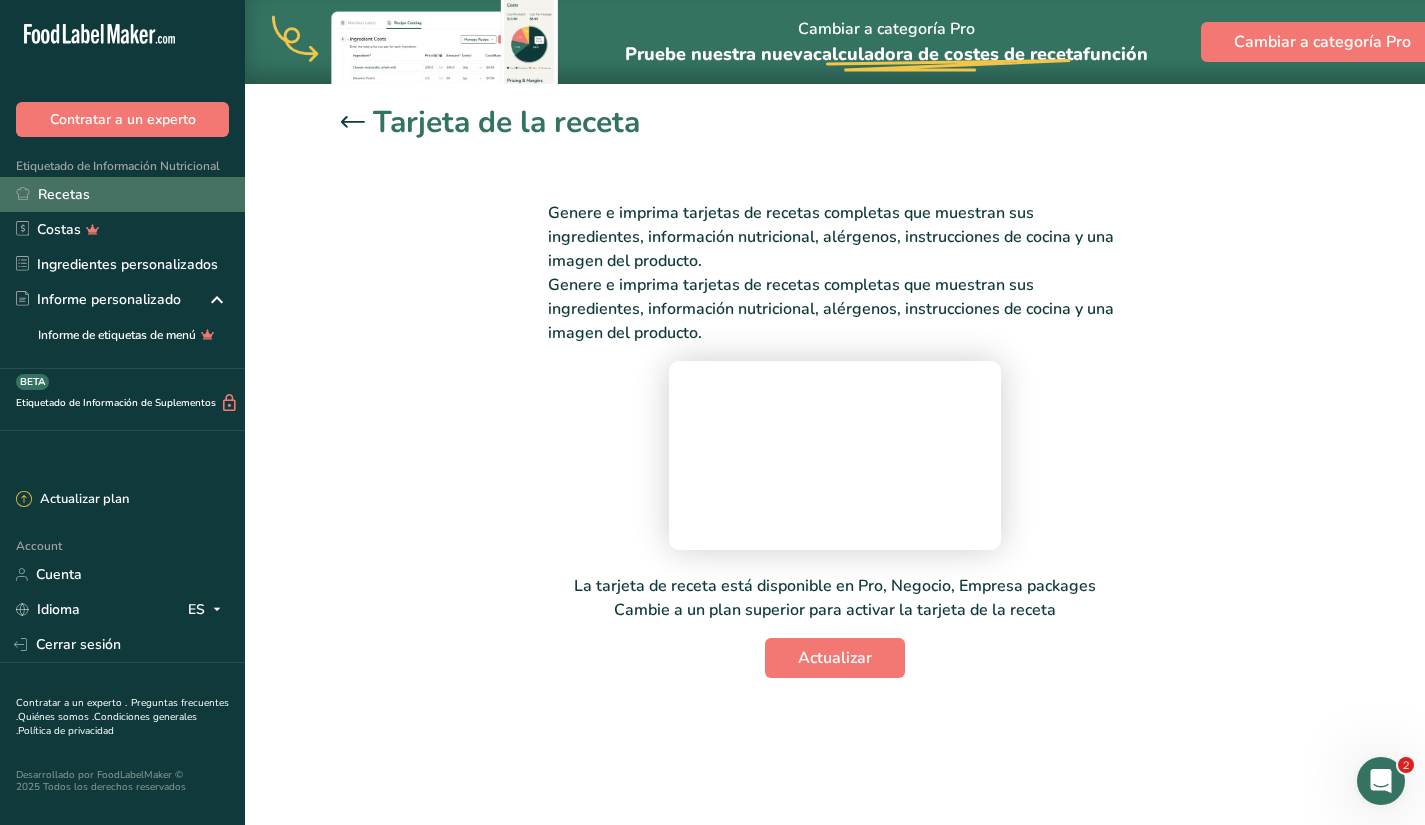 click on "Recetas" at bounding box center (122, 194) 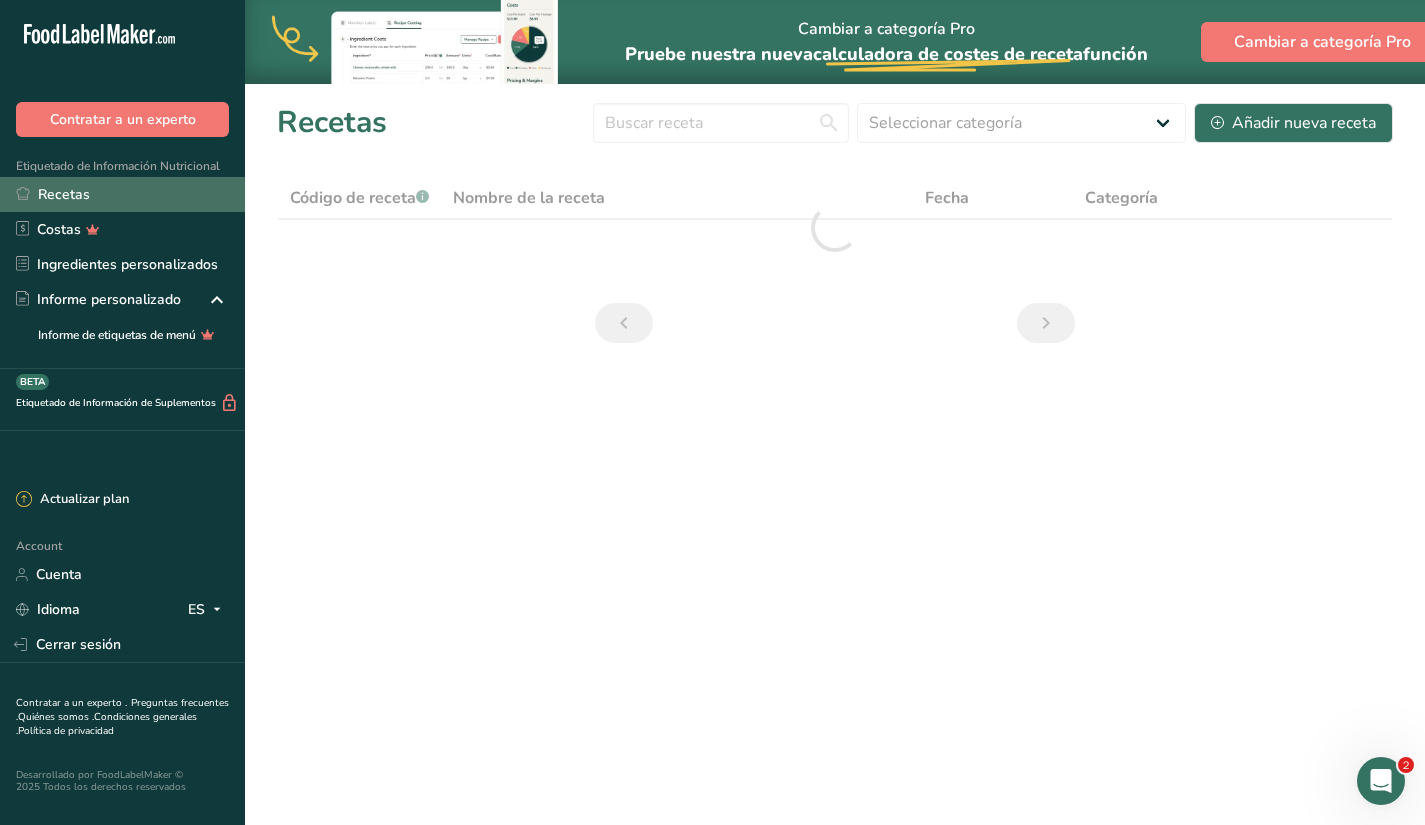scroll, scrollTop: 0, scrollLeft: 0, axis: both 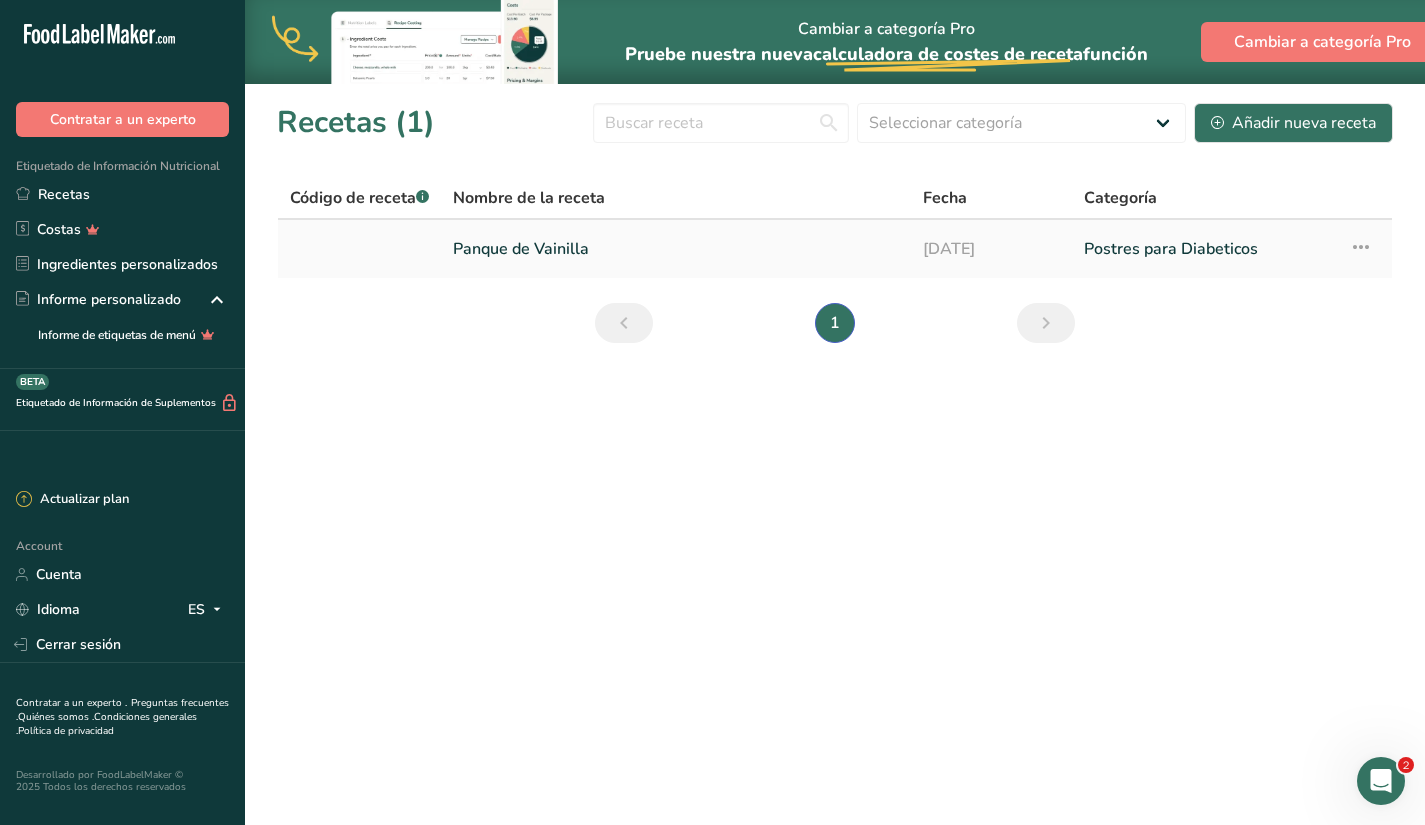 click on "Panque de Vainilla" at bounding box center [676, 249] 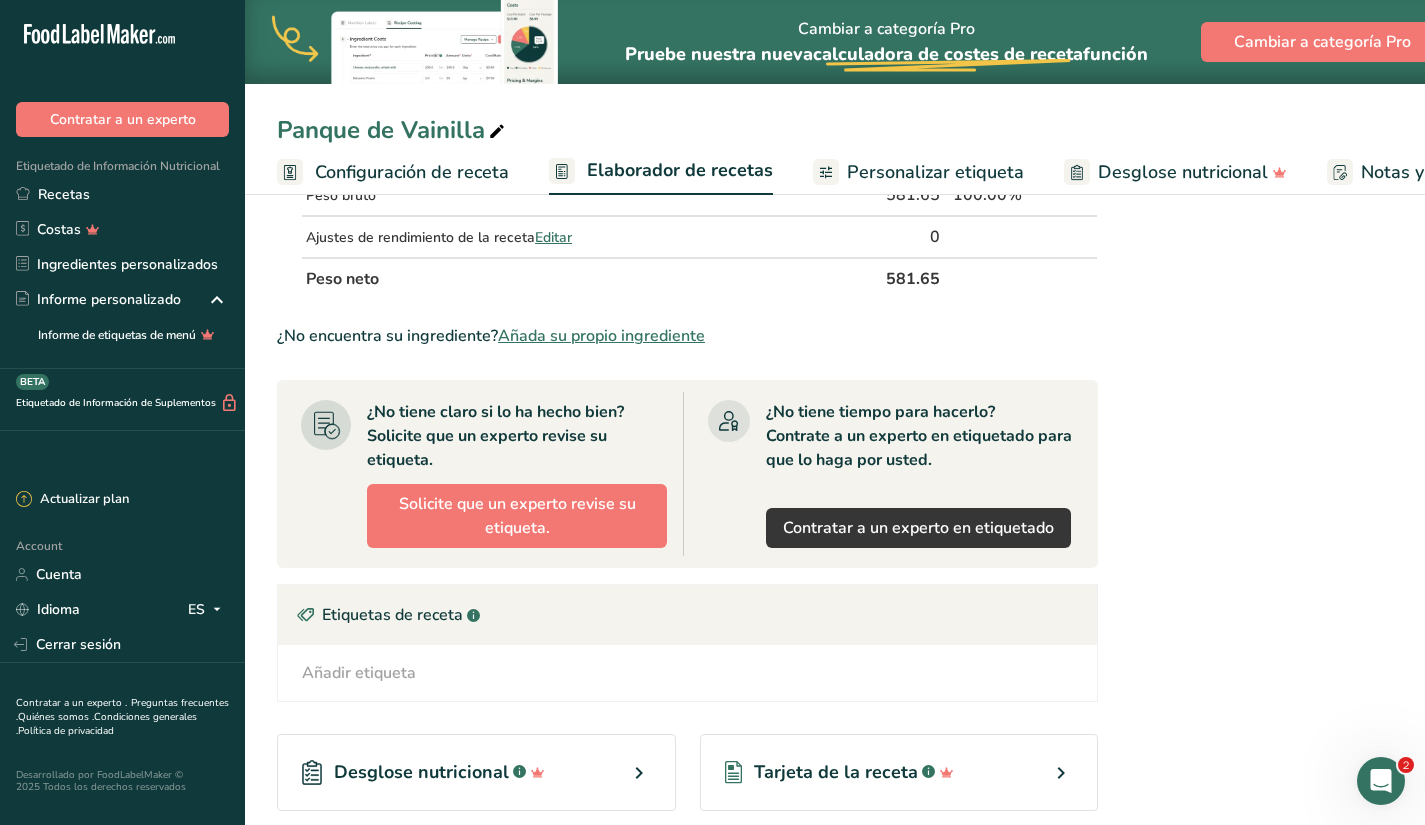 scroll, scrollTop: 870, scrollLeft: 0, axis: vertical 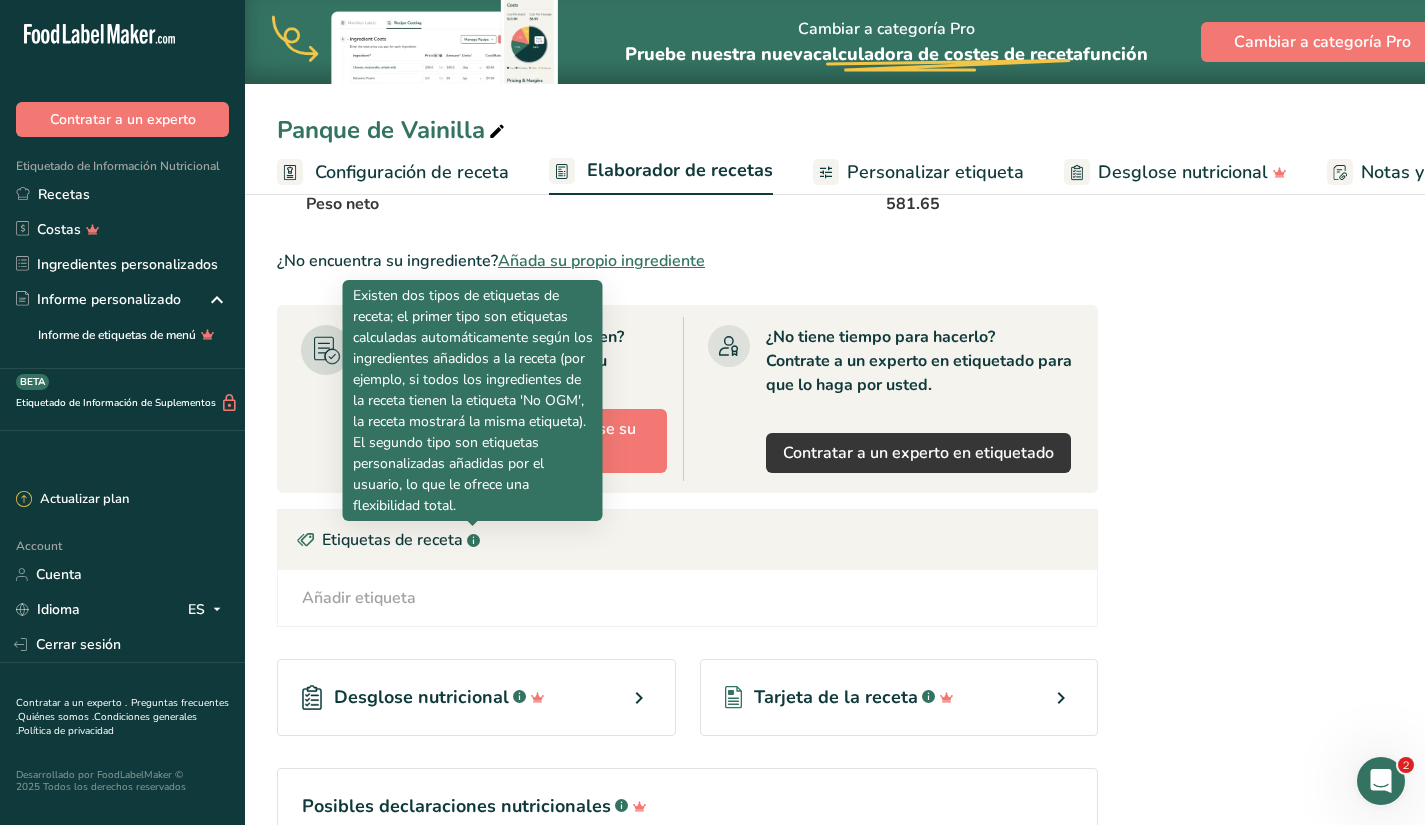 click 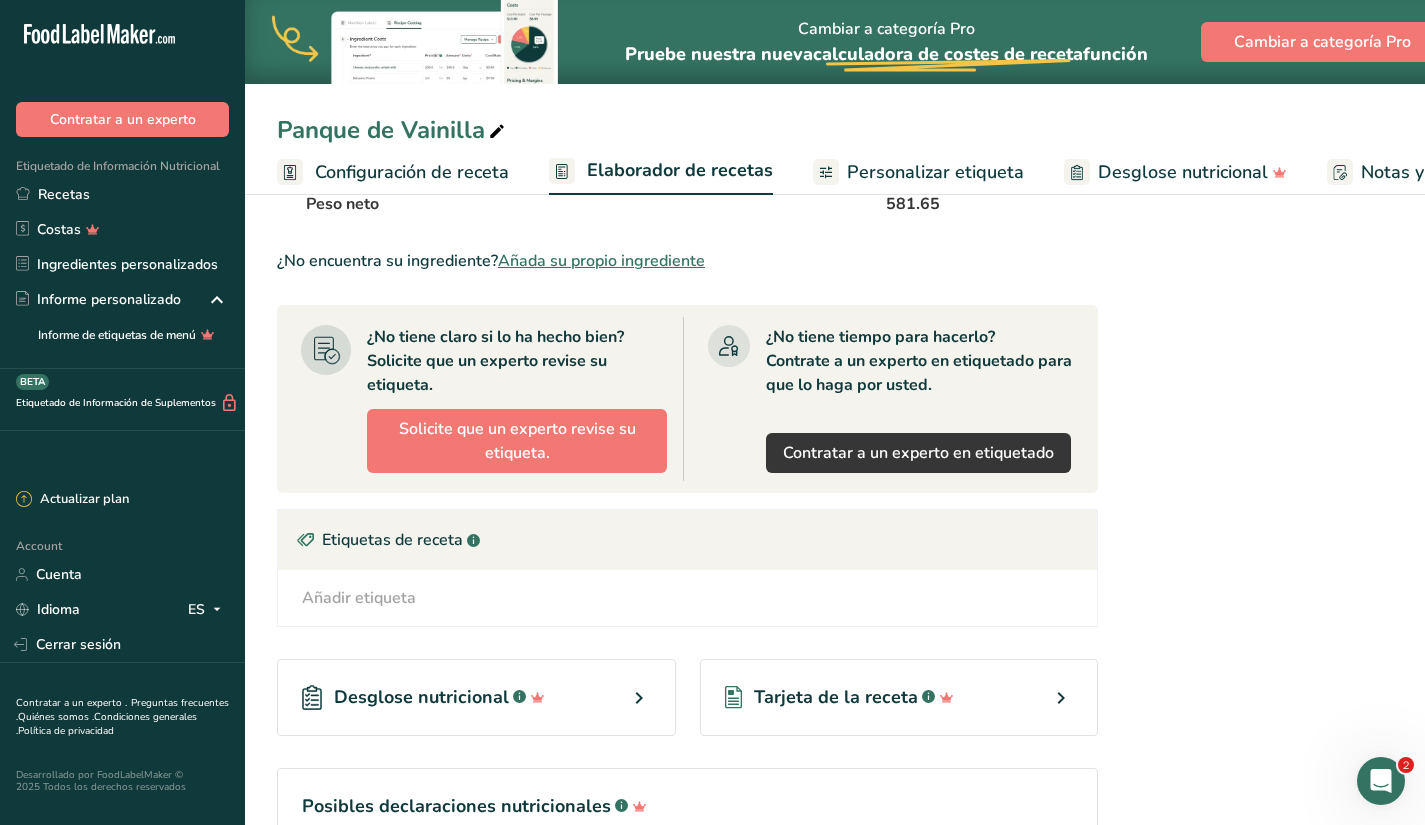 click on "Etiquetas de receta
.a-a{fill:#347362;}.b-a{fill:#fff;}" at bounding box center (687, 540) 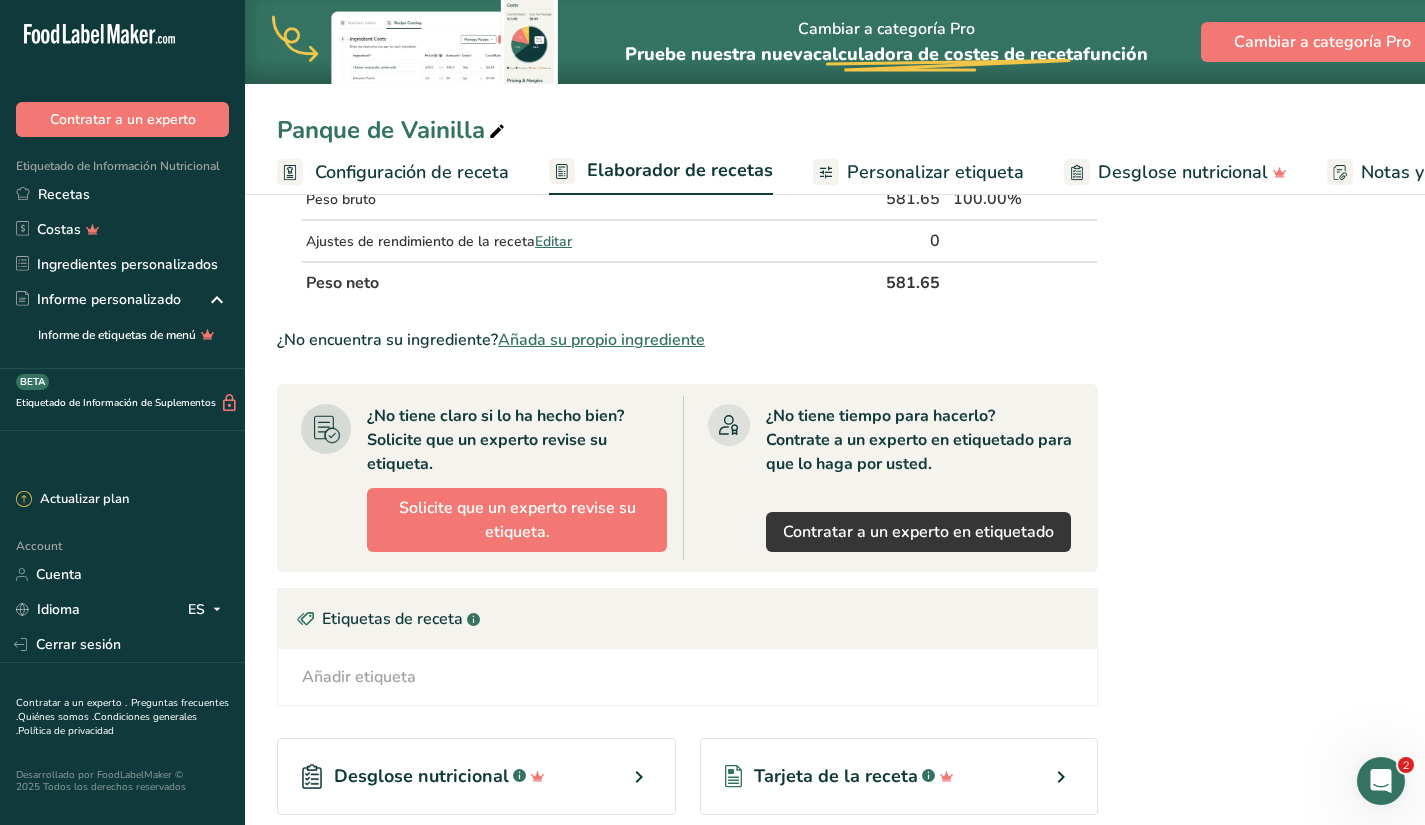 scroll, scrollTop: 0, scrollLeft: 0, axis: both 